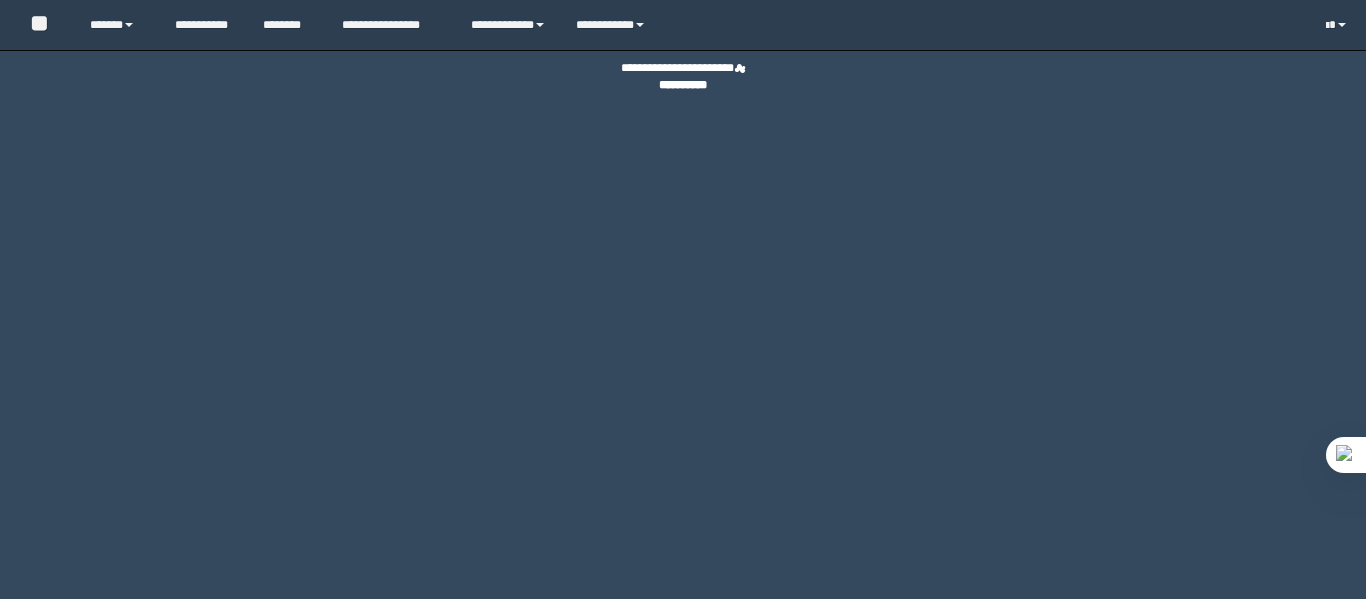 scroll, scrollTop: 0, scrollLeft: 0, axis: both 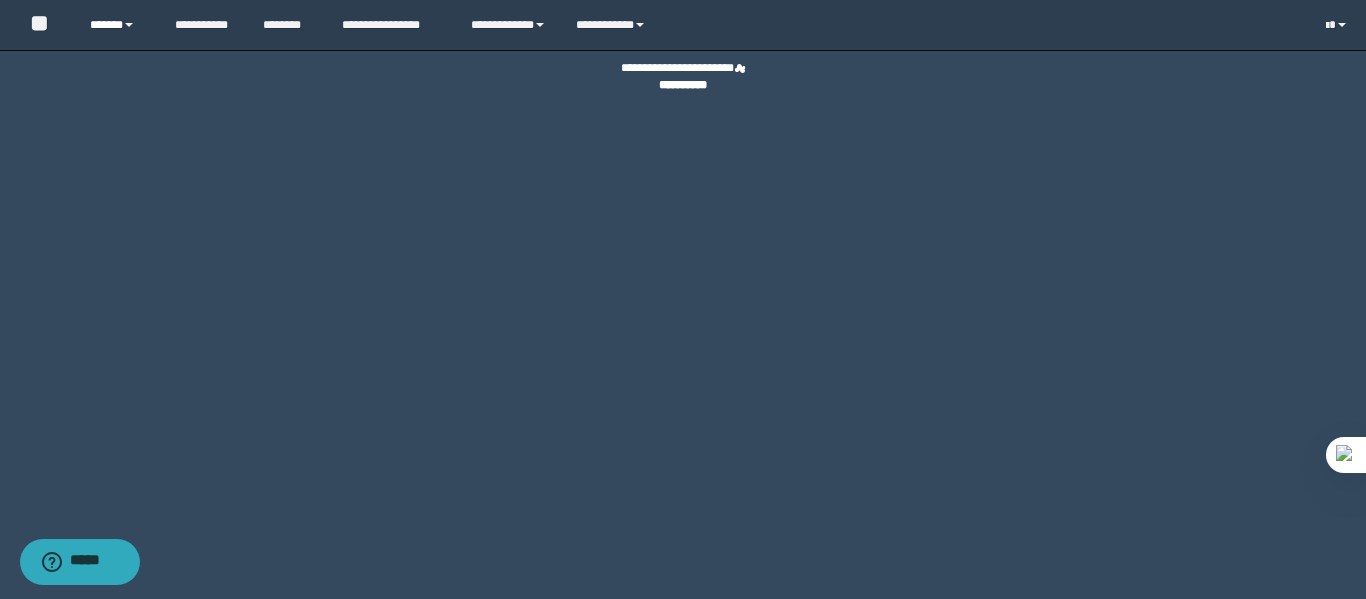 click on "******" at bounding box center [117, 25] 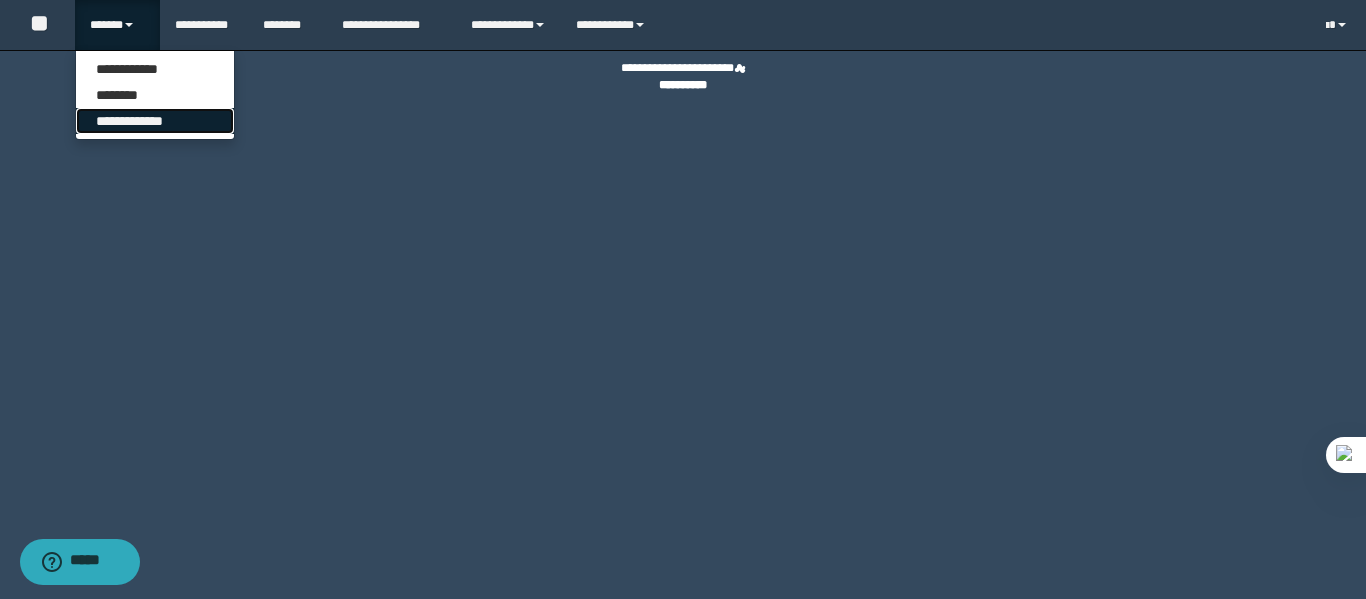 click on "**********" at bounding box center [155, 121] 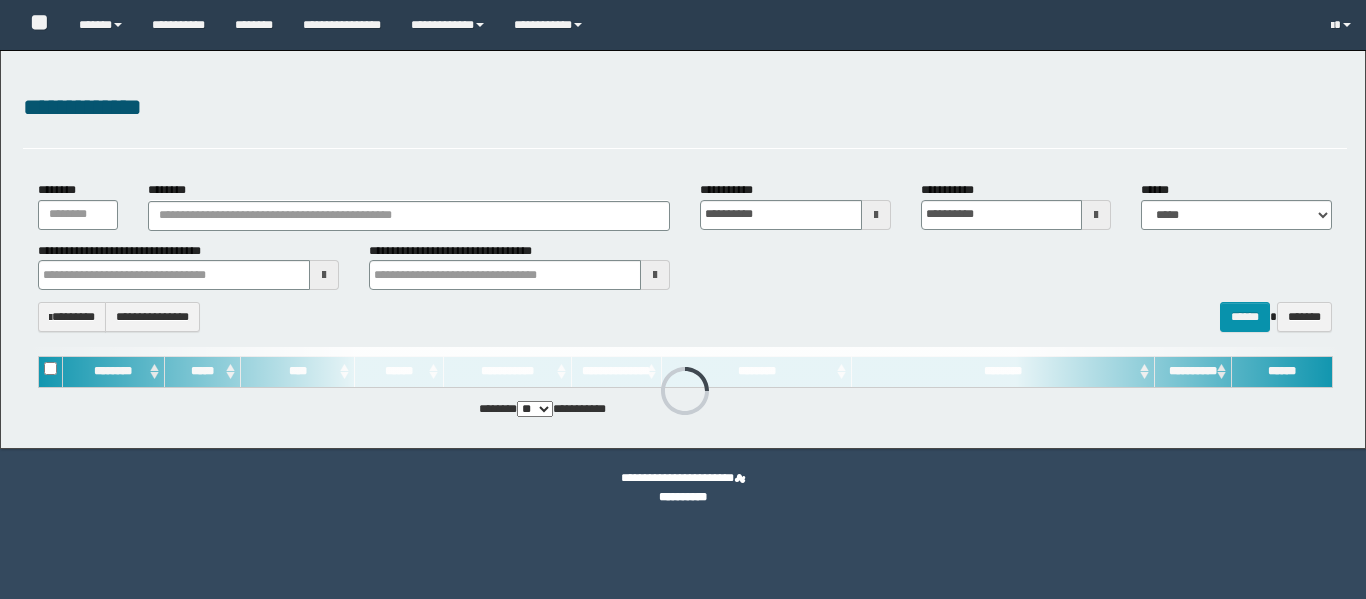 scroll, scrollTop: 0, scrollLeft: 0, axis: both 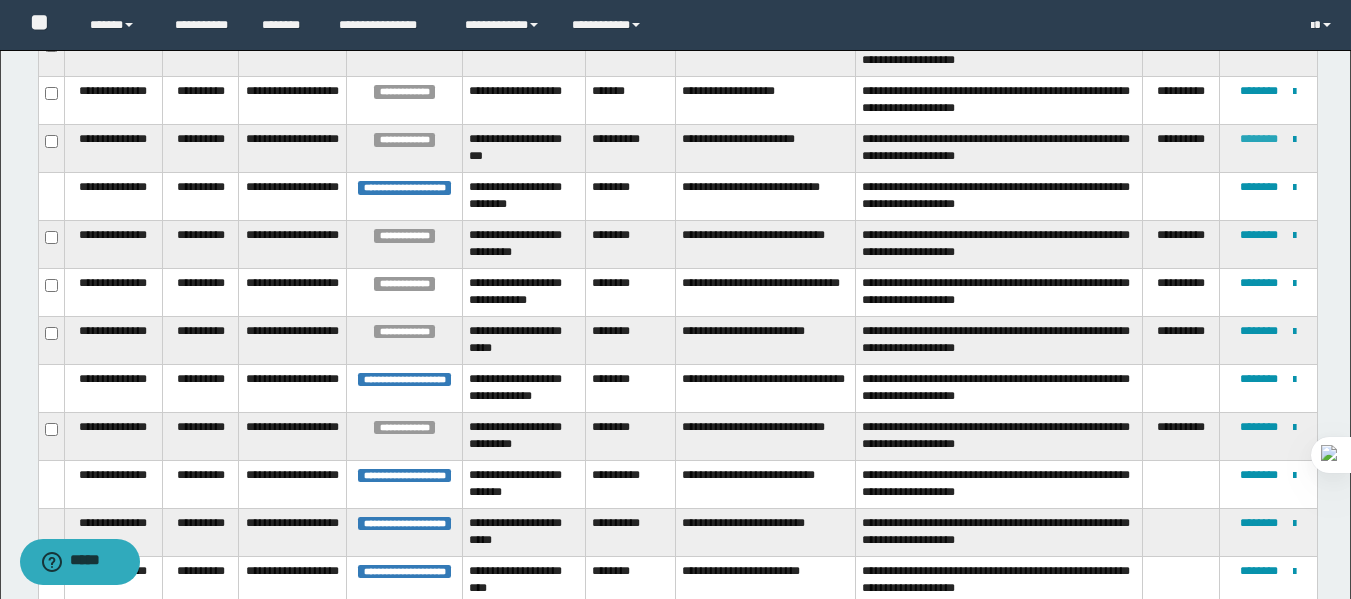 click on "********" at bounding box center (1259, 139) 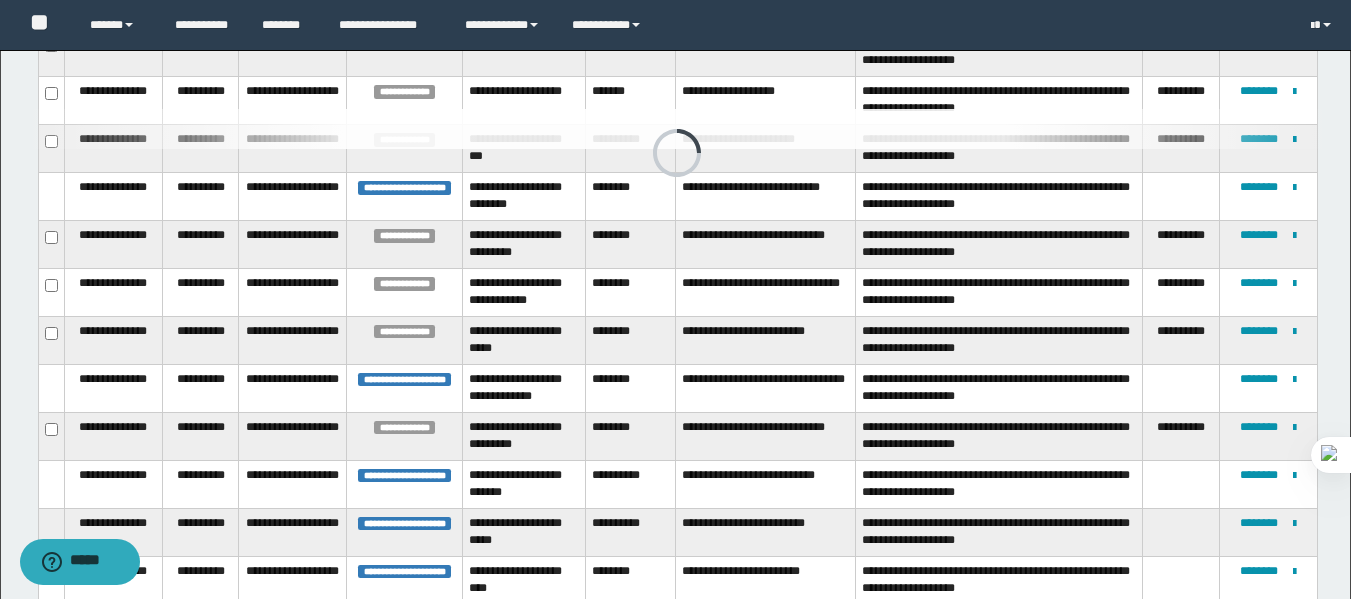scroll, scrollTop: 554, scrollLeft: 0, axis: vertical 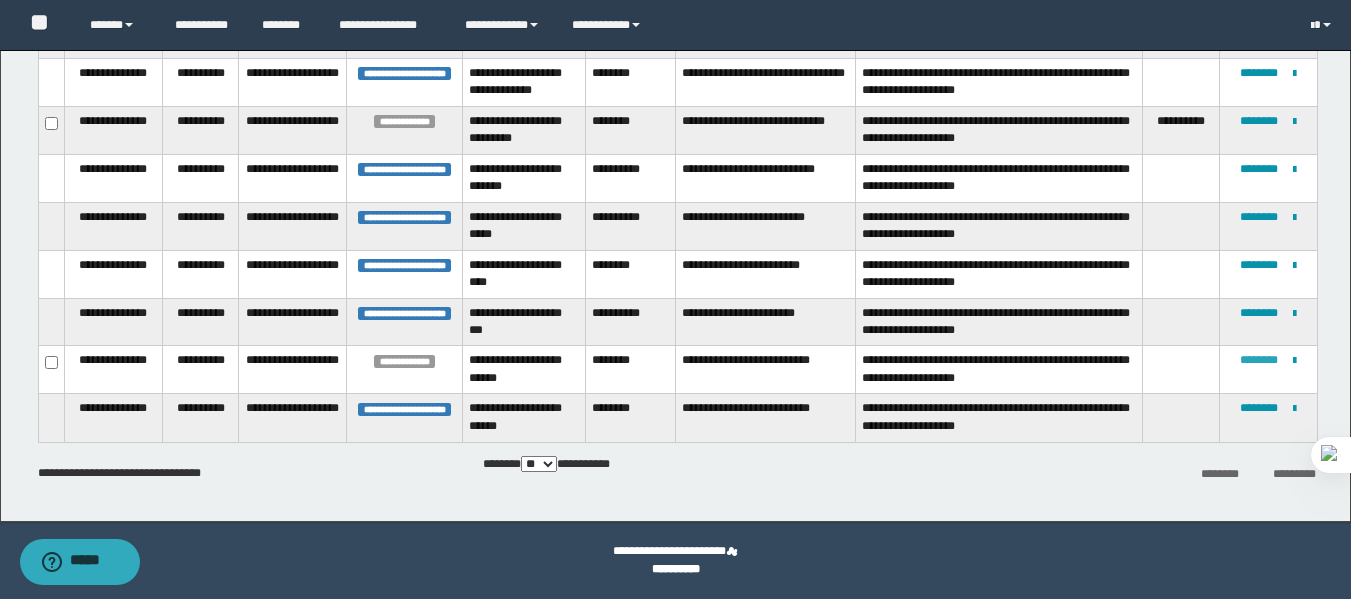 click on "********" at bounding box center [1259, 360] 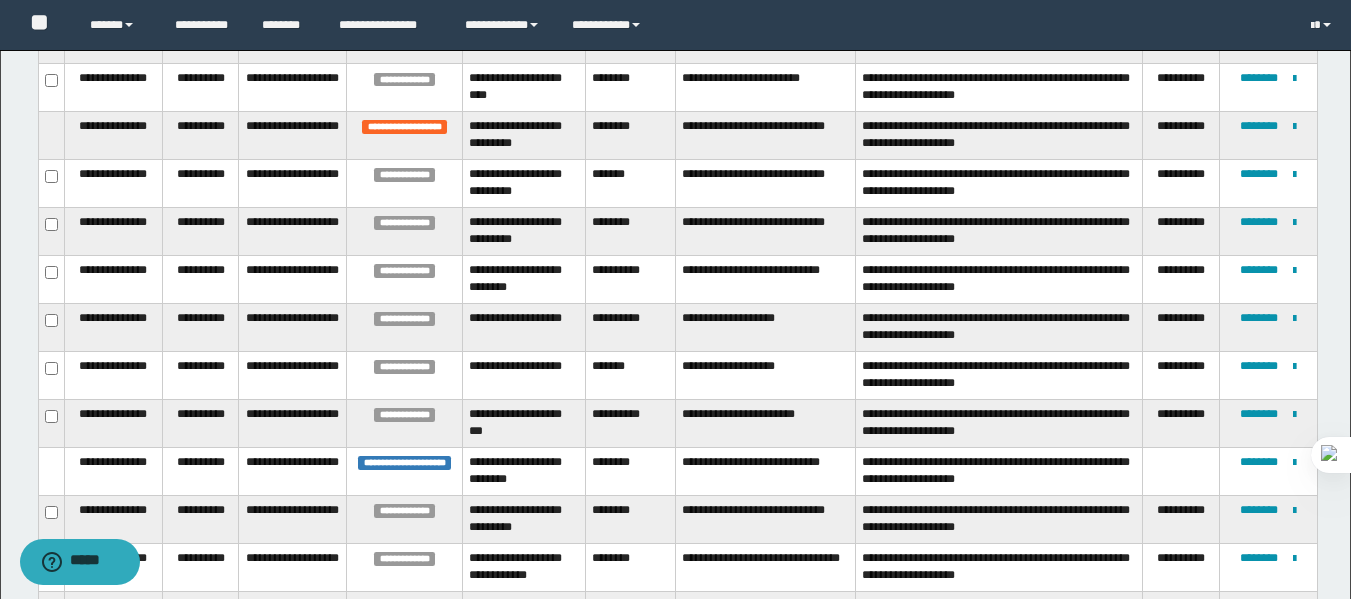 scroll, scrollTop: 738, scrollLeft: 0, axis: vertical 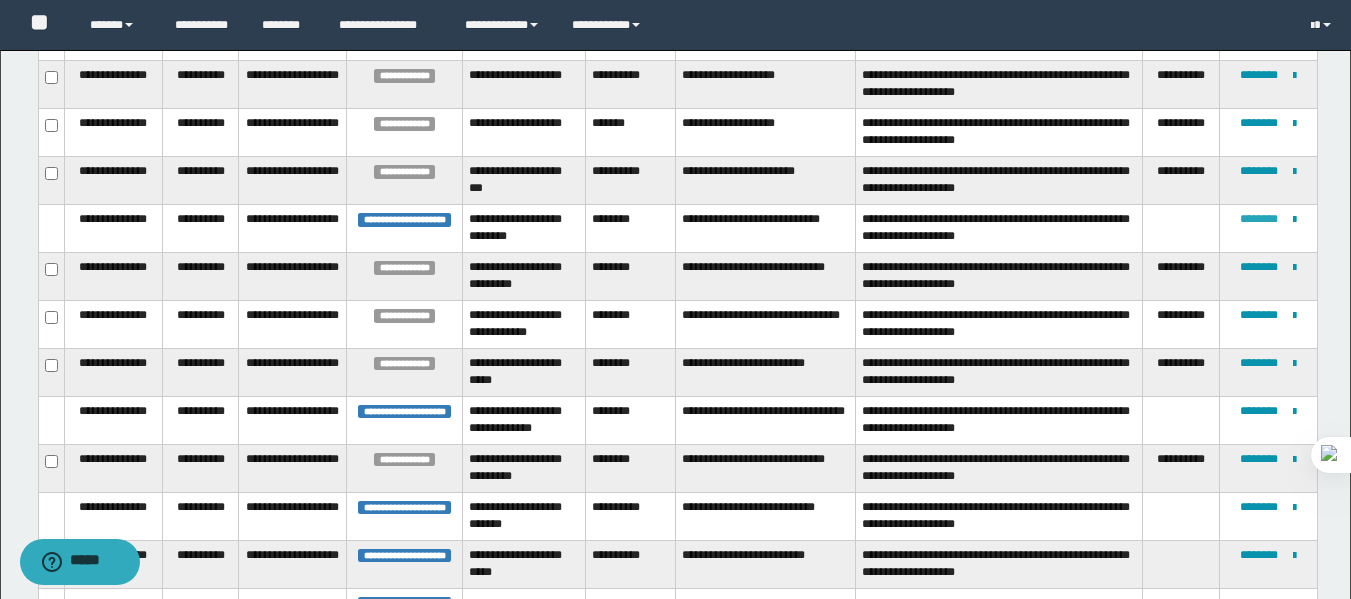 click on "********" at bounding box center [1259, 219] 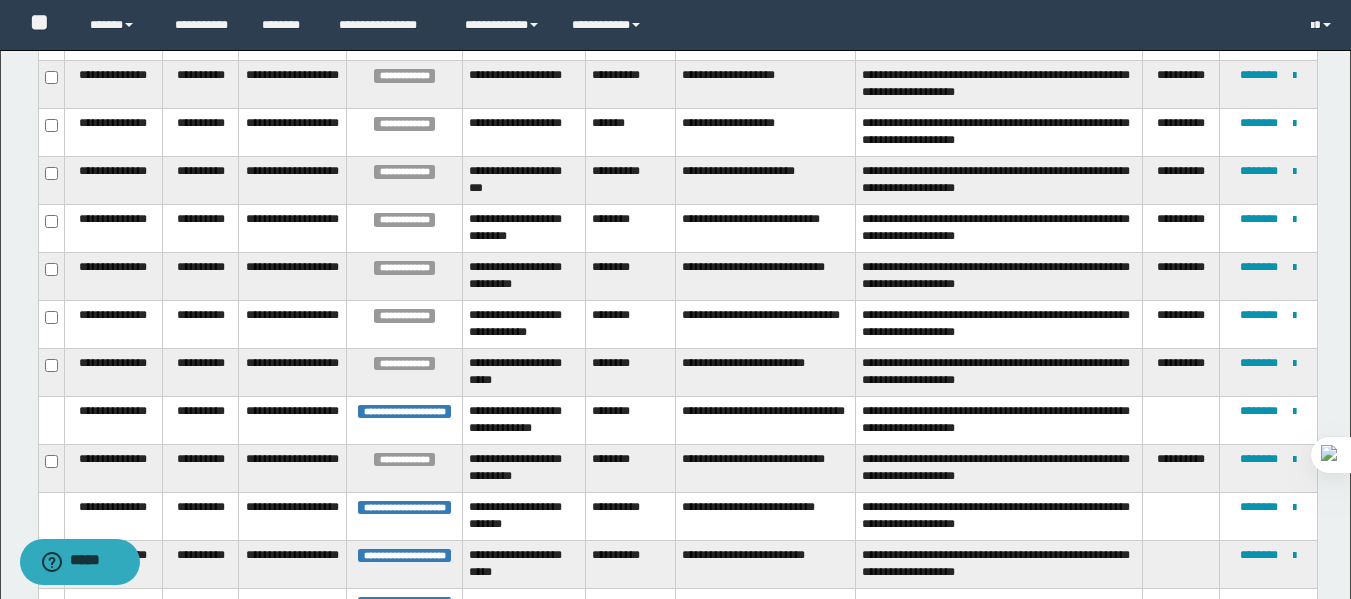 scroll, scrollTop: 498, scrollLeft: 0, axis: vertical 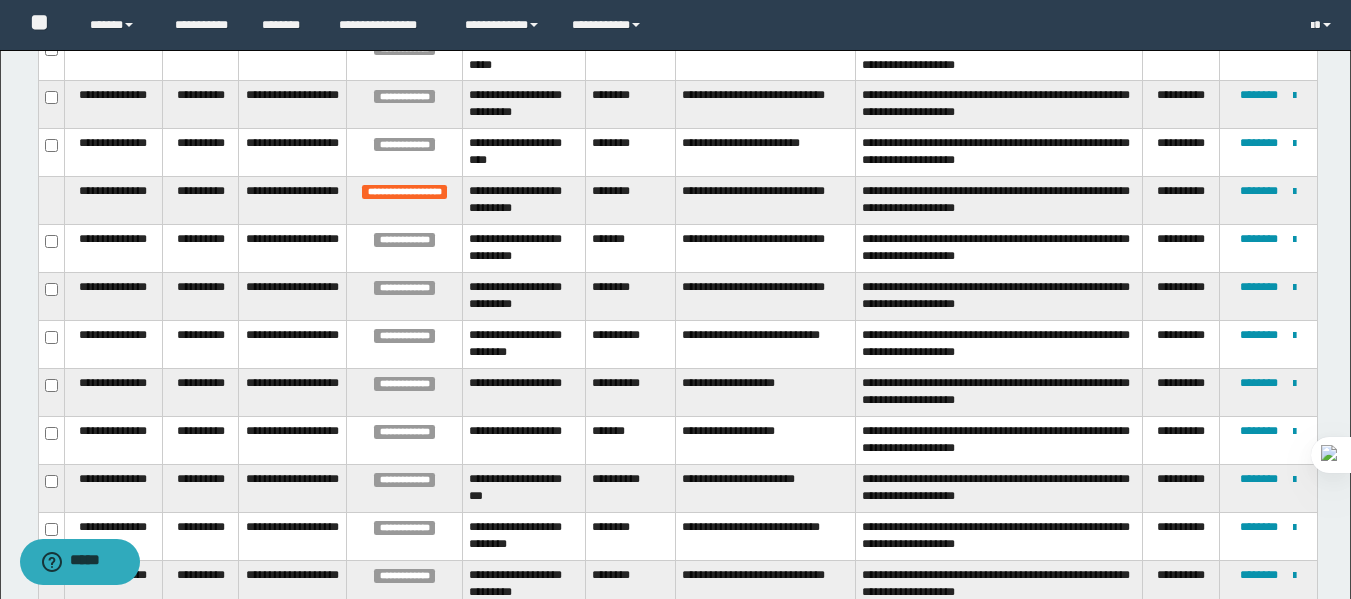 click on "**********" at bounding box center [765, 249] 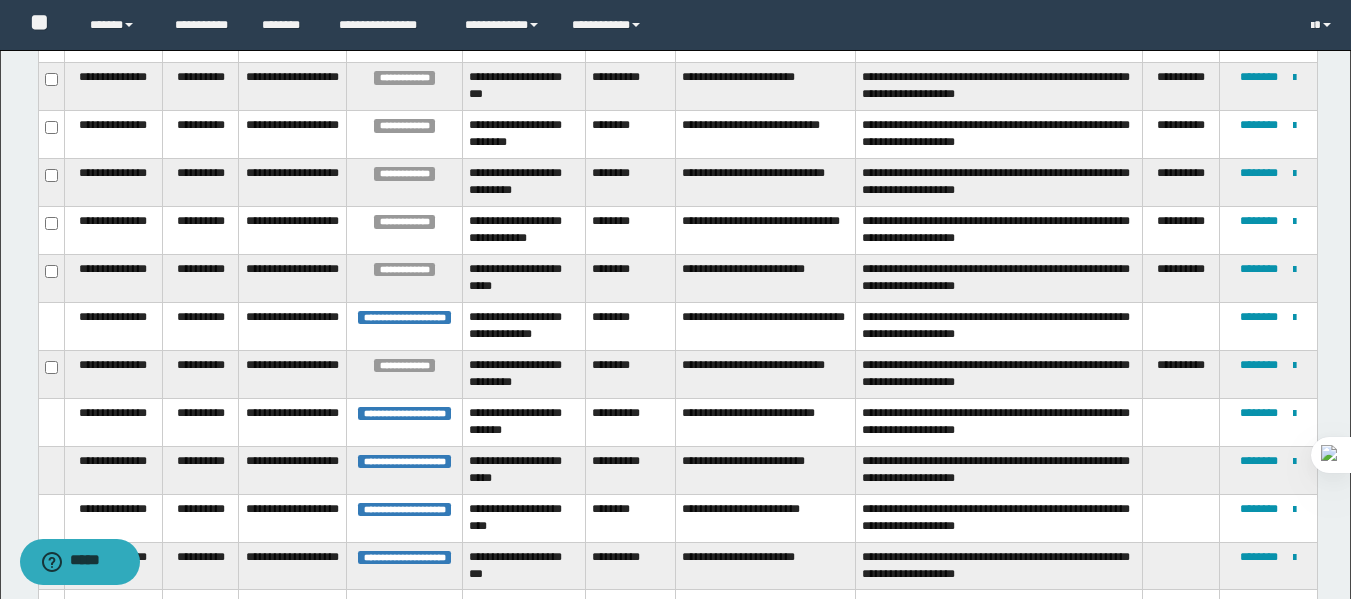 scroll, scrollTop: 983, scrollLeft: 0, axis: vertical 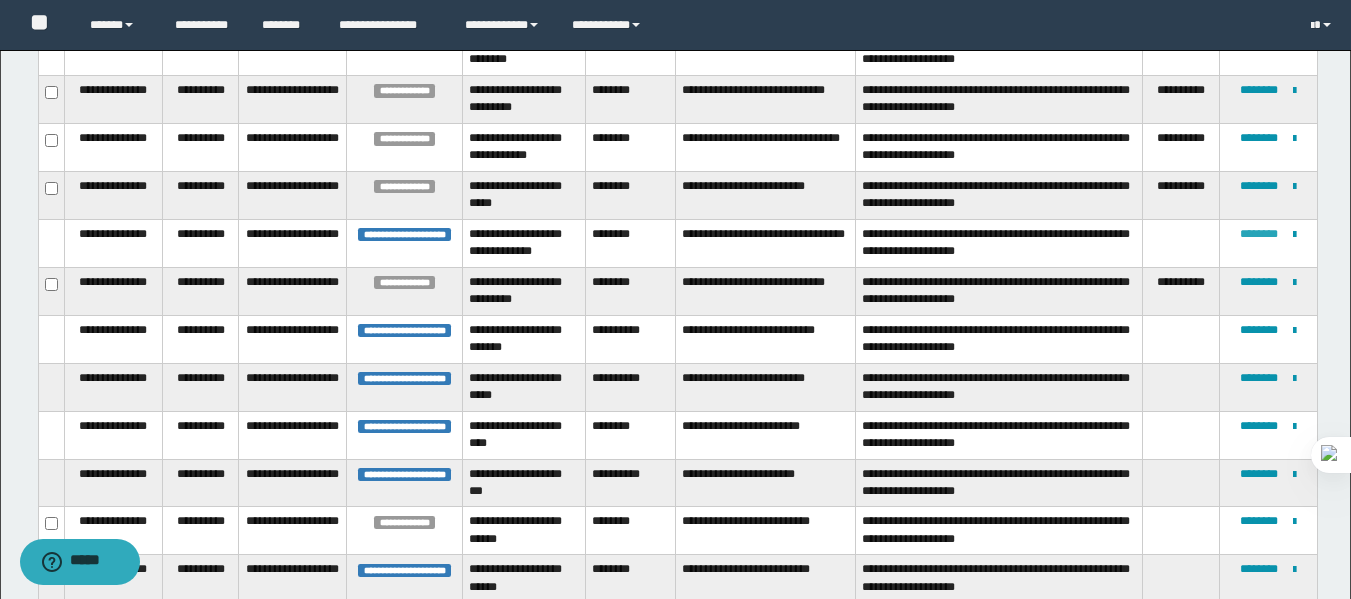 click on "********" at bounding box center (1259, 234) 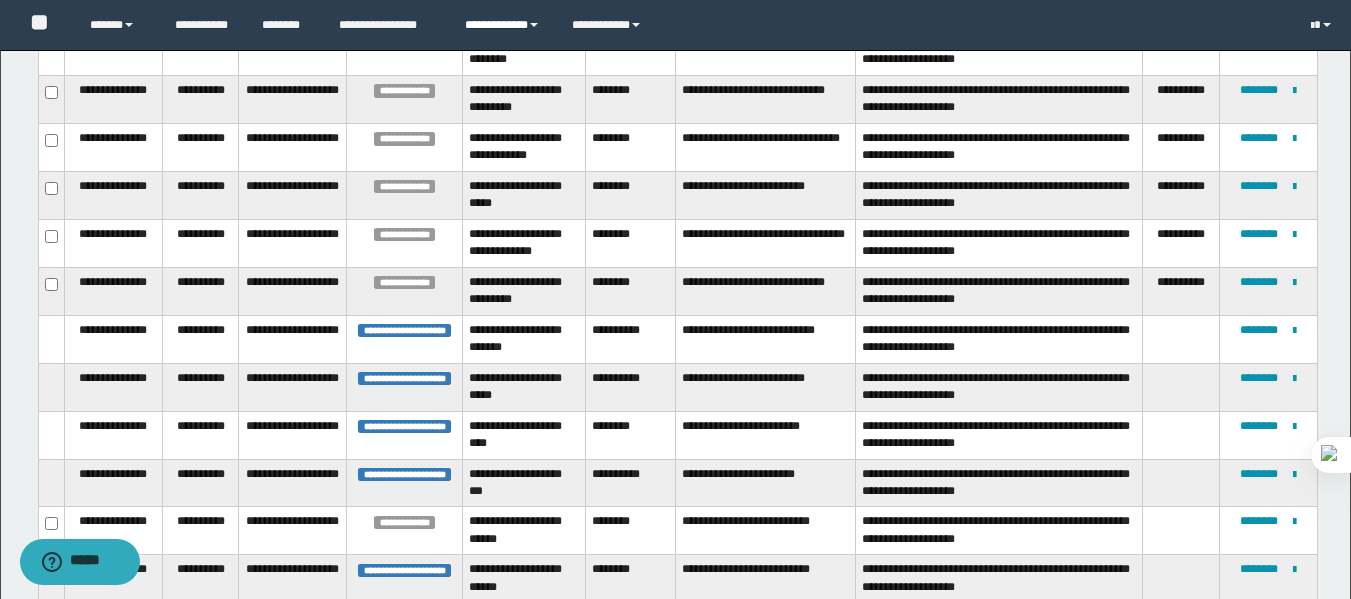 scroll, scrollTop: 340, scrollLeft: 0, axis: vertical 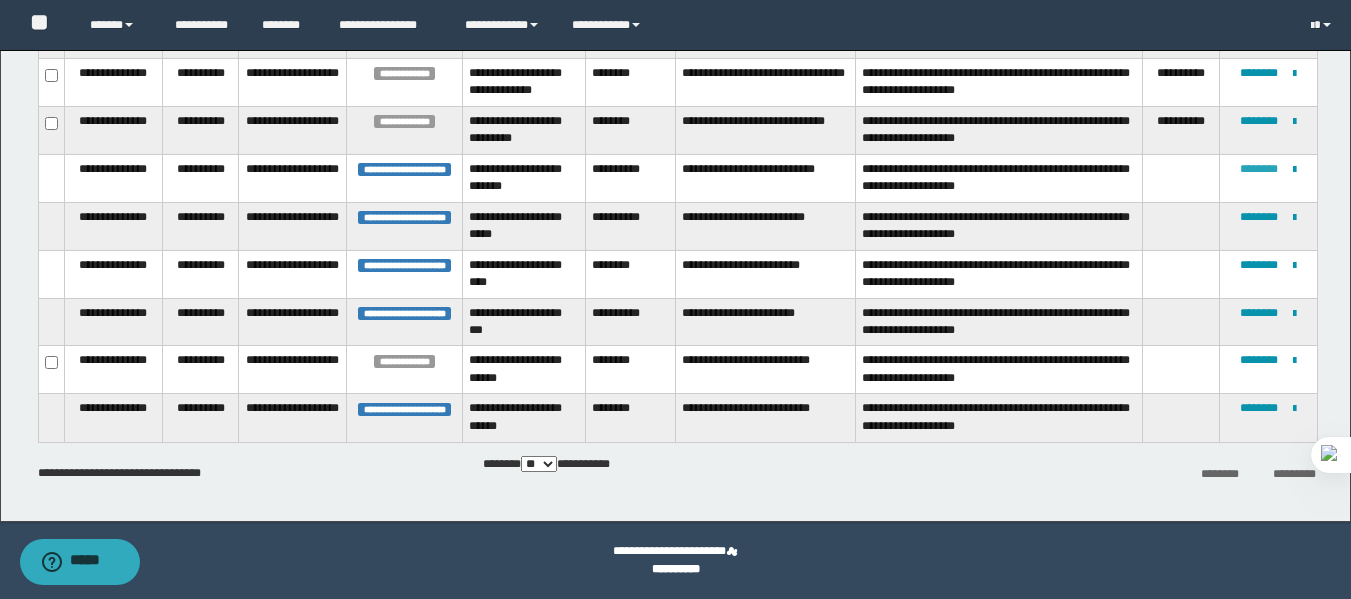 click on "********" at bounding box center (1259, 169) 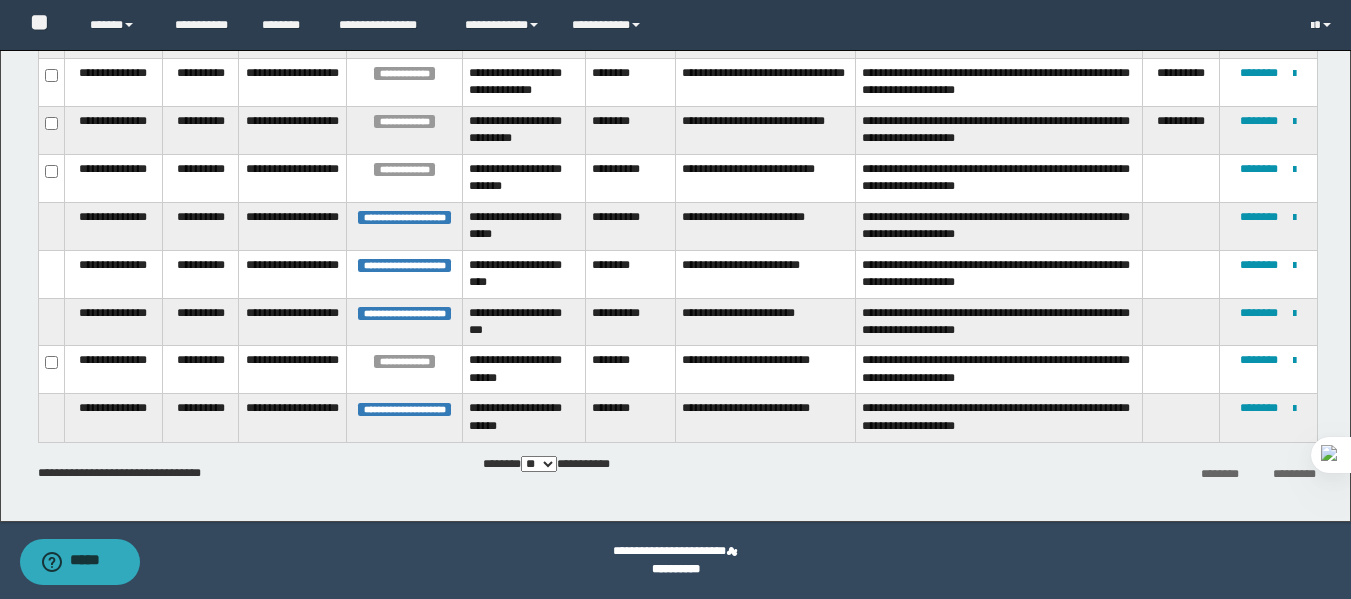 scroll, scrollTop: 228, scrollLeft: 0, axis: vertical 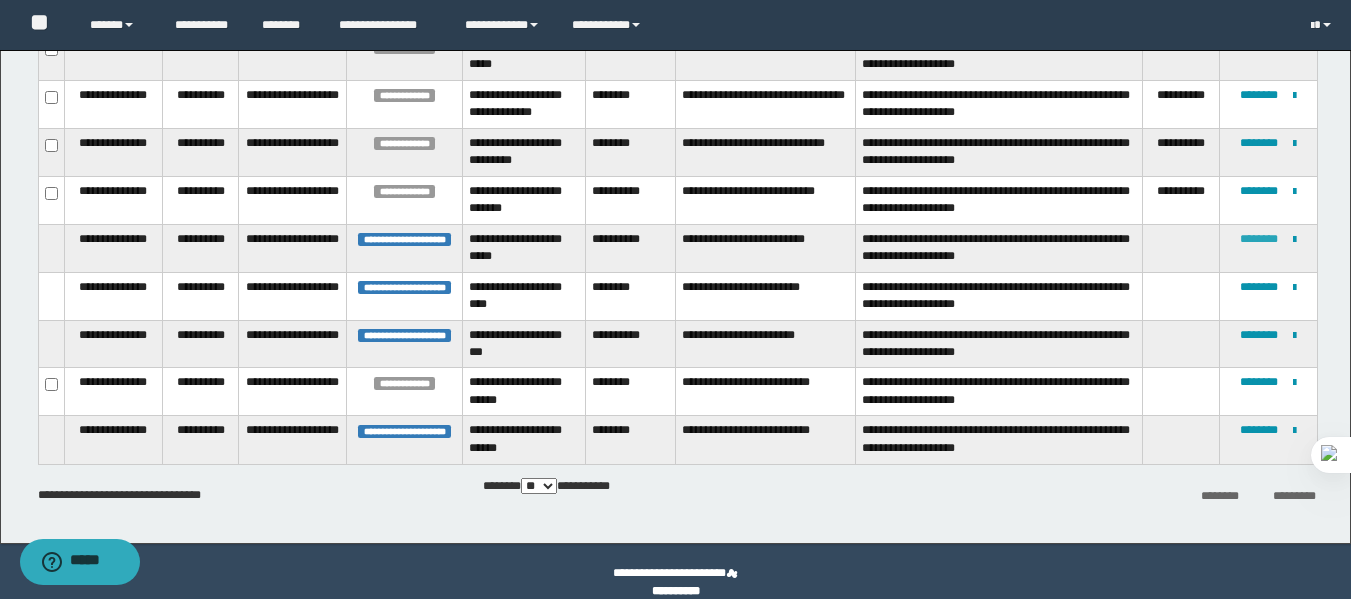 click on "********" at bounding box center [1259, 239] 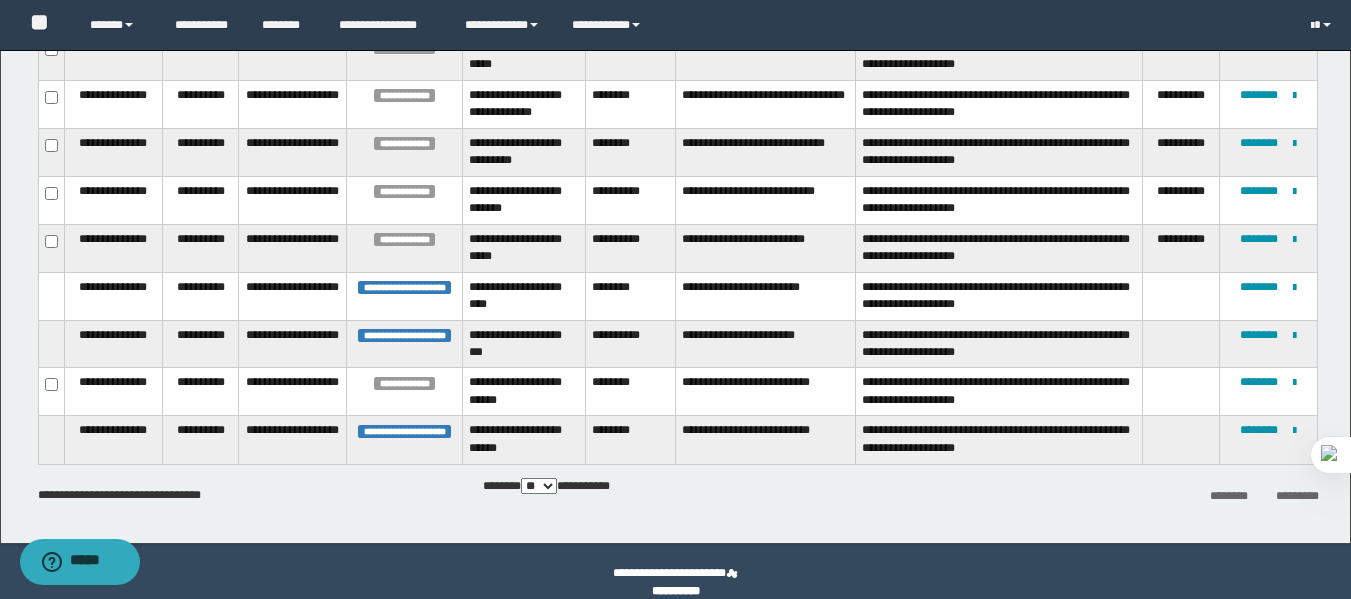 scroll, scrollTop: 159, scrollLeft: 0, axis: vertical 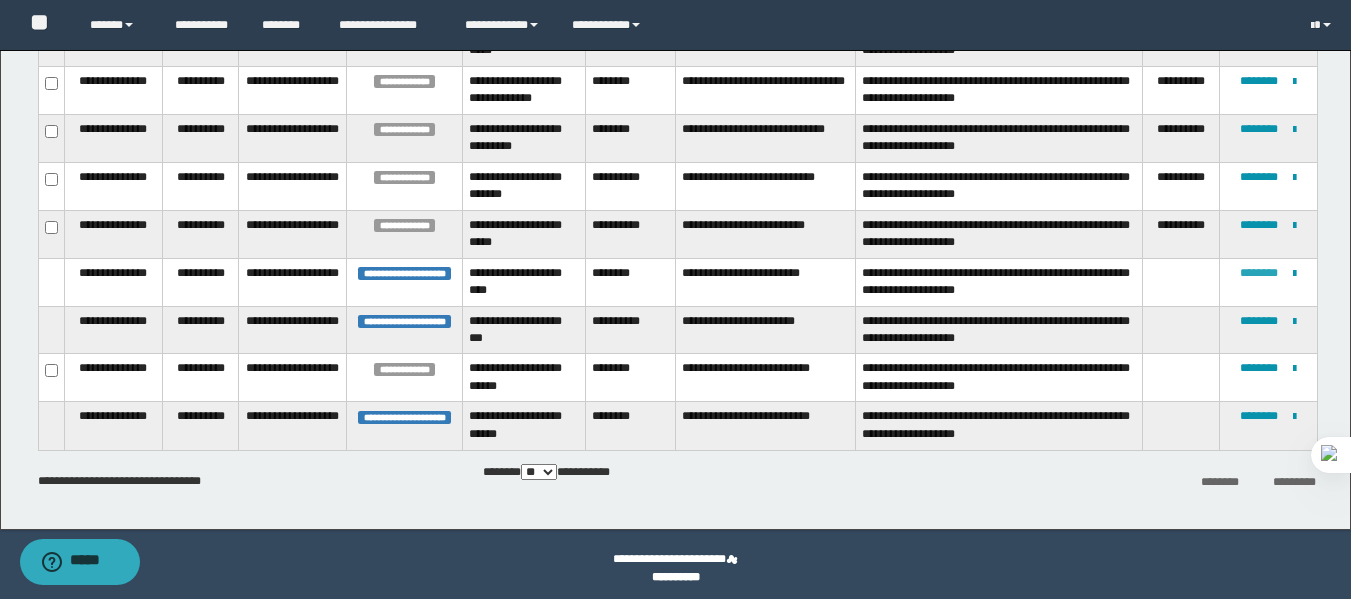 click on "********" at bounding box center [1259, 273] 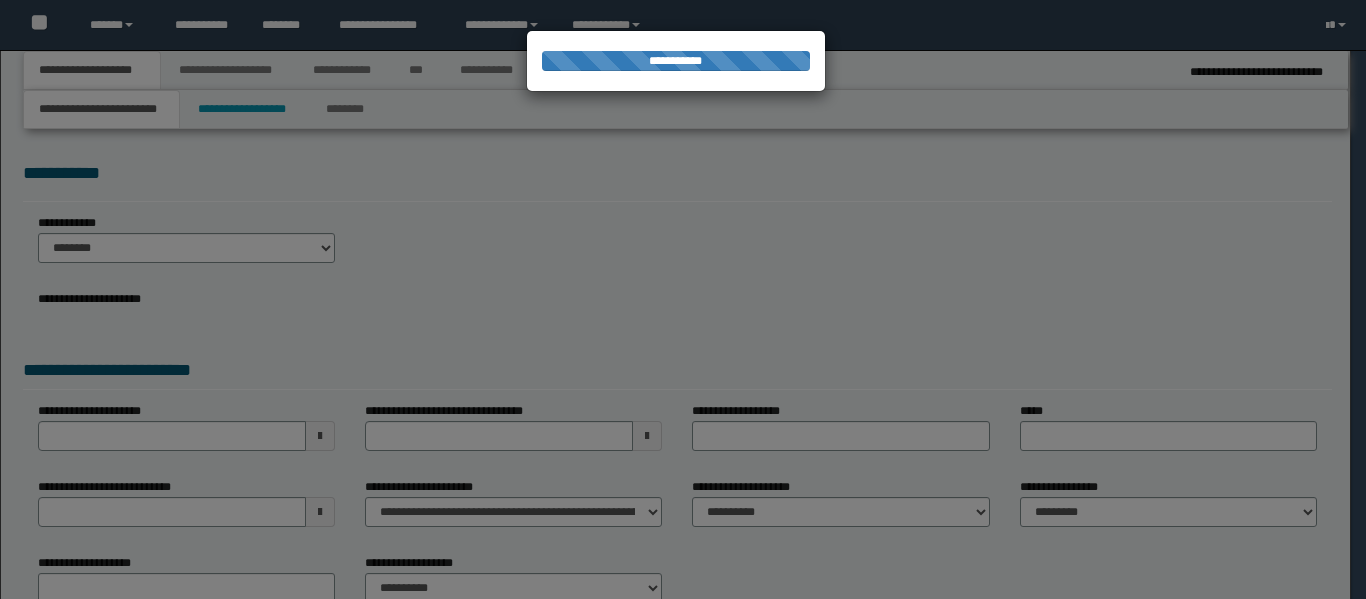 scroll, scrollTop: 0, scrollLeft: 0, axis: both 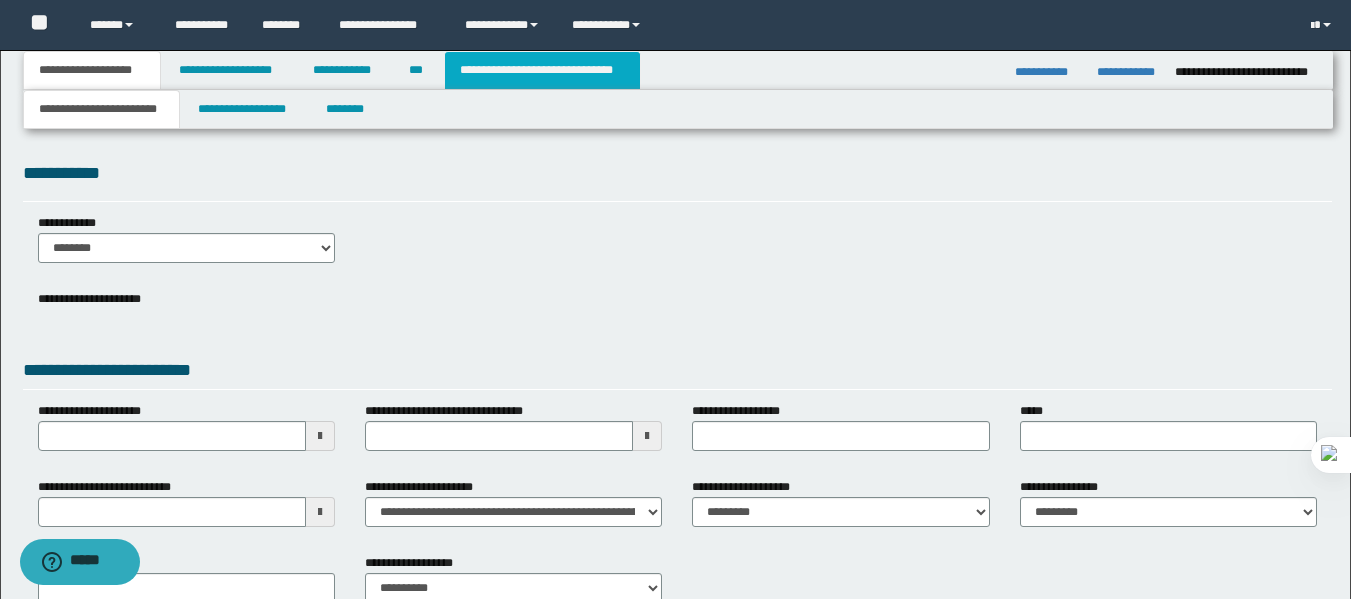 click on "**********" at bounding box center [542, 70] 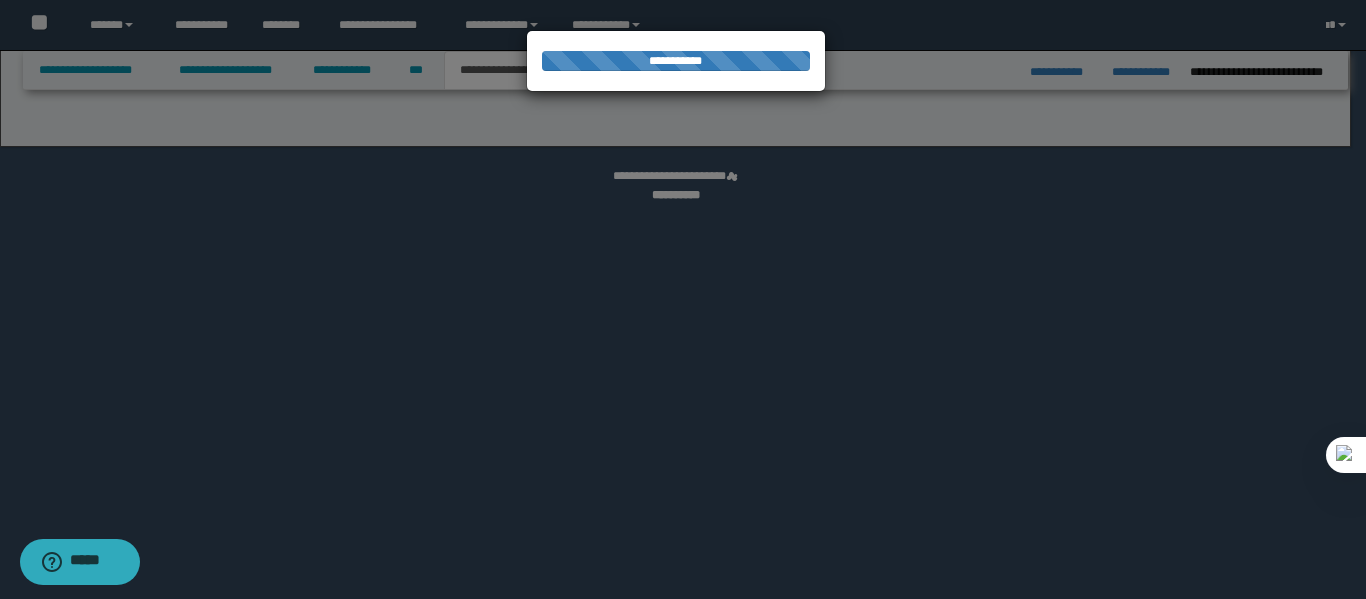 select on "*" 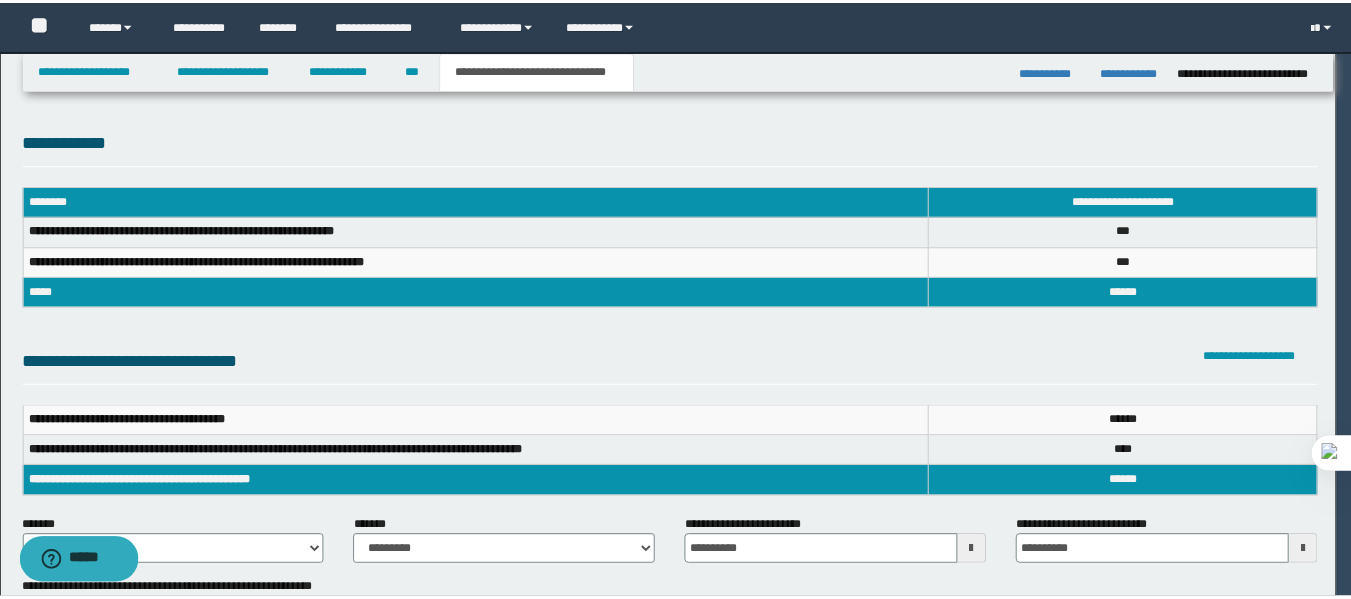 scroll, scrollTop: 0, scrollLeft: 0, axis: both 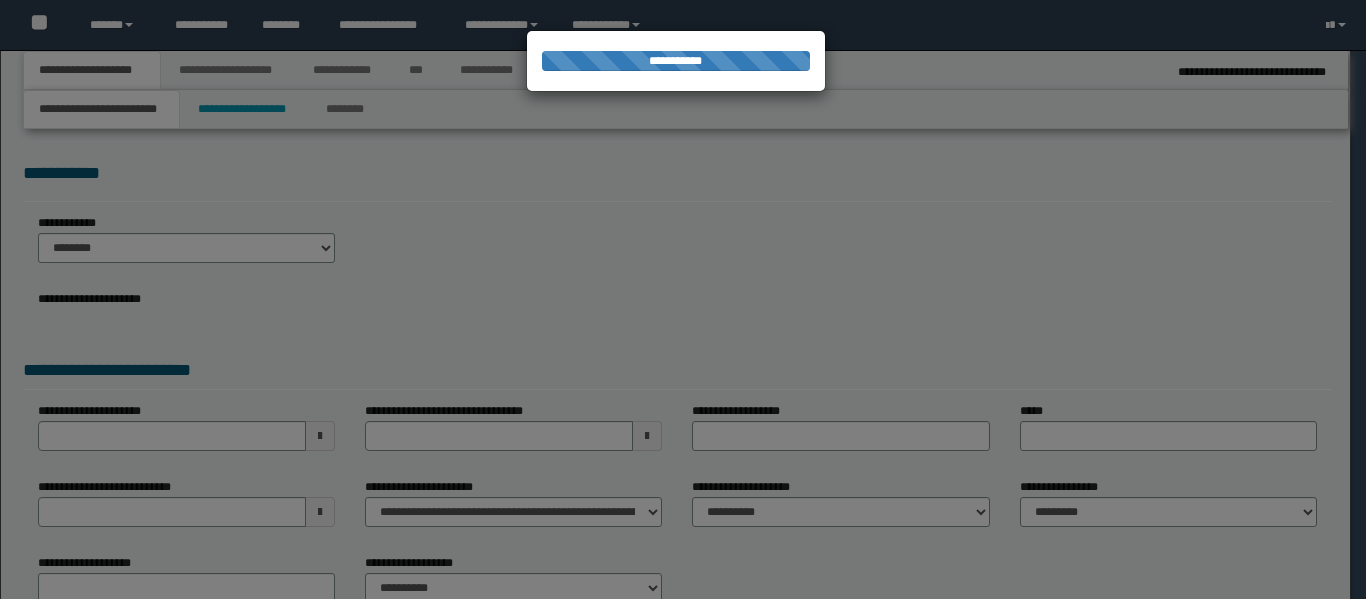 select on "*" 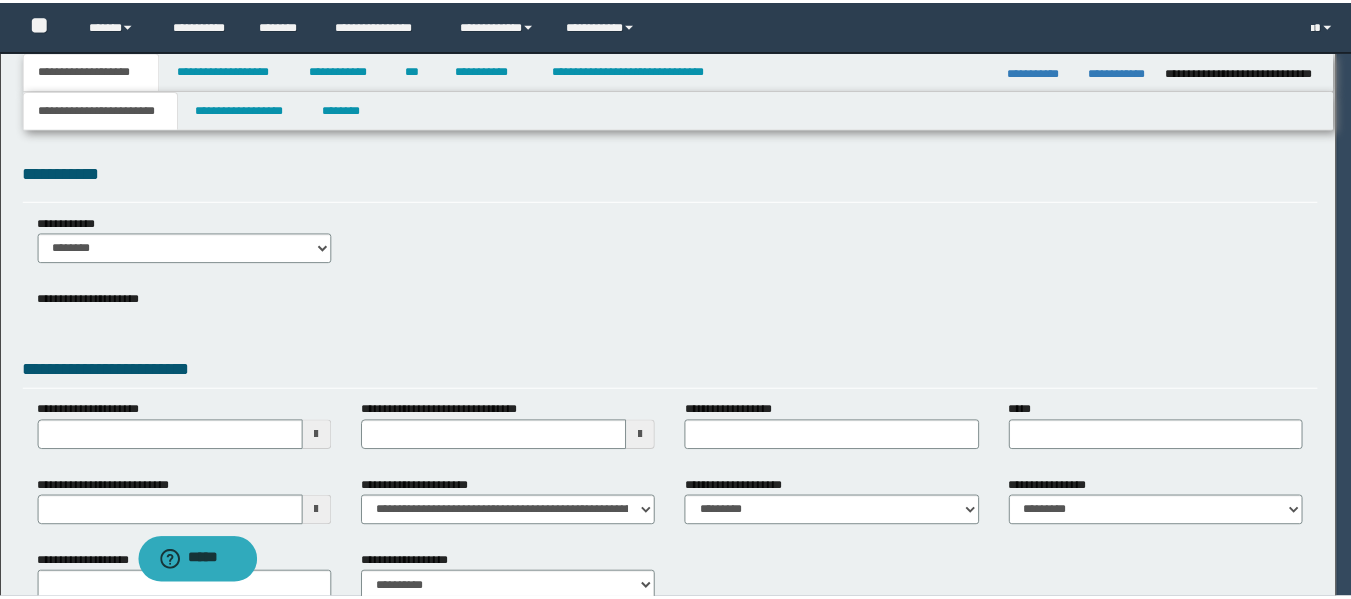 scroll, scrollTop: 0, scrollLeft: 0, axis: both 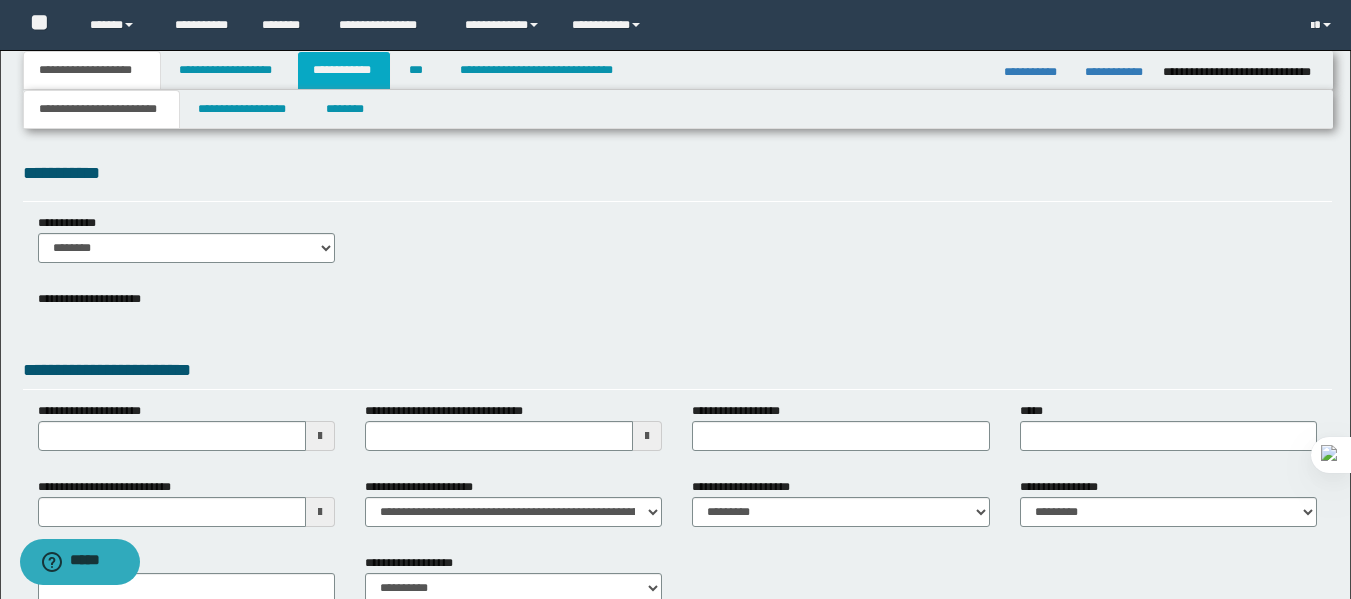 click on "**********" at bounding box center (344, 70) 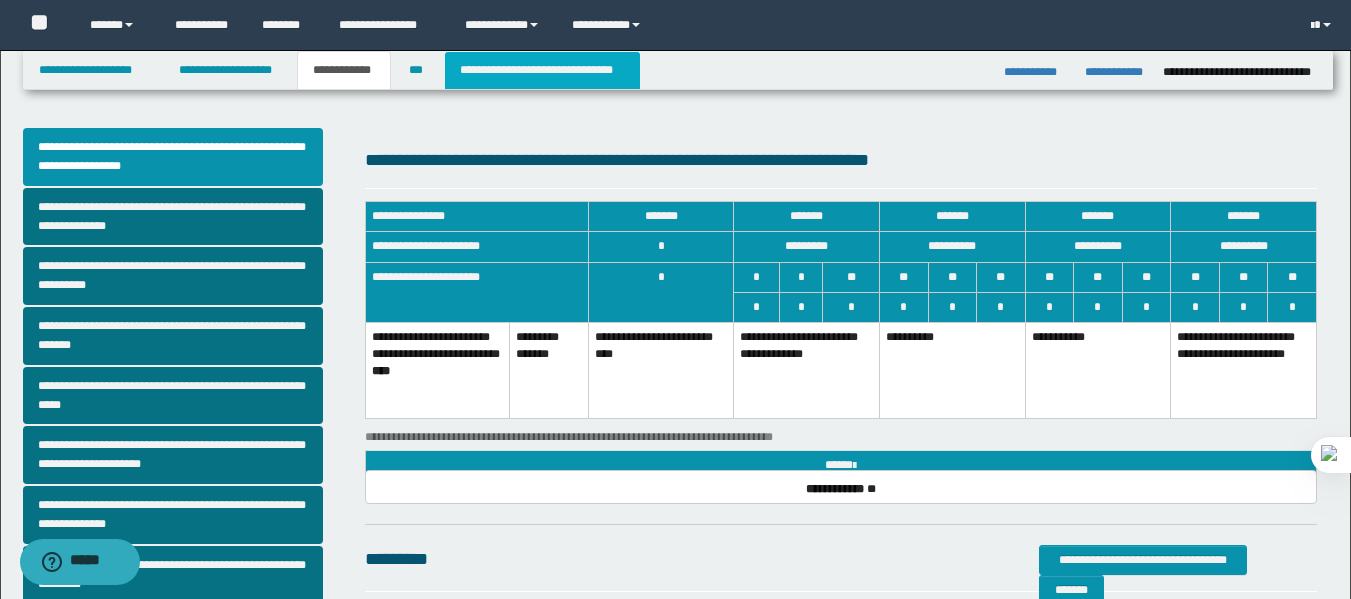 click on "**********" at bounding box center (542, 70) 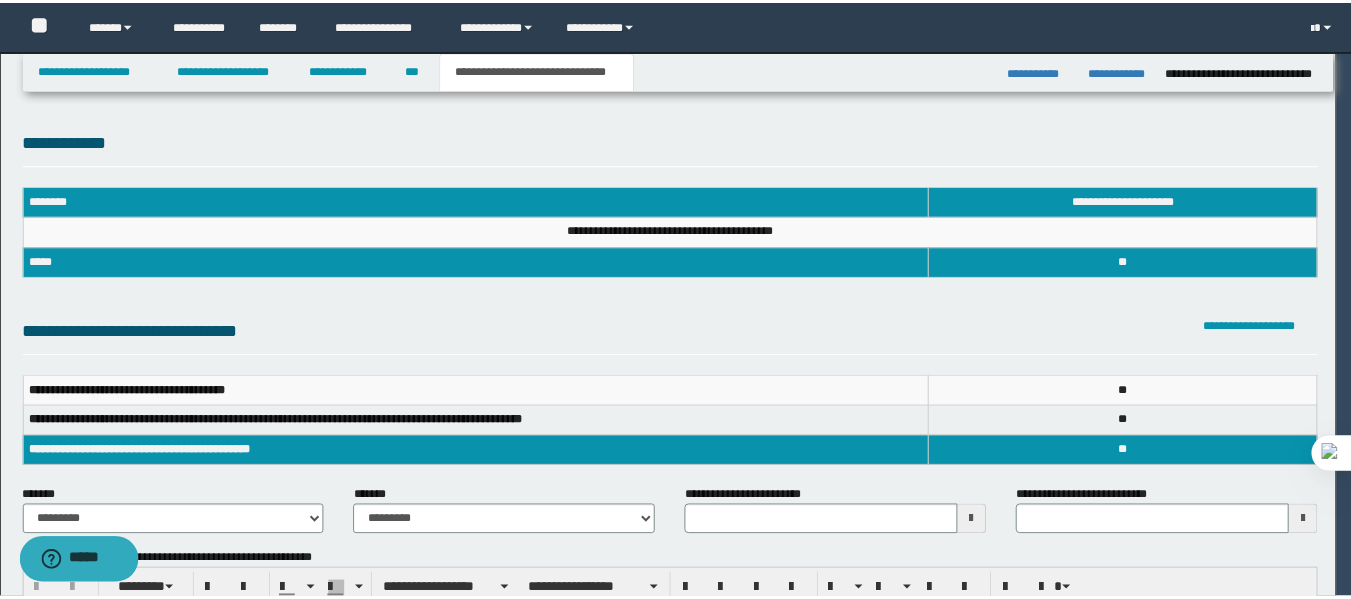 scroll, scrollTop: 0, scrollLeft: 0, axis: both 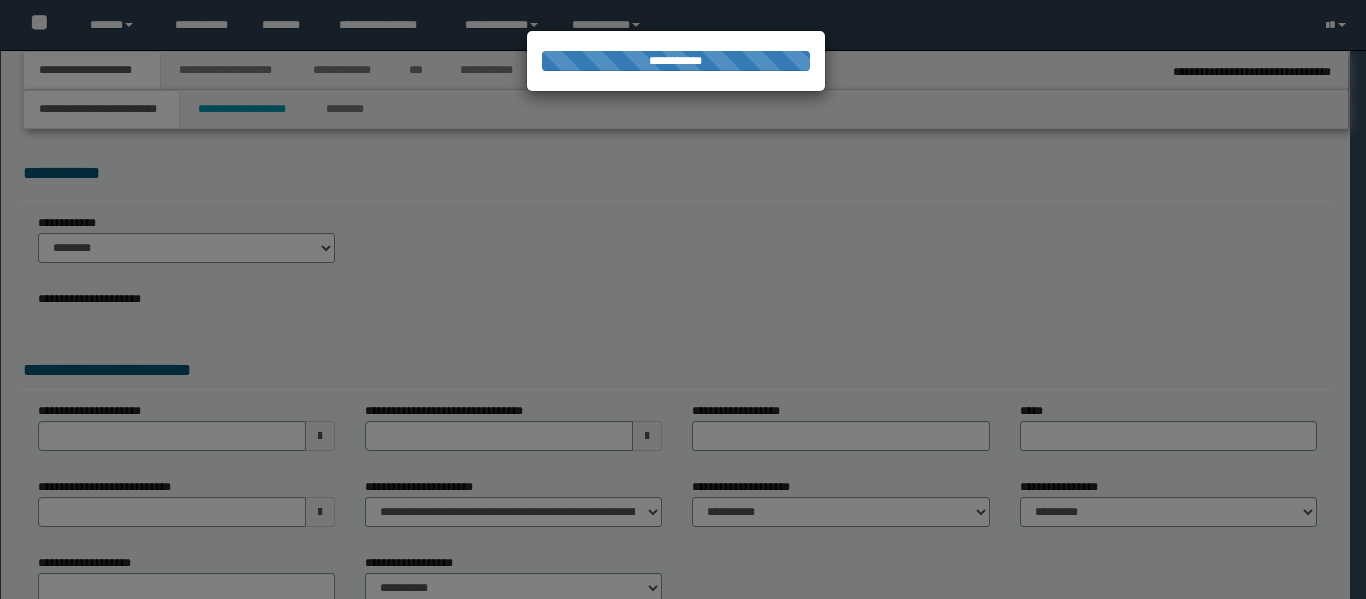 select on "*" 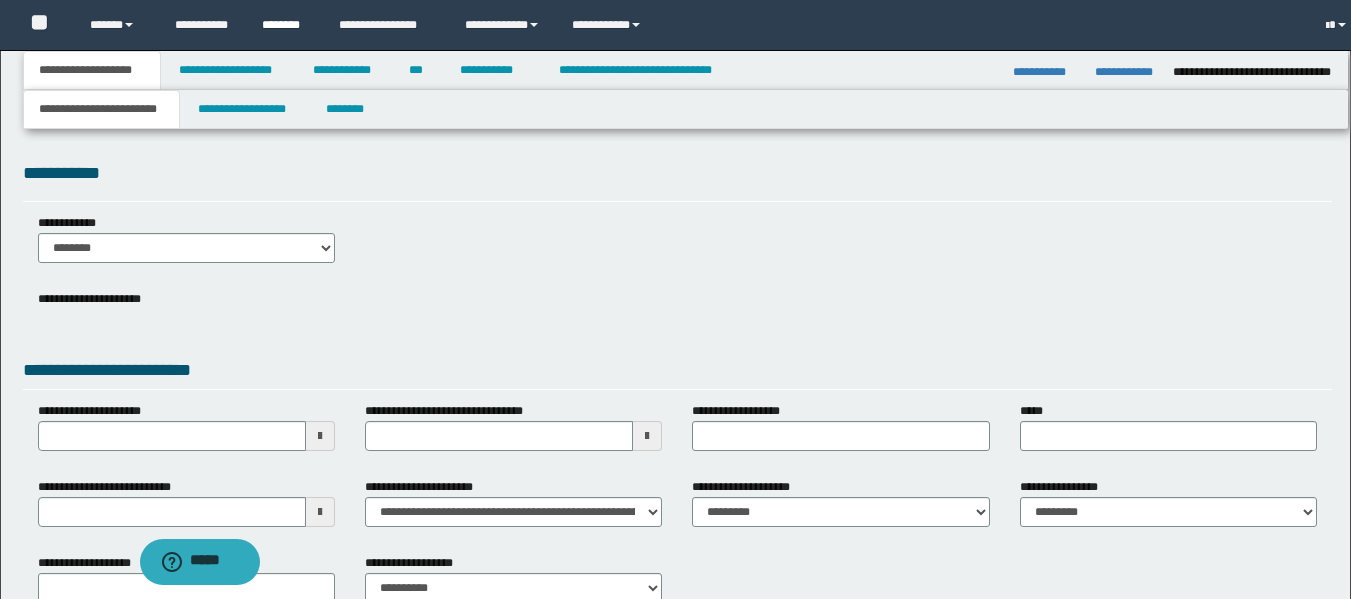 scroll, scrollTop: 0, scrollLeft: 0, axis: both 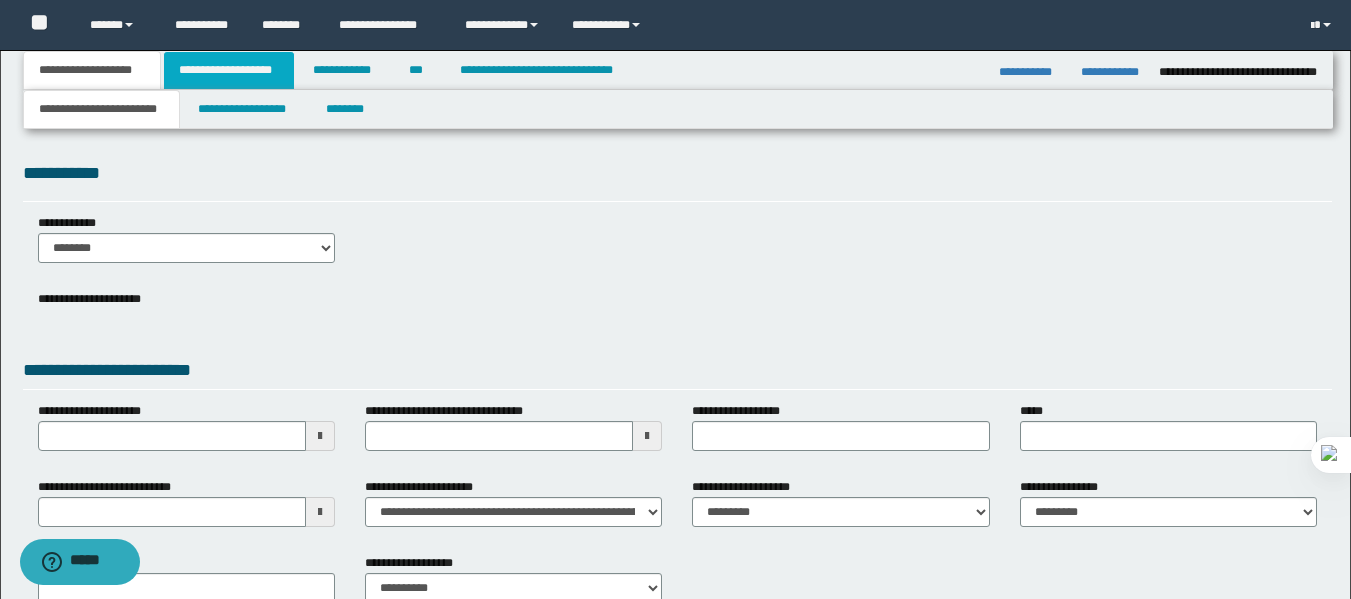 click on "**********" at bounding box center (229, 70) 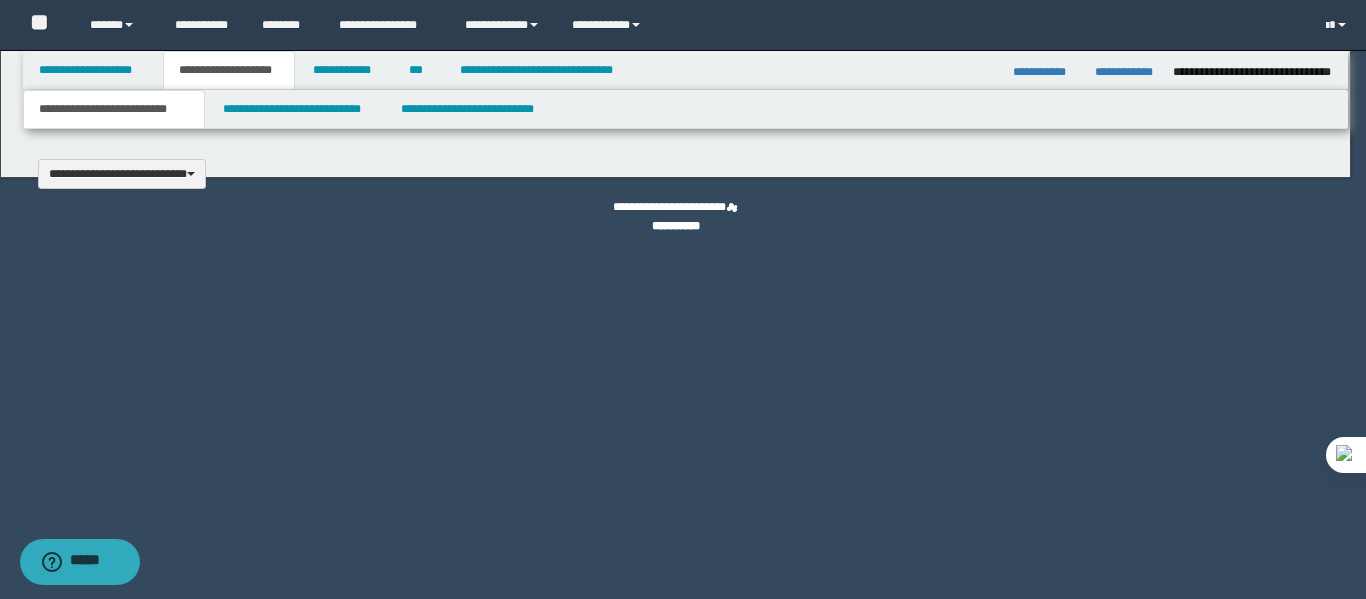 click at bounding box center (683, 299) 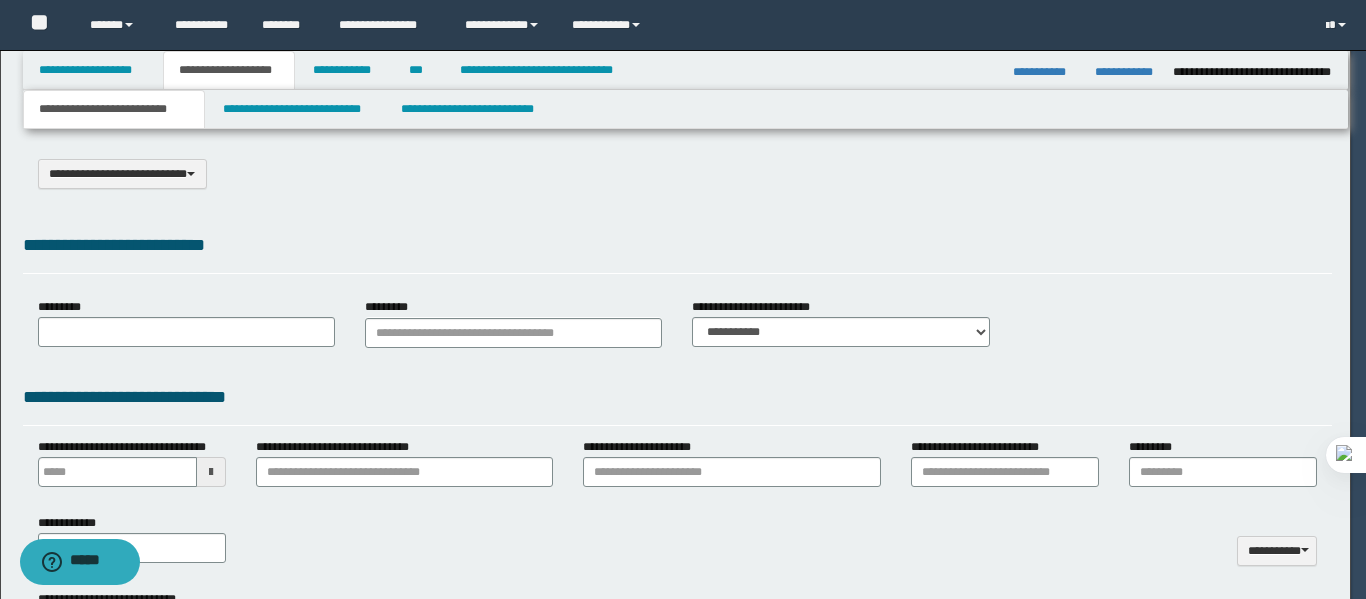 select on "*" 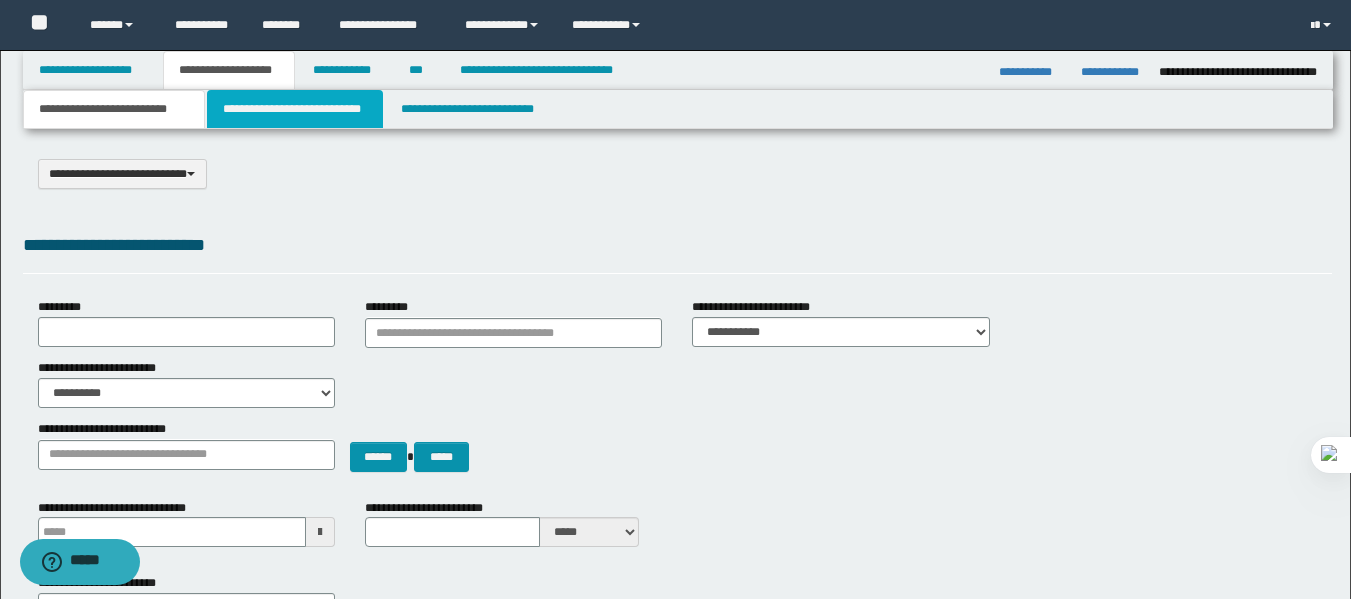 click on "**********" at bounding box center (295, 109) 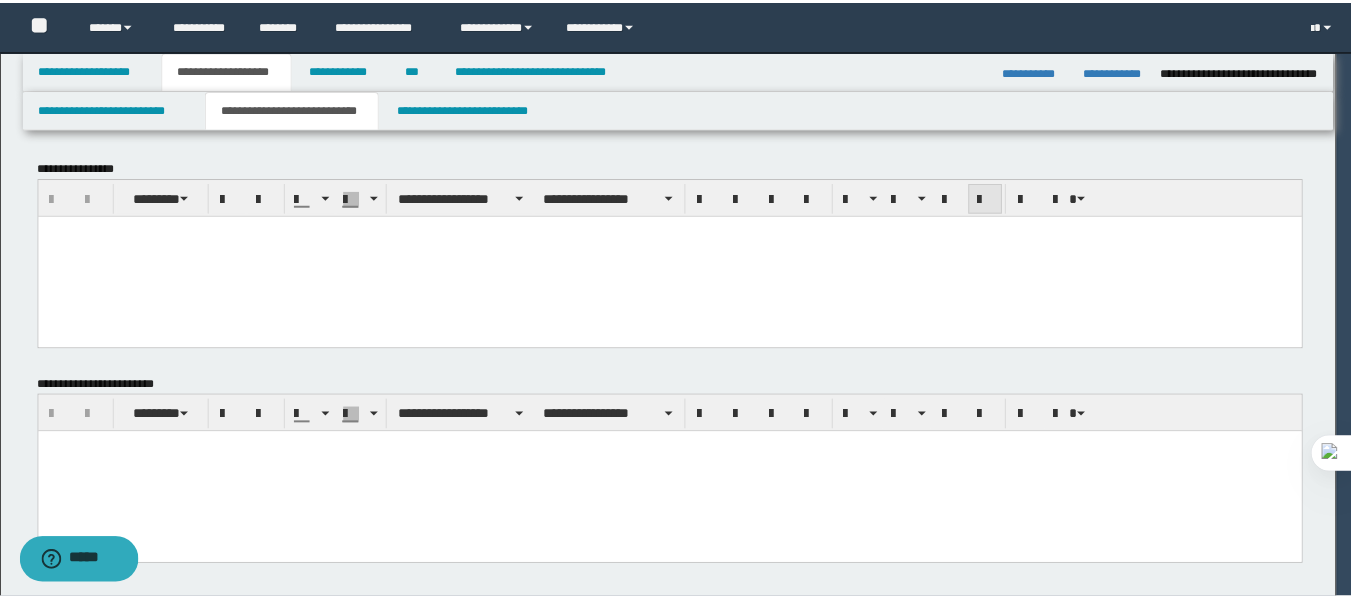 scroll, scrollTop: 0, scrollLeft: 0, axis: both 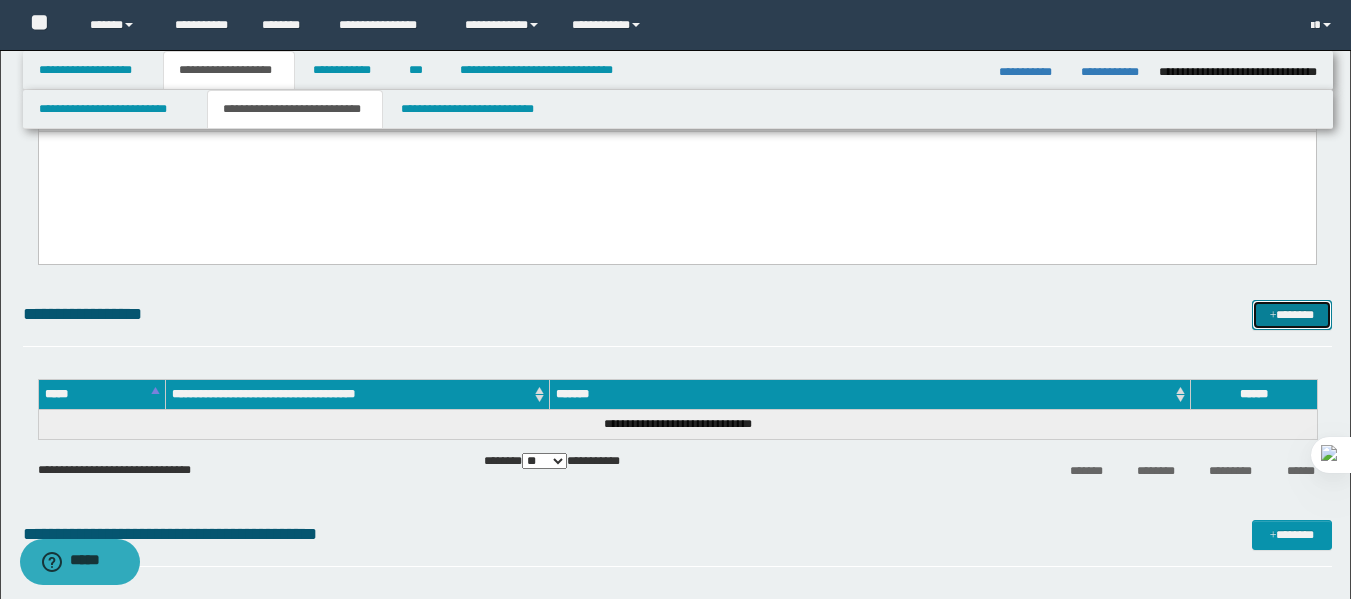 click on "*******" at bounding box center (1292, 315) 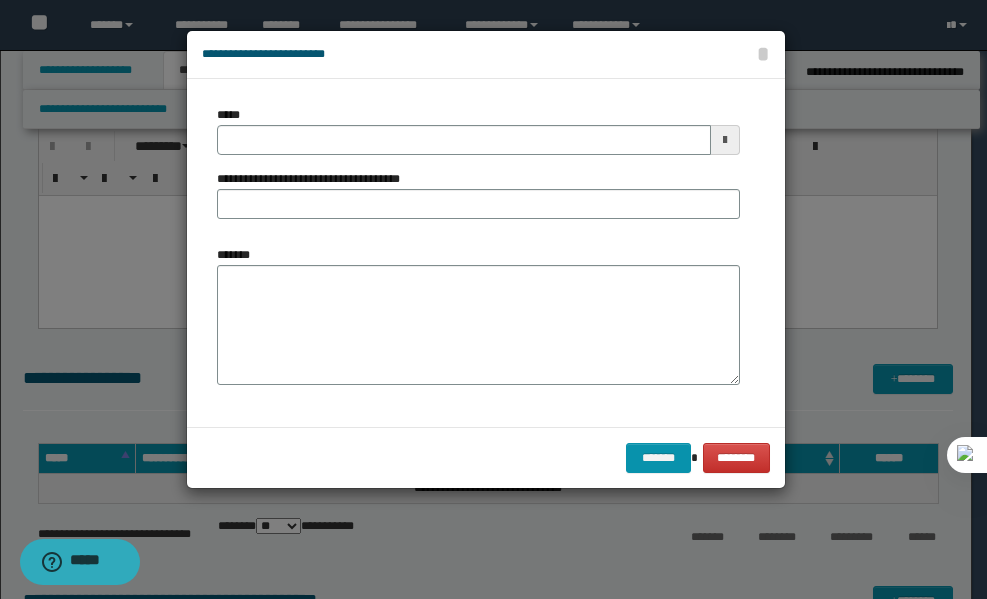 type 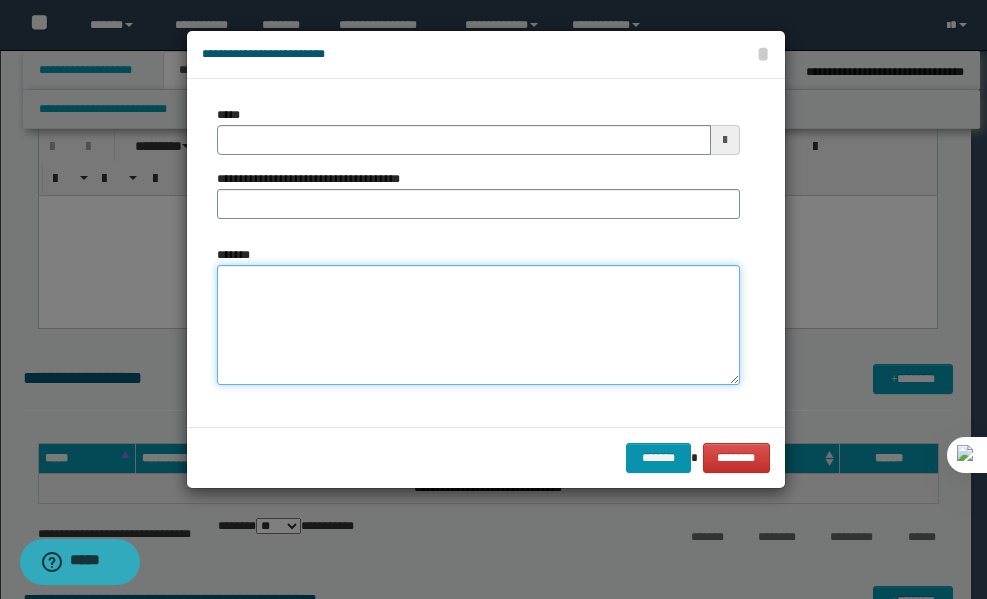 click on "*******" at bounding box center [478, 325] 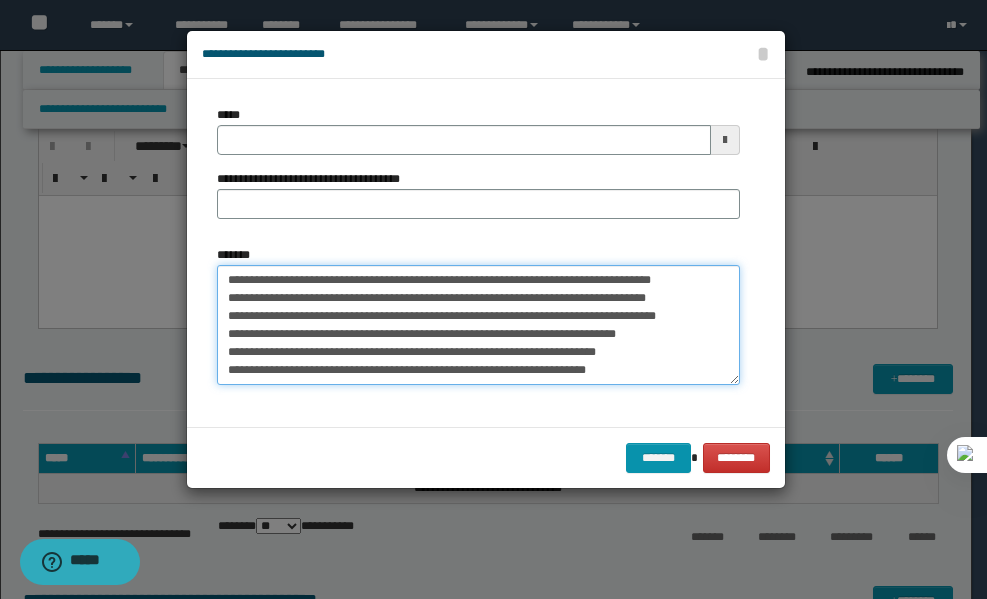 scroll, scrollTop: 912, scrollLeft: 0, axis: vertical 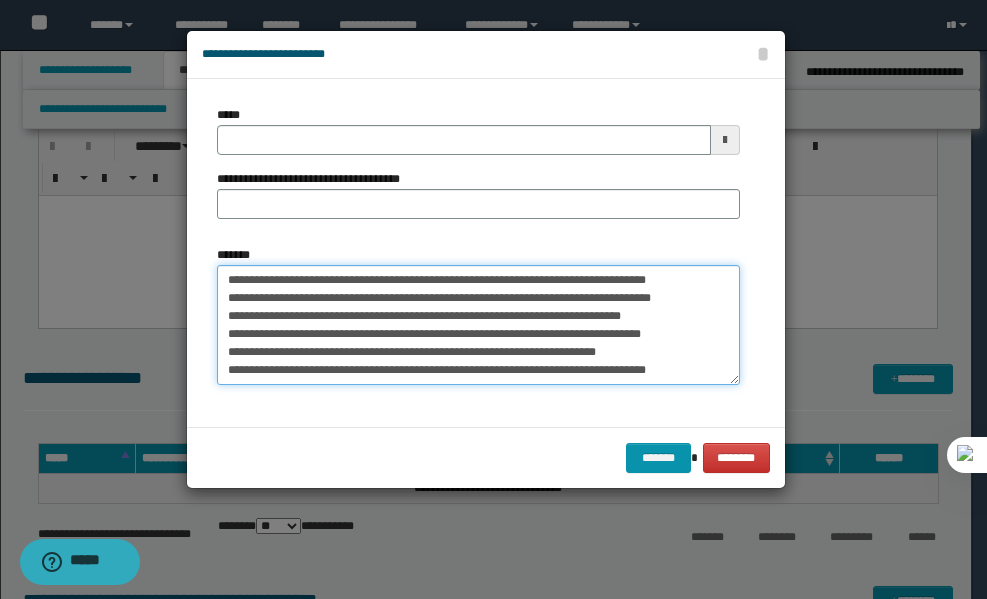 type 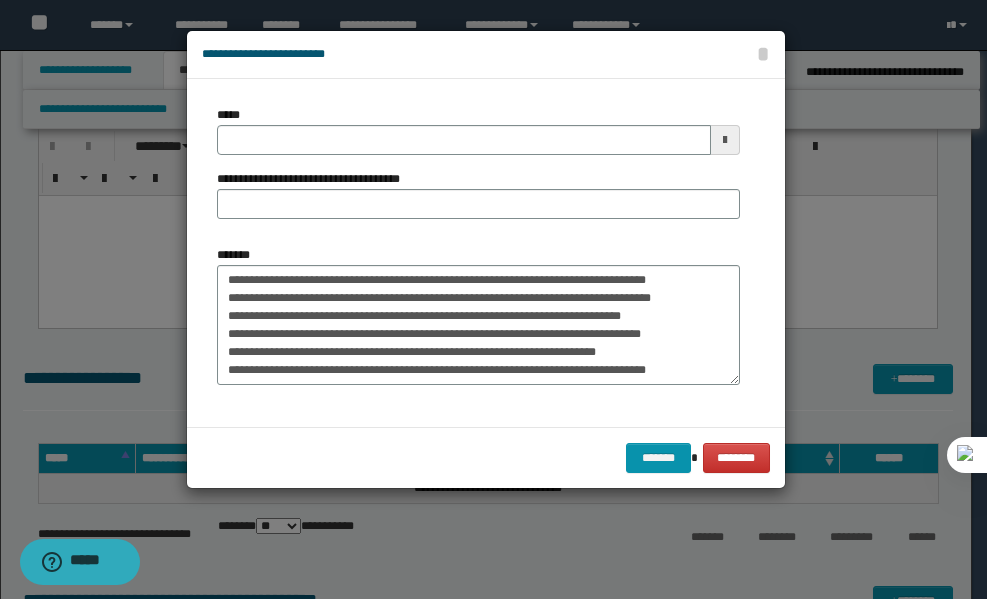 click at bounding box center (493, 299) 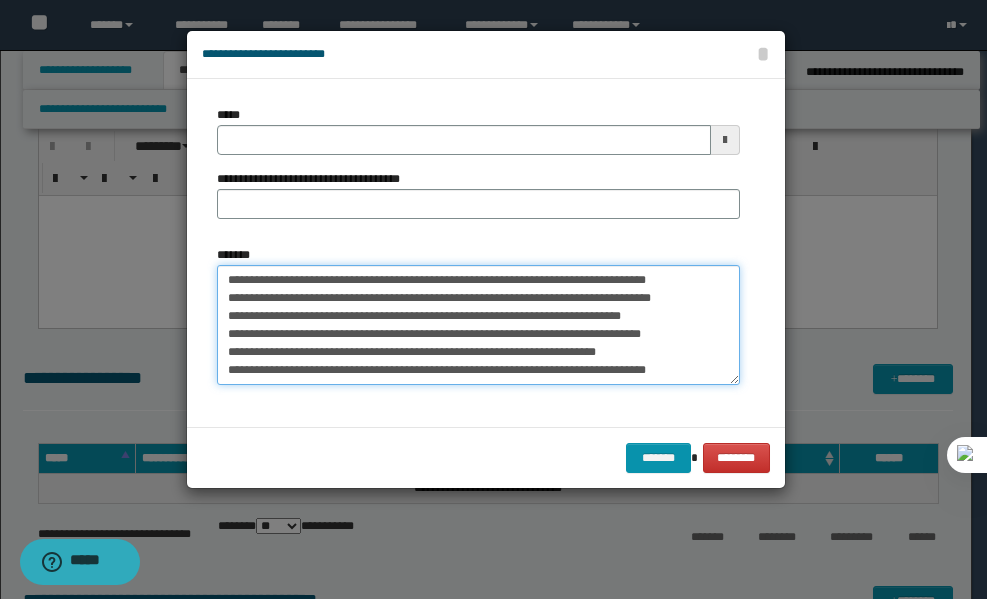 click on "*******" at bounding box center [478, 325] 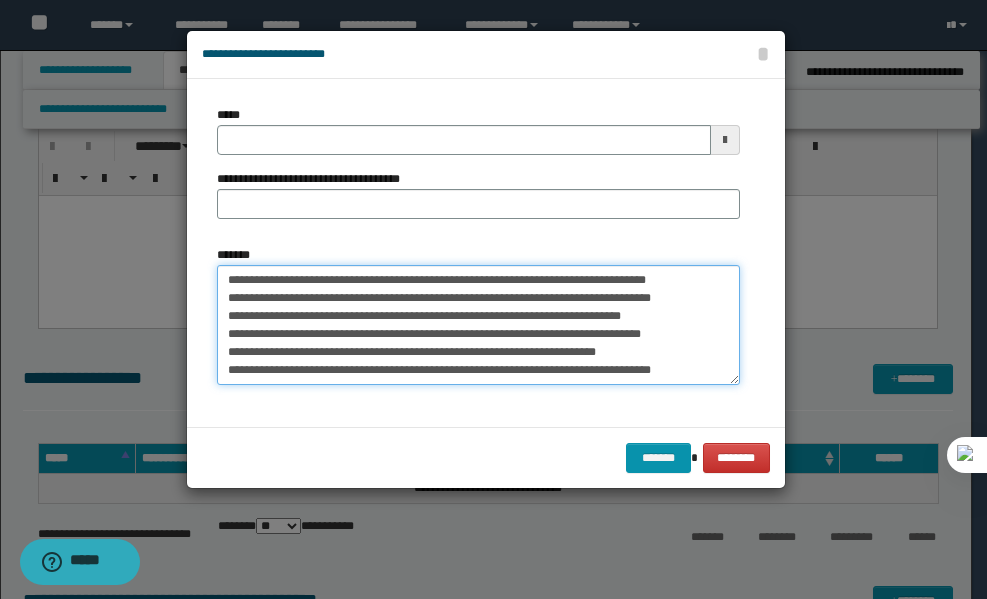 paste on "**********" 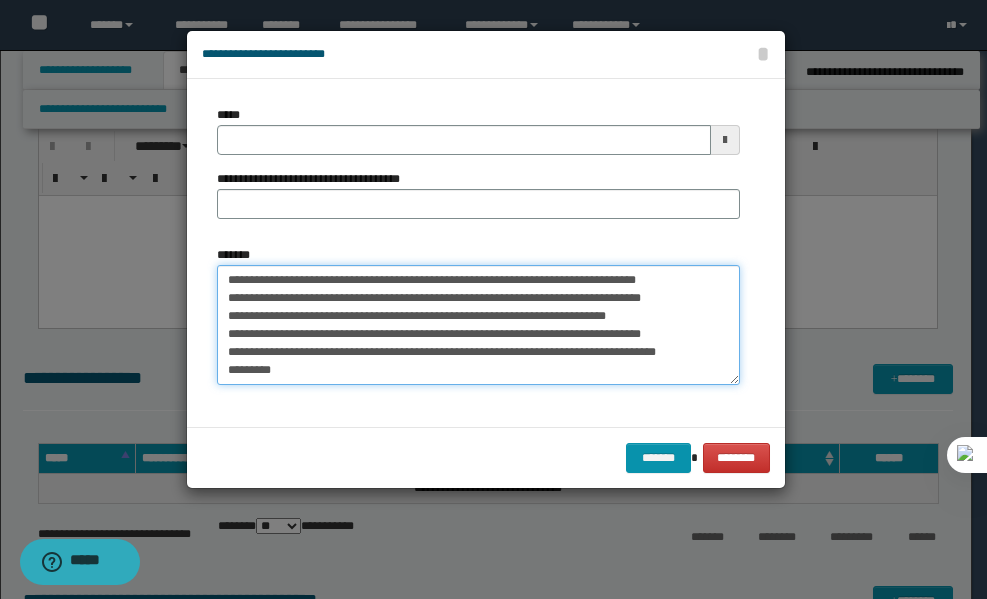 scroll, scrollTop: 1560, scrollLeft: 0, axis: vertical 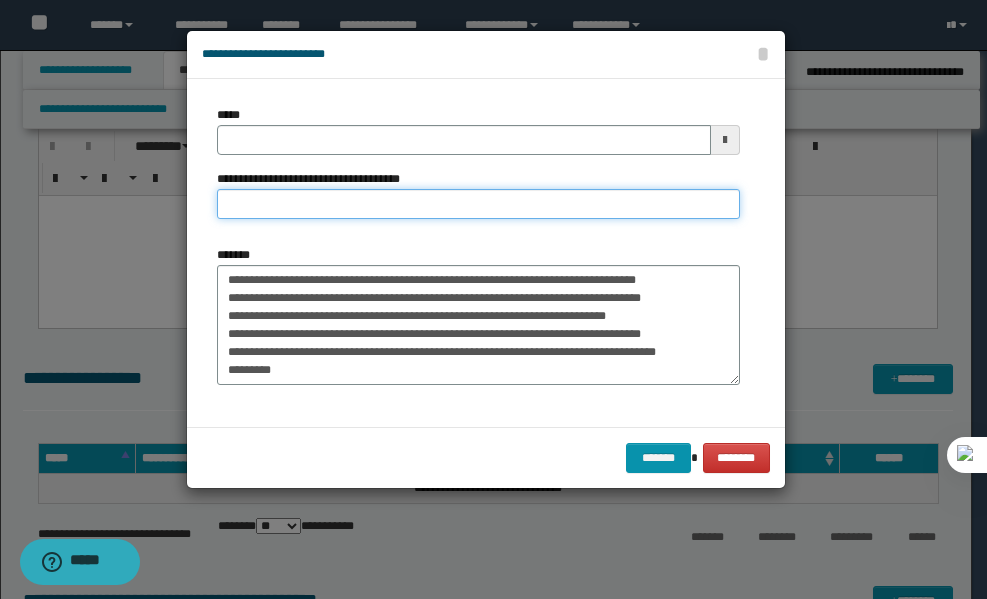 click on "**********" at bounding box center (478, 204) 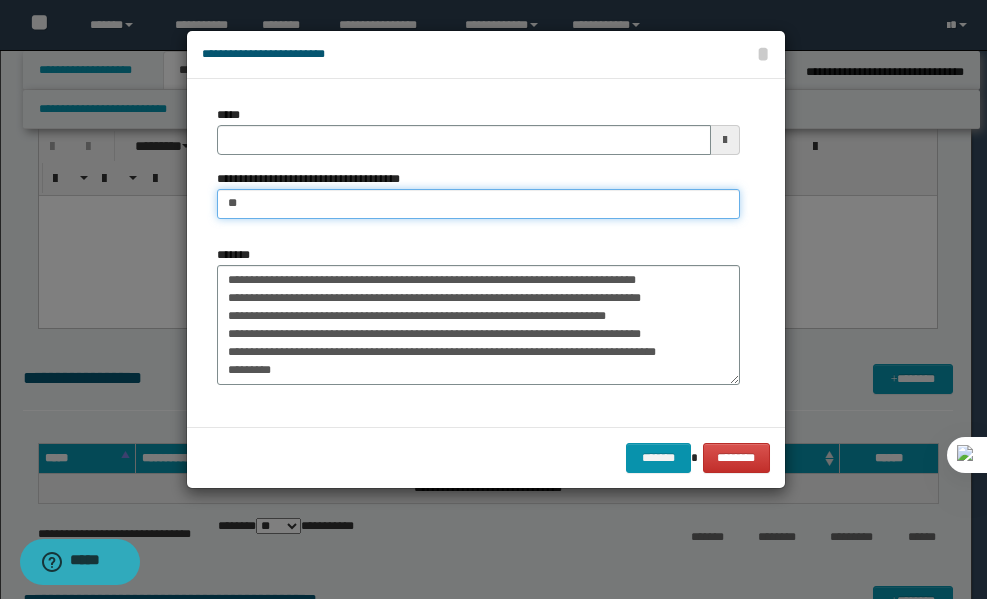 type on "*" 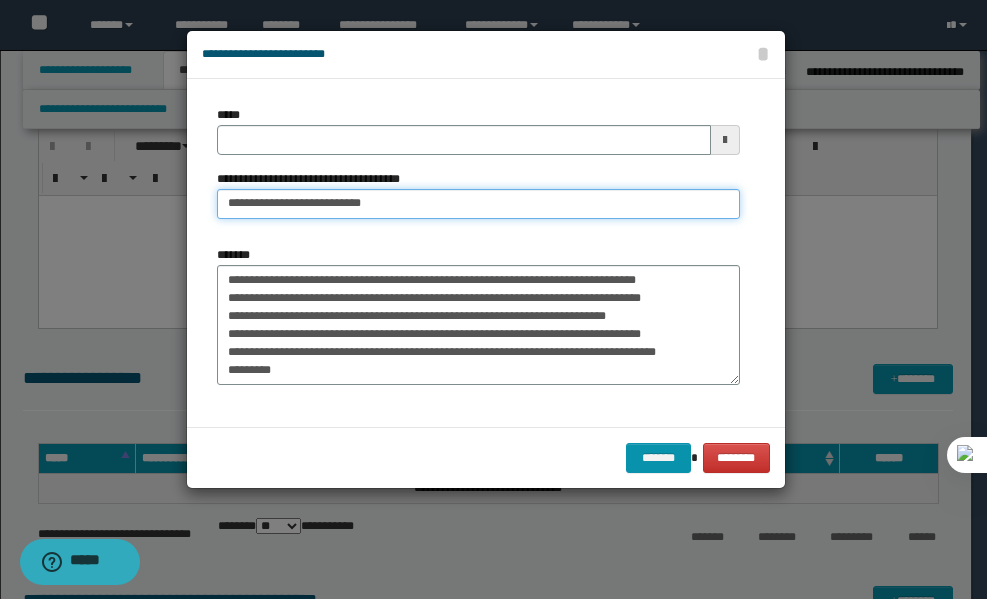 type on "**********" 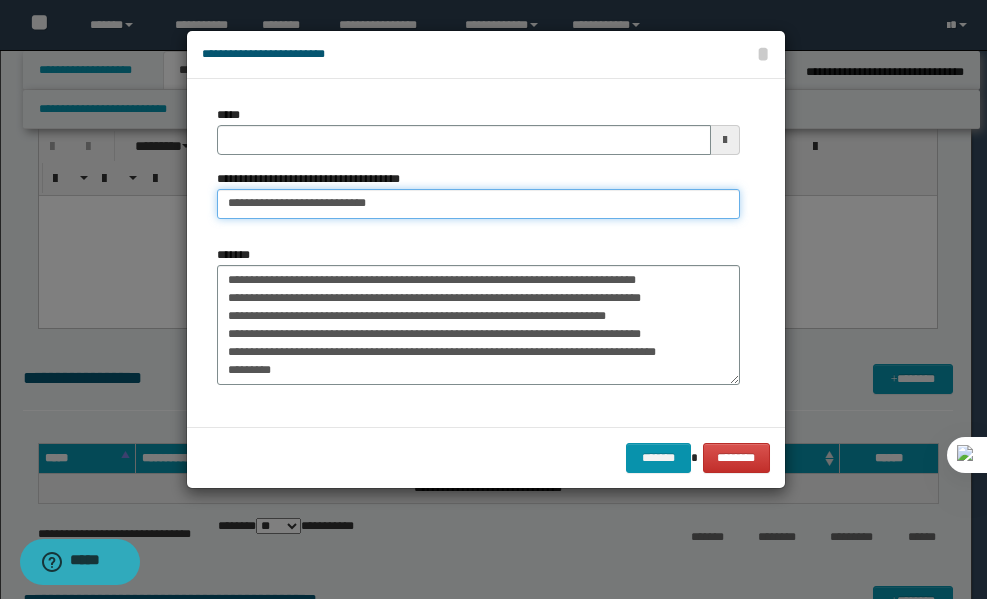 type 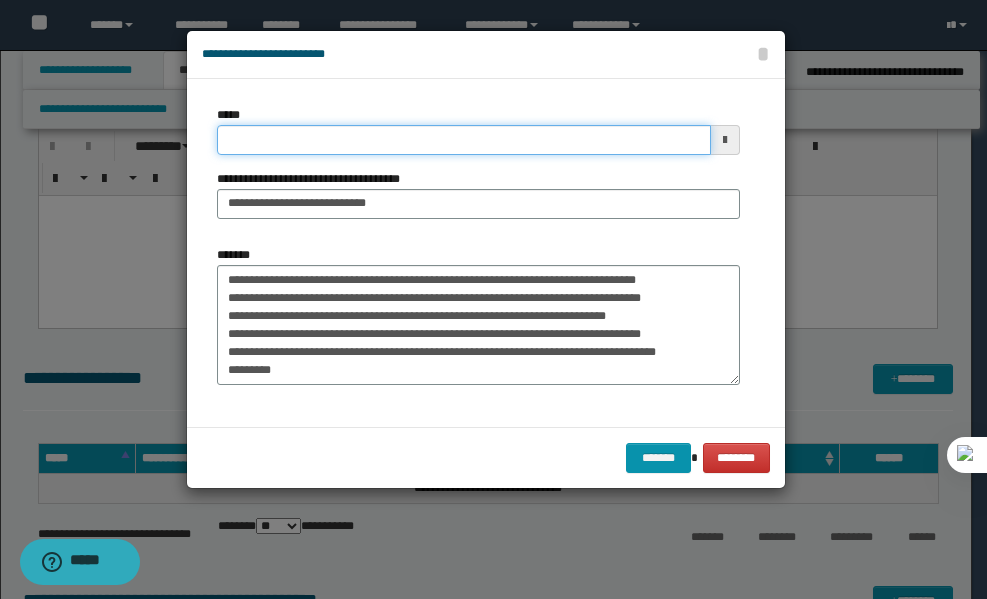click on "*****" at bounding box center (464, 140) 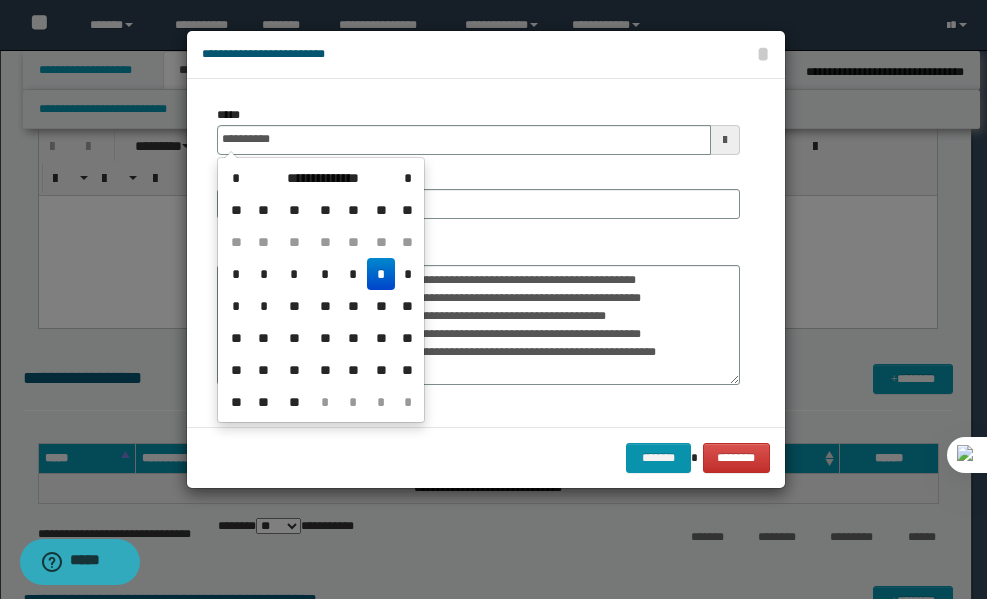 type on "**********" 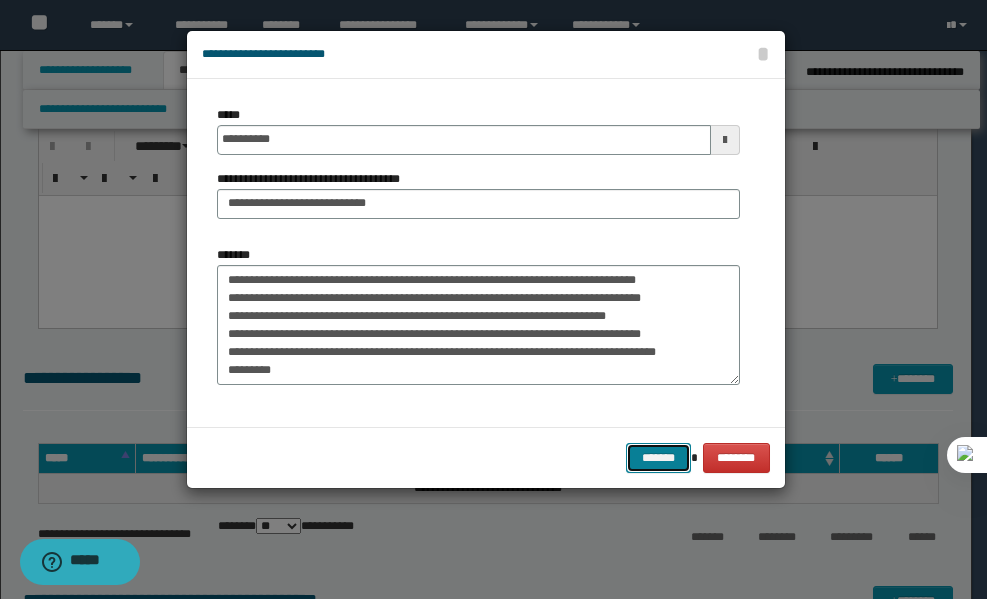click on "*******" at bounding box center [658, 458] 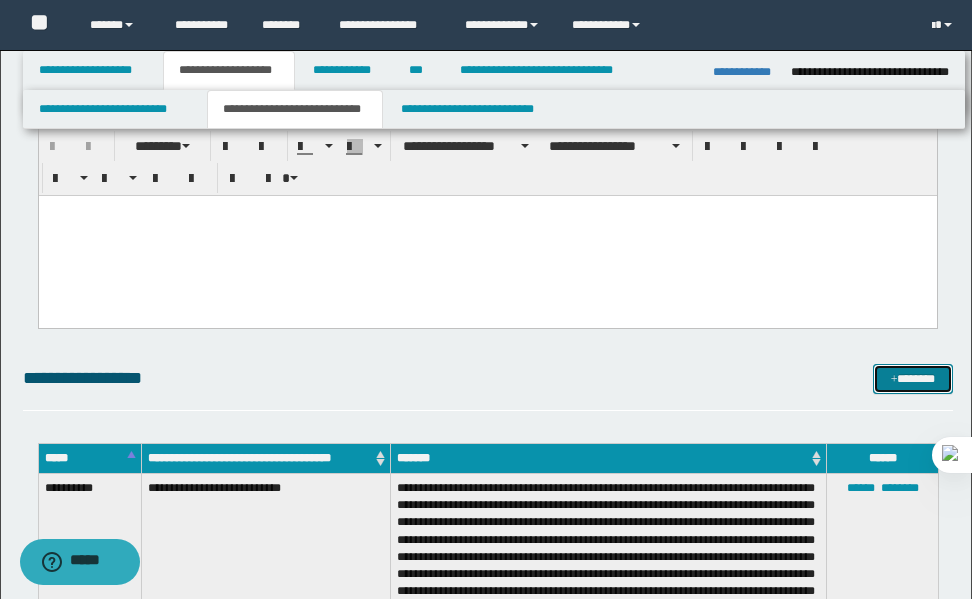click on "*******" at bounding box center [913, 379] 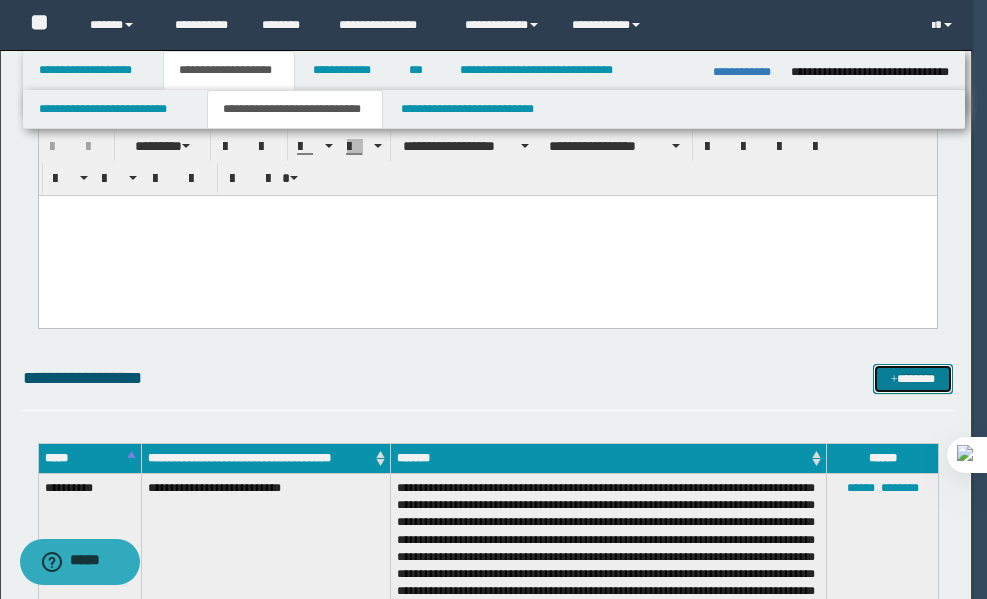 scroll, scrollTop: 0, scrollLeft: 0, axis: both 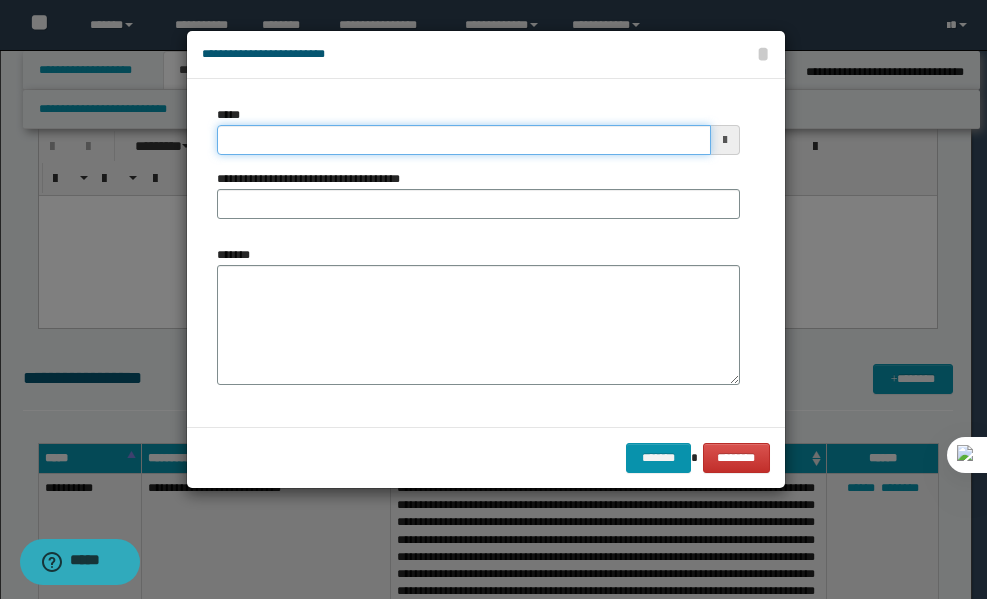 click on "*****" at bounding box center [464, 140] 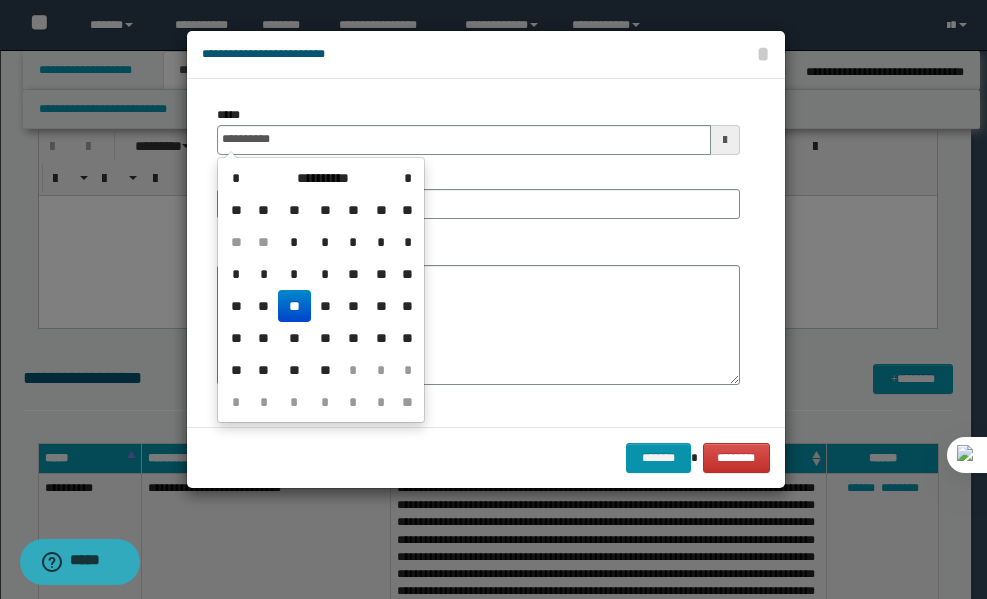 type on "**********" 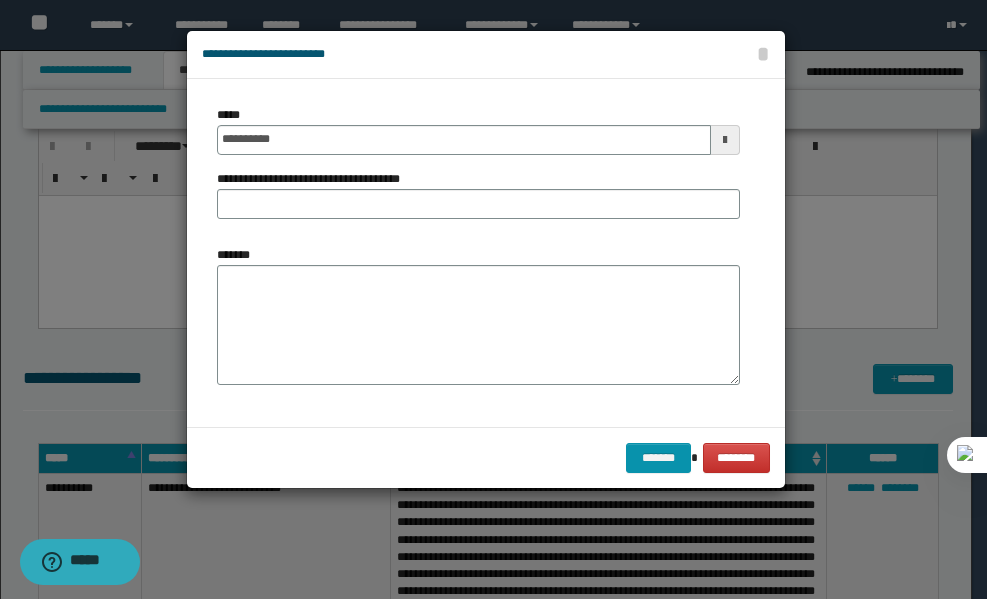 click on "**********" at bounding box center (486, 55) 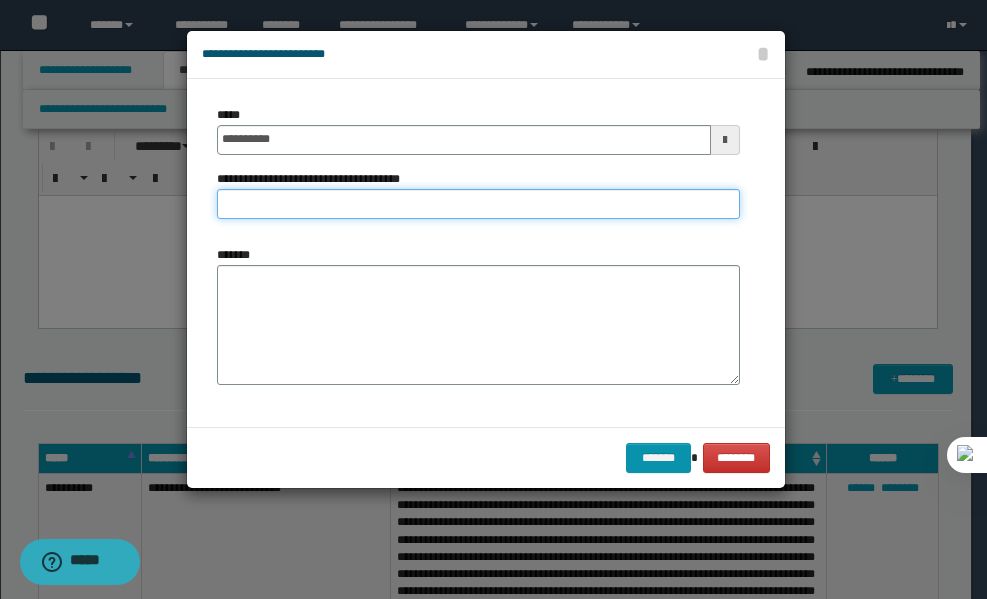 click on "**********" at bounding box center [478, 204] 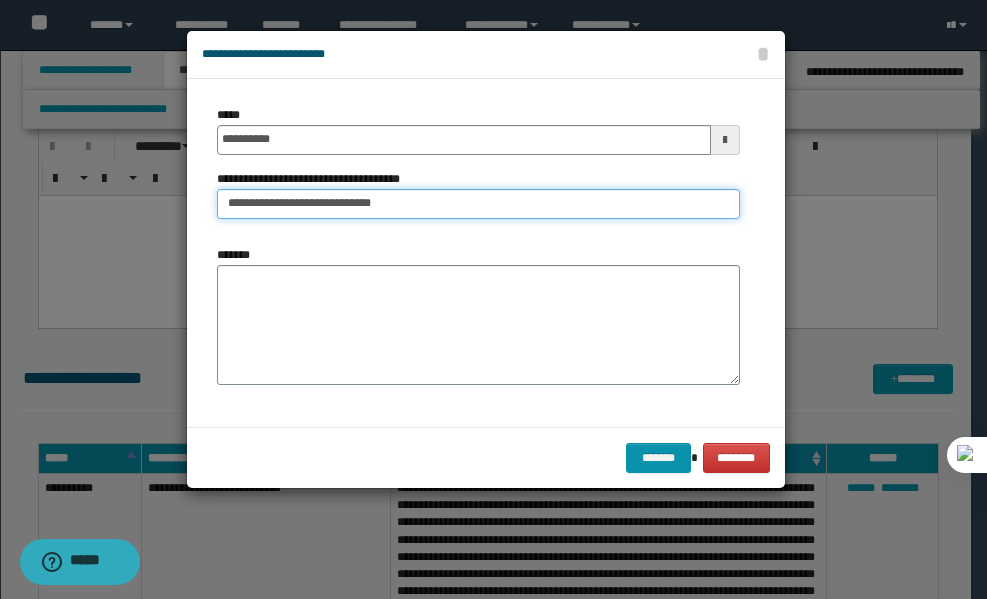 type on "**********" 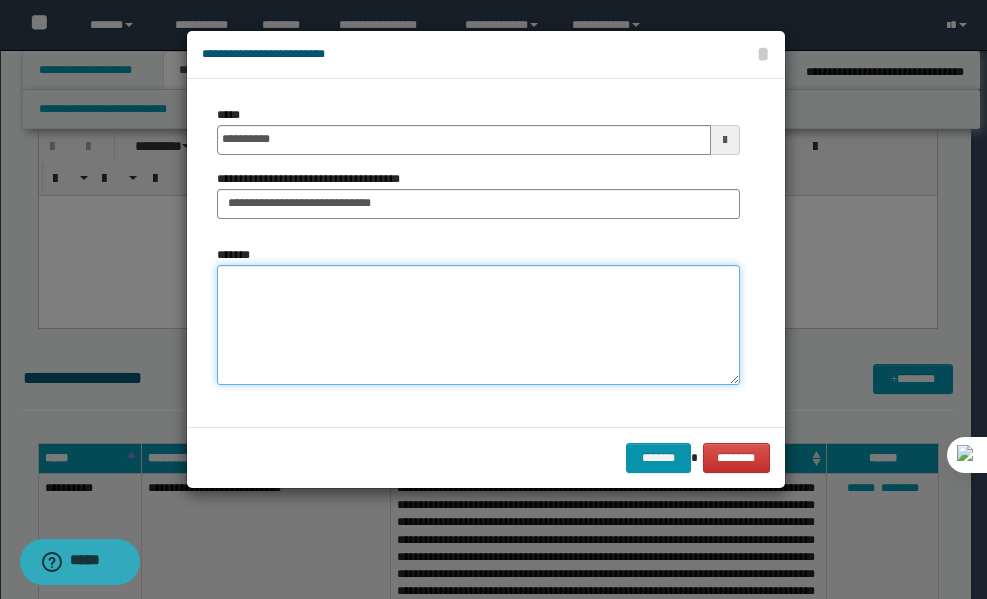 click on "*******" at bounding box center [478, 325] 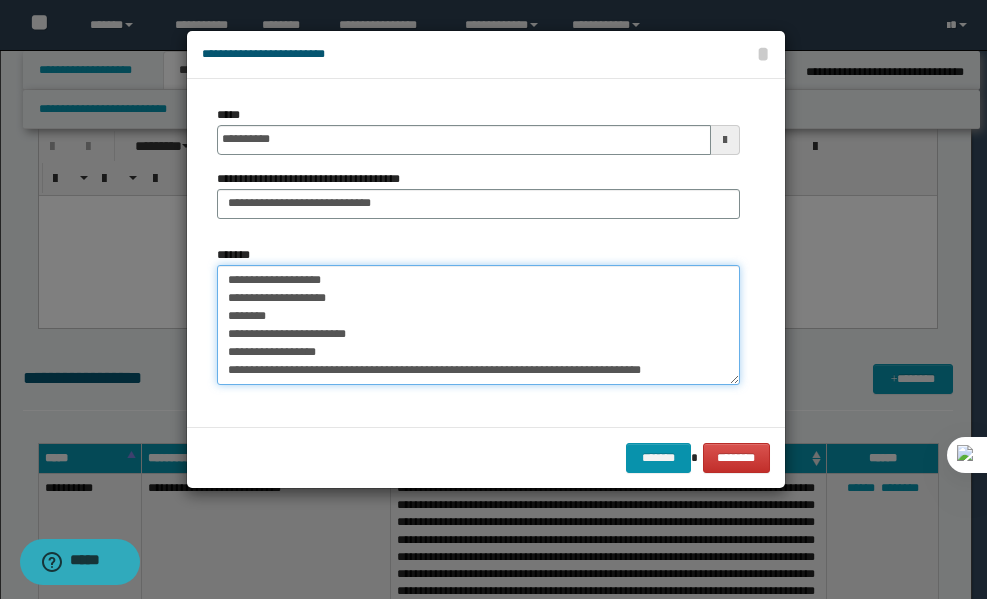 scroll, scrollTop: 246, scrollLeft: 0, axis: vertical 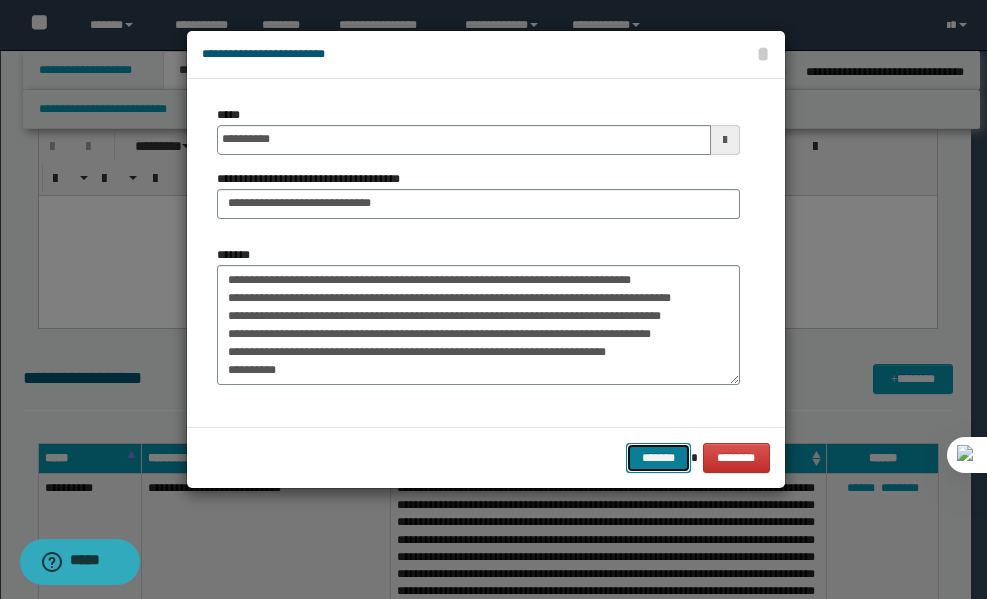 click on "*******" at bounding box center [658, 458] 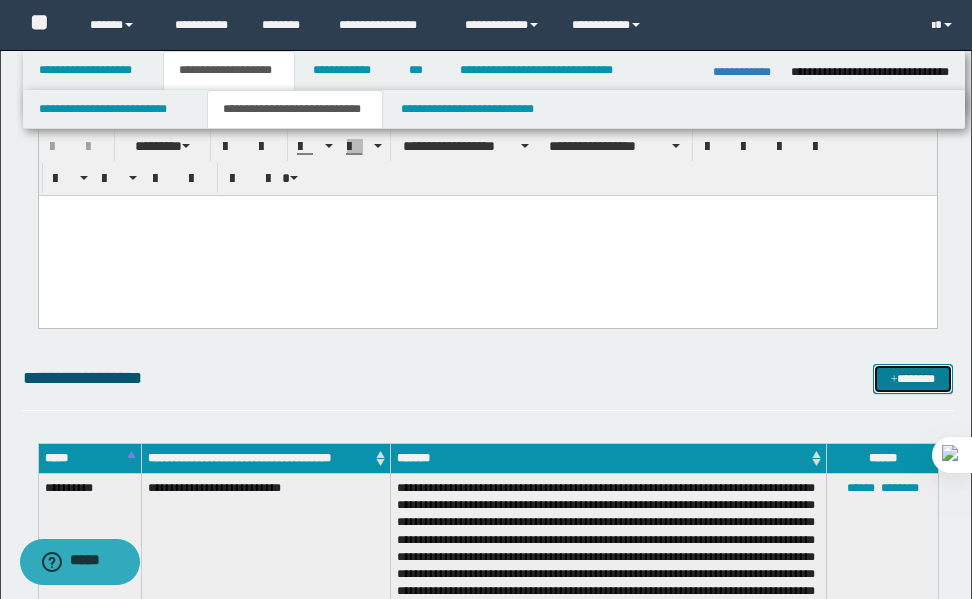 click on "*******" at bounding box center (913, 379) 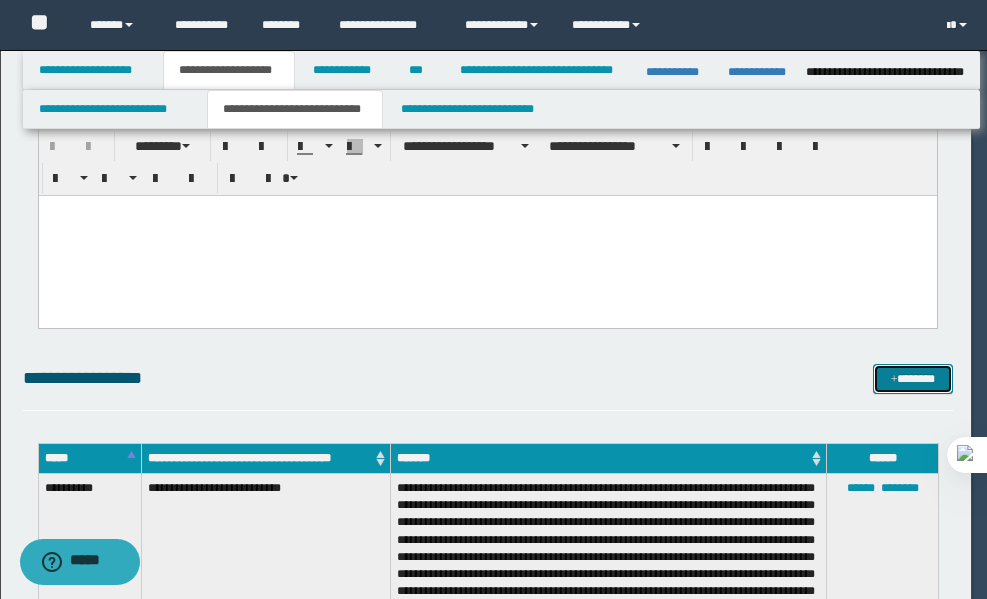 scroll, scrollTop: 0, scrollLeft: 0, axis: both 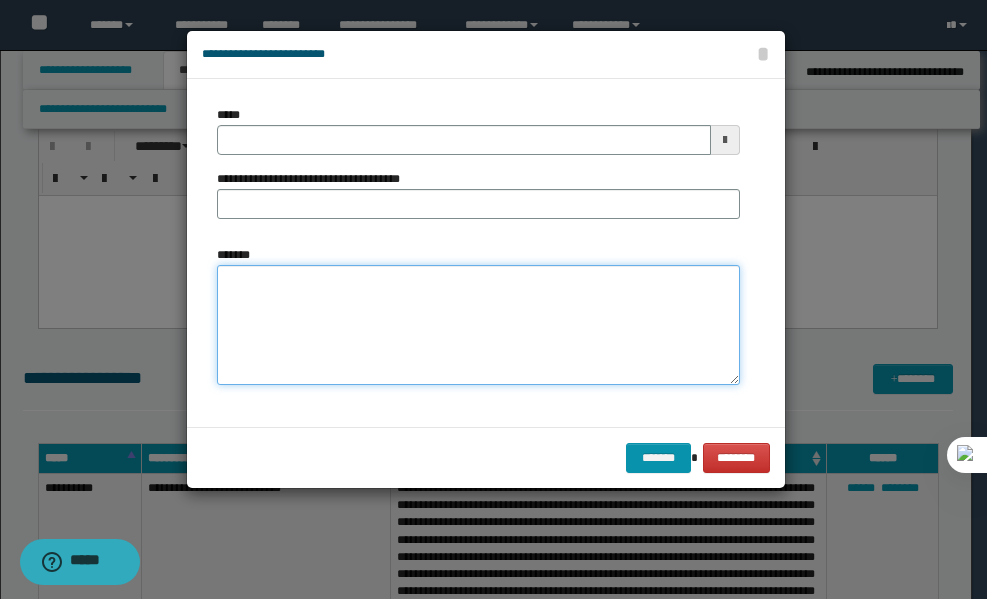 click on "*******" at bounding box center (478, 325) 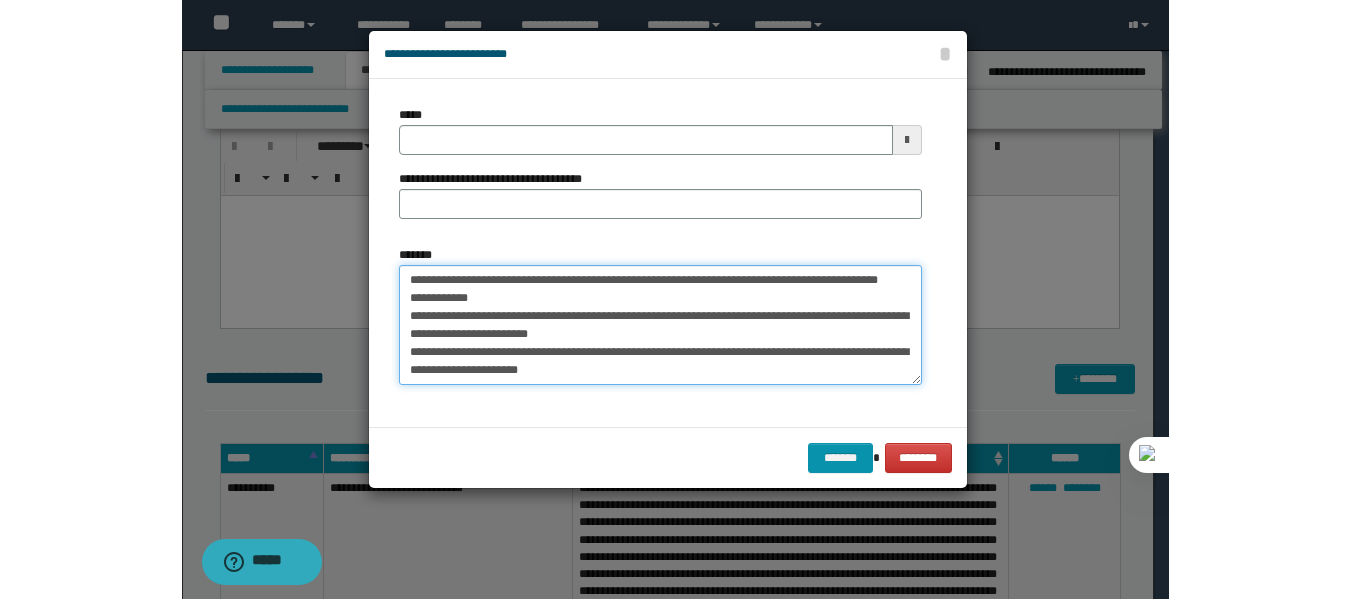scroll, scrollTop: 642, scrollLeft: 0, axis: vertical 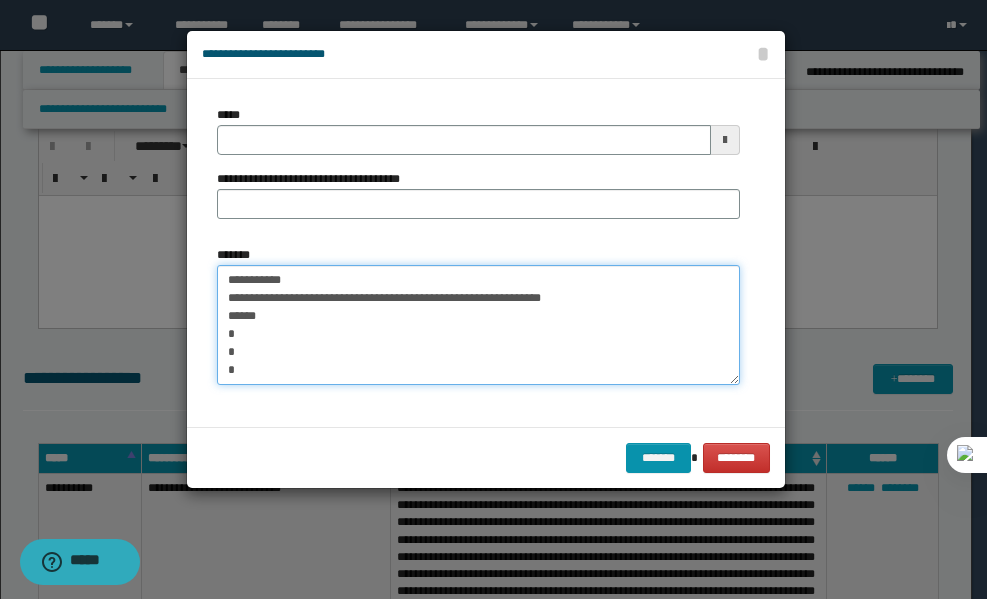 type 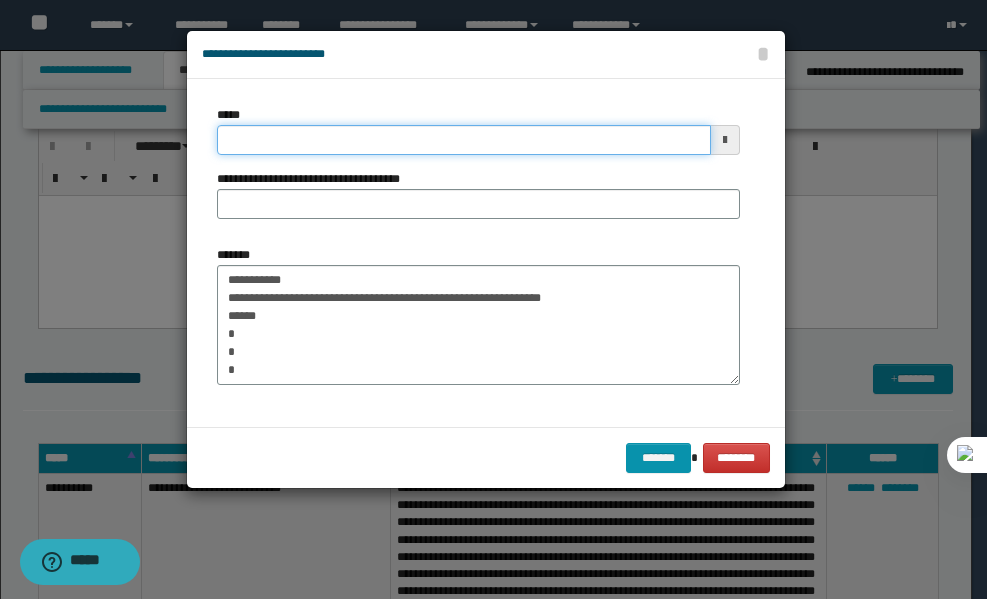 click on "*****" at bounding box center (464, 140) 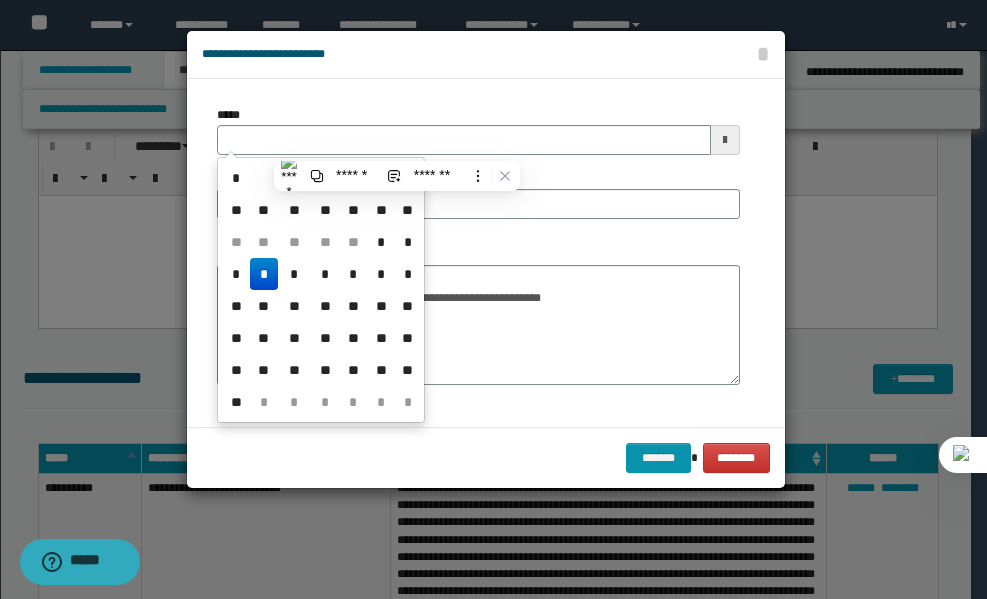 click on "**********" at bounding box center [478, 253] 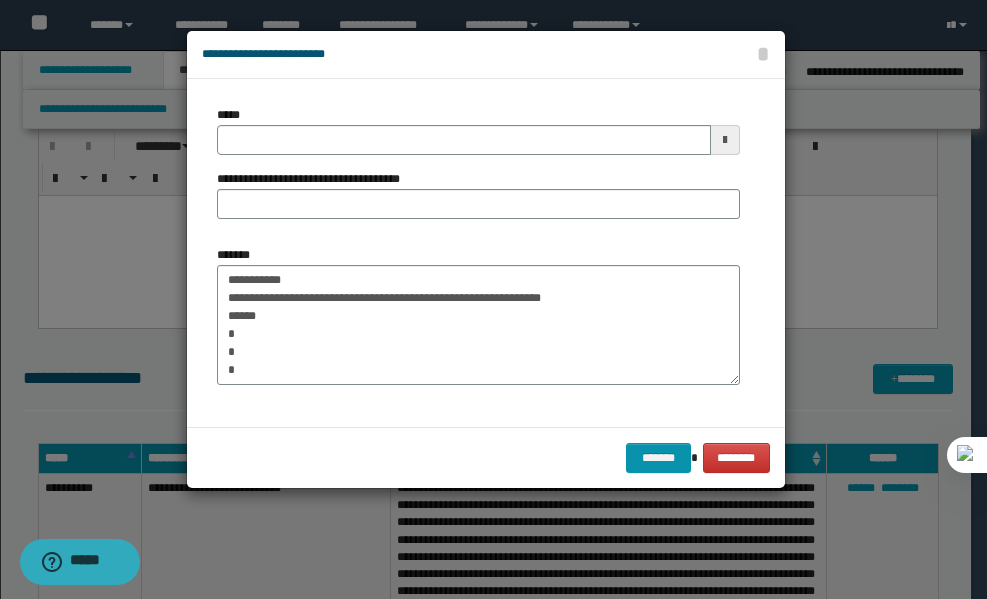 type 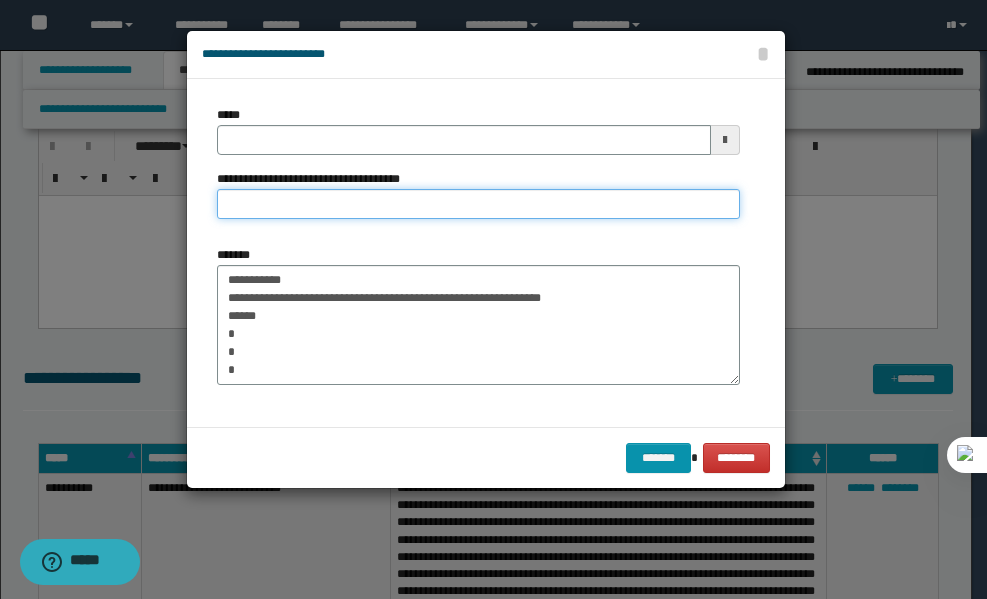 click on "**********" at bounding box center (478, 204) 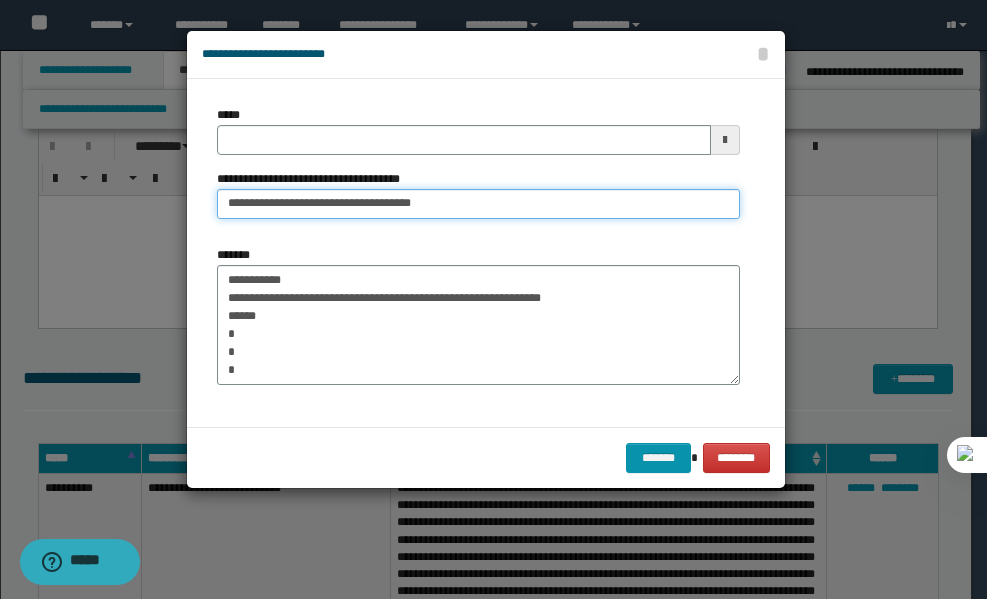 type on "**********" 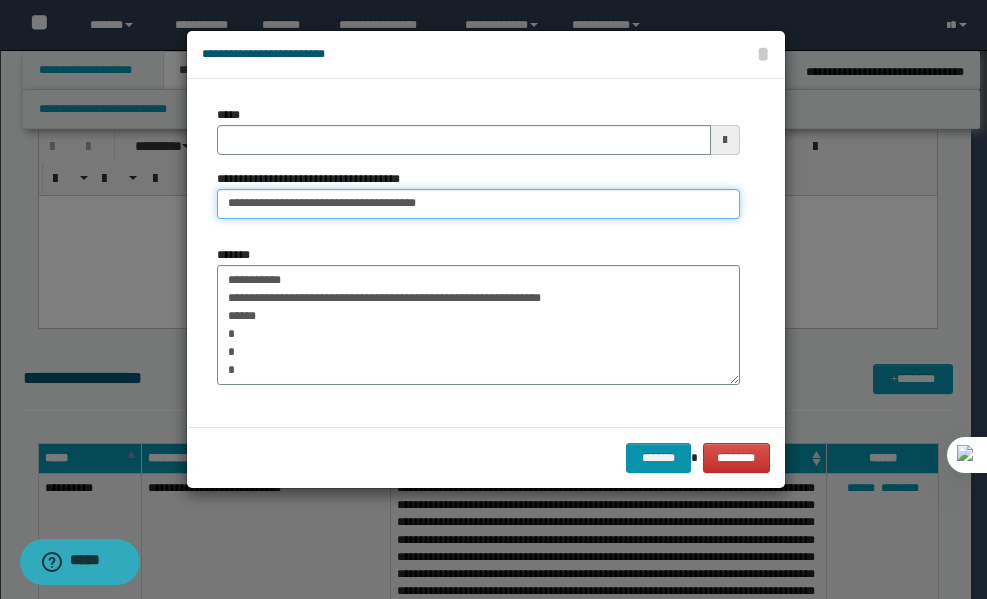 type 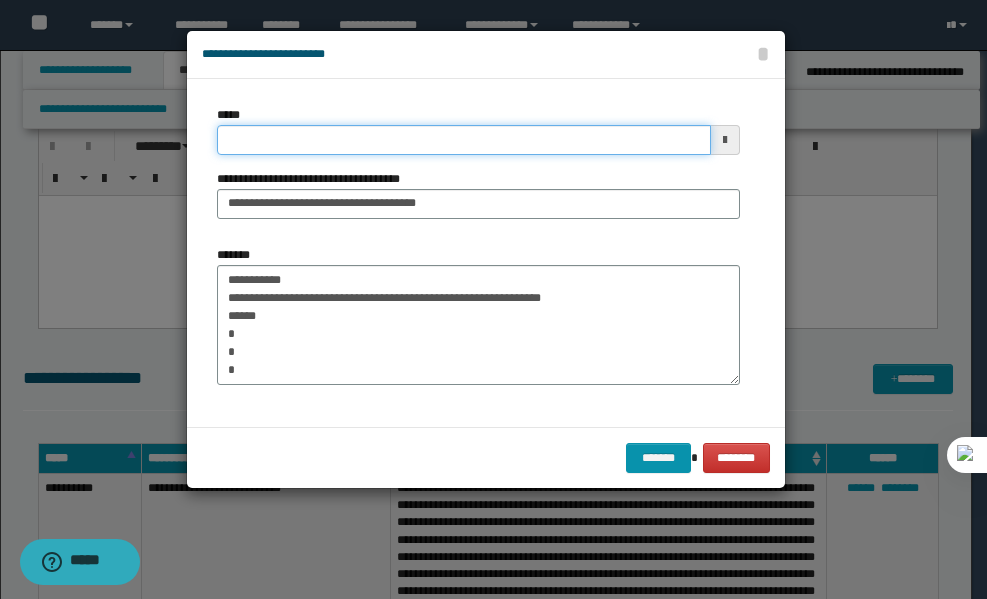click on "*****" at bounding box center (464, 140) 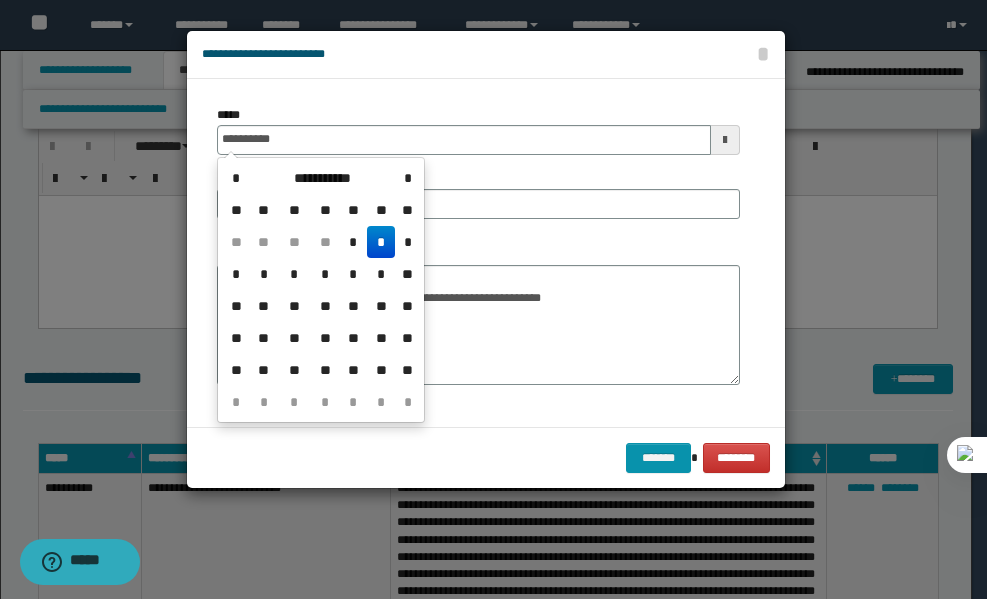 type on "**********" 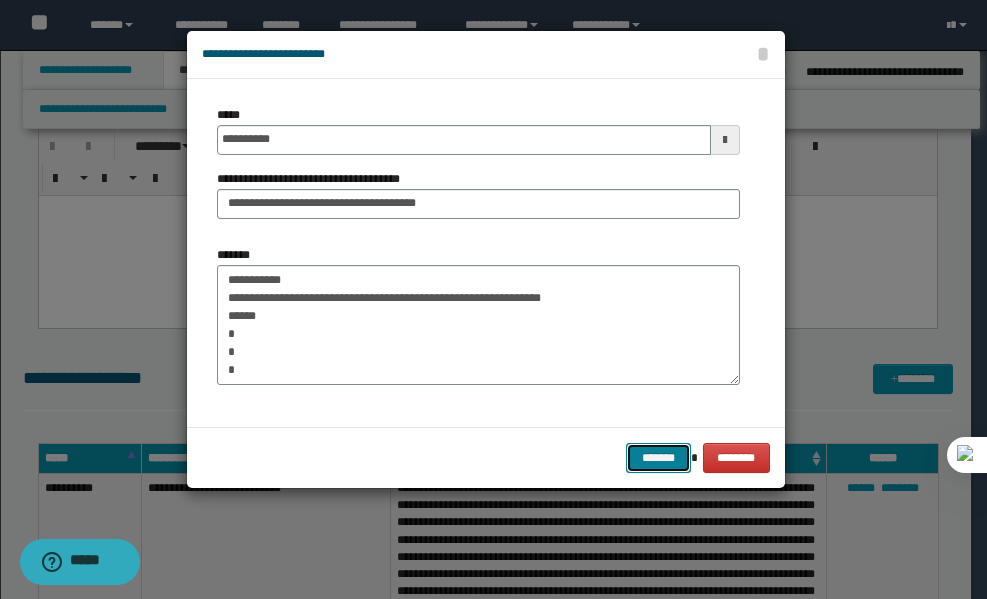 click on "*******" at bounding box center (658, 458) 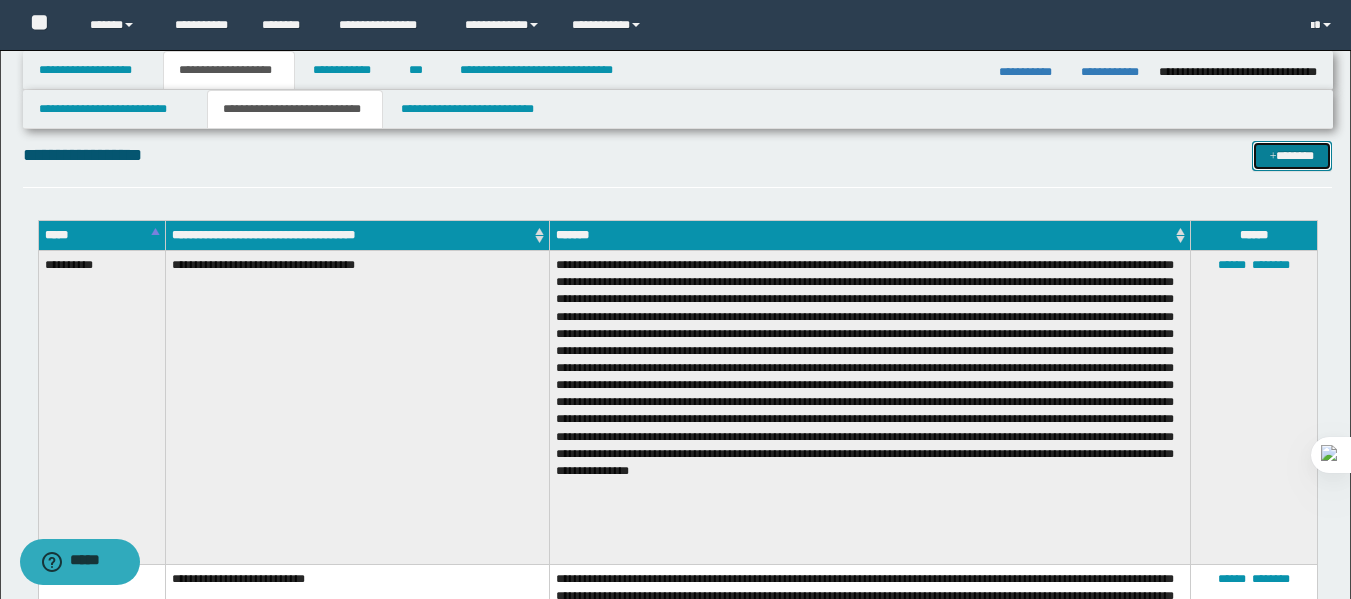 scroll, scrollTop: 450, scrollLeft: 0, axis: vertical 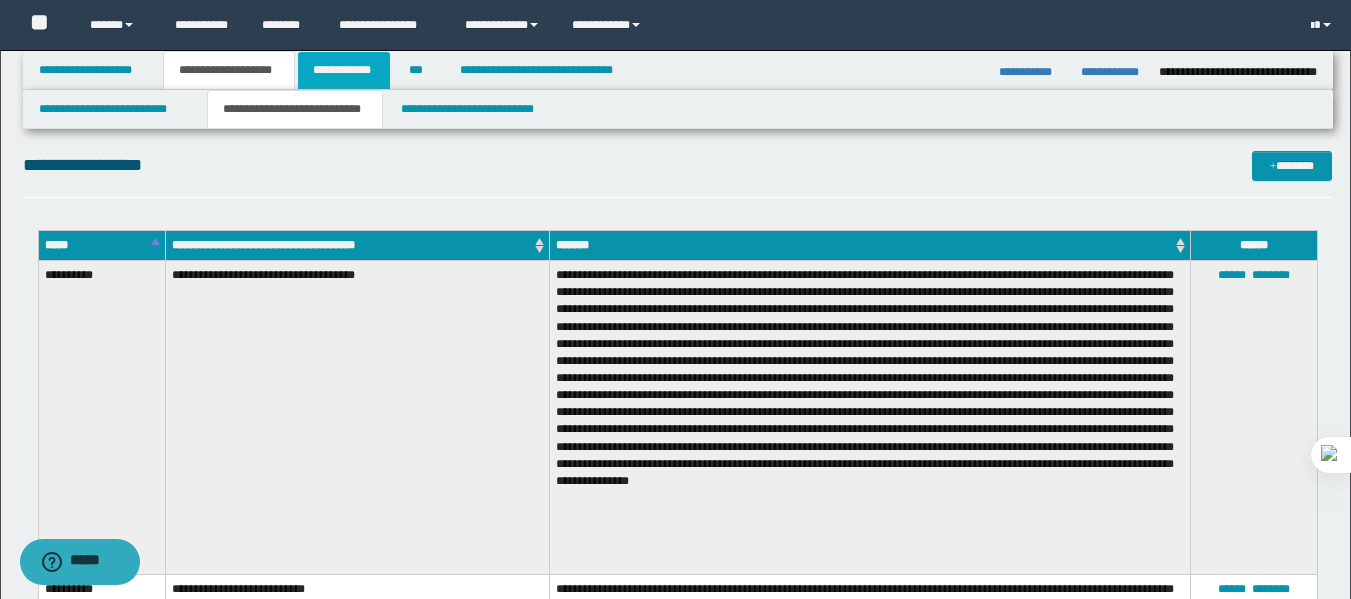 click on "**********" at bounding box center (344, 70) 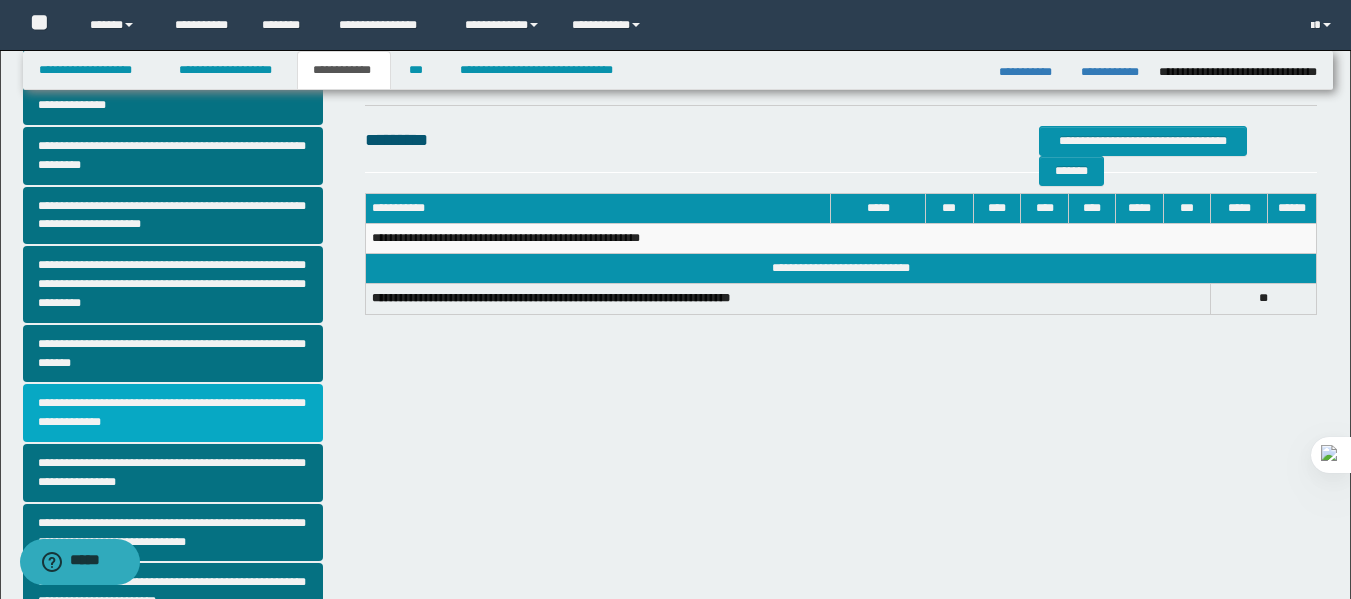 click on "**********" at bounding box center [173, 413] 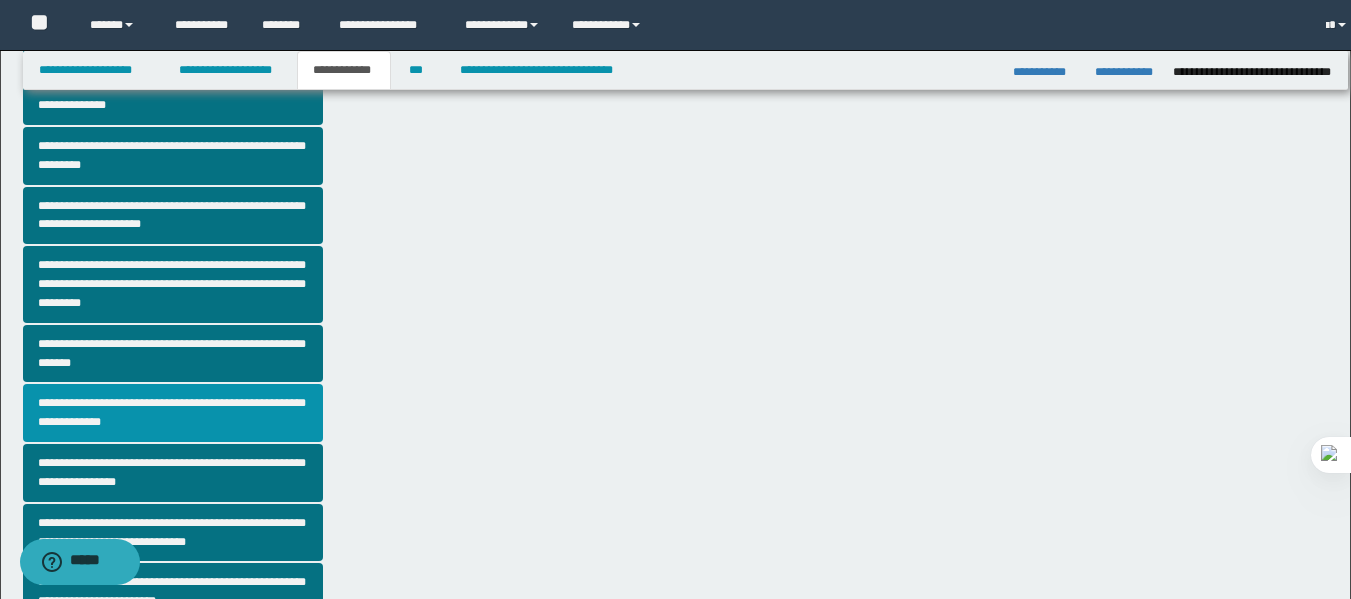 scroll, scrollTop: 0, scrollLeft: 0, axis: both 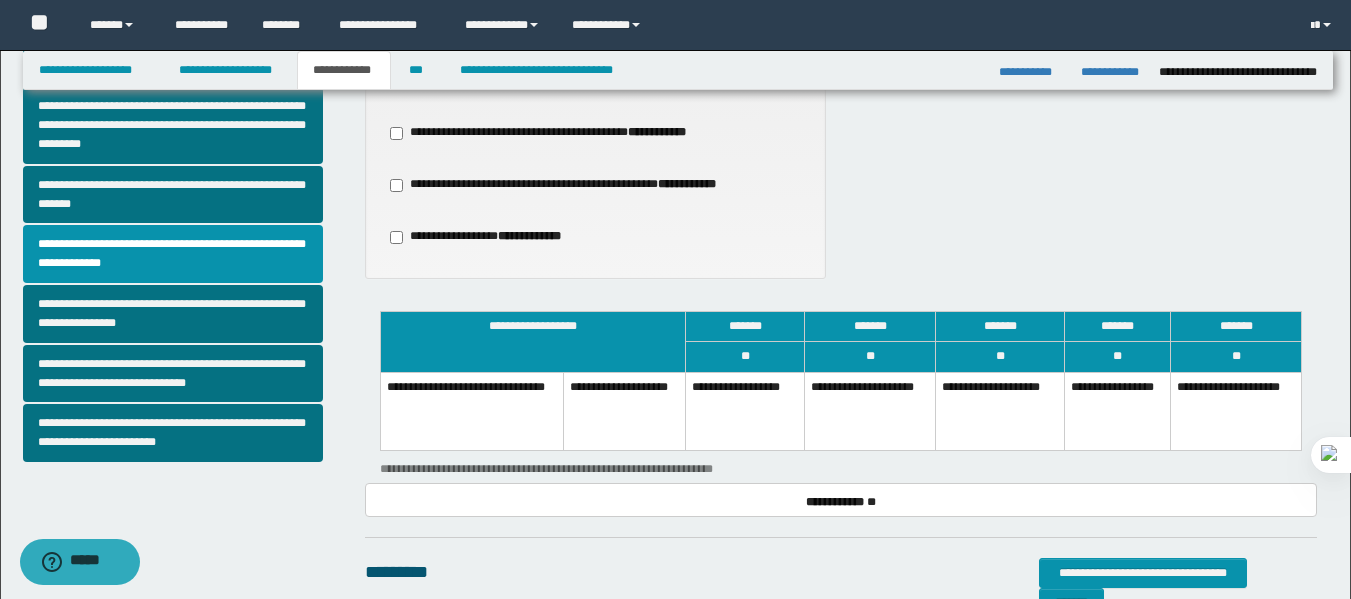 click on "**********" at bounding box center (1000, 411) 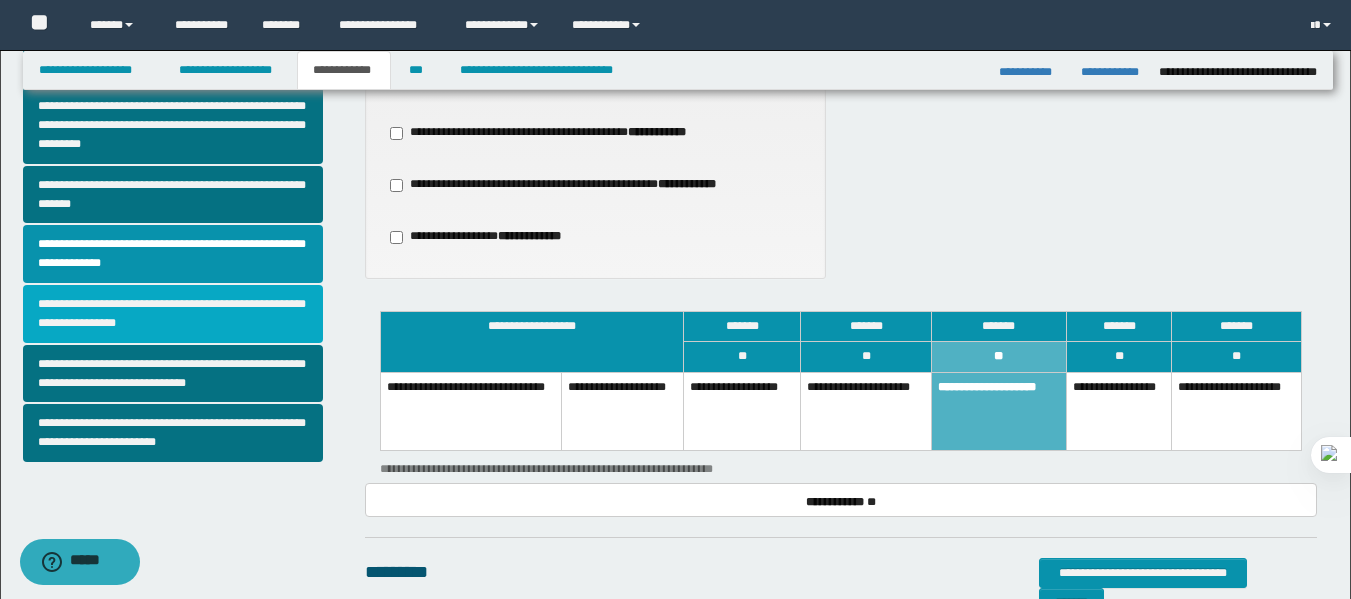 click on "**********" at bounding box center [173, 314] 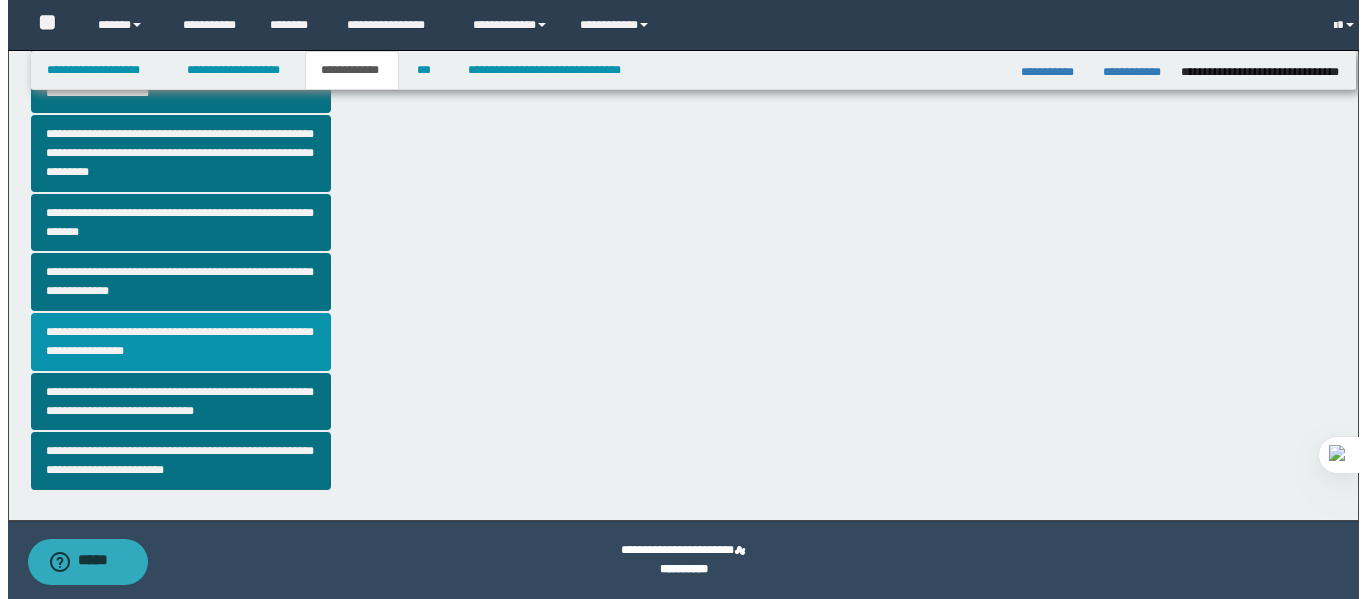 scroll, scrollTop: 0, scrollLeft: 0, axis: both 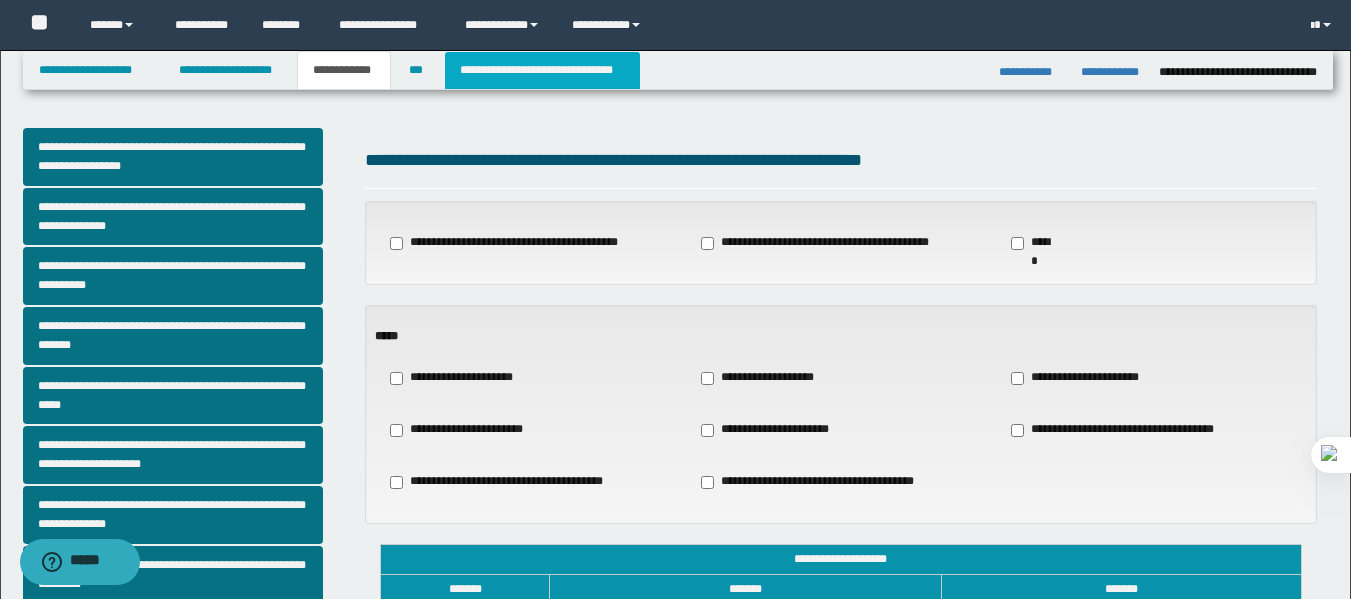 click on "**********" at bounding box center [542, 70] 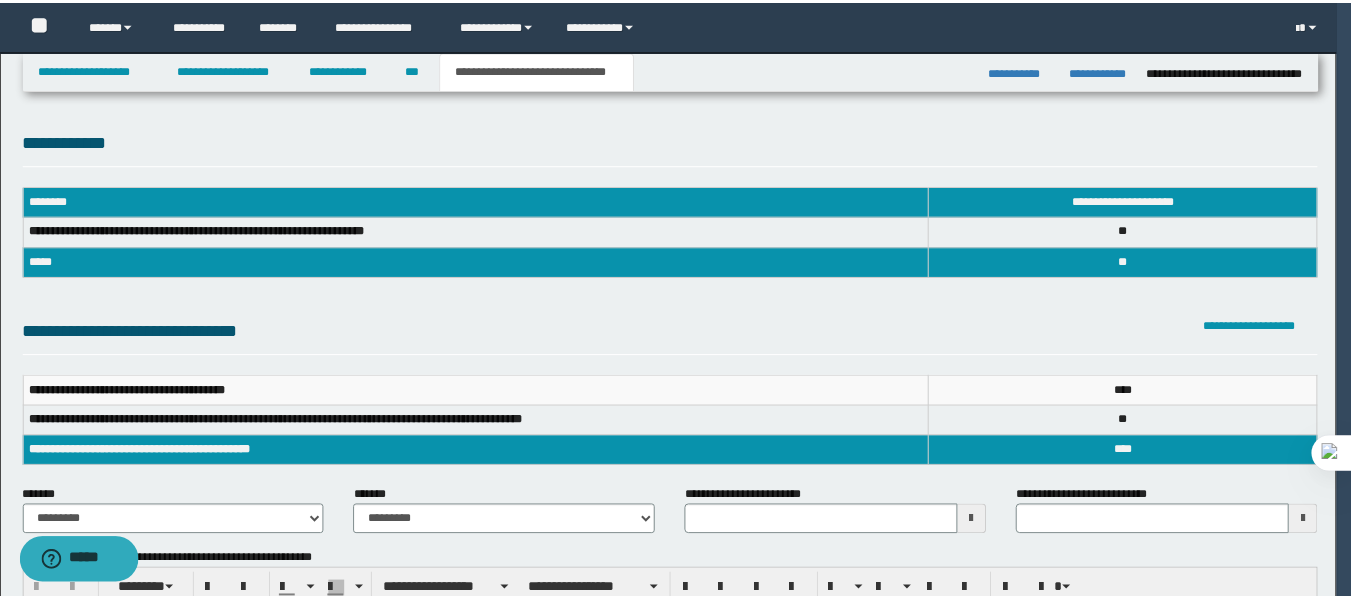 scroll, scrollTop: 0, scrollLeft: 0, axis: both 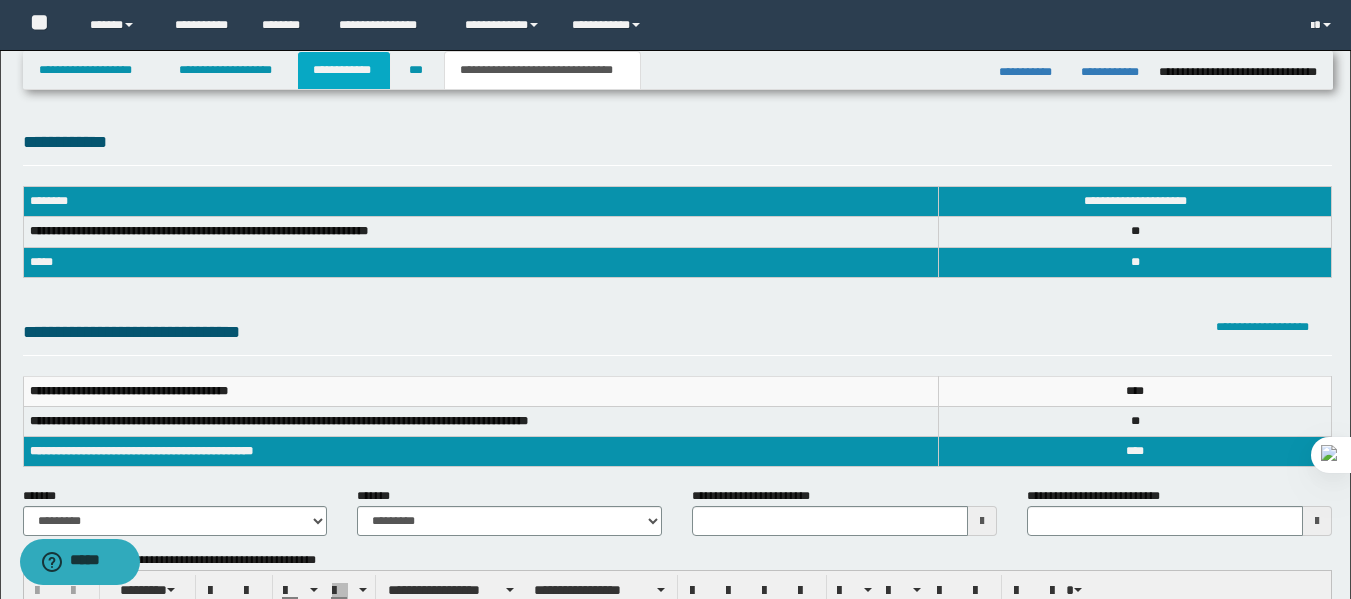 click on "**********" at bounding box center (344, 70) 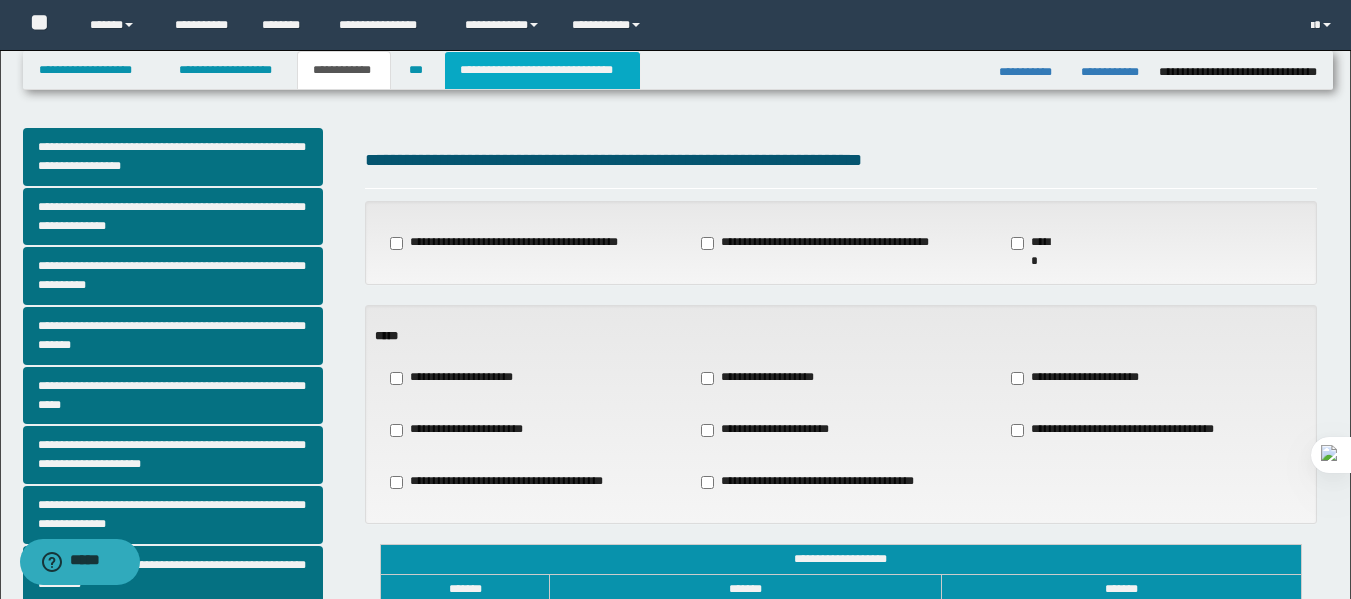 click on "**********" at bounding box center [542, 70] 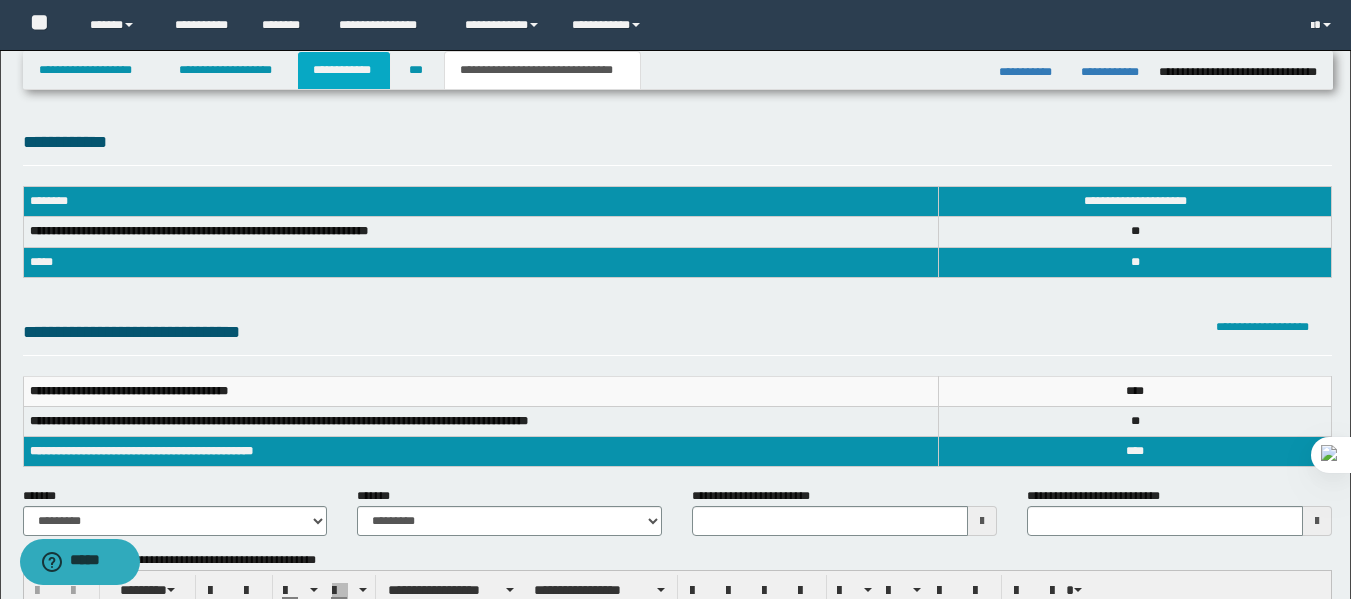 click on "**********" at bounding box center [344, 70] 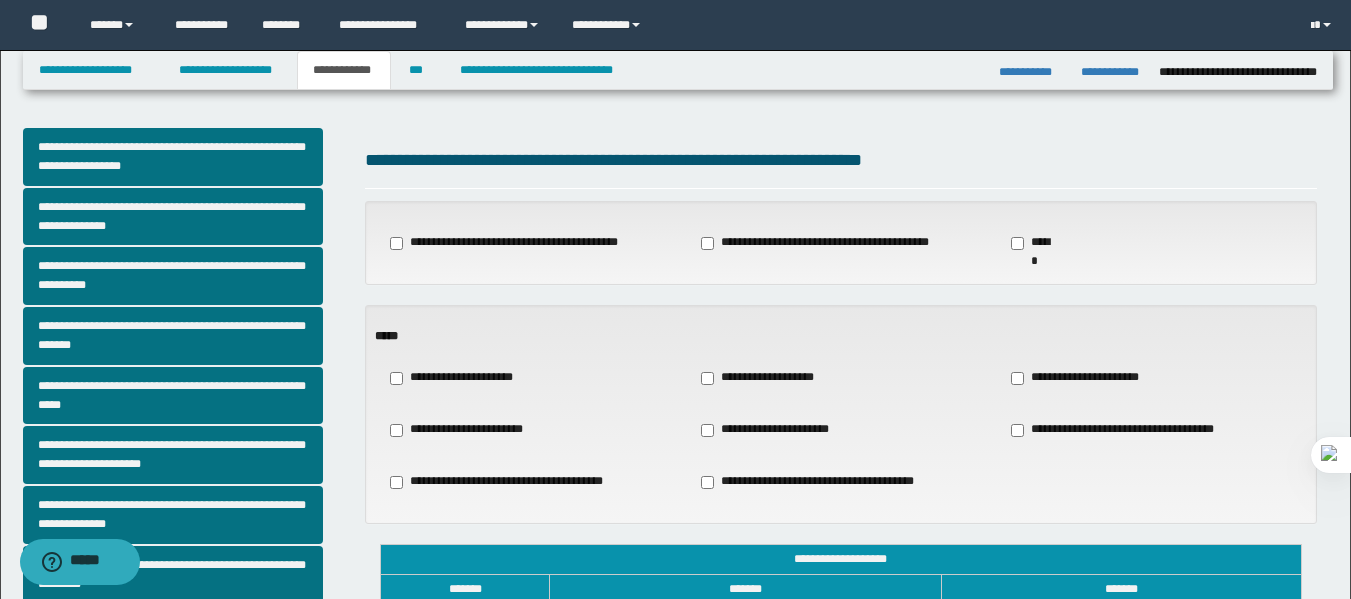 scroll, scrollTop: 227, scrollLeft: 0, axis: vertical 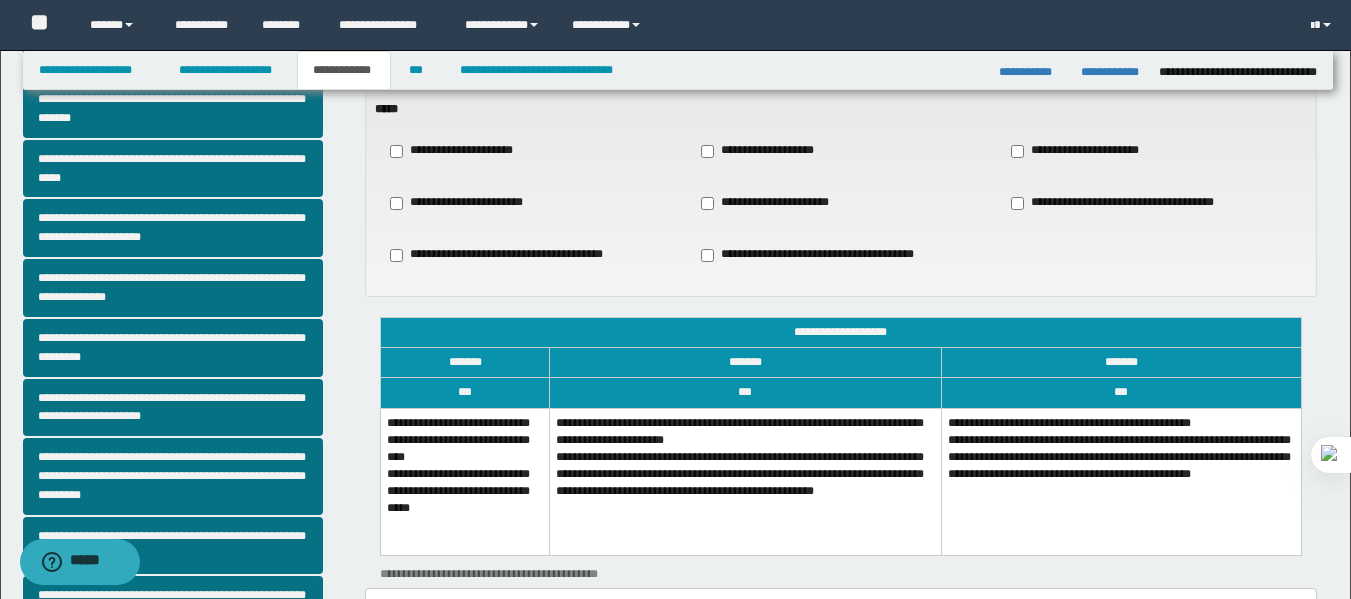 click on "**********" at bounding box center (465, 481) 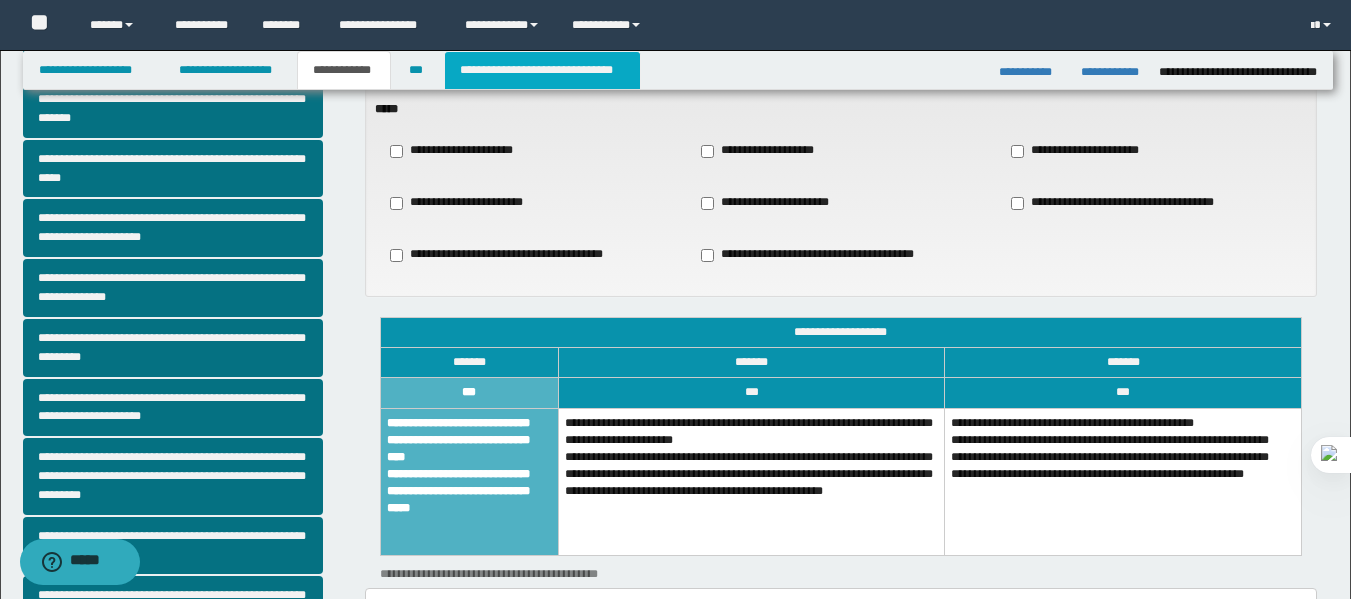 click on "**********" at bounding box center [542, 70] 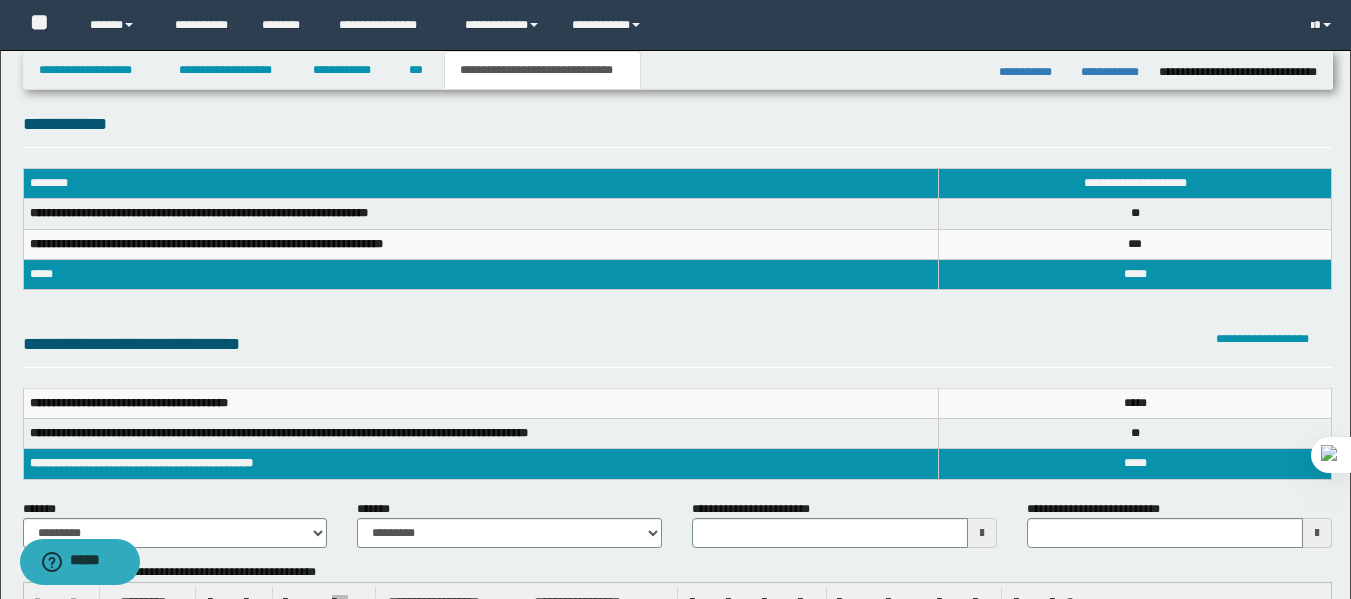 scroll, scrollTop: 0, scrollLeft: 0, axis: both 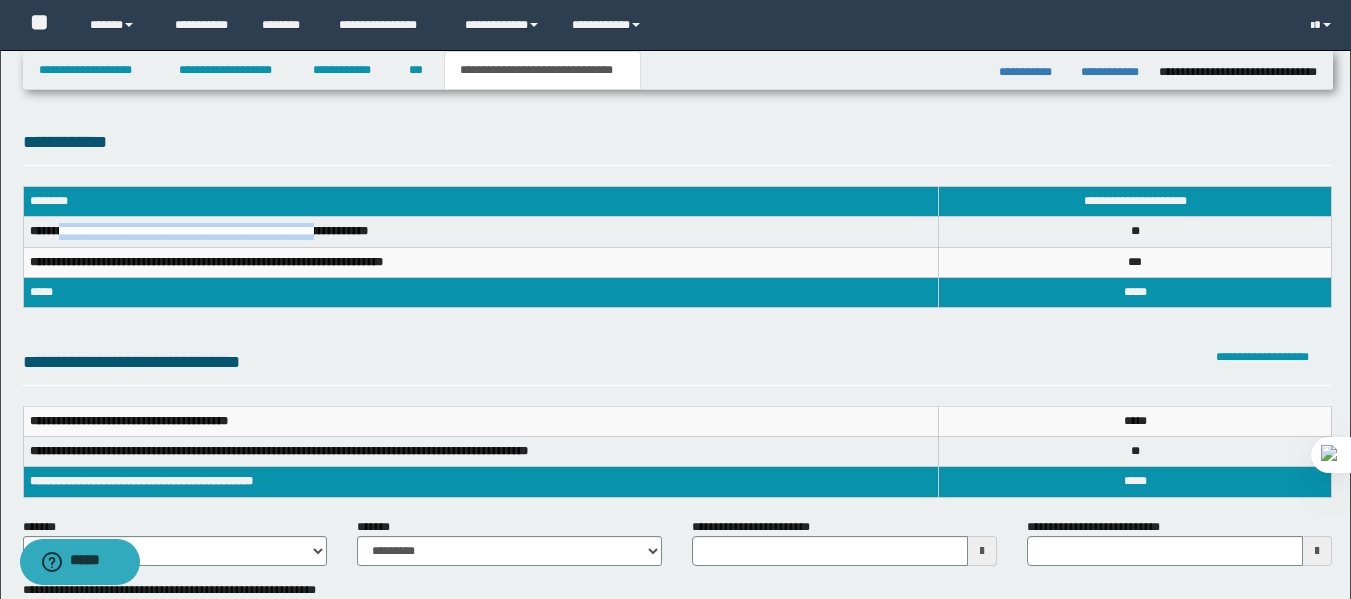 drag, startPoint x: 170, startPoint y: 237, endPoint x: 343, endPoint y: 233, distance: 173.04623 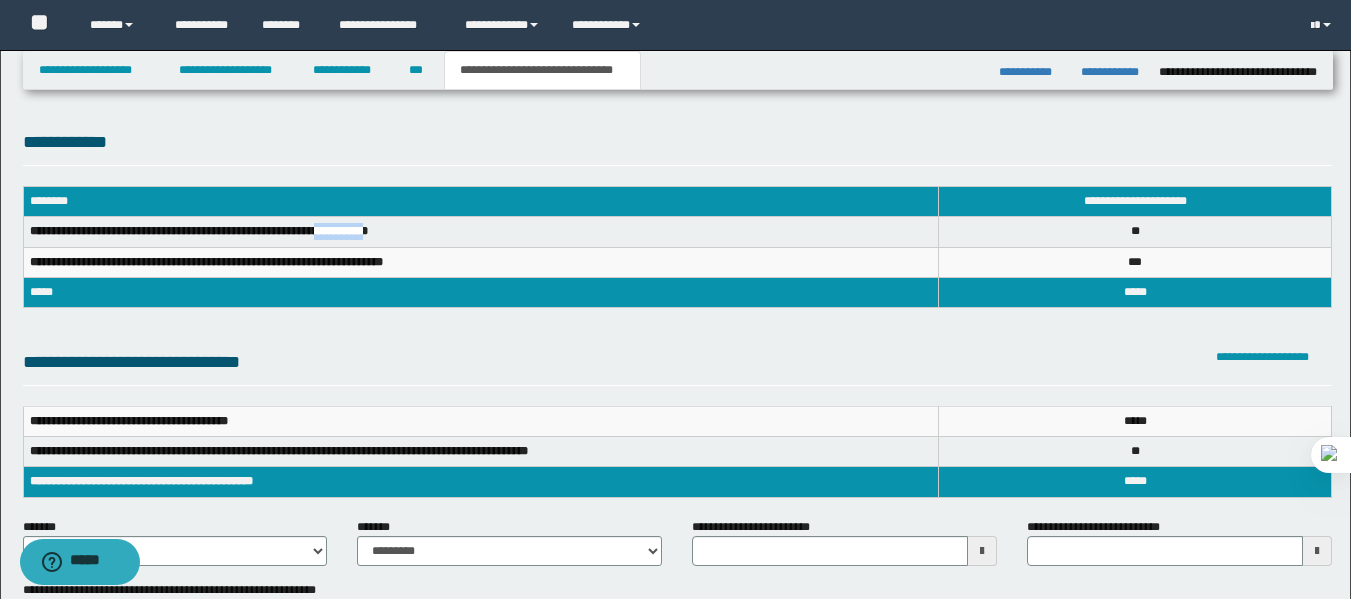 click on "**********" at bounding box center [199, 231] 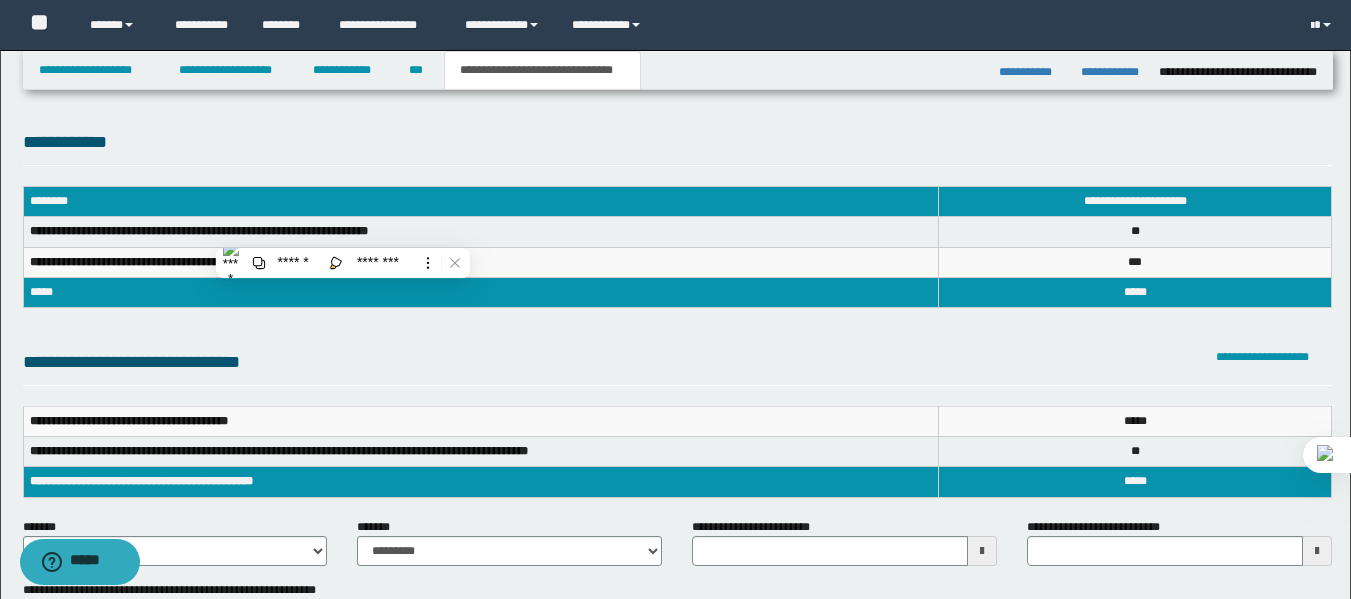 click on "**********" at bounding box center (199, 231) 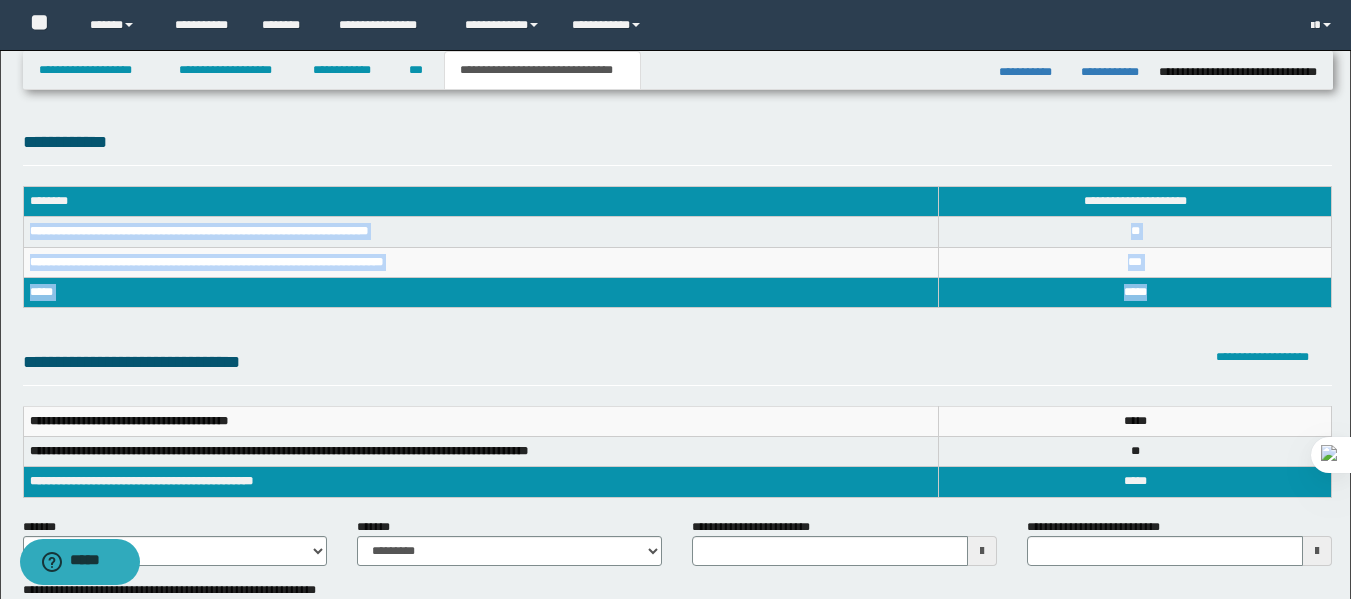 drag, startPoint x: 31, startPoint y: 231, endPoint x: 1155, endPoint y: 303, distance: 1126.3037 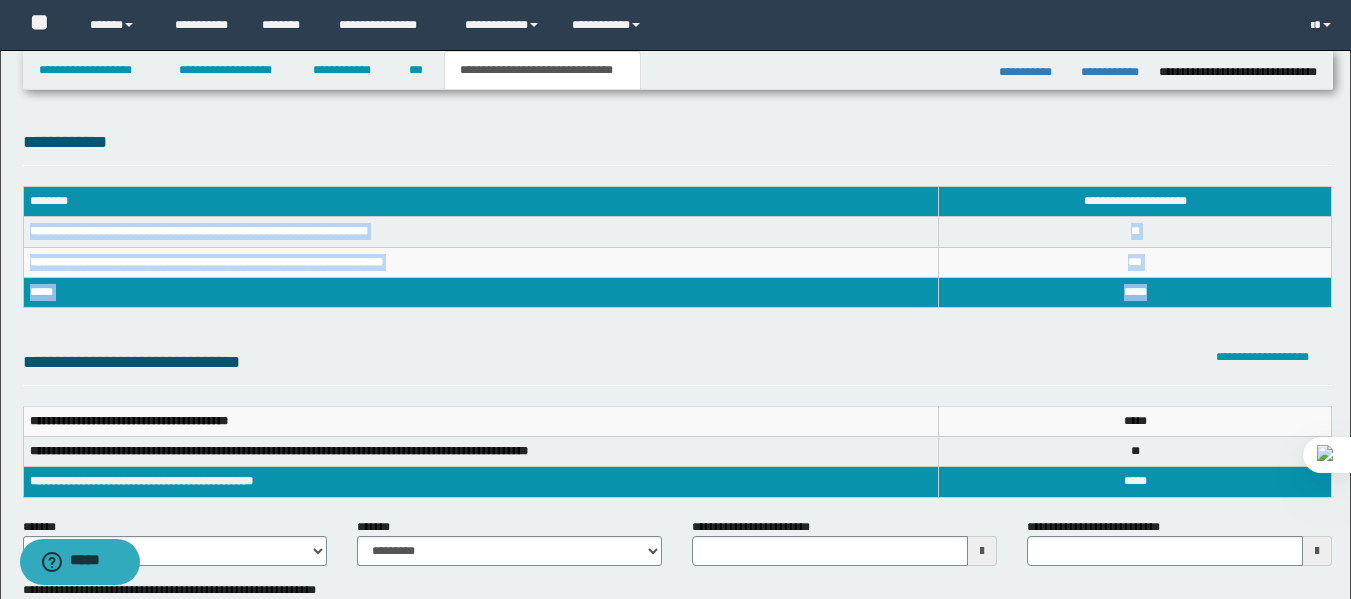 copy on "**********" 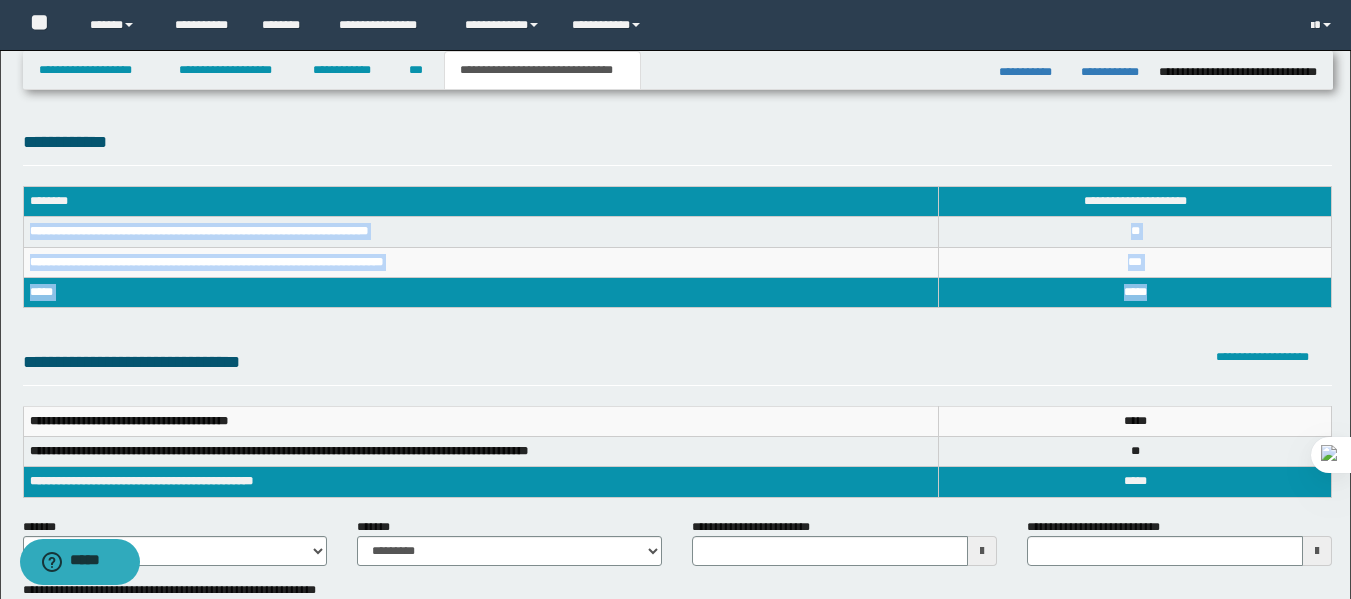 type 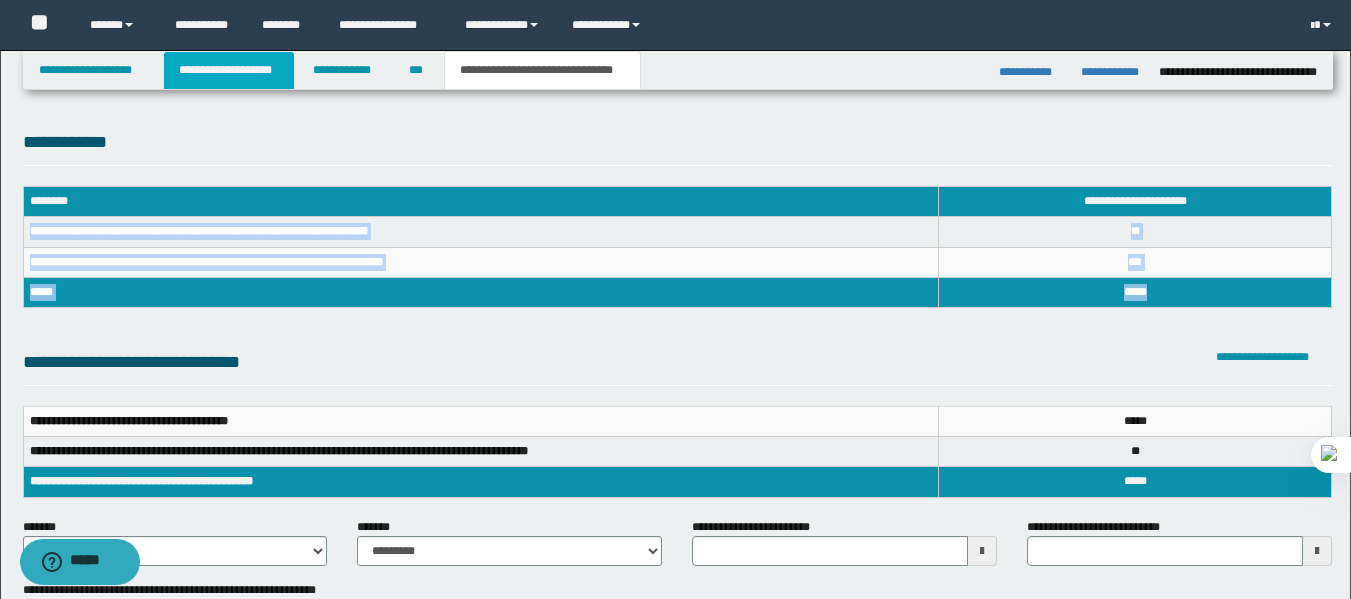 click on "**********" at bounding box center (229, 70) 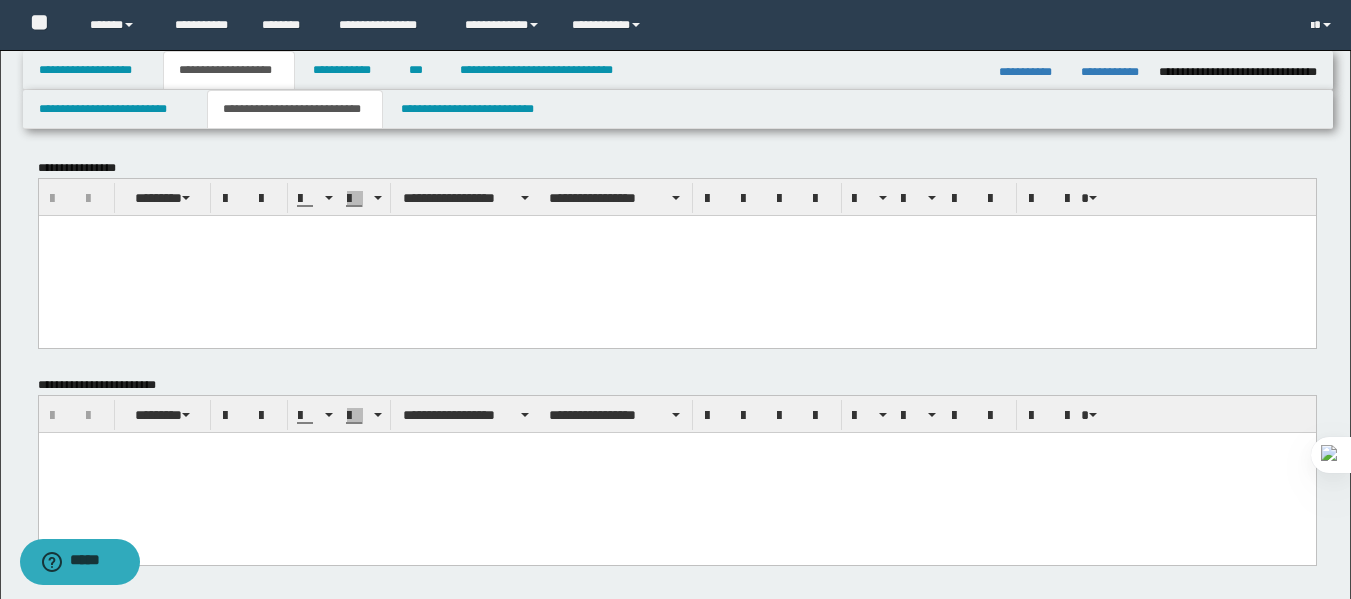 click at bounding box center (676, 255) 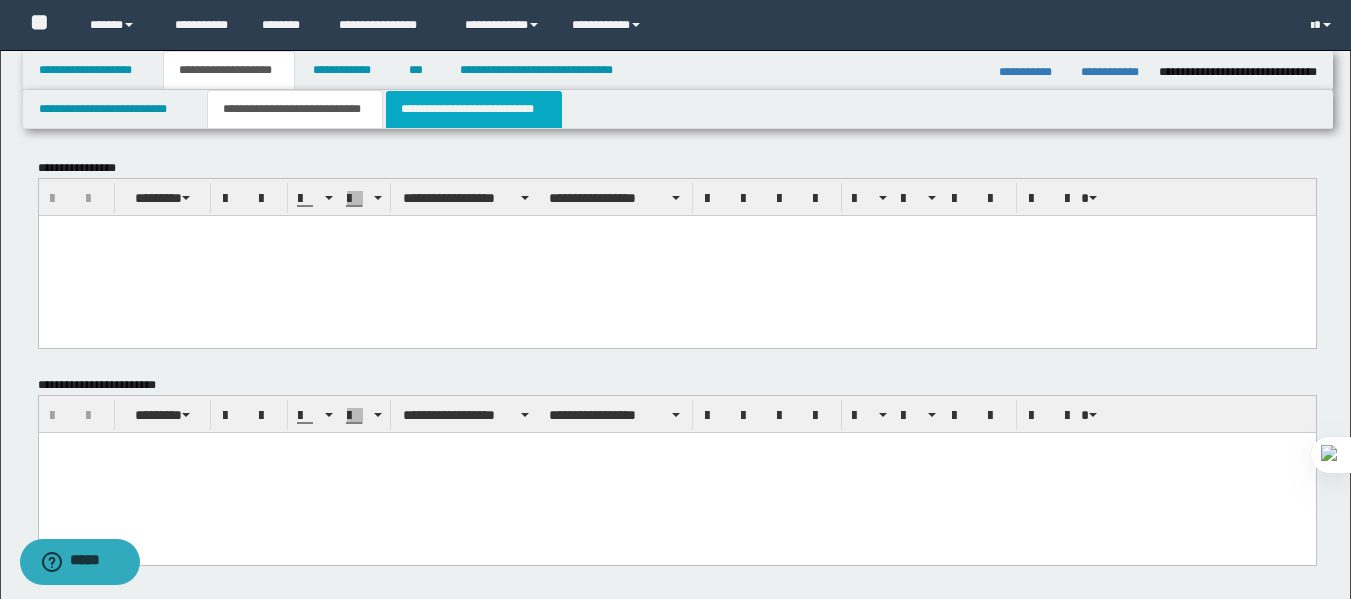 click on "**********" at bounding box center (474, 109) 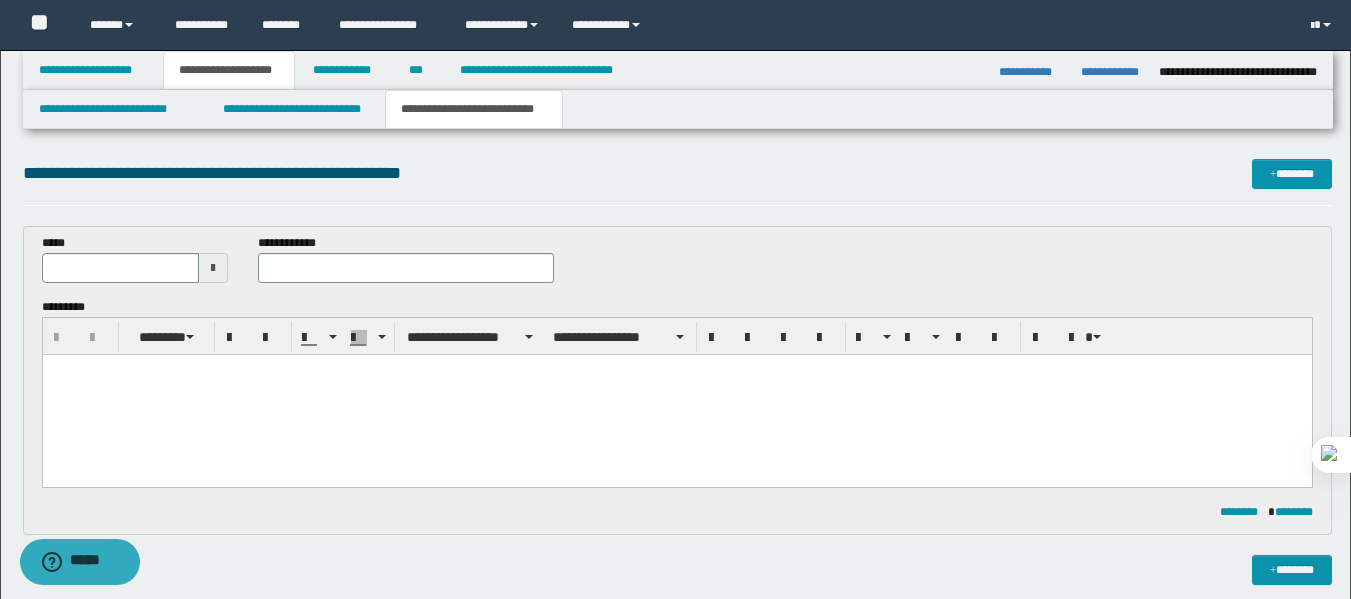 scroll, scrollTop: 0, scrollLeft: 0, axis: both 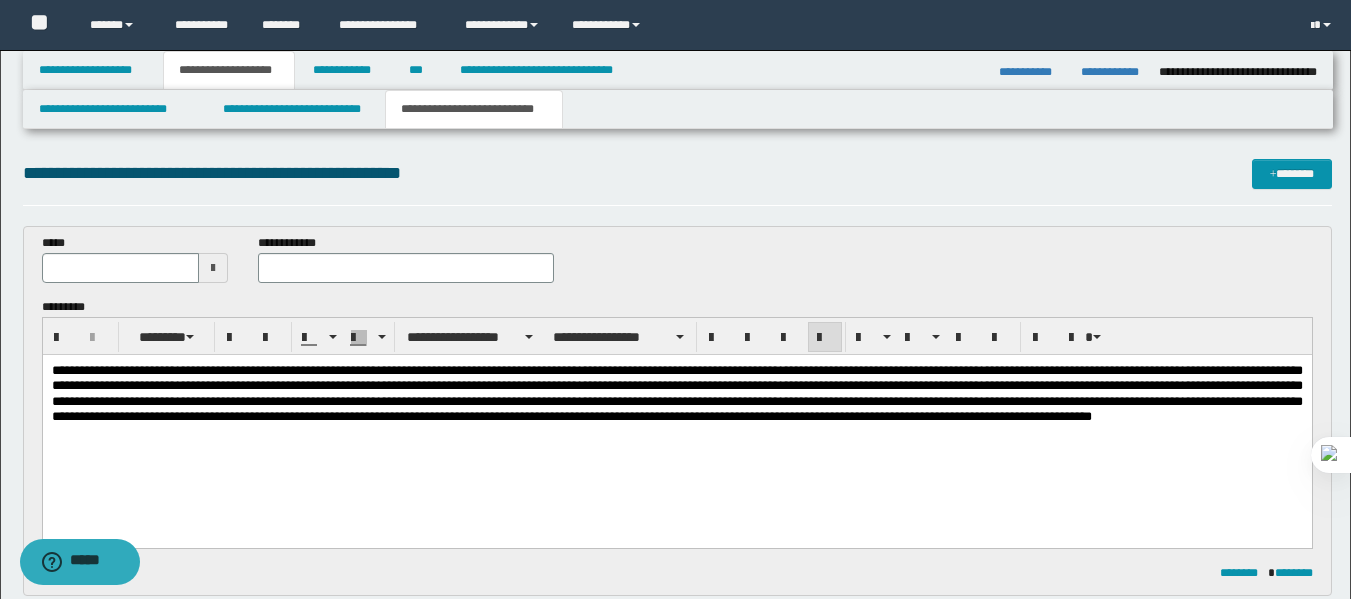 click at bounding box center (213, 268) 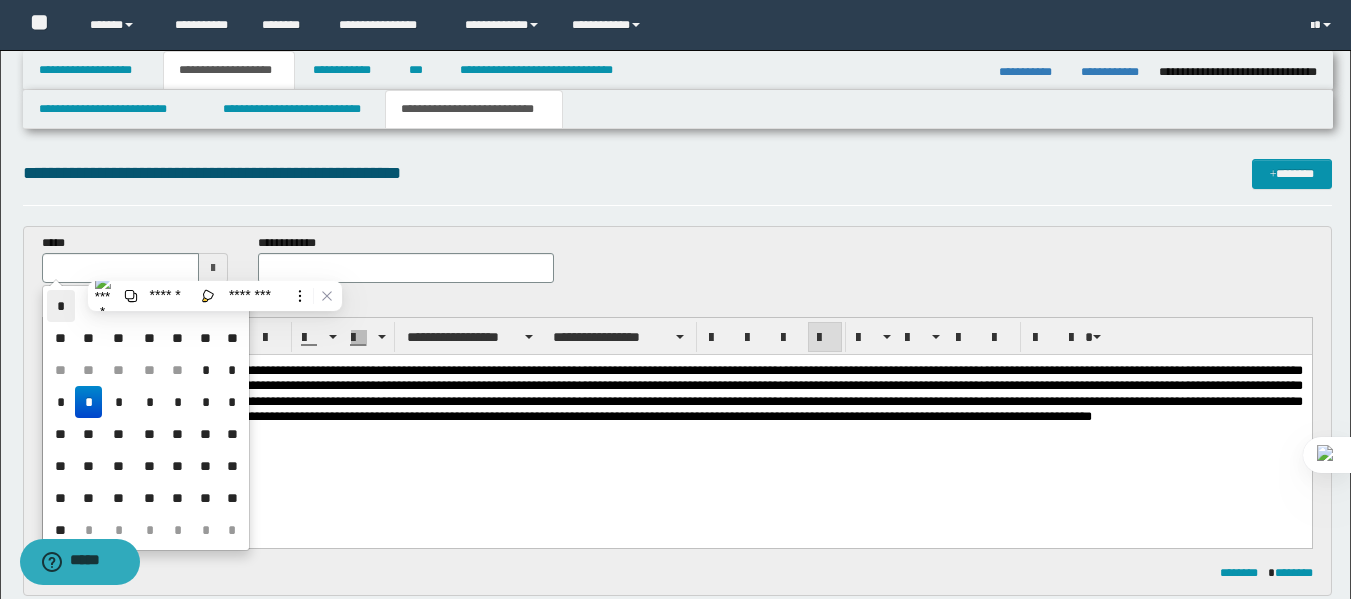click on "*" at bounding box center [61, 306] 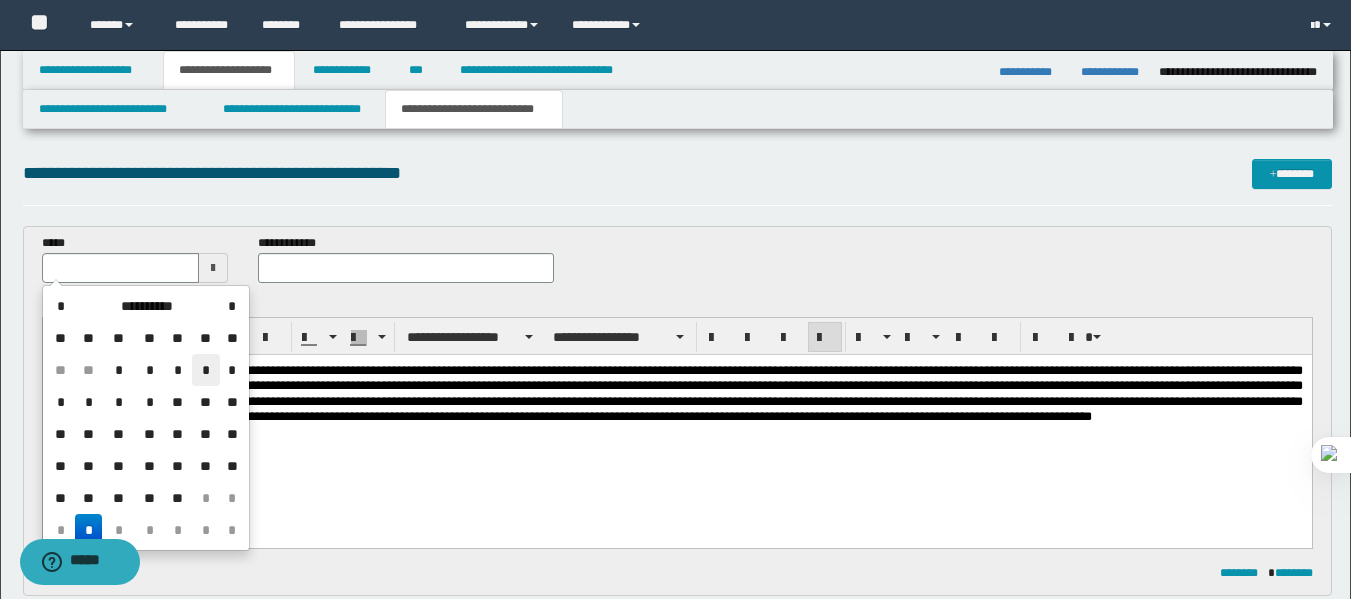 click on "*" at bounding box center (206, 370) 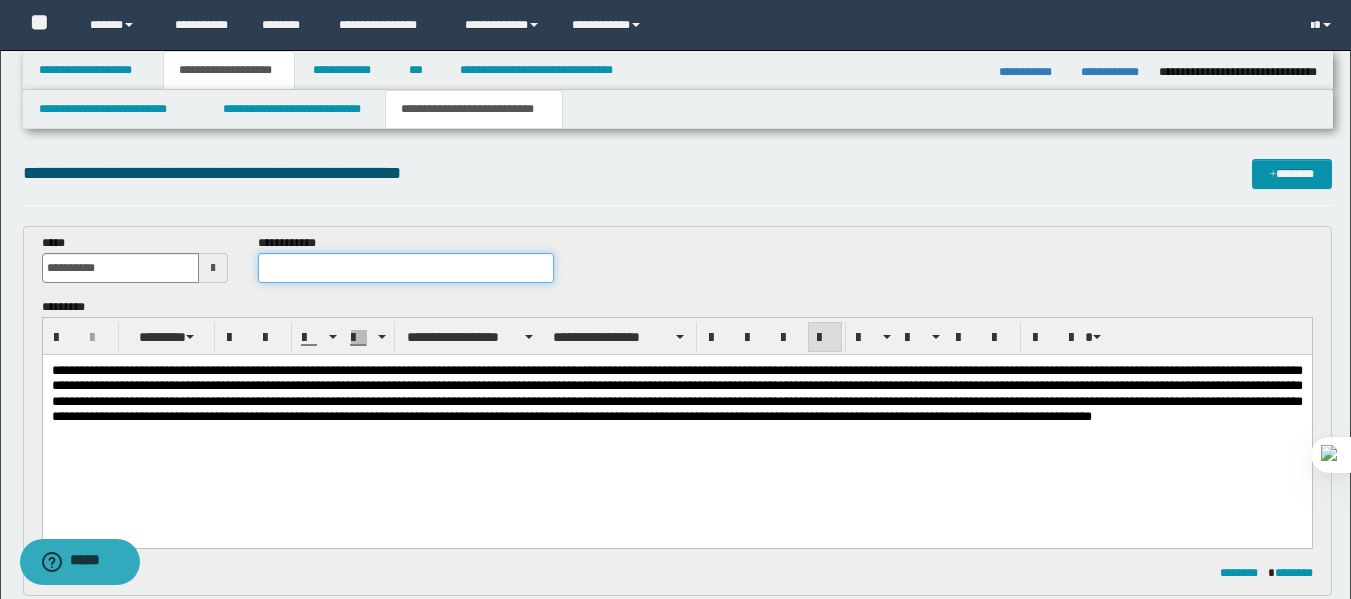 click at bounding box center (405, 268) 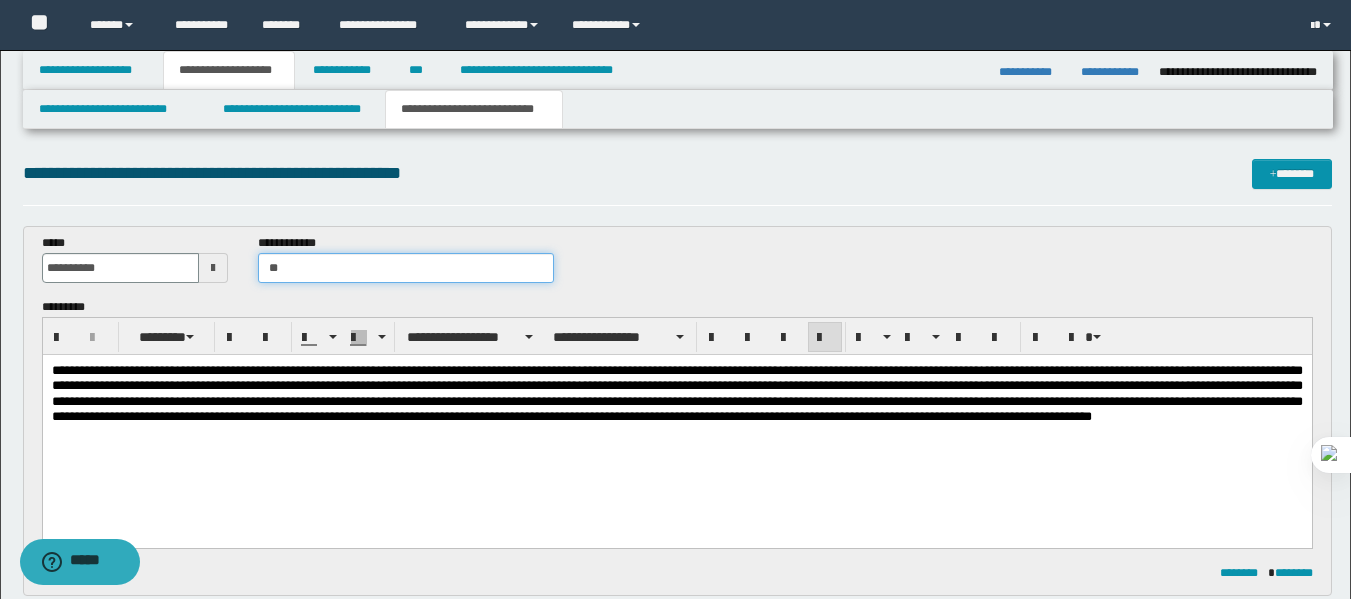 type on "*" 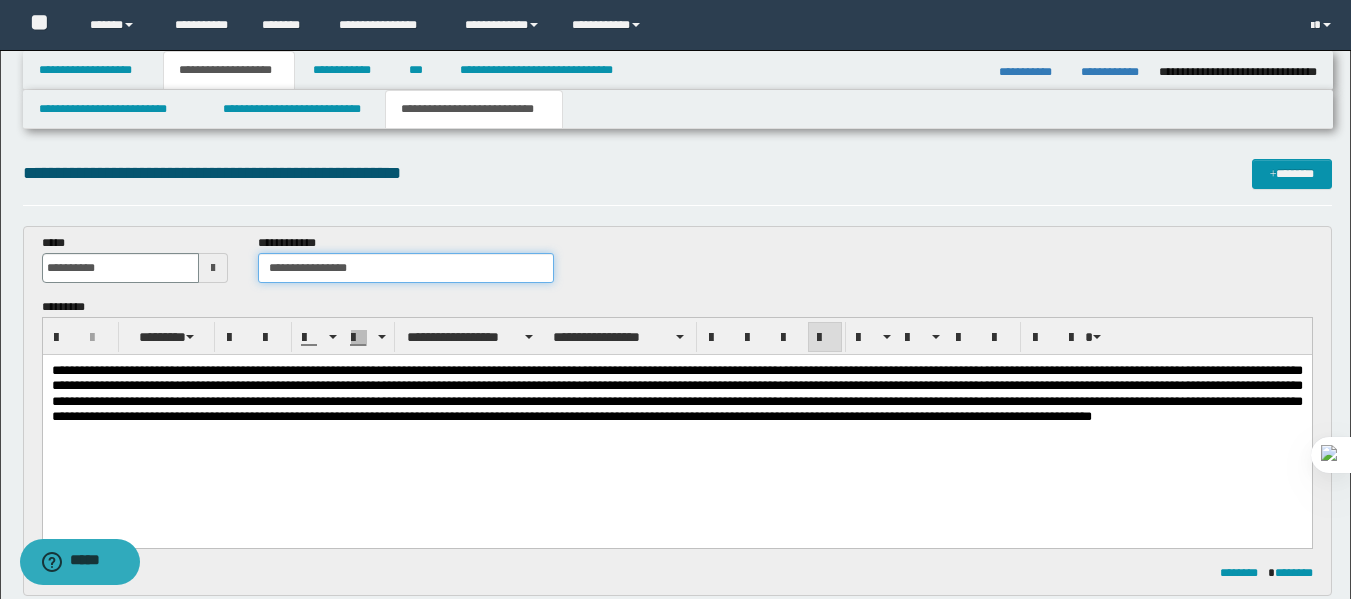 type on "**********" 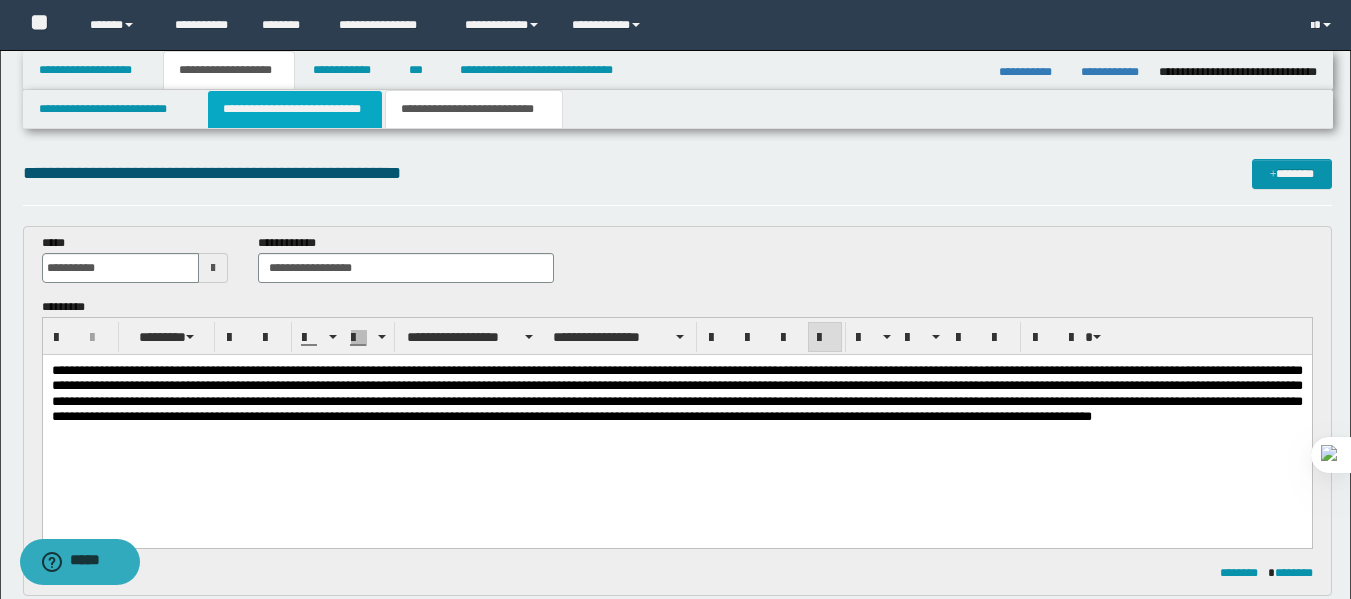 click on "**********" at bounding box center [295, 109] 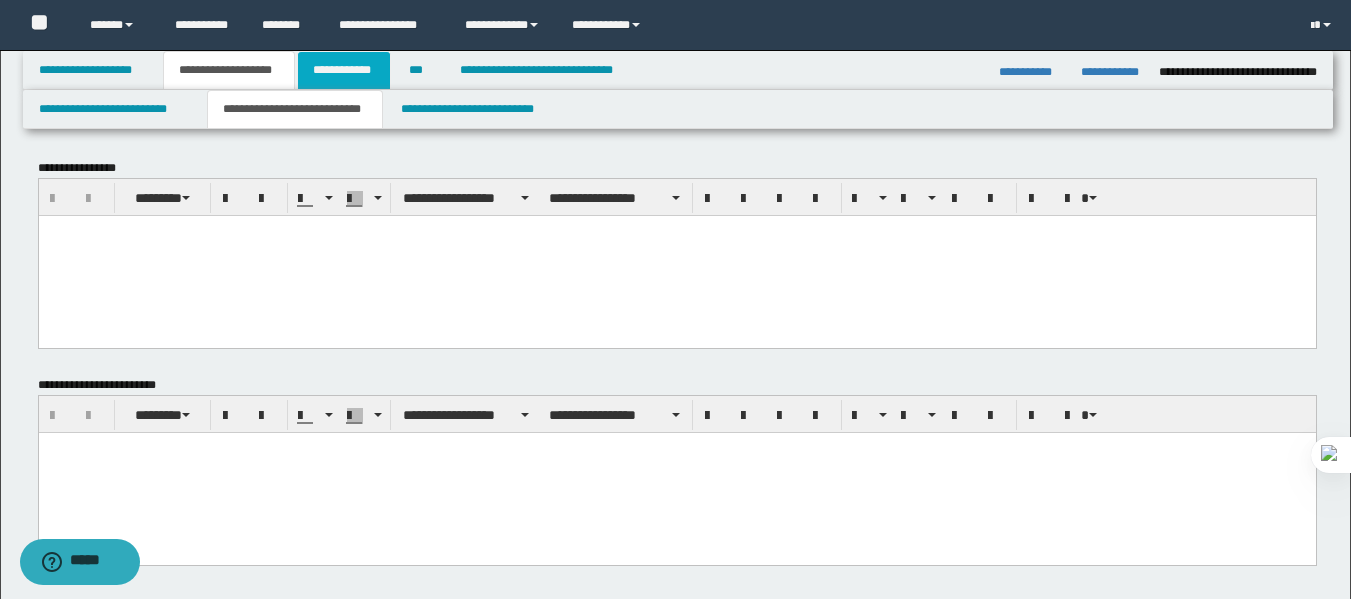 click on "**********" at bounding box center [344, 70] 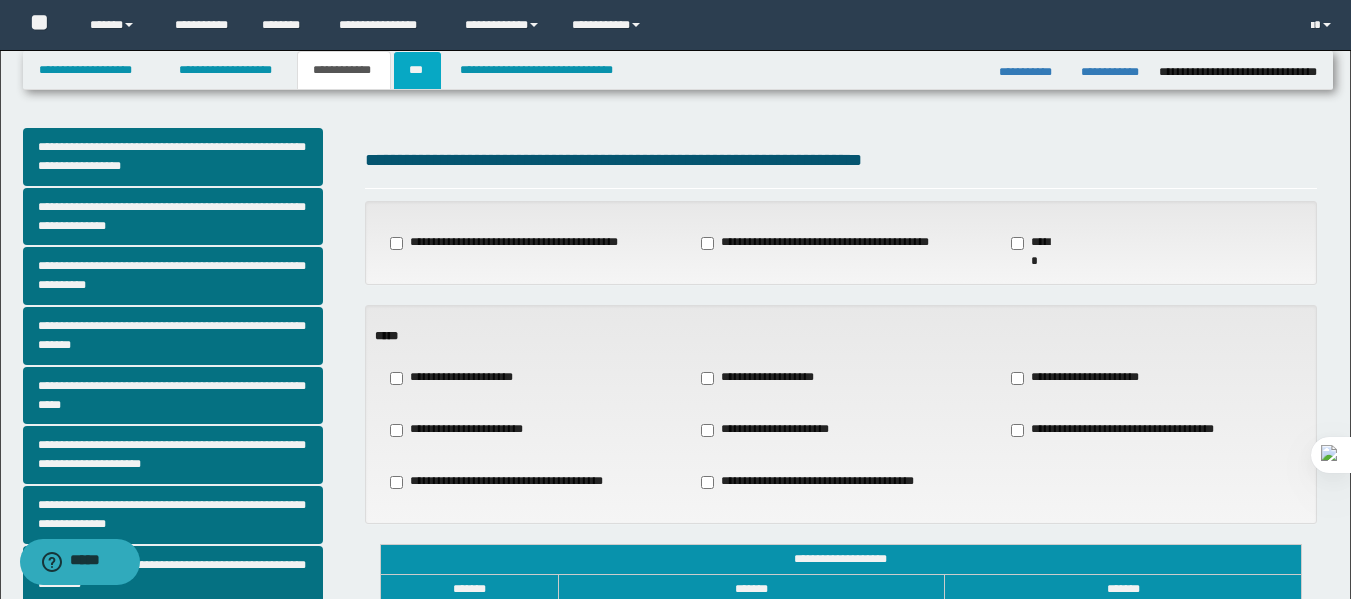 click on "***" at bounding box center [417, 70] 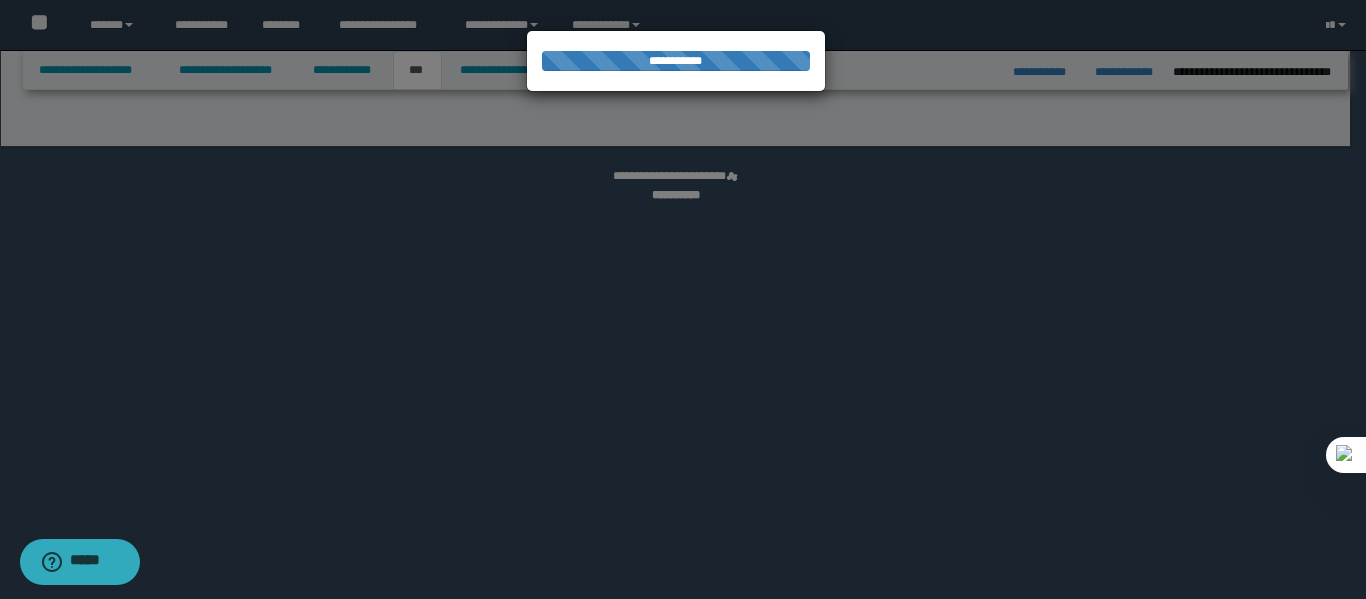 select on "*" 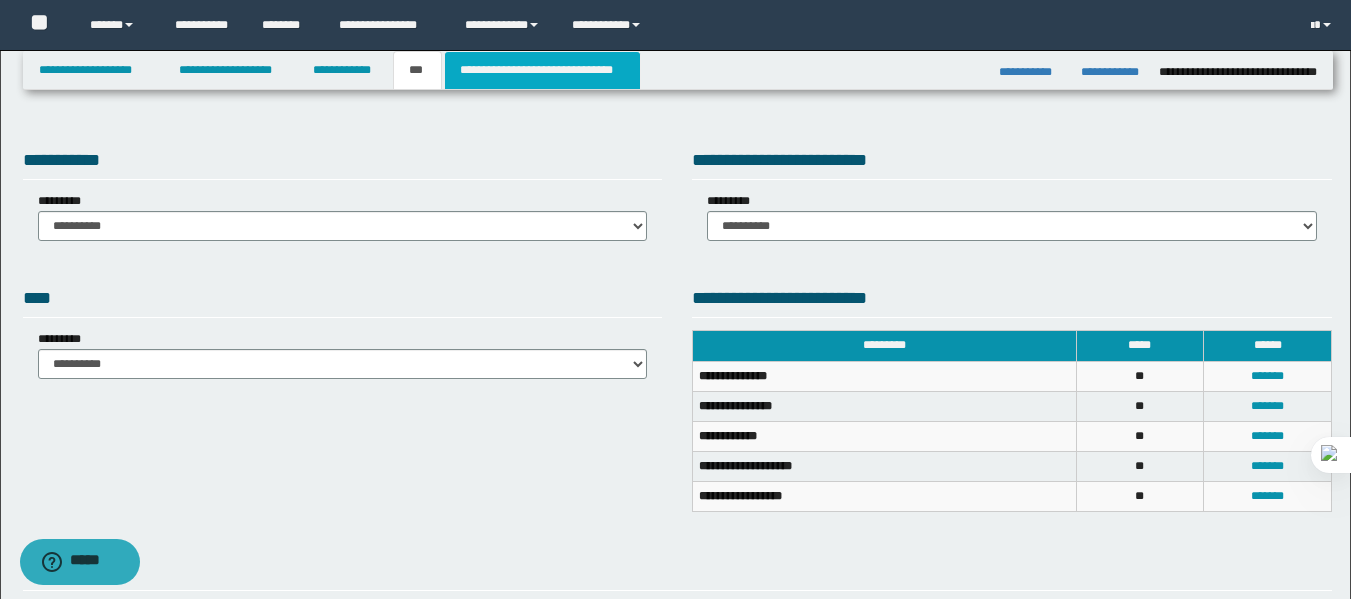 click on "**********" at bounding box center (542, 70) 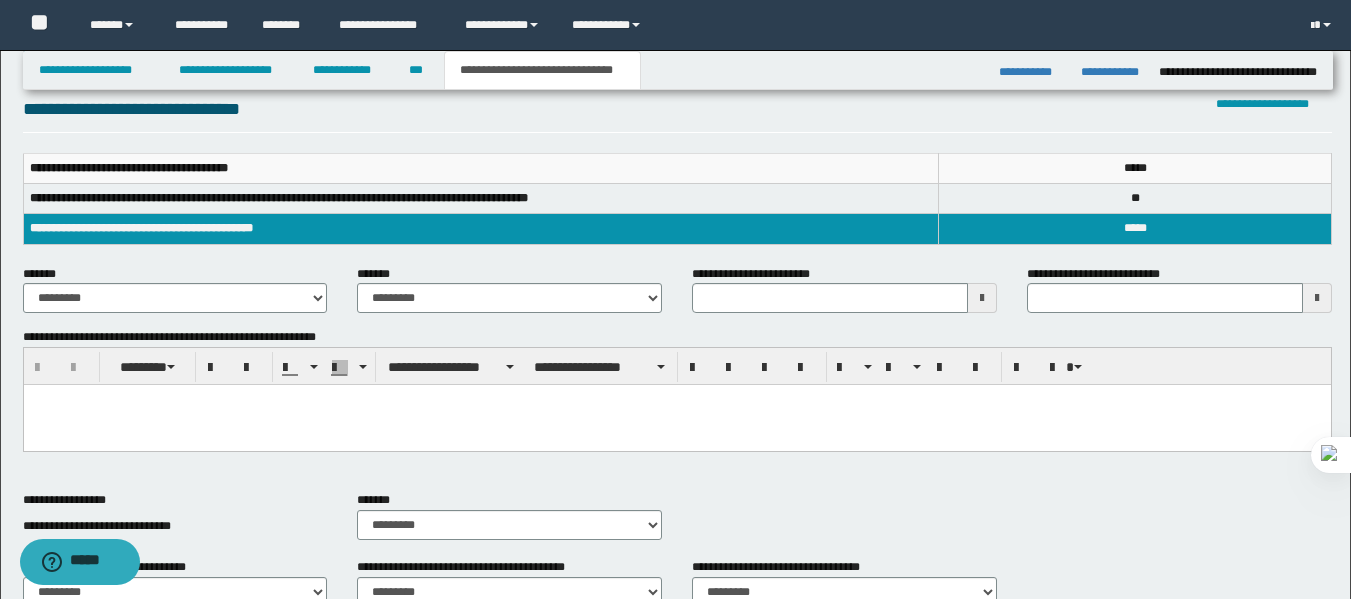 scroll, scrollTop: 255, scrollLeft: 0, axis: vertical 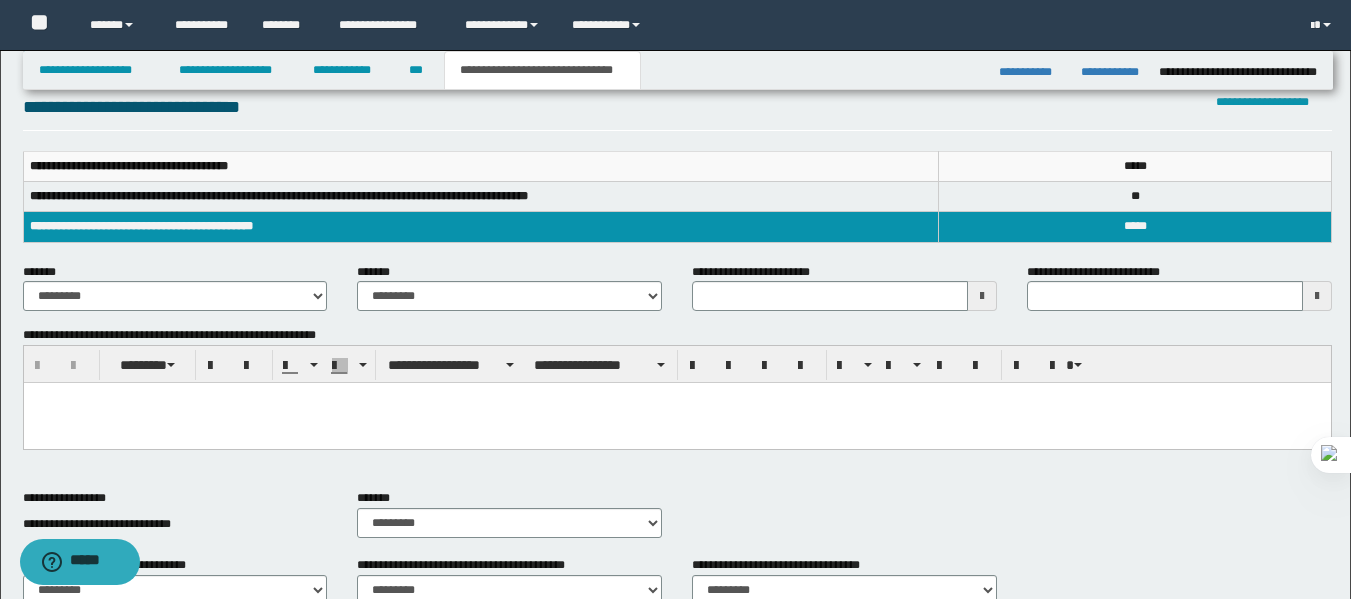 type 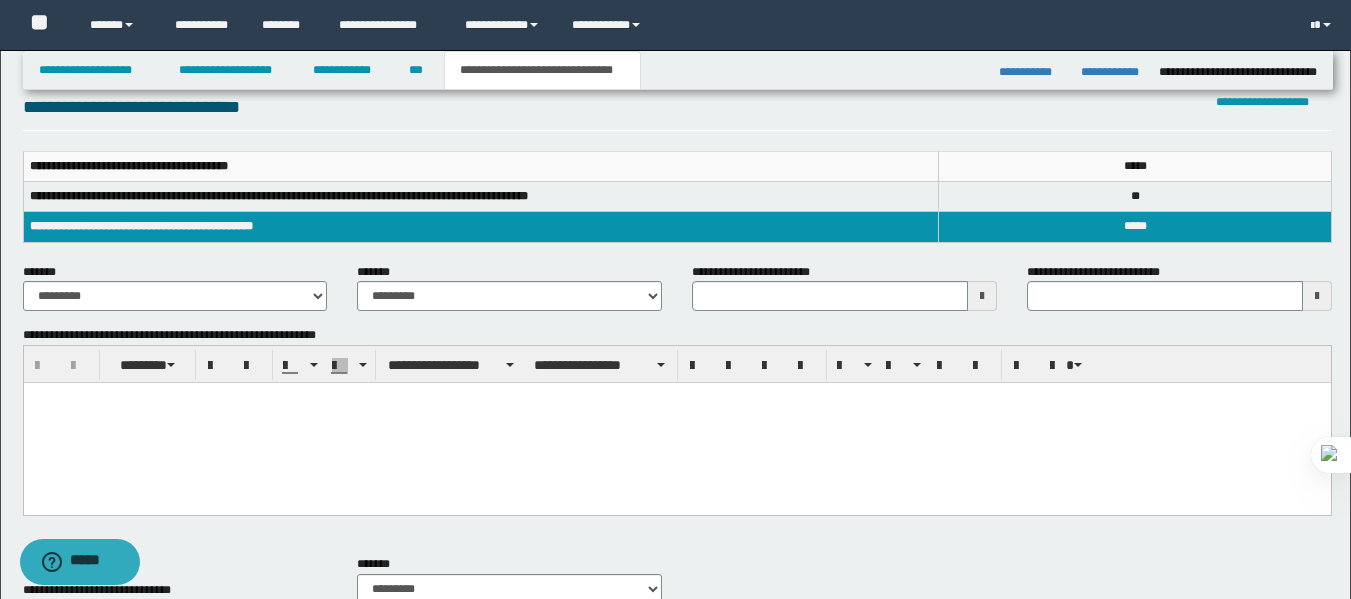 type 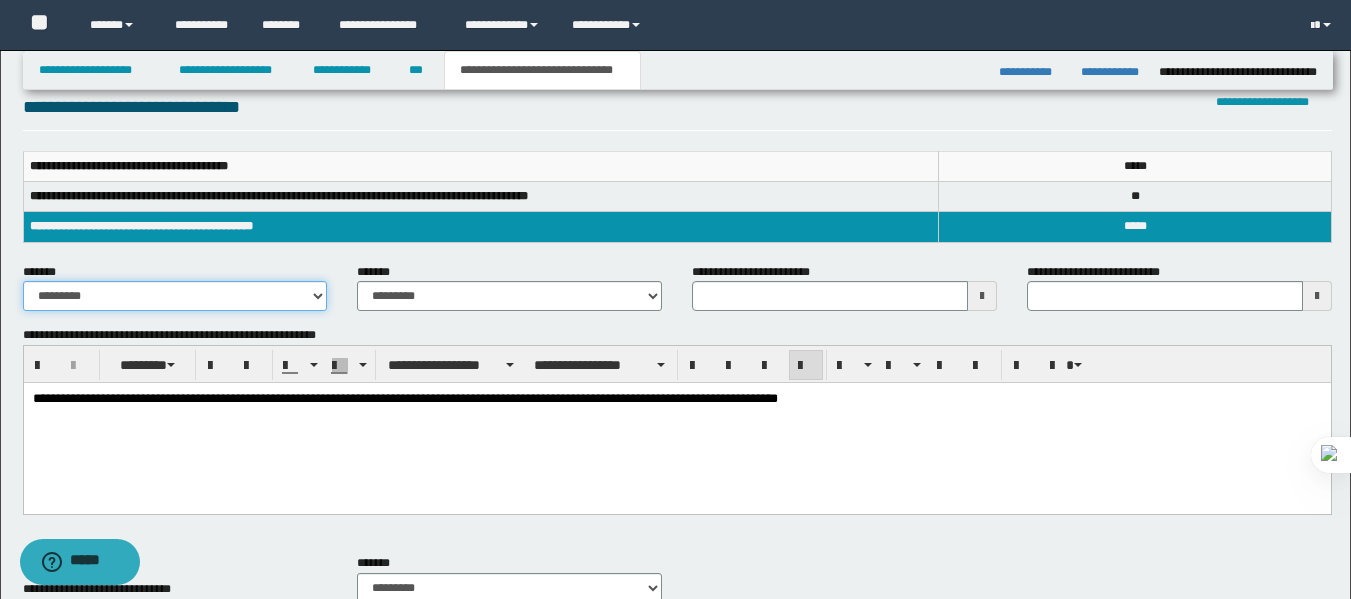 click on "**********" at bounding box center [175, 296] 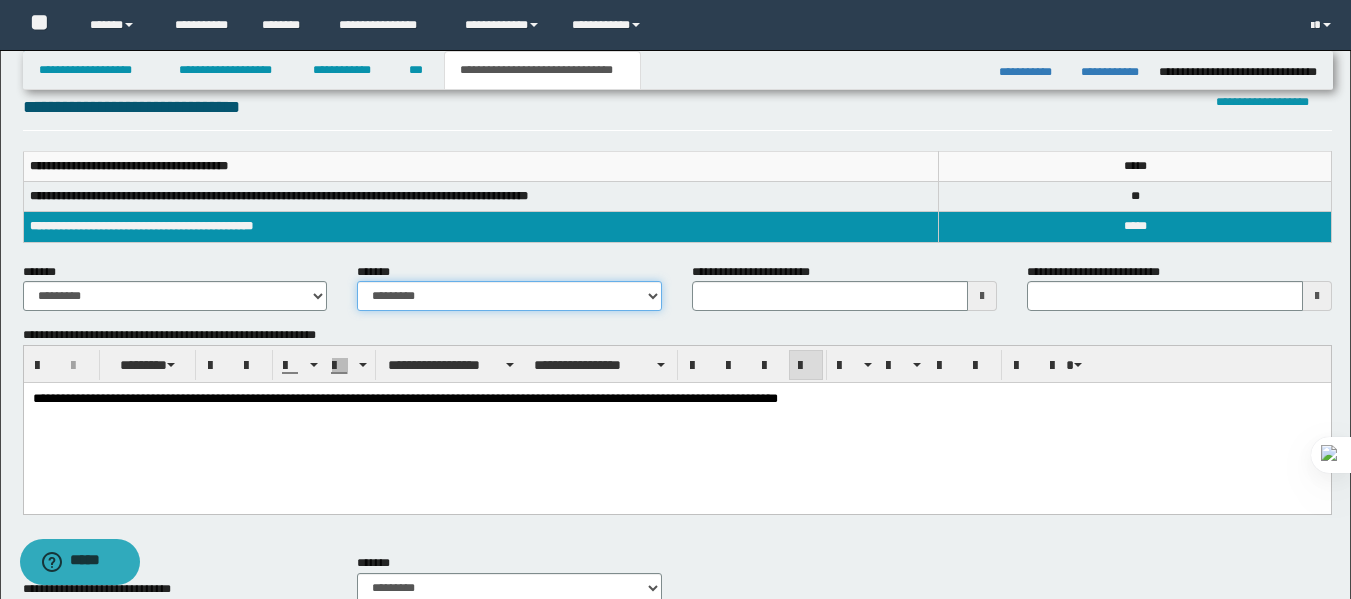 click on "**********" at bounding box center (509, 296) 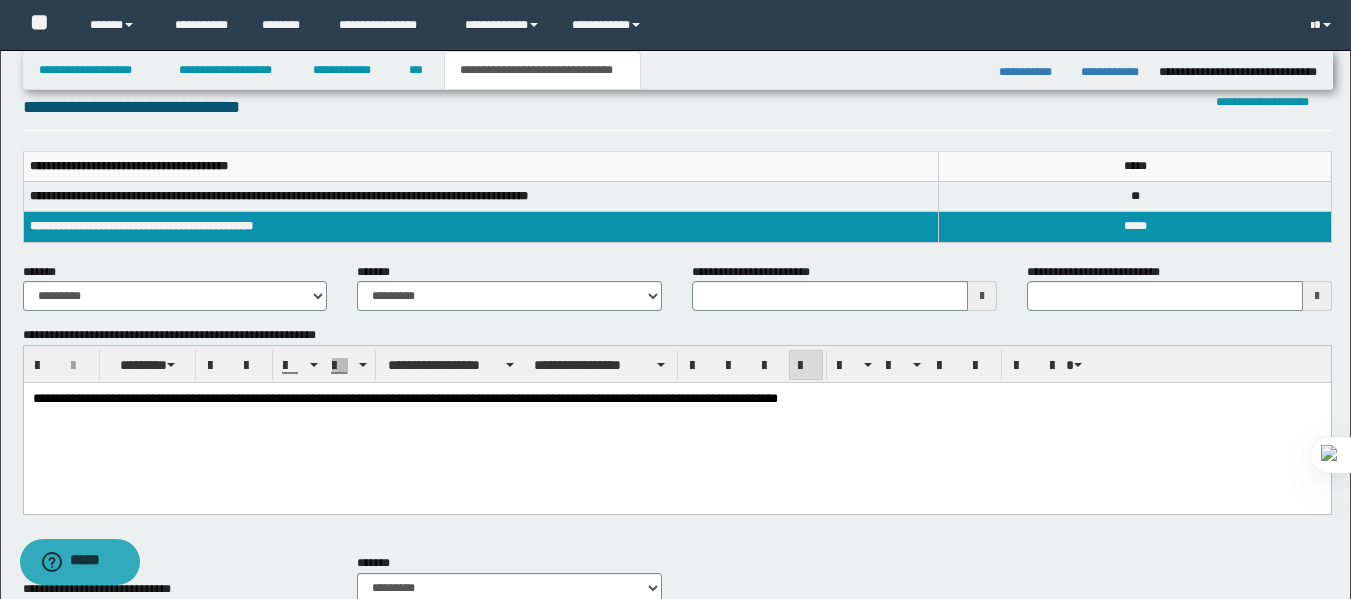 click at bounding box center (982, 296) 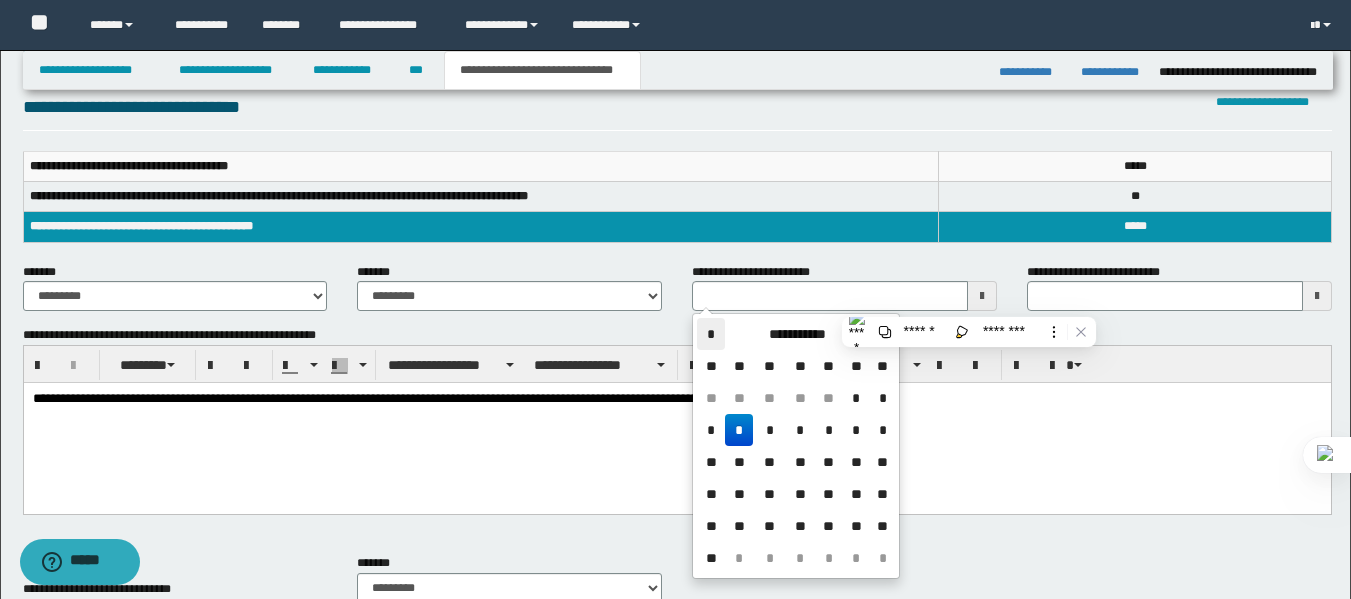 click on "*" at bounding box center (711, 334) 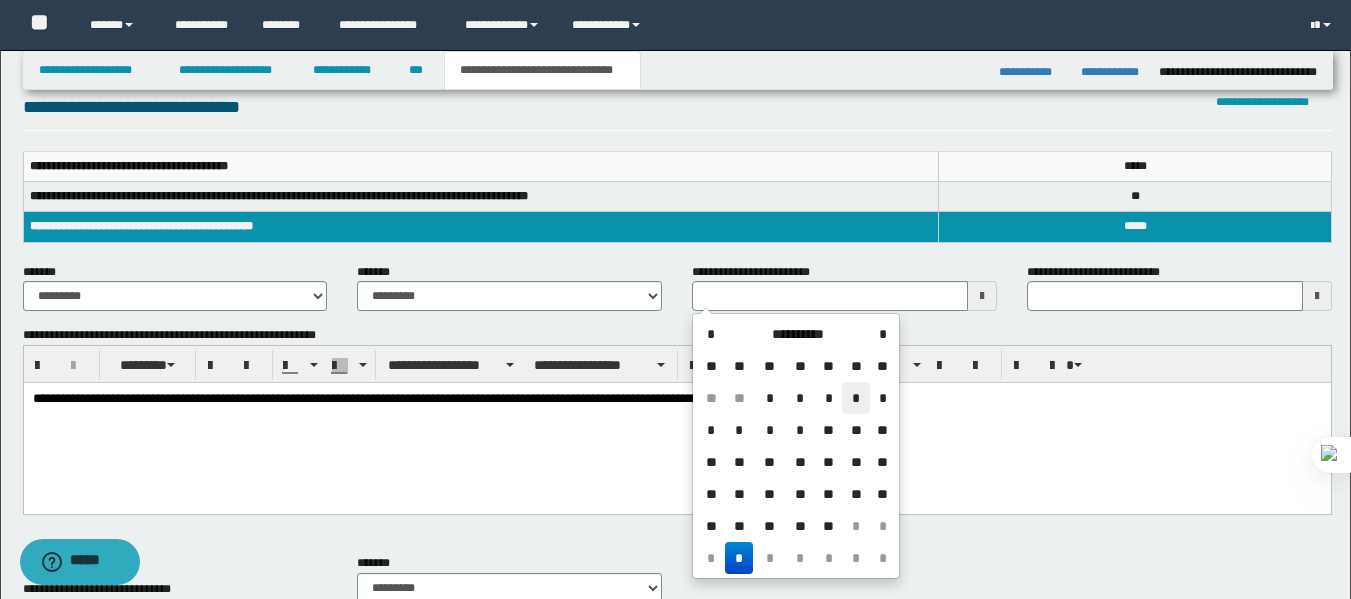 drag, startPoint x: 855, startPoint y: 398, endPoint x: 833, endPoint y: 4, distance: 394.61374 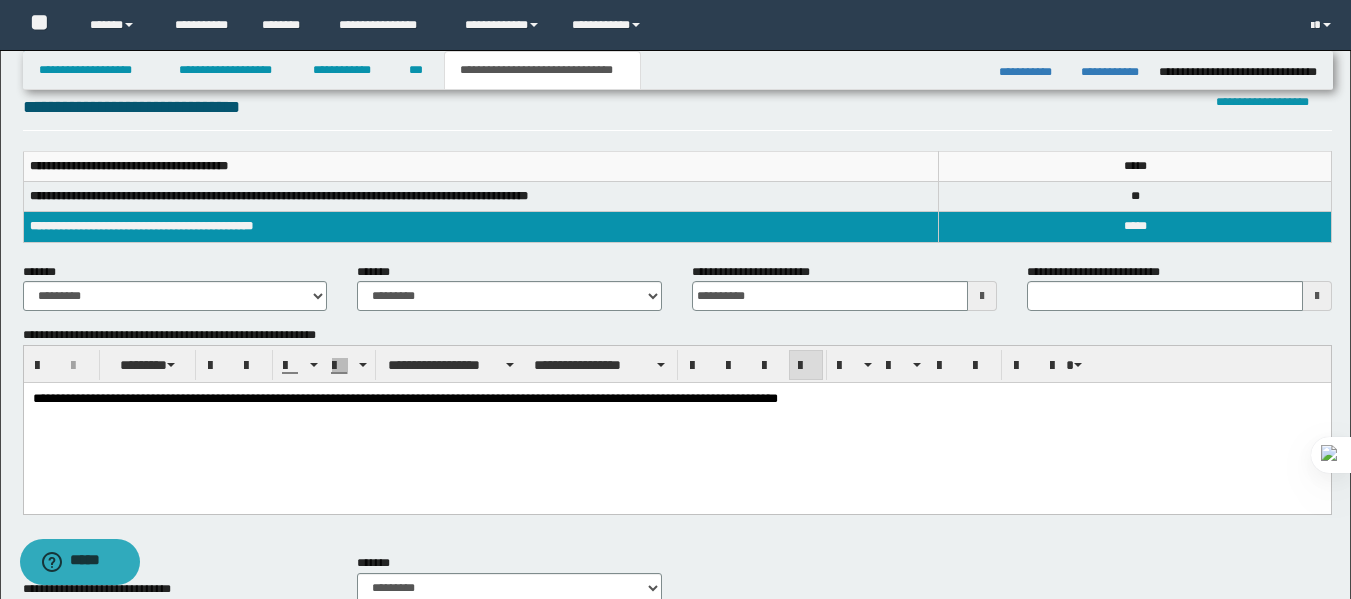 click at bounding box center [1317, 296] 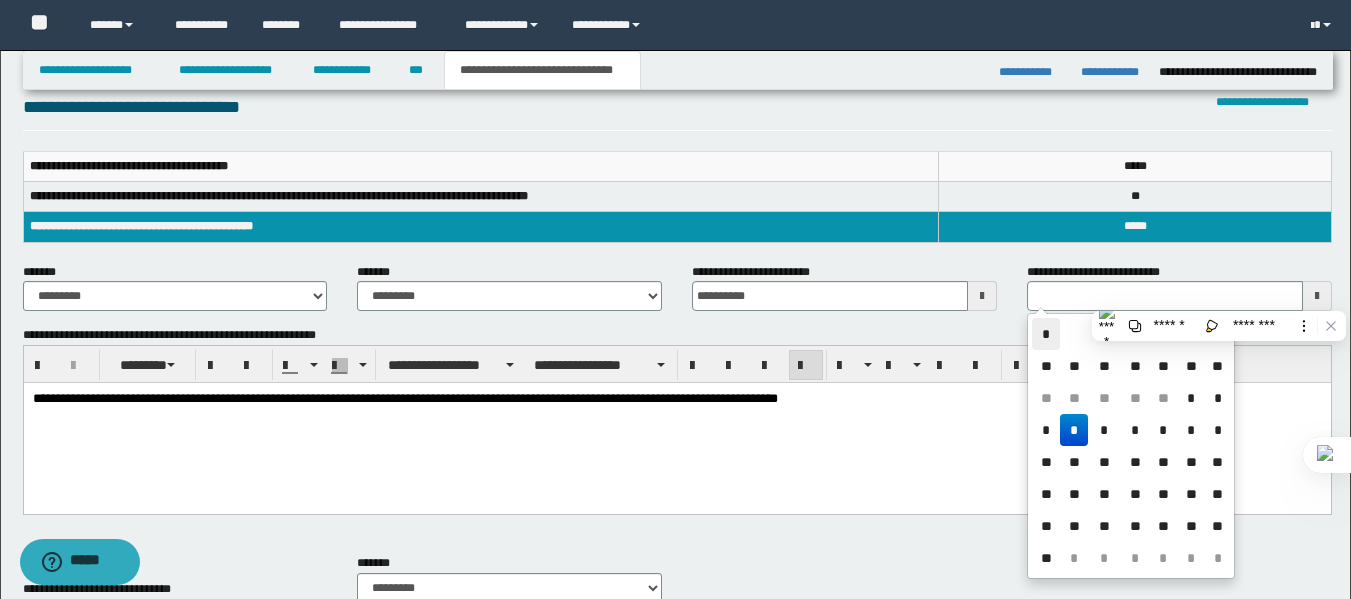 click on "*" at bounding box center [1046, 334] 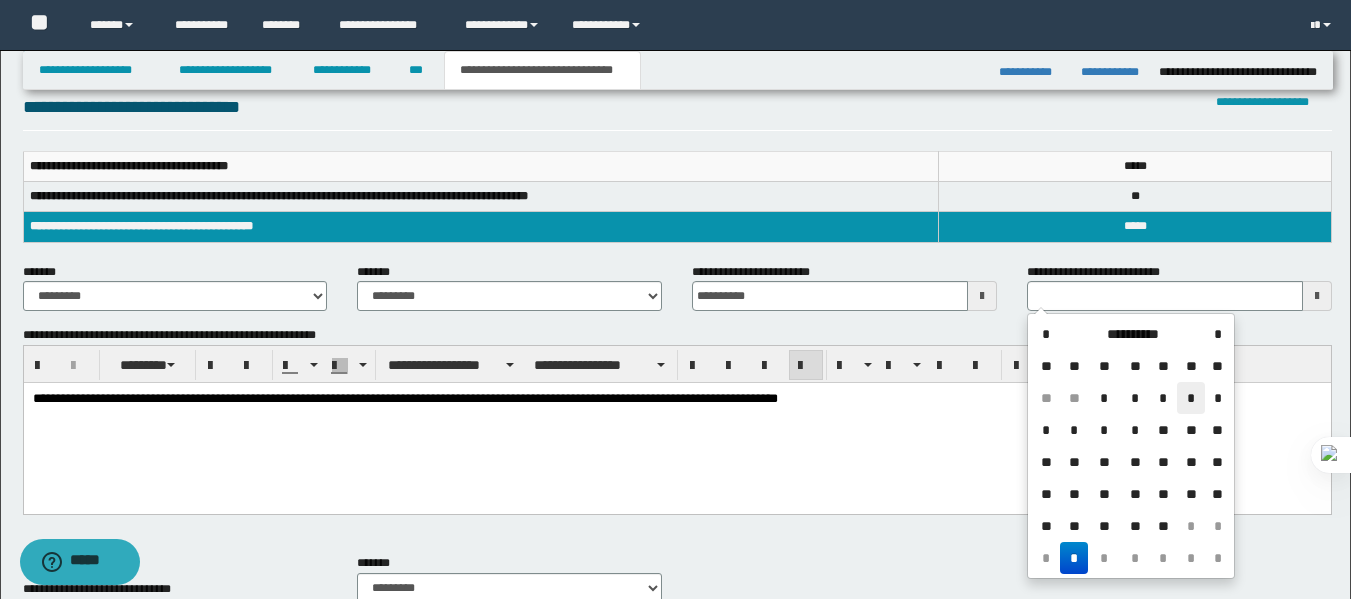 click on "*" at bounding box center (1191, 398) 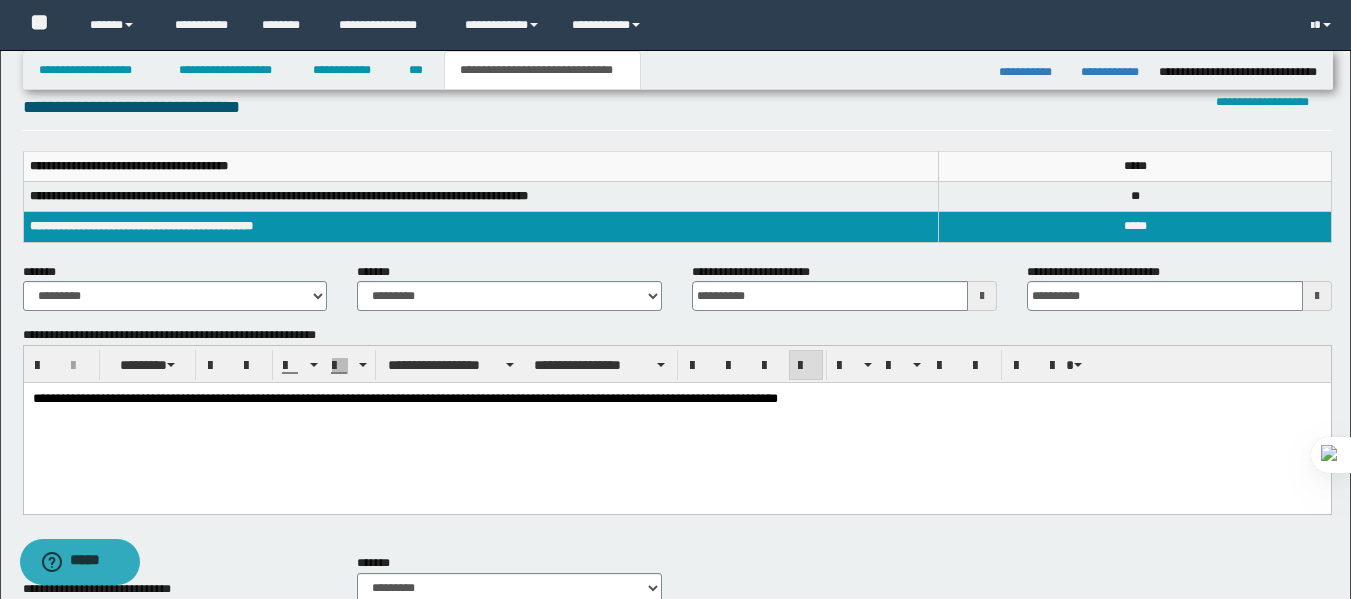 click on "**********" at bounding box center (677, 68) 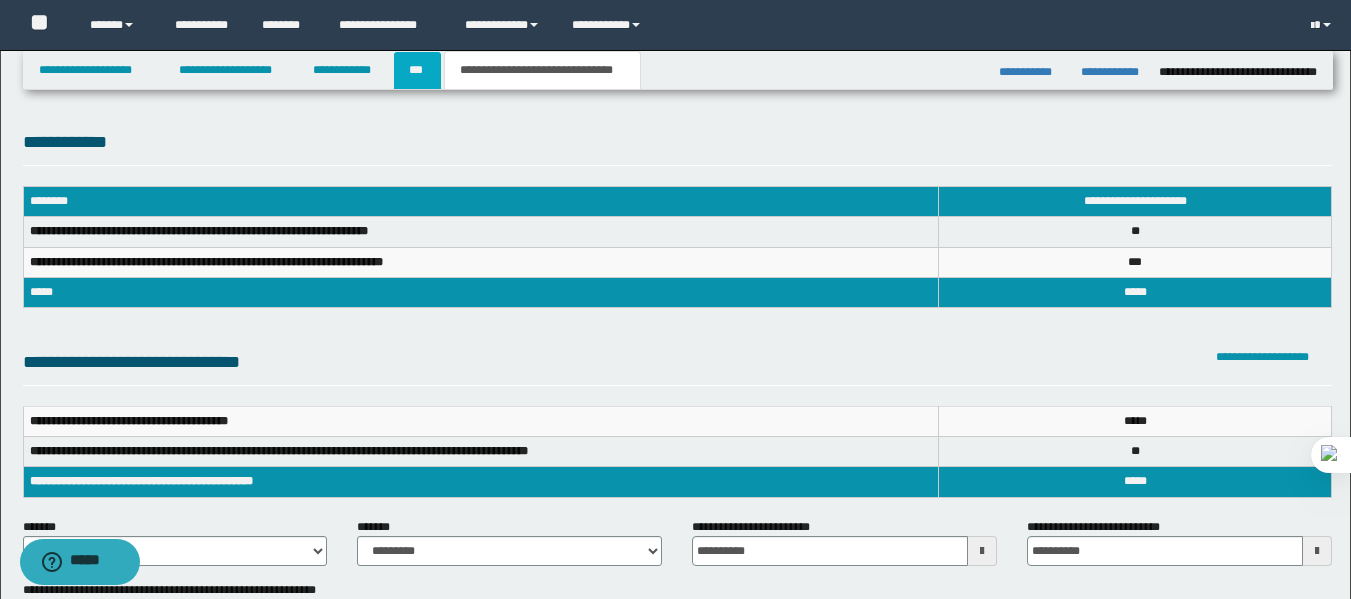 click on "***" at bounding box center (417, 70) 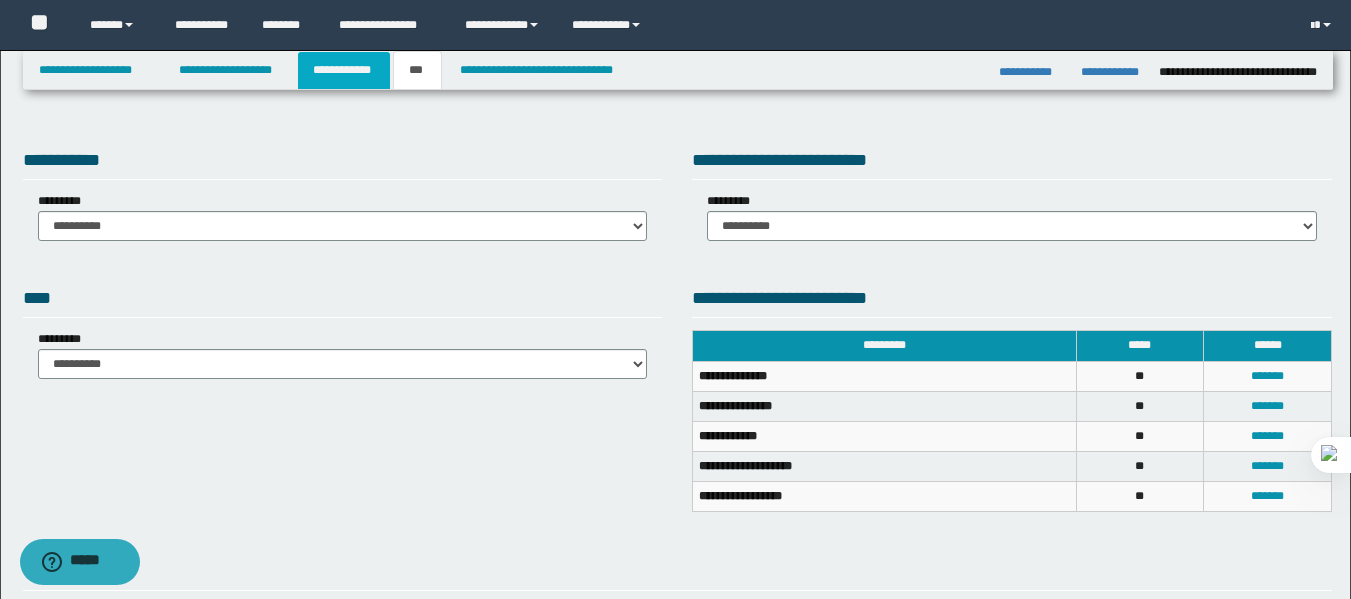 click on "**********" at bounding box center [344, 70] 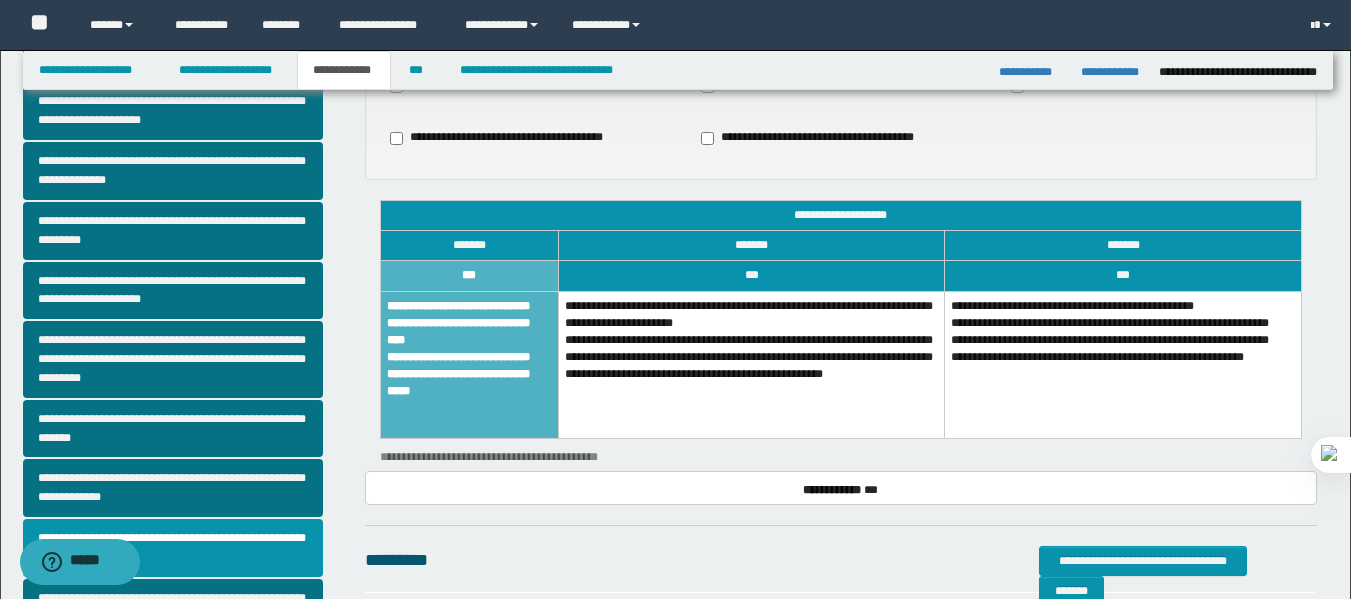 scroll, scrollTop: 0, scrollLeft: 0, axis: both 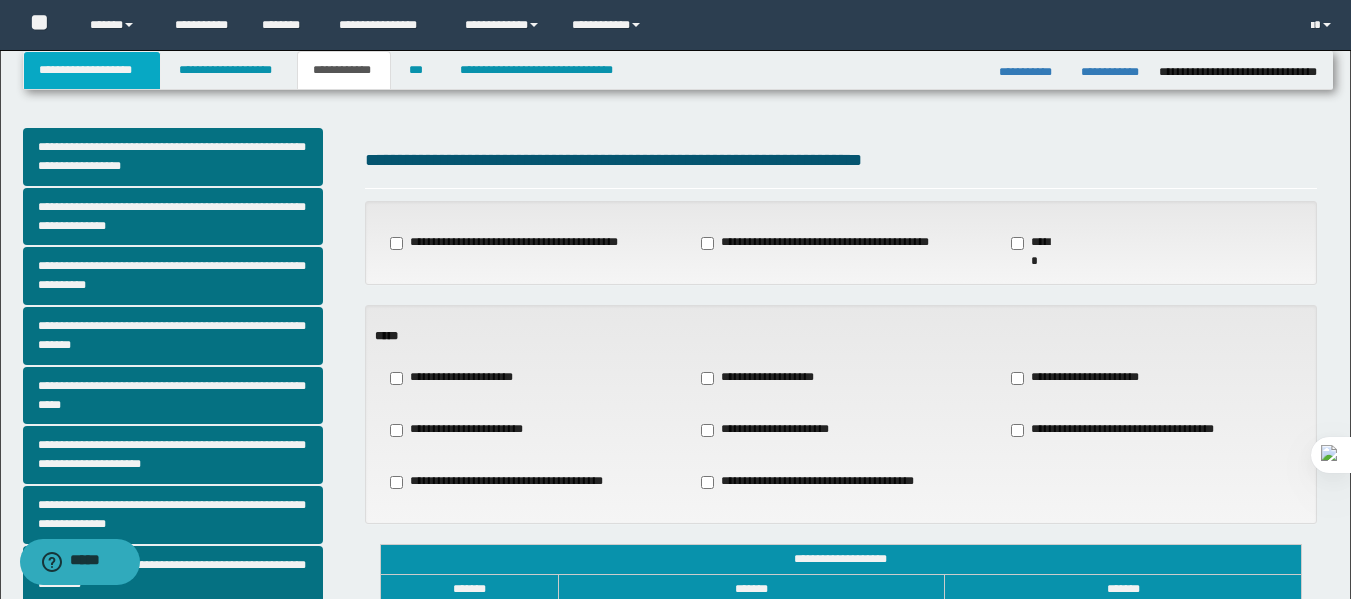click on "**********" at bounding box center (92, 70) 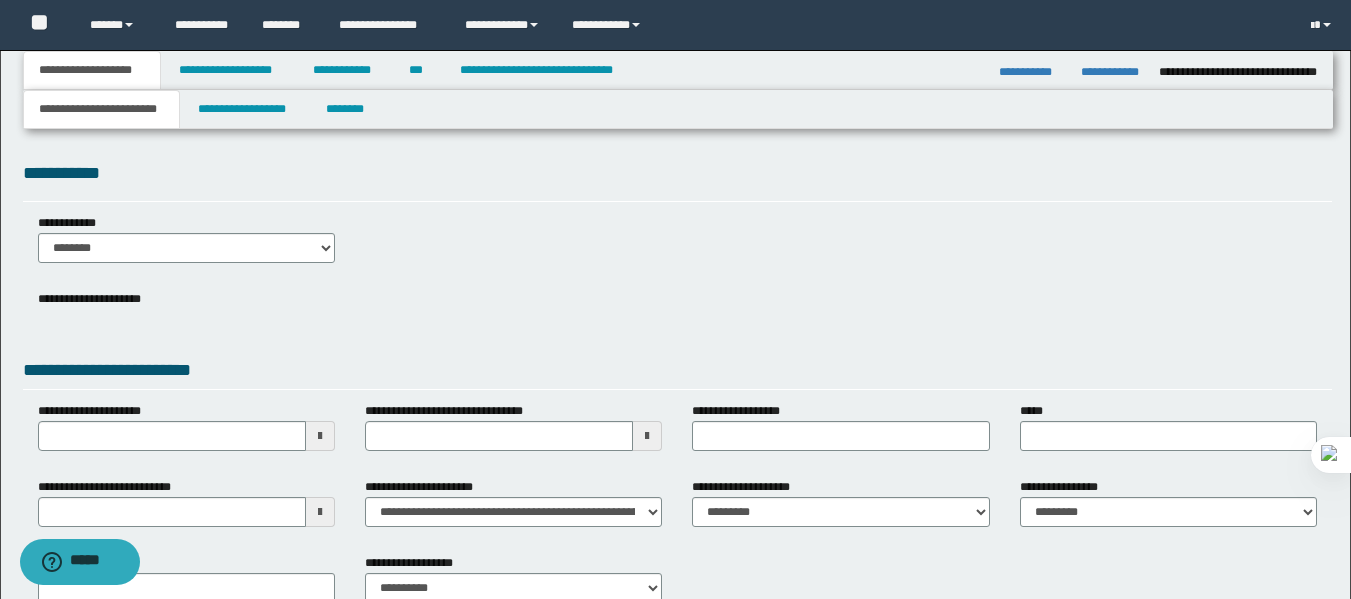 click at bounding box center (647, 436) 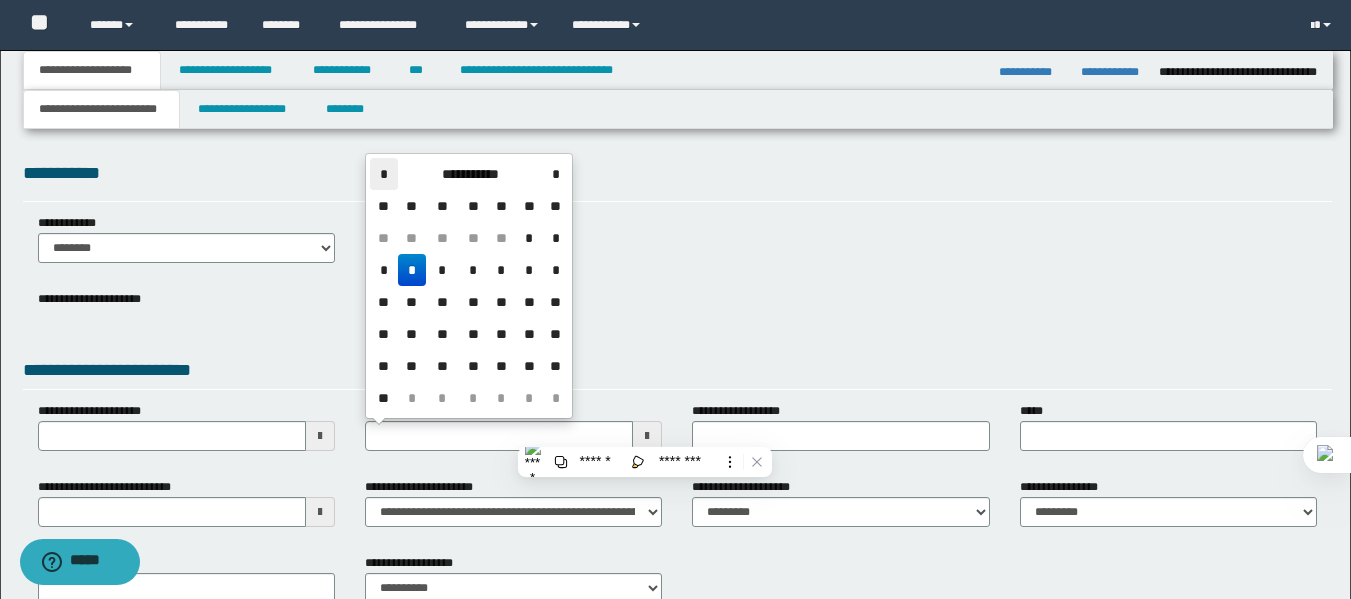 click on "*" at bounding box center (384, 174) 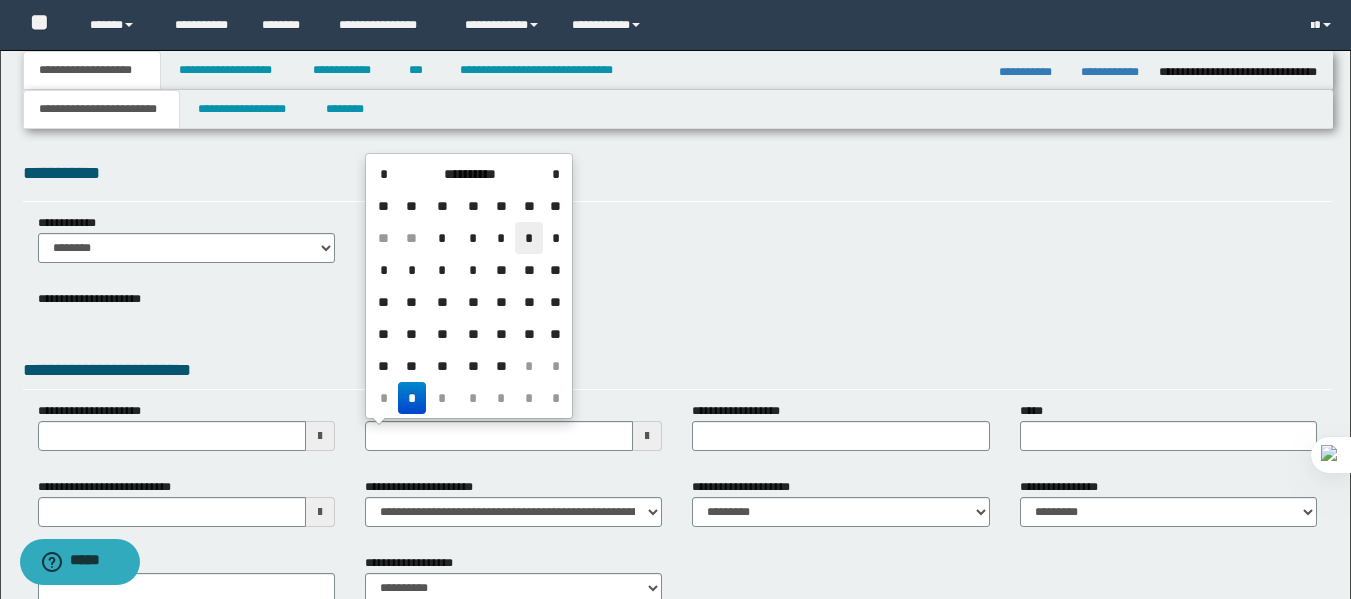 click on "*" at bounding box center [529, 238] 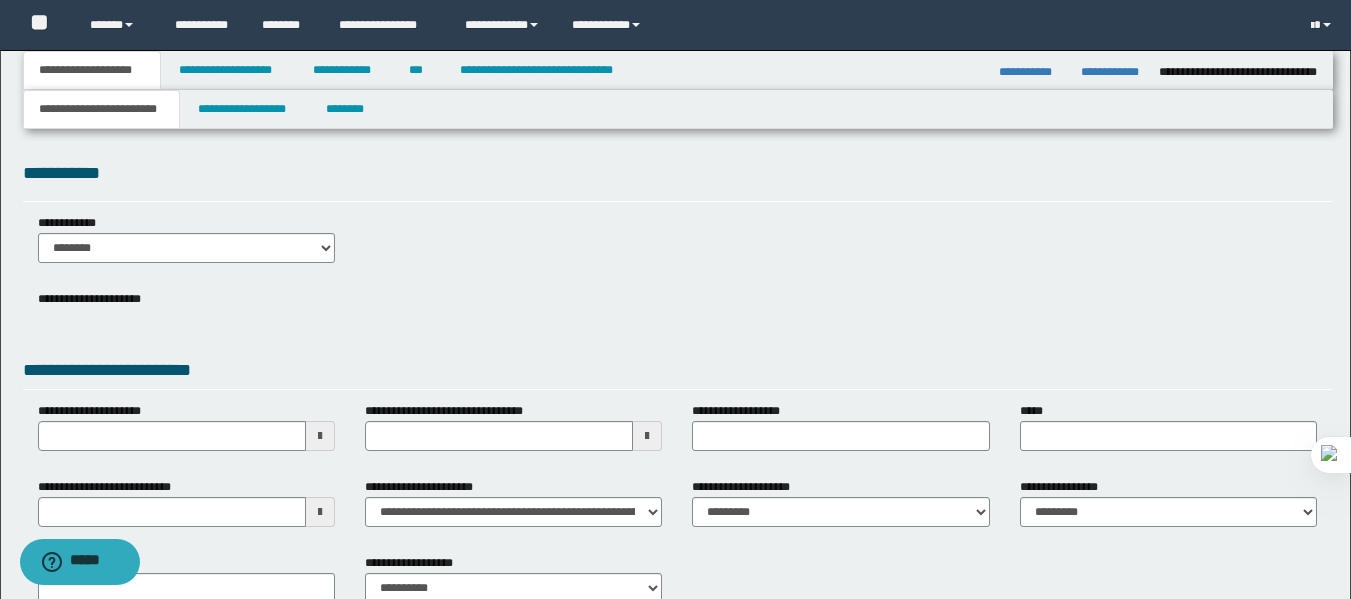 scroll, scrollTop: 127, scrollLeft: 0, axis: vertical 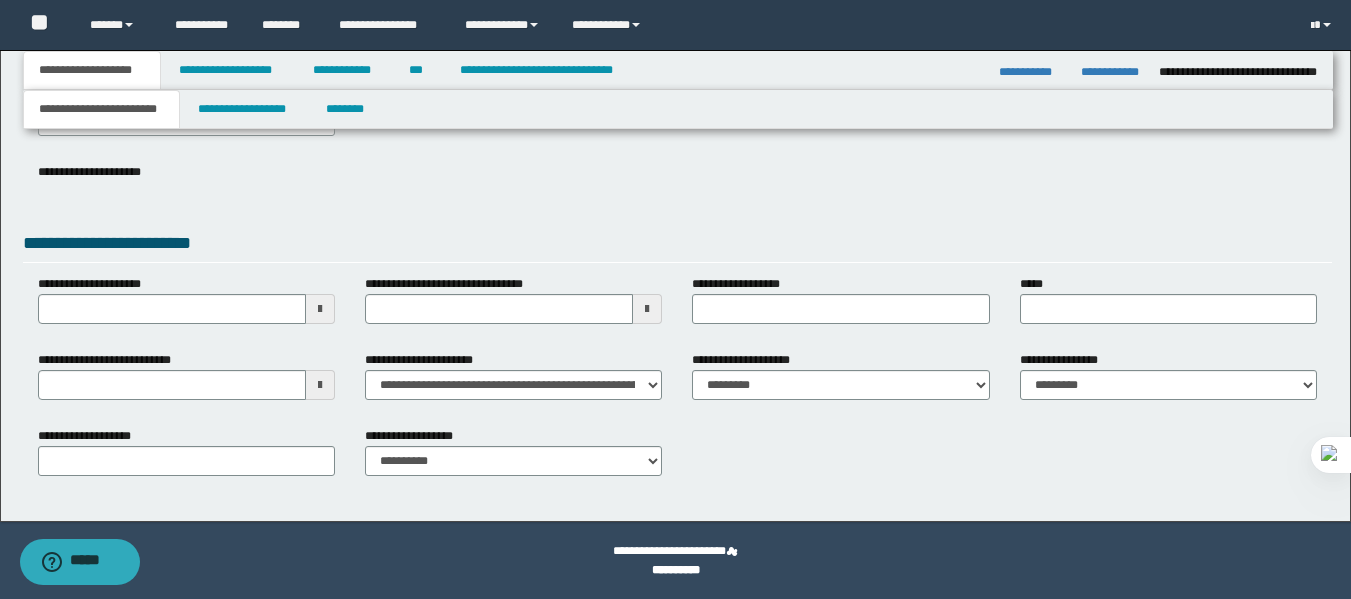 click at bounding box center [320, 385] 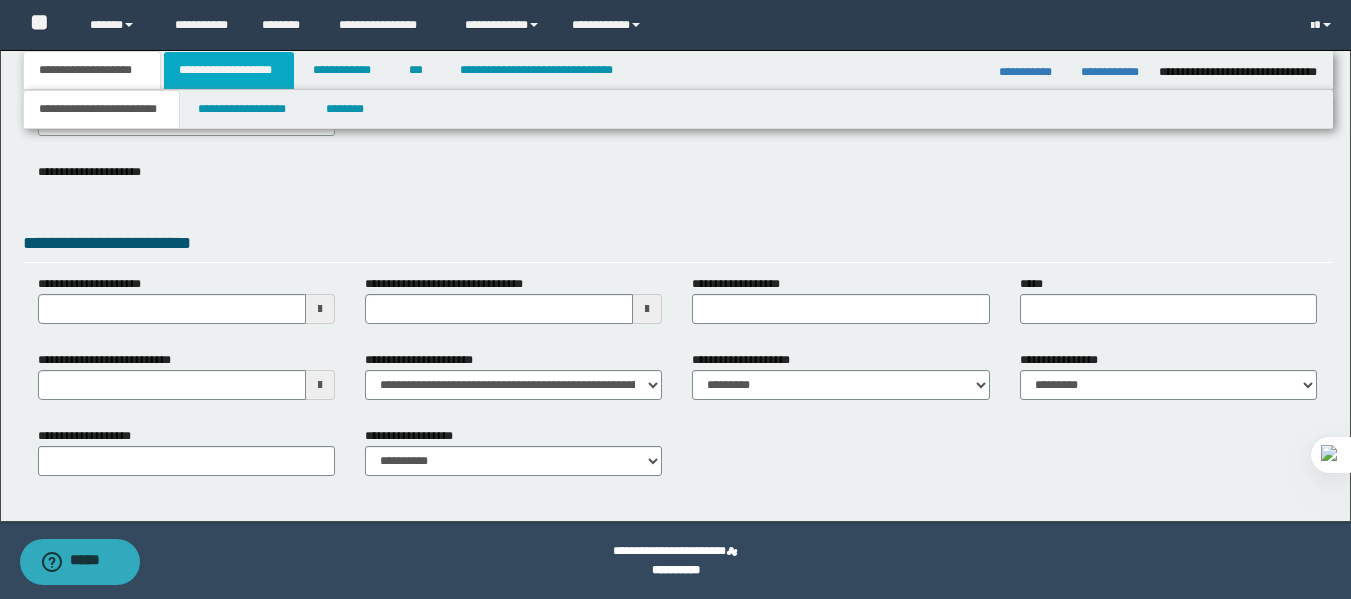 click on "**********" at bounding box center (229, 70) 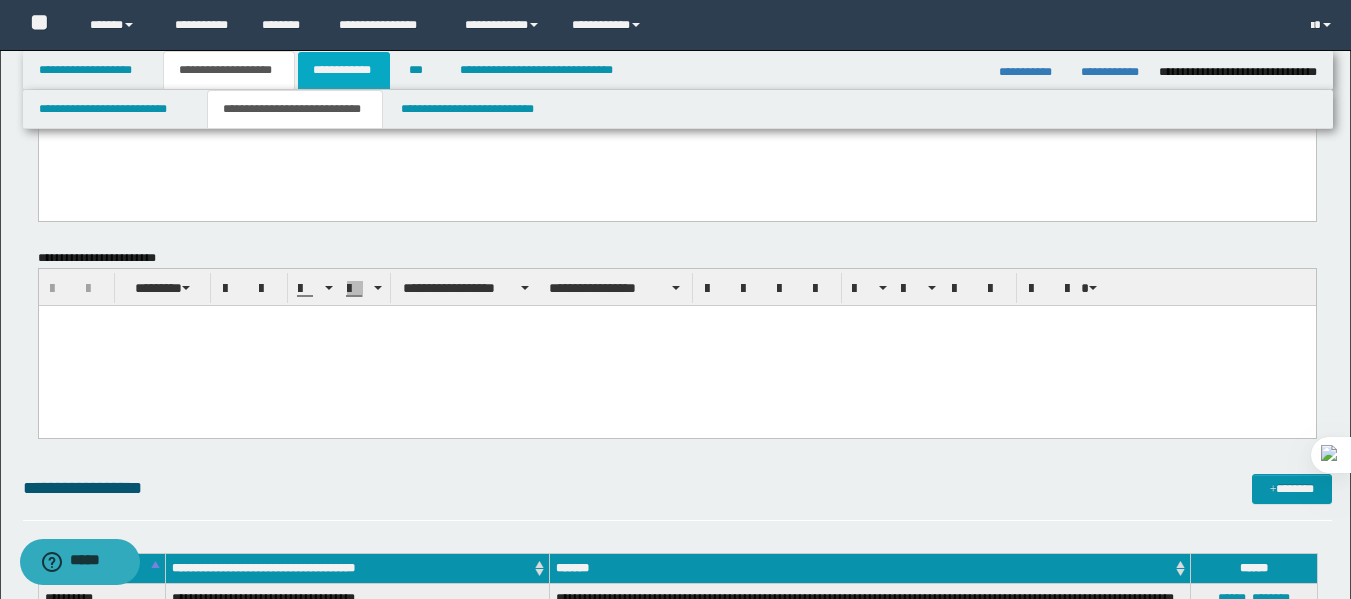 click on "**********" at bounding box center (344, 70) 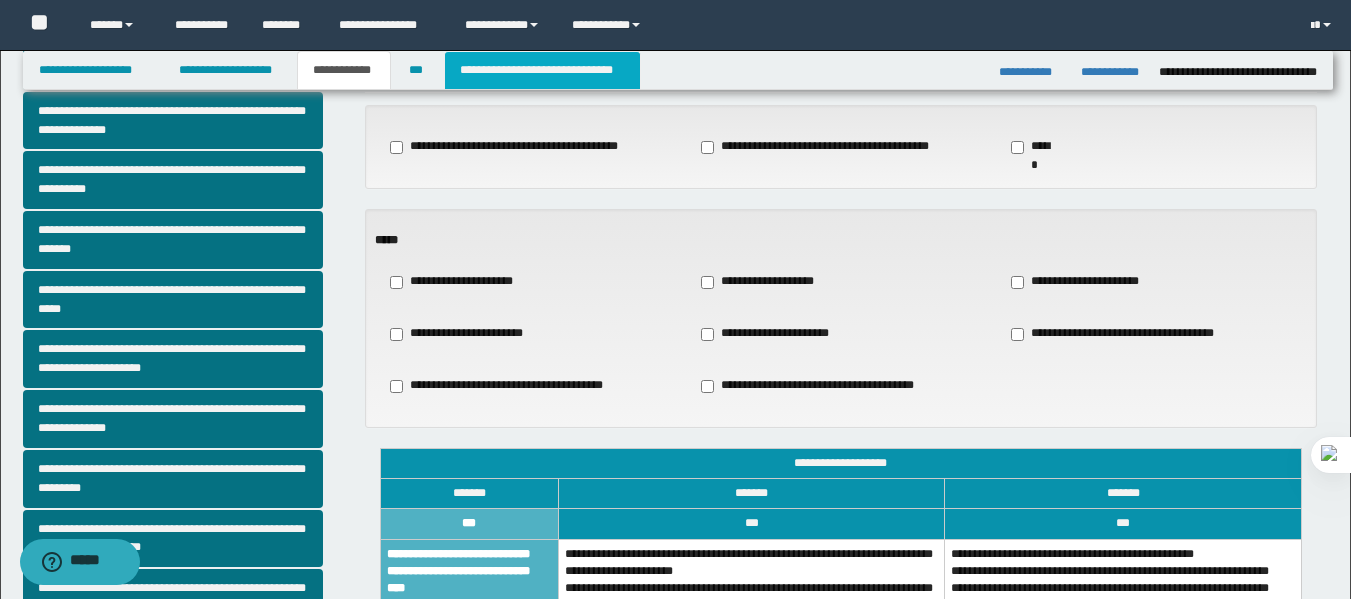 click on "**********" at bounding box center (542, 70) 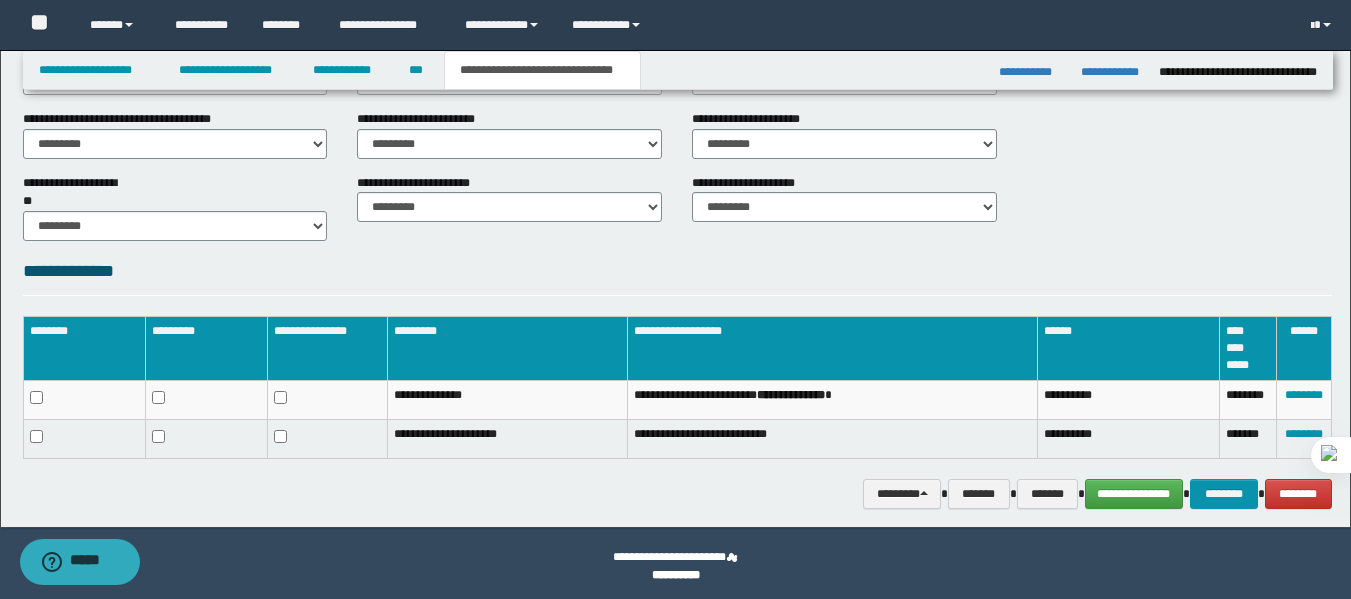 scroll, scrollTop: 836, scrollLeft: 0, axis: vertical 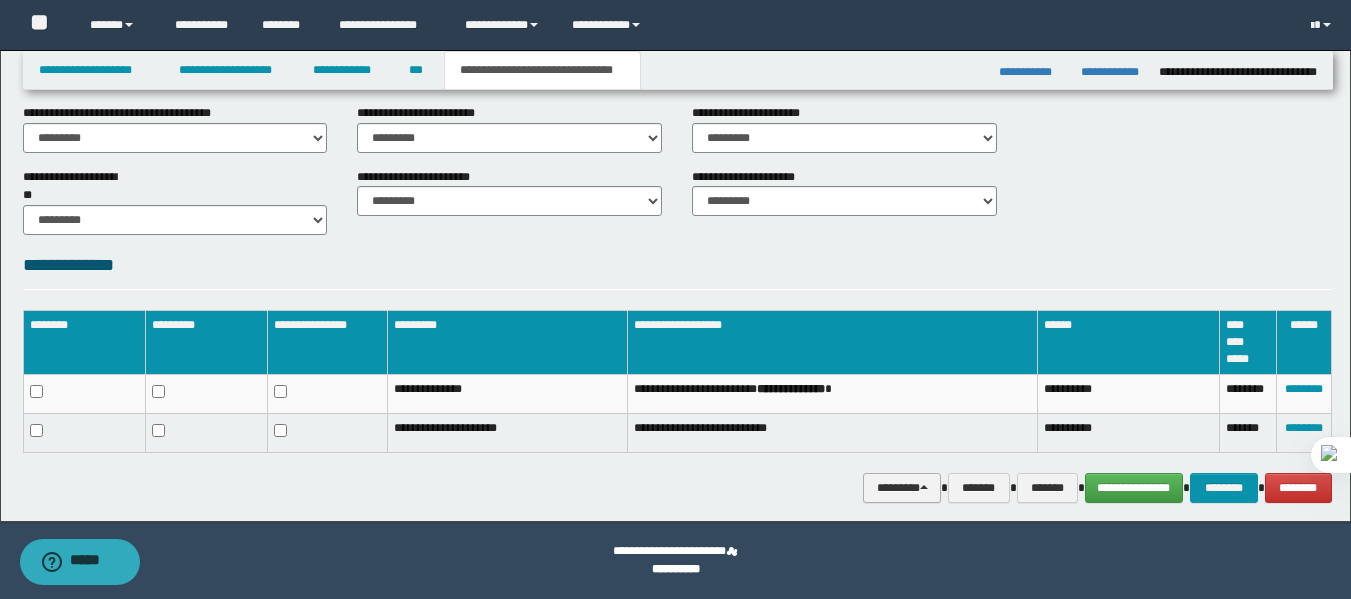 click on "********" at bounding box center [902, 488] 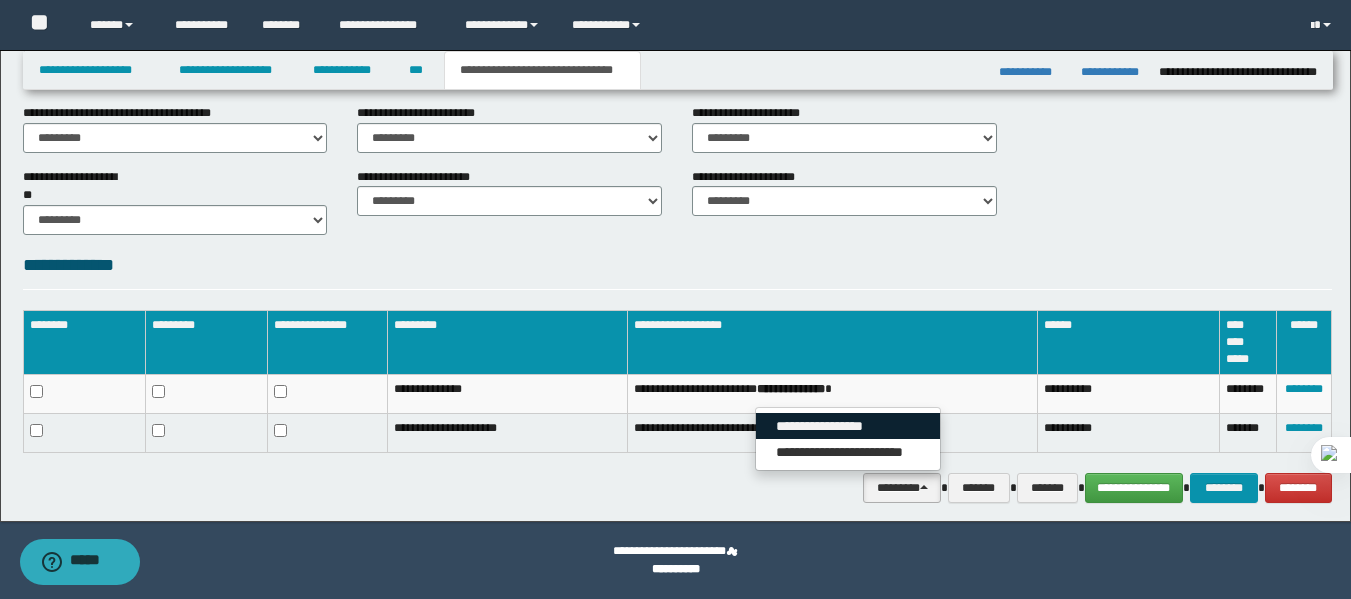 click on "**********" at bounding box center (848, 426) 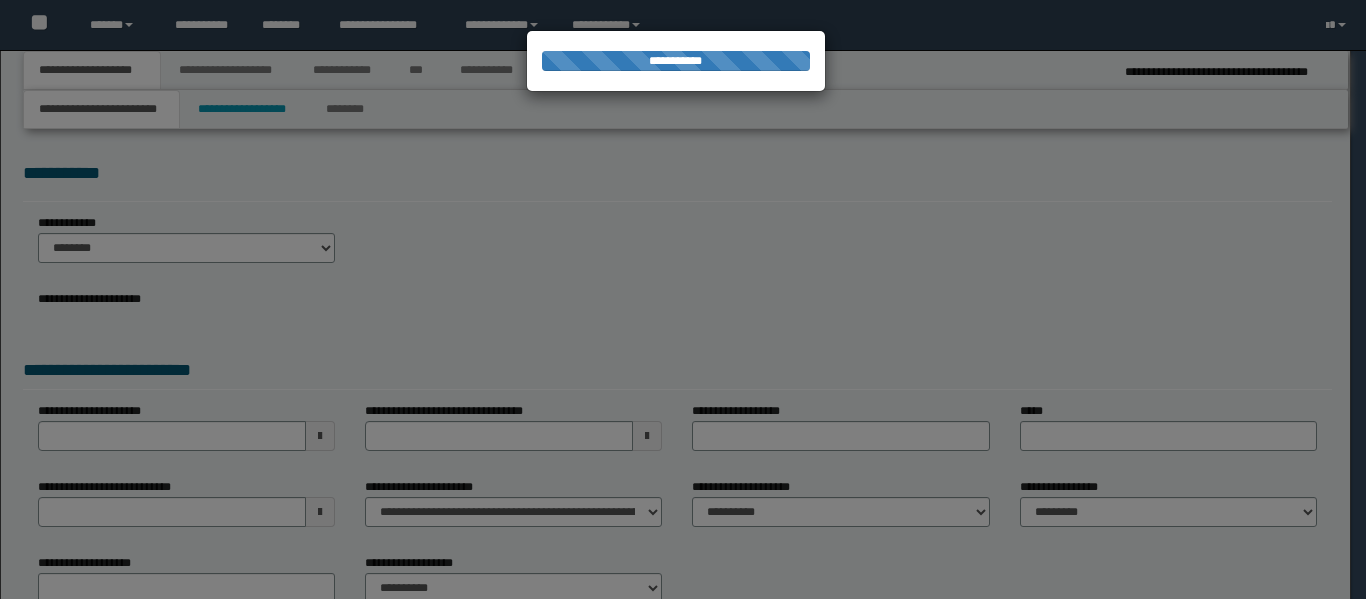 select on "*" 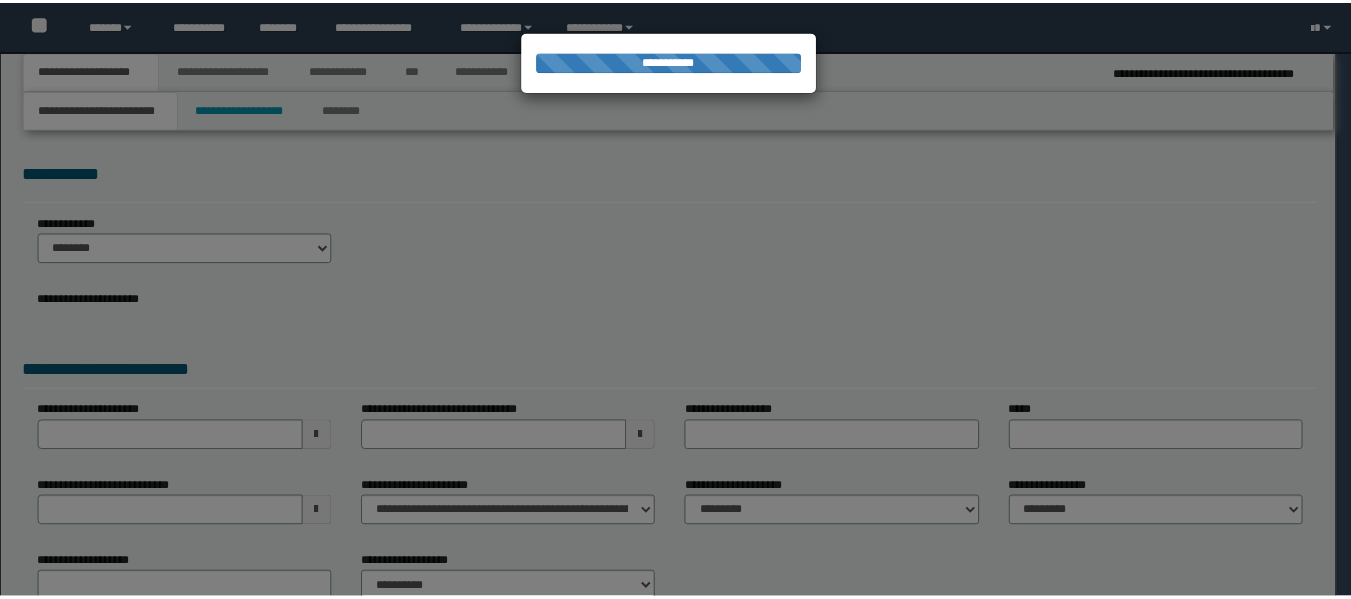scroll, scrollTop: 0, scrollLeft: 0, axis: both 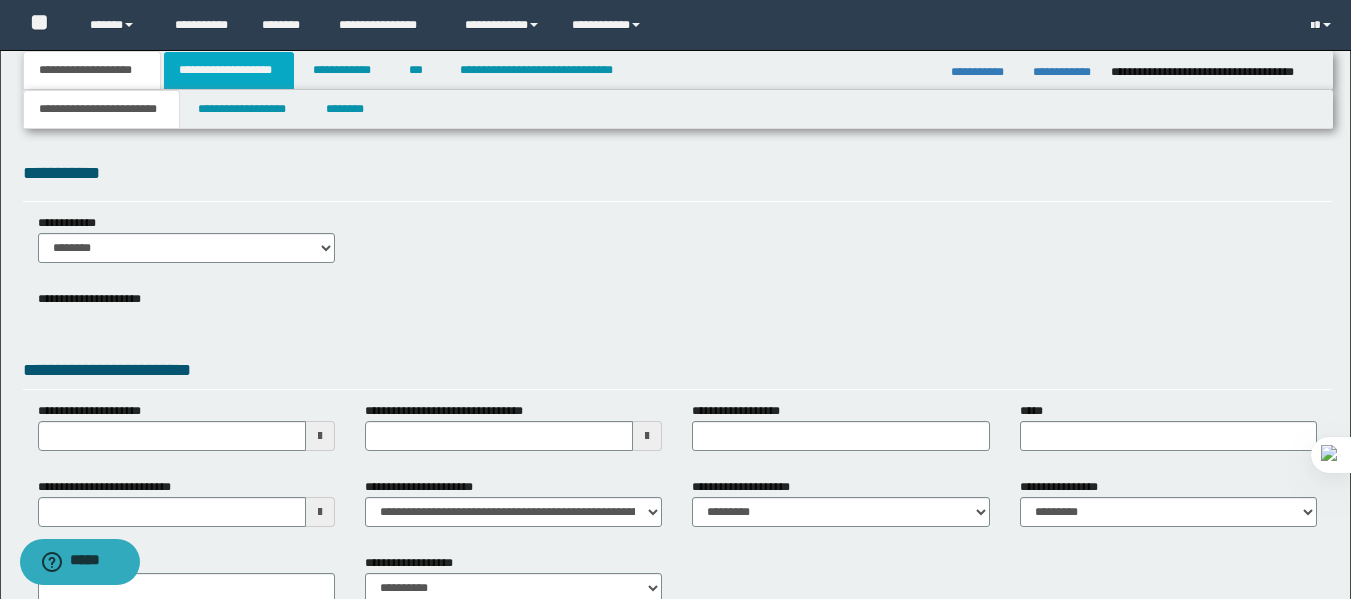 click on "**********" at bounding box center (229, 70) 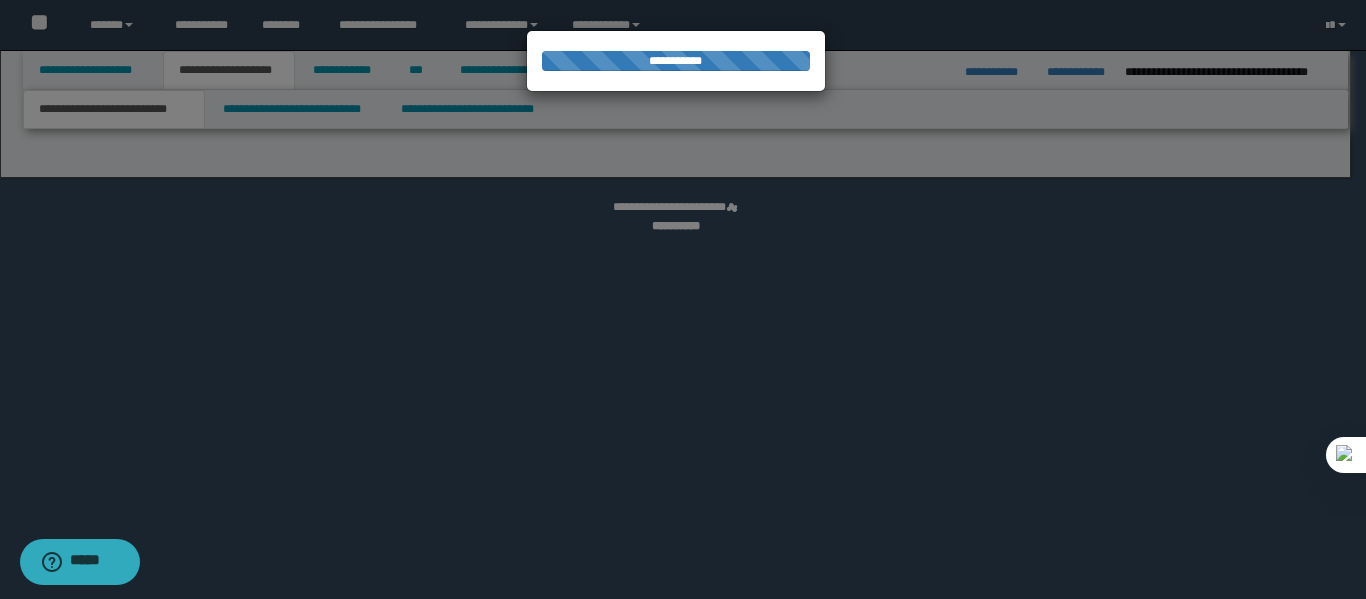 click at bounding box center [683, 299] 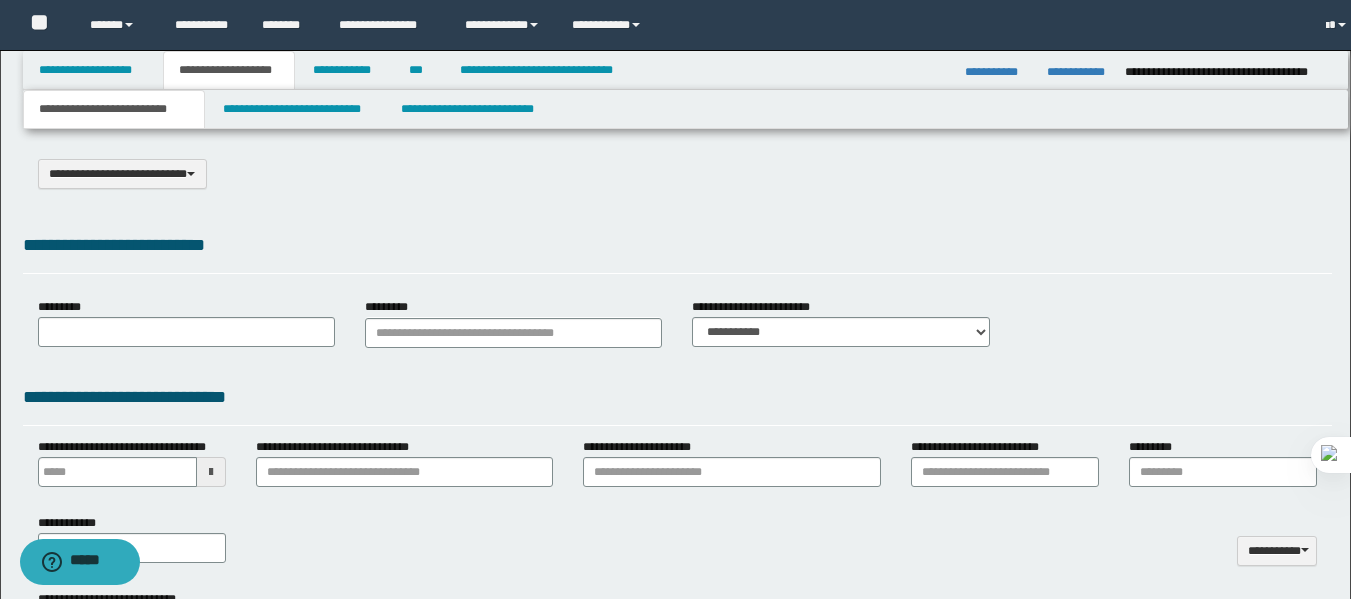 select on "*" 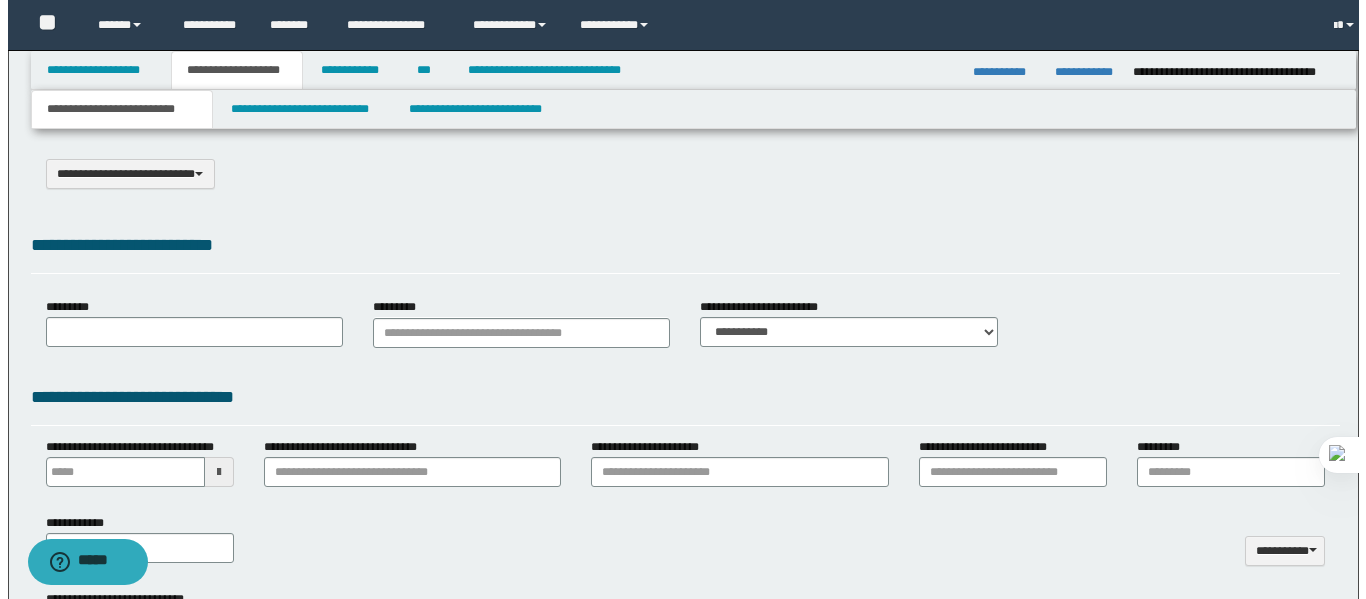 scroll, scrollTop: 0, scrollLeft: 0, axis: both 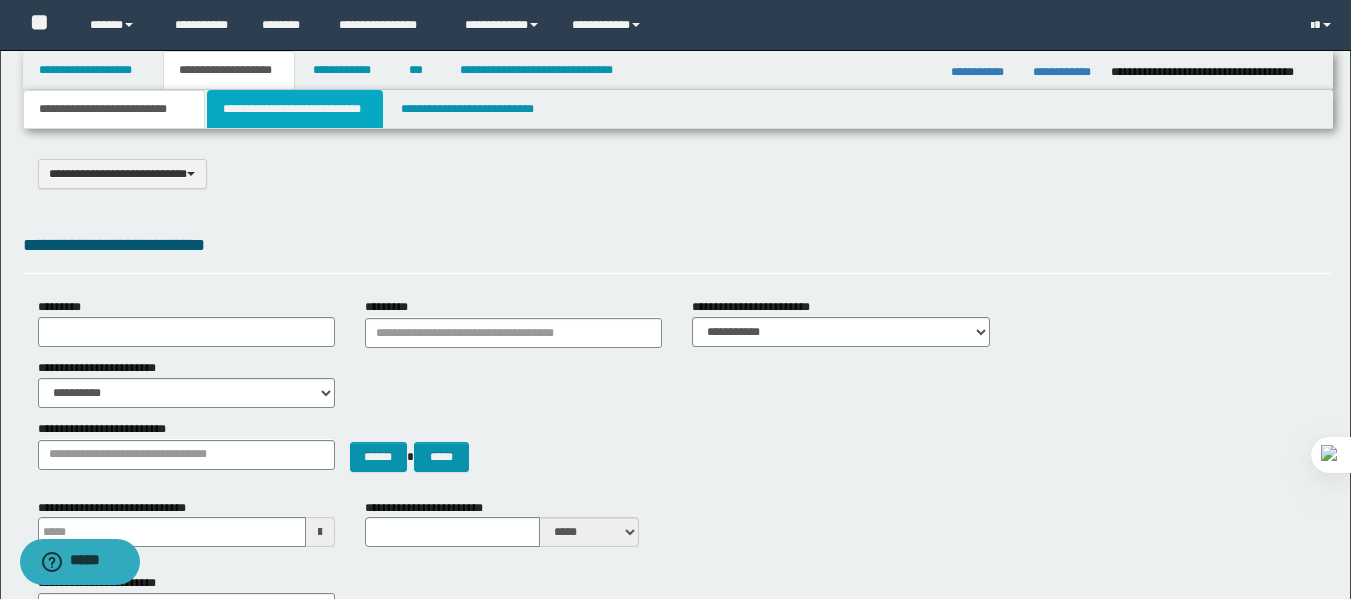 click on "**********" at bounding box center (295, 109) 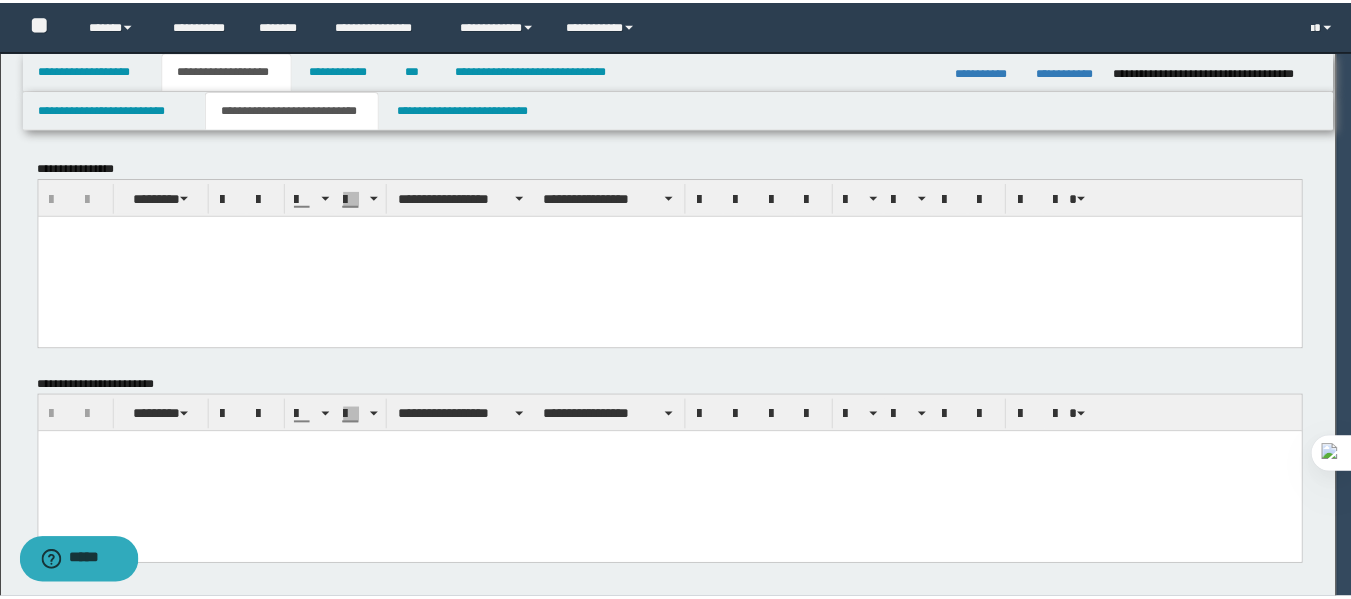 scroll, scrollTop: 0, scrollLeft: 0, axis: both 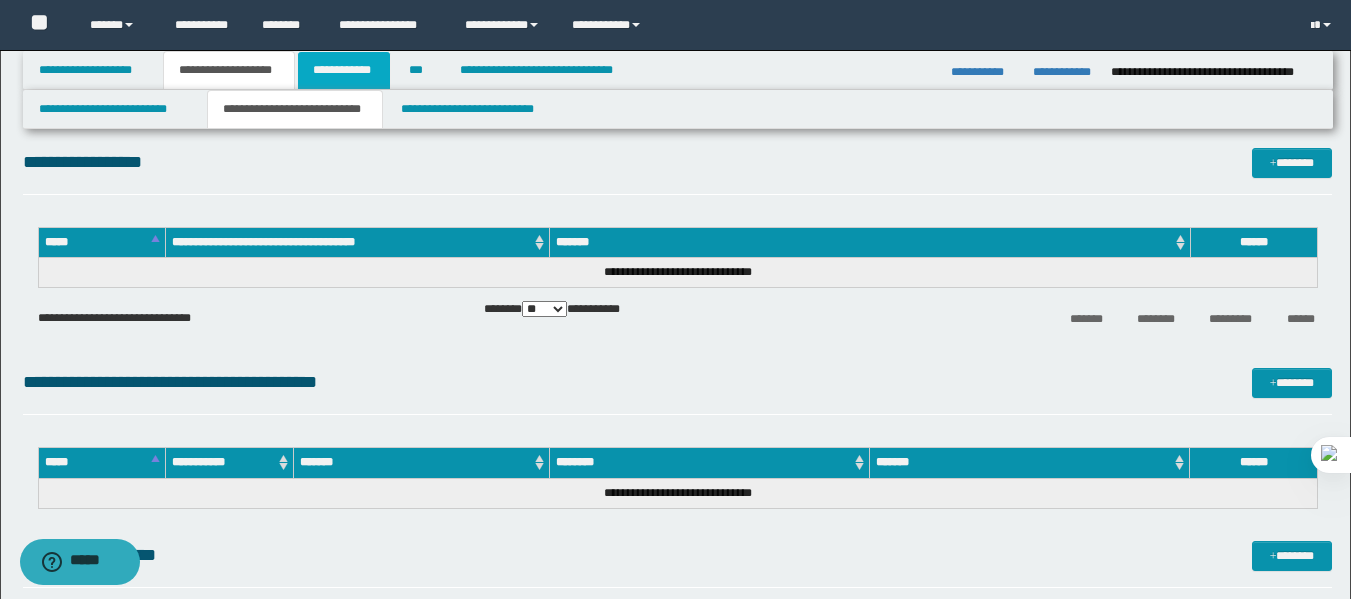 click on "**********" at bounding box center (344, 70) 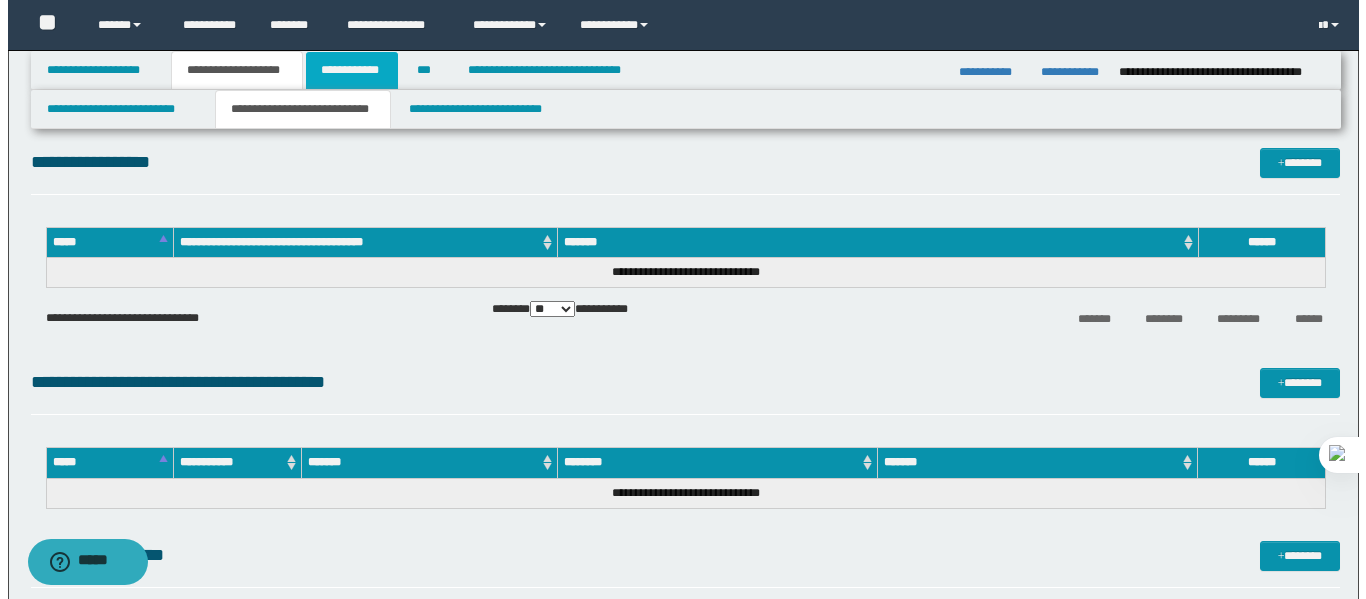scroll, scrollTop: 422, scrollLeft: 0, axis: vertical 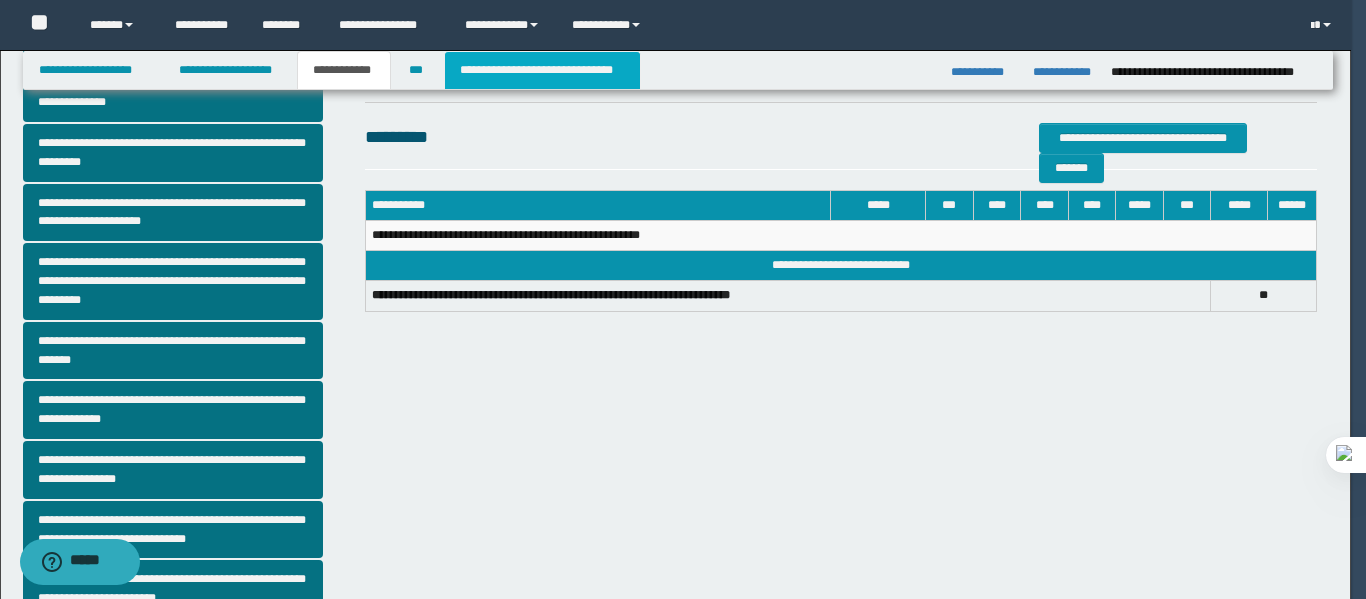 click on "**********" at bounding box center (542, 70) 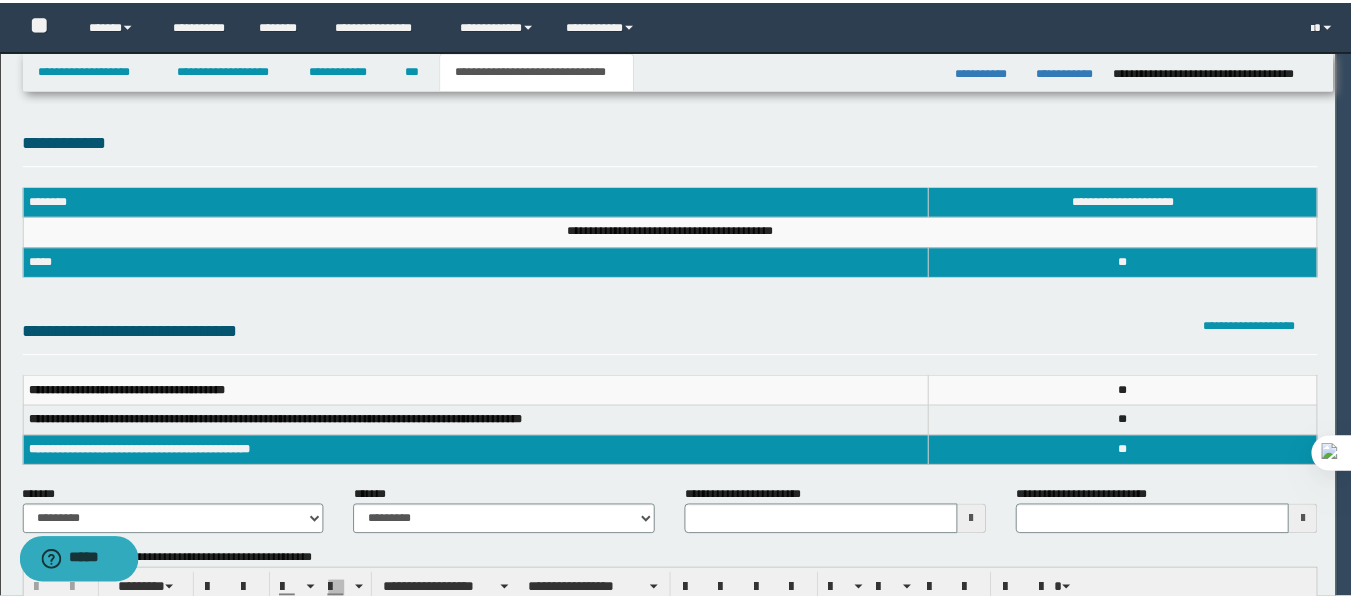 scroll, scrollTop: 0, scrollLeft: 0, axis: both 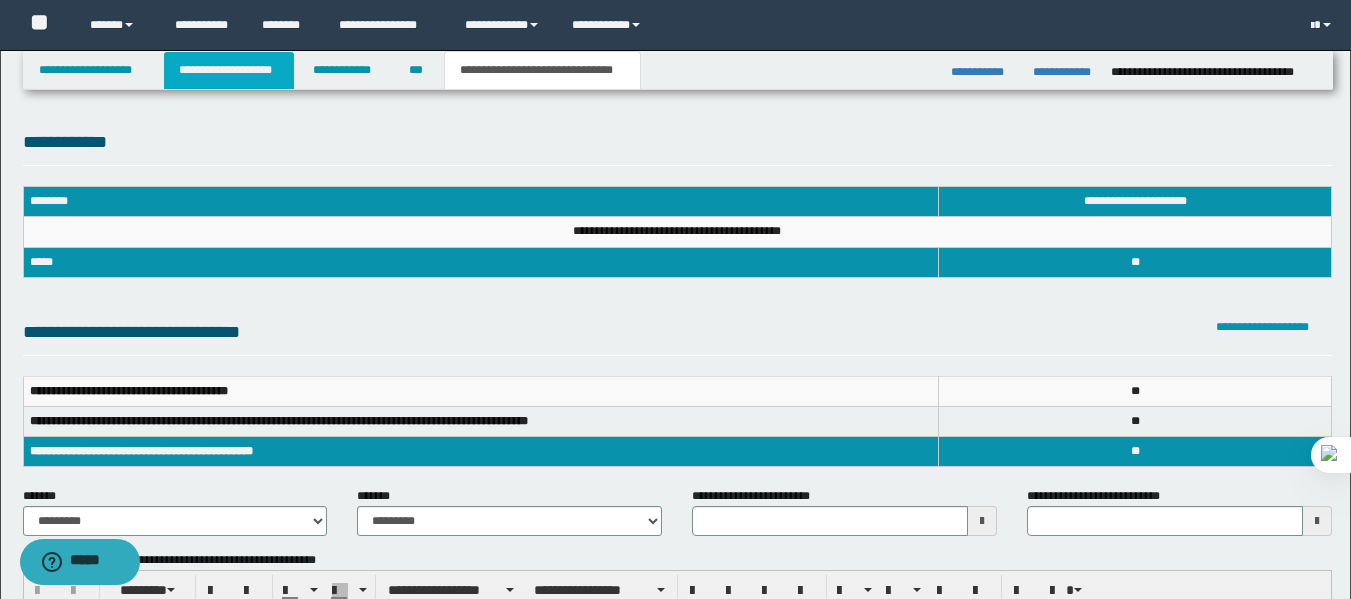 click on "**********" at bounding box center [229, 70] 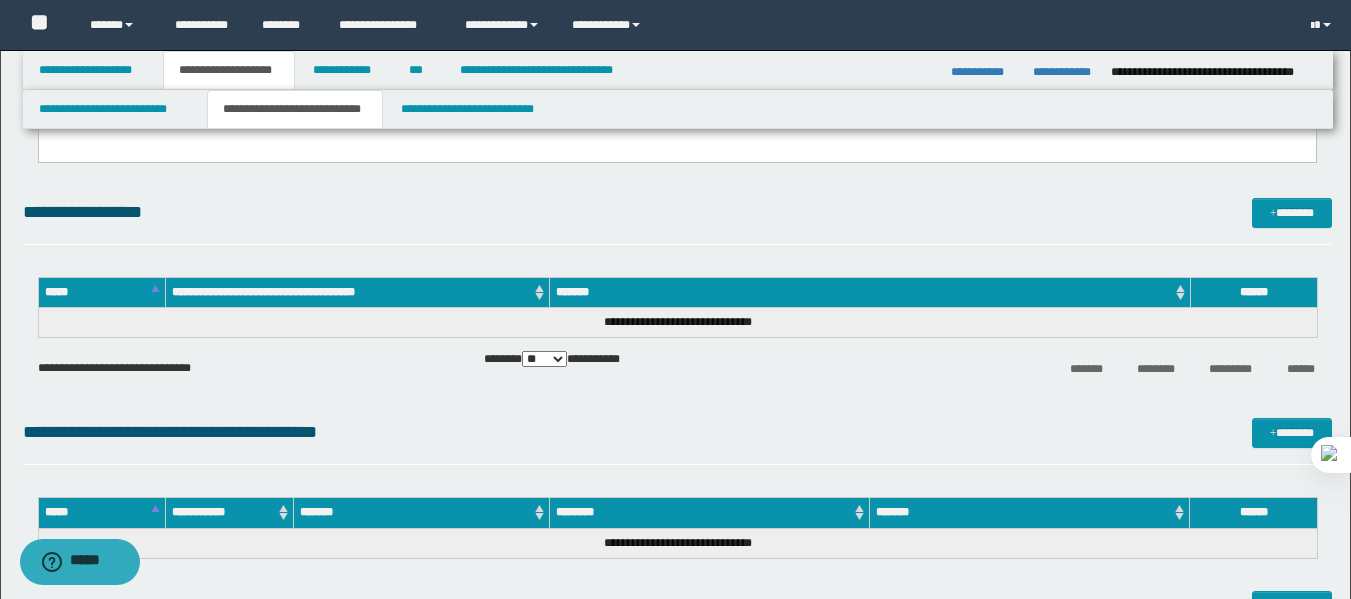 scroll, scrollTop: 459, scrollLeft: 0, axis: vertical 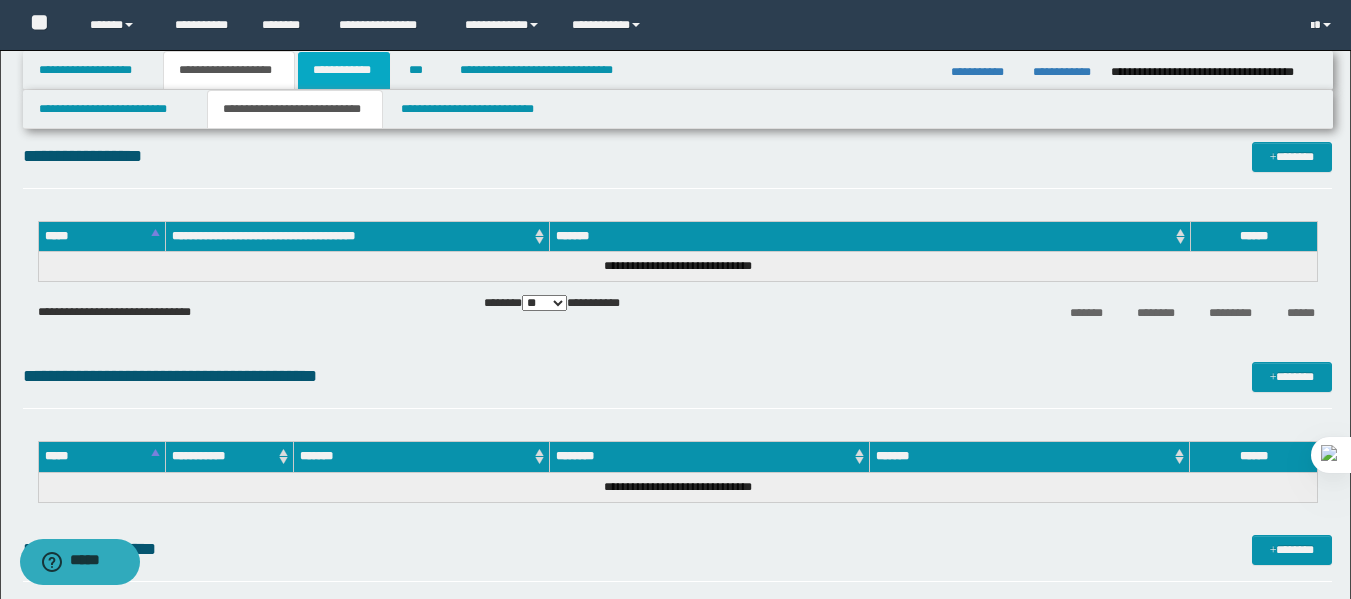 click on "**********" at bounding box center (344, 70) 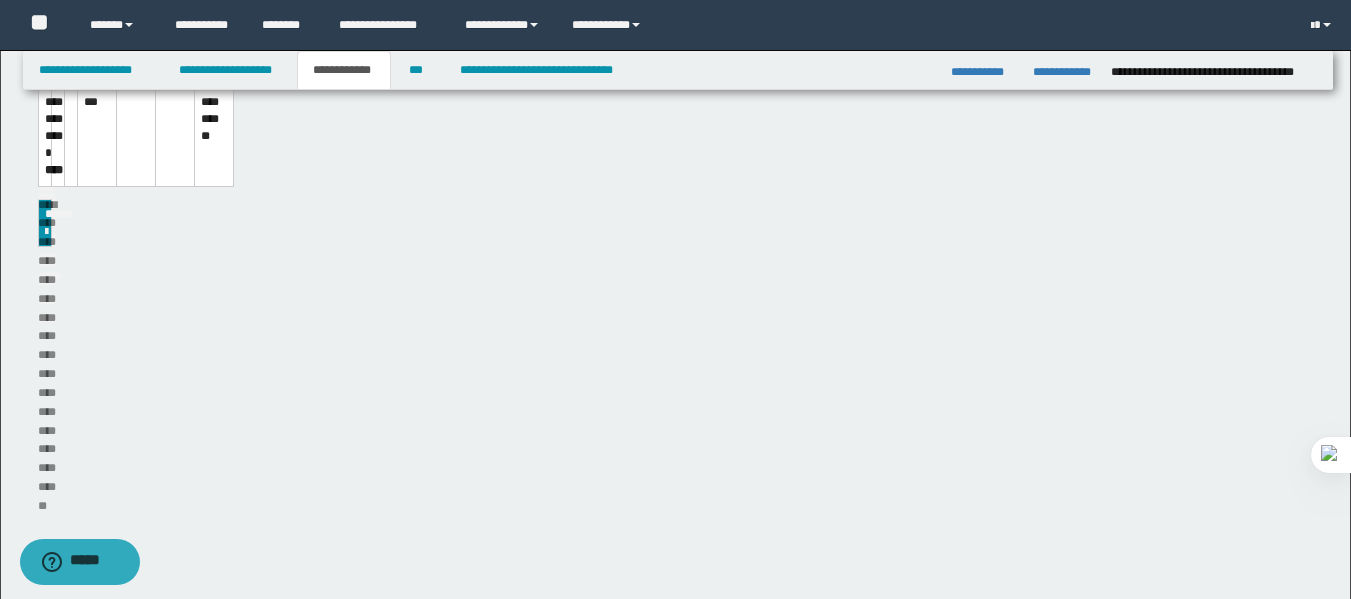 scroll, scrollTop: 428, scrollLeft: 0, axis: vertical 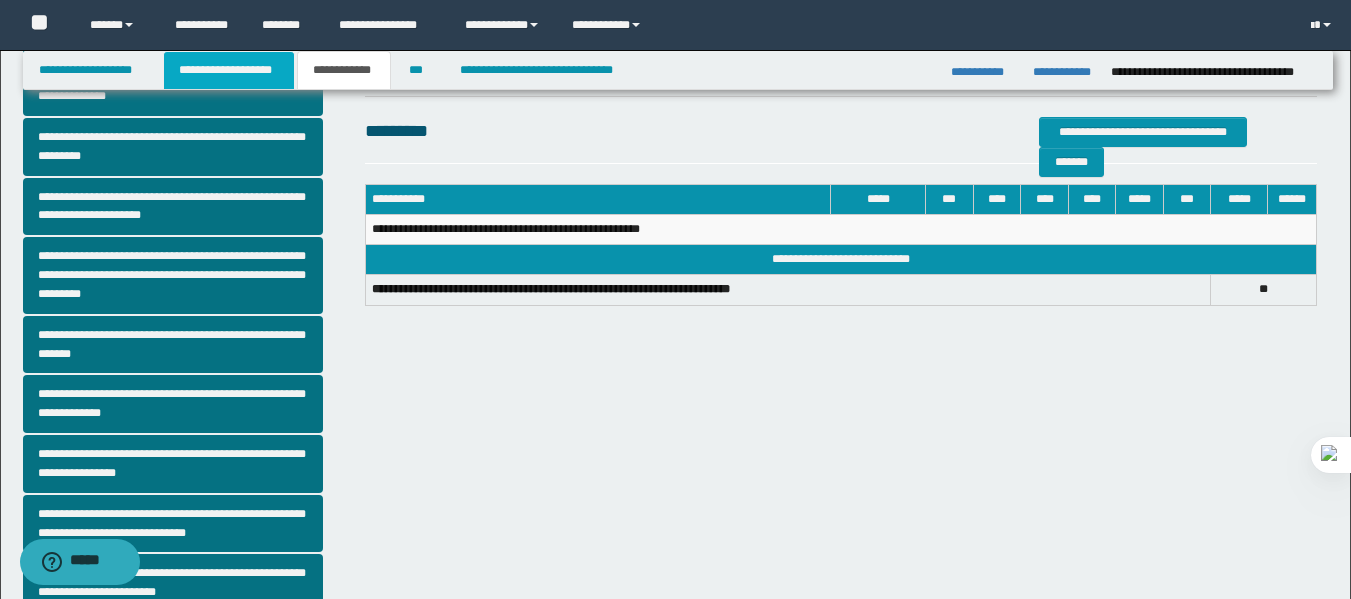 click on "**********" at bounding box center [229, 70] 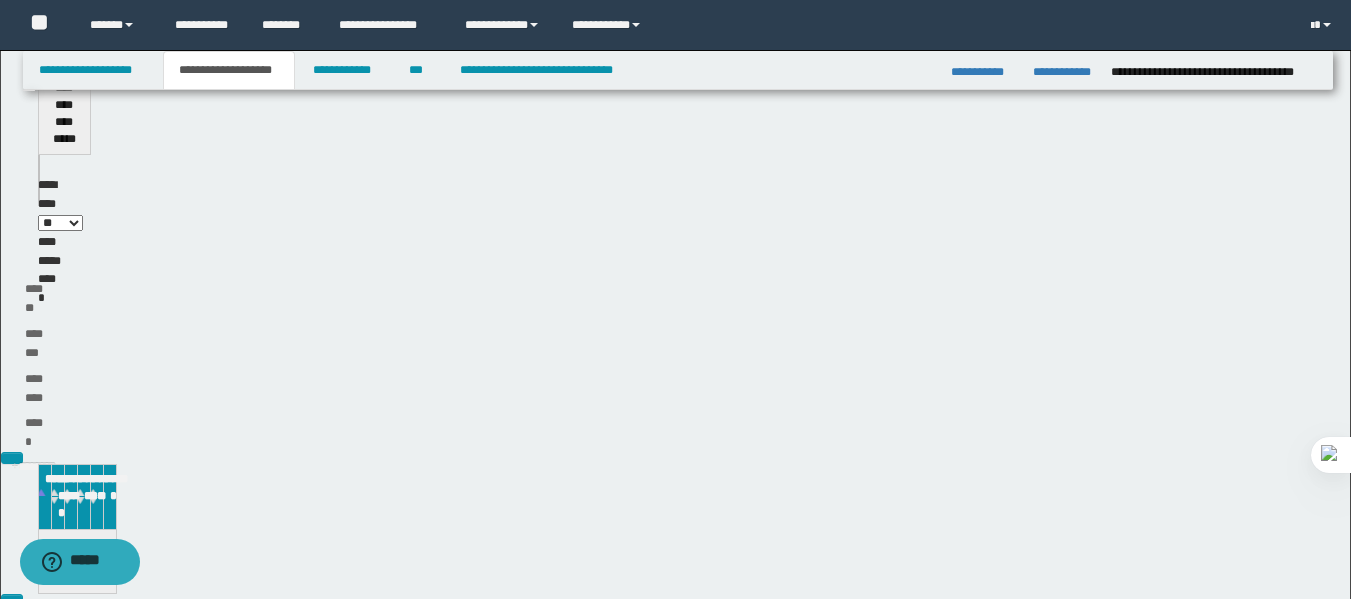 scroll, scrollTop: 459, scrollLeft: 0, axis: vertical 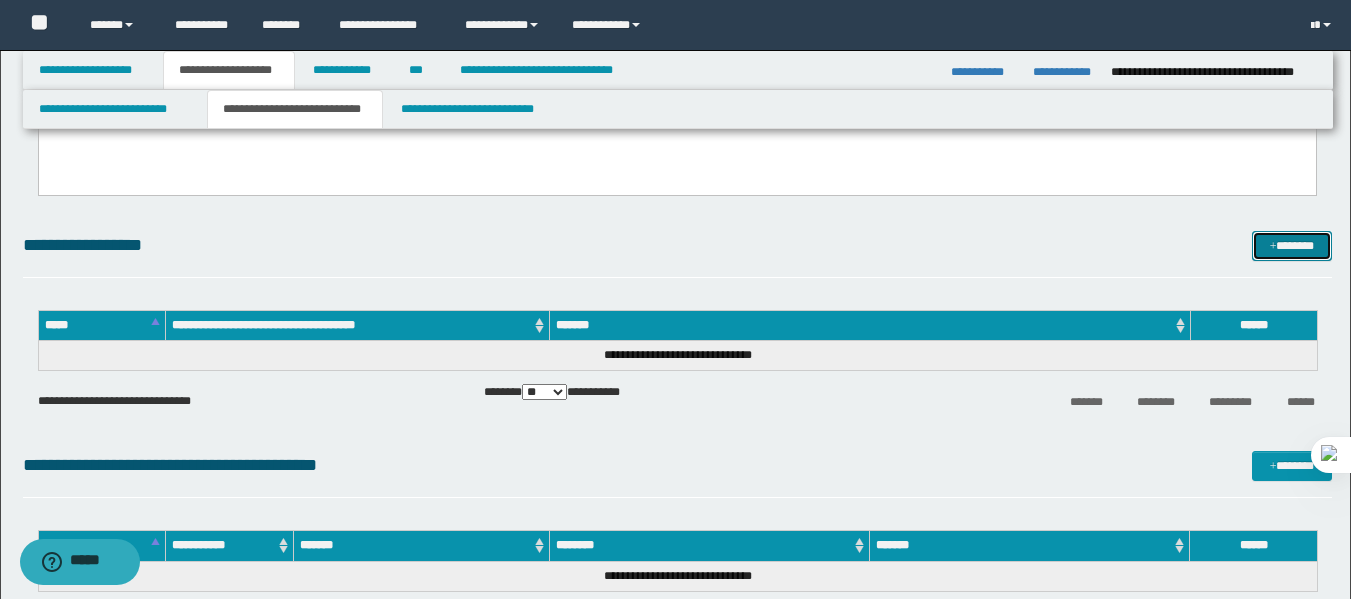 click on "*******" at bounding box center (1292, 246) 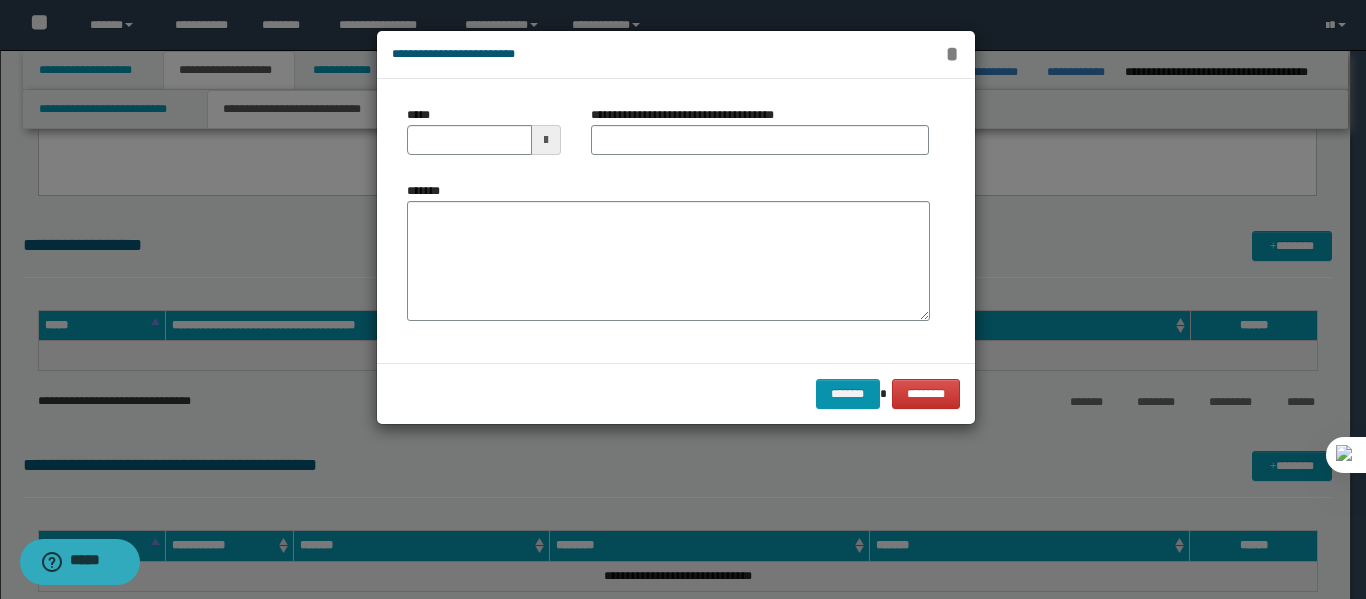 click on "*" at bounding box center (952, 54) 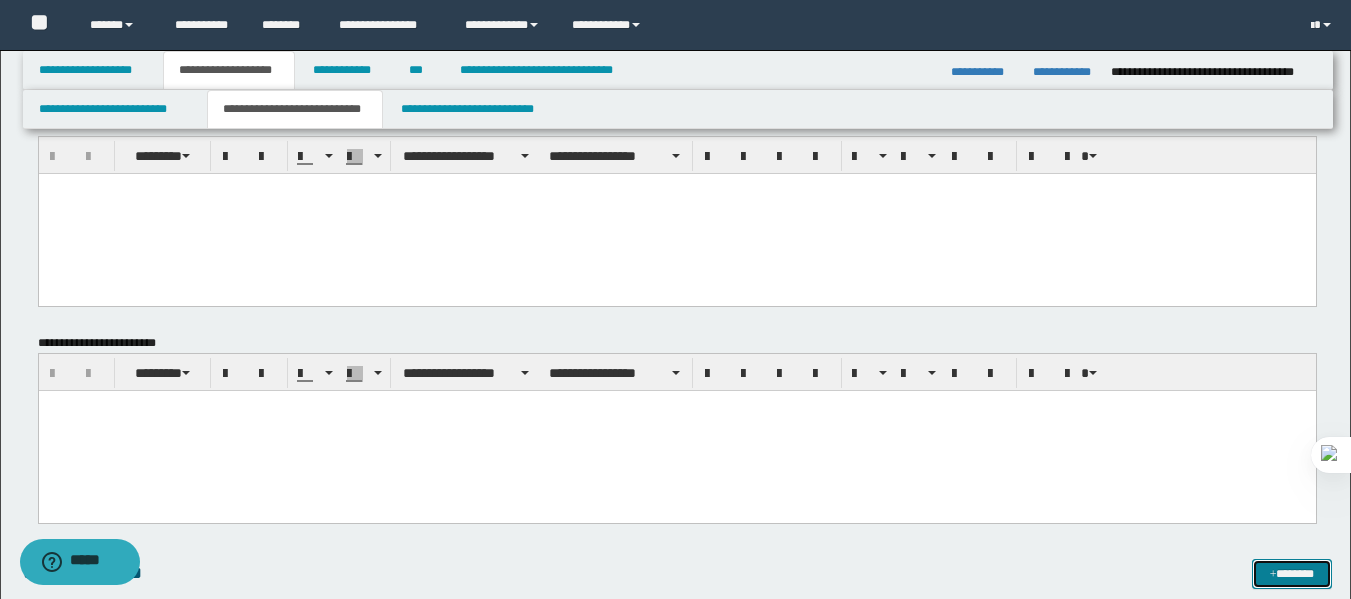 scroll, scrollTop: 0, scrollLeft: 0, axis: both 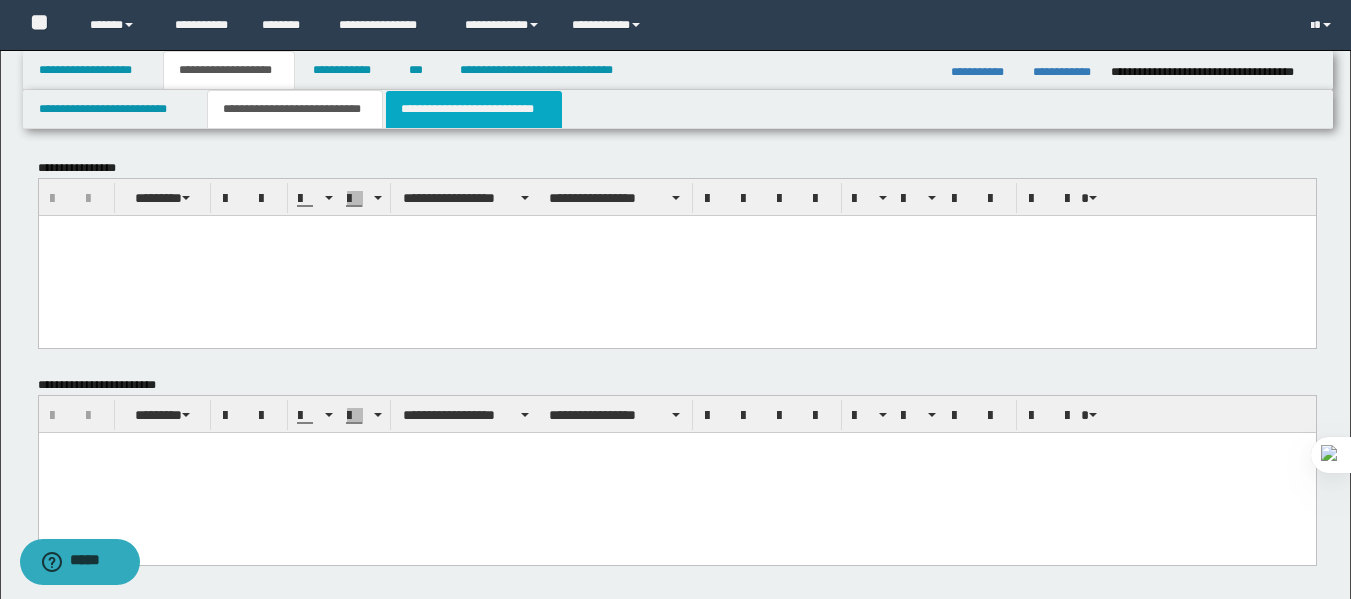 click on "**********" at bounding box center [474, 109] 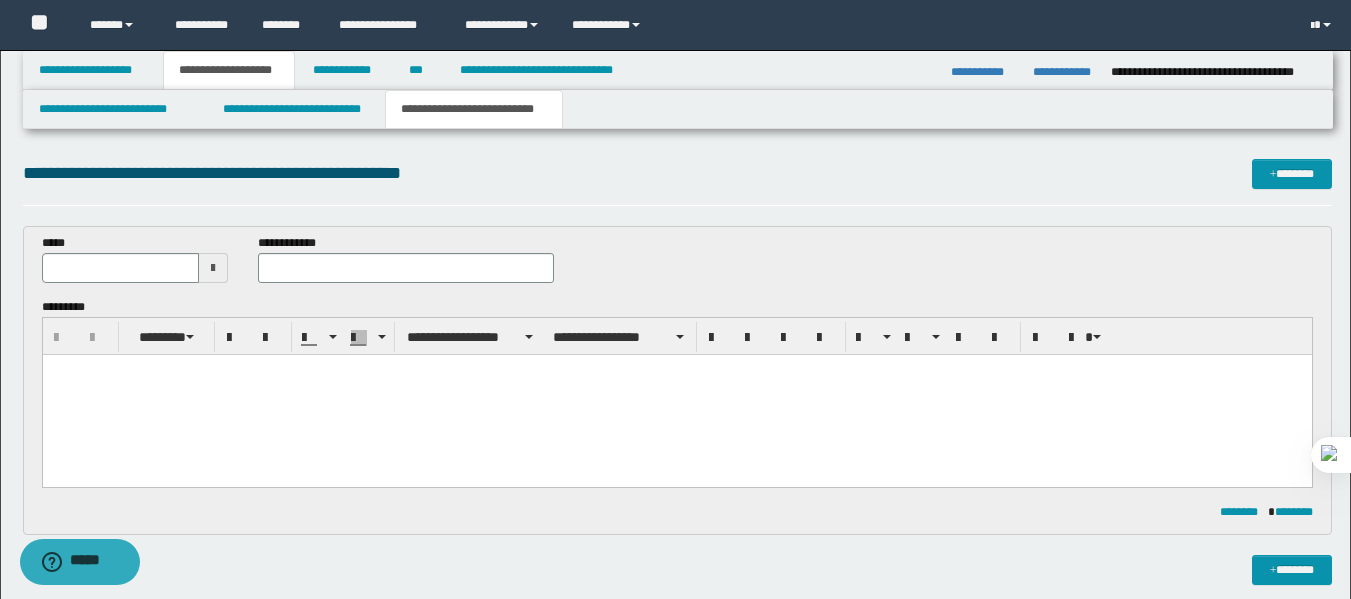 scroll, scrollTop: 0, scrollLeft: 0, axis: both 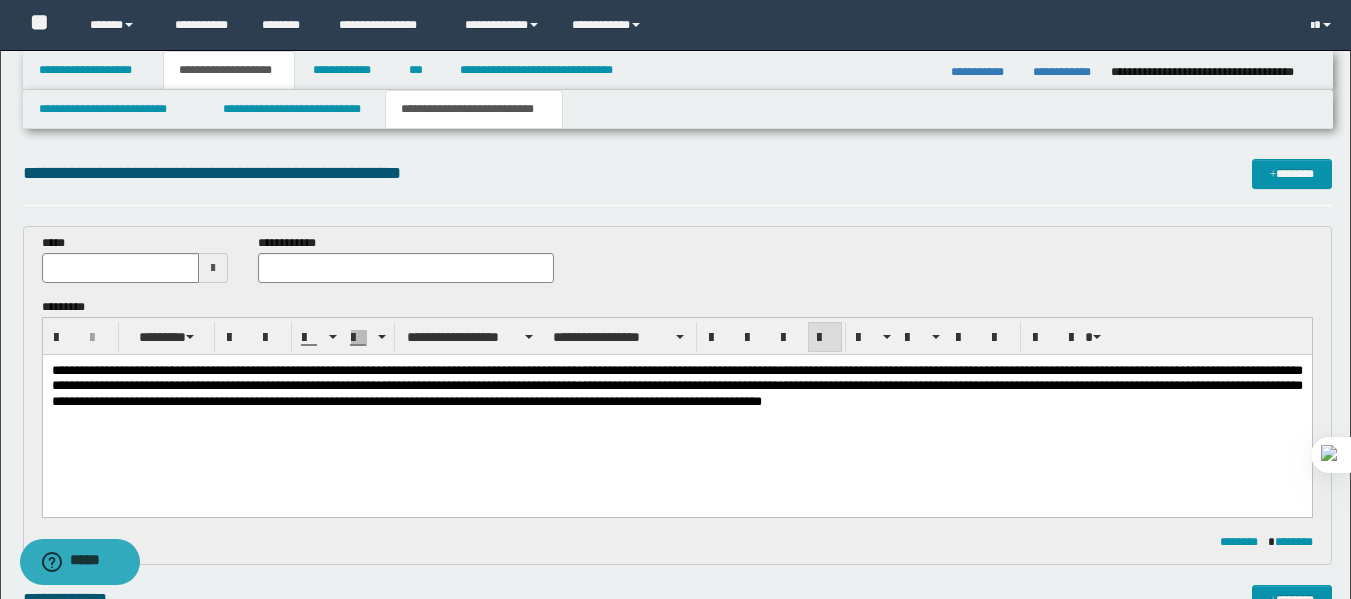 click at bounding box center [213, 268] 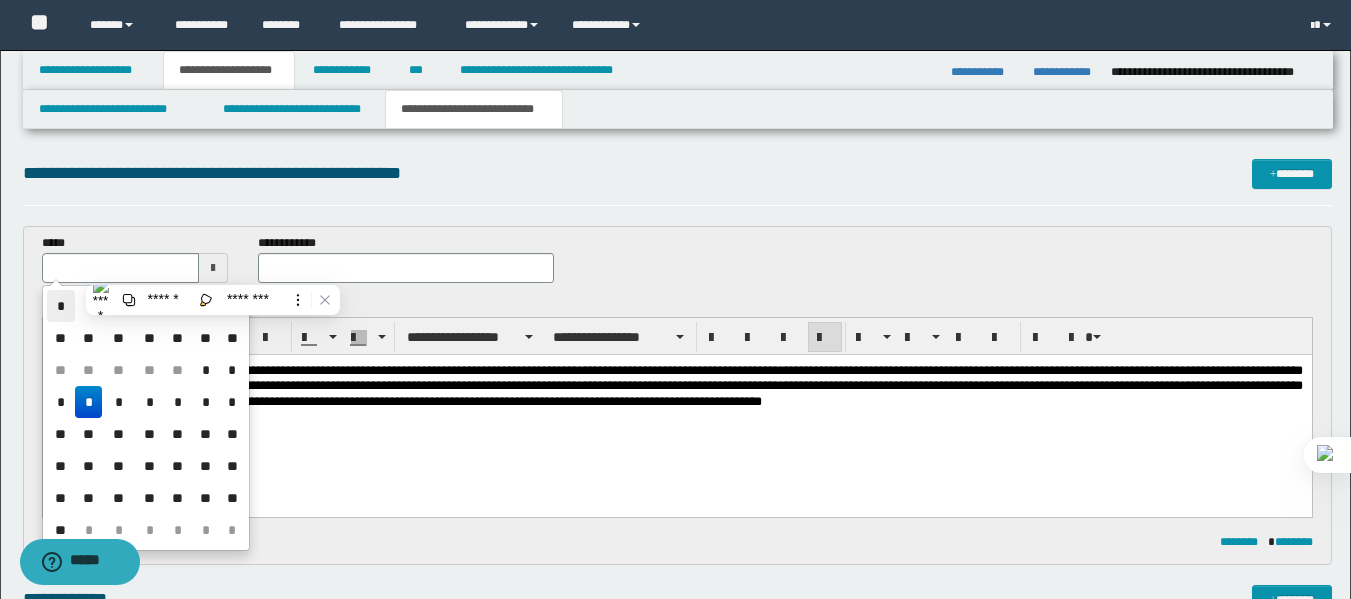 click on "*" at bounding box center [61, 306] 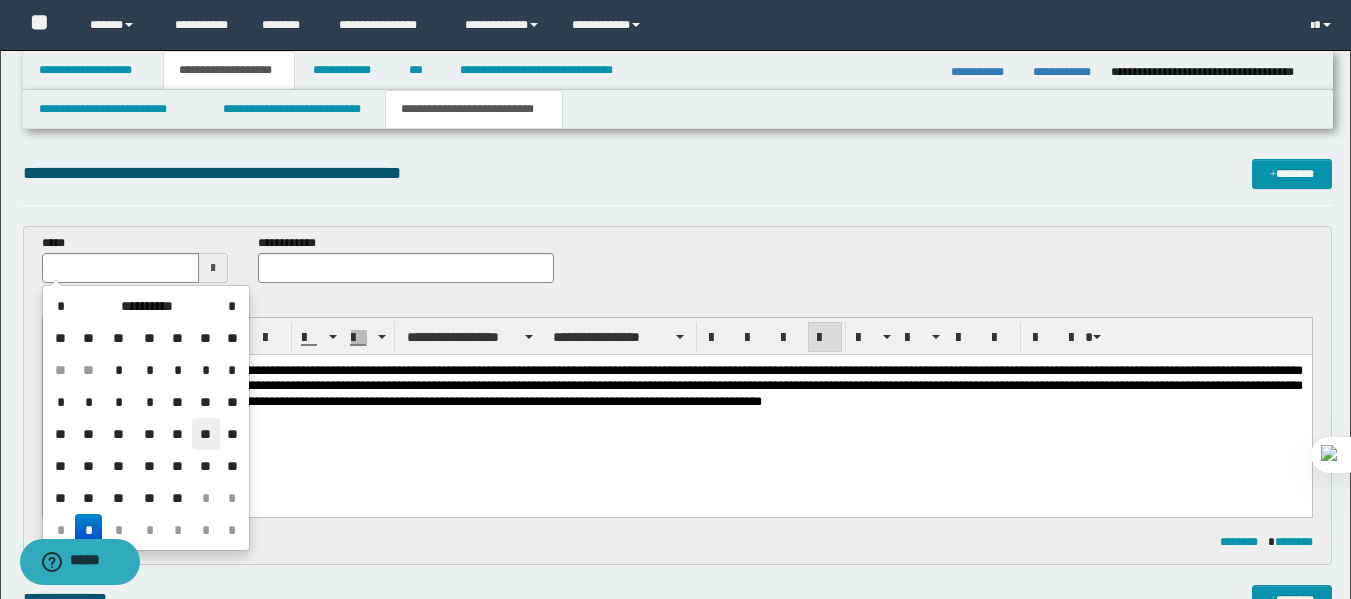 click on "**" at bounding box center [206, 434] 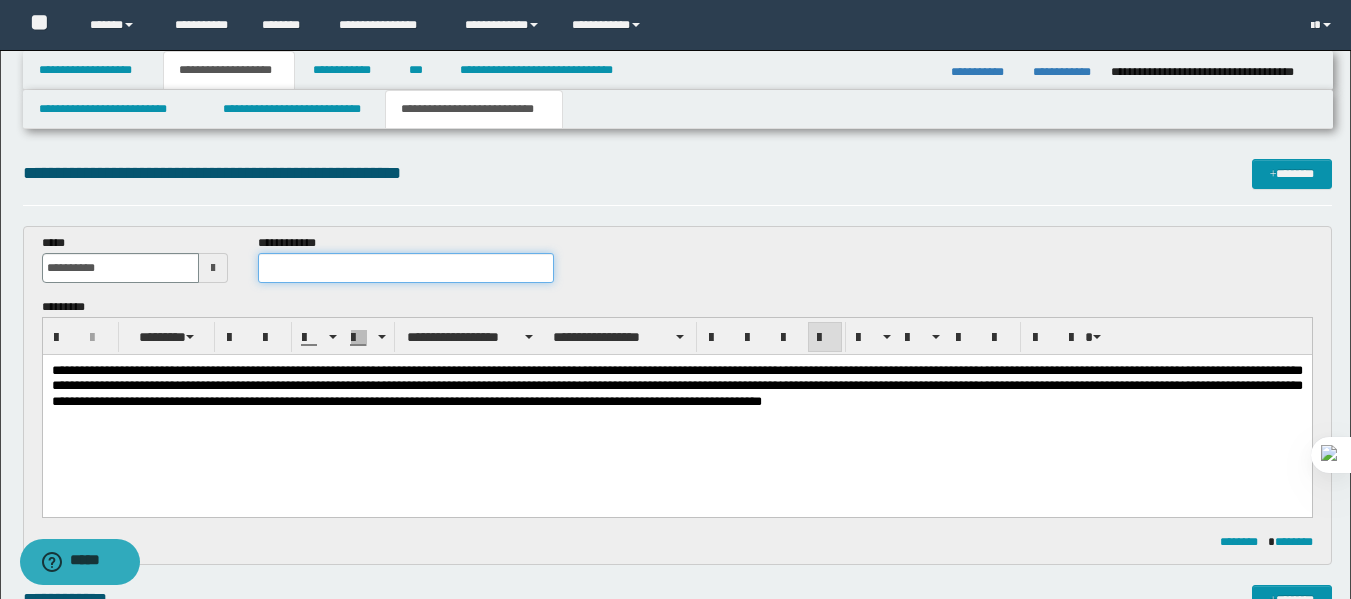 click at bounding box center (405, 268) 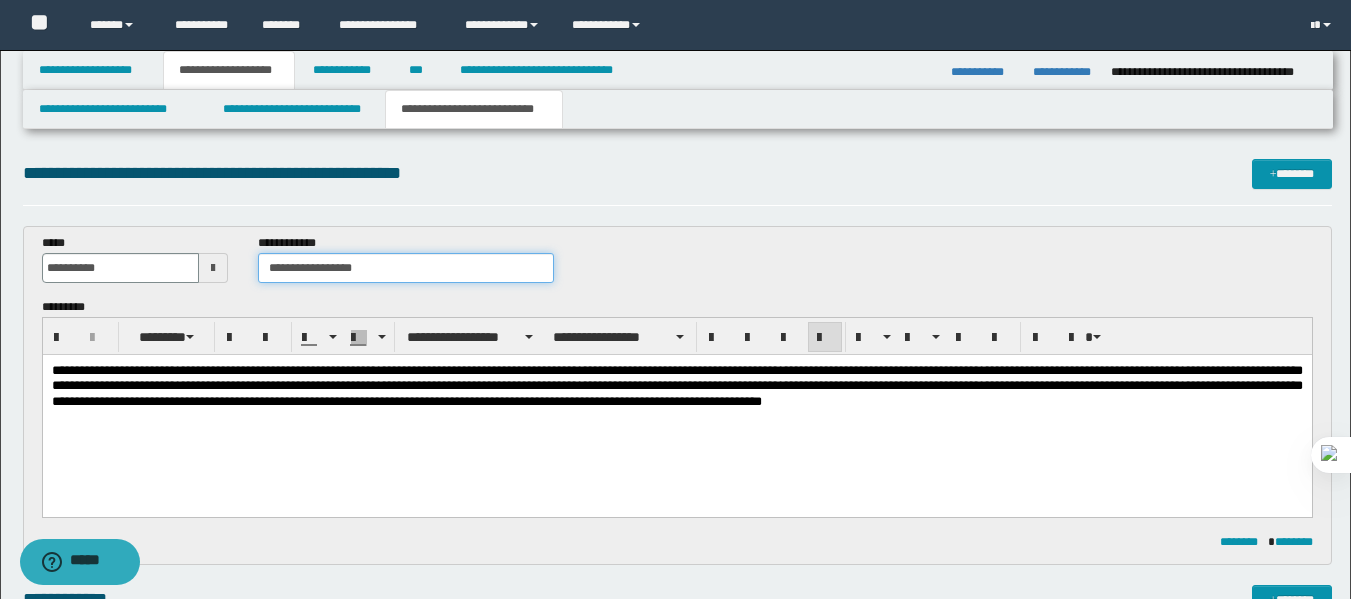type on "**********" 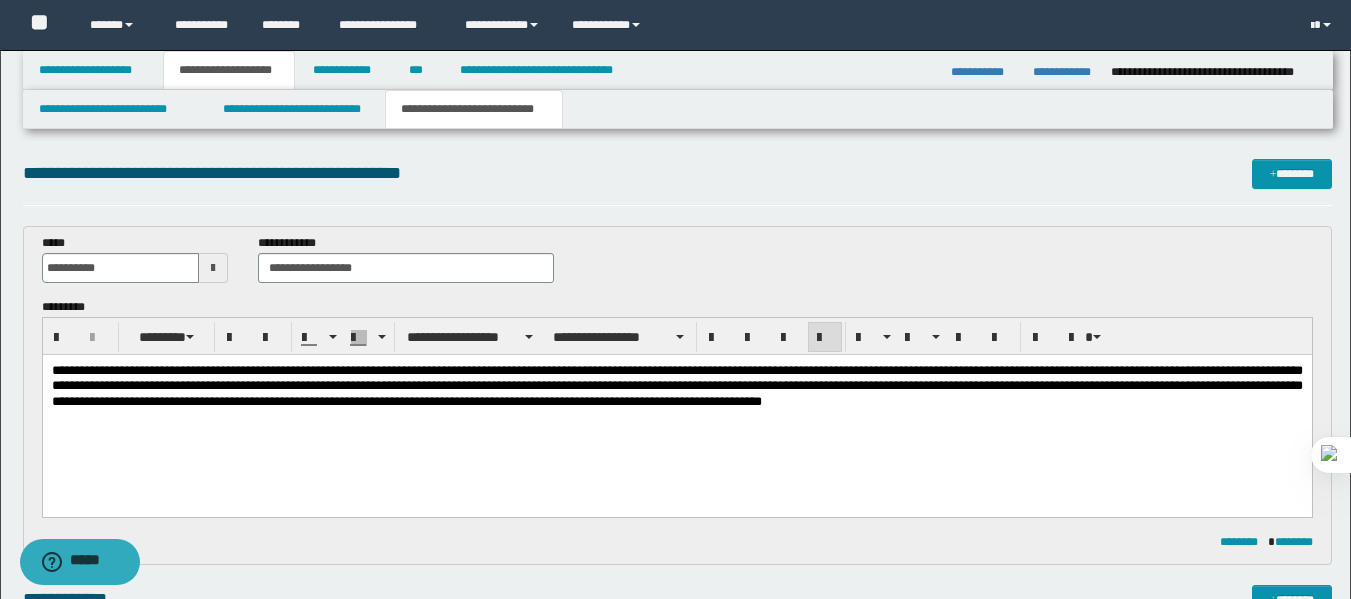 click on "**********" at bounding box center [677, 182] 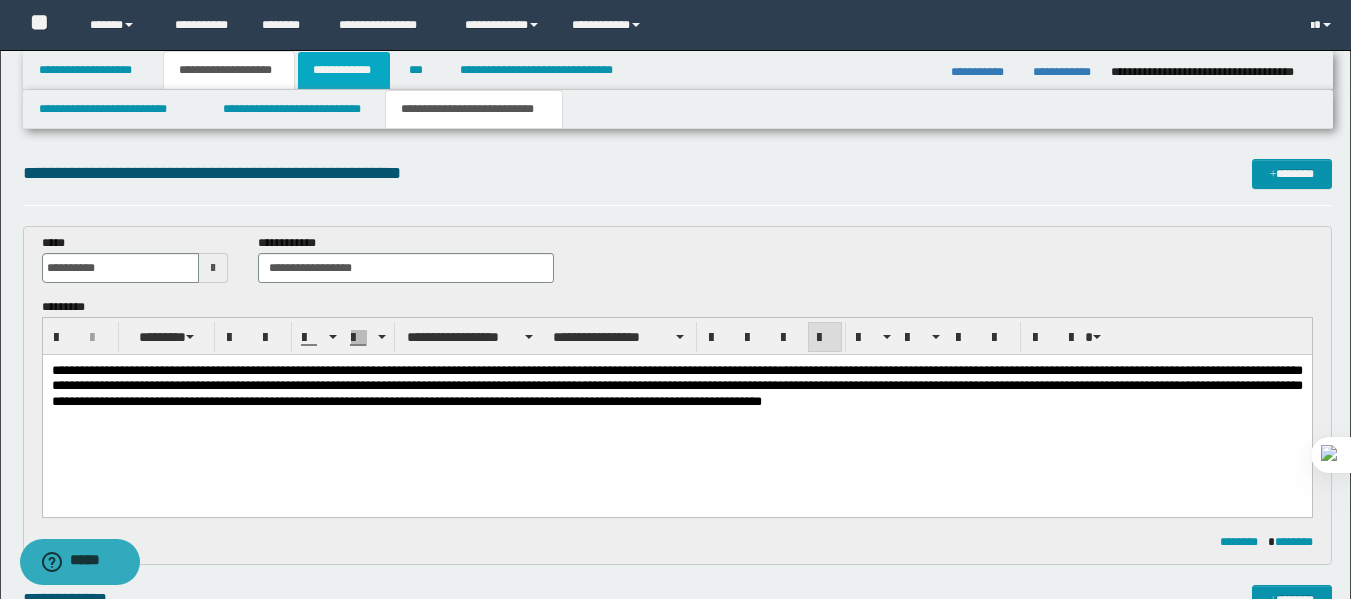 click on "**********" at bounding box center [344, 70] 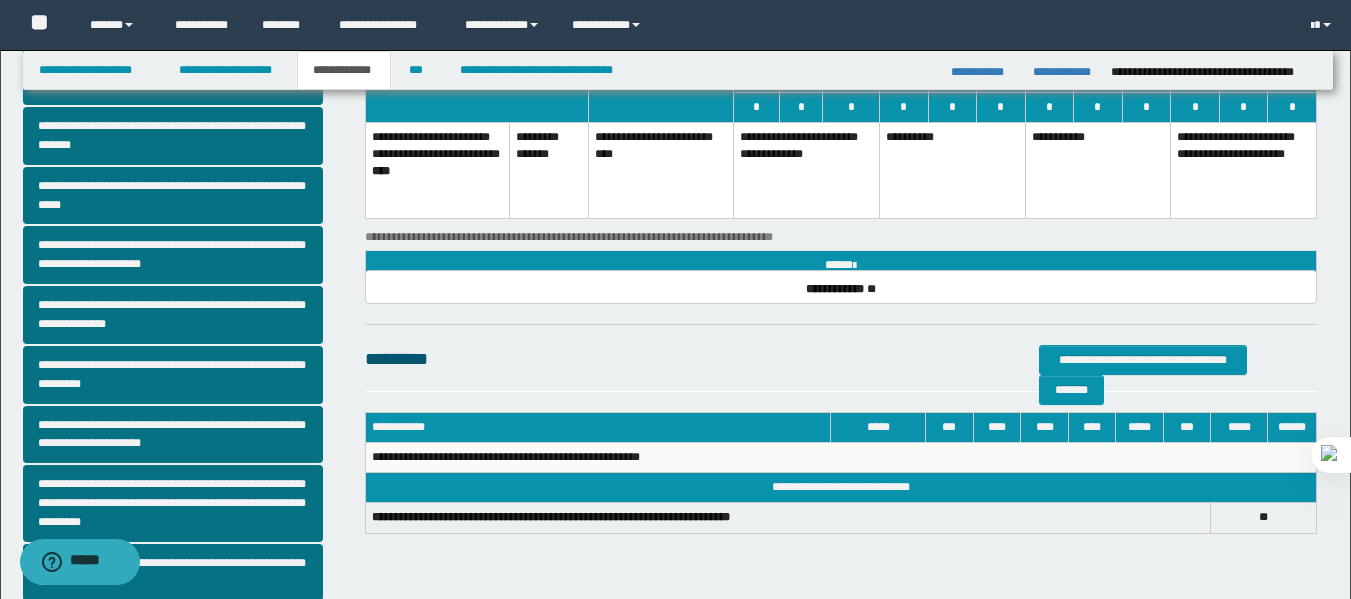 scroll, scrollTop: 0, scrollLeft: 0, axis: both 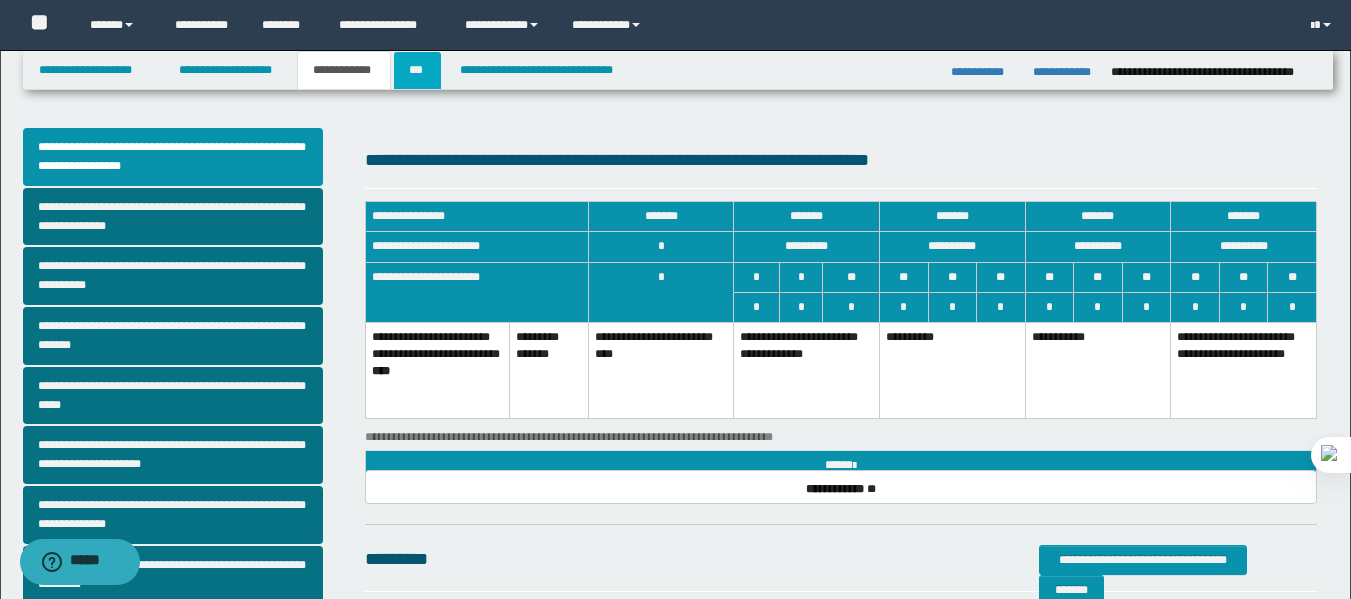 click on "***" at bounding box center [417, 70] 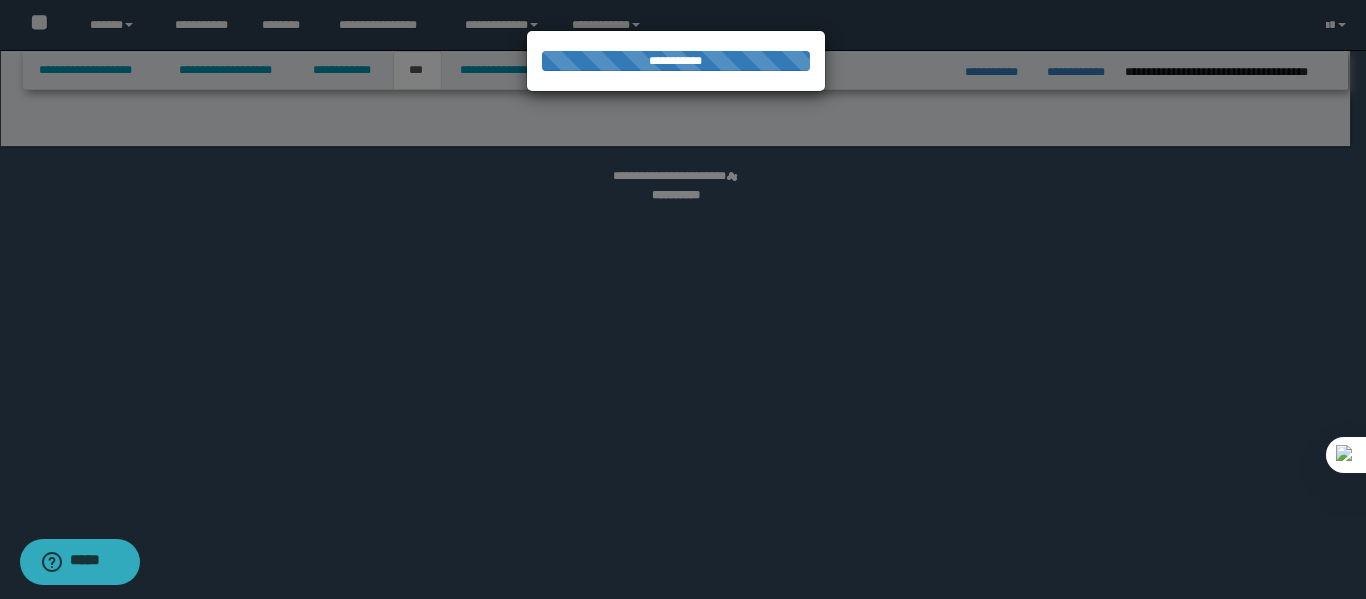 select on "*" 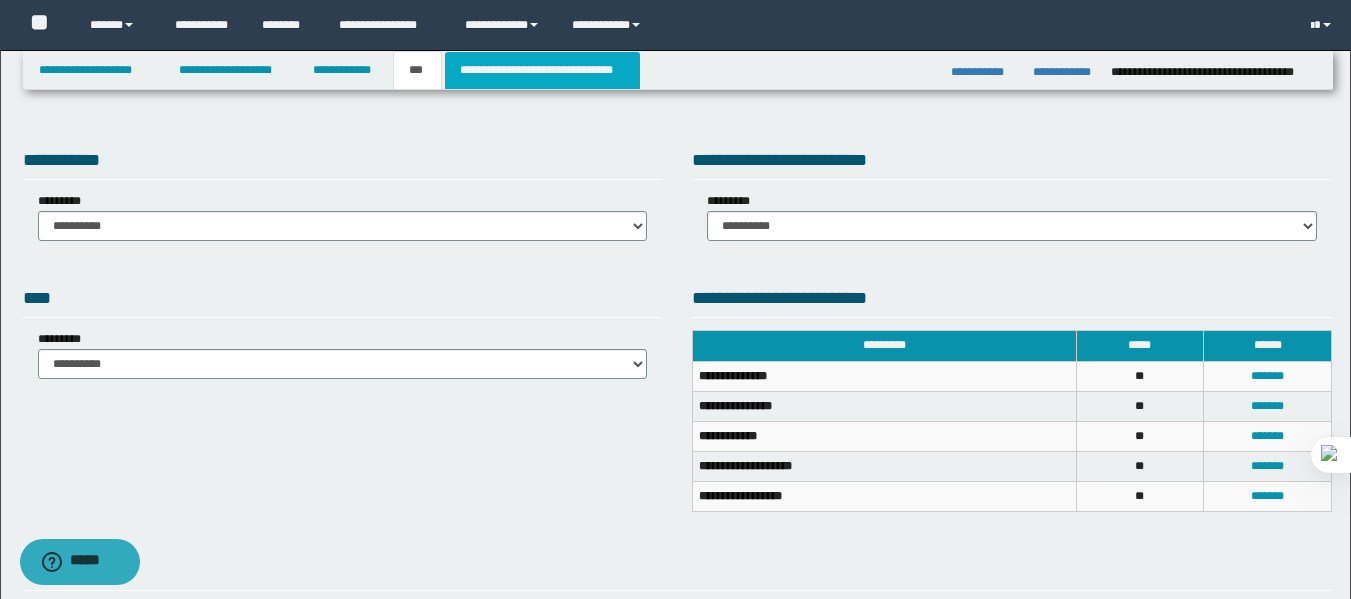 click on "**********" at bounding box center [542, 70] 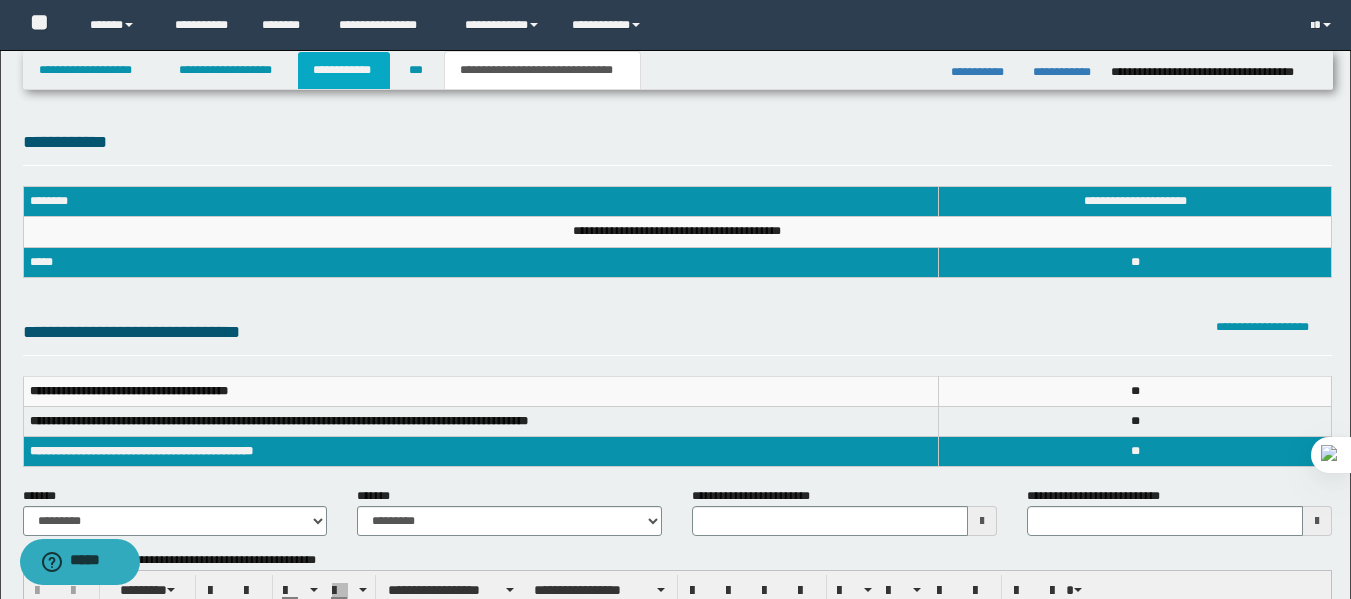 click on "**********" at bounding box center [344, 70] 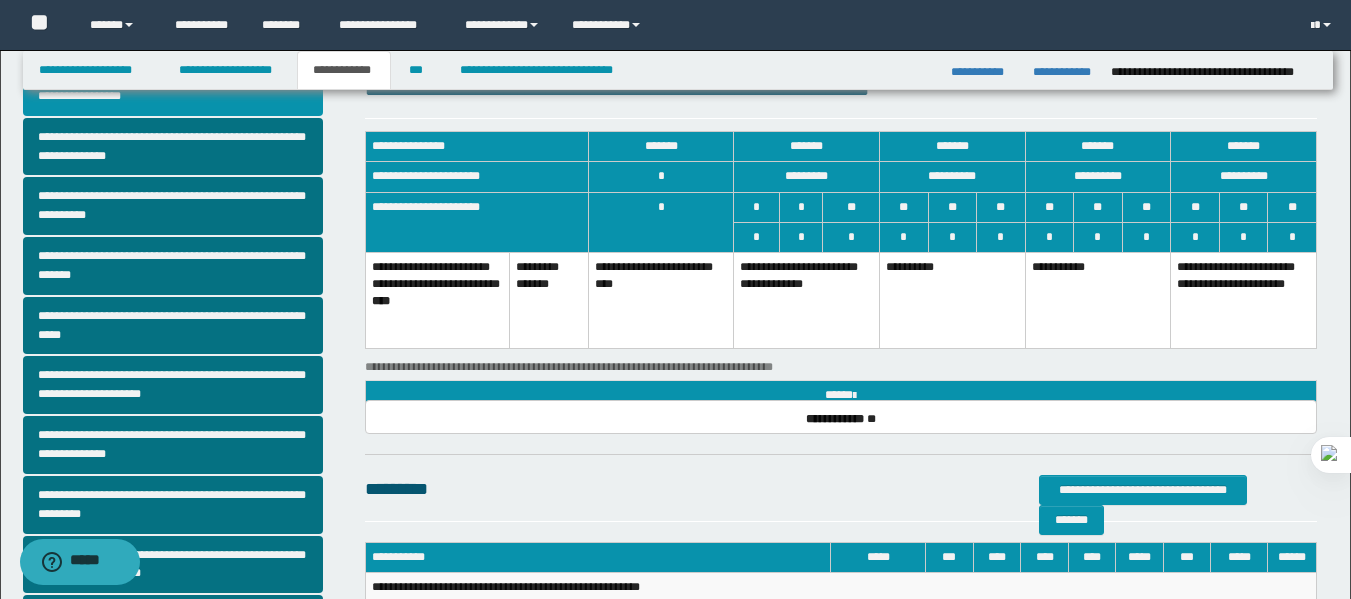 scroll, scrollTop: 0, scrollLeft: 0, axis: both 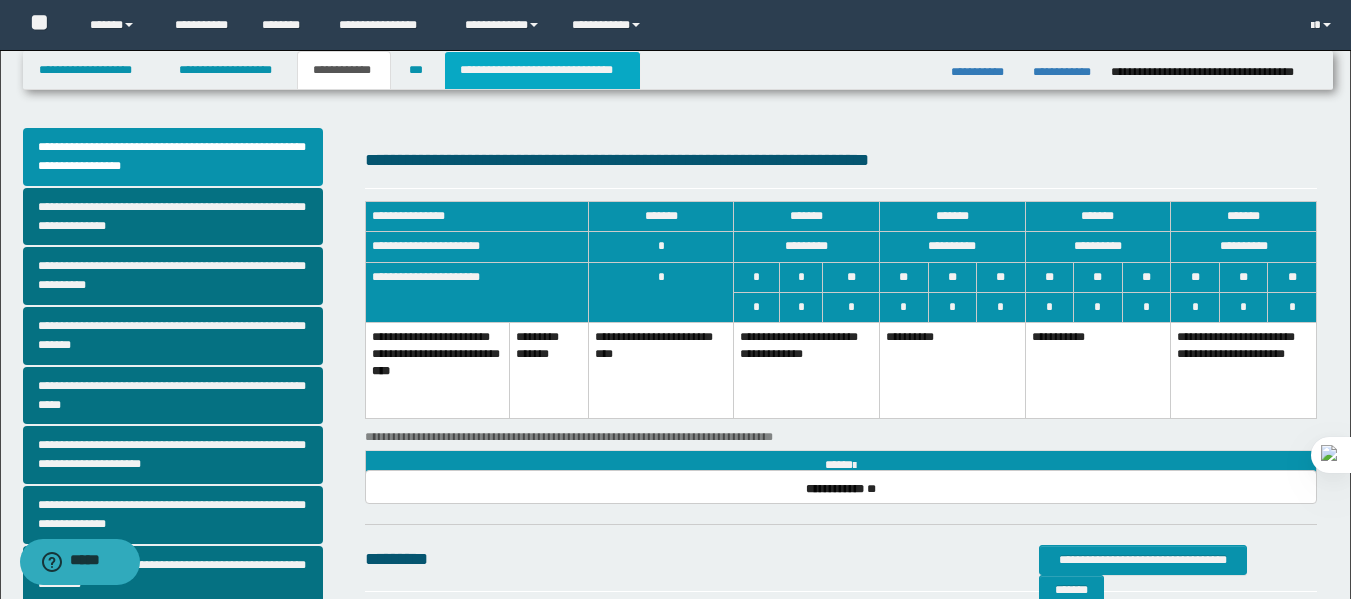 click on "**********" at bounding box center [542, 70] 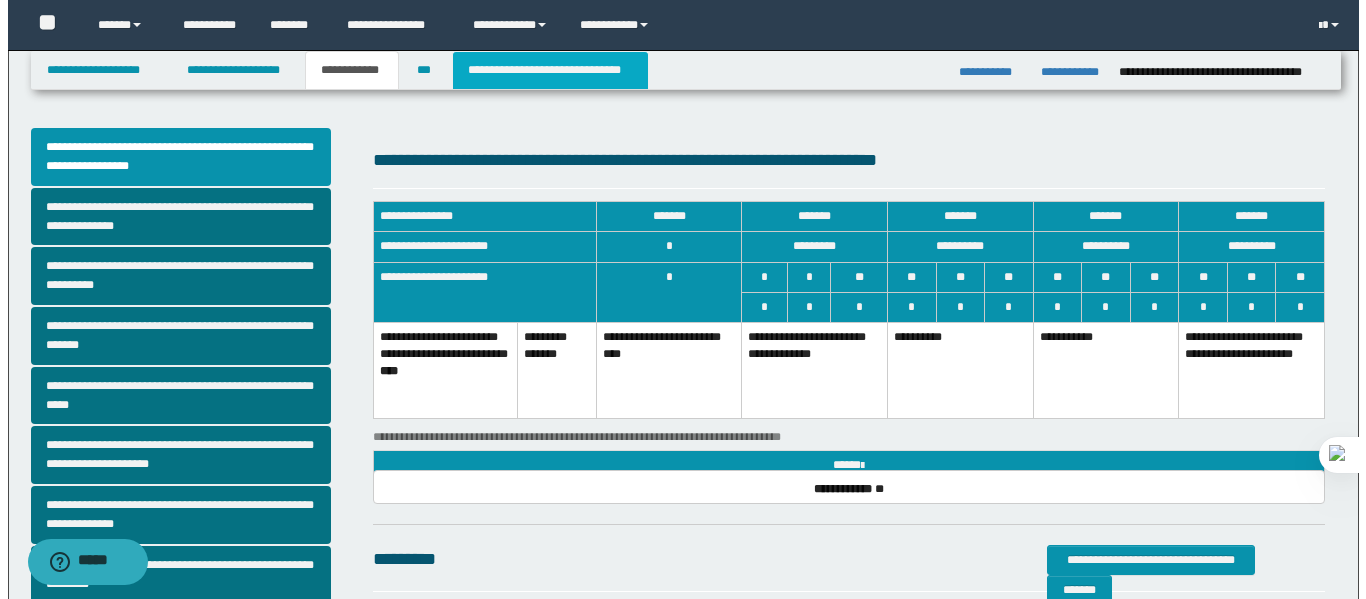 type 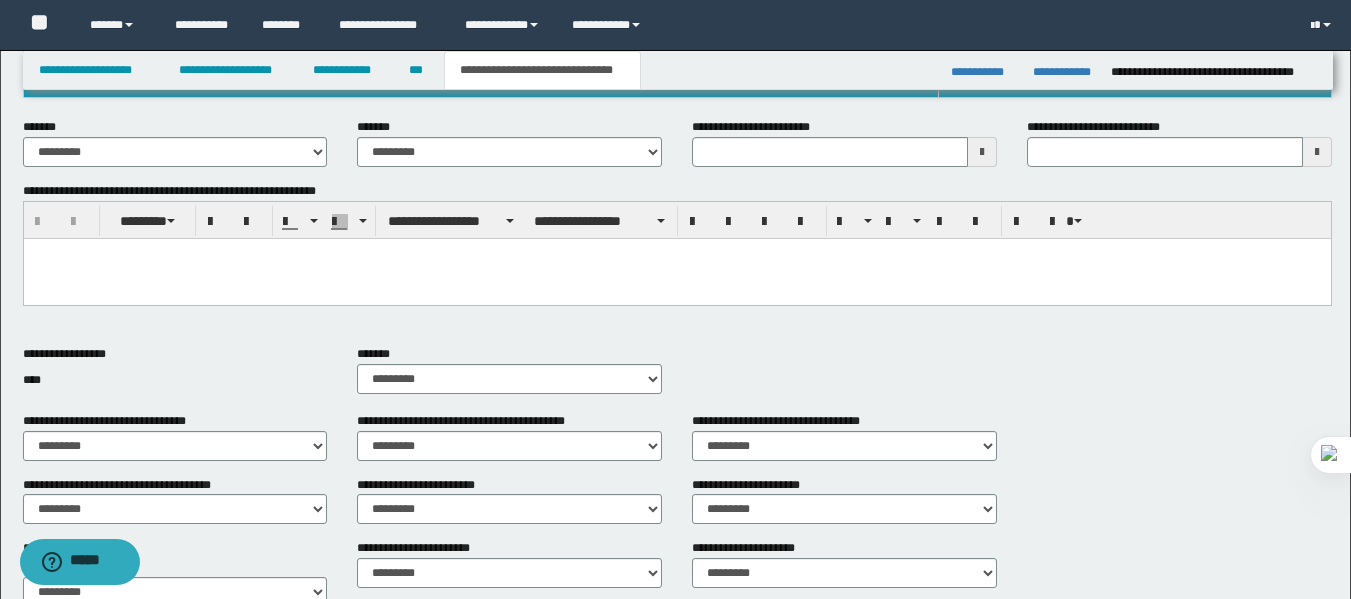 scroll, scrollTop: 365, scrollLeft: 0, axis: vertical 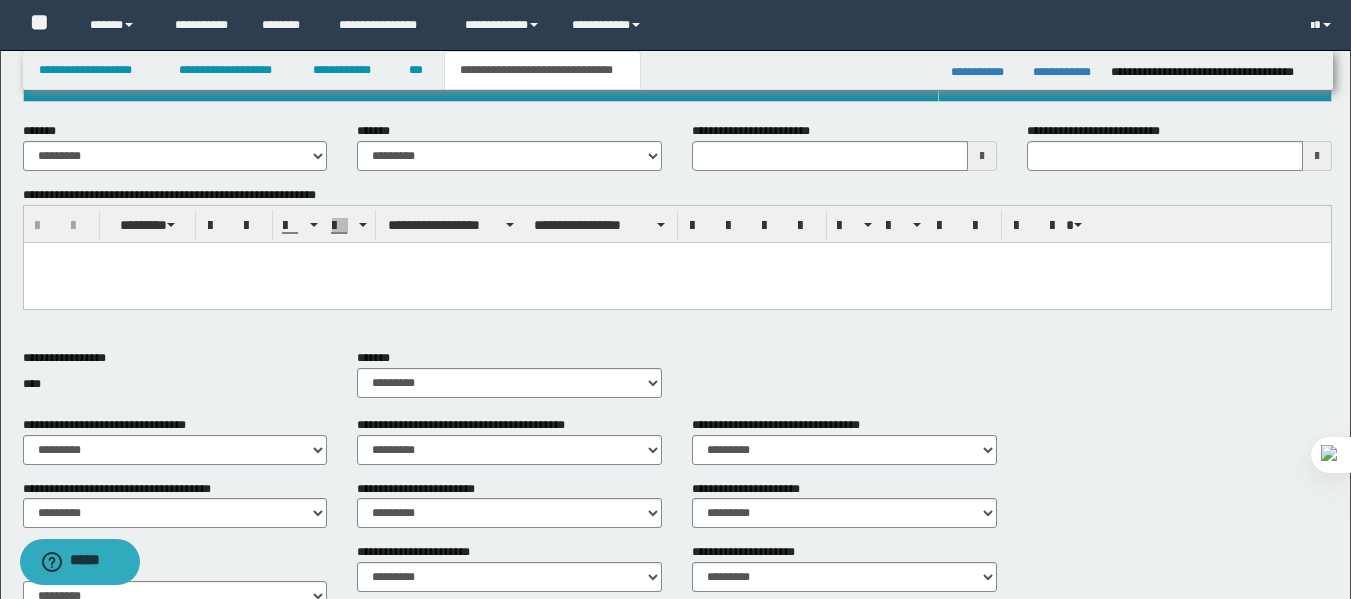 click at bounding box center [676, 283] 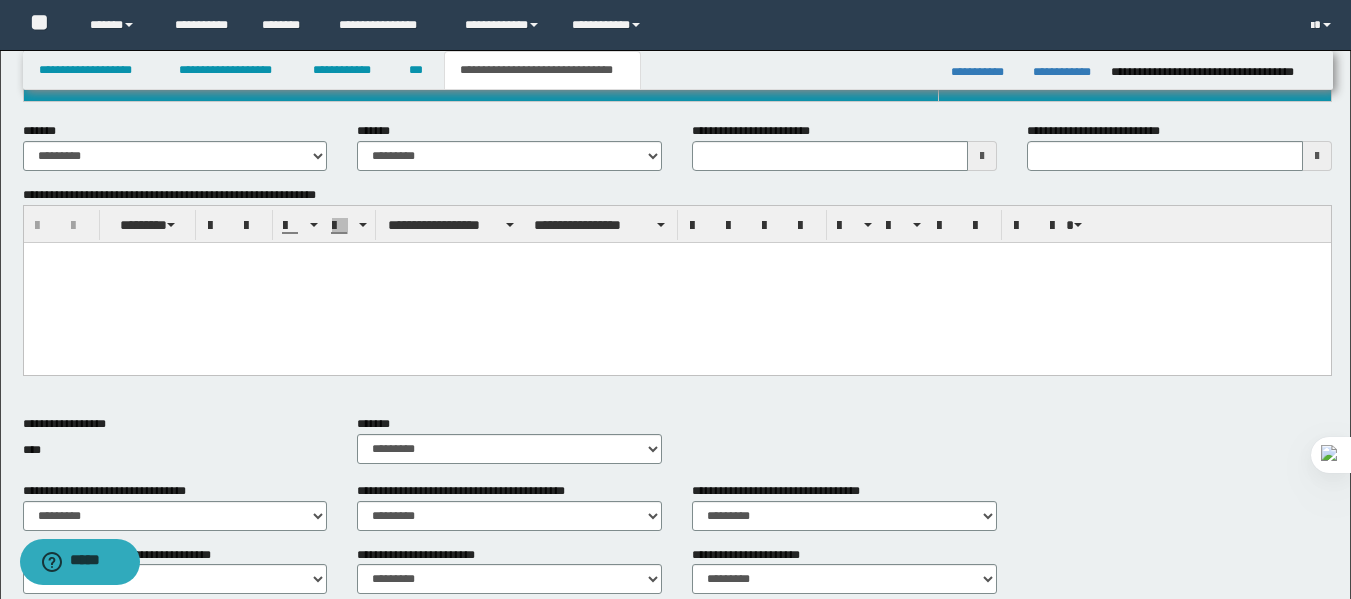 paste 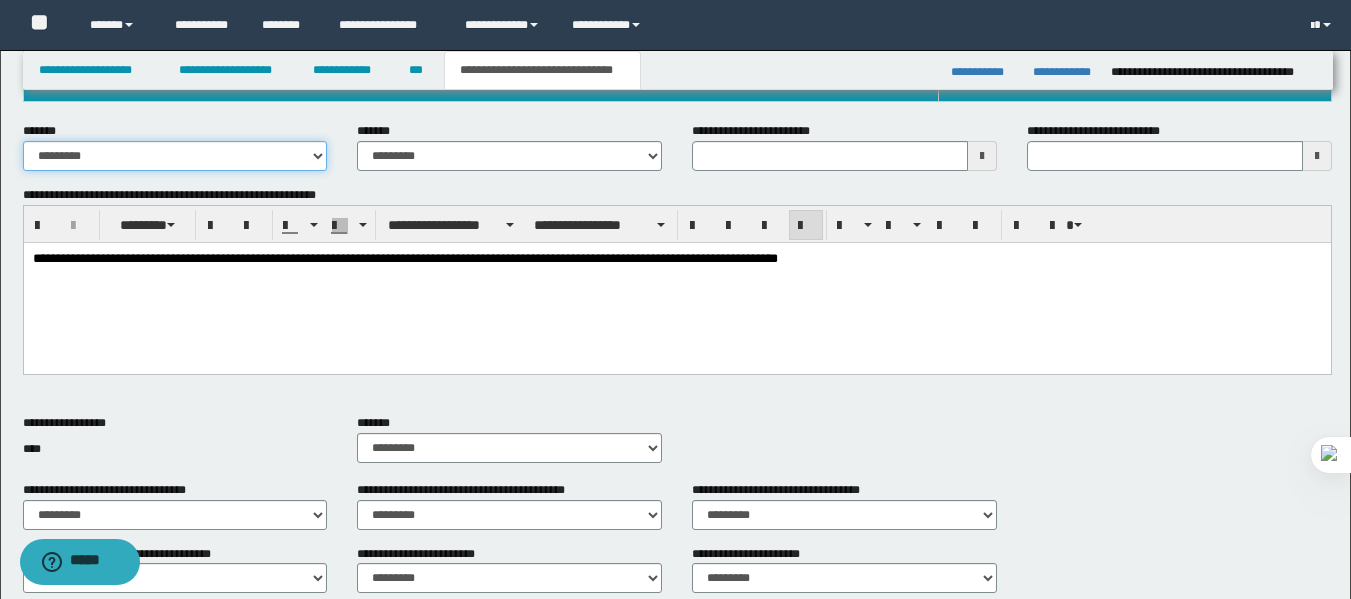 click on "**********" at bounding box center (175, 156) 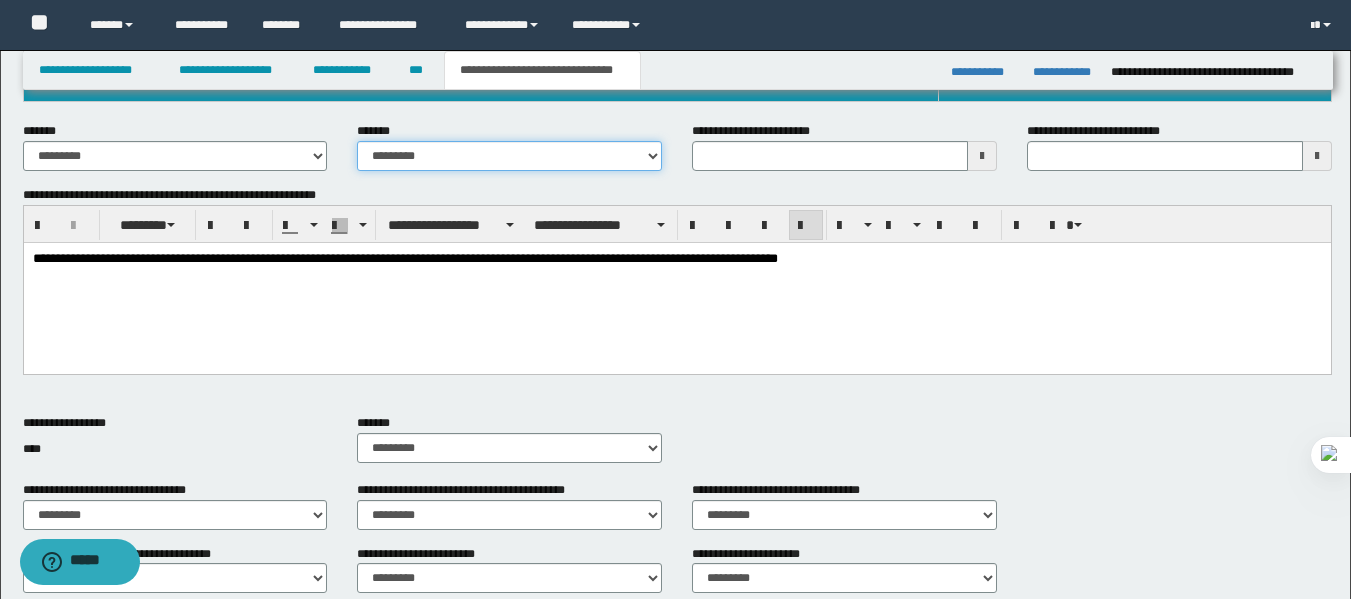 click on "**********" at bounding box center (509, 156) 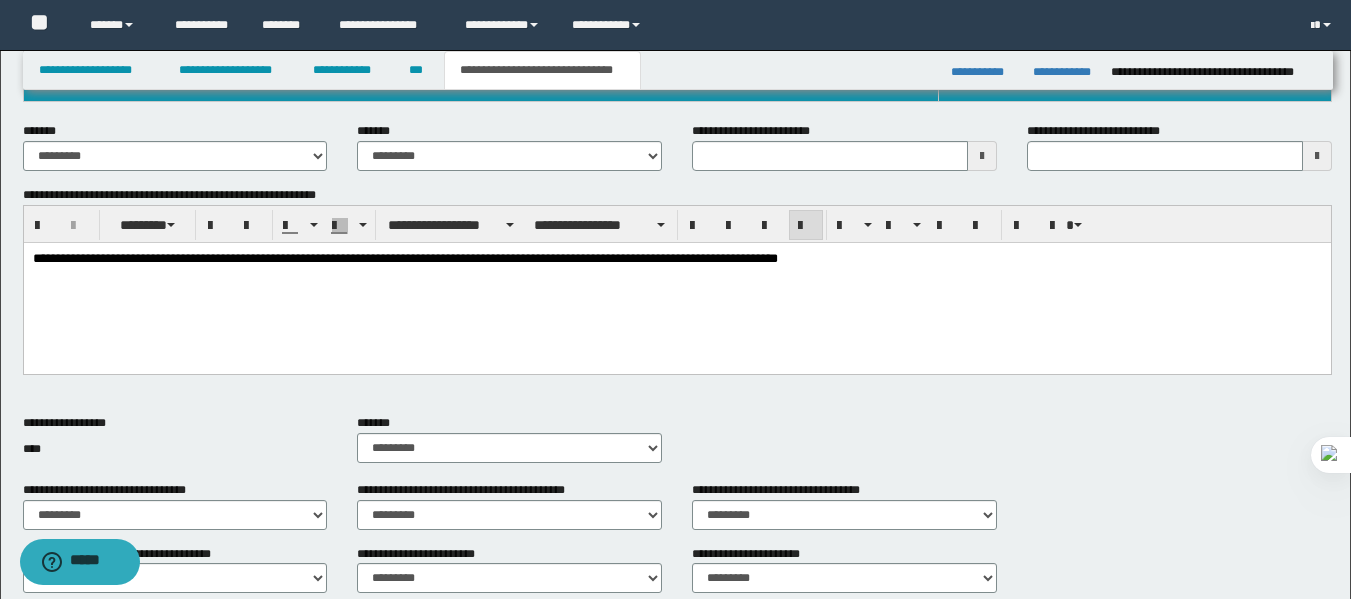click at bounding box center (982, 156) 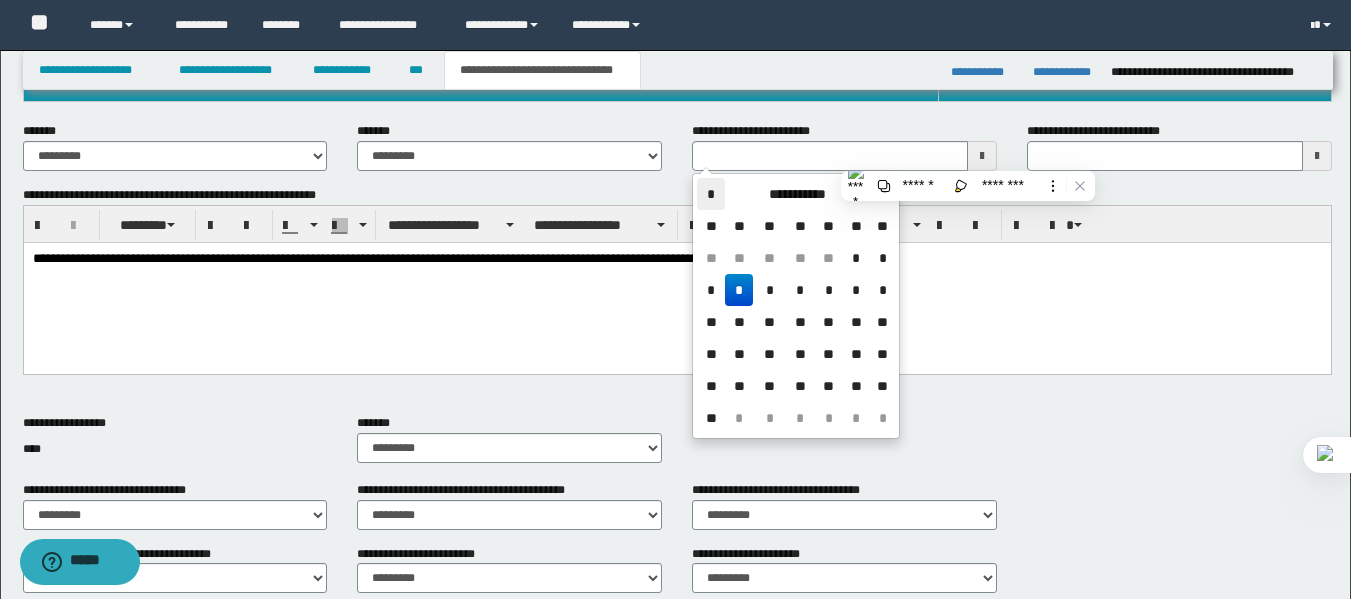 click on "*" at bounding box center [711, 194] 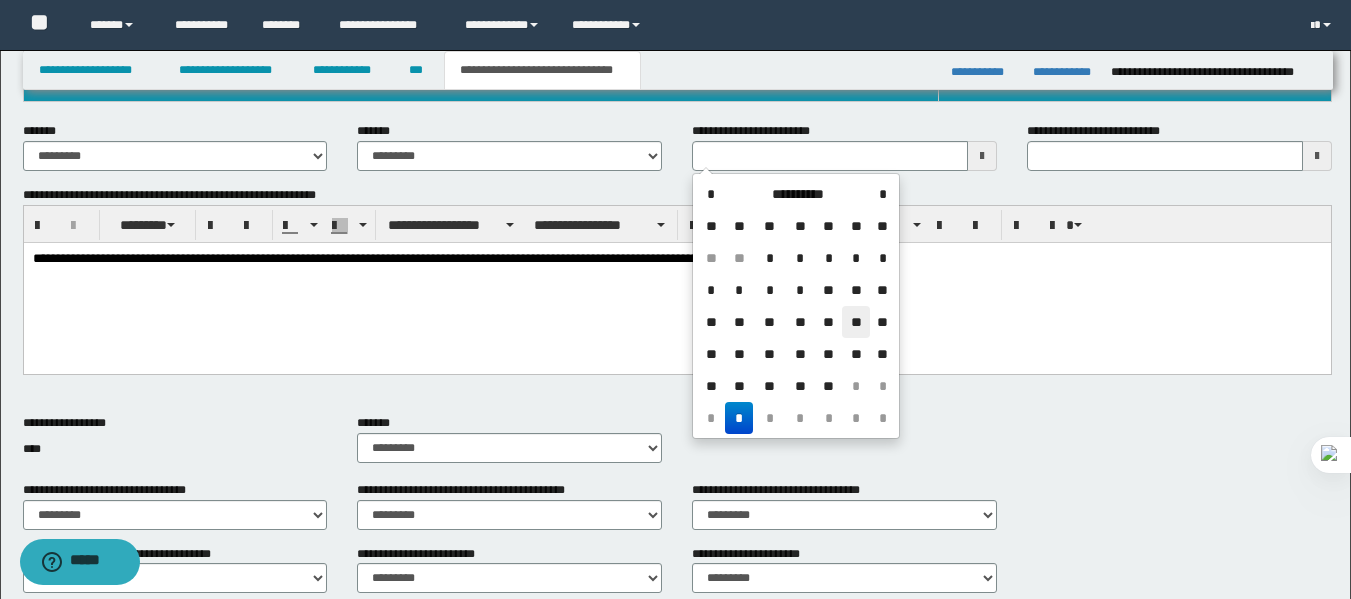 click on "**" at bounding box center (856, 322) 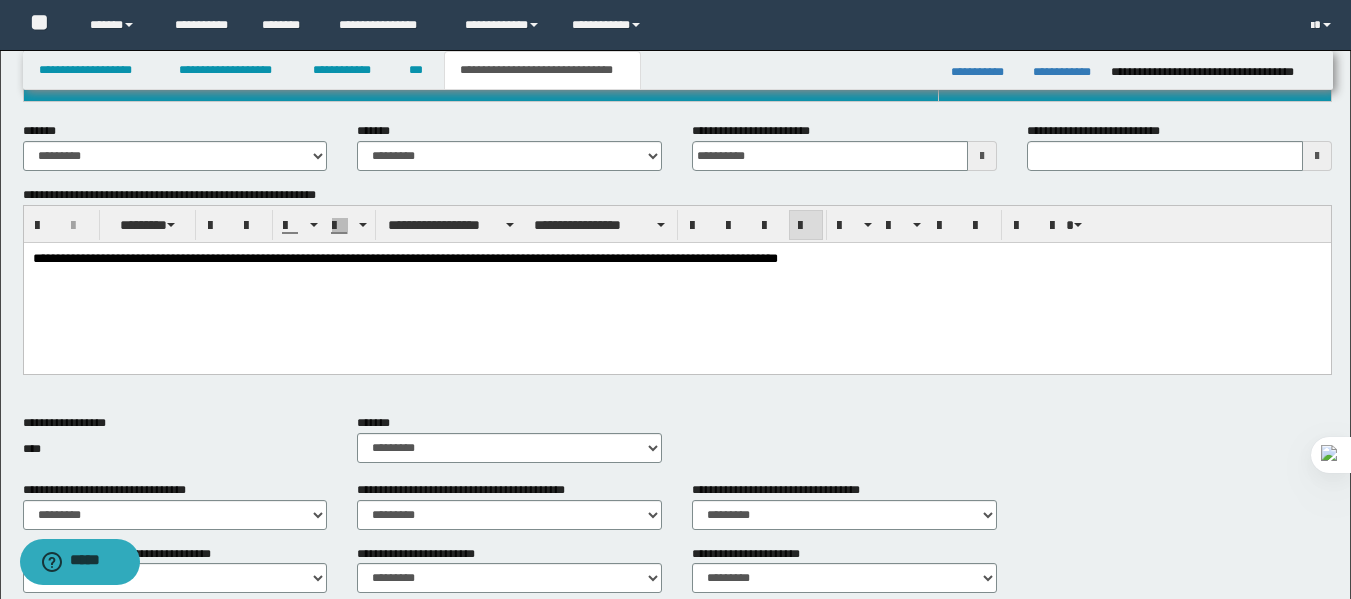 click on "**********" at bounding box center (676, 283) 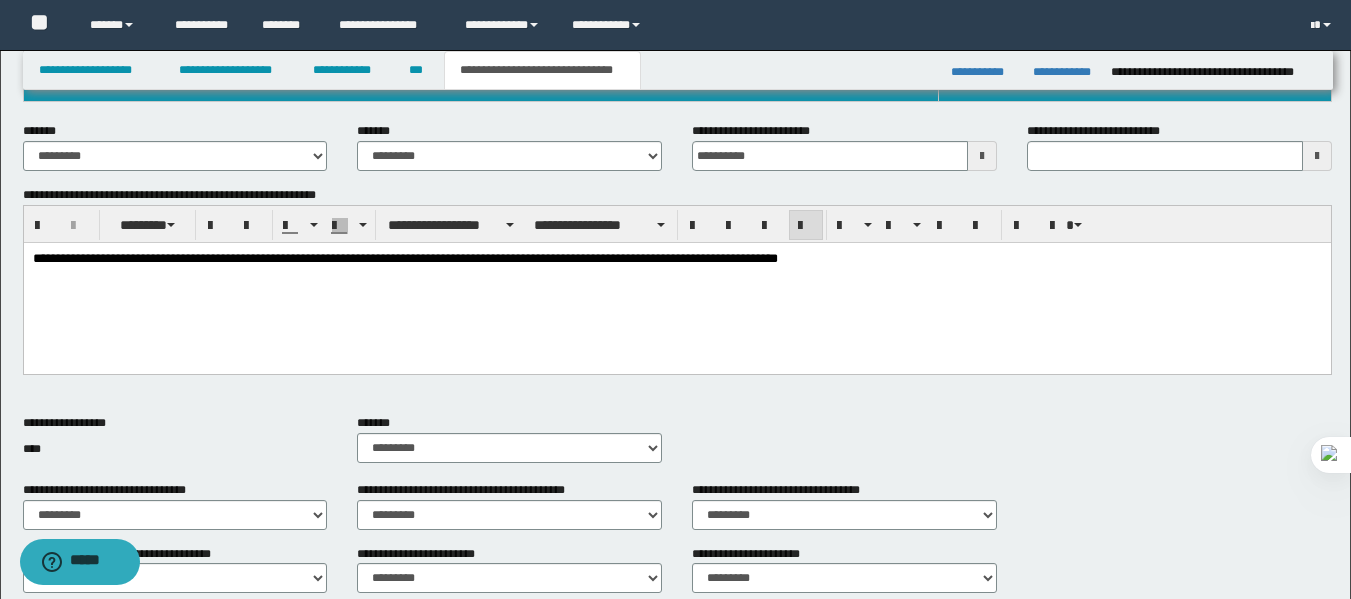 click at bounding box center [1317, 156] 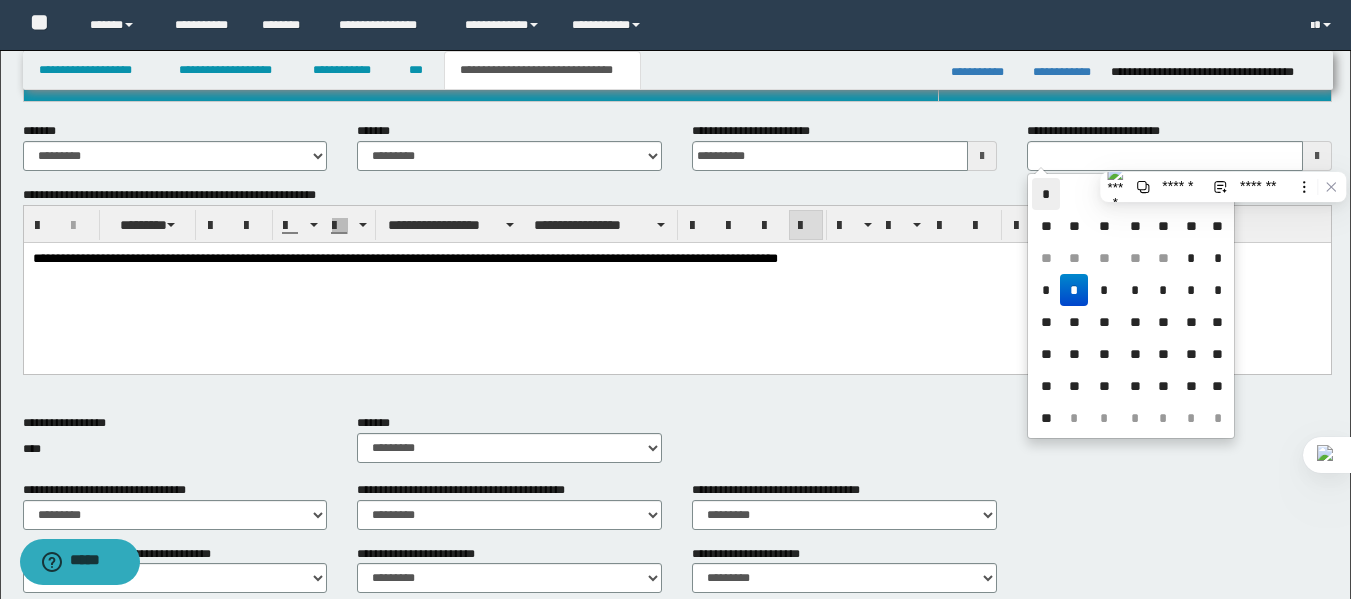 click on "*" at bounding box center (1046, 194) 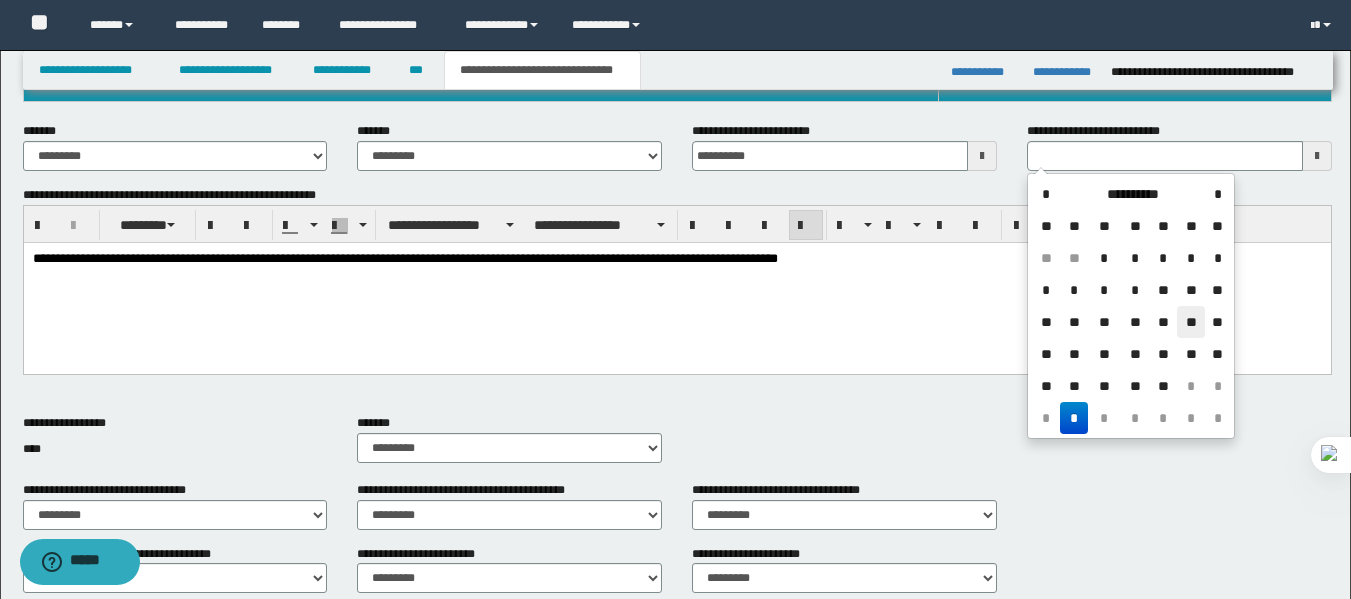 click on "**" at bounding box center [1191, 322] 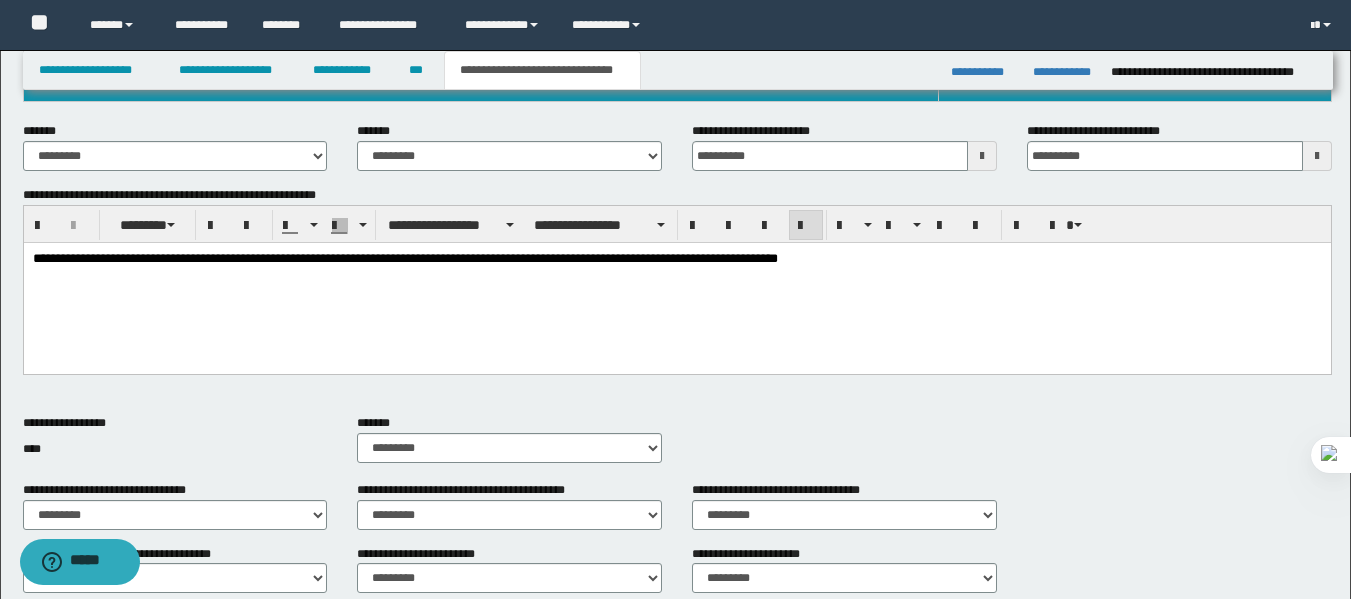 click on "**********" at bounding box center [676, 258] 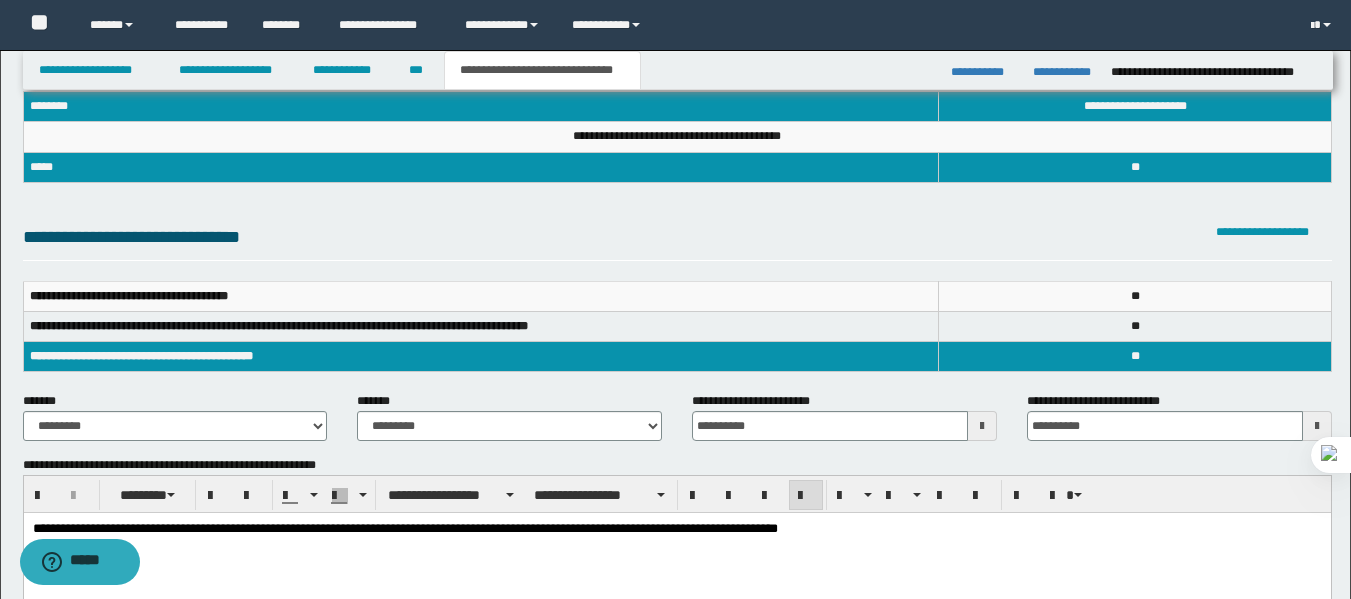 scroll, scrollTop: 0, scrollLeft: 0, axis: both 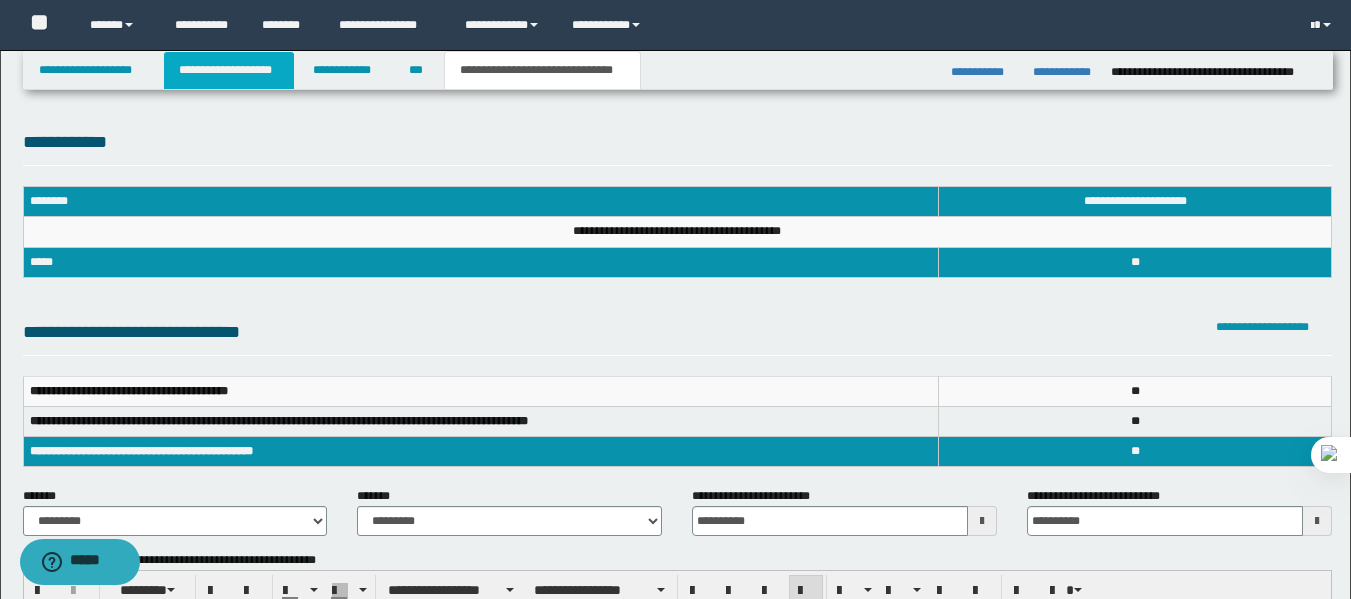 click on "**********" at bounding box center [229, 70] 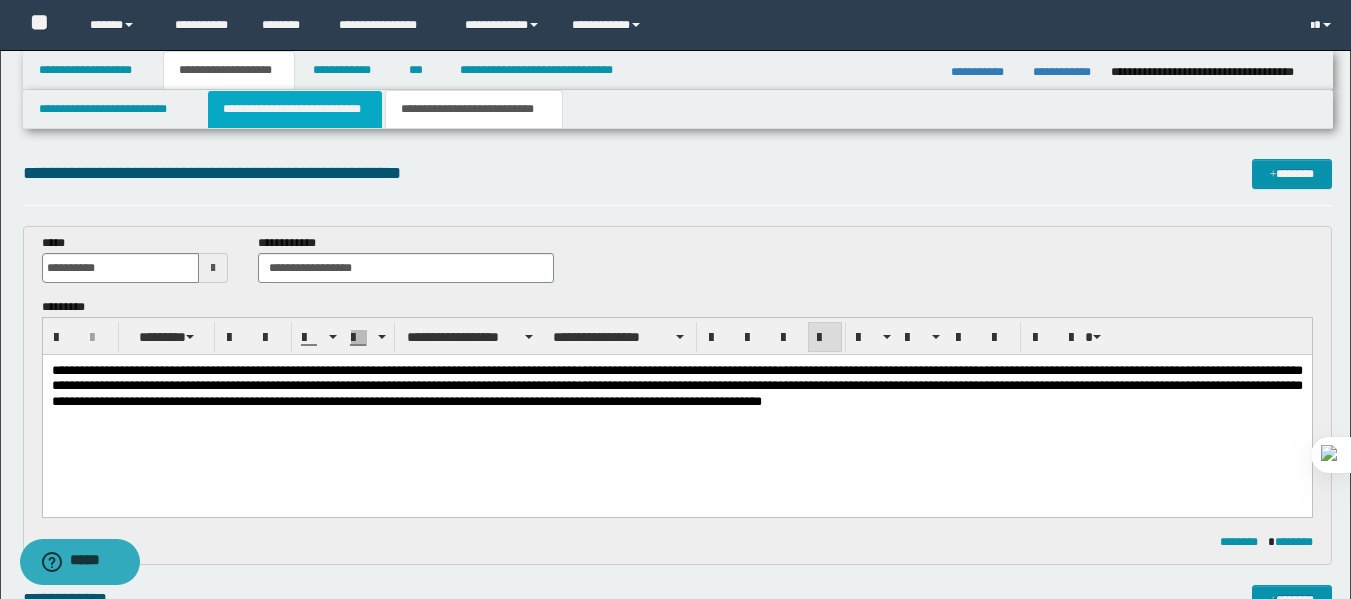 click on "**********" at bounding box center [295, 109] 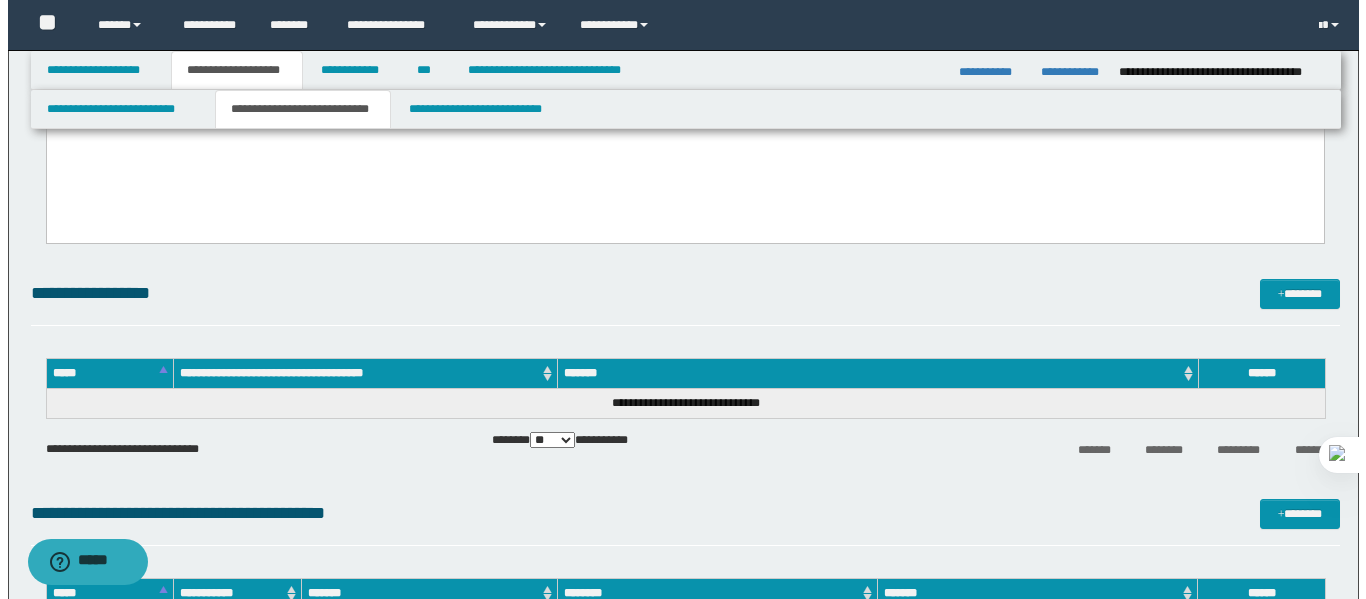 scroll, scrollTop: 450, scrollLeft: 0, axis: vertical 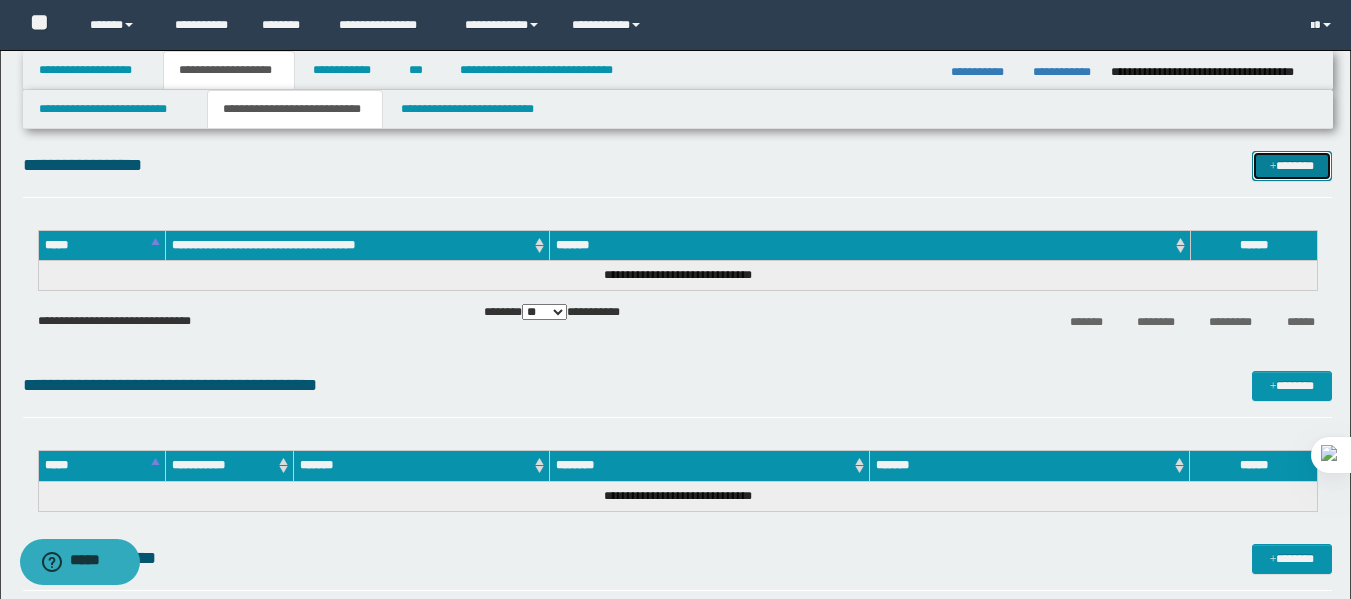 click on "*******" at bounding box center [1292, 166] 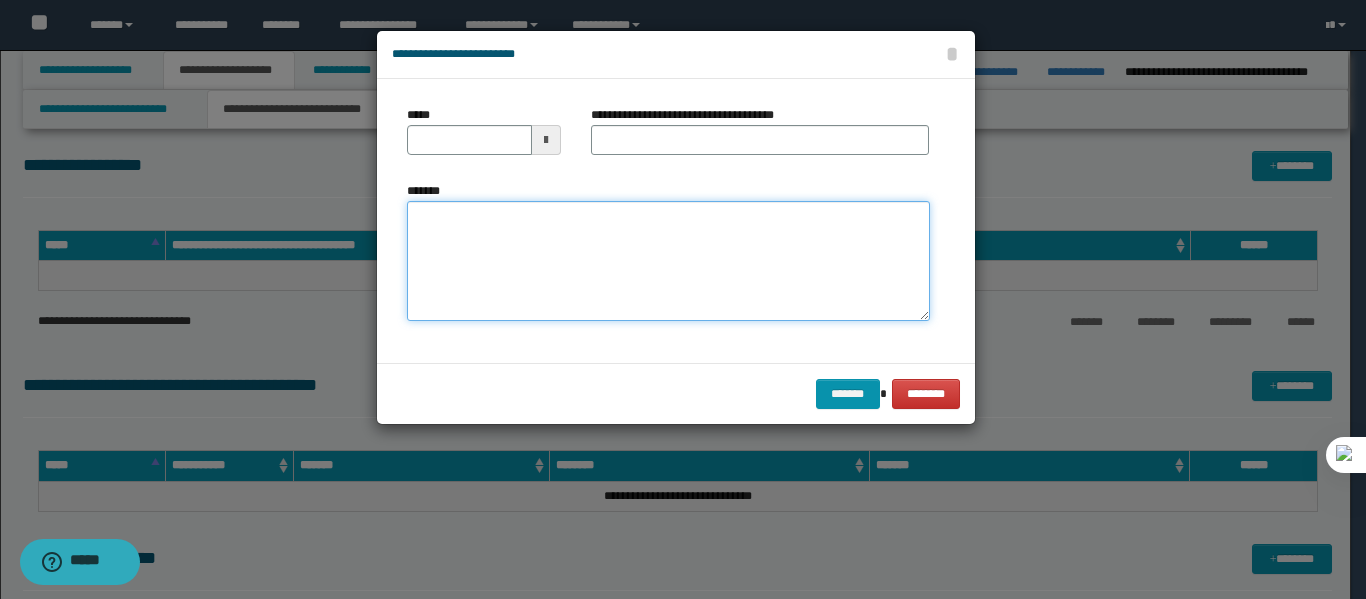 click on "*******" at bounding box center [668, 261] 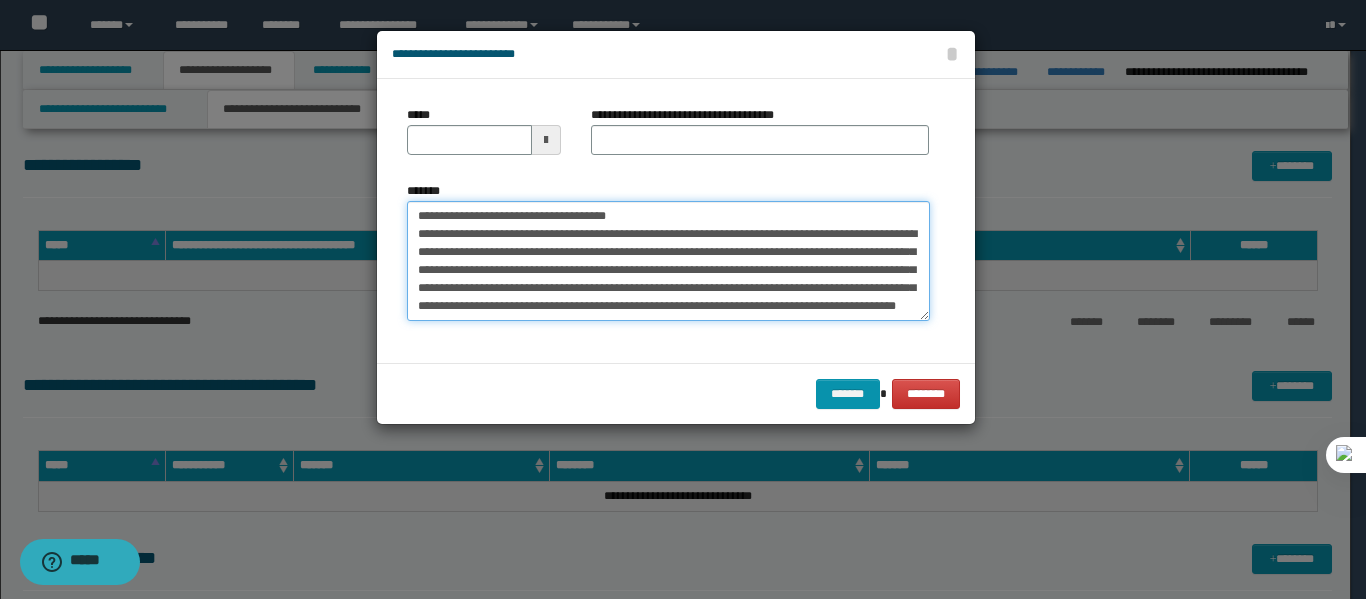 scroll, scrollTop: 48, scrollLeft: 0, axis: vertical 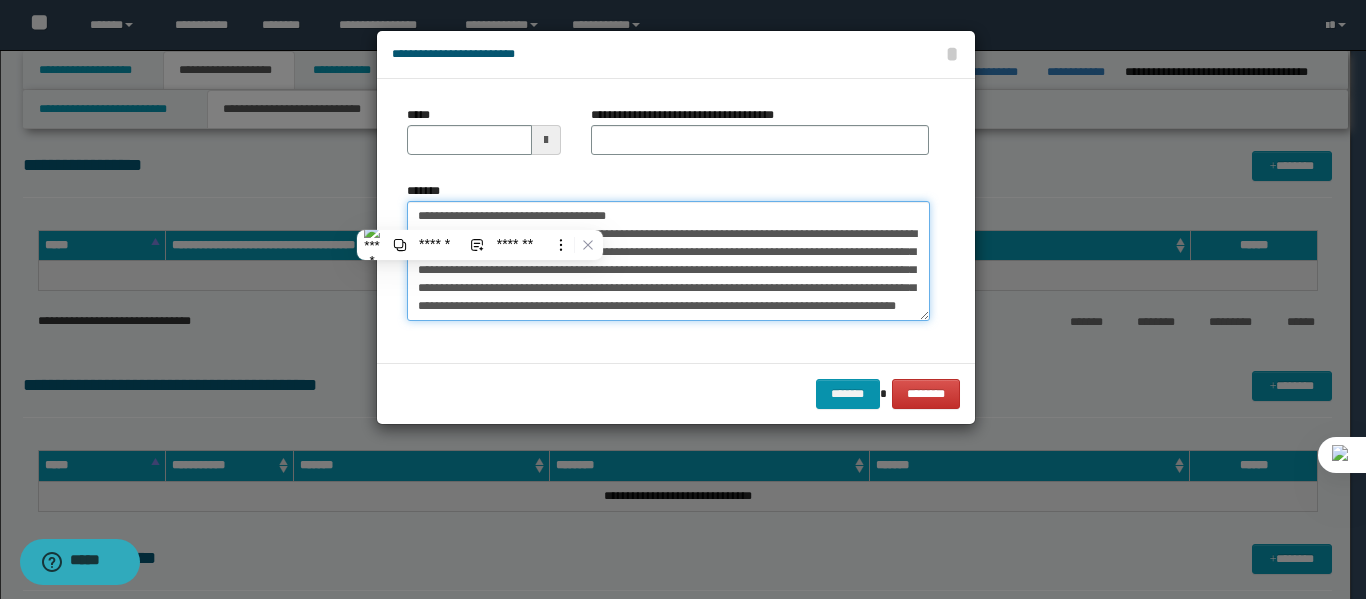 click on "**********" at bounding box center (668, 261) 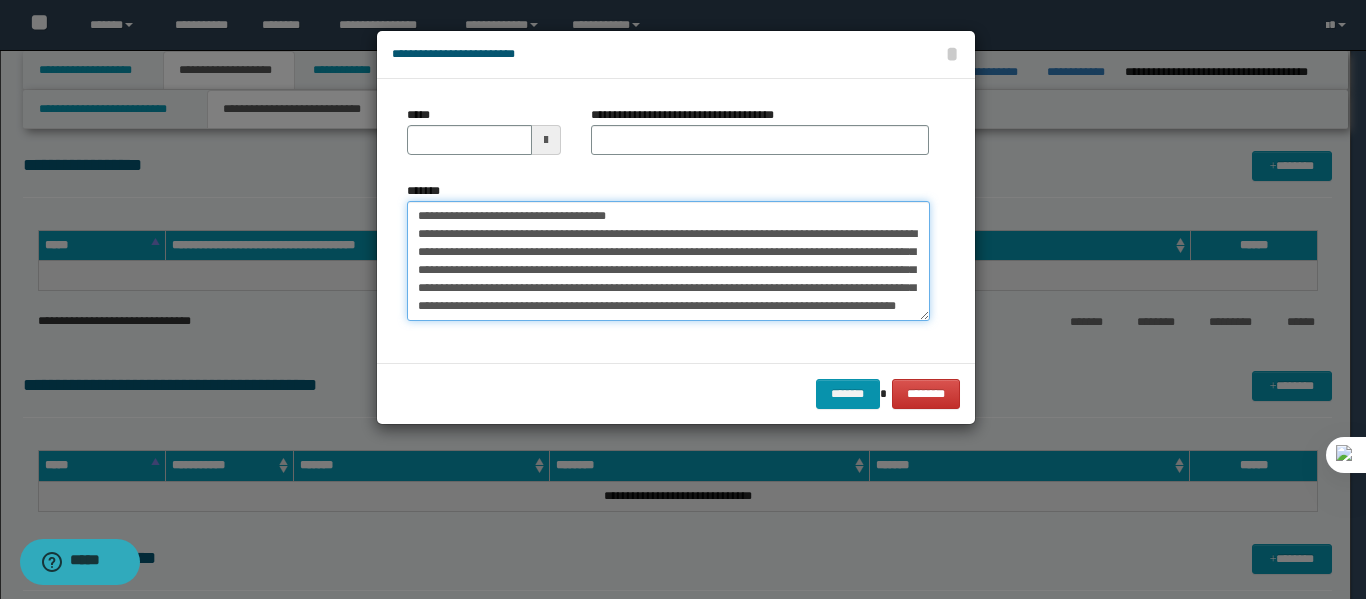 drag, startPoint x: 418, startPoint y: 215, endPoint x: 477, endPoint y: 220, distance: 59.211487 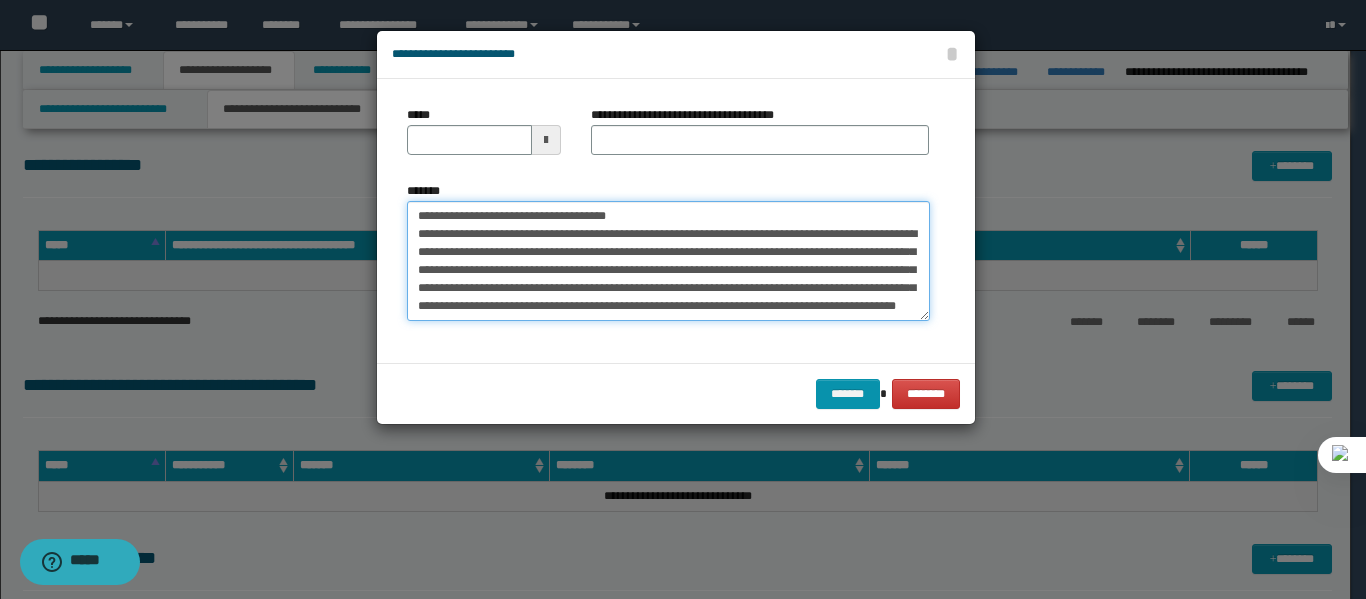 type 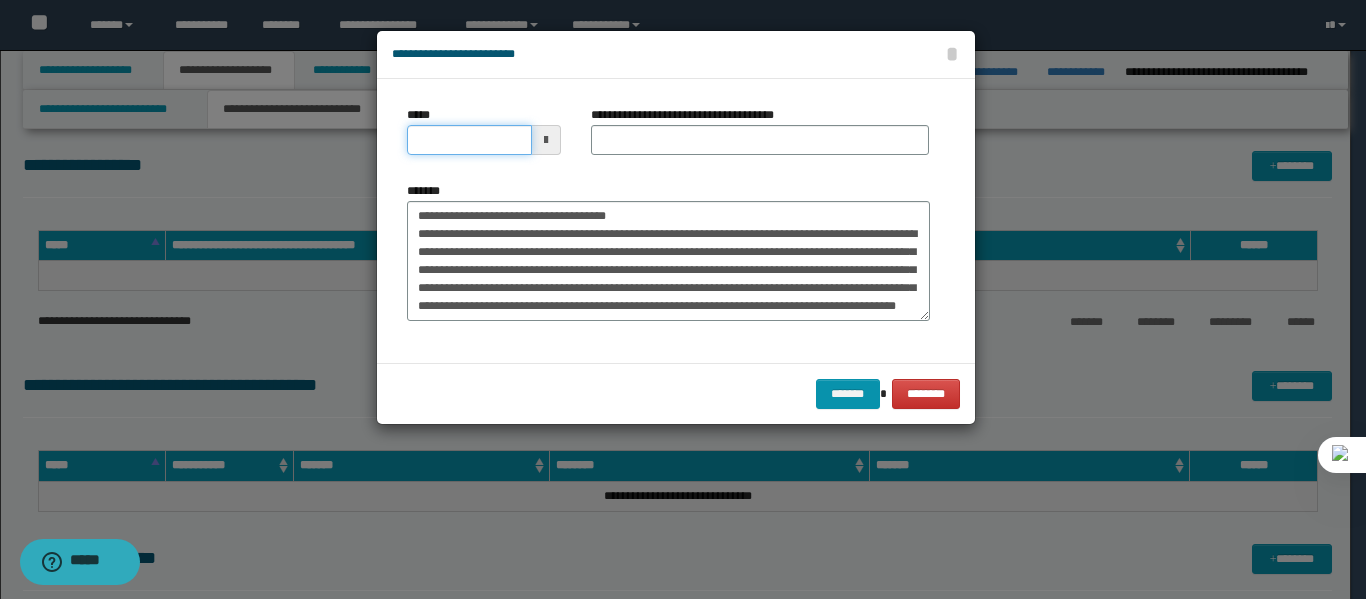 click on "*****" at bounding box center [469, 140] 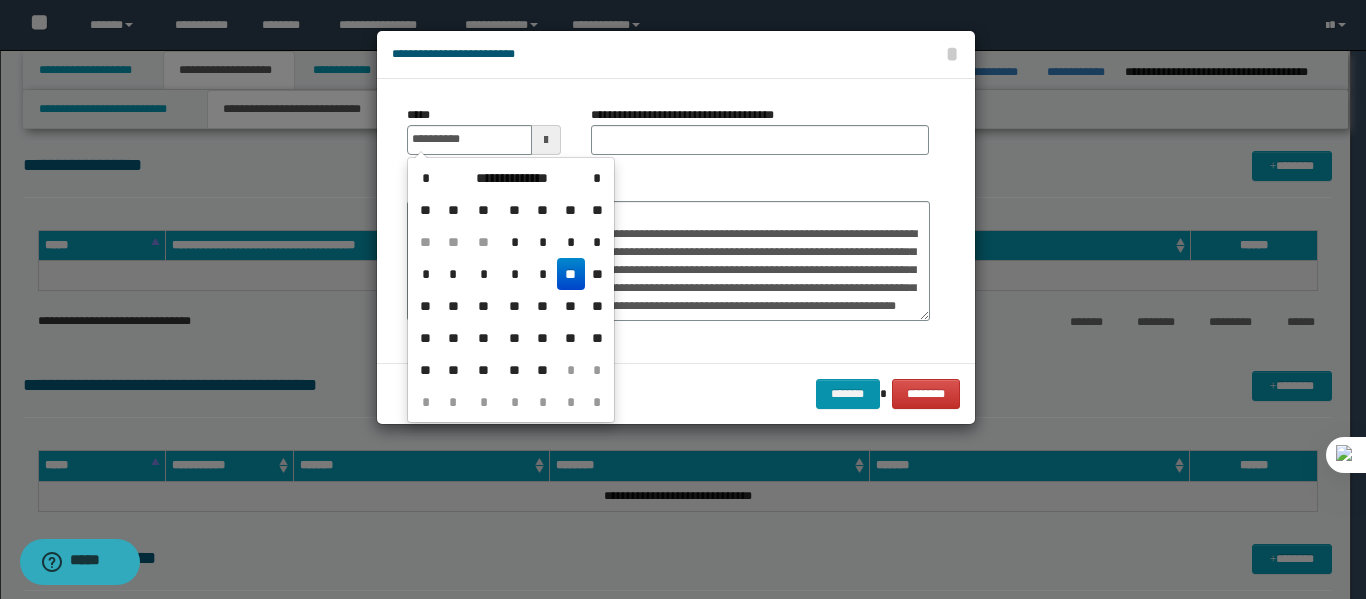 type on "**********" 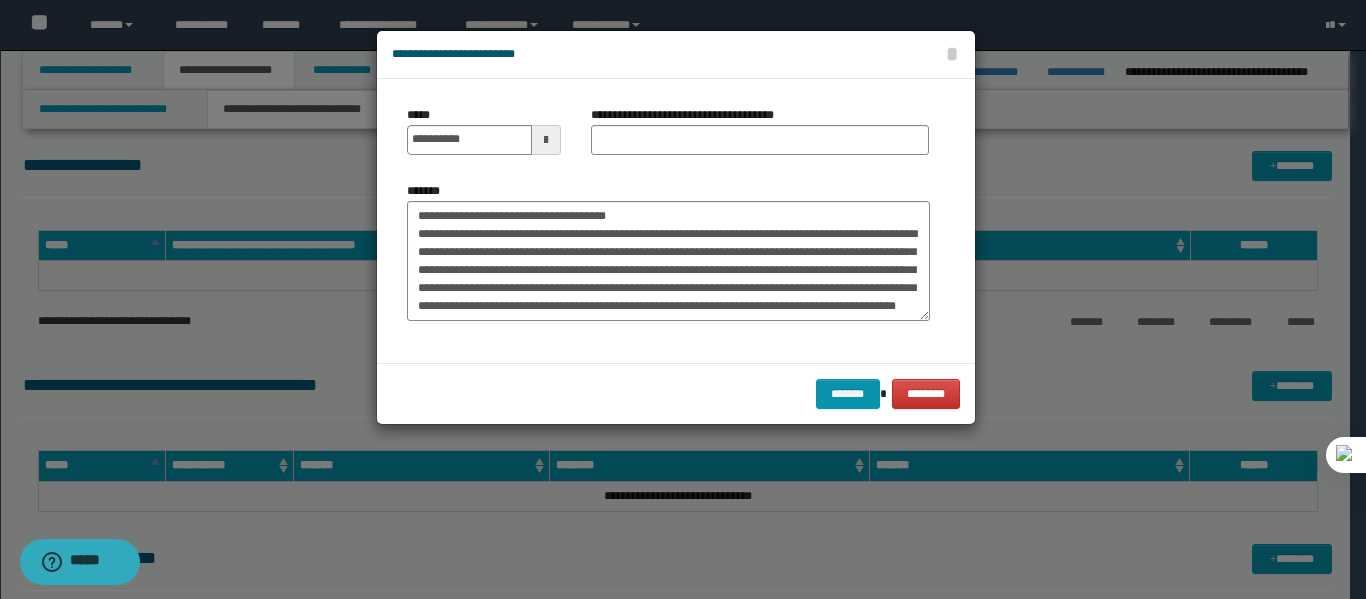 click on "**********" at bounding box center [676, 55] 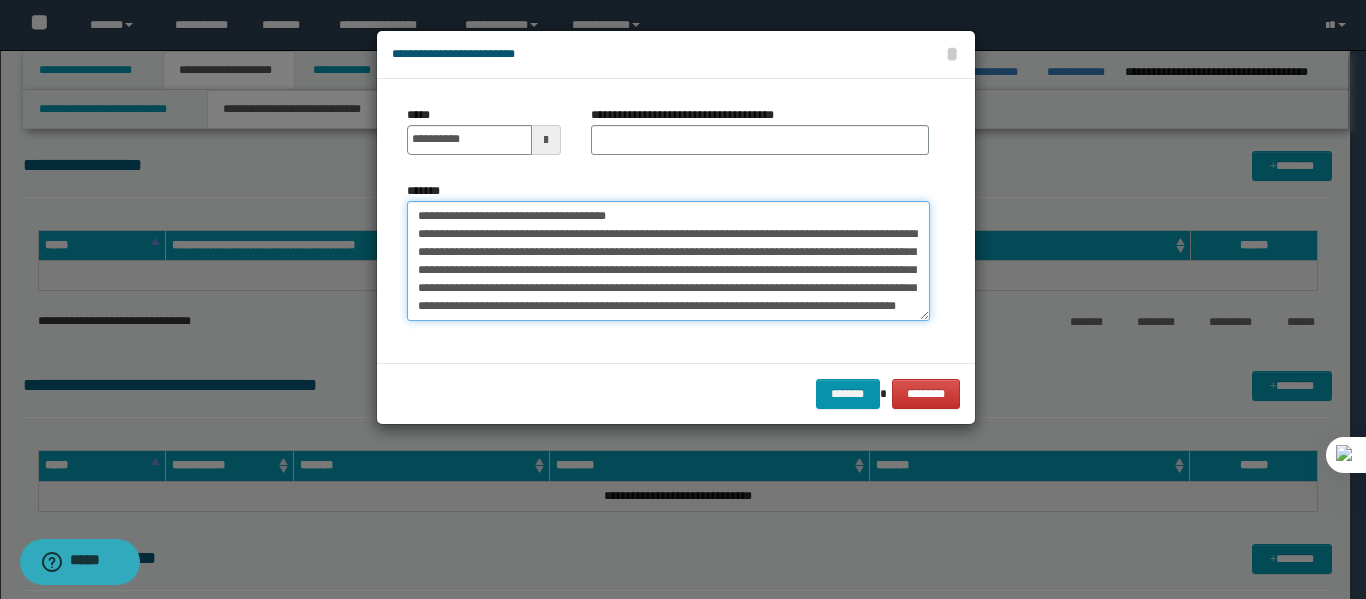 drag, startPoint x: 484, startPoint y: 219, endPoint x: 663, endPoint y: 216, distance: 179.02513 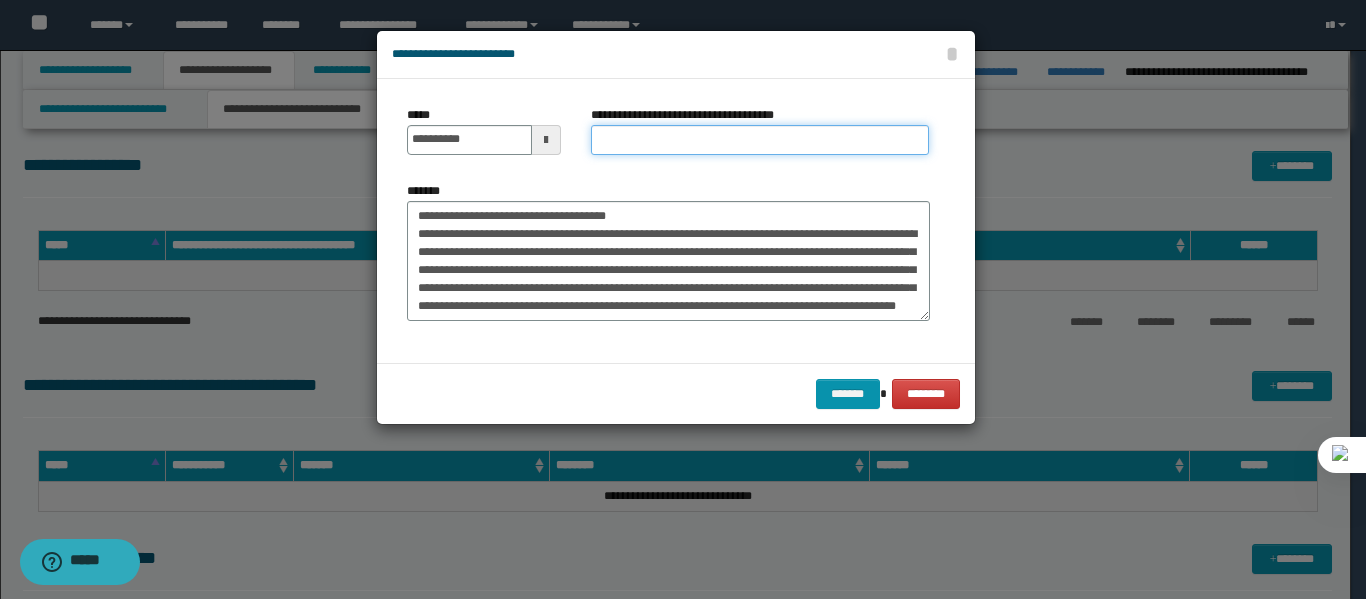 click on "**********" at bounding box center (760, 140) 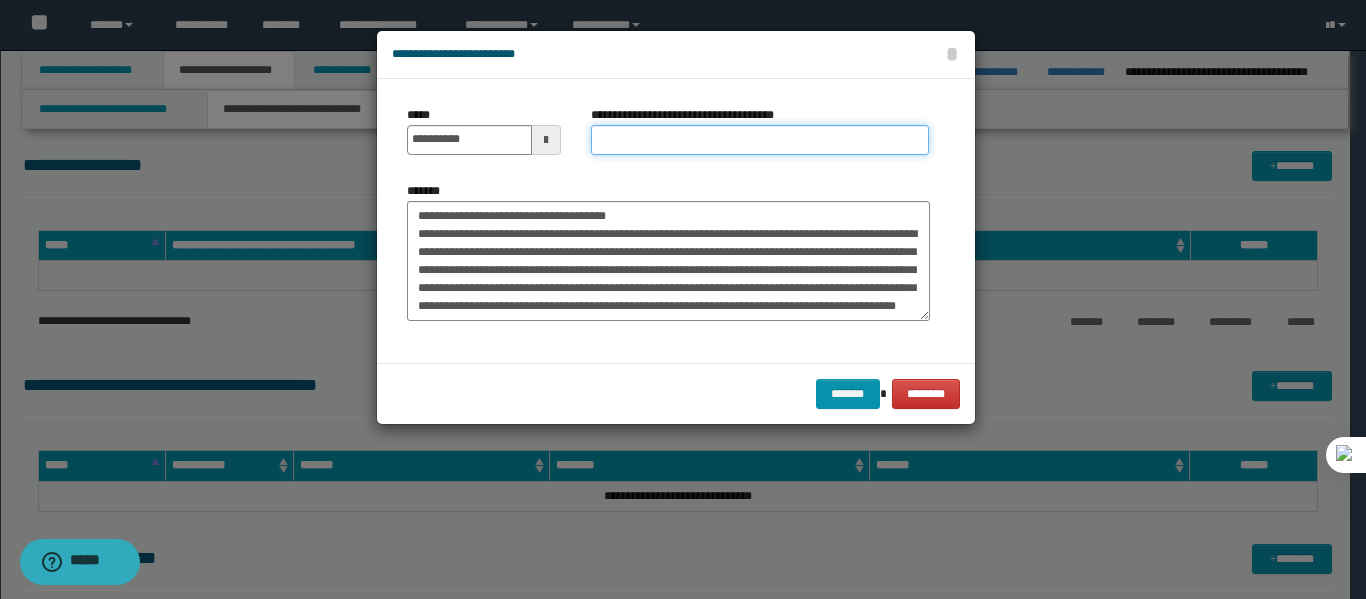 paste on "**********" 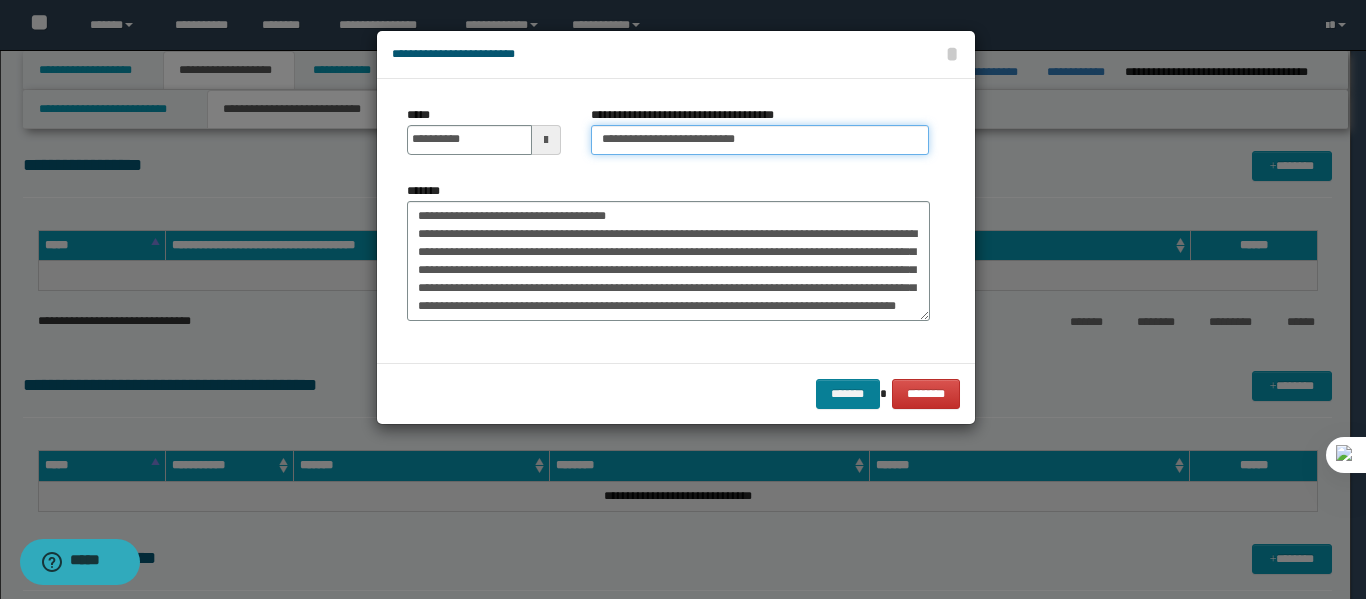 type on "**********" 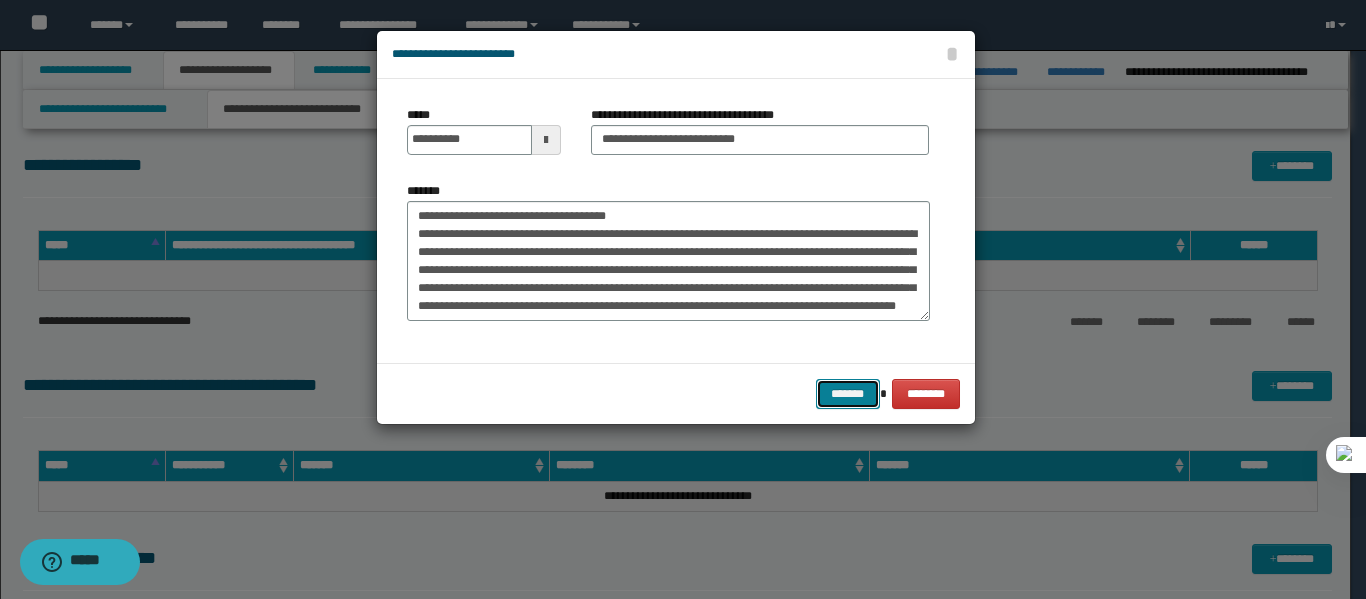 click on "*******" at bounding box center [848, 394] 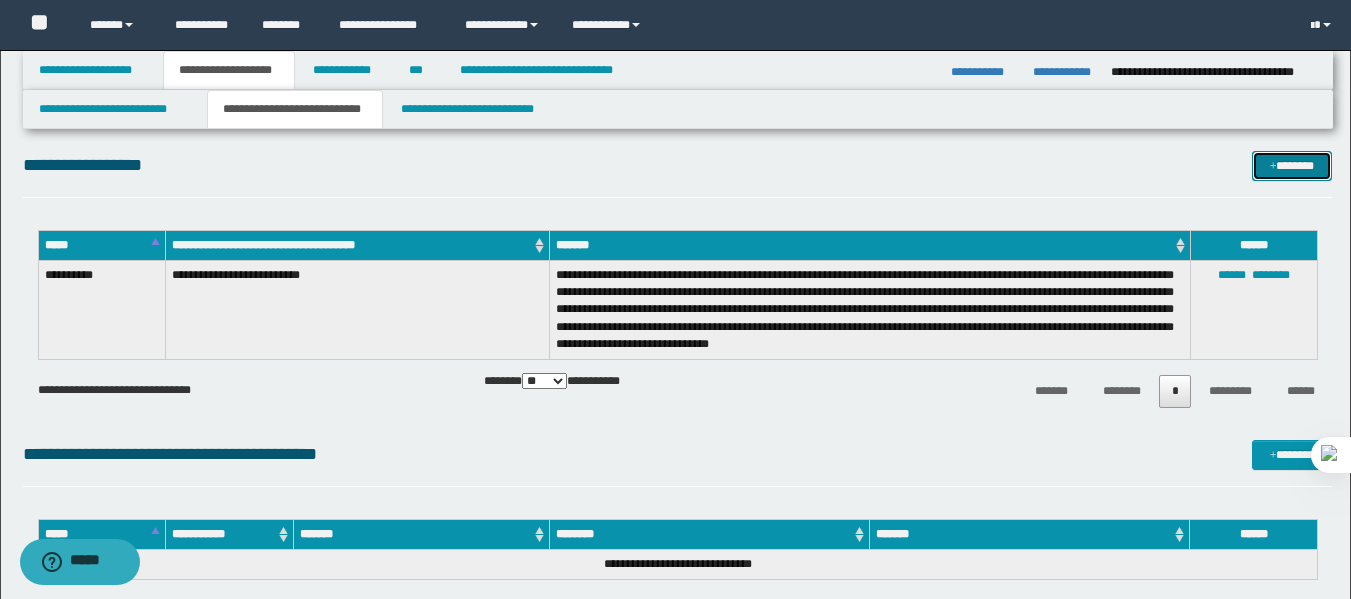 click on "*******" at bounding box center [1292, 166] 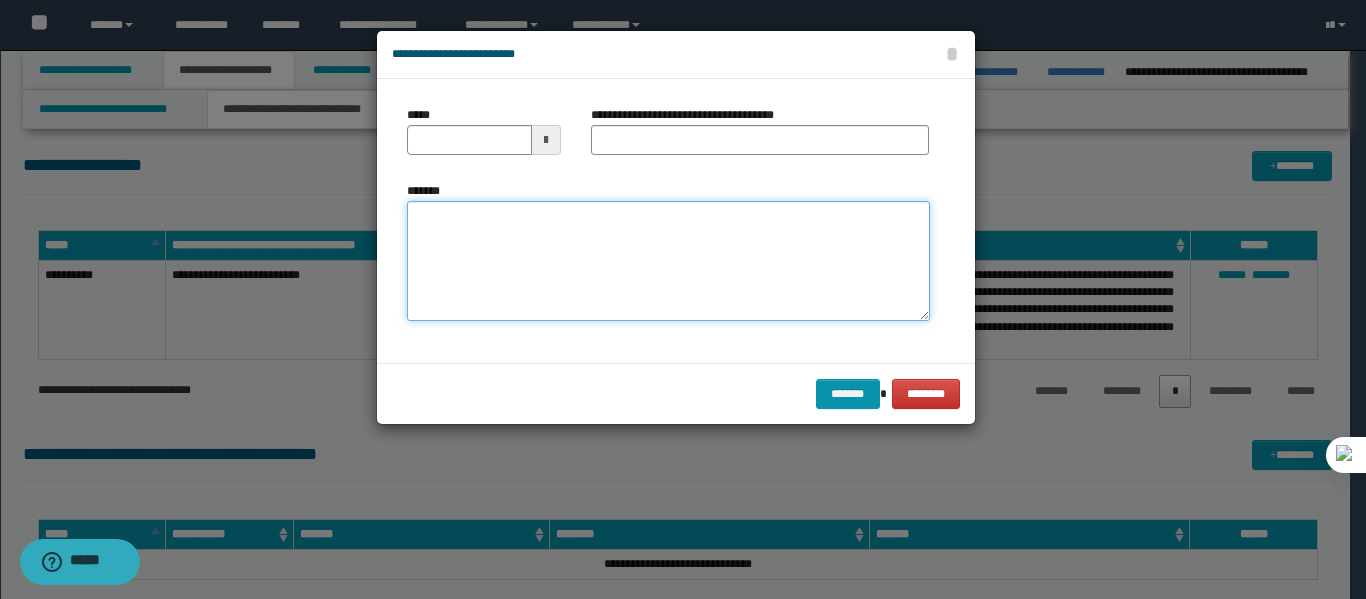 click on "*******" at bounding box center [668, 261] 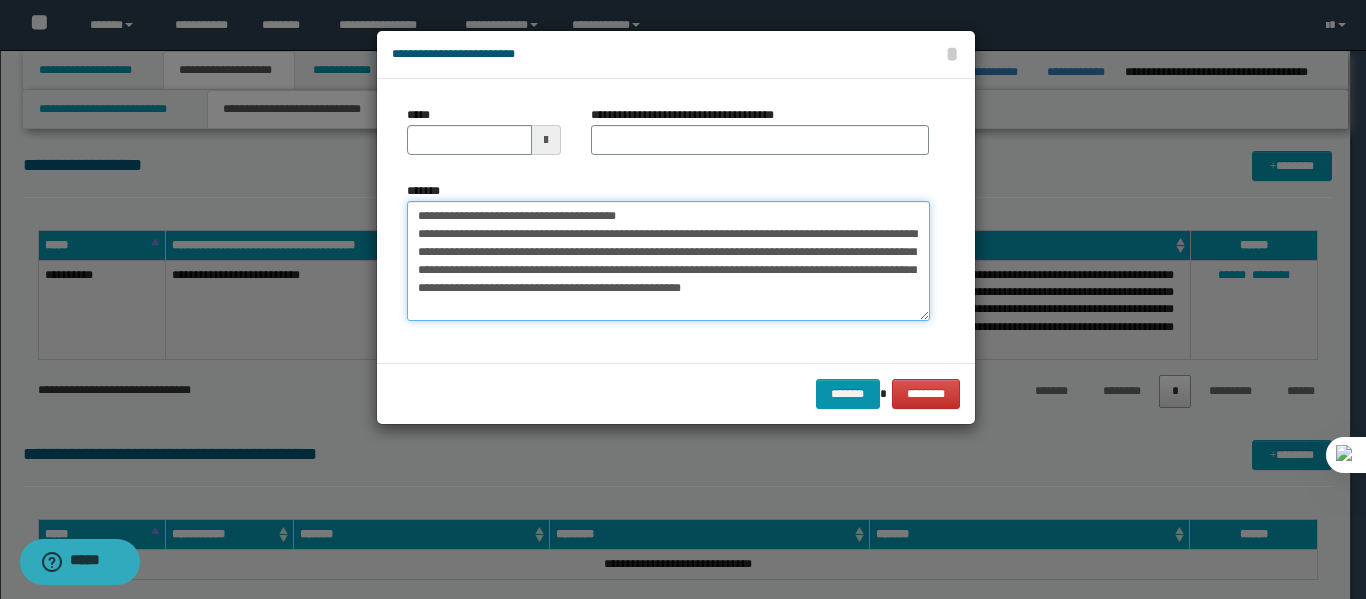 drag, startPoint x: 420, startPoint y: 218, endPoint x: 479, endPoint y: 222, distance: 59.135437 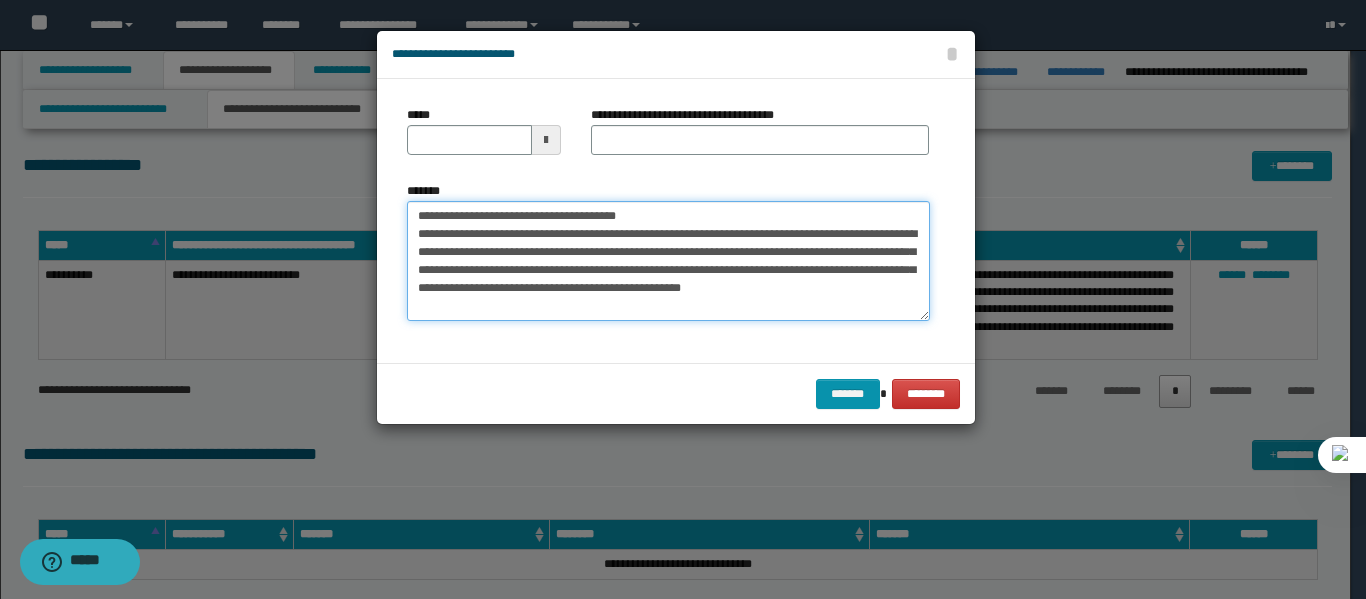 type 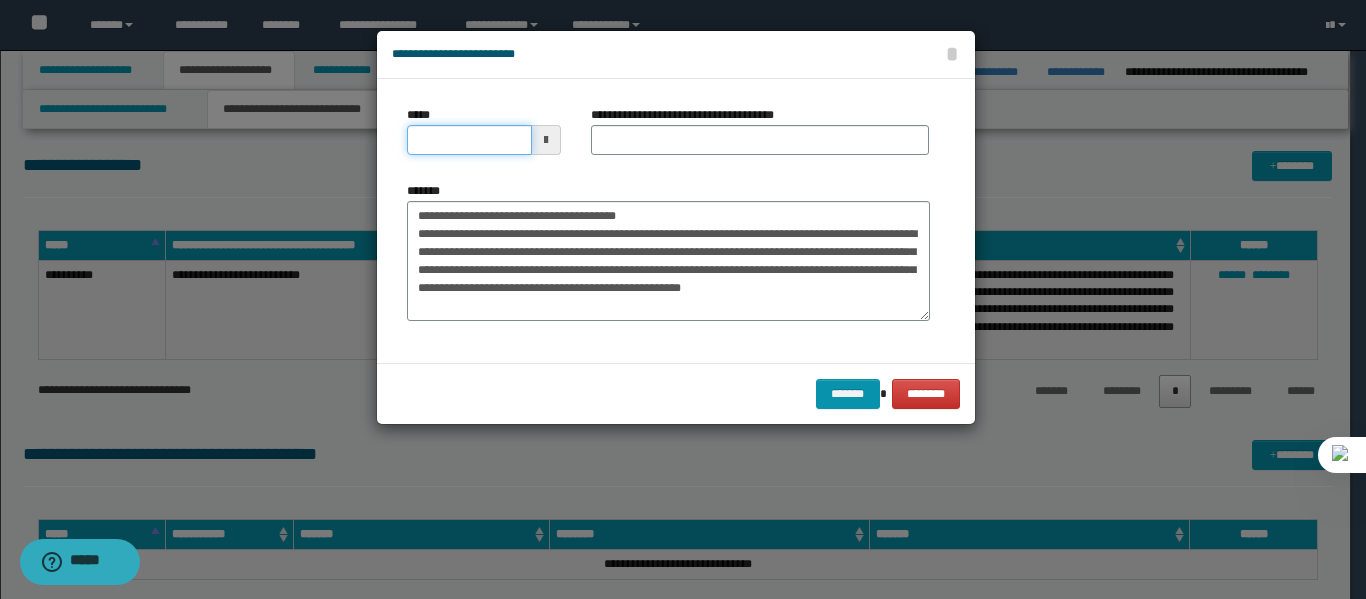 click on "*****" at bounding box center (469, 140) 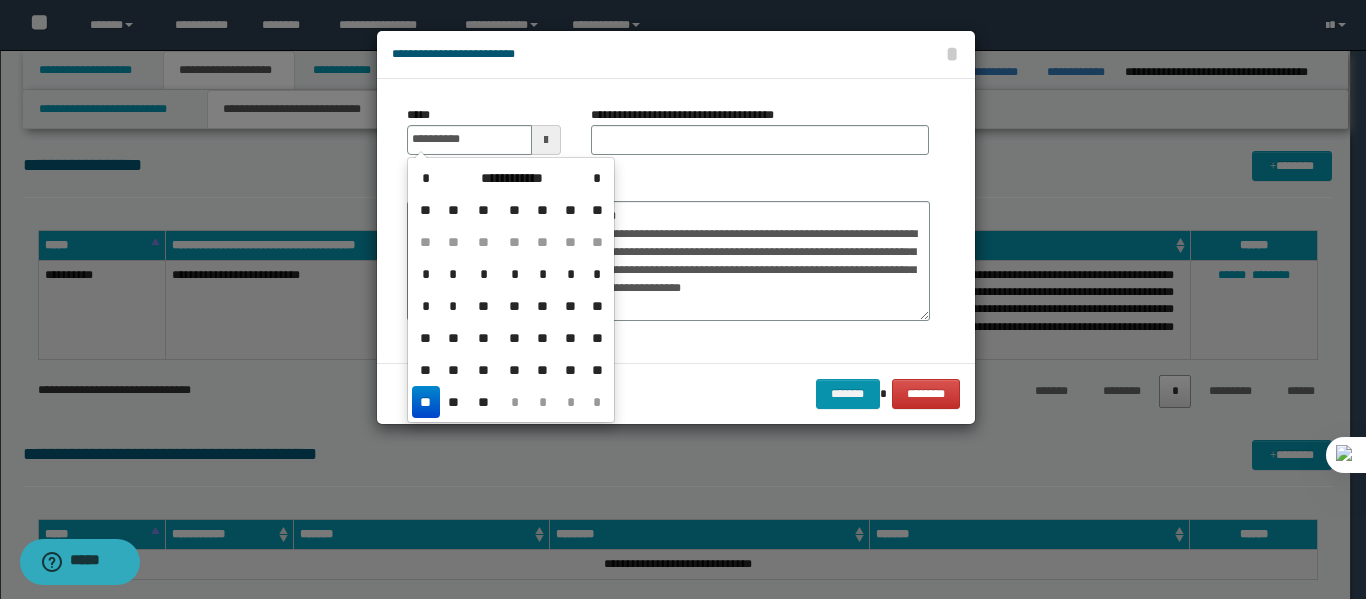 type on "**********" 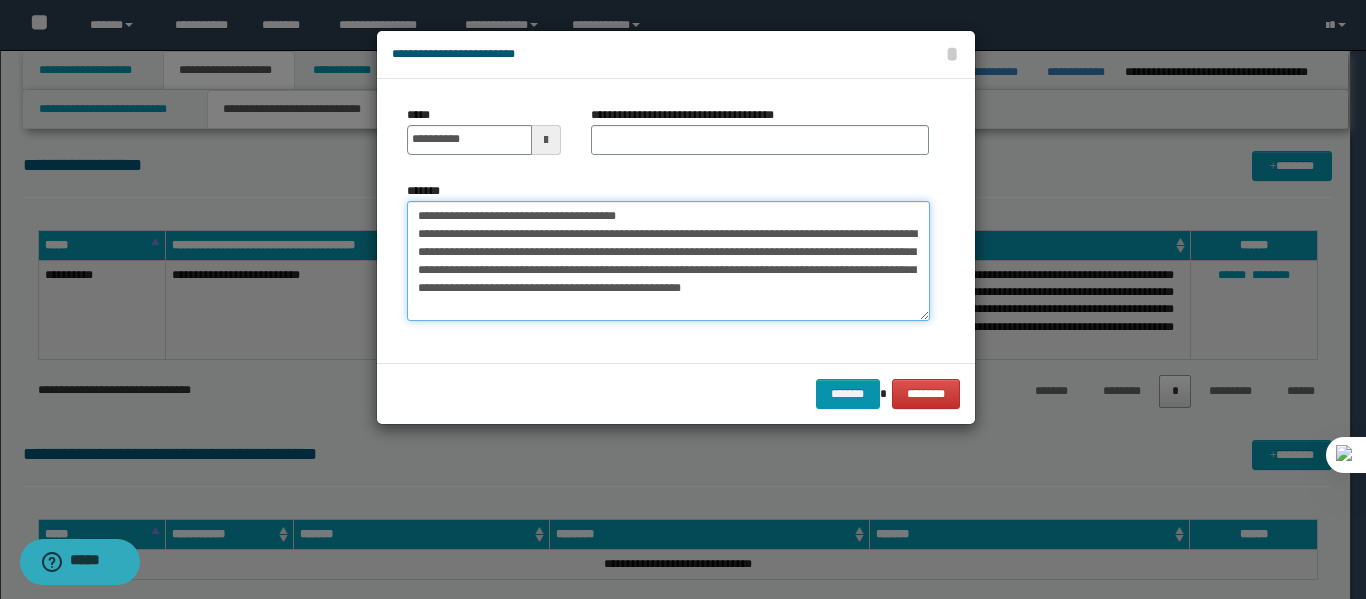 drag, startPoint x: 487, startPoint y: 217, endPoint x: 706, endPoint y: 226, distance: 219.18486 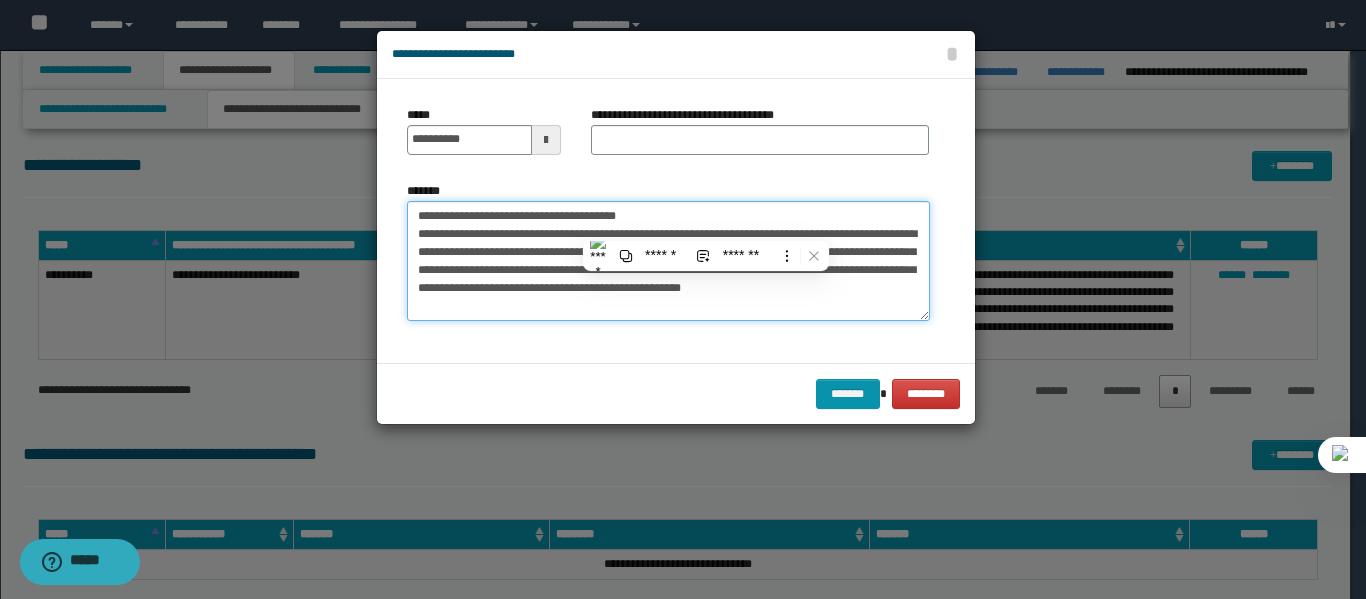 click on "**********" at bounding box center (668, 261) 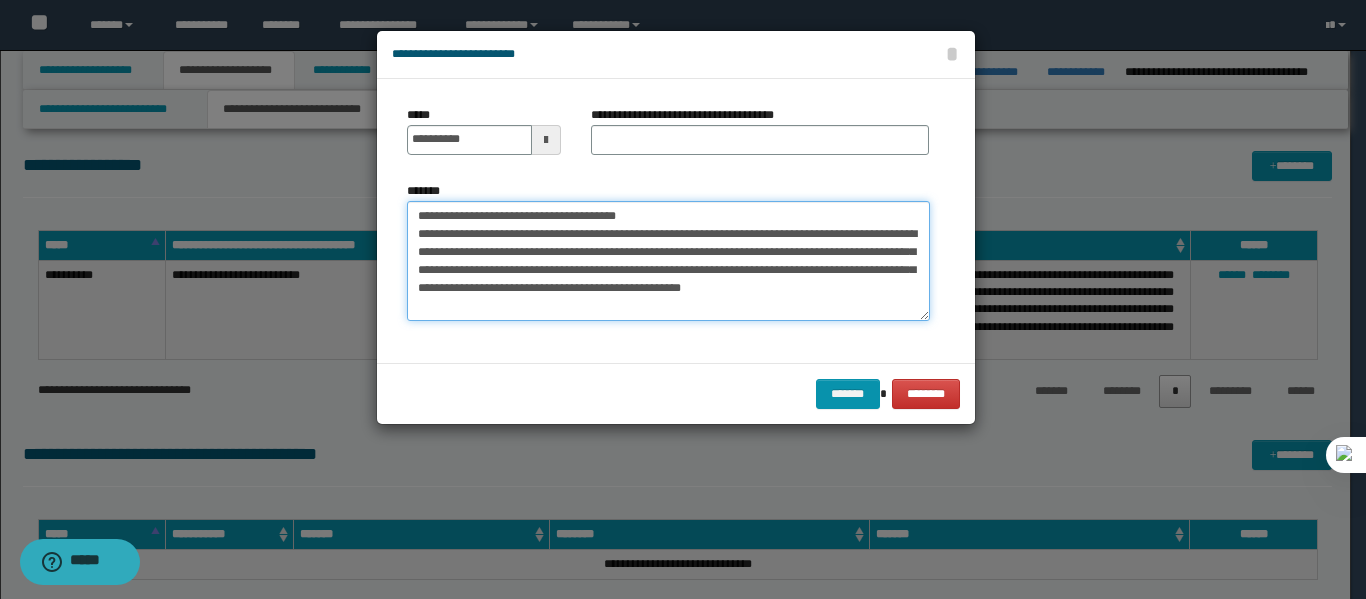 drag, startPoint x: 484, startPoint y: 221, endPoint x: 675, endPoint y: 217, distance: 191.04189 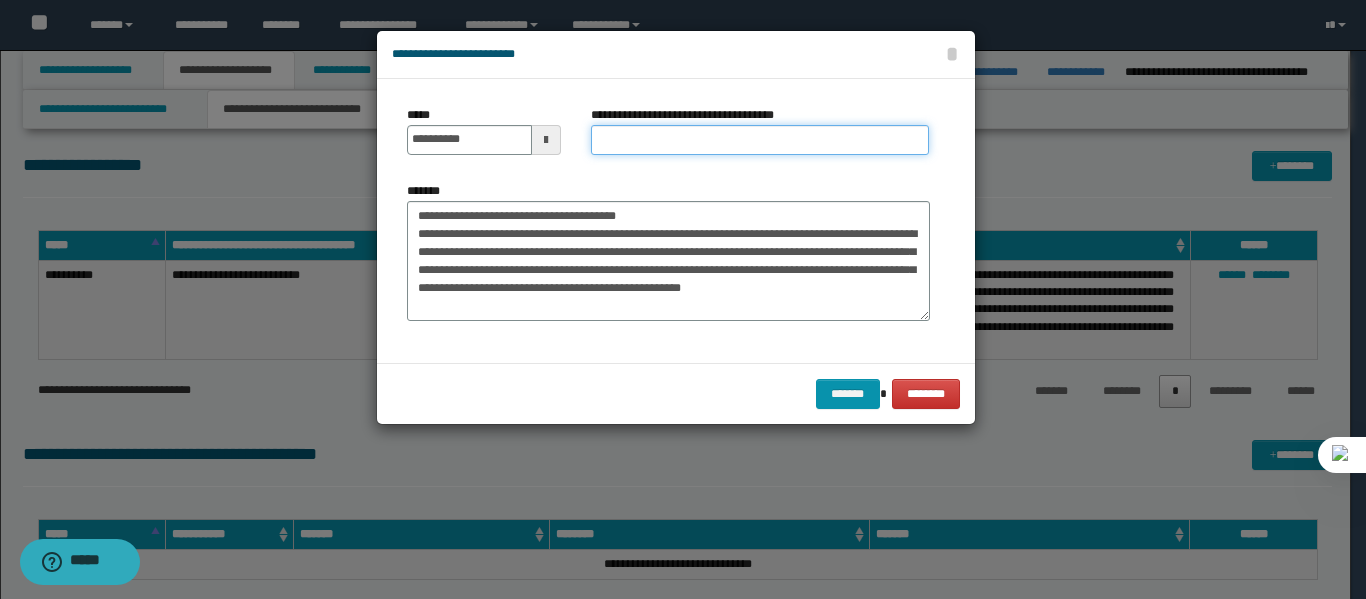 click on "**********" at bounding box center (760, 140) 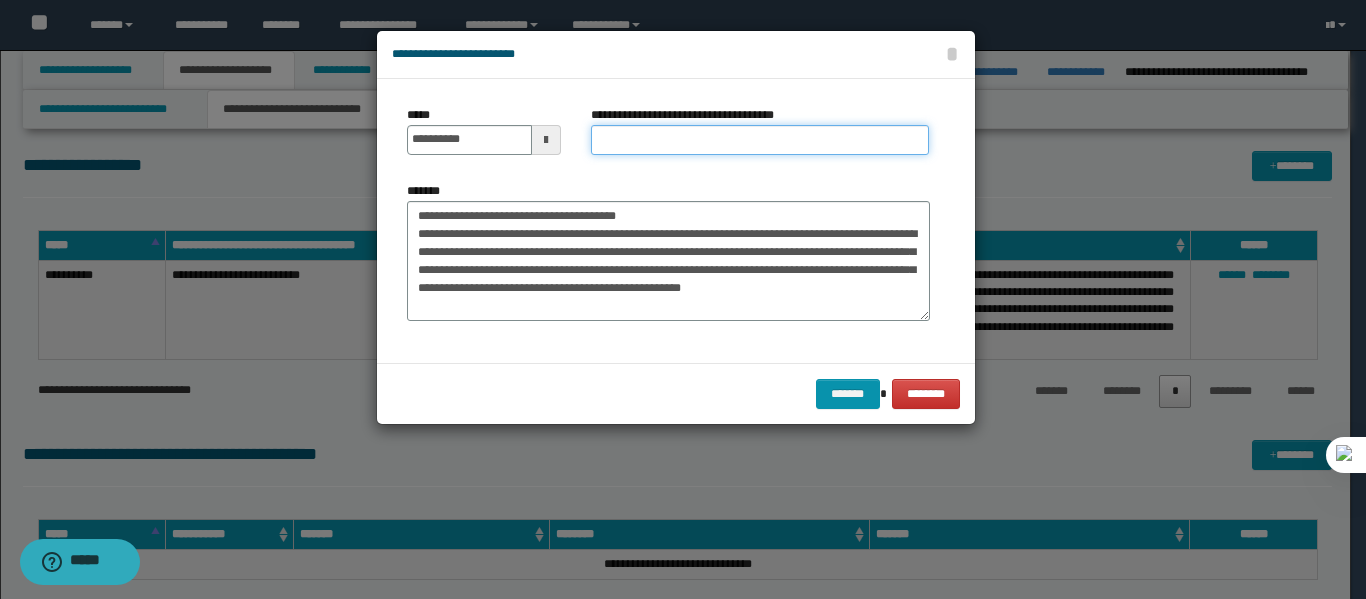paste on "**********" 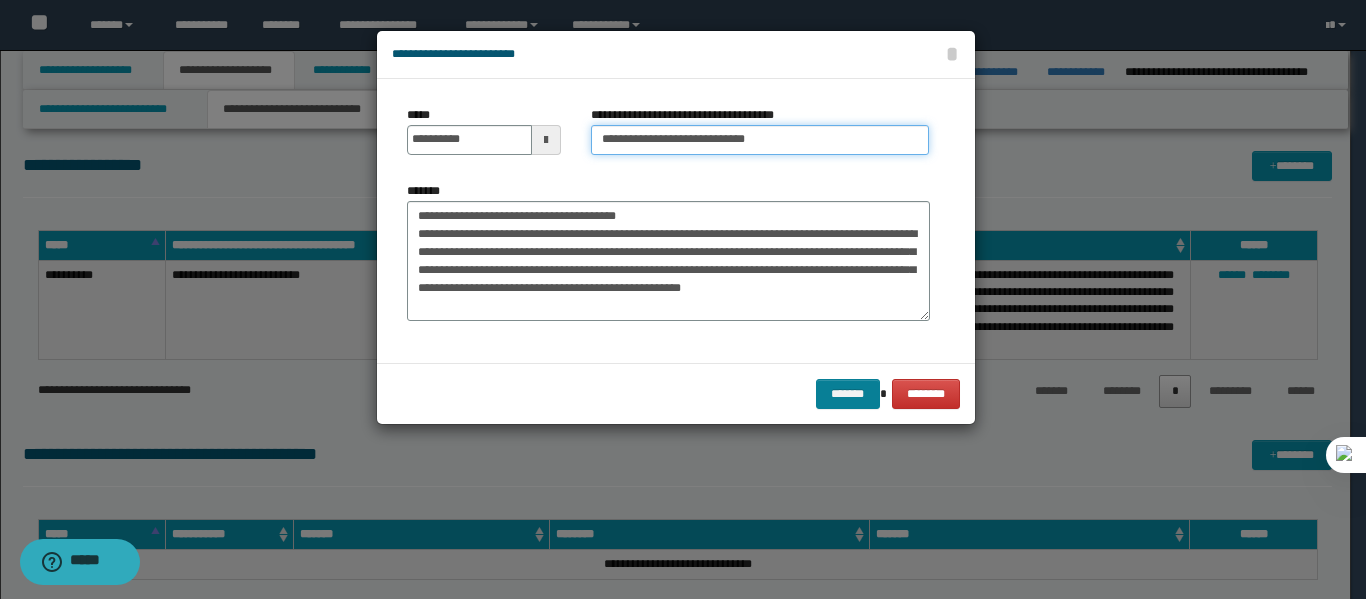 type on "**********" 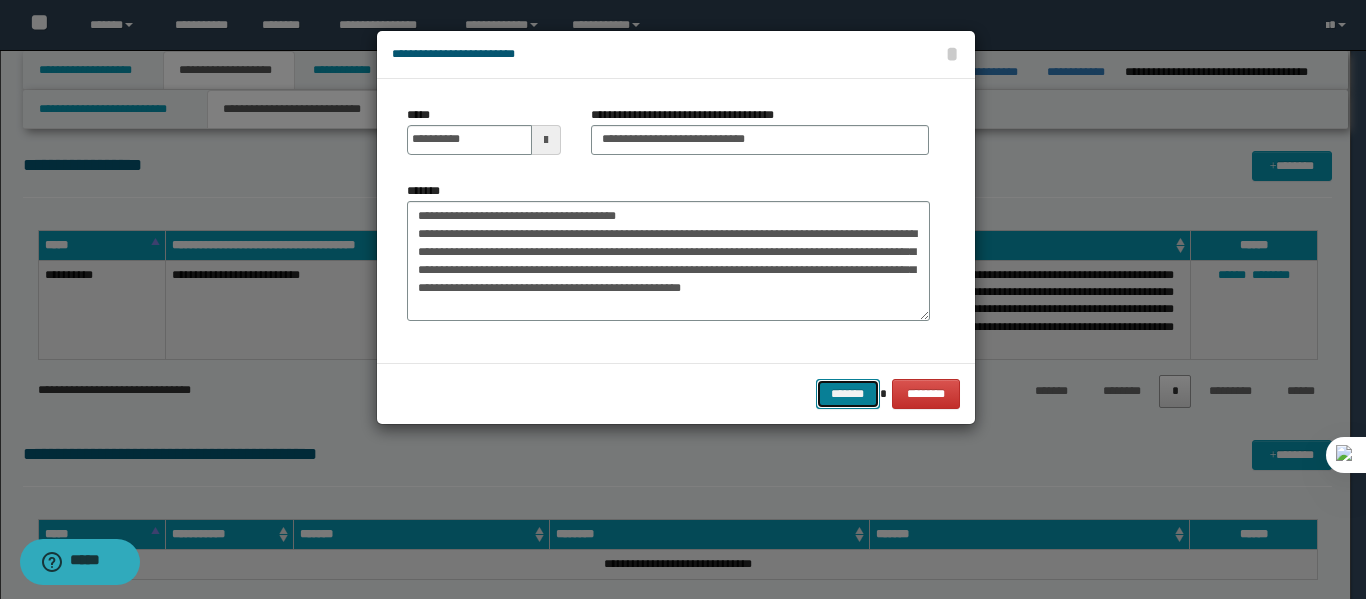 click on "*******" at bounding box center (848, 394) 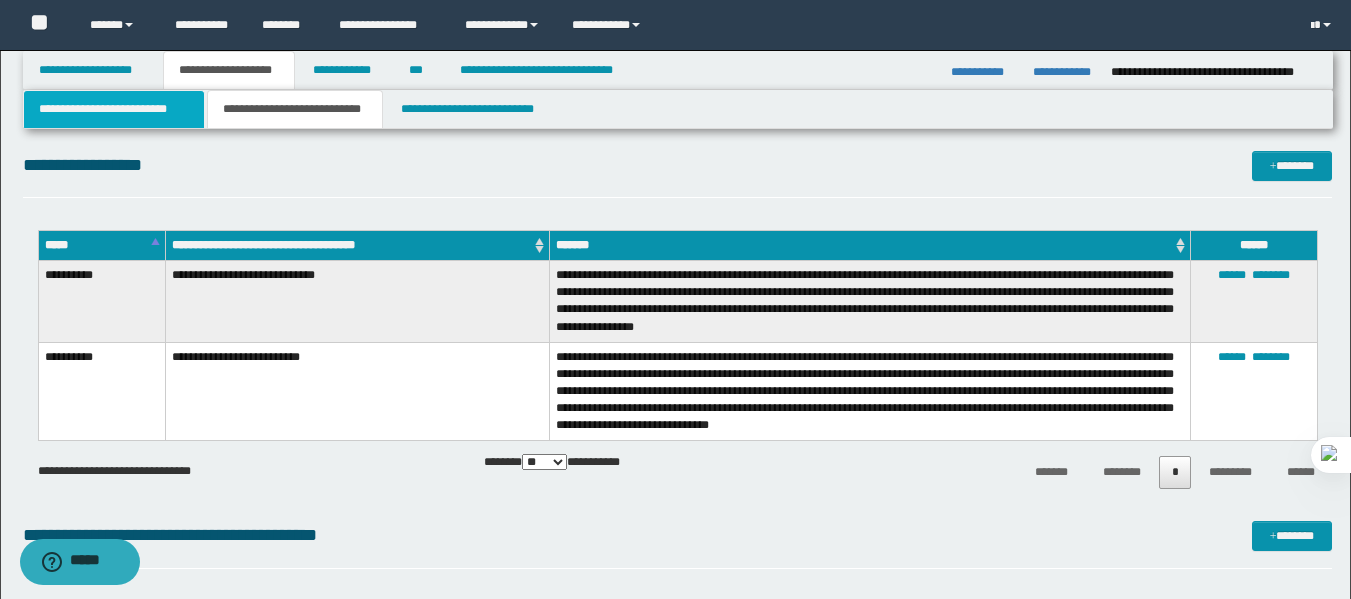 click on "**********" at bounding box center [114, 109] 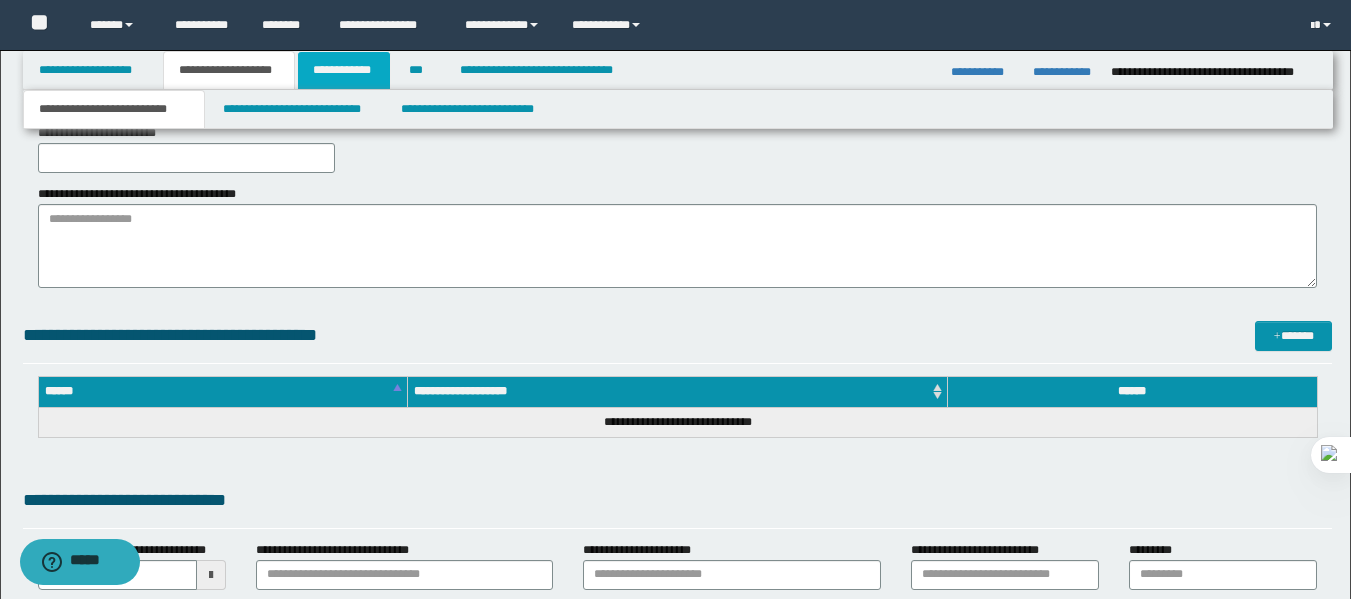 click on "**********" at bounding box center (344, 70) 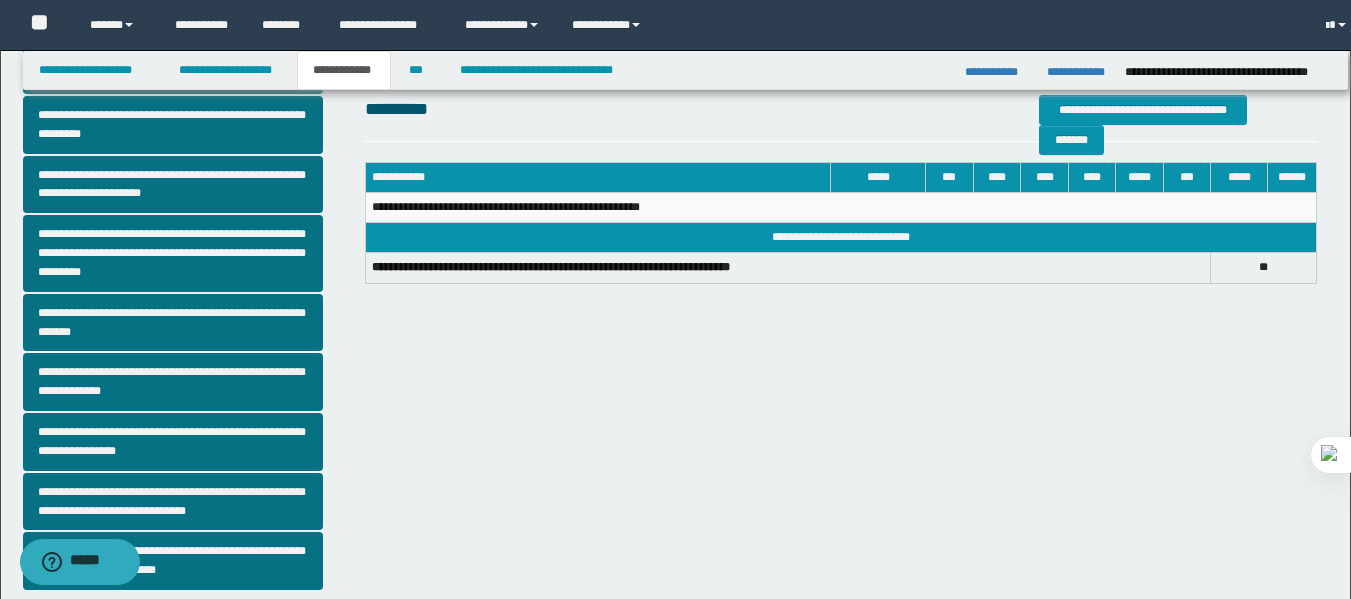 scroll, scrollTop: 419, scrollLeft: 0, axis: vertical 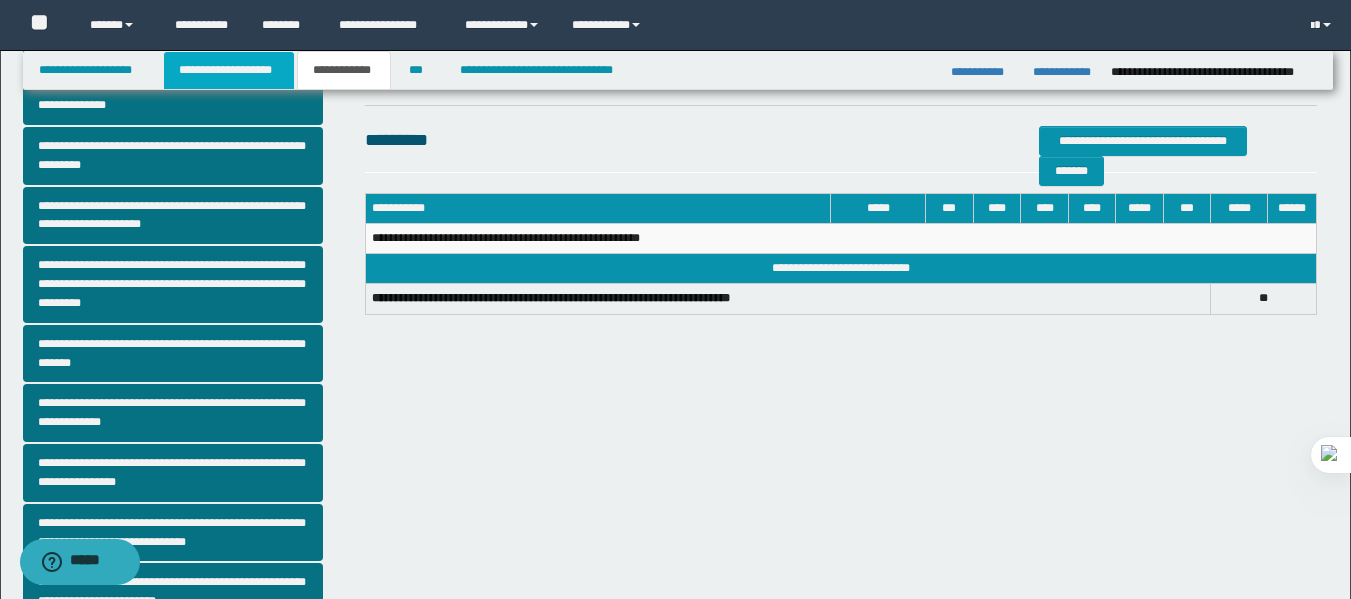 click on "**********" at bounding box center [229, 70] 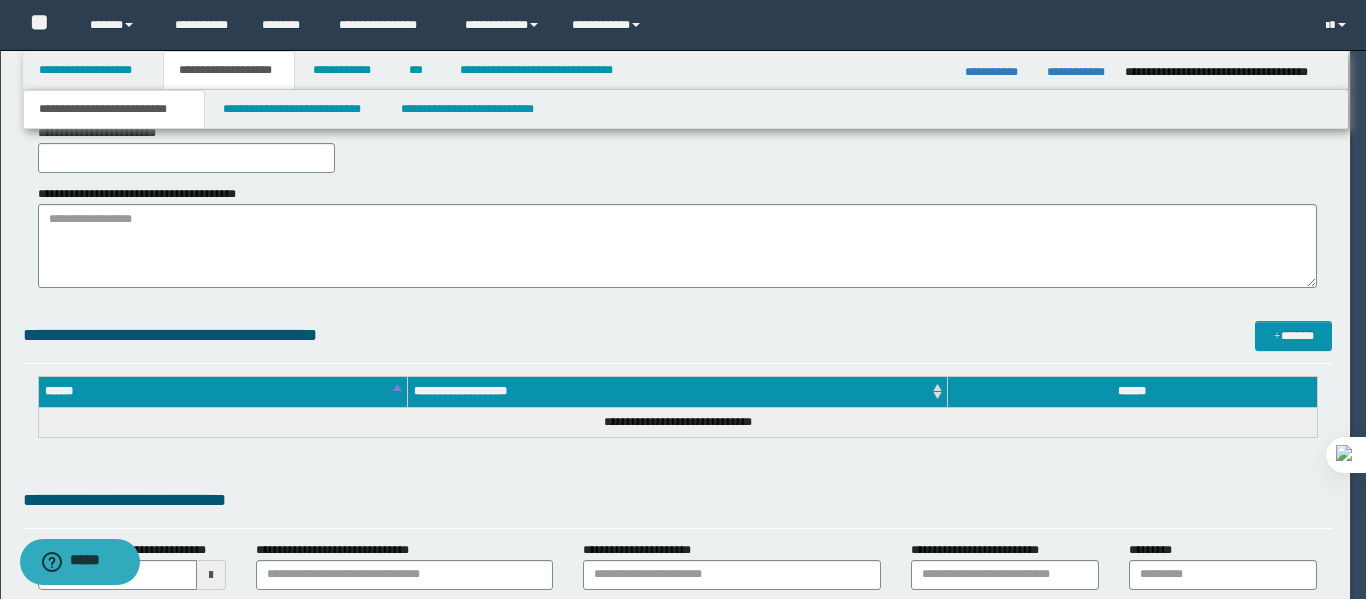 type 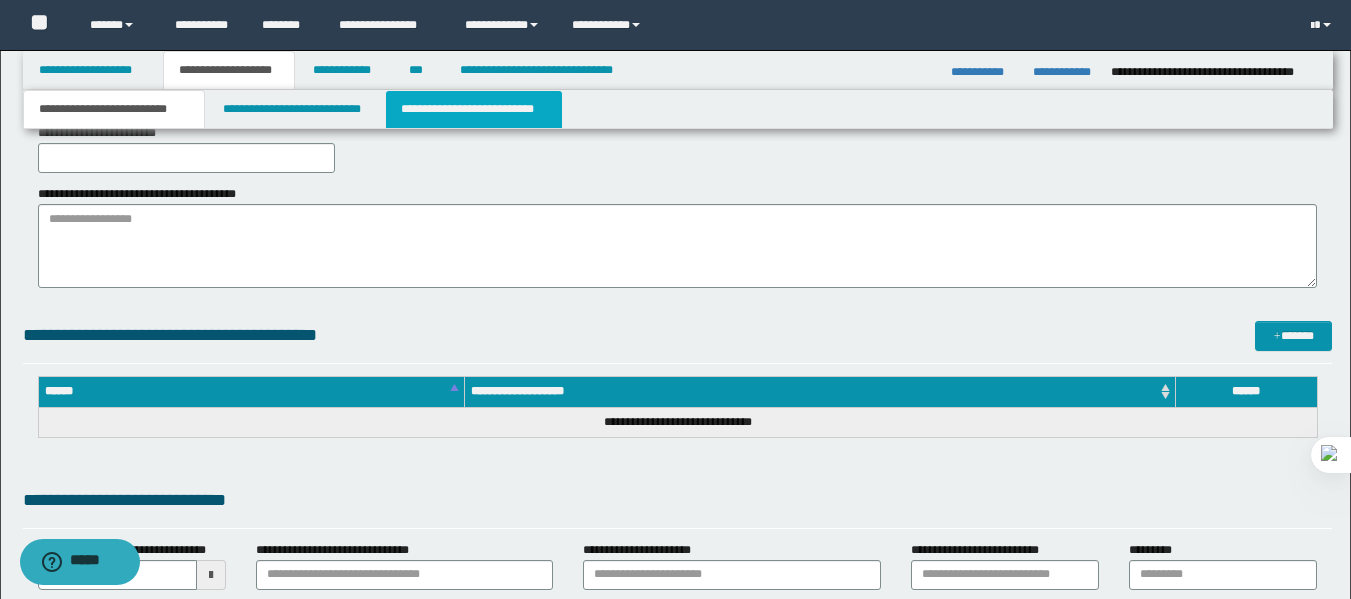 click on "**********" at bounding box center (474, 109) 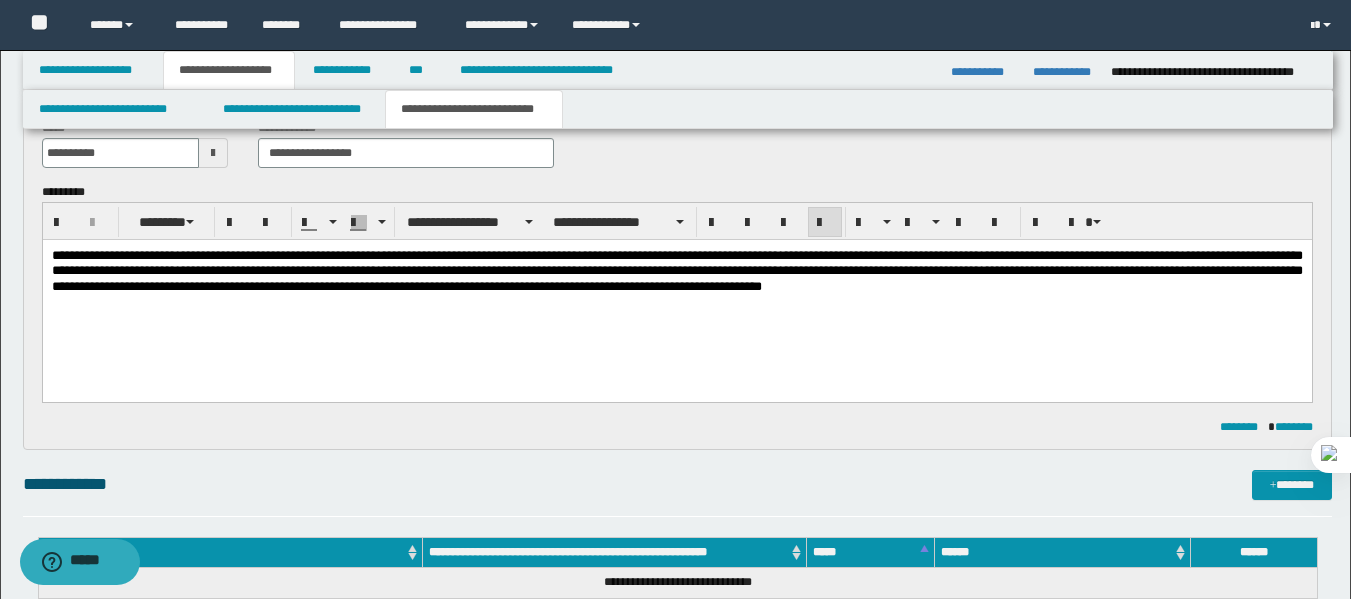 scroll, scrollTop: 83, scrollLeft: 0, axis: vertical 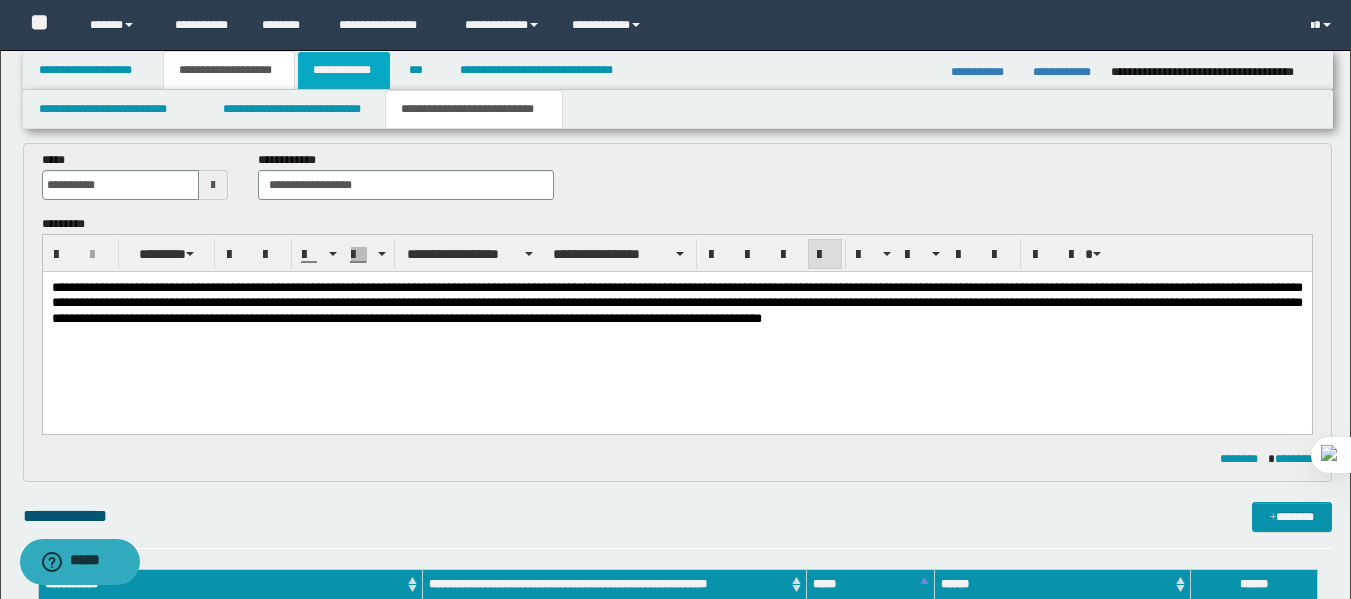 click on "**********" at bounding box center [344, 70] 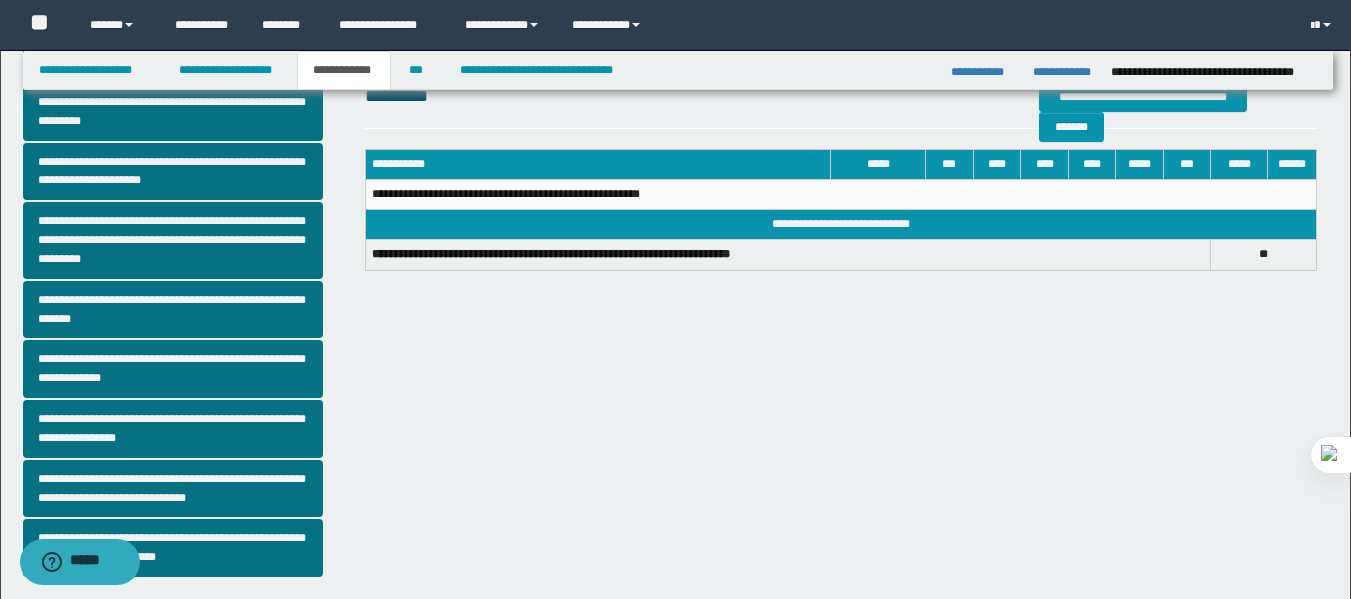scroll, scrollTop: 516, scrollLeft: 0, axis: vertical 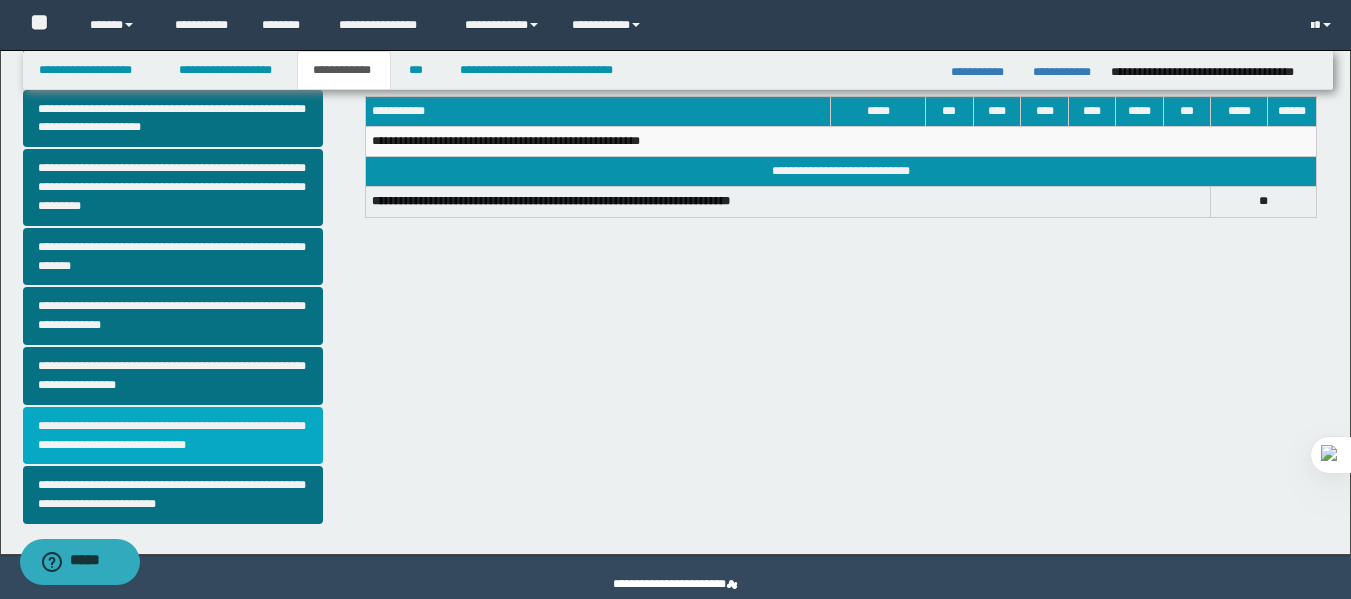 click on "**********" at bounding box center [173, 436] 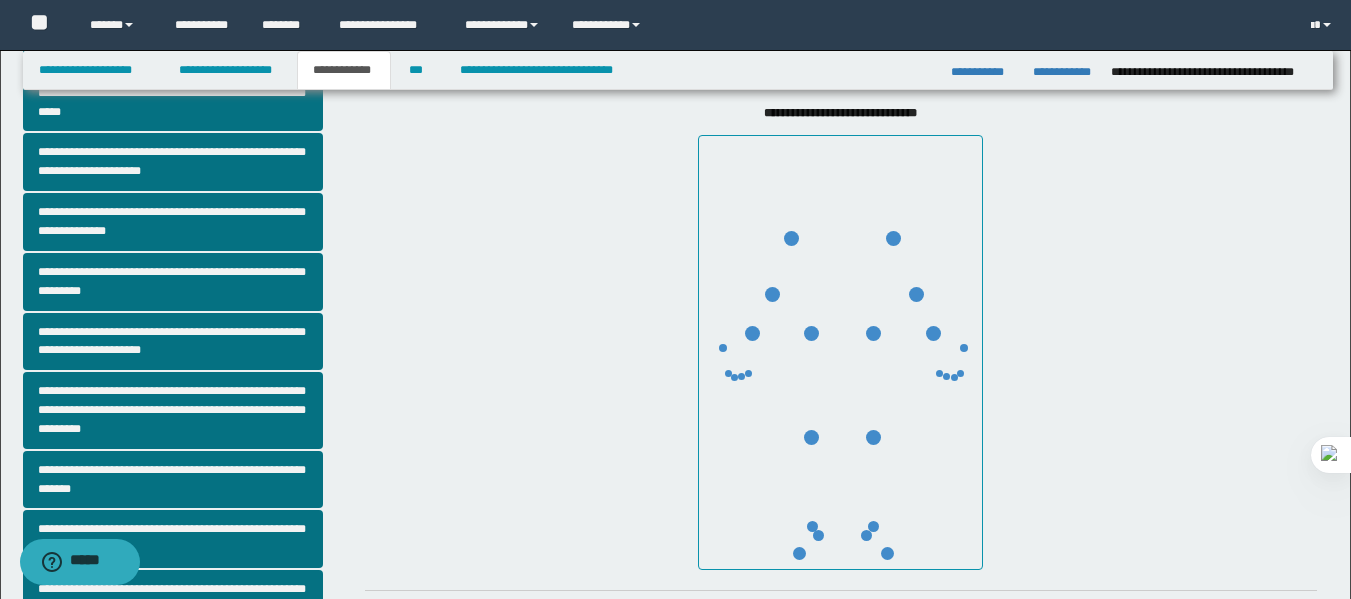 scroll, scrollTop: 0, scrollLeft: 0, axis: both 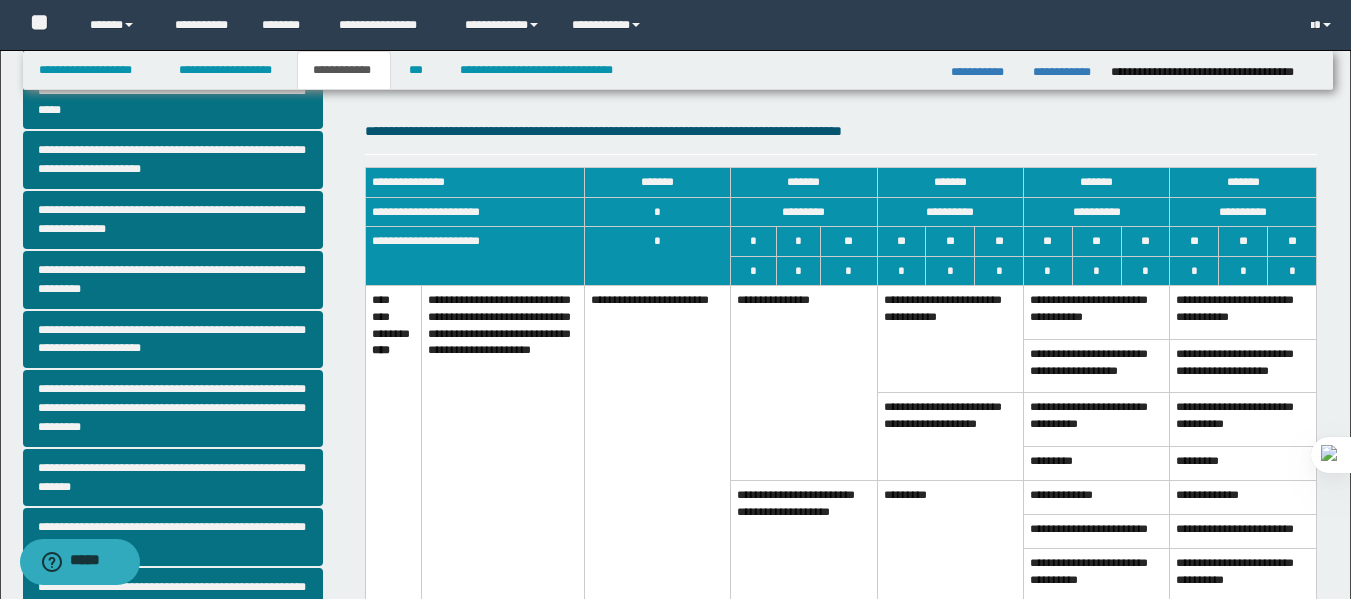 click on "**********" at bounding box center [804, 383] 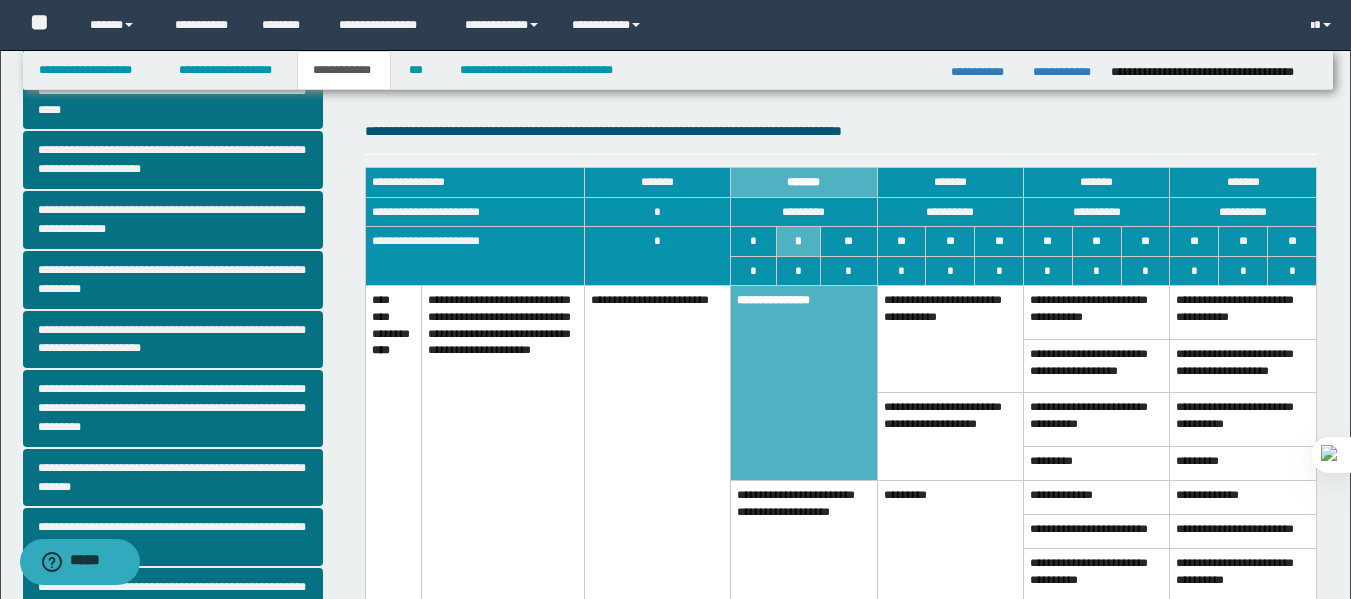 click on "**********" at bounding box center [804, 558] 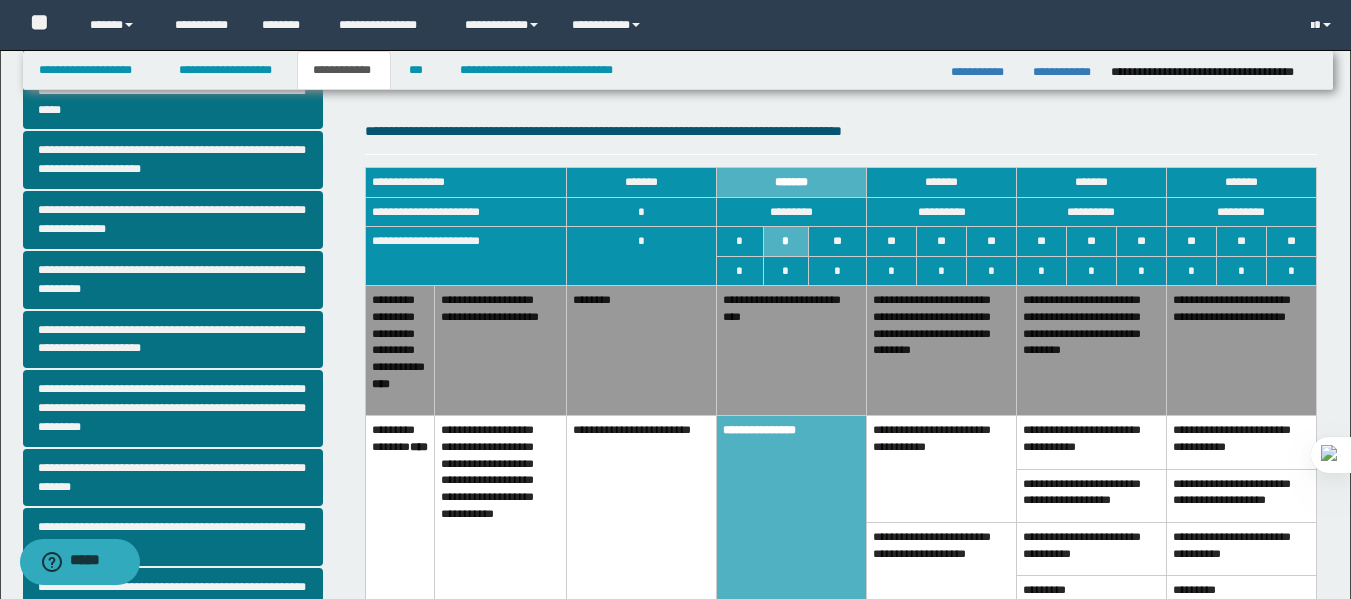click on "**********" at bounding box center (942, 351) 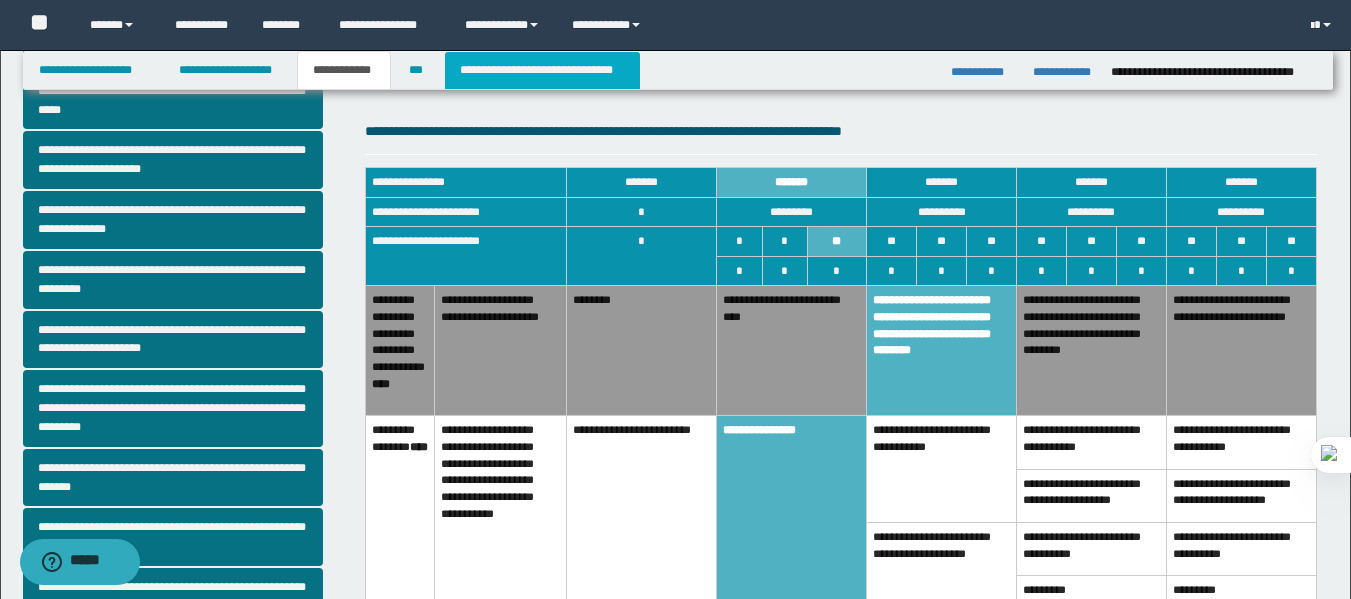 click on "**********" at bounding box center [542, 70] 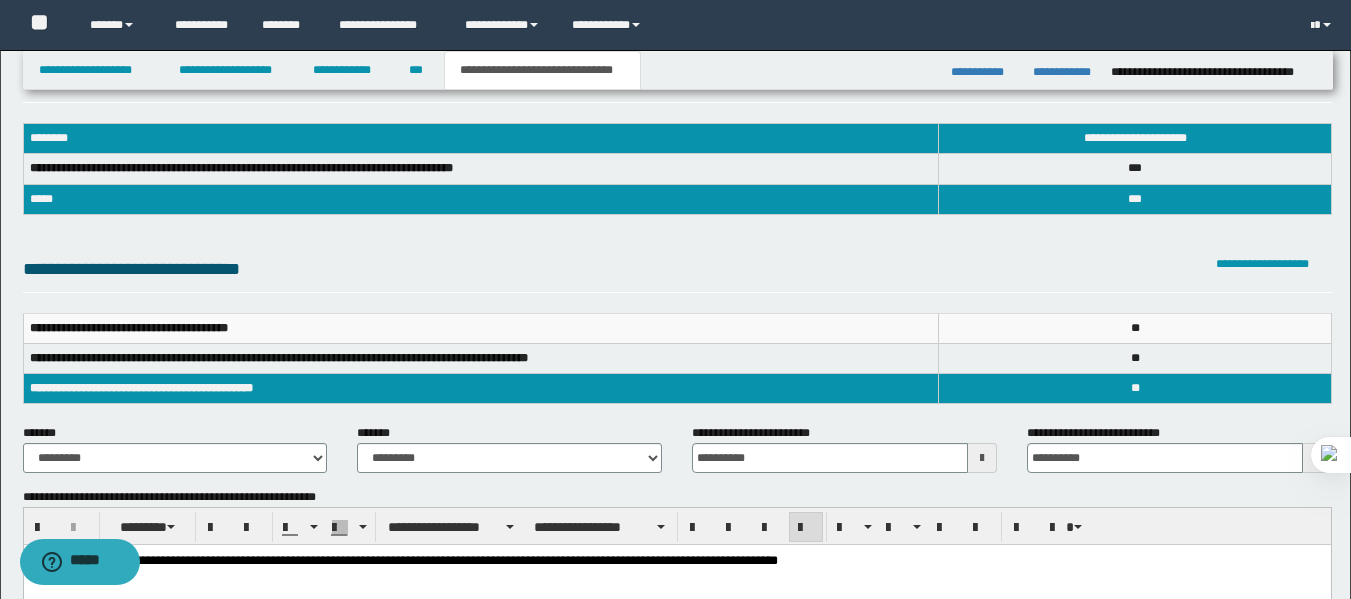 scroll, scrollTop: 0, scrollLeft: 0, axis: both 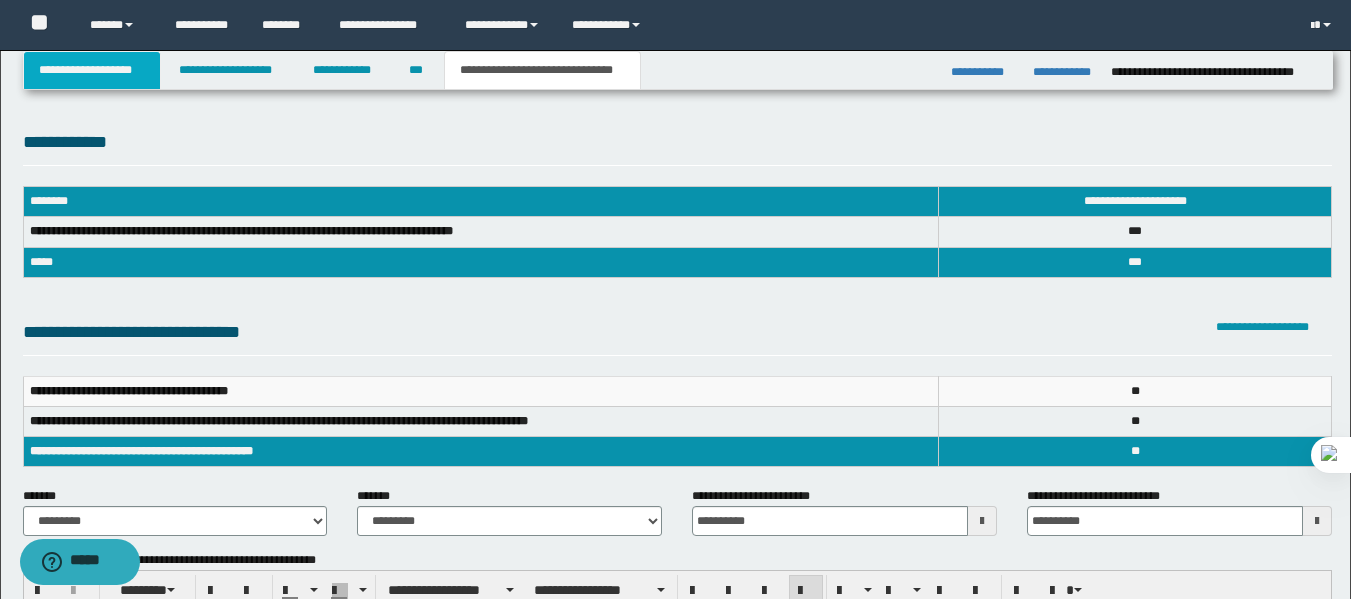 click on "**********" at bounding box center (92, 70) 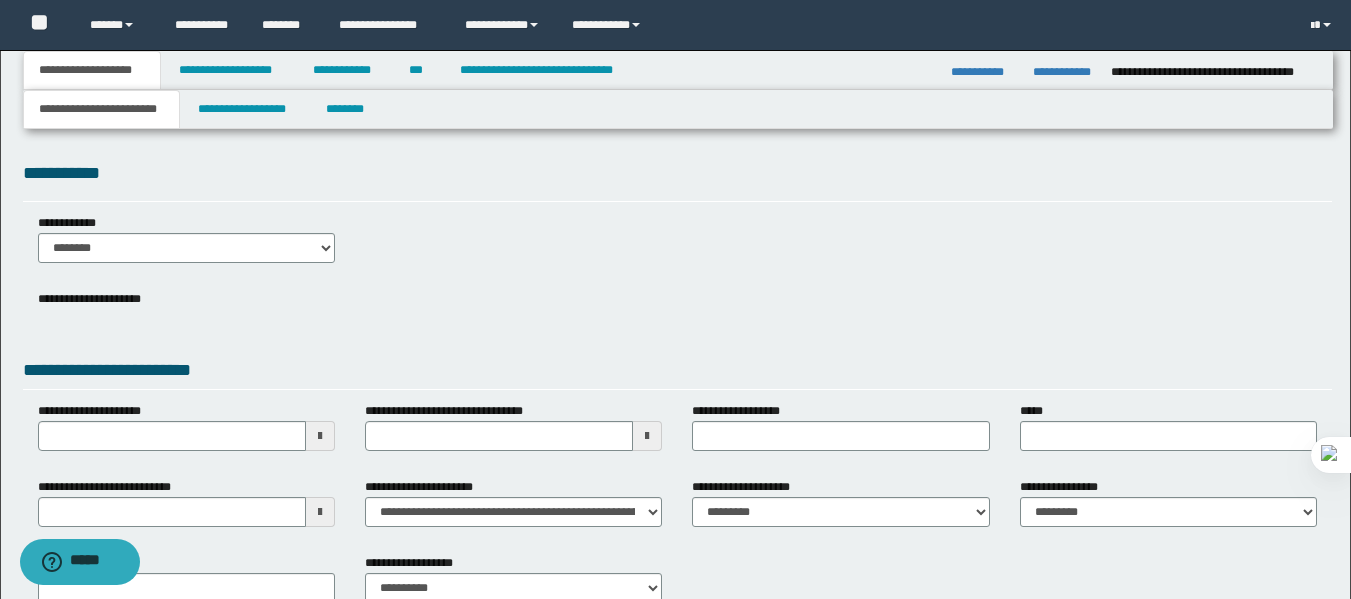 click at bounding box center [647, 436] 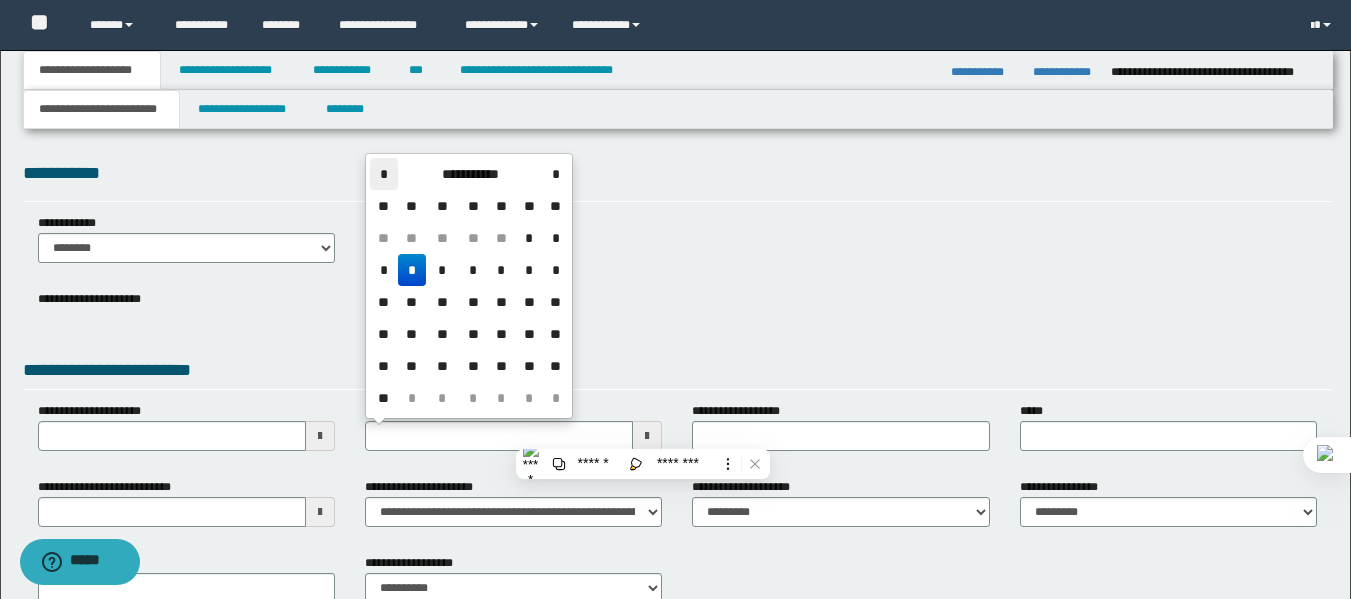 click on "*" at bounding box center (384, 174) 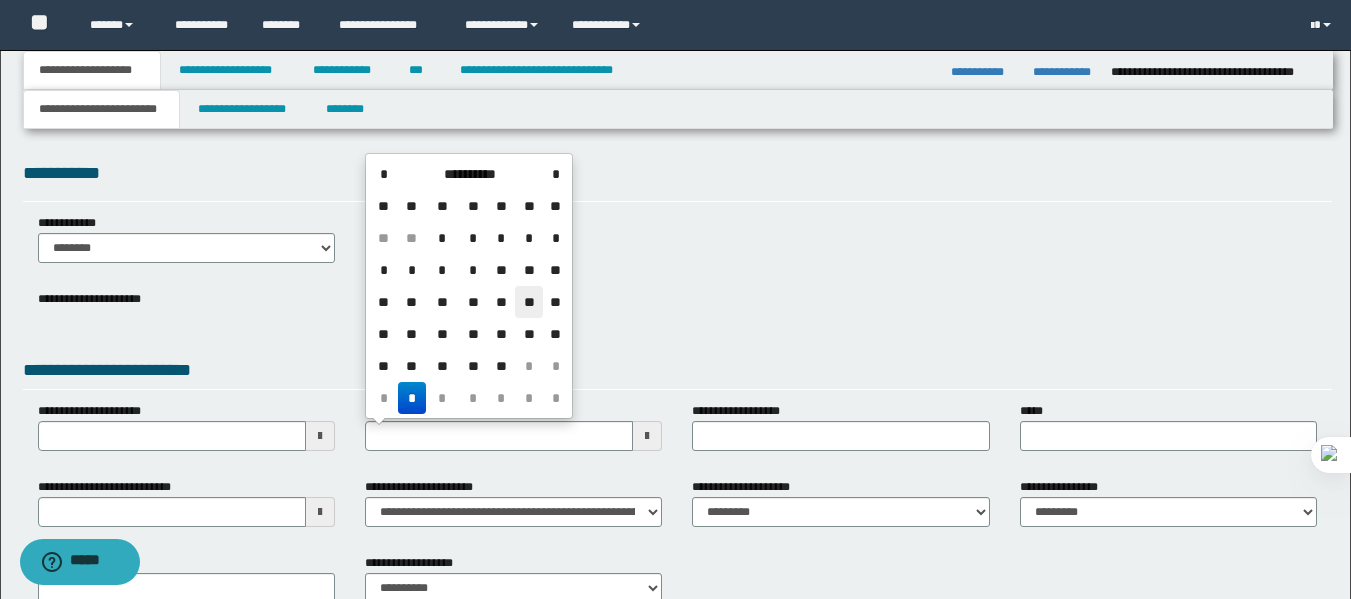 click on "**" at bounding box center (529, 302) 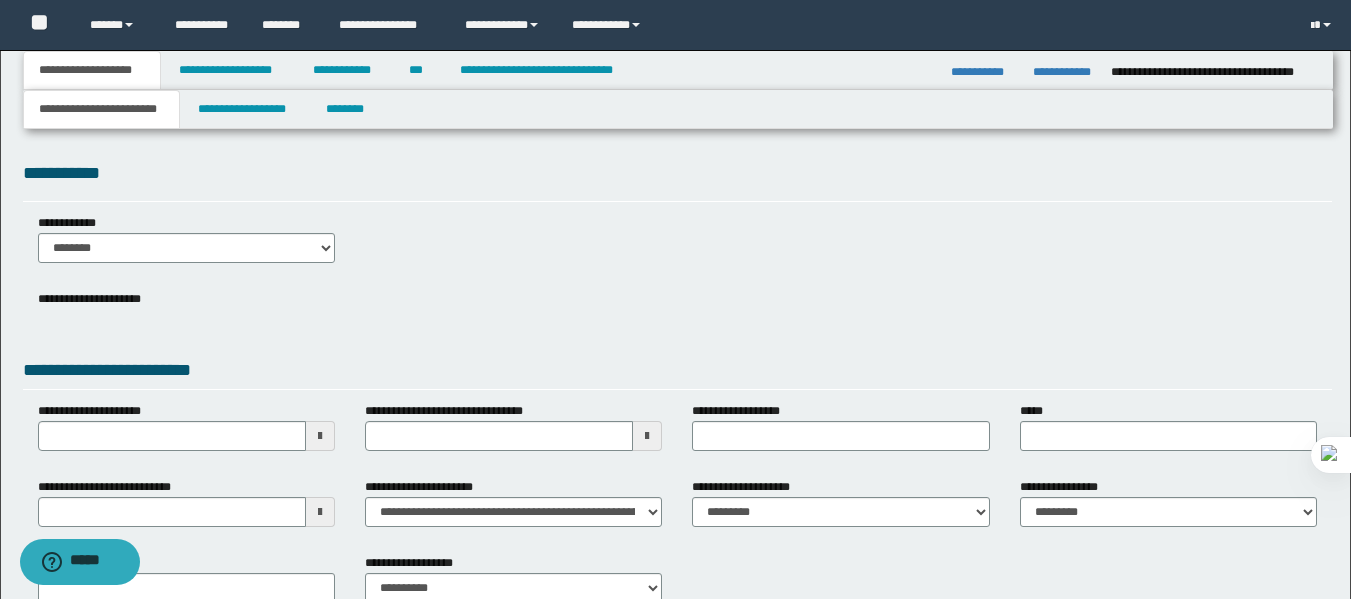 click on "**********" at bounding box center [677, 246] 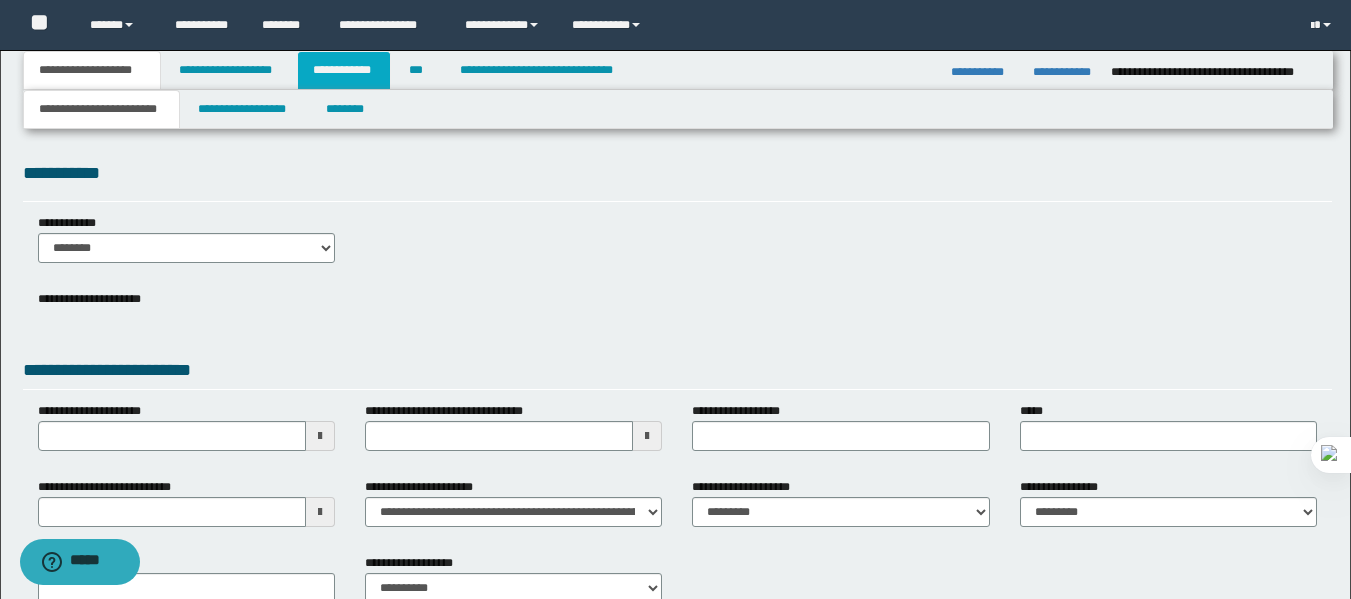 click on "**********" at bounding box center [344, 70] 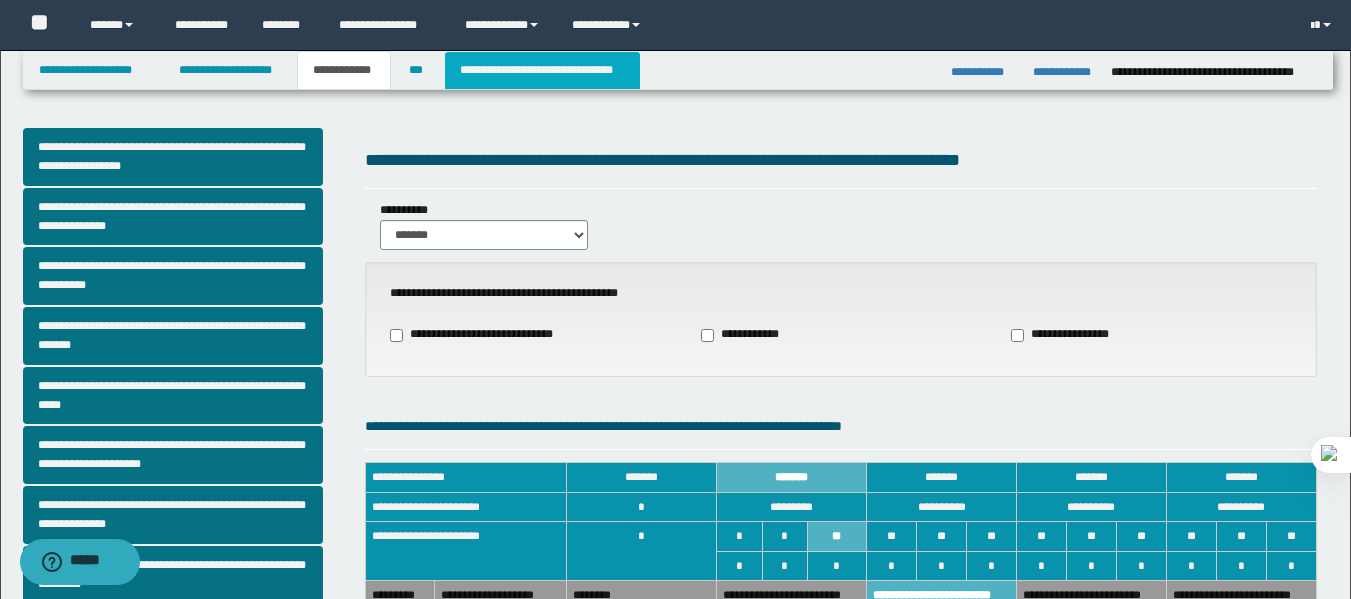 click on "**********" at bounding box center [542, 70] 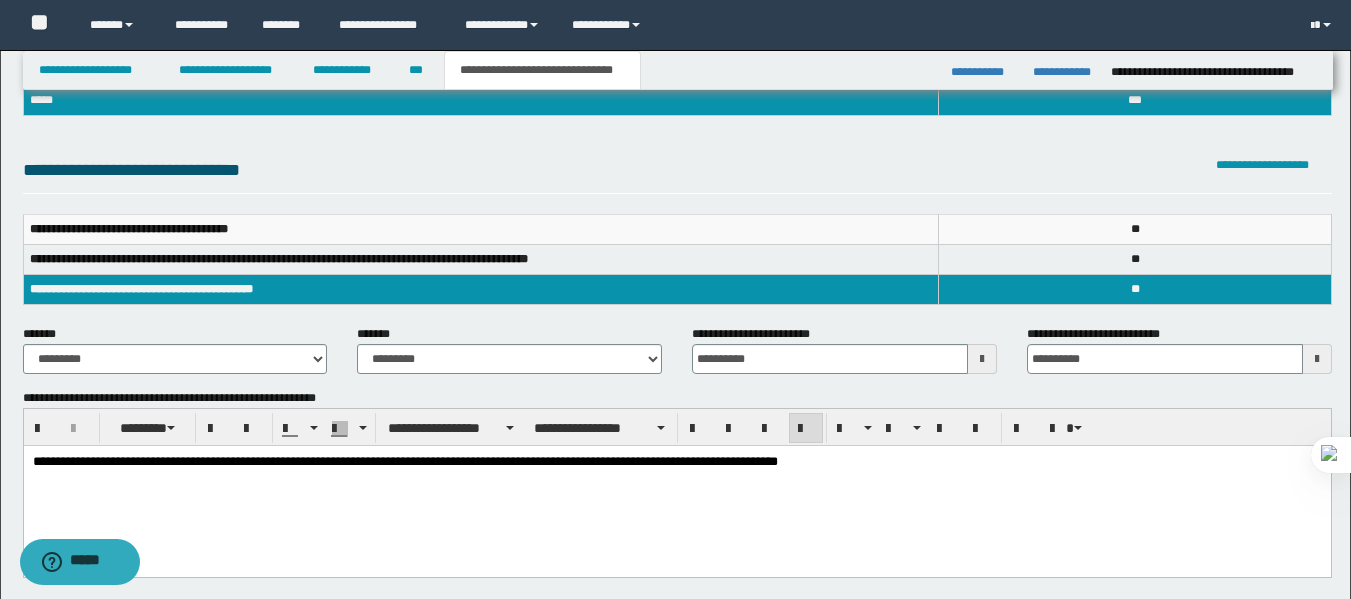 scroll, scrollTop: 0, scrollLeft: 0, axis: both 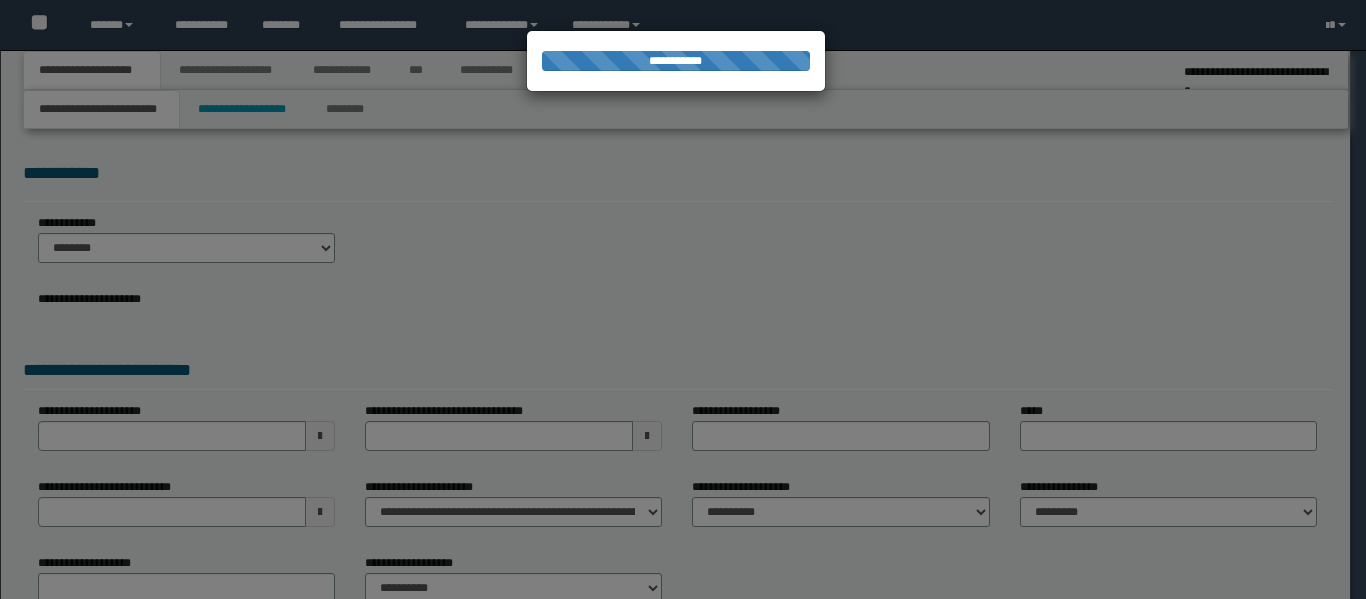select on "*" 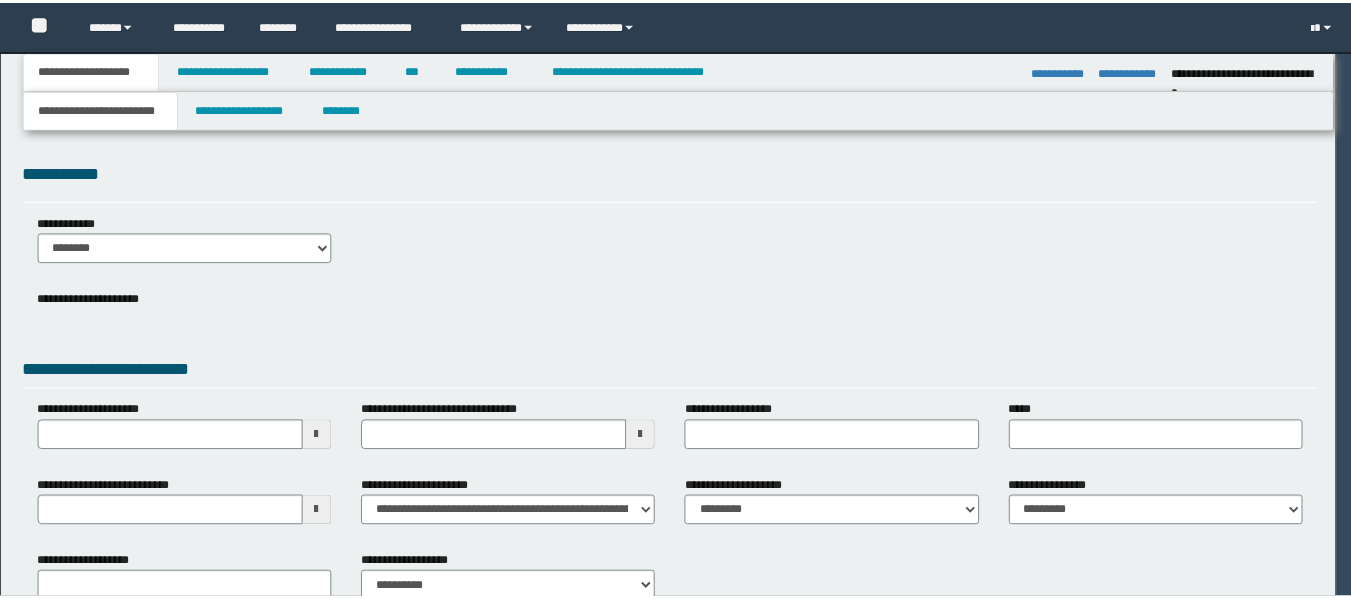 scroll, scrollTop: 0, scrollLeft: 0, axis: both 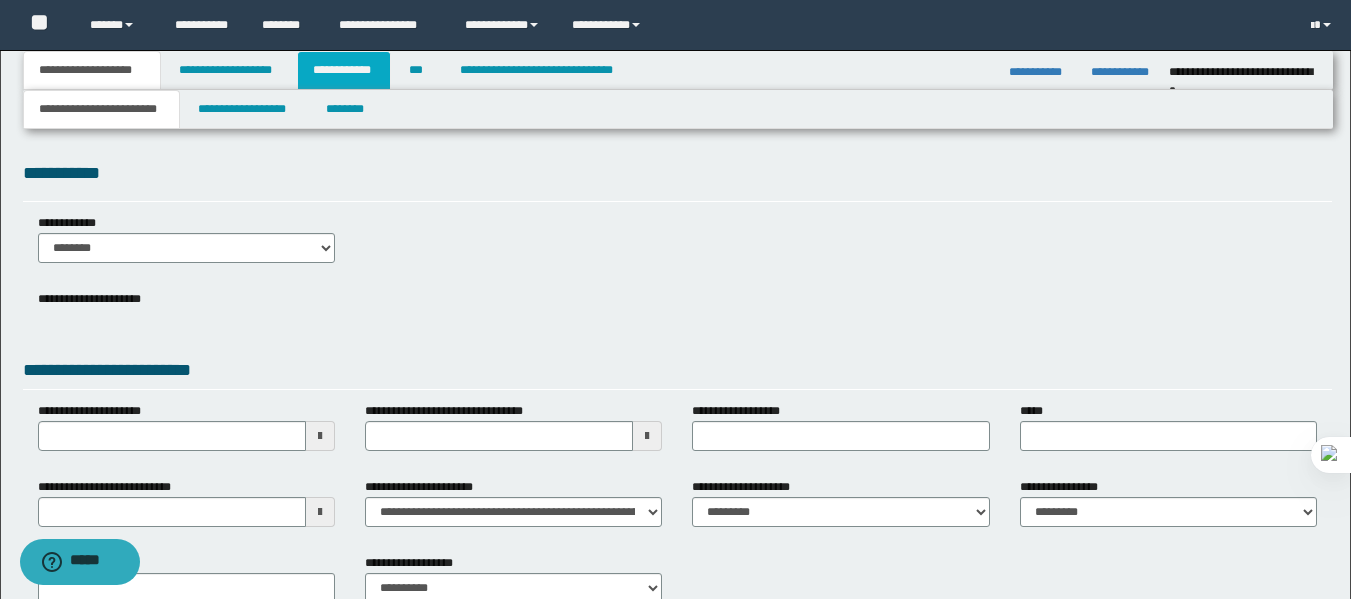 click on "**********" at bounding box center (344, 70) 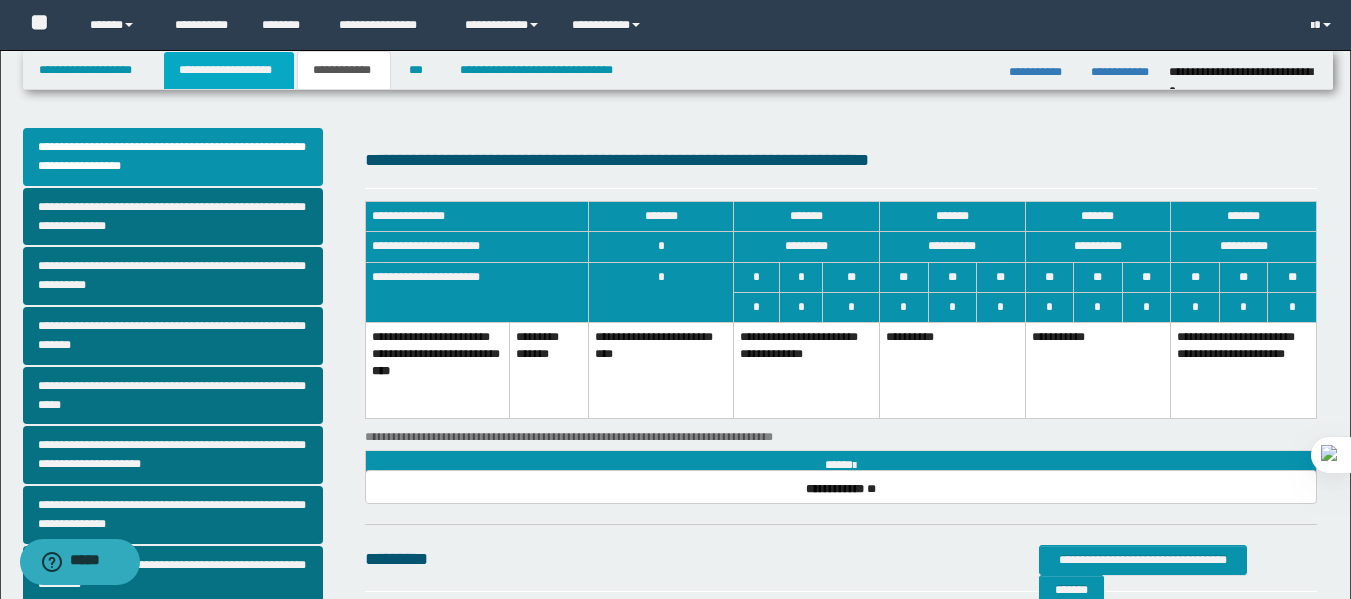 click on "**********" at bounding box center [229, 70] 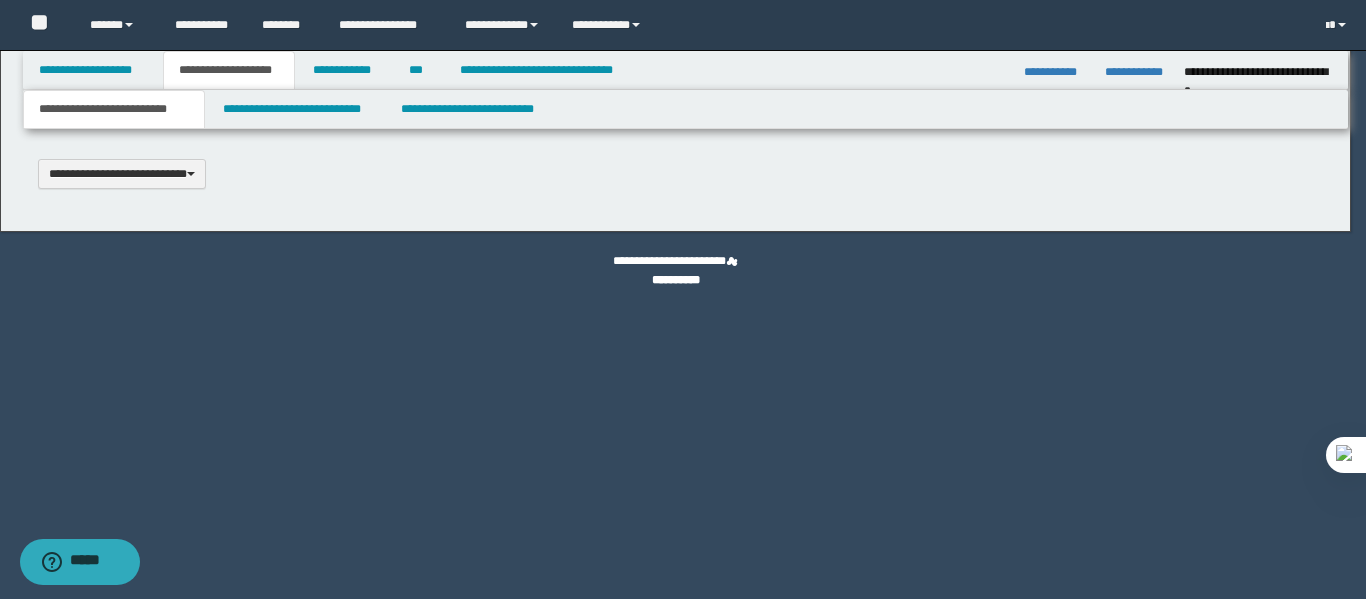 scroll, scrollTop: 0, scrollLeft: 0, axis: both 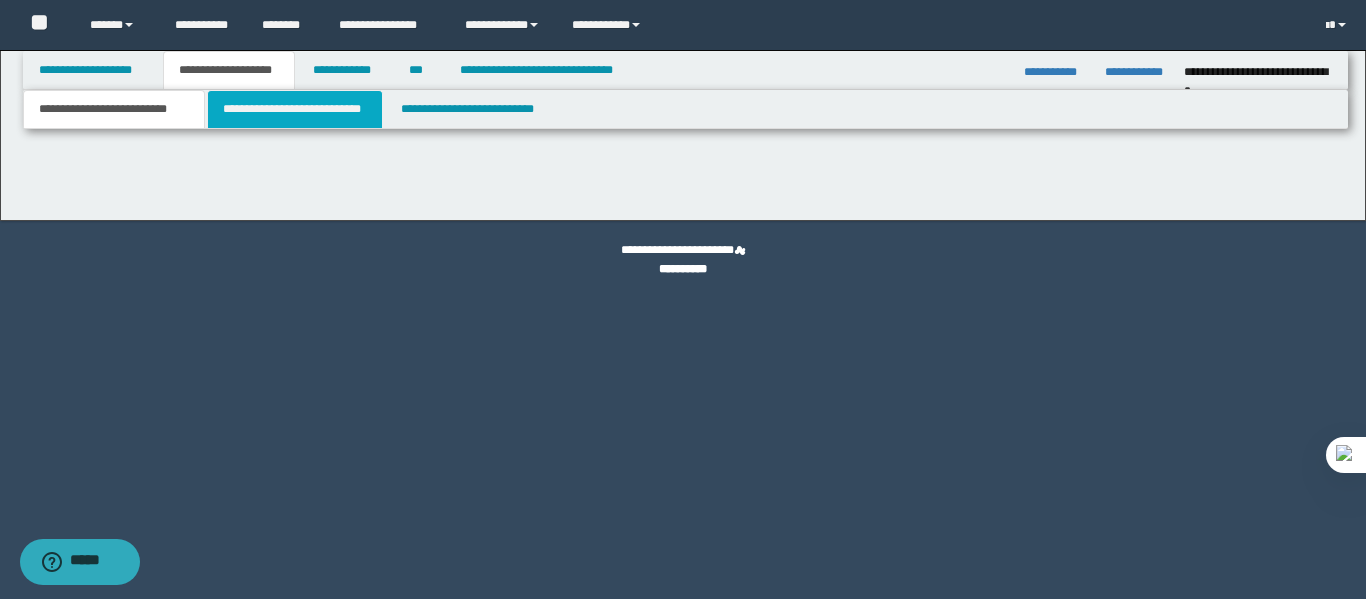 click on "**********" at bounding box center (295, 109) 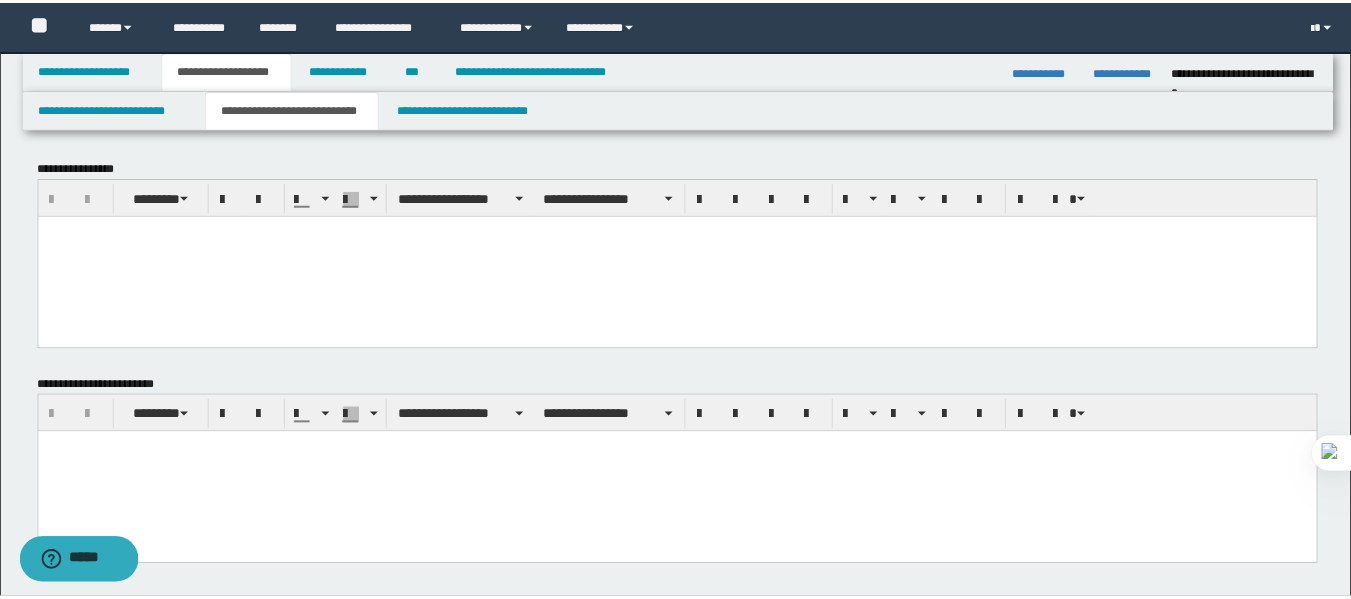 scroll, scrollTop: 0, scrollLeft: 0, axis: both 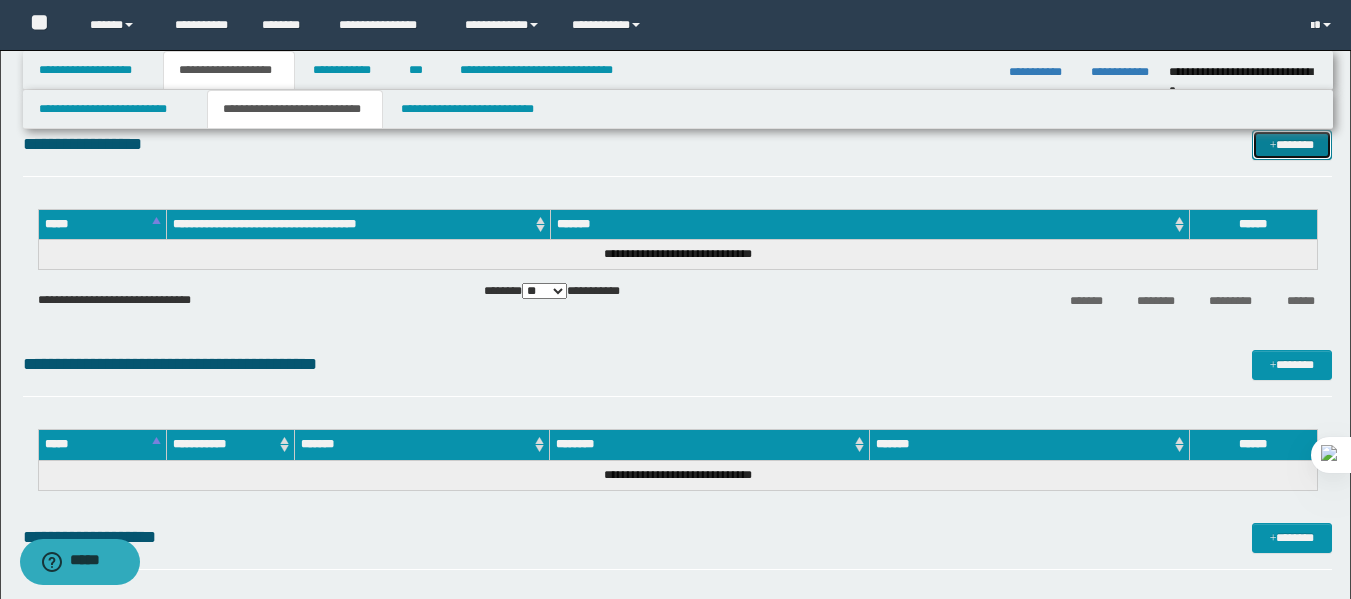 click on "*******" at bounding box center [1292, 145] 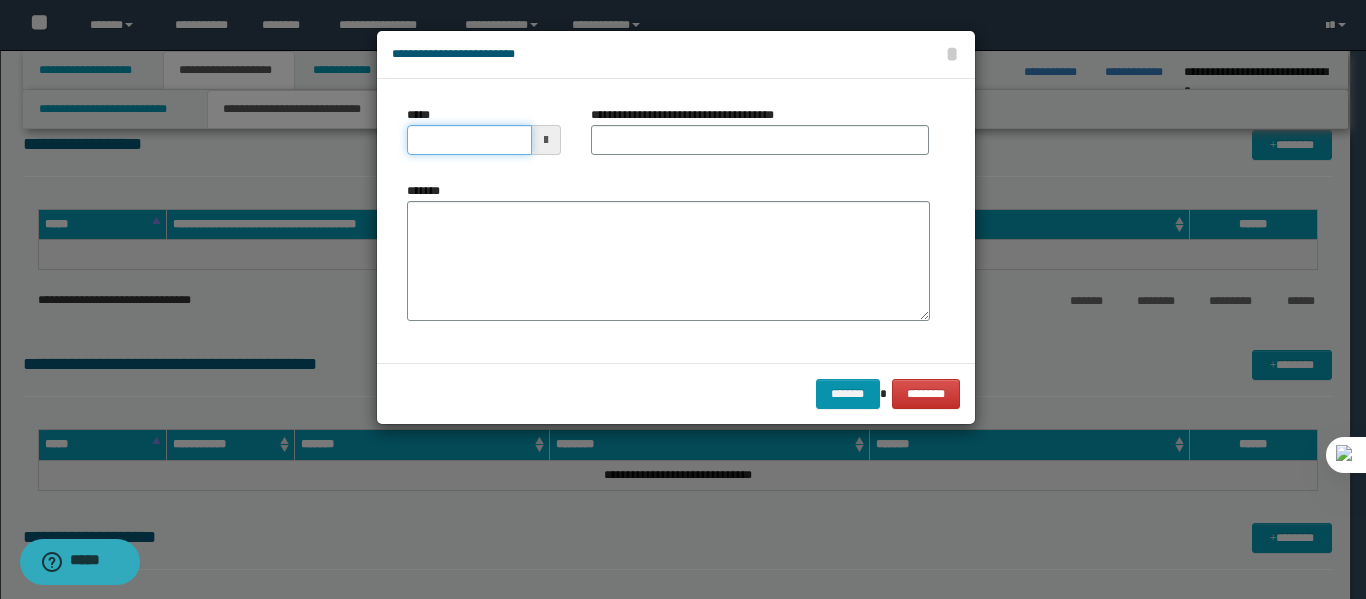 click on "*****" at bounding box center (469, 140) 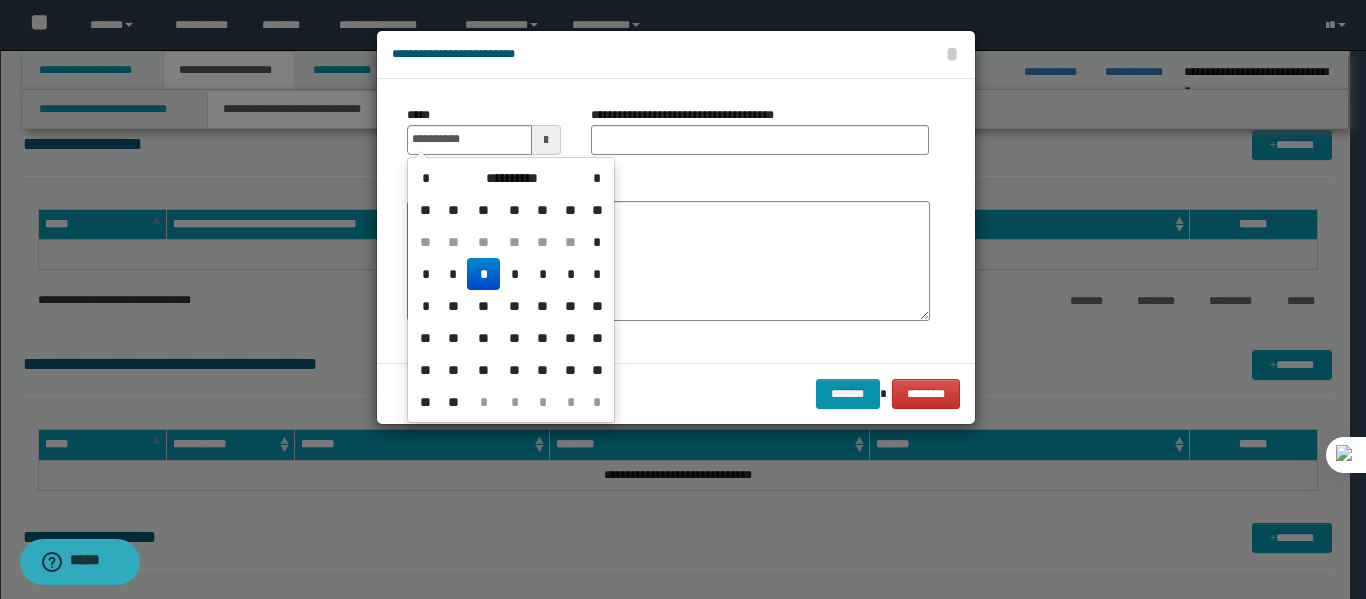 type on "**********" 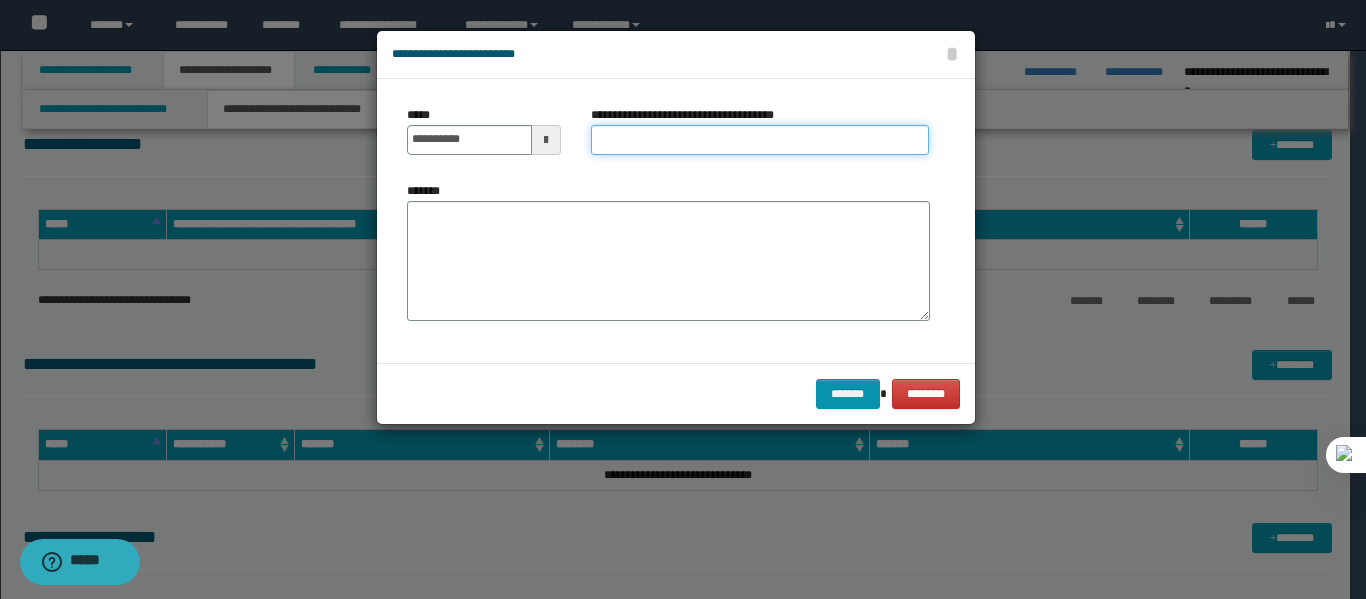 click on "**********" at bounding box center [760, 140] 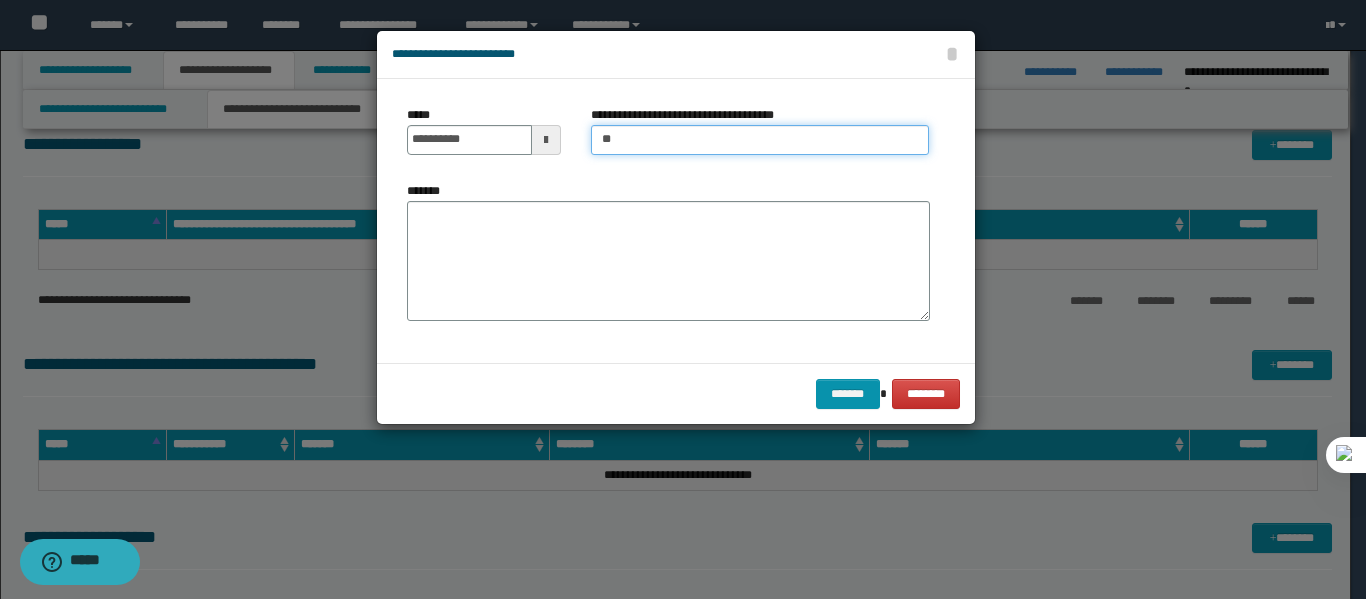 type on "*" 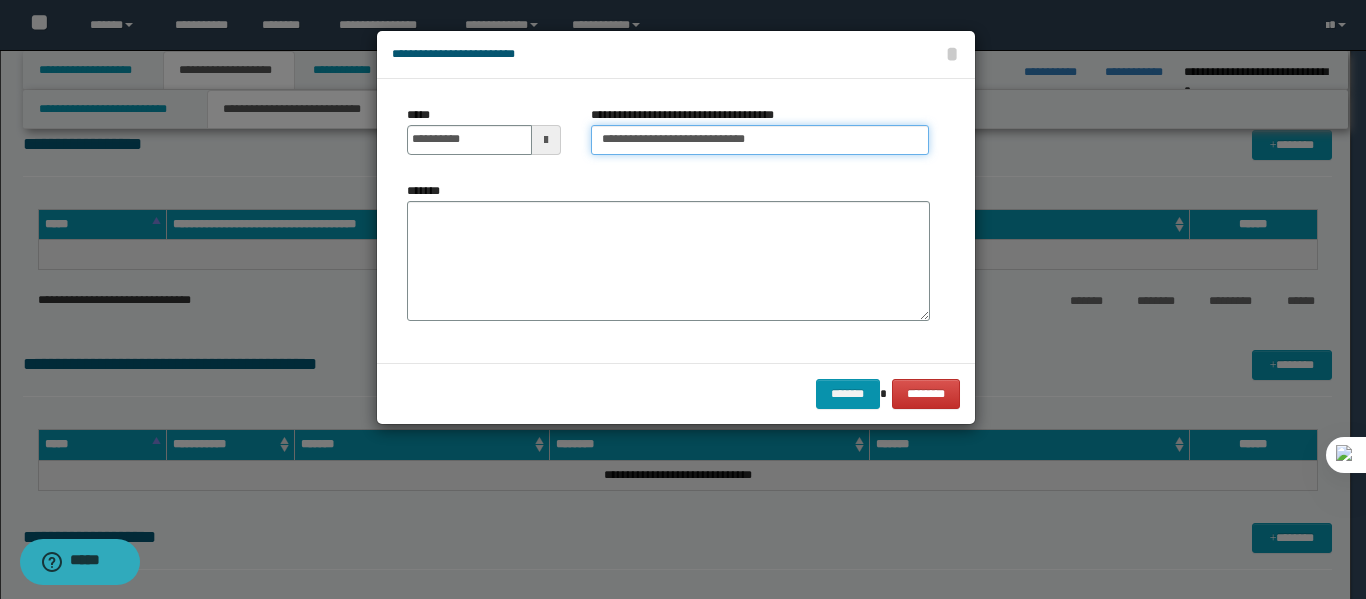type on "**********" 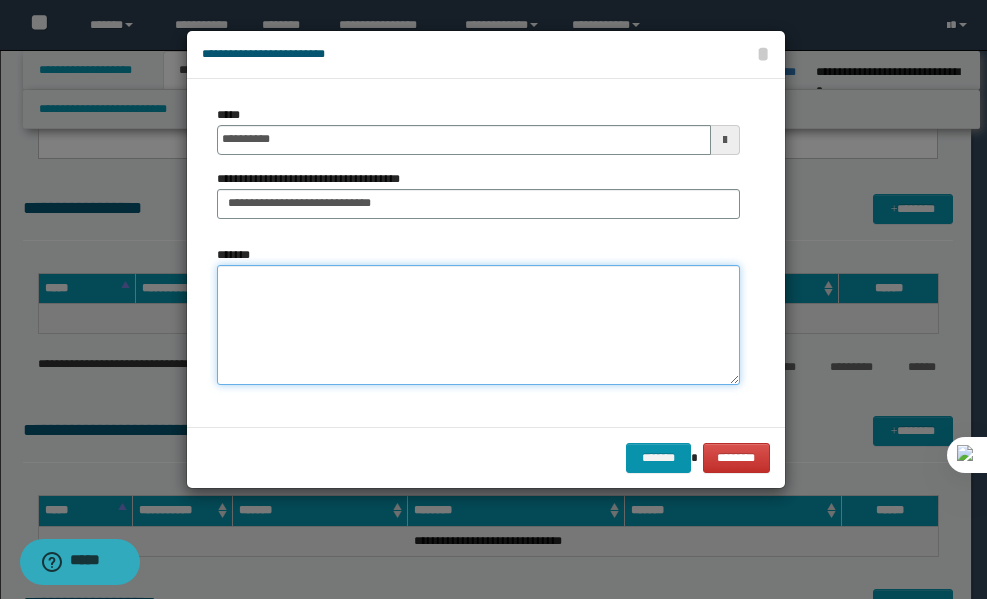 click on "*******" at bounding box center [478, 325] 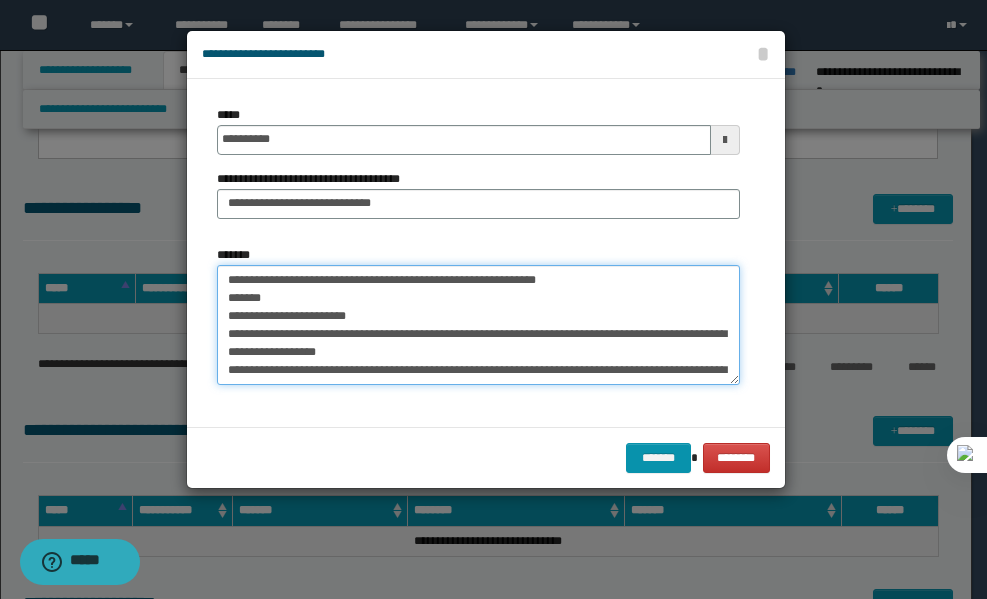 scroll, scrollTop: 156, scrollLeft: 0, axis: vertical 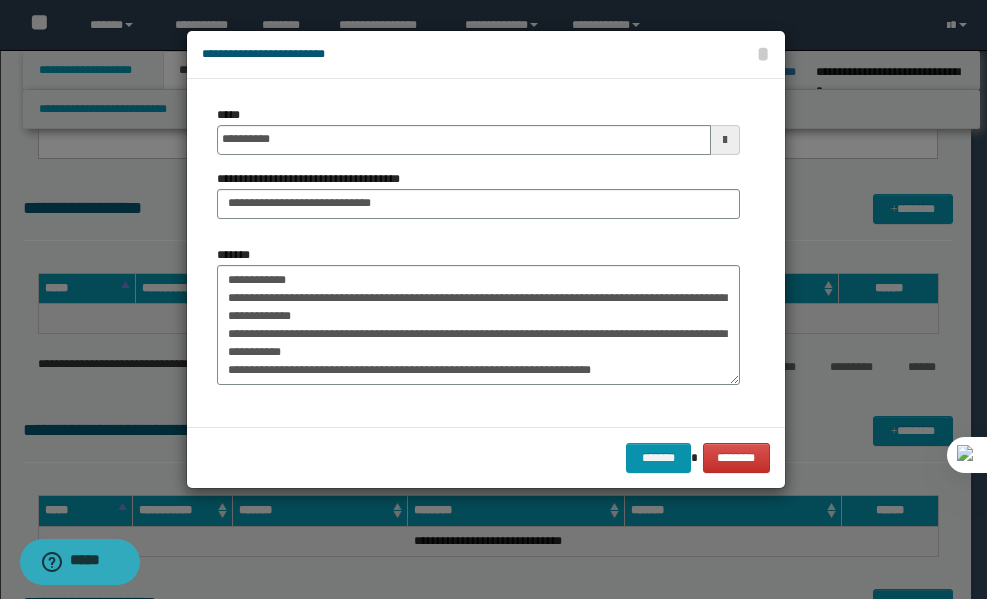 click at bounding box center (493, 299) 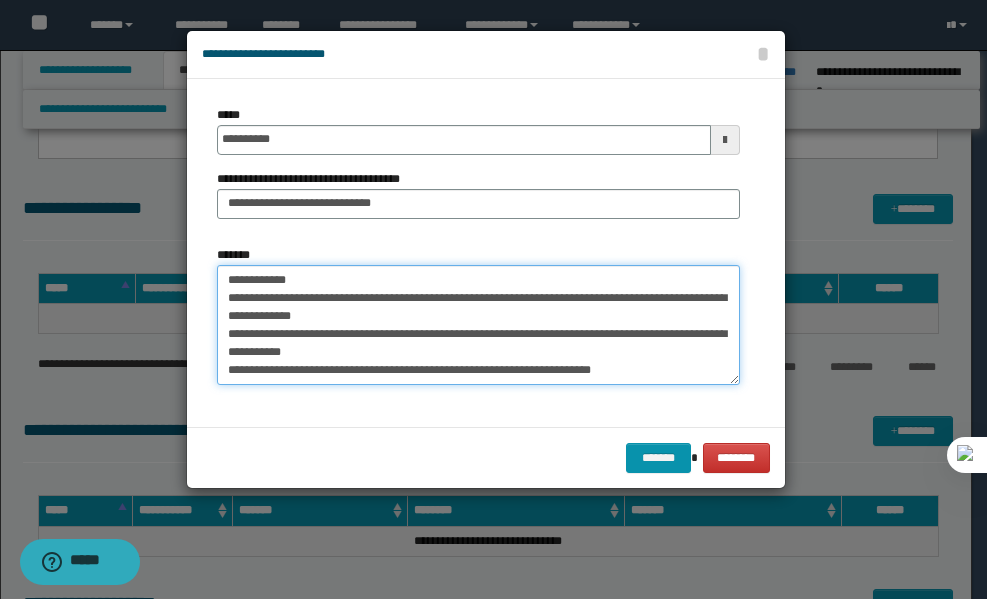 click on "**********" at bounding box center [478, 325] 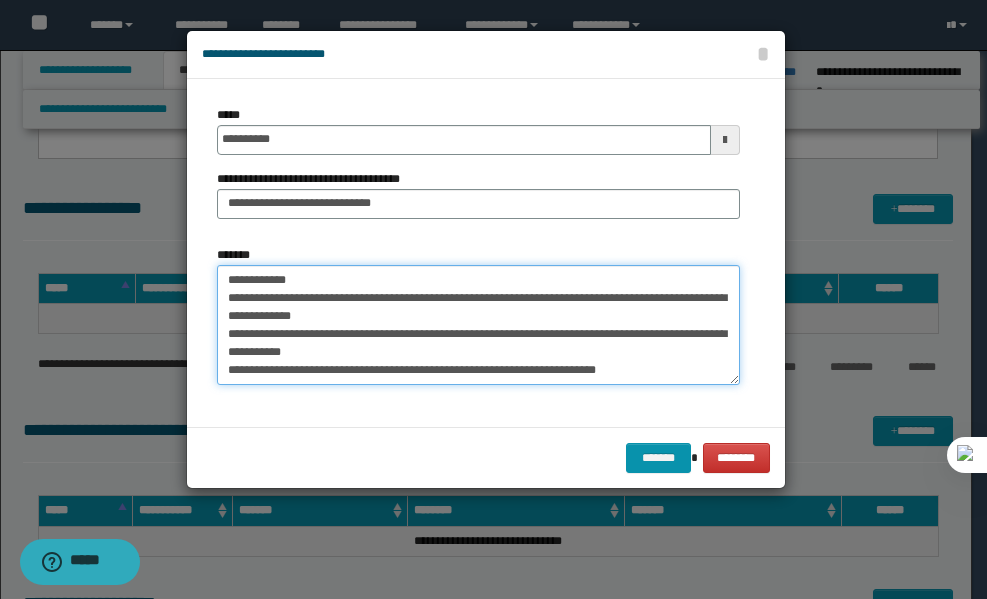 paste on "**********" 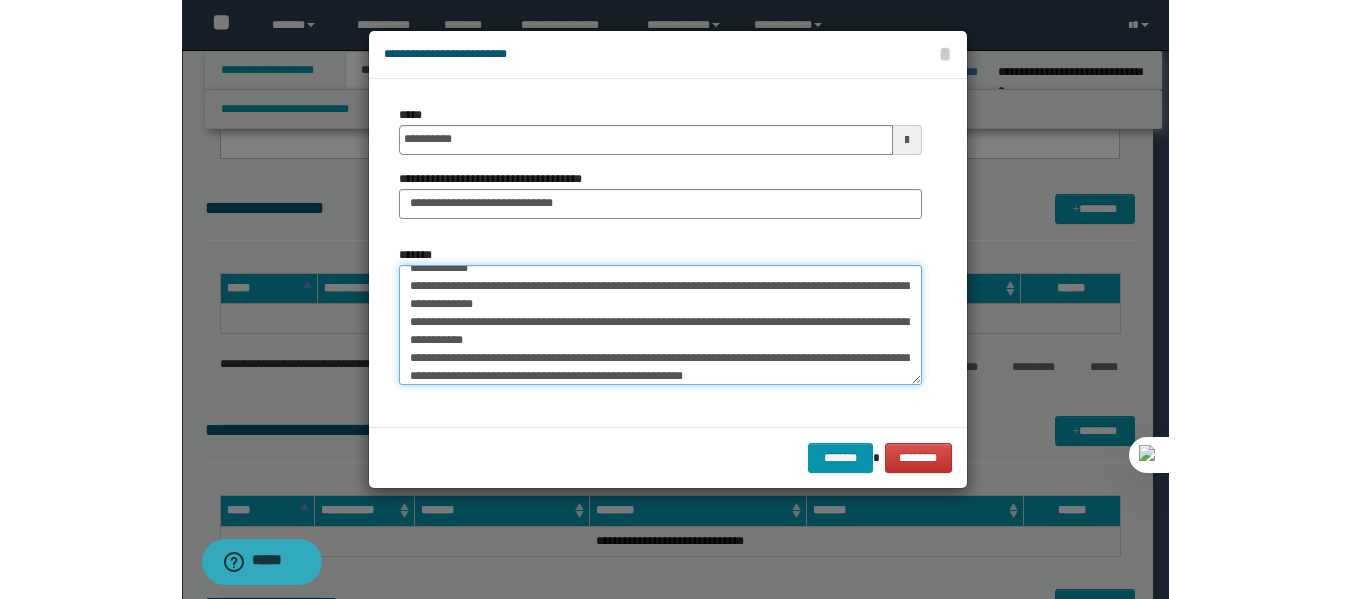 scroll, scrollTop: 498, scrollLeft: 0, axis: vertical 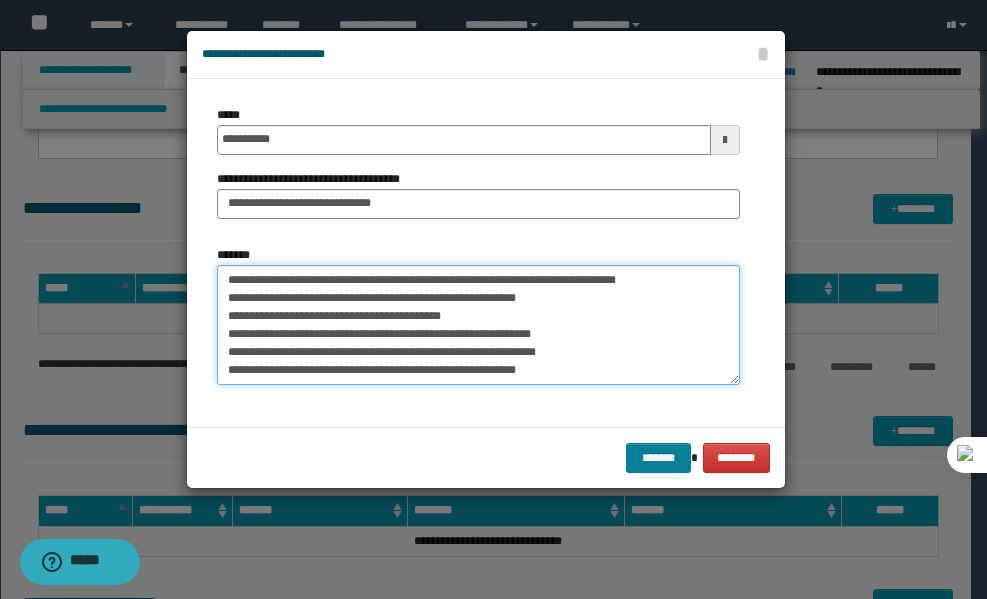 type on "**********" 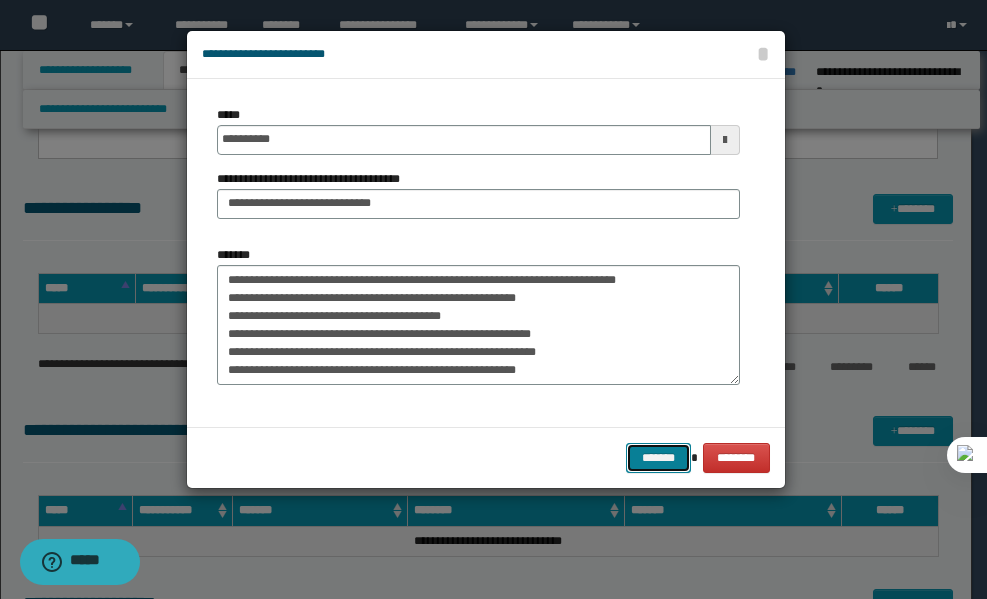 click on "*******" at bounding box center (658, 458) 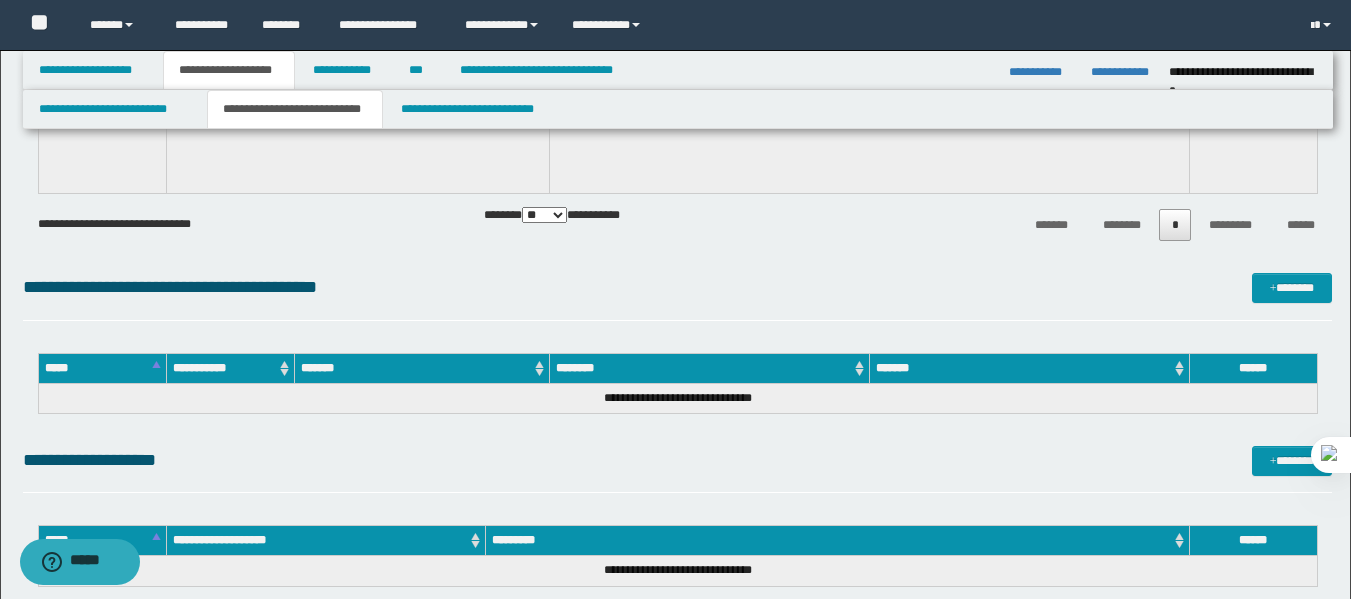 scroll, scrollTop: 164, scrollLeft: 0, axis: vertical 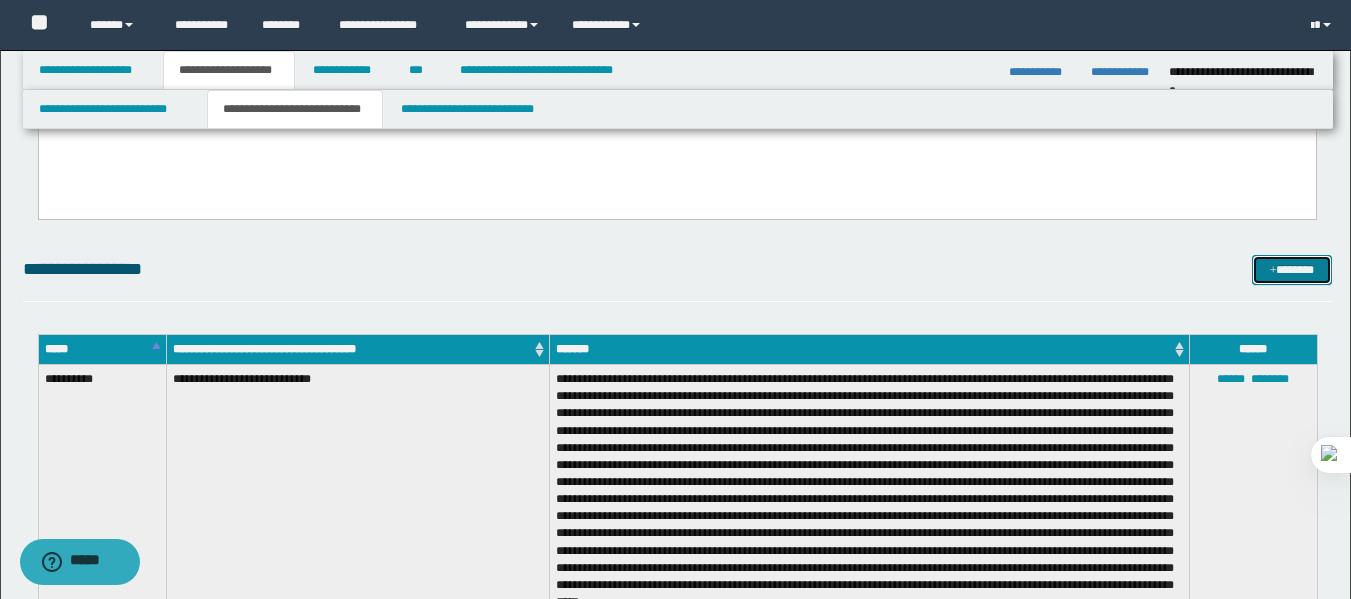 click on "*******" at bounding box center (1292, 270) 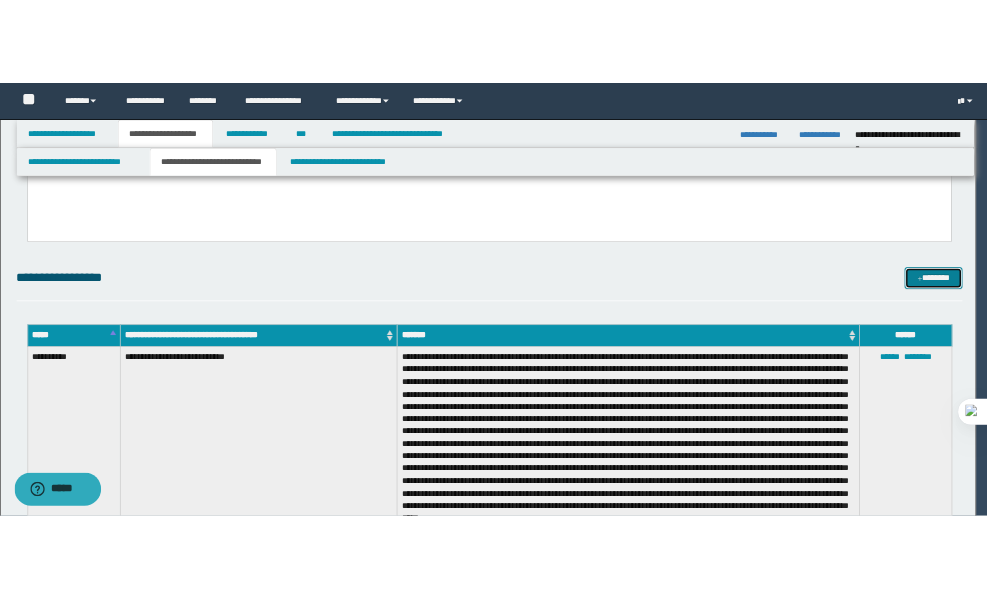 scroll, scrollTop: 0, scrollLeft: 0, axis: both 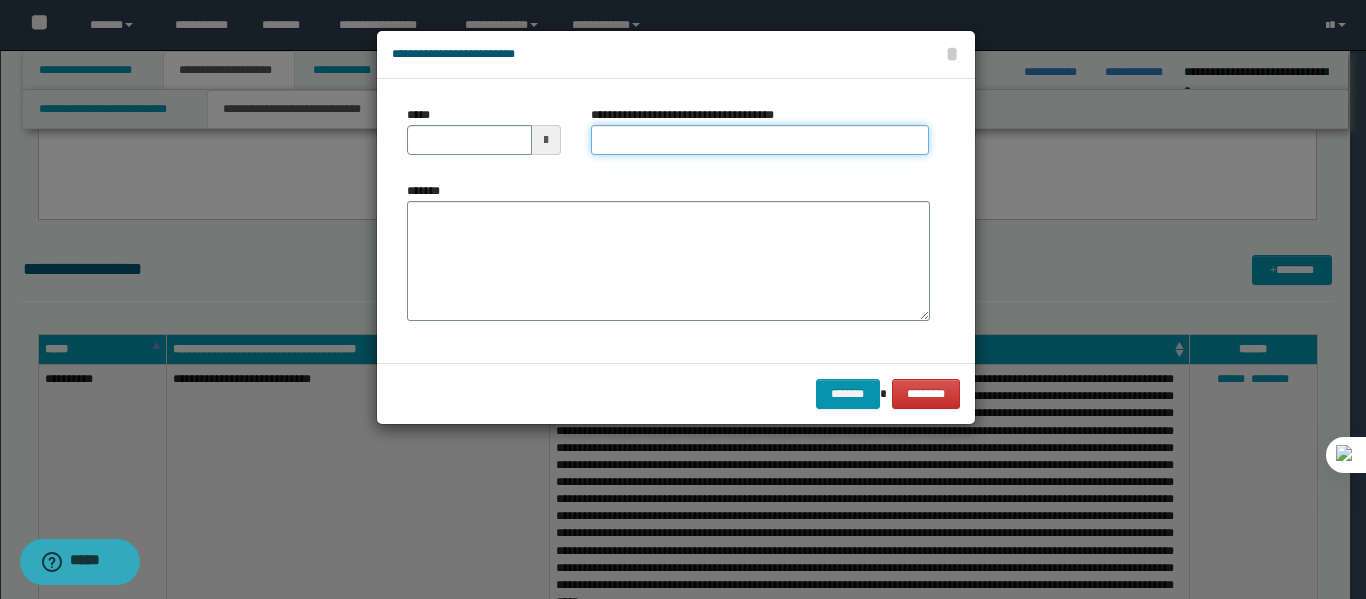 click on "**********" at bounding box center (760, 140) 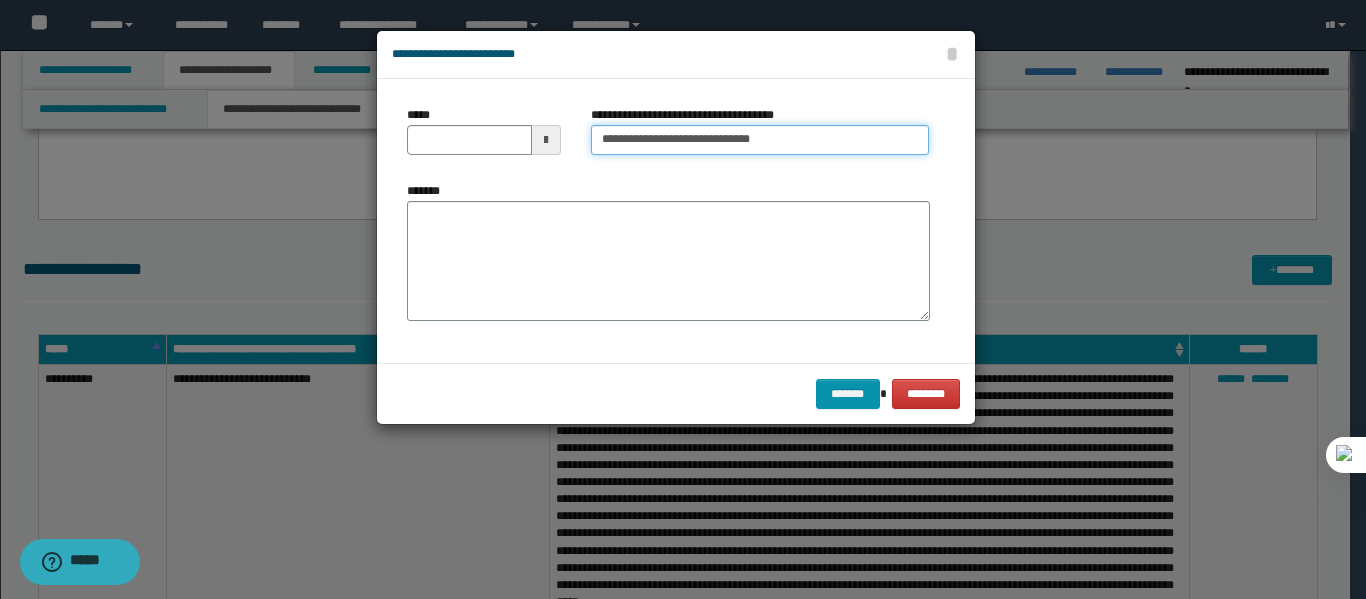 type on "**********" 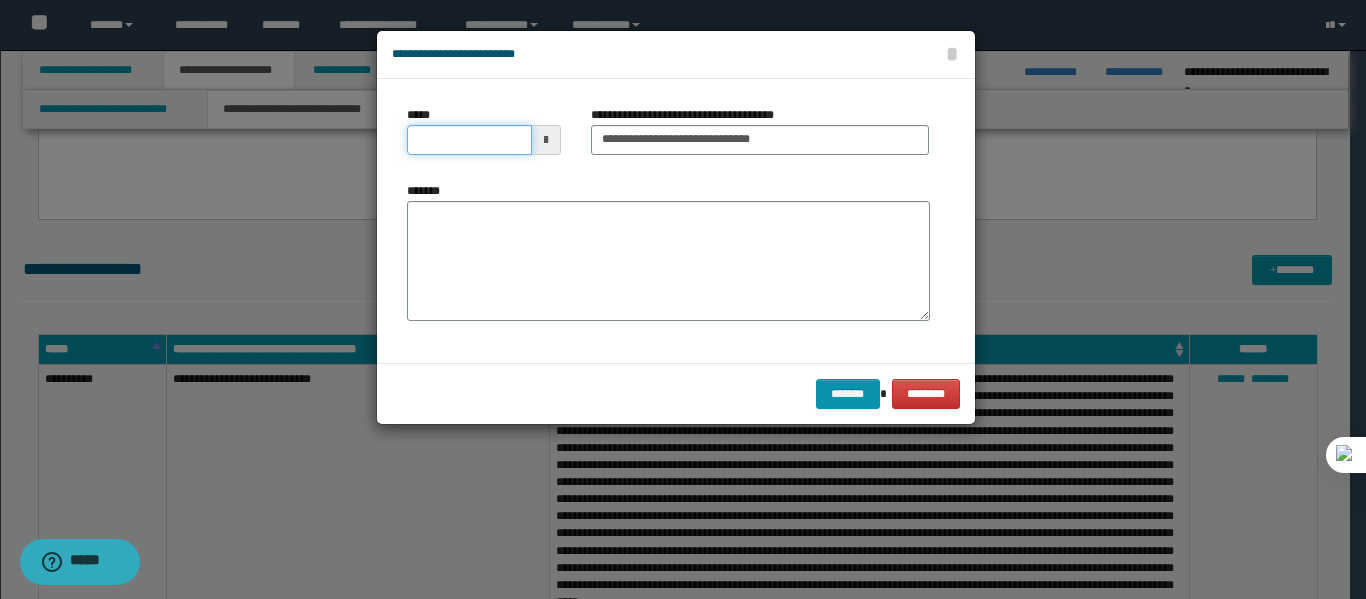 click on "*****" at bounding box center [469, 140] 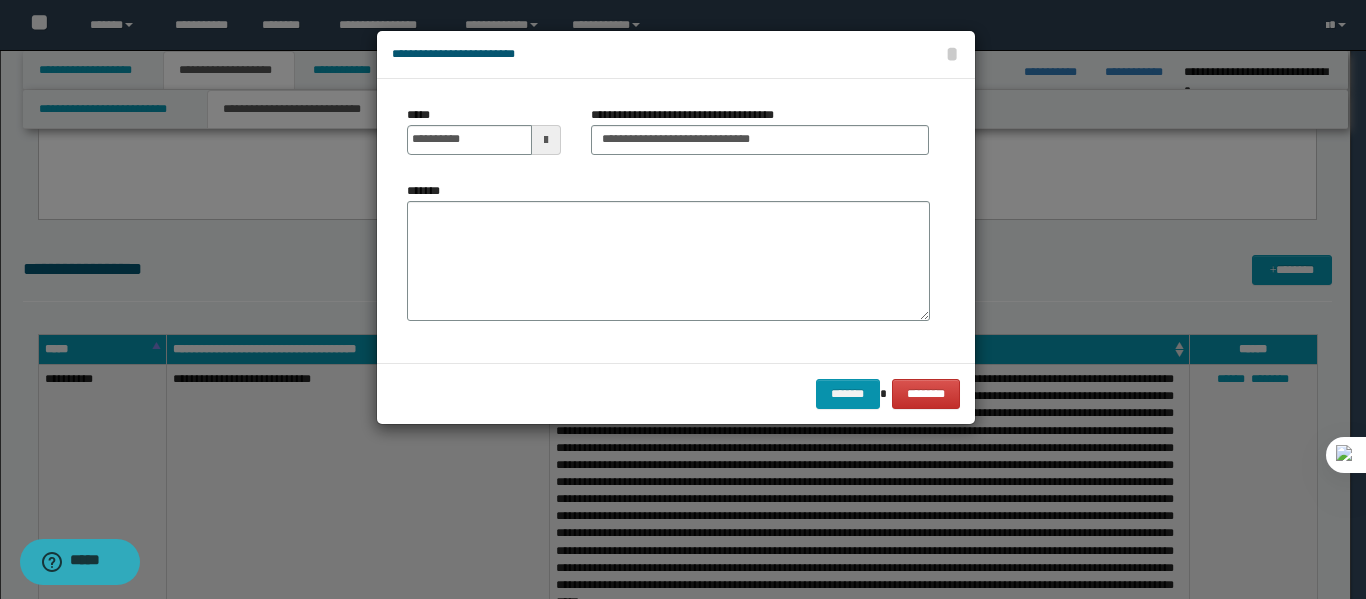 type on "**********" 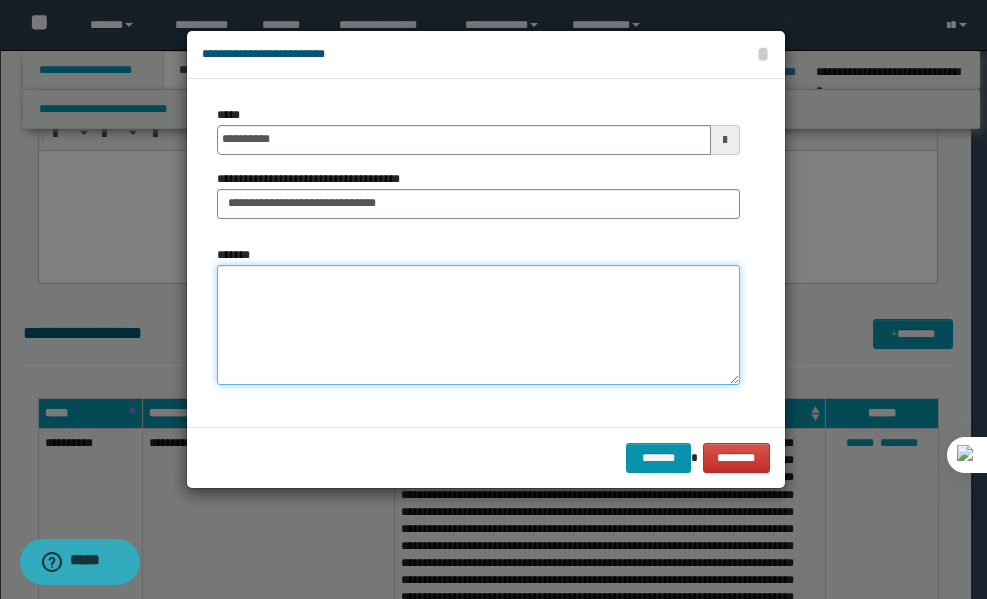 click on "*******" at bounding box center (478, 325) 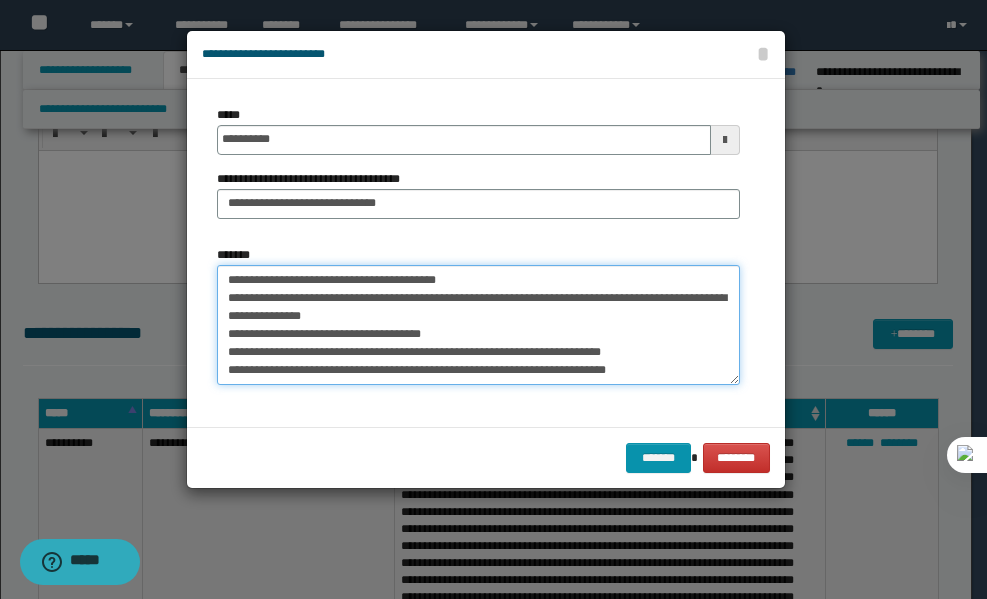 scroll, scrollTop: 678, scrollLeft: 0, axis: vertical 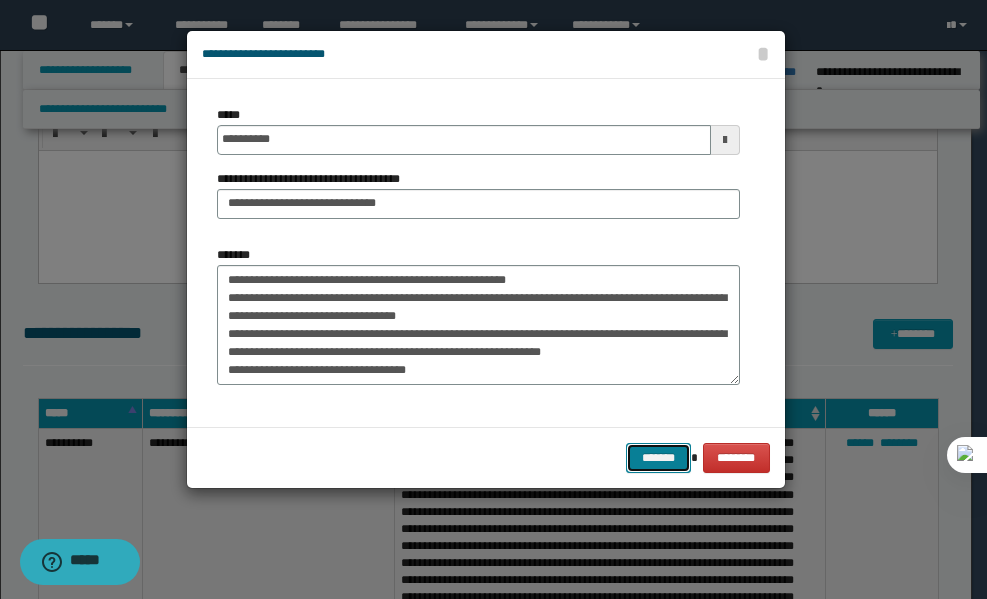 click on "*******" at bounding box center (658, 458) 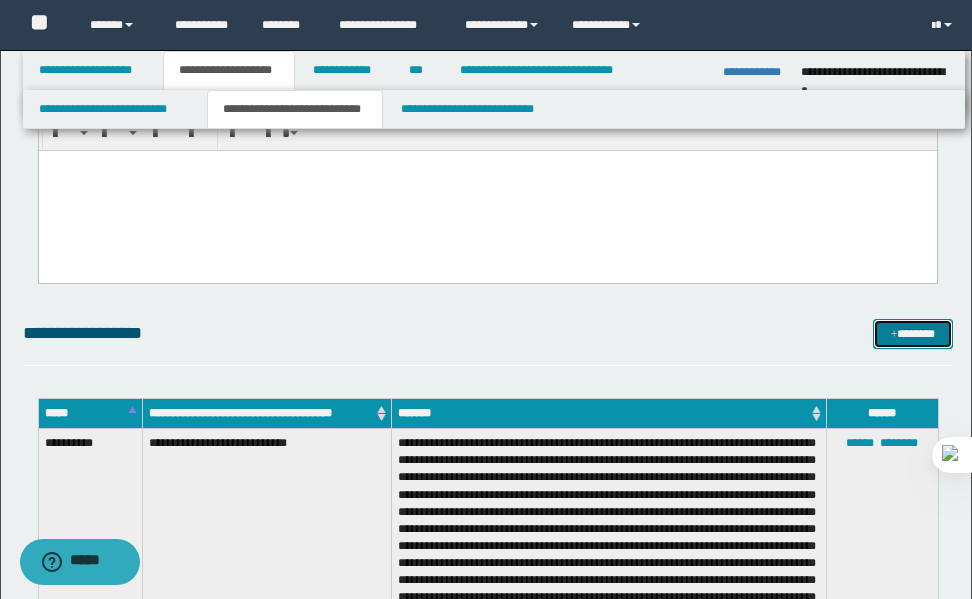 click on "*******" at bounding box center [913, 334] 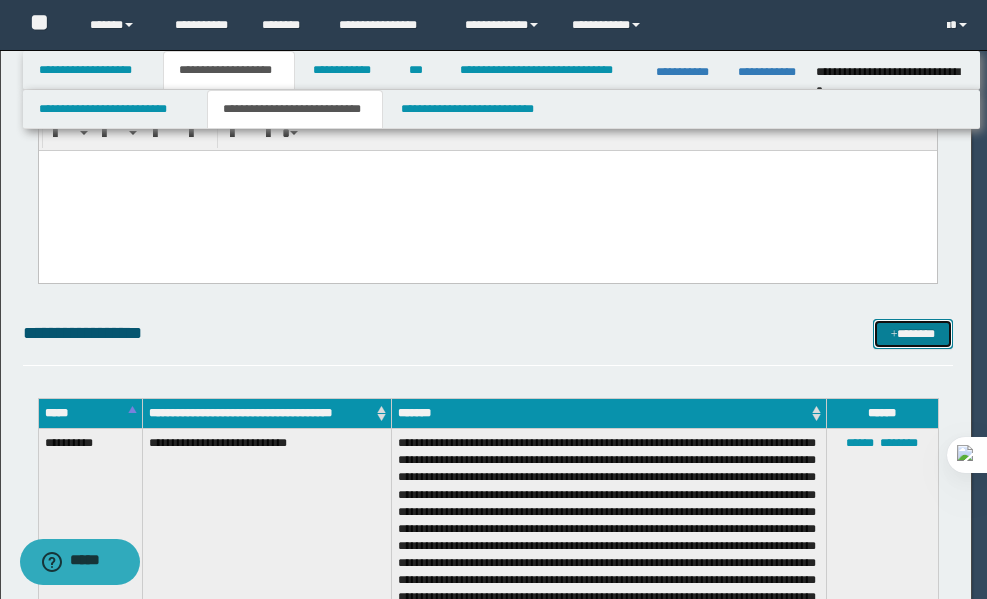 scroll, scrollTop: 0, scrollLeft: 0, axis: both 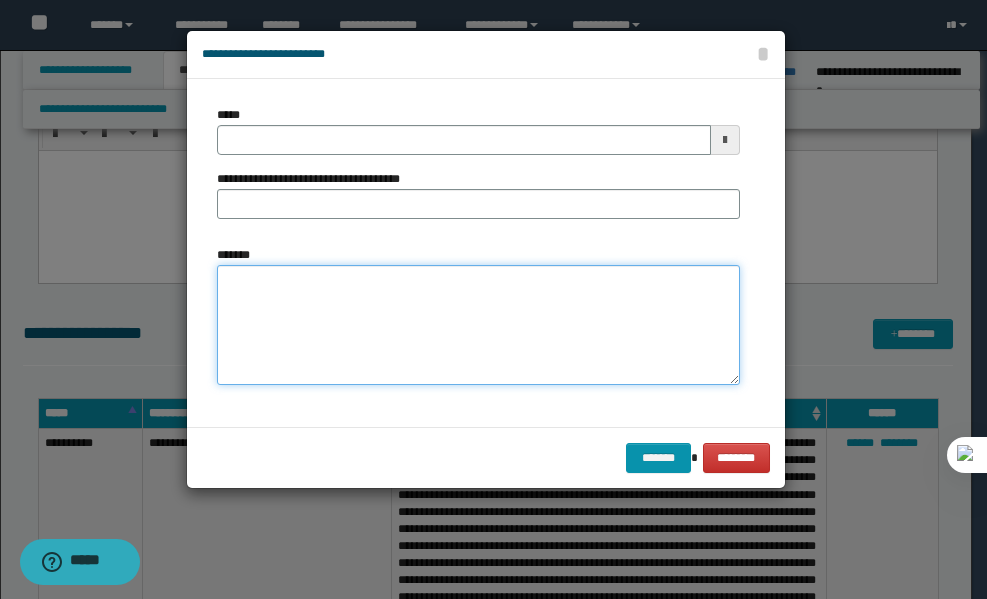 click on "*******" at bounding box center (478, 325) 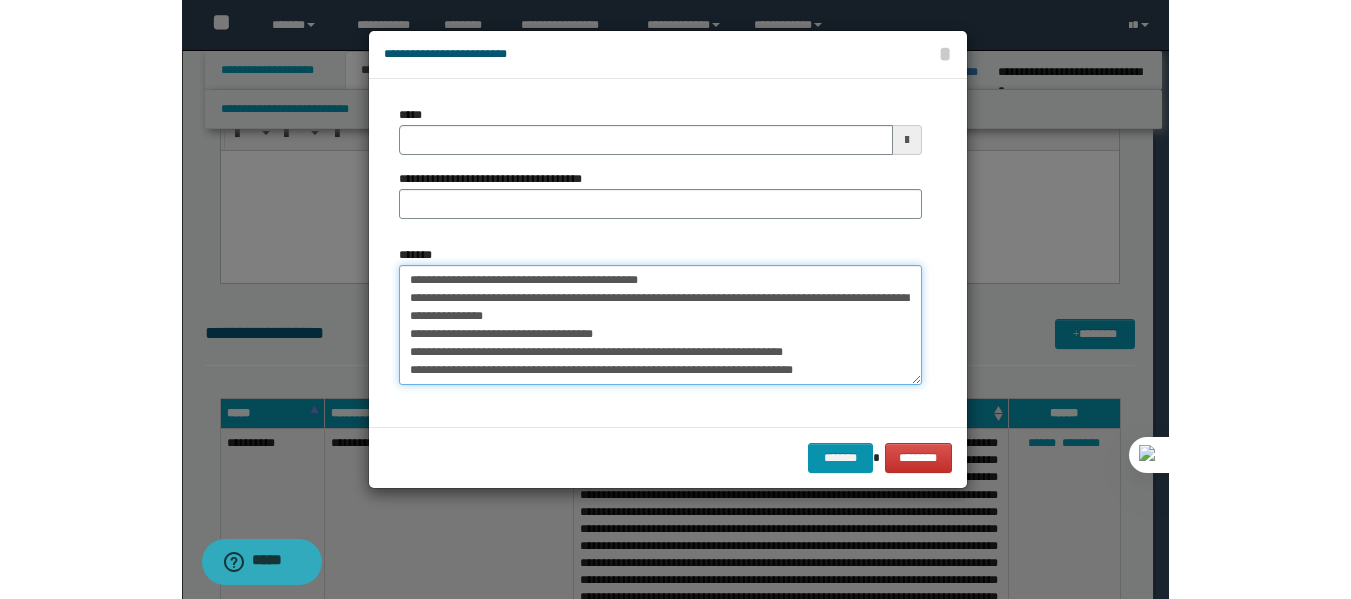 scroll, scrollTop: 768, scrollLeft: 0, axis: vertical 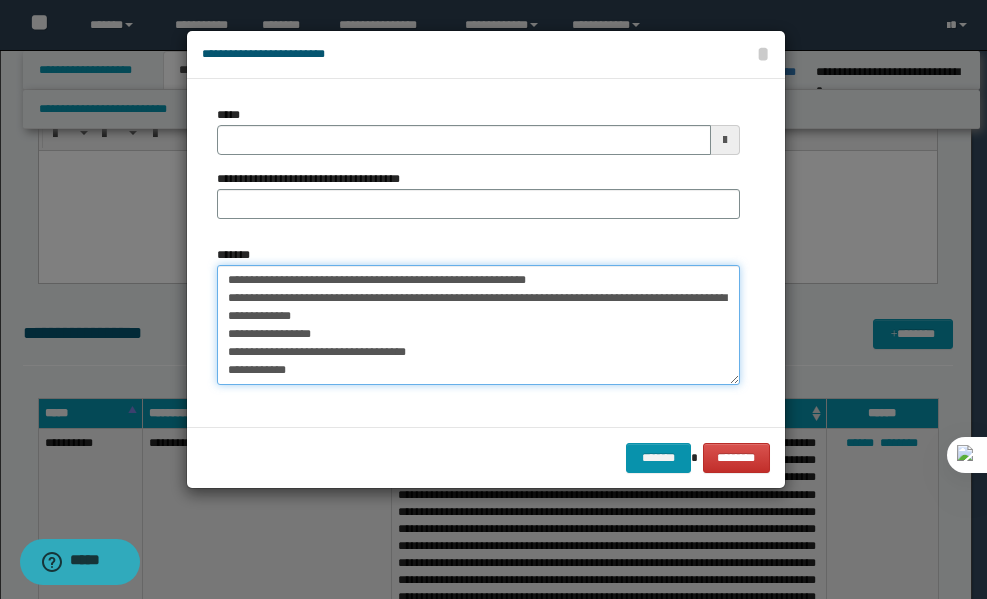 type on "**********" 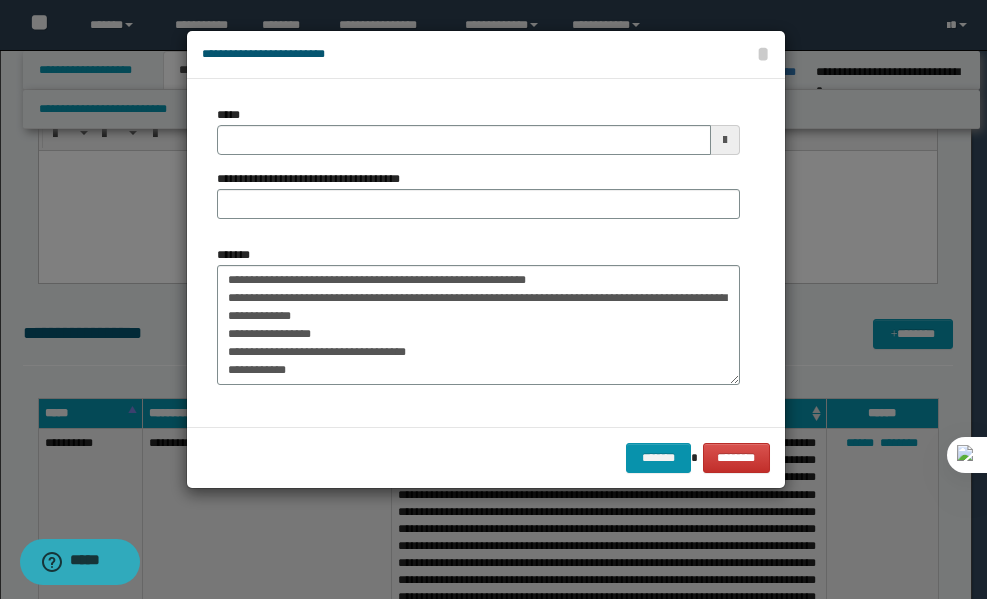 type 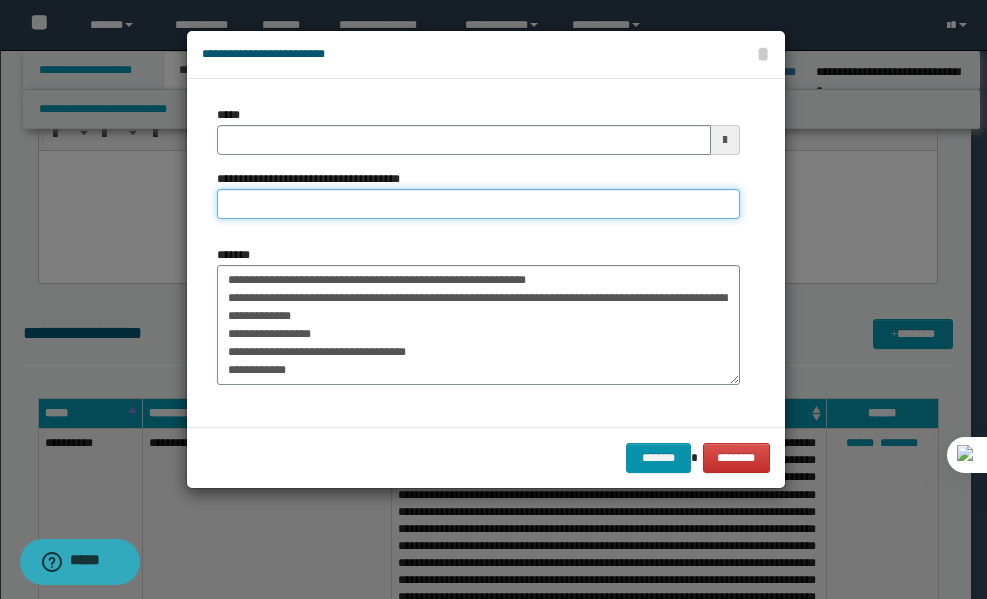 click on "**********" at bounding box center (478, 204) 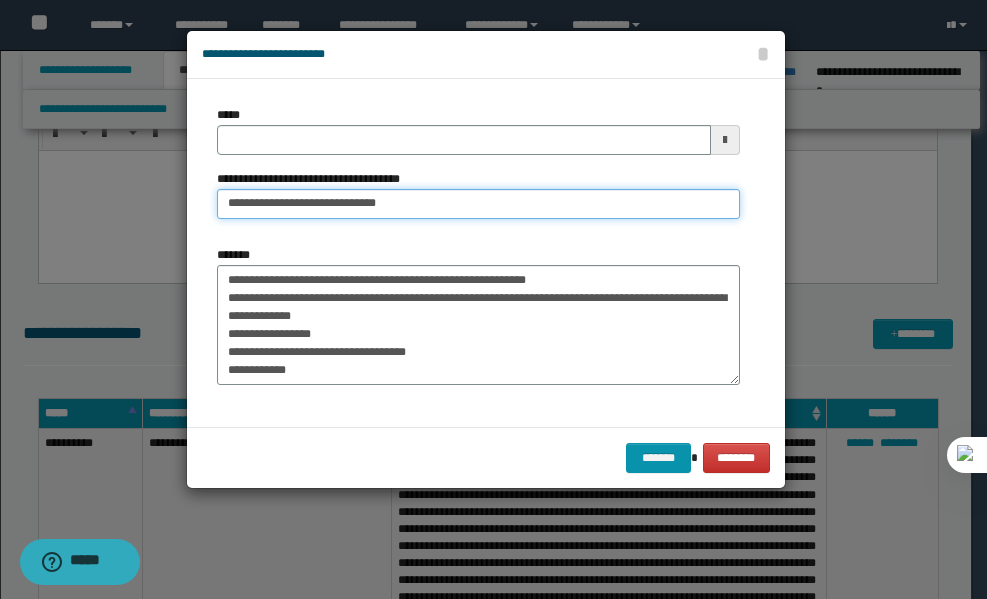 type on "**********" 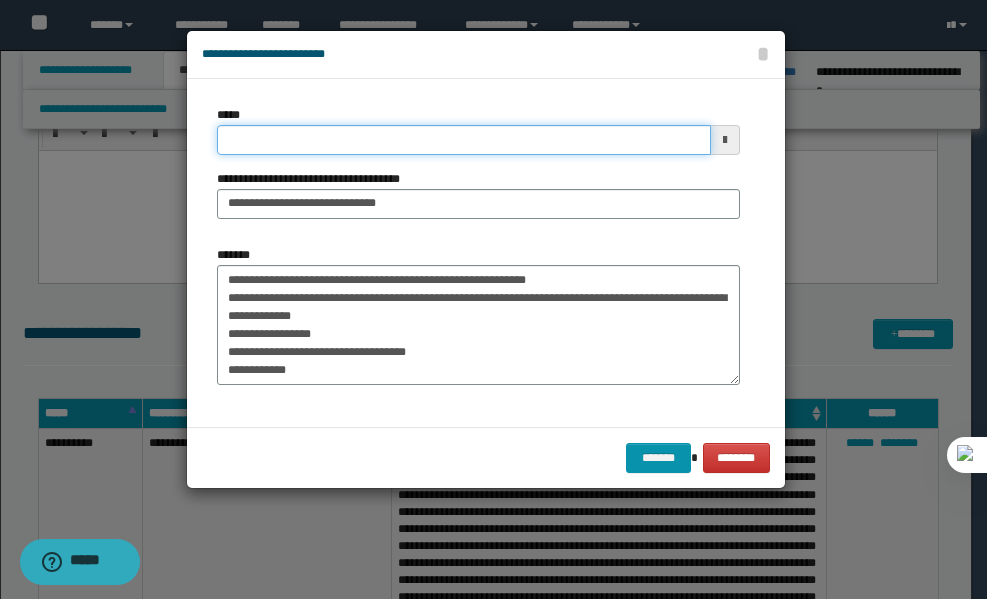 click on "*****" at bounding box center (464, 140) 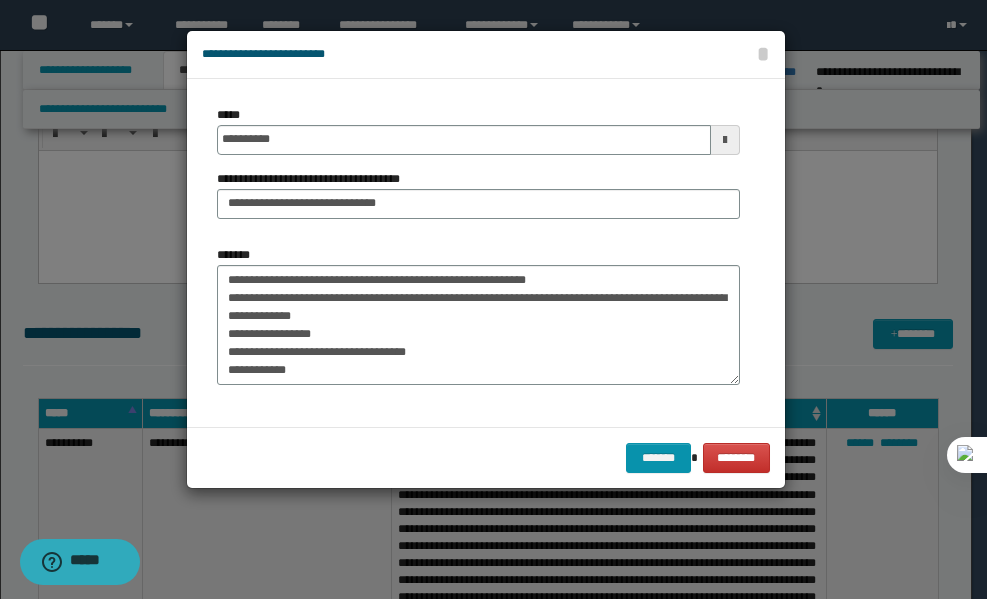 type on "**********" 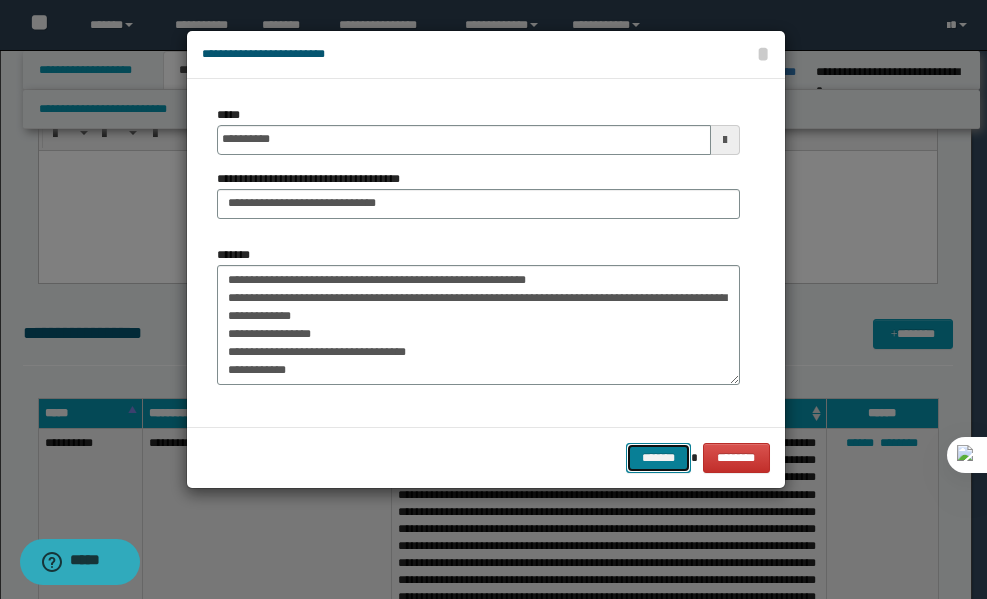 click on "*******" at bounding box center [658, 458] 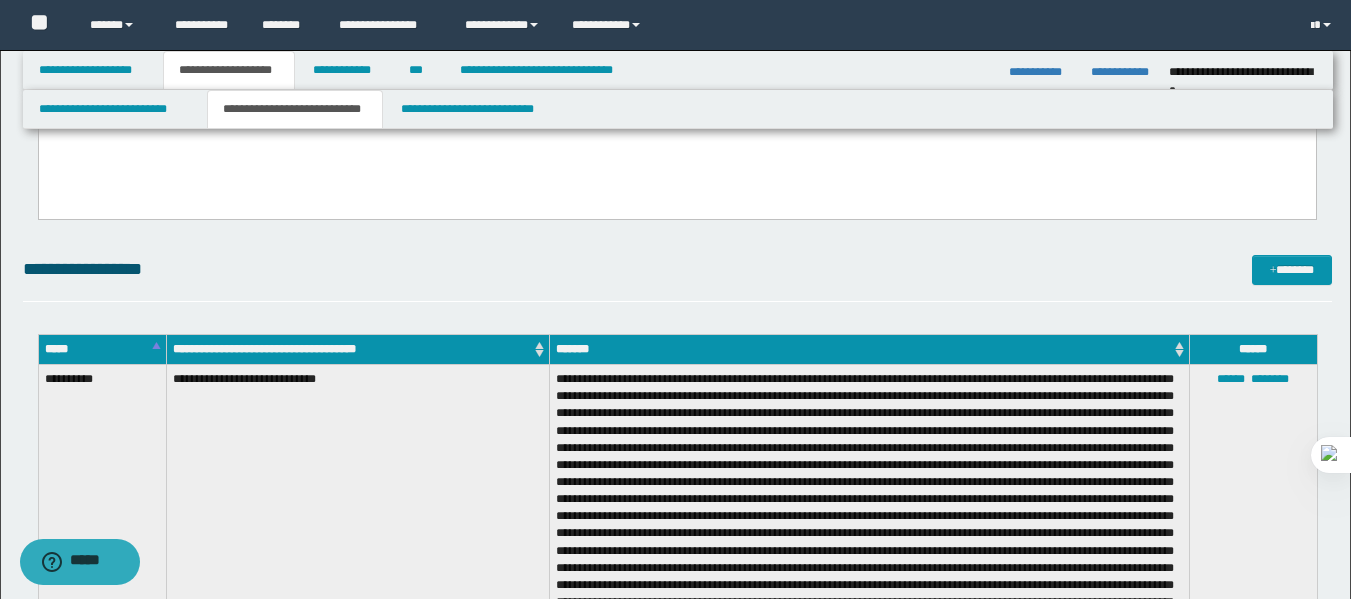 click at bounding box center [676, 126] 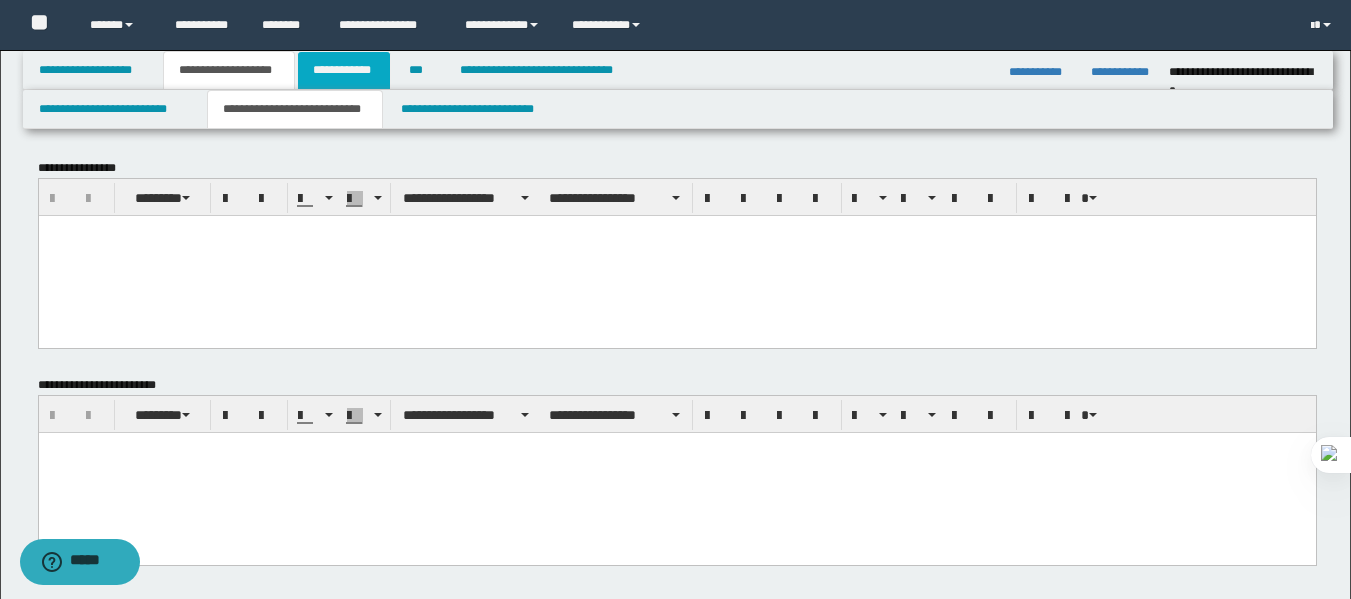 click on "**********" at bounding box center [344, 70] 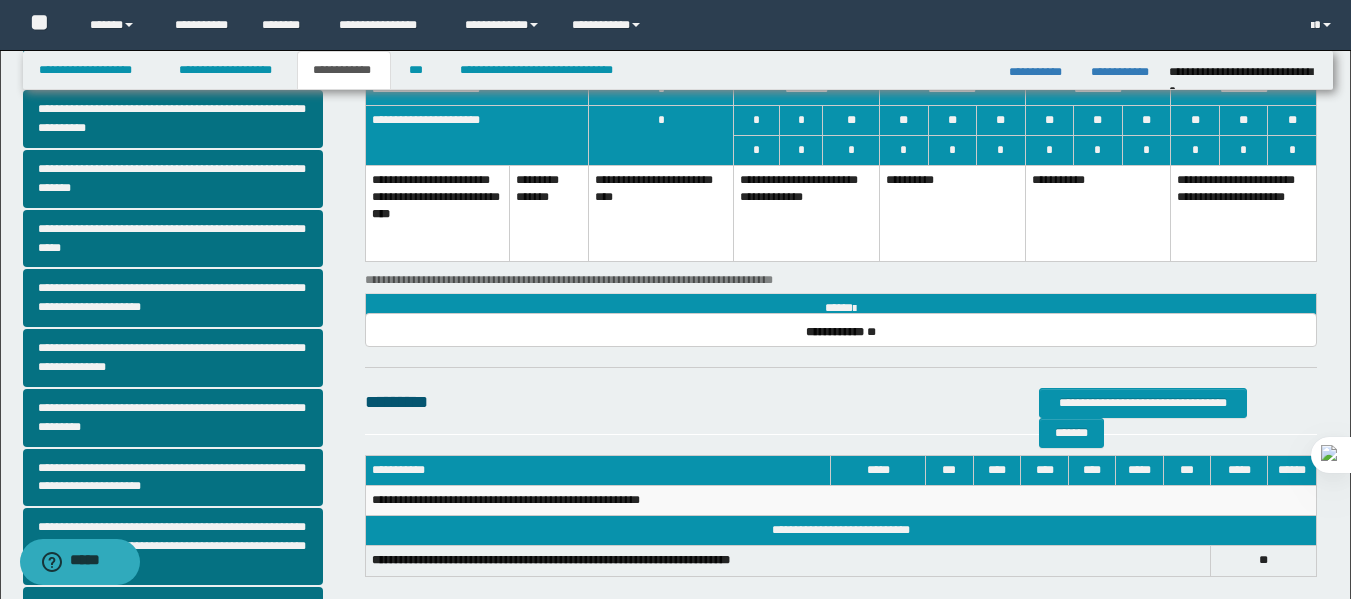 scroll, scrollTop: 159, scrollLeft: 0, axis: vertical 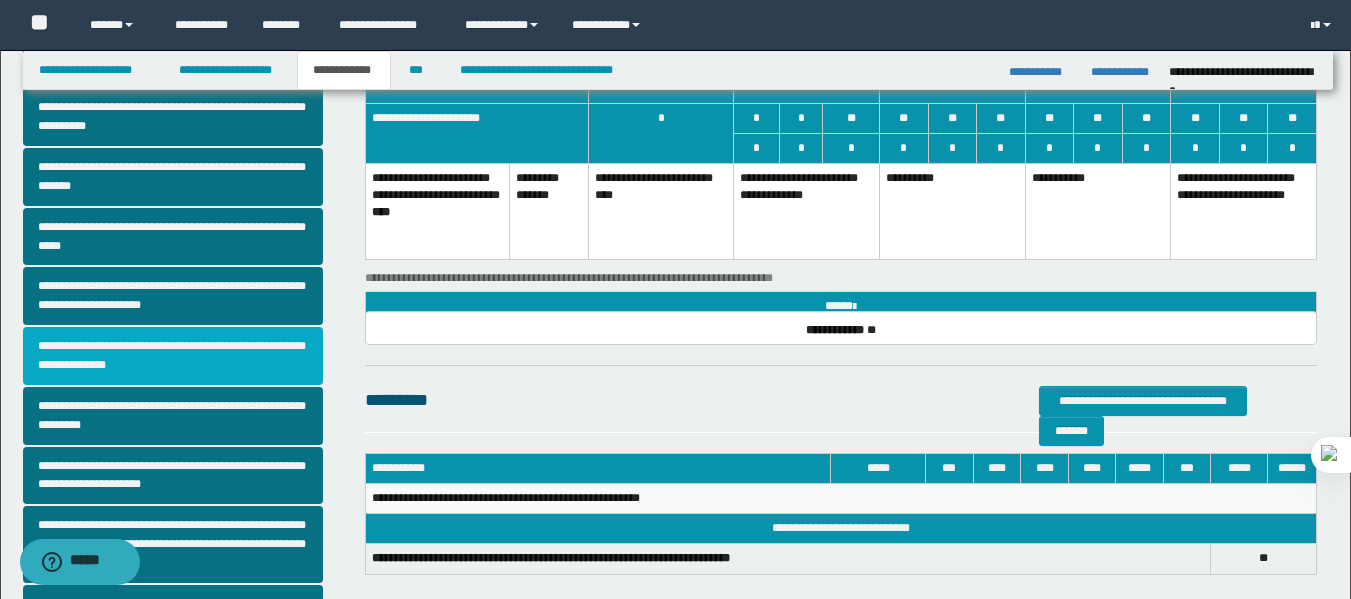 click on "**********" at bounding box center (173, 356) 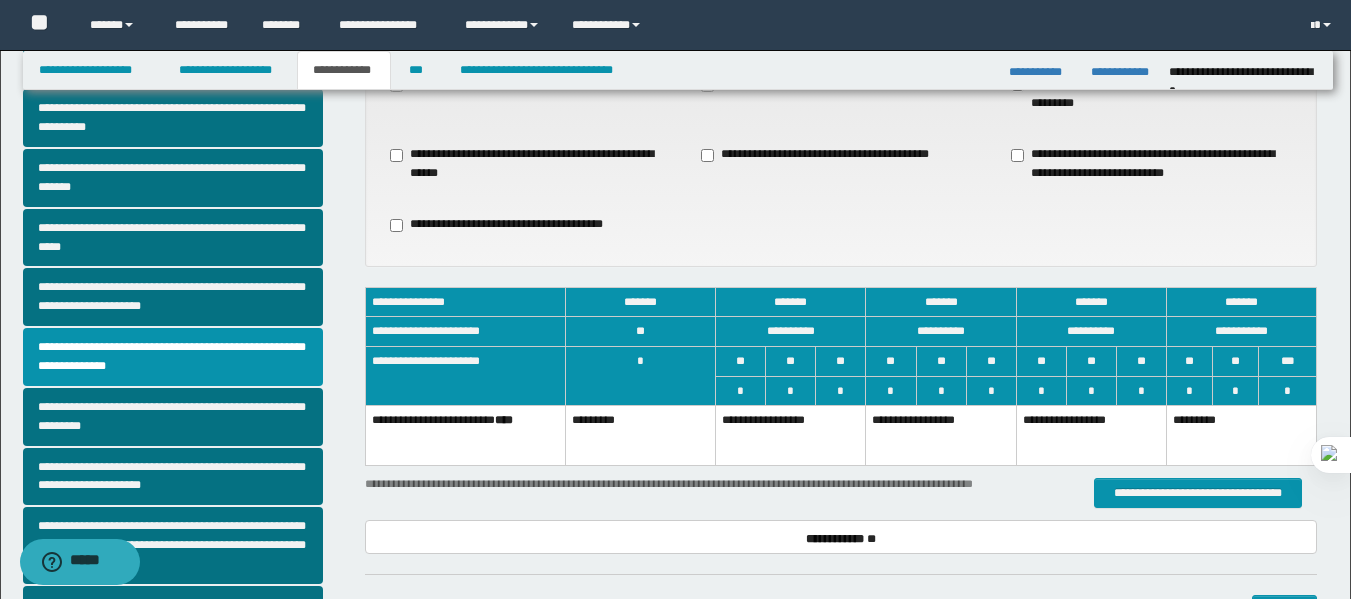 scroll, scrollTop: 170, scrollLeft: 0, axis: vertical 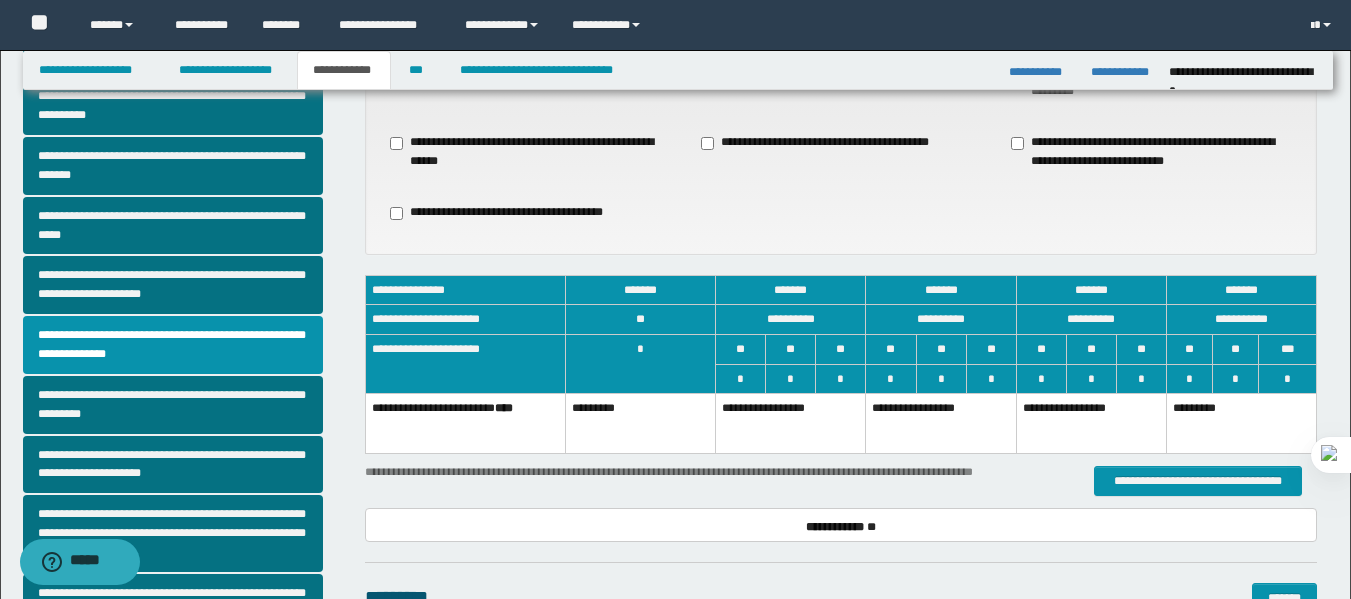 click on "**********" at bounding box center [791, 424] 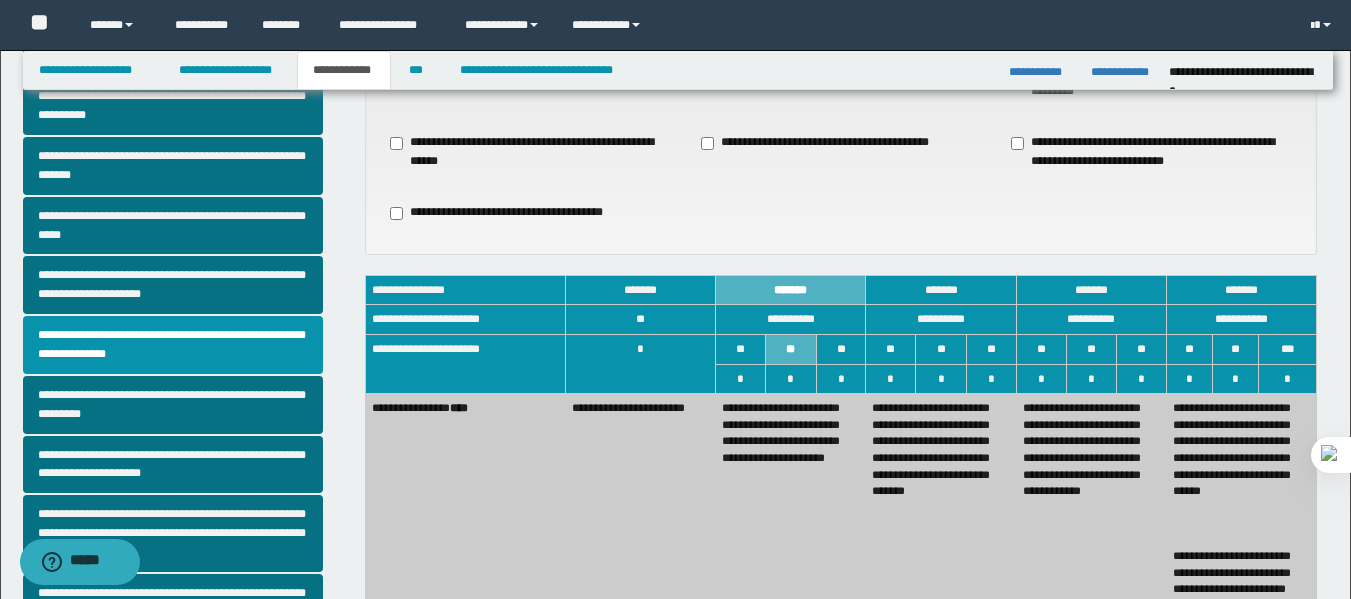 click on "**********" at bounding box center [791, 509] 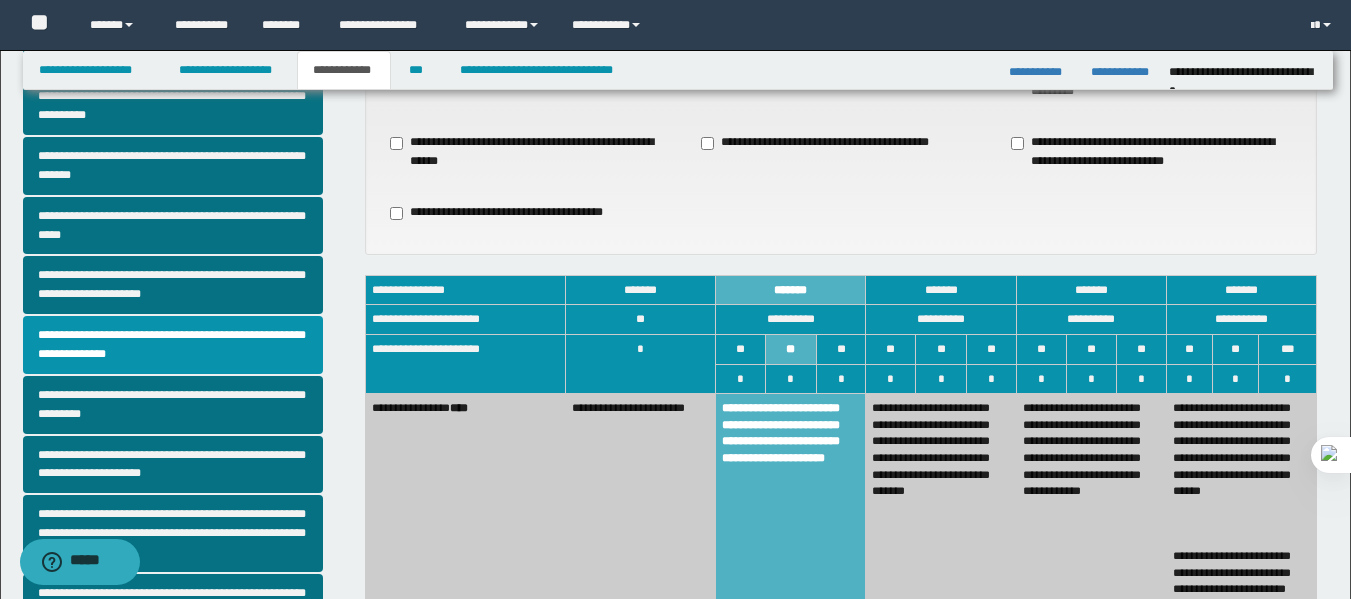 click on "**********" at bounding box center (641, 509) 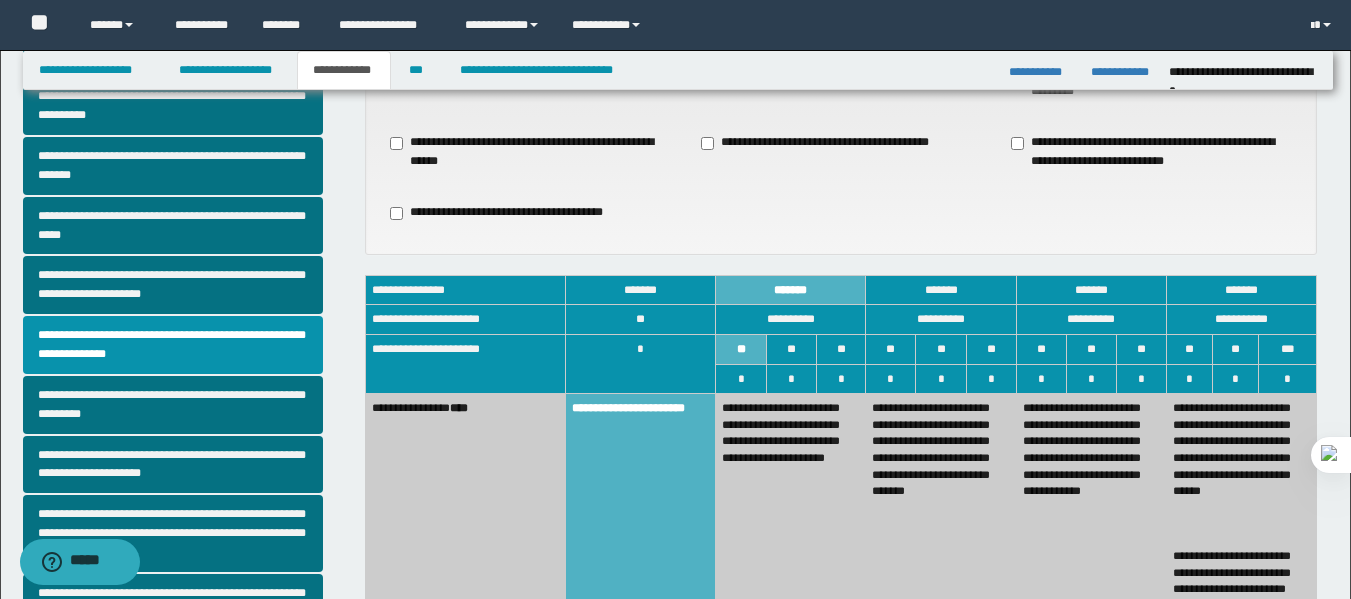 click on "**********" at bounding box center [791, 509] 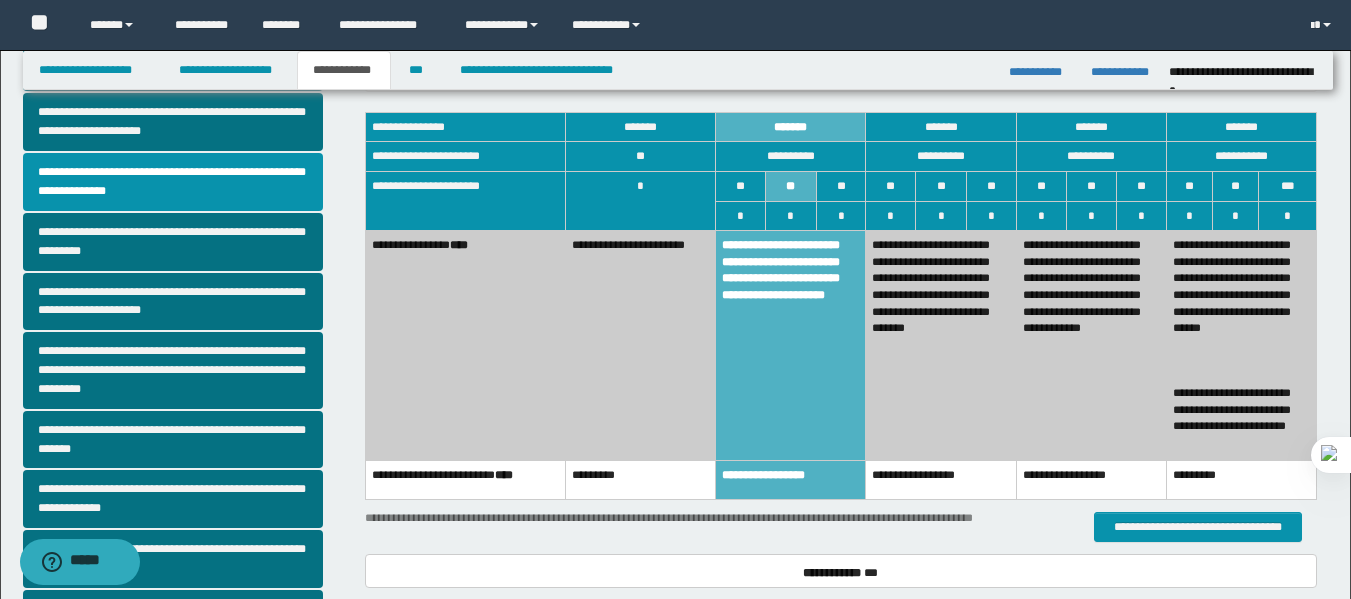 scroll, scrollTop: 370, scrollLeft: 0, axis: vertical 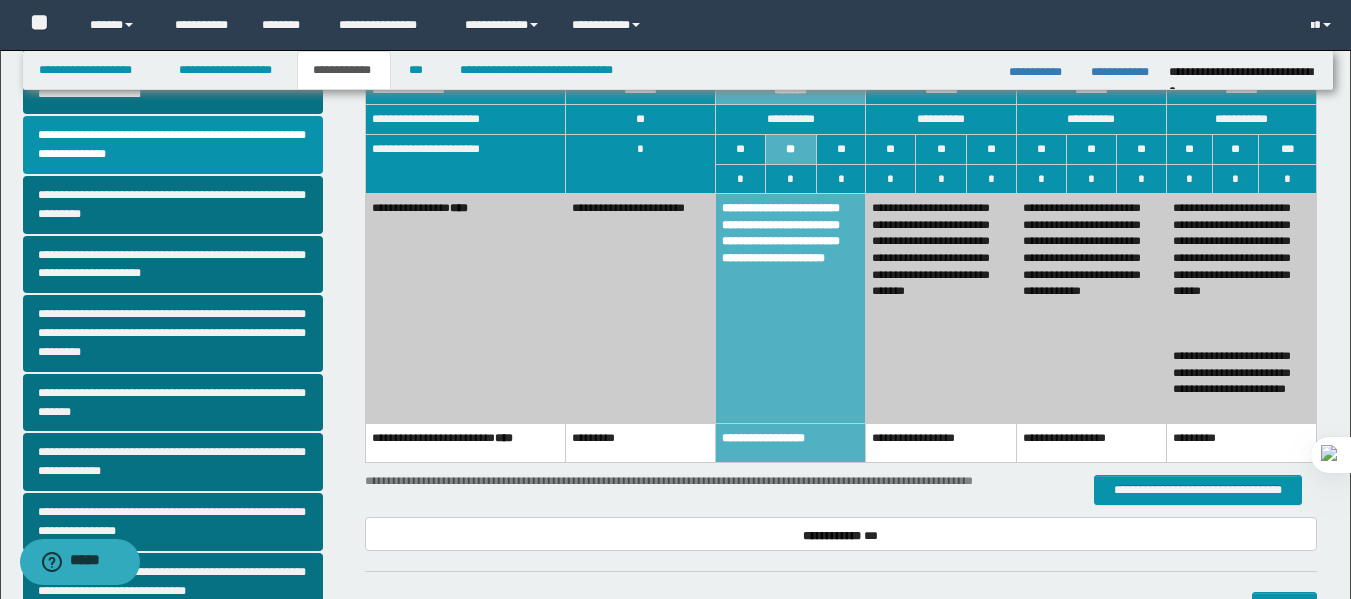 click on "*********" at bounding box center (641, 443) 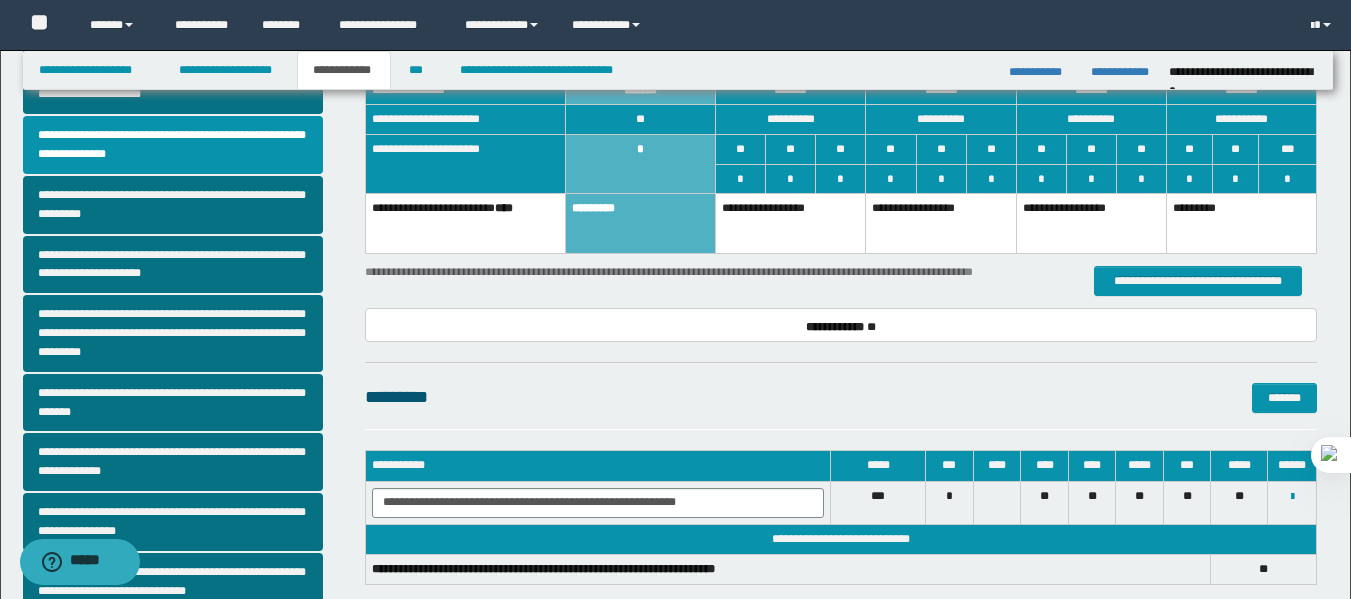 click on "**********" at bounding box center [791, 224] 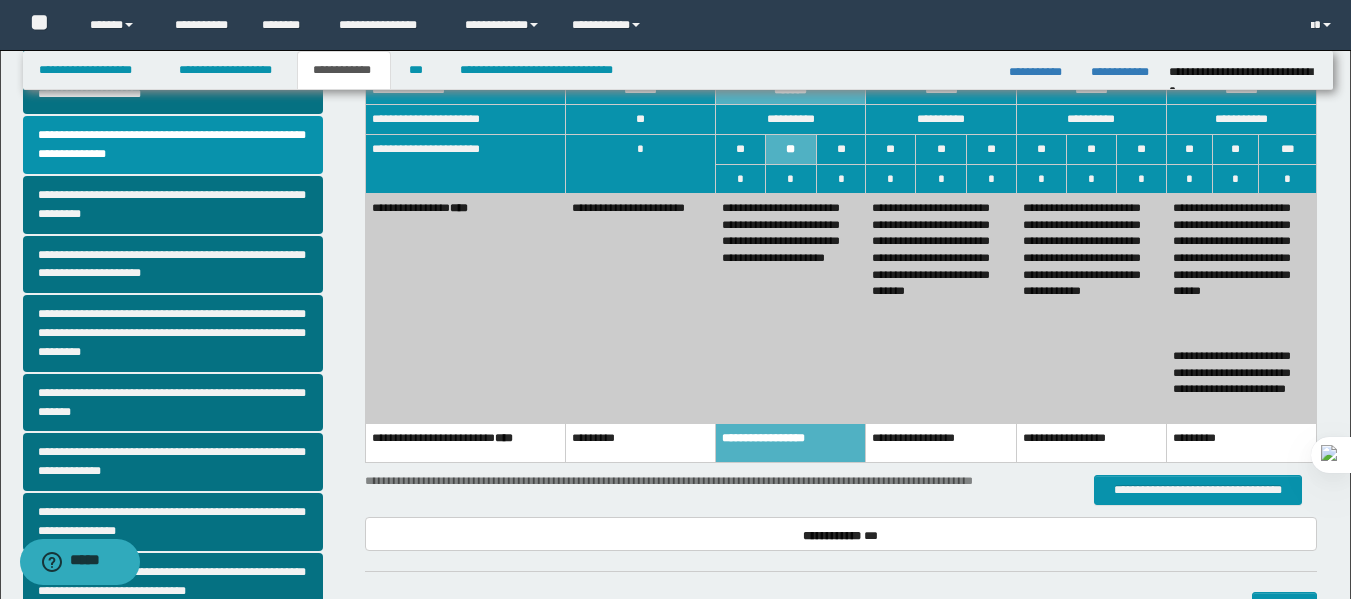 click on "**********" at bounding box center (791, 309) 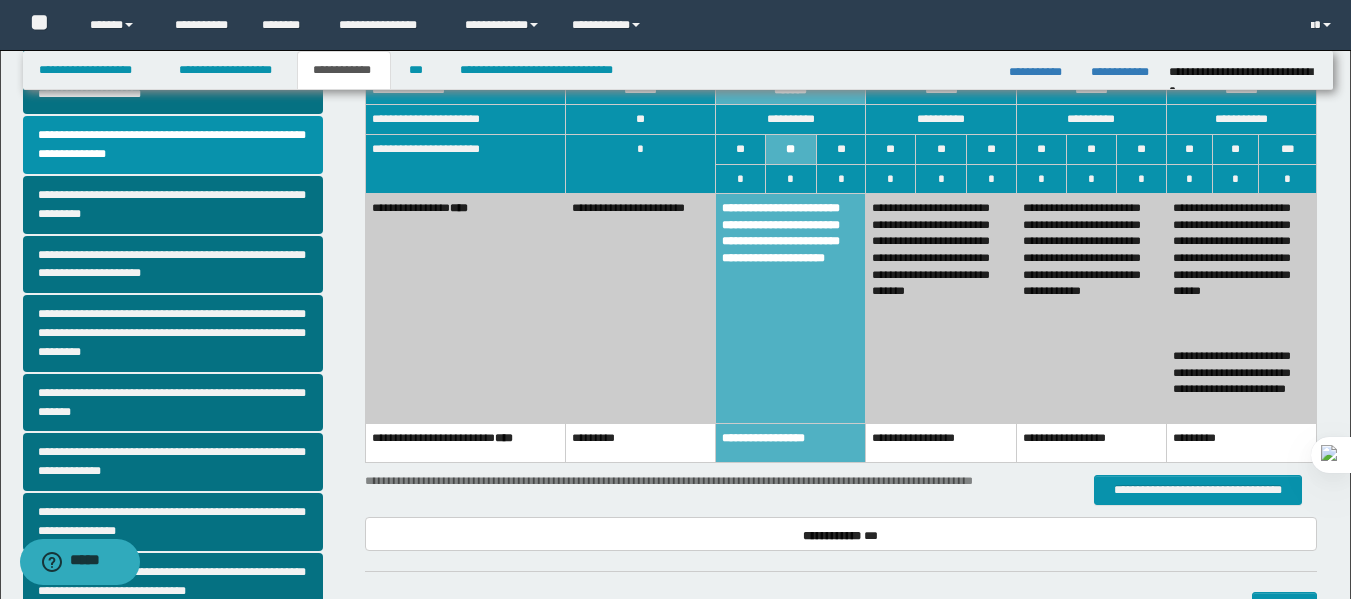 click on "**********" at bounding box center (641, 309) 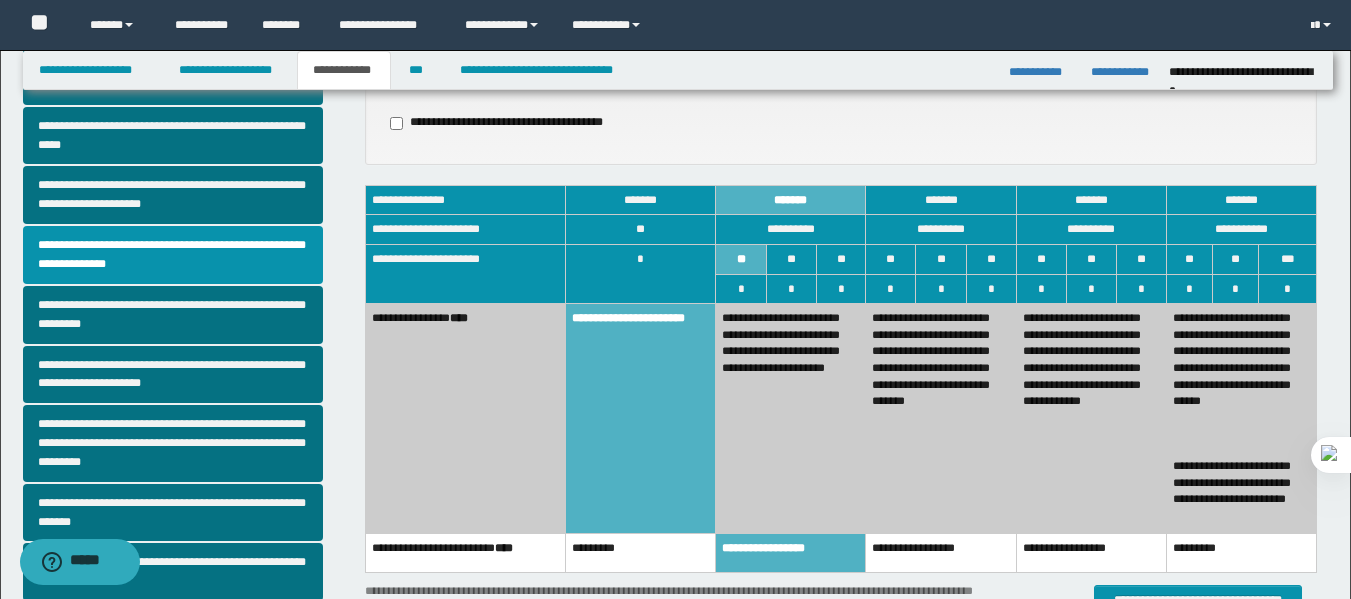 scroll, scrollTop: 248, scrollLeft: 0, axis: vertical 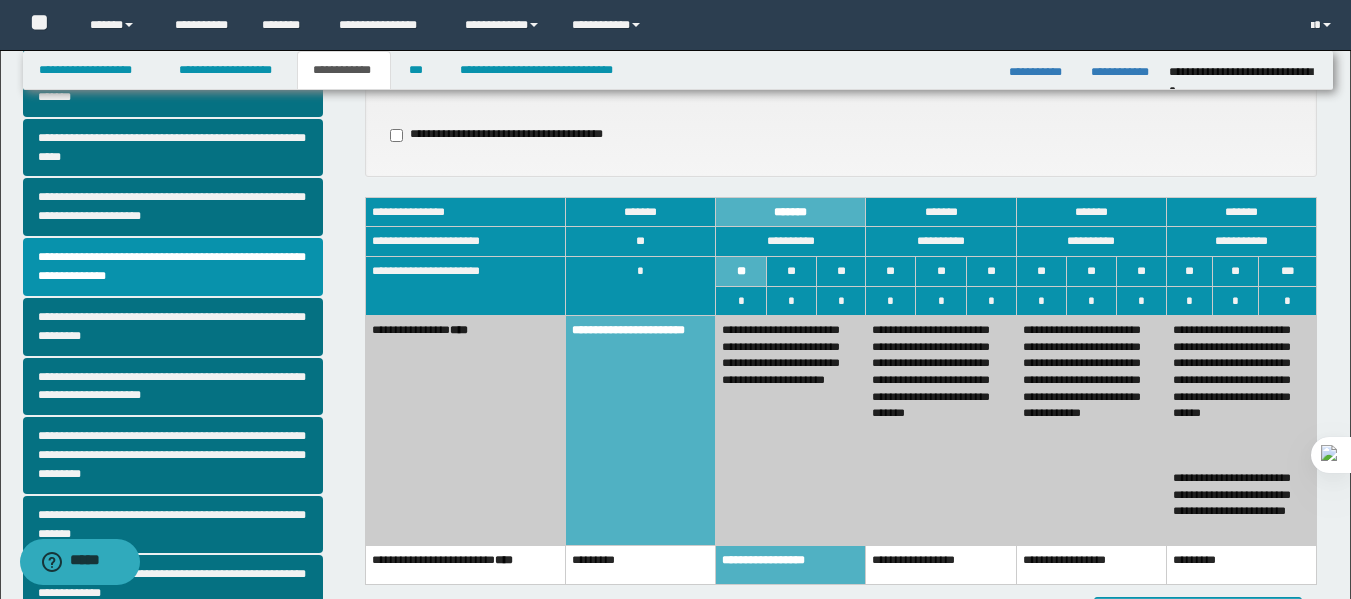 click on "**********" at bounding box center (791, 431) 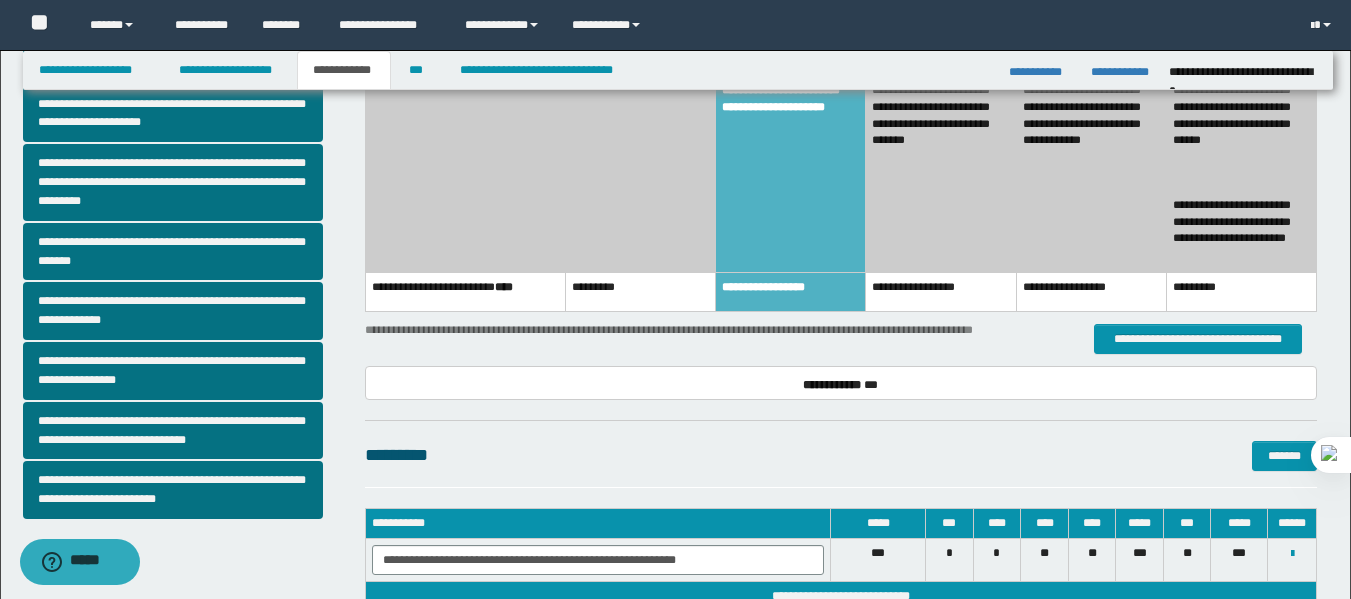 scroll, scrollTop: 526, scrollLeft: 0, axis: vertical 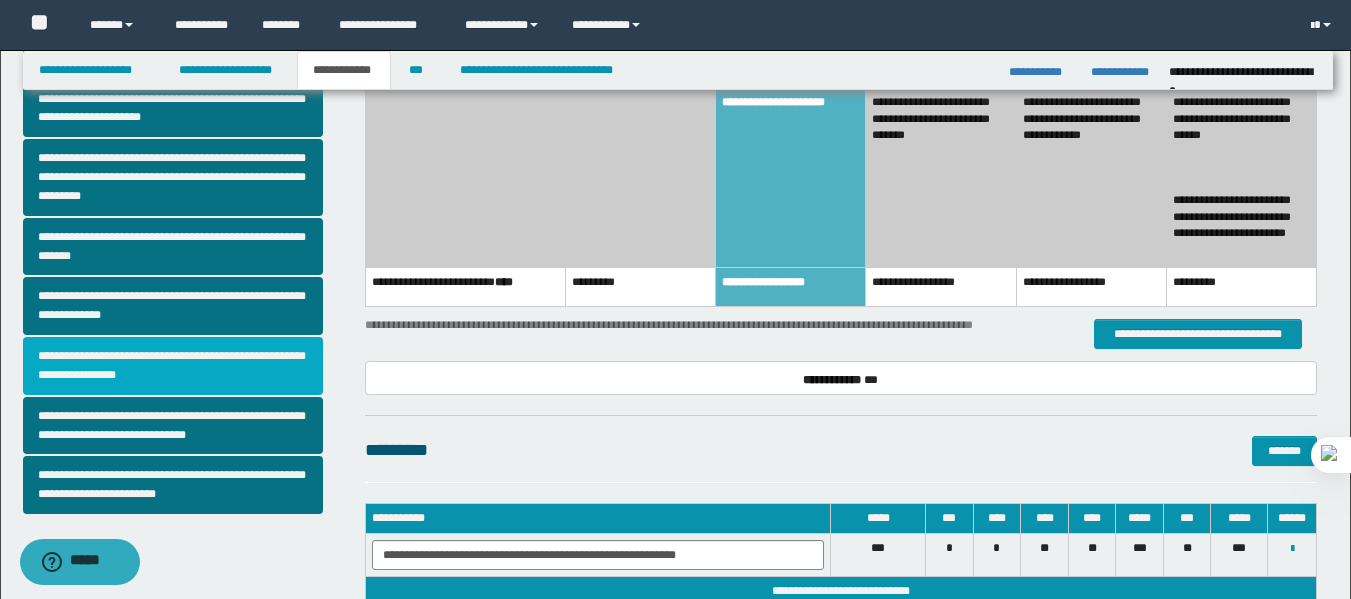 click on "**********" at bounding box center (173, 366) 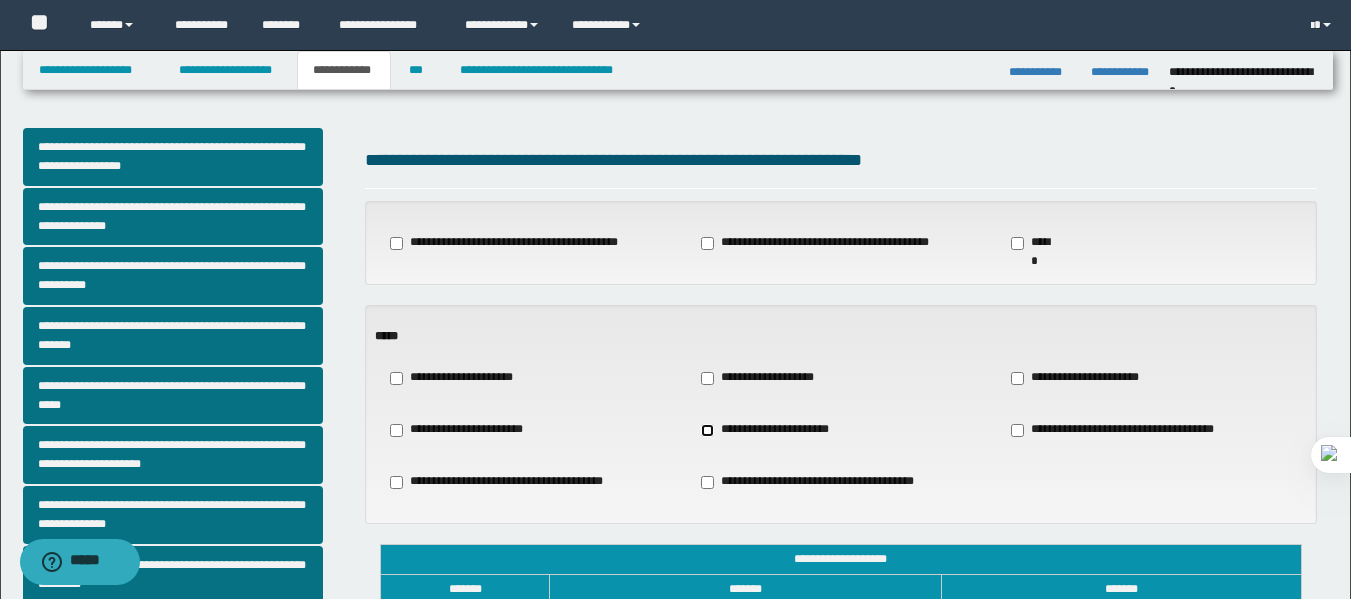 scroll, scrollTop: 197, scrollLeft: 0, axis: vertical 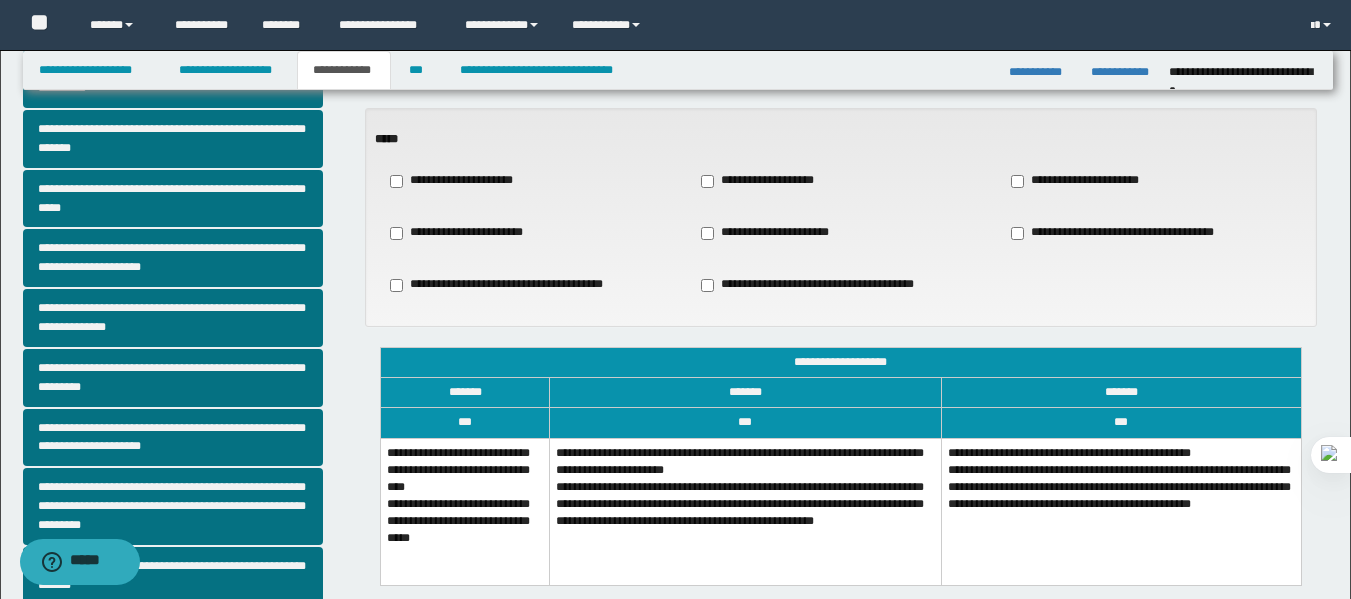 click on "**********" at bounding box center [465, 511] 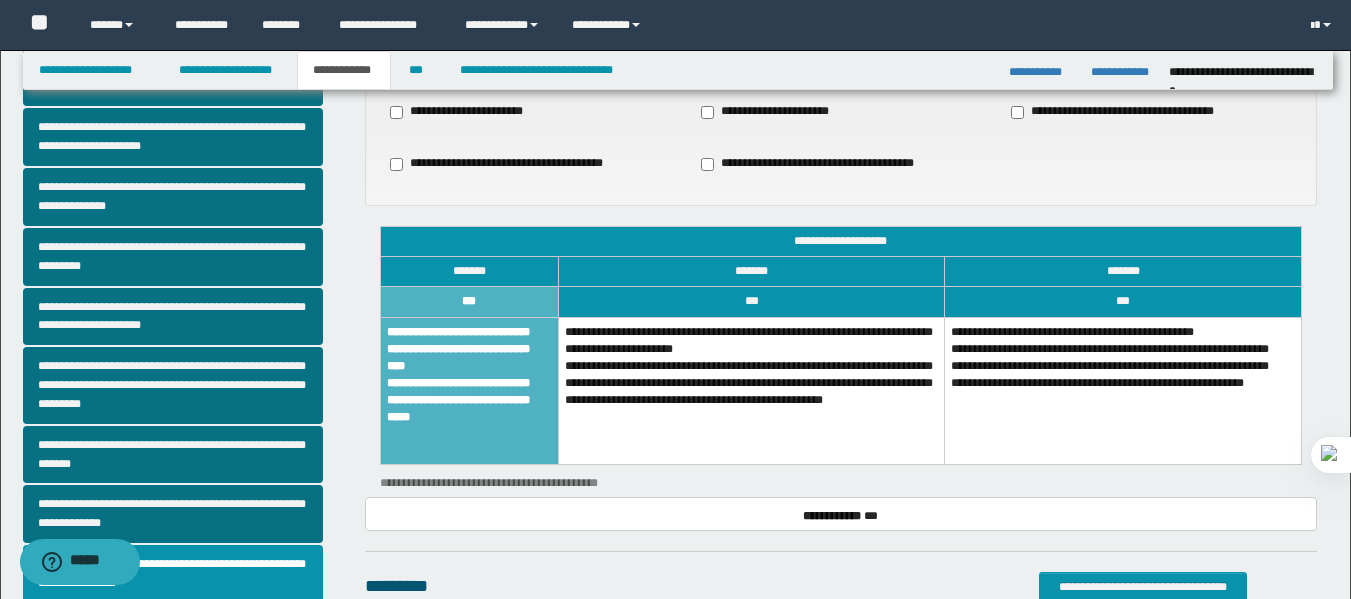 scroll, scrollTop: 320, scrollLeft: 0, axis: vertical 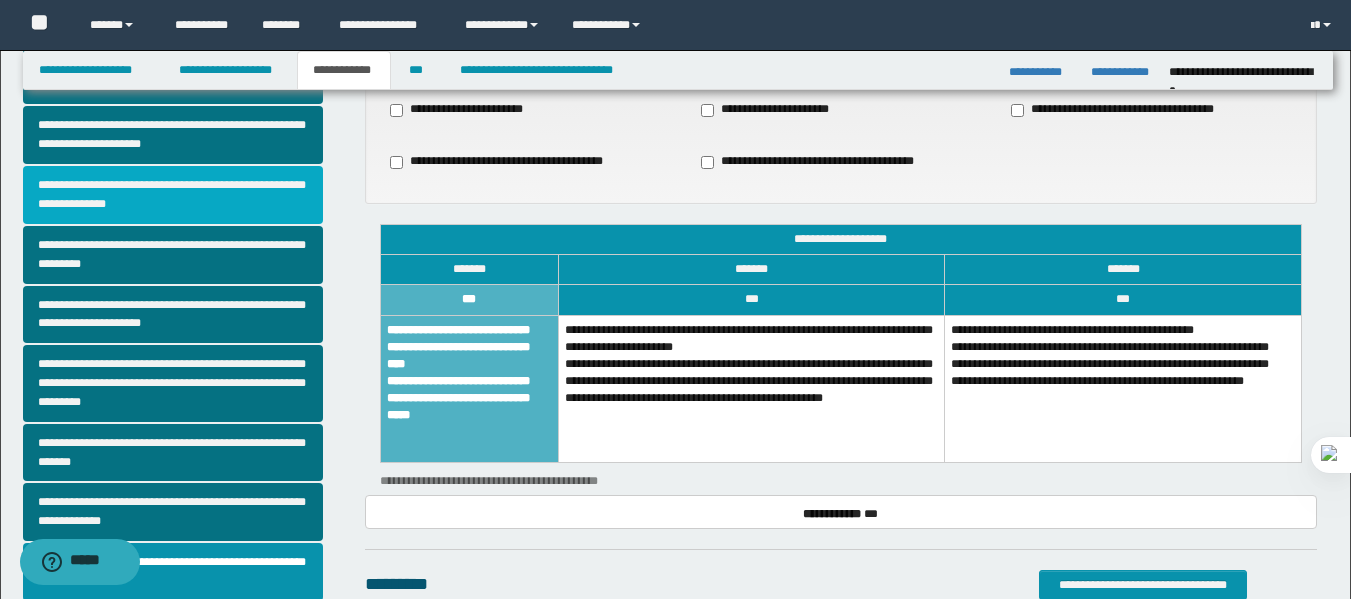 click on "**********" at bounding box center [173, 195] 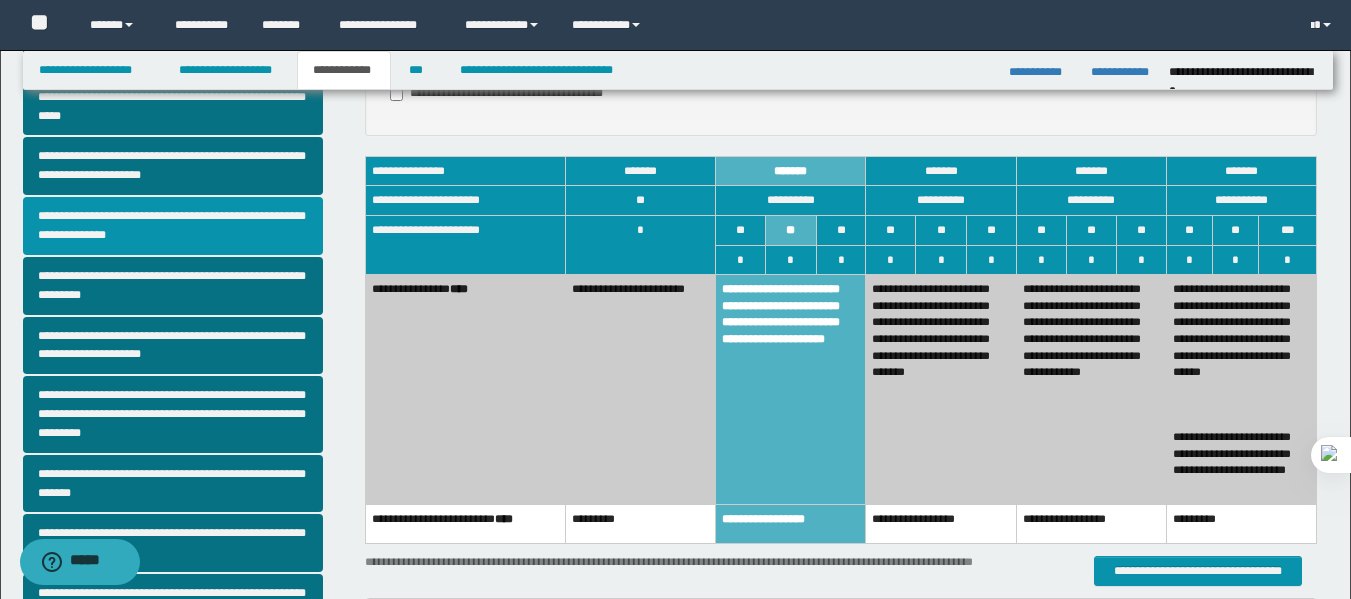 scroll, scrollTop: 301, scrollLeft: 0, axis: vertical 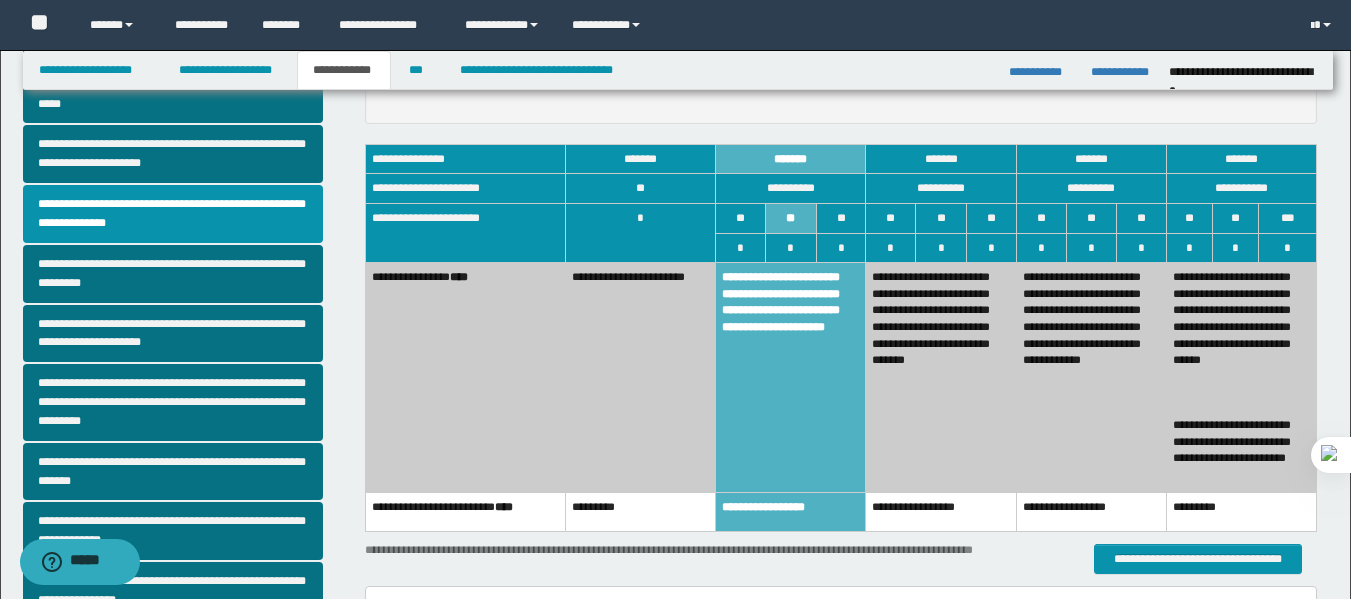 click on "**********" at bounding box center (641, 378) 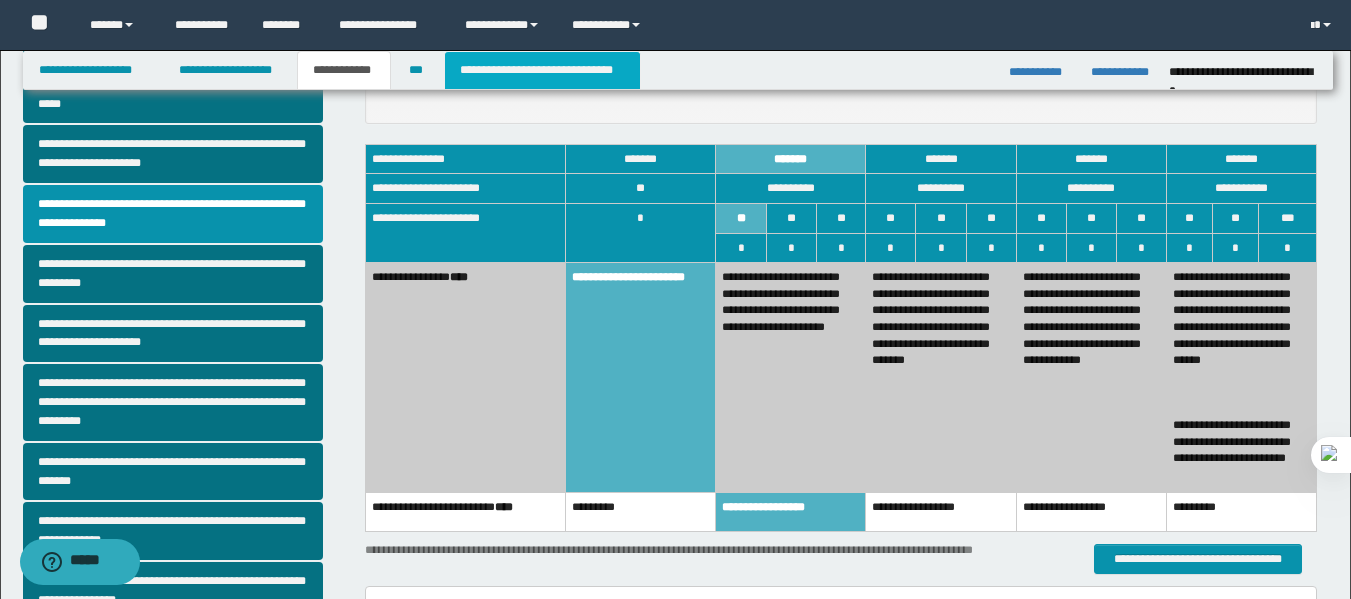 click on "**********" at bounding box center (542, 70) 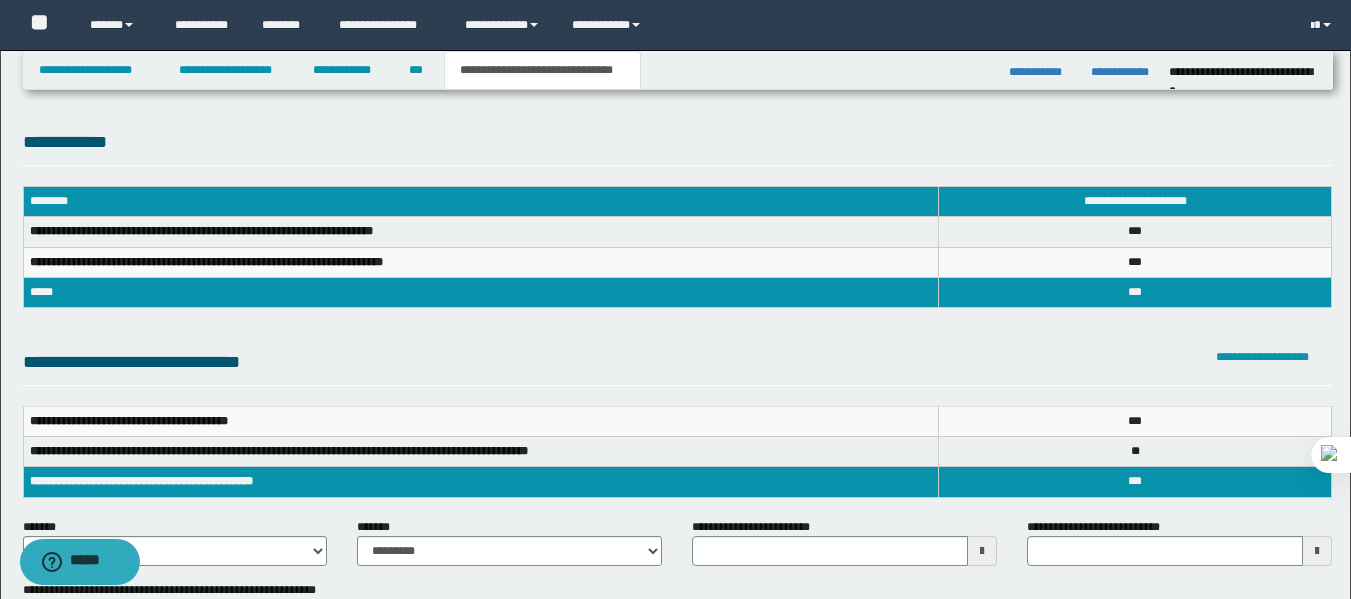 scroll, scrollTop: 0, scrollLeft: 0, axis: both 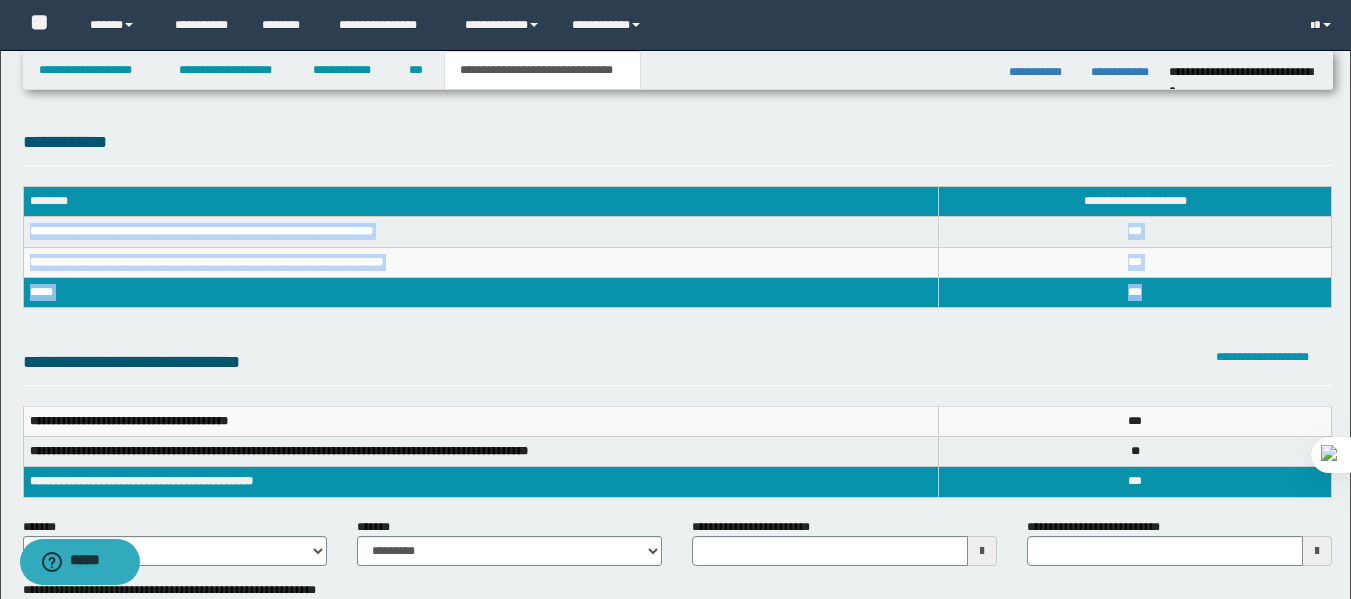 drag, startPoint x: 27, startPoint y: 232, endPoint x: 1181, endPoint y: 296, distance: 1155.7733 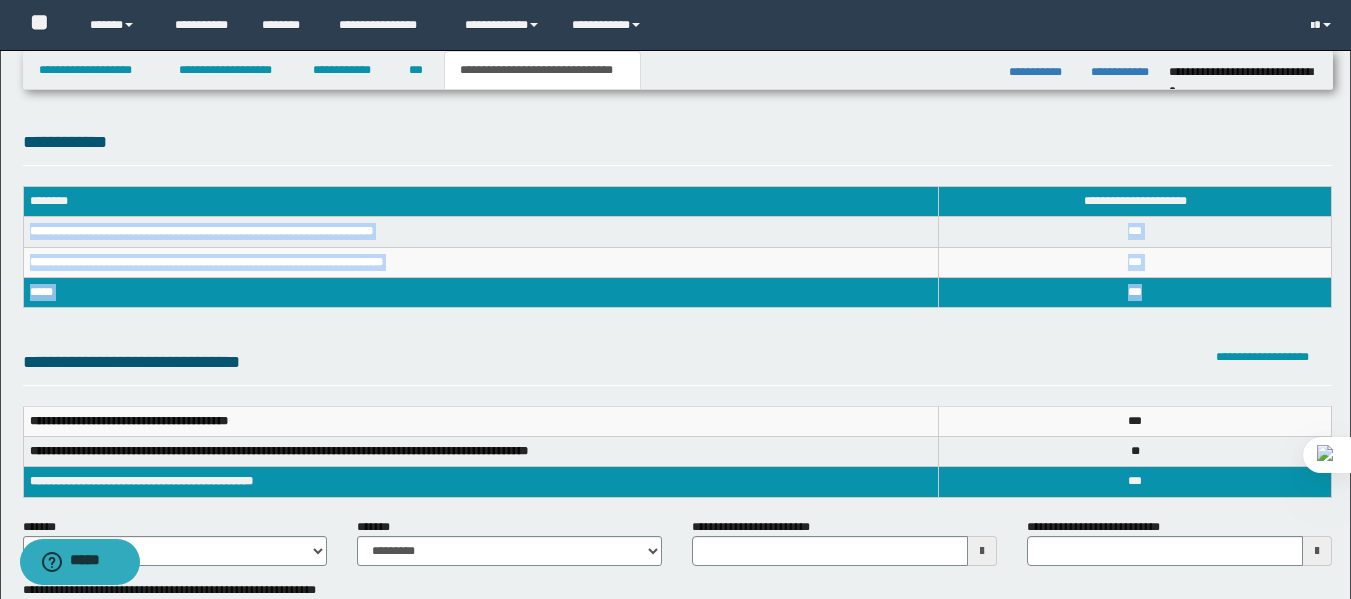 copy on "**********" 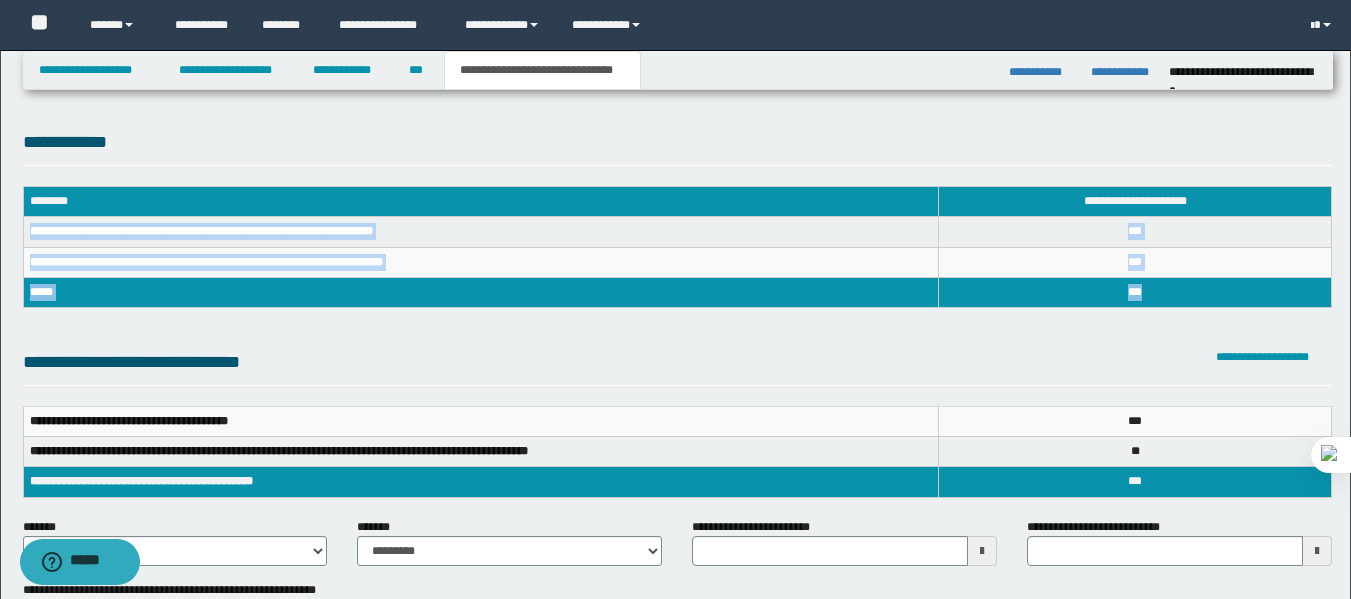 copy on "**********" 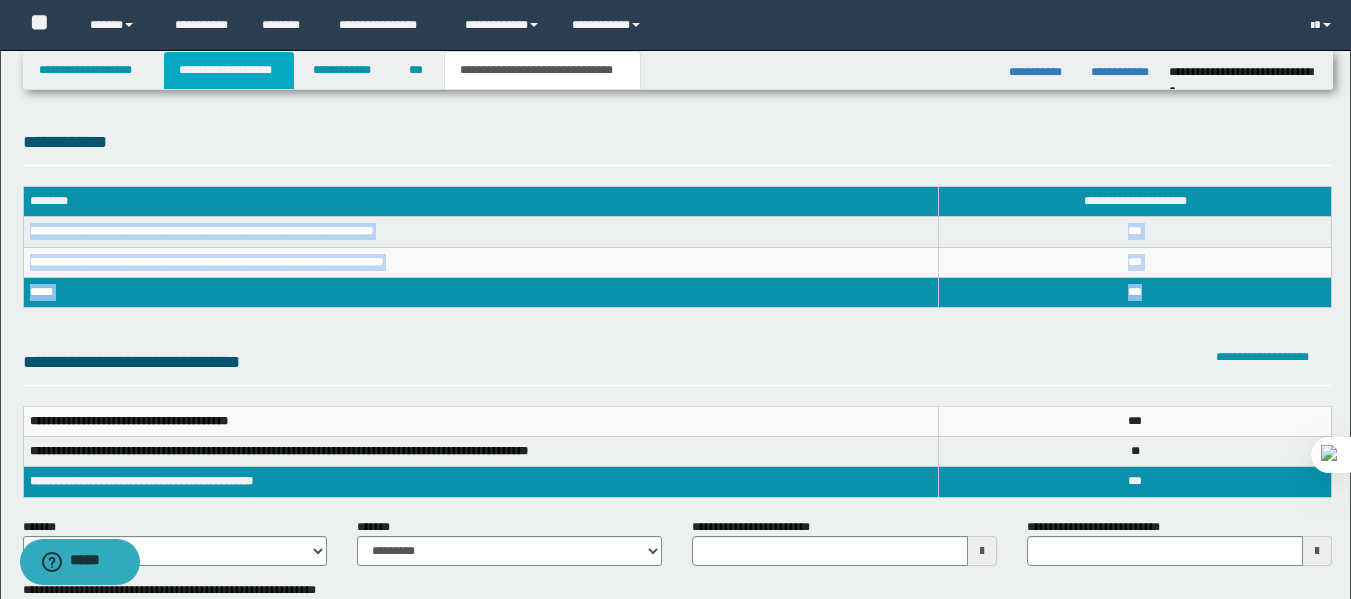 click on "**********" at bounding box center [229, 70] 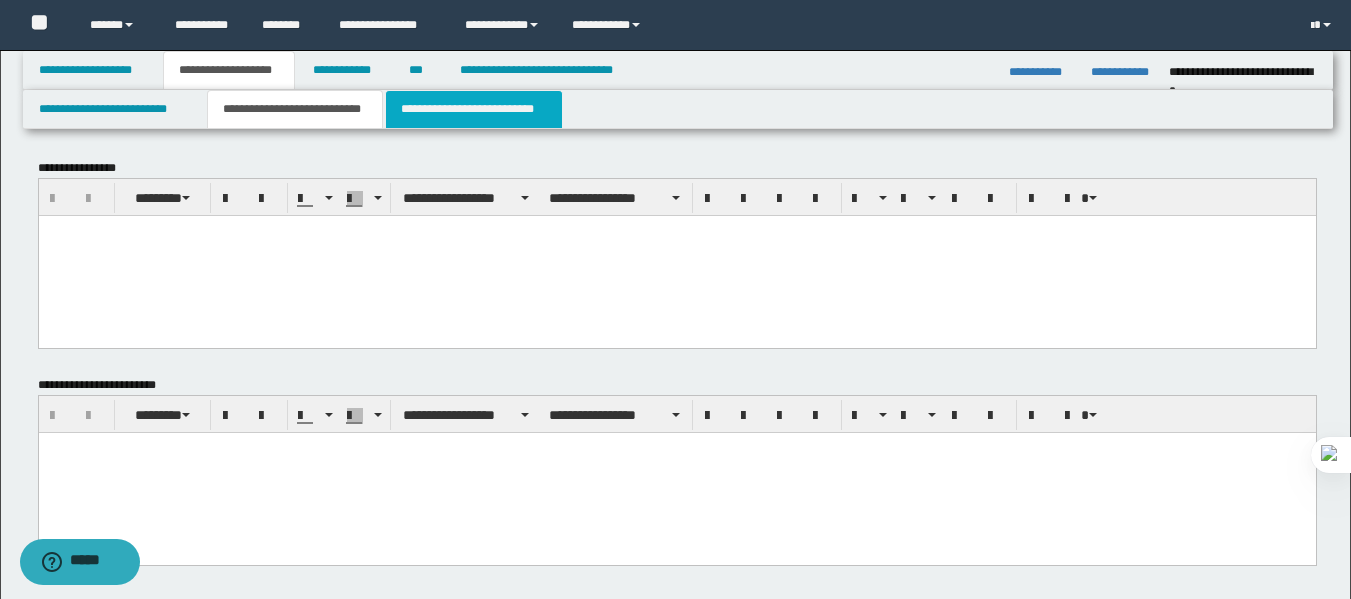click on "**********" at bounding box center [474, 109] 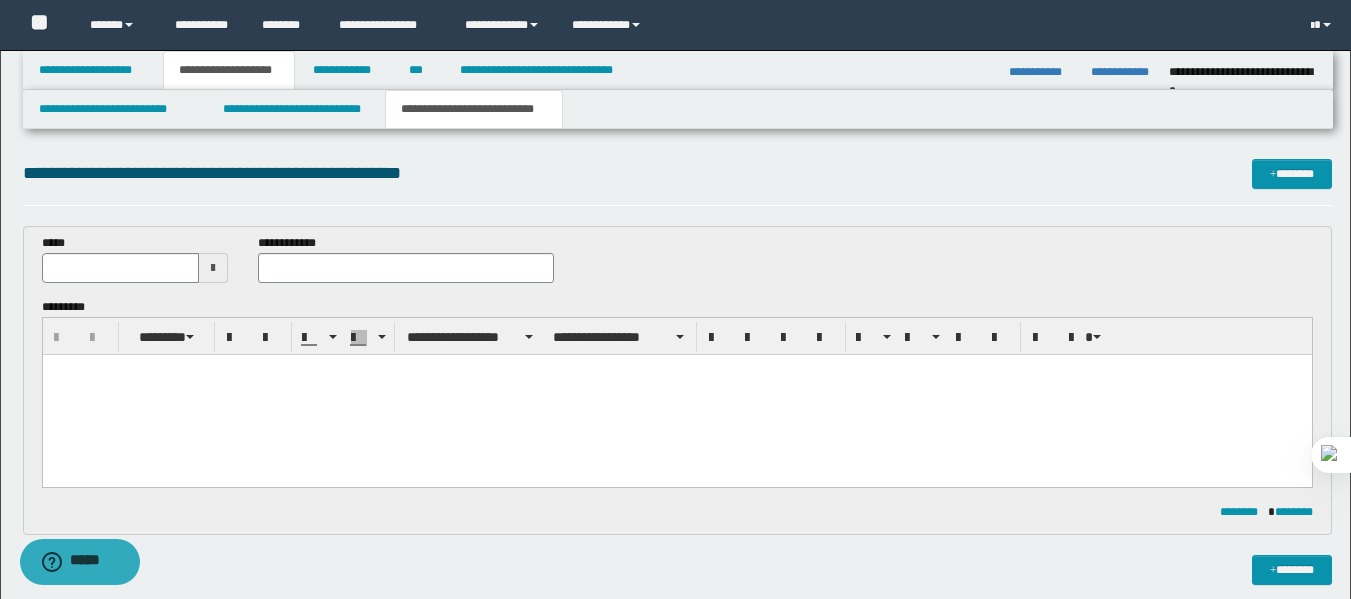 scroll, scrollTop: 0, scrollLeft: 0, axis: both 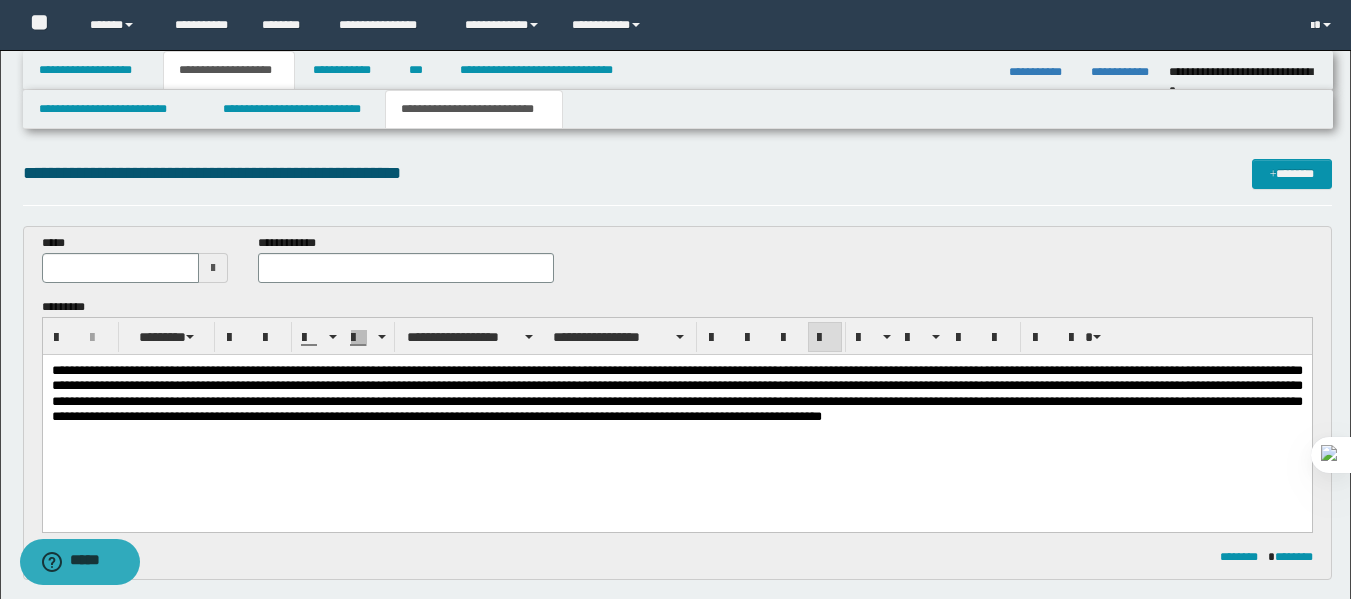 click on "**********" at bounding box center (676, 393) 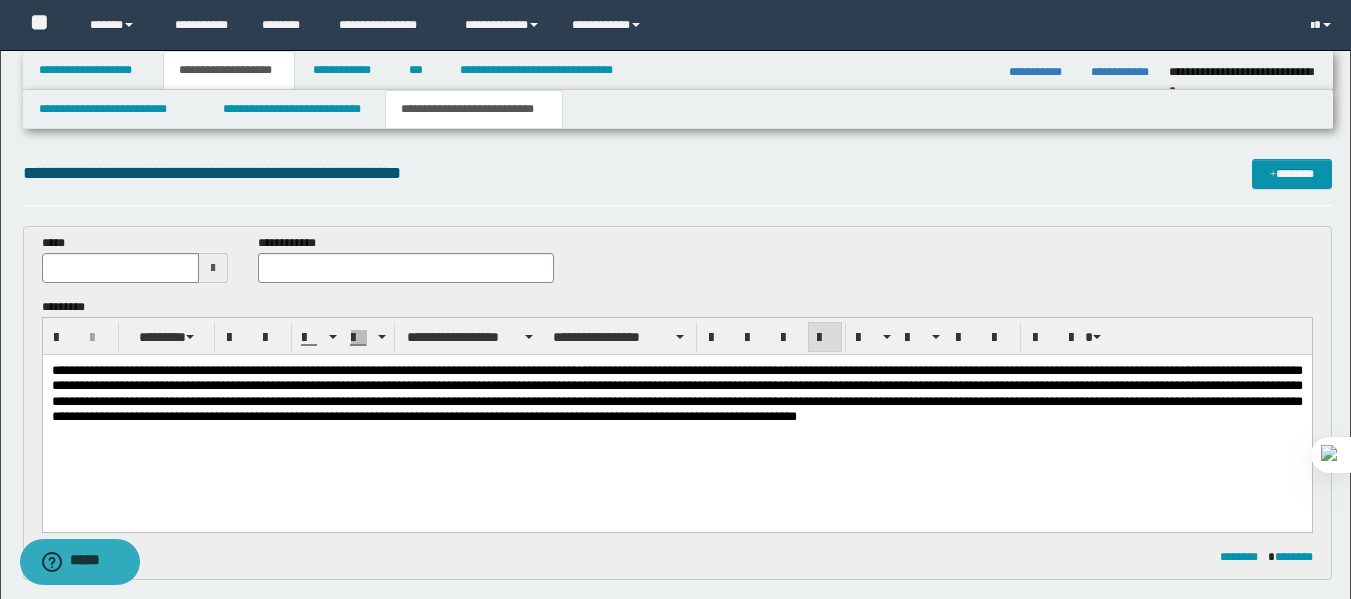 click at bounding box center (213, 268) 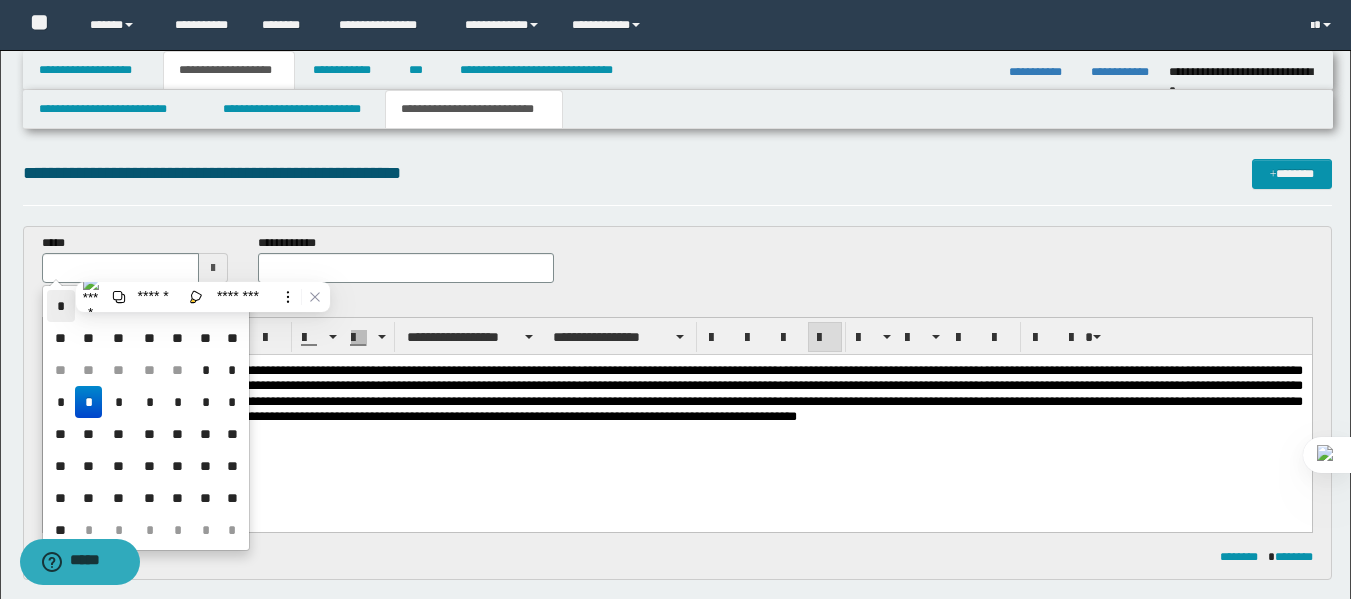 click on "*" at bounding box center (61, 306) 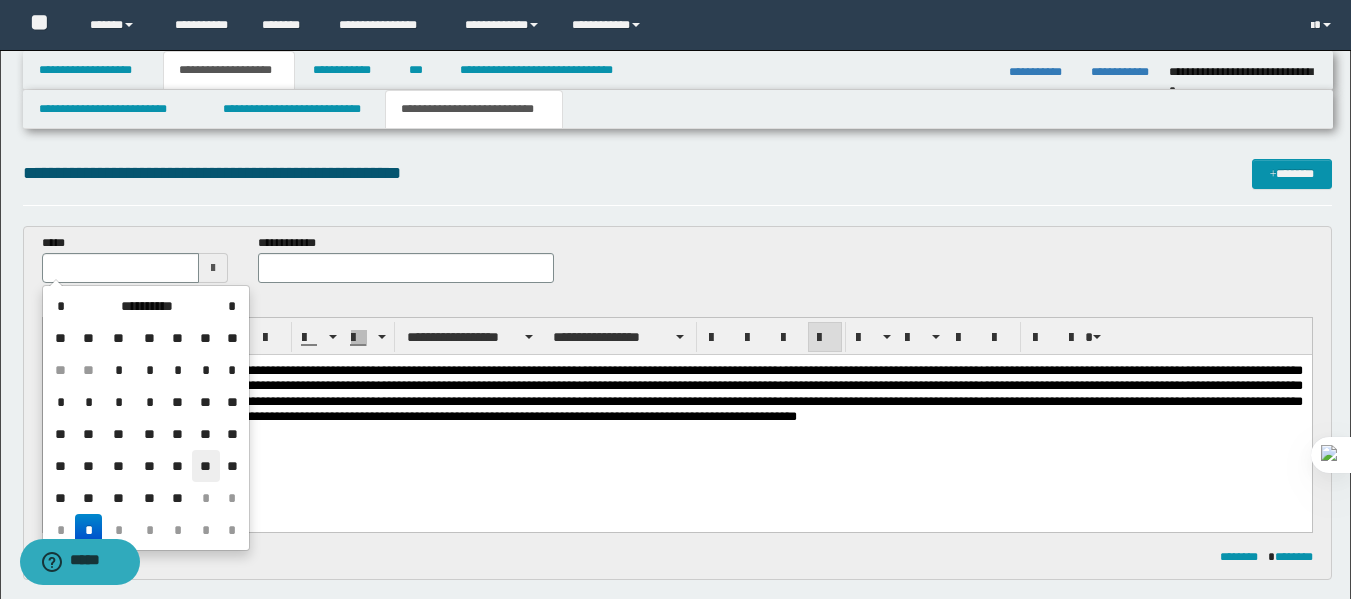 click on "**" at bounding box center (206, 466) 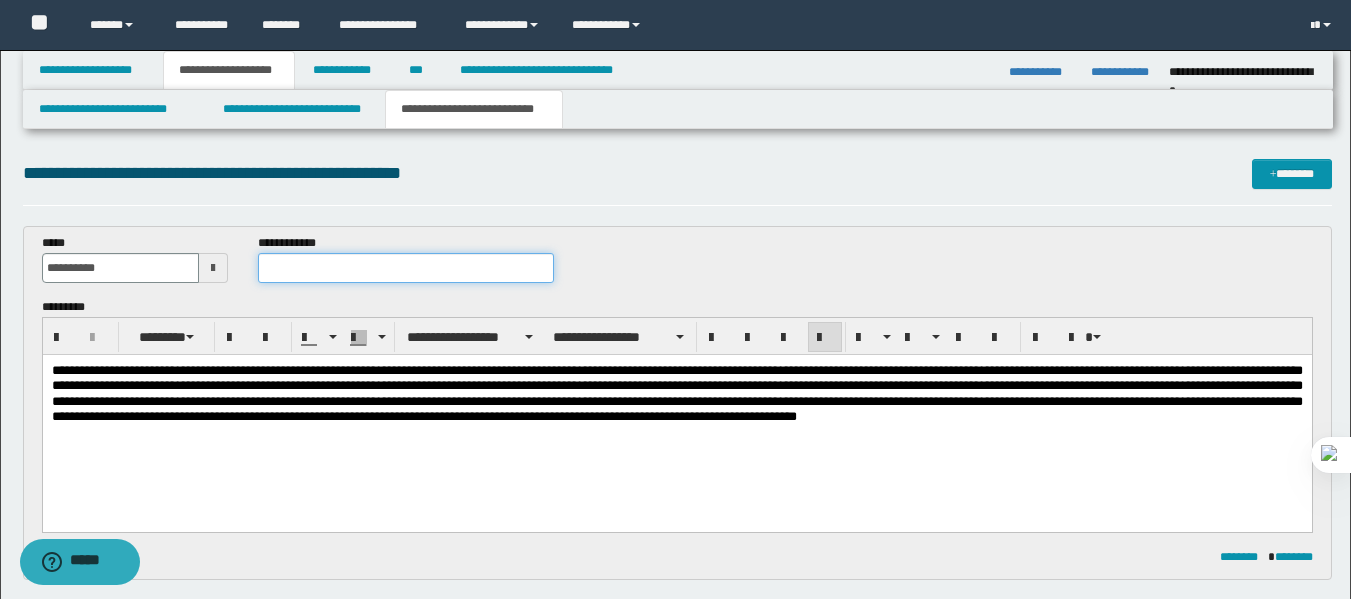 click at bounding box center [405, 268] 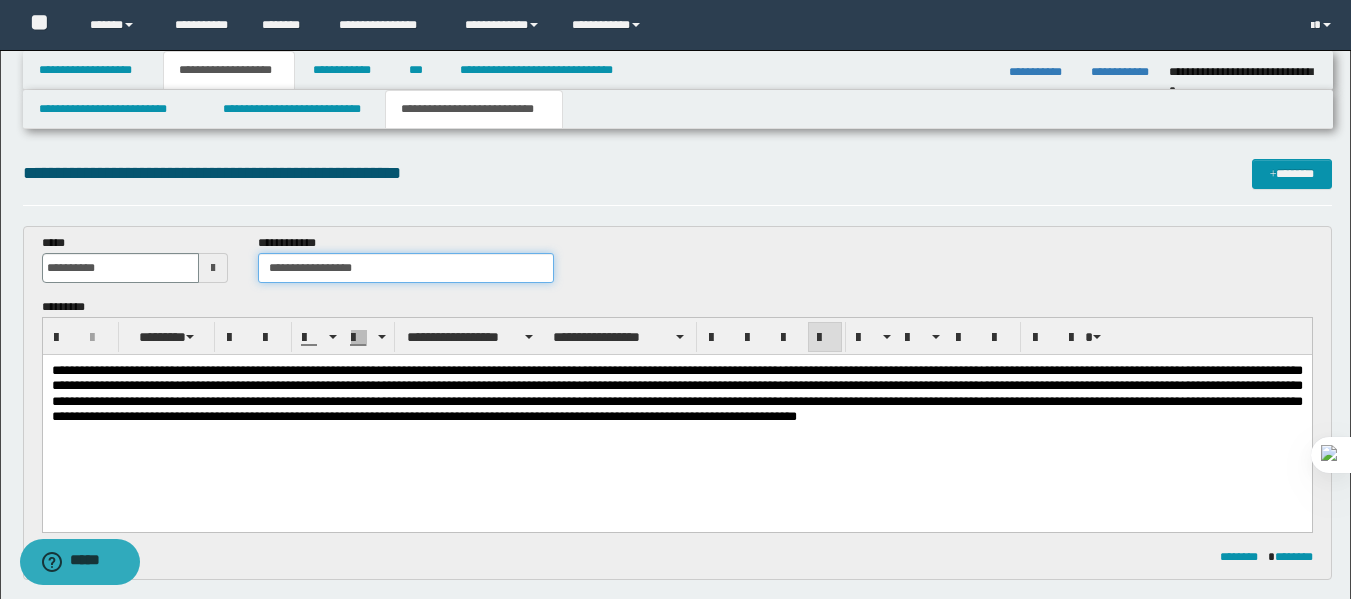 type on "**********" 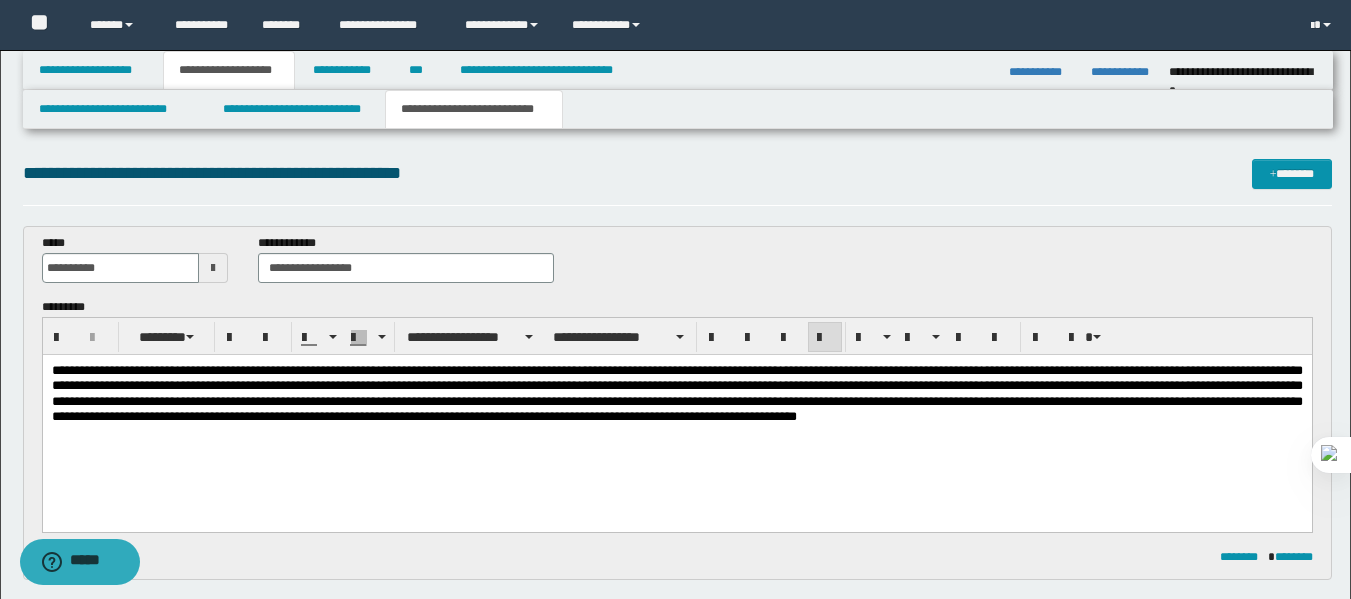 click on "**********" at bounding box center (676, 393) 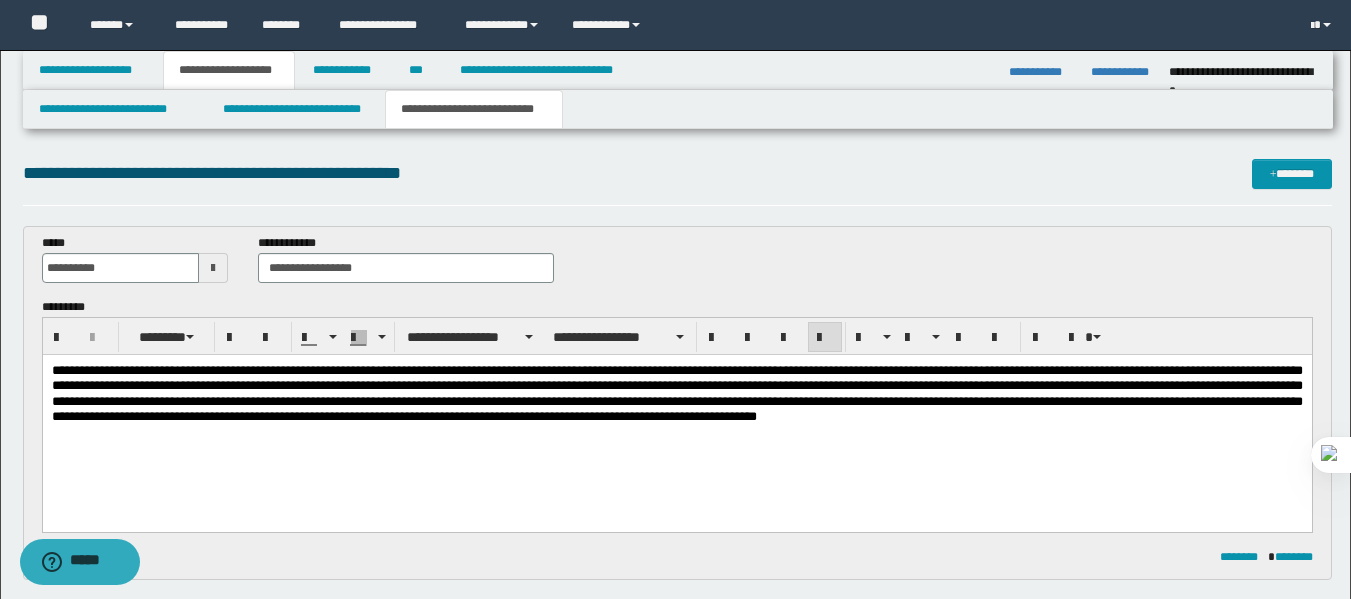 click on "**********" at bounding box center (677, 173) 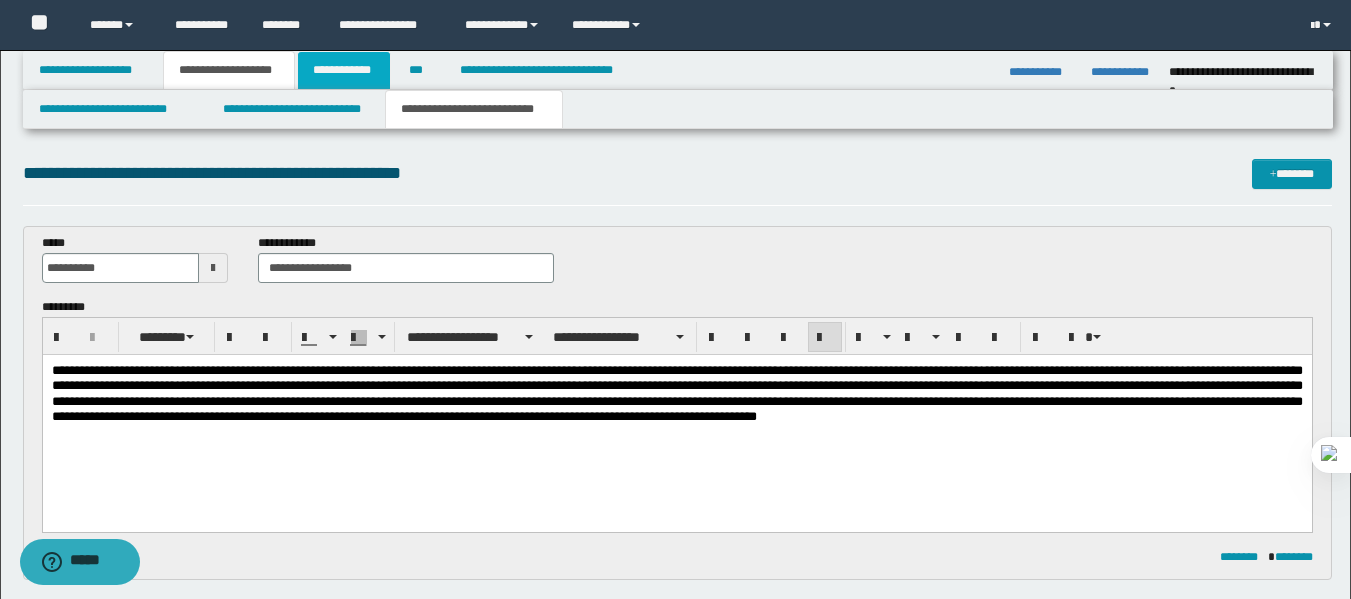 click on "**********" at bounding box center [344, 70] 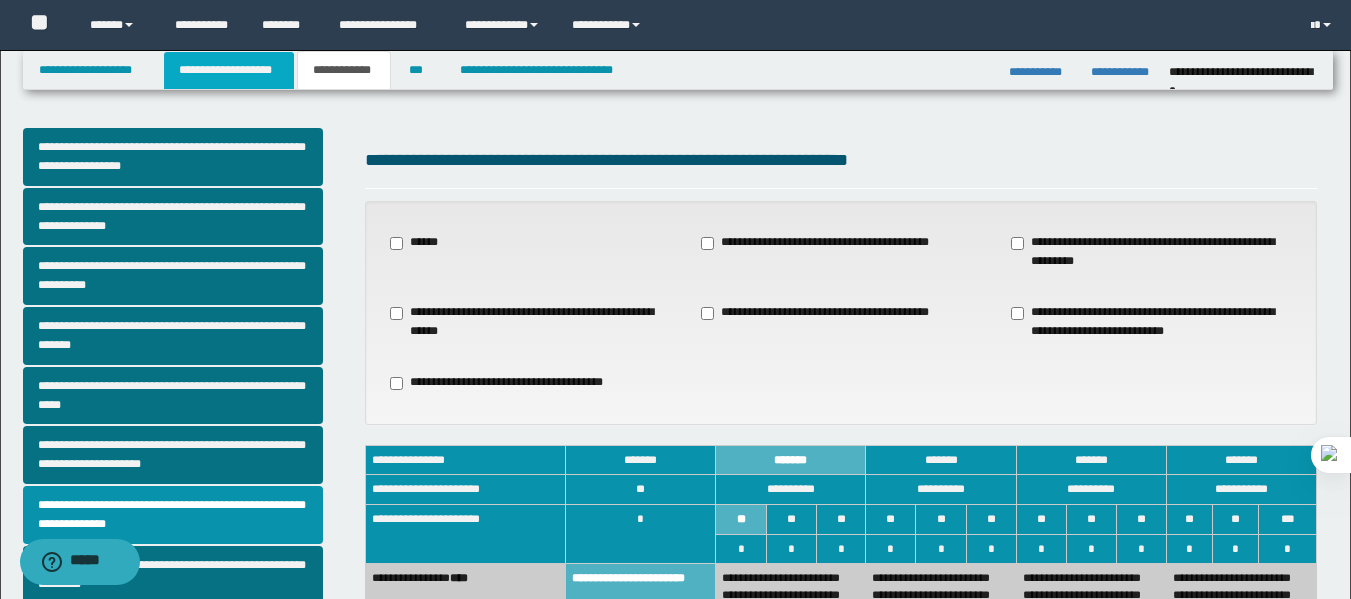 click on "**********" at bounding box center [229, 70] 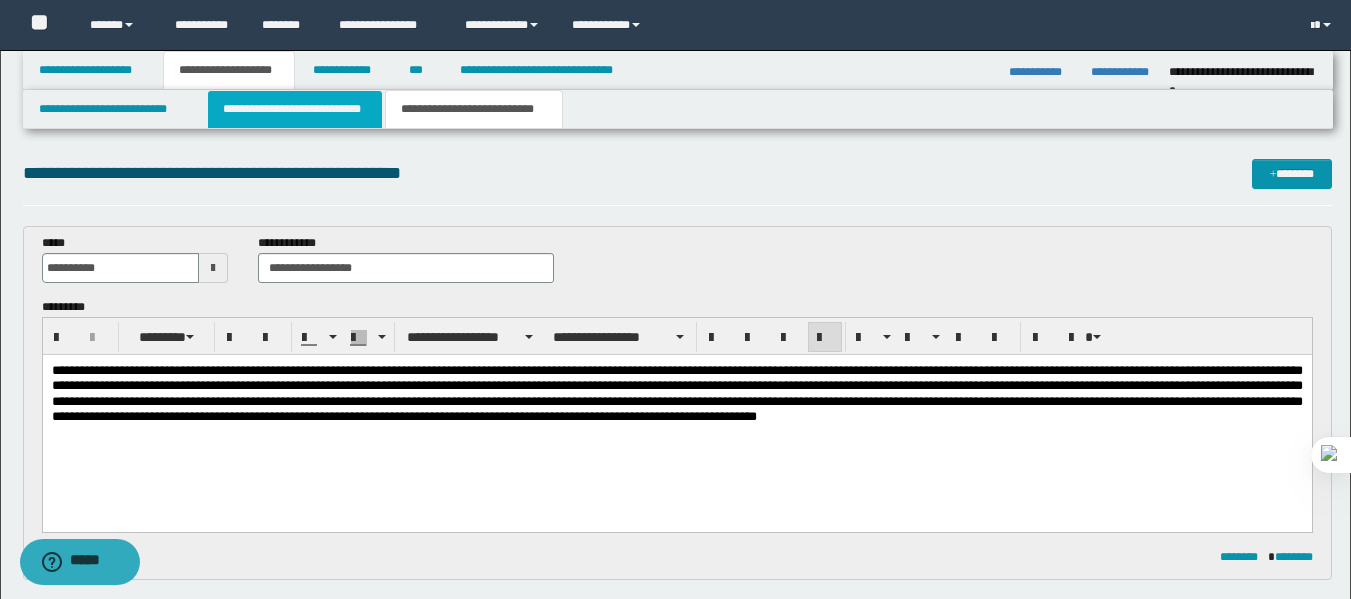 click on "**********" at bounding box center (295, 109) 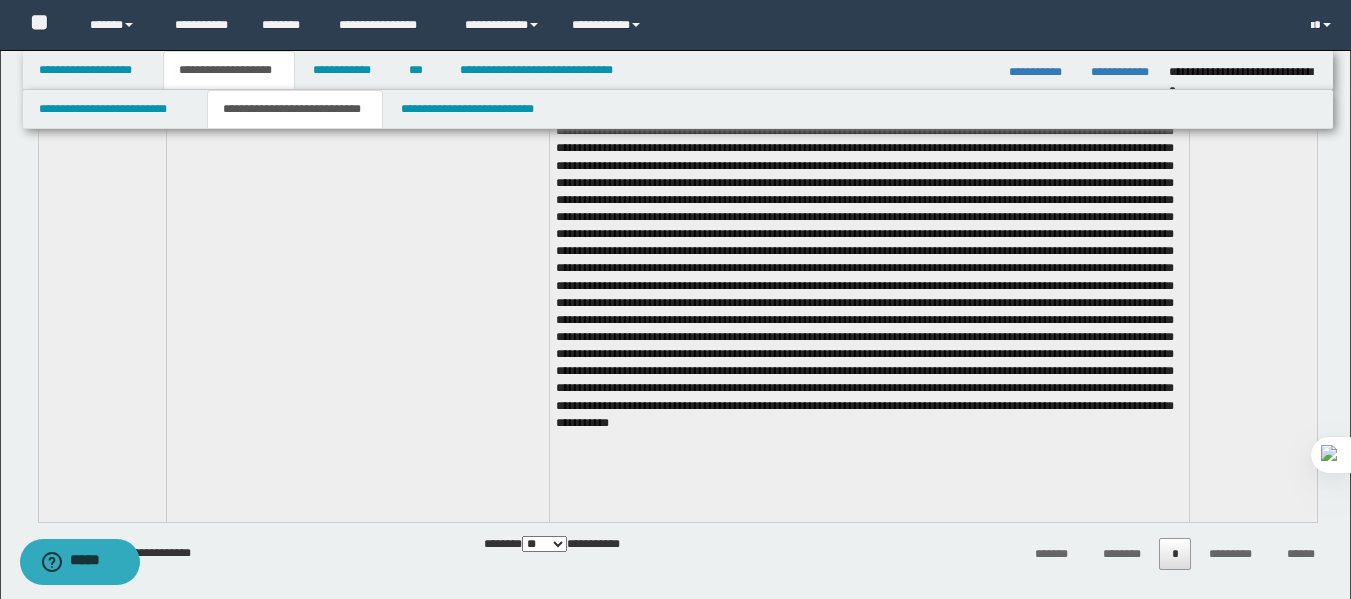 scroll, scrollTop: 1617, scrollLeft: 0, axis: vertical 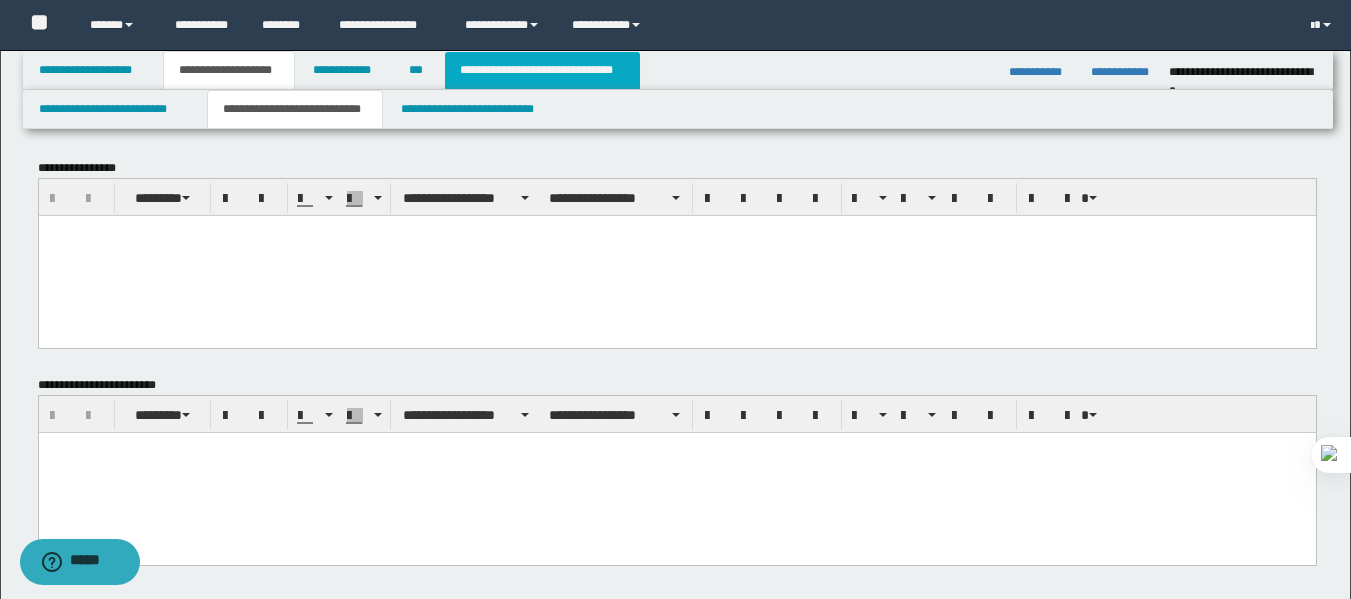 click on "**********" at bounding box center [542, 70] 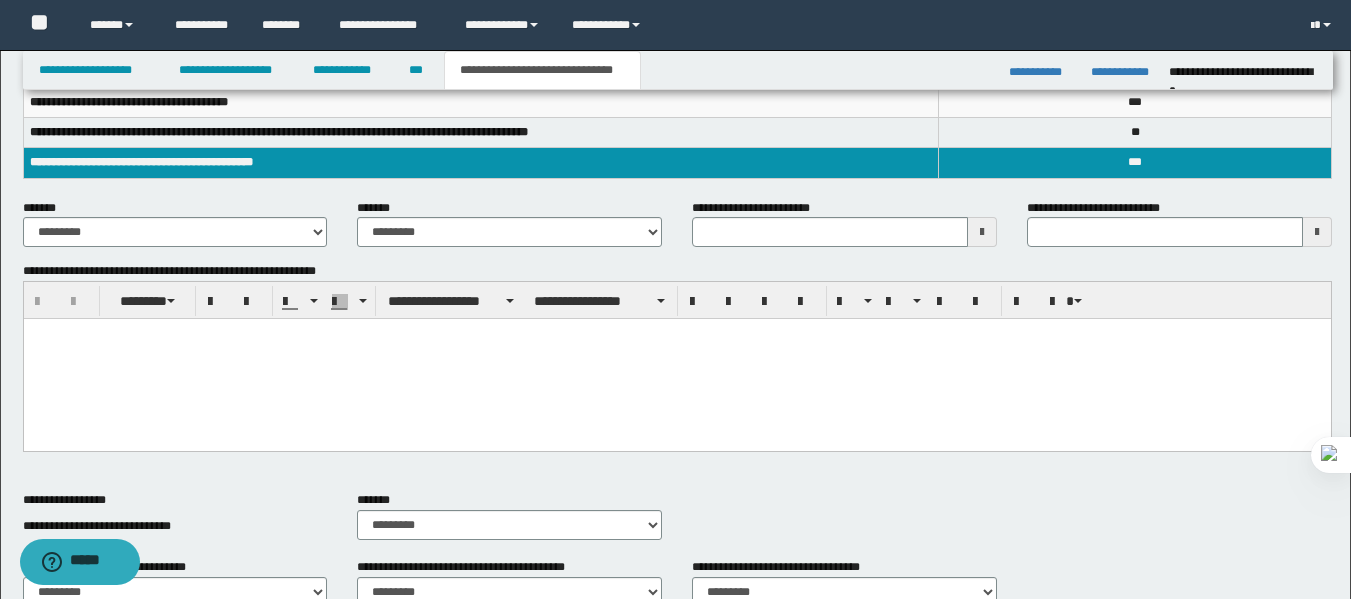 scroll, scrollTop: 324, scrollLeft: 0, axis: vertical 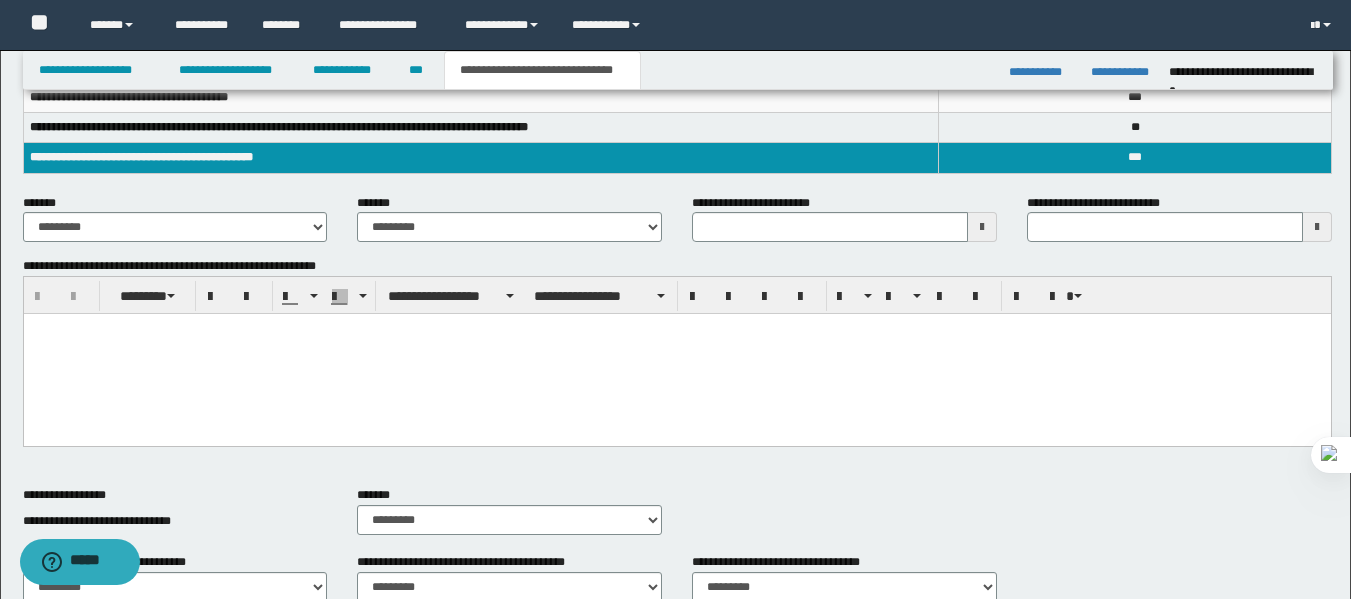 type 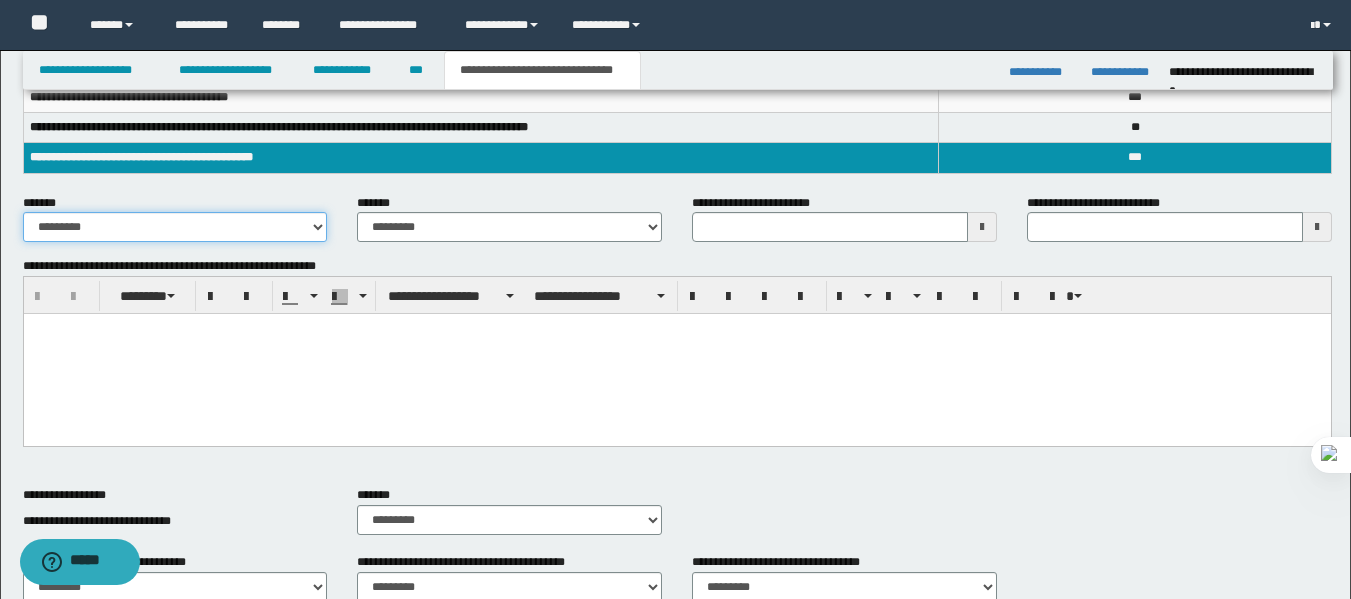 click on "**********" at bounding box center (175, 227) 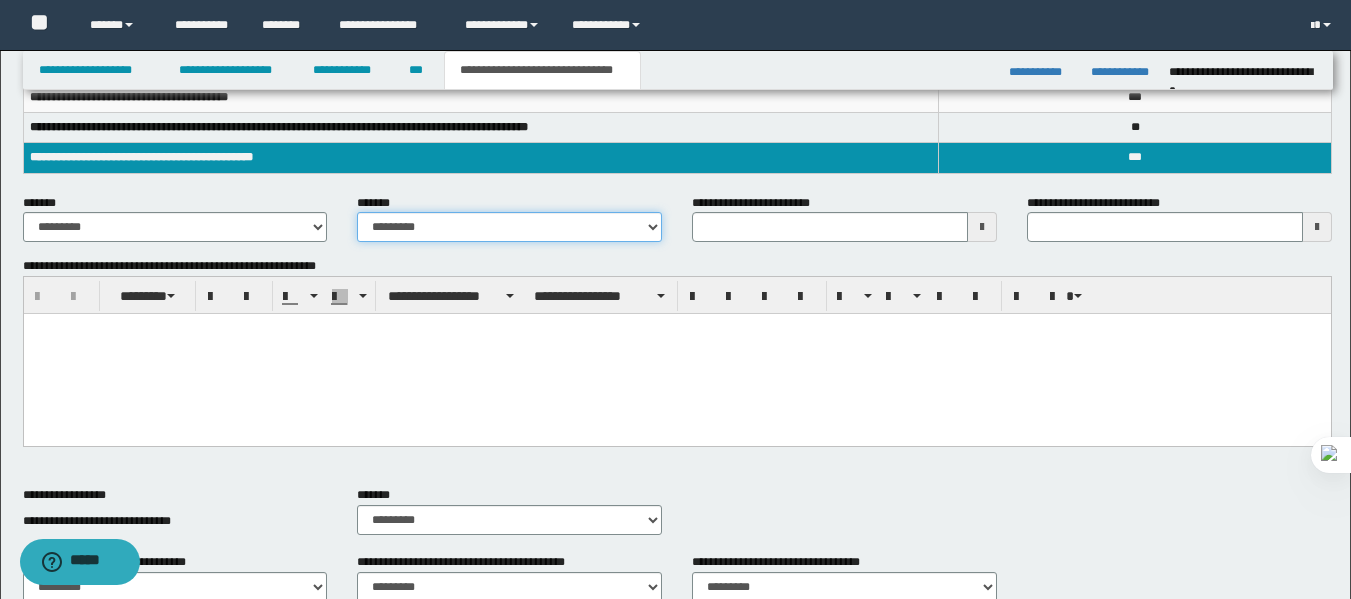 click on "**********" at bounding box center [509, 227] 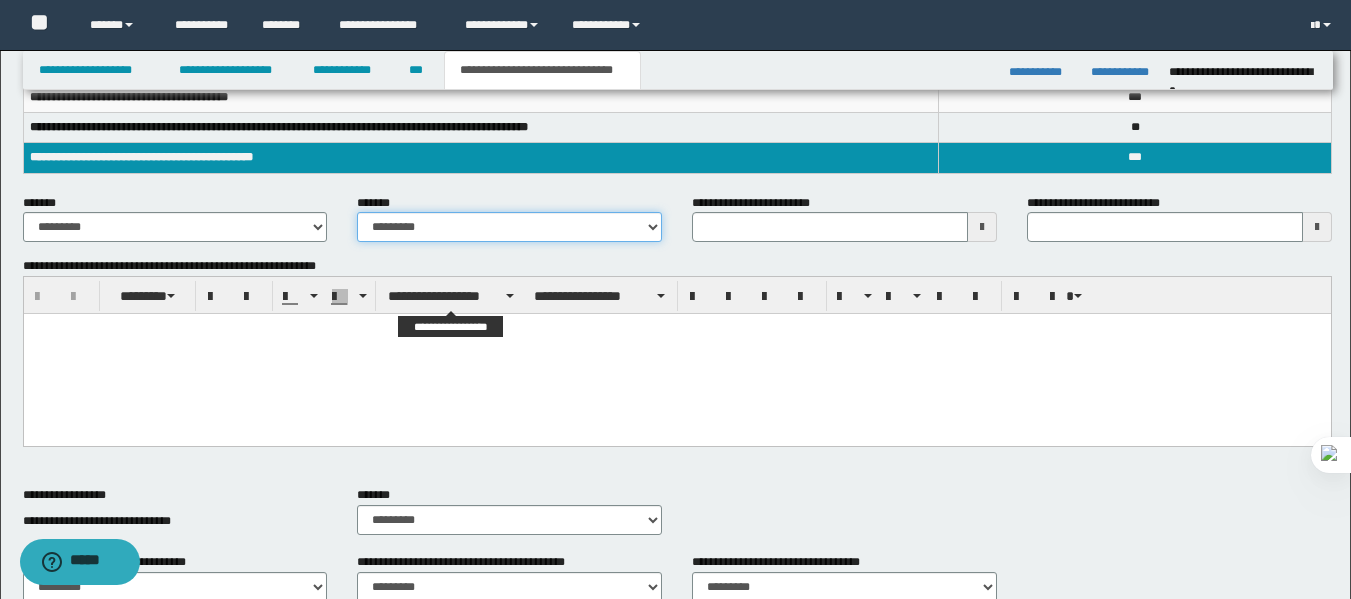 type 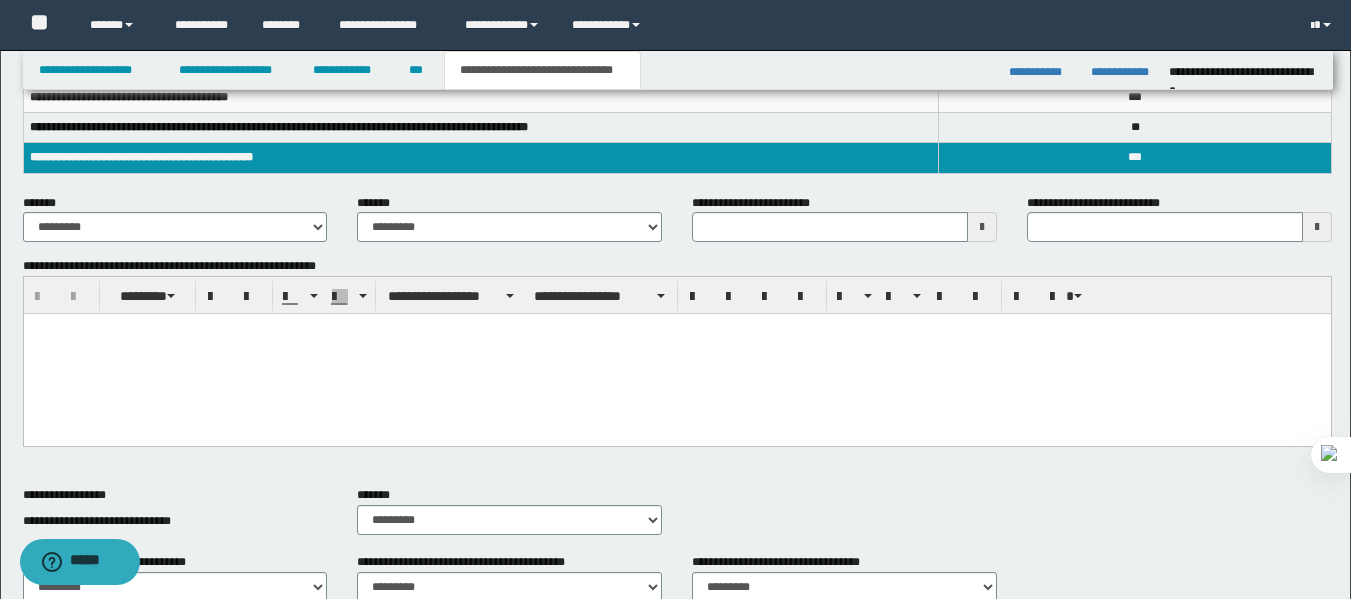 click at bounding box center (982, 227) 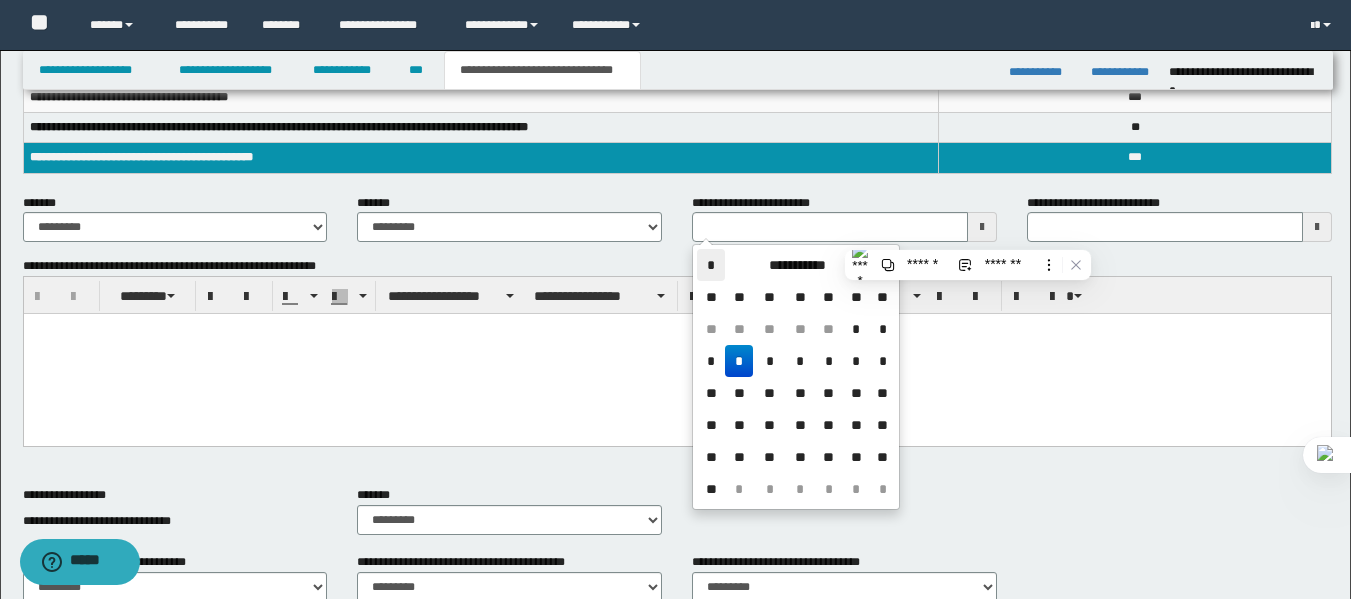 click on "*" at bounding box center (711, 265) 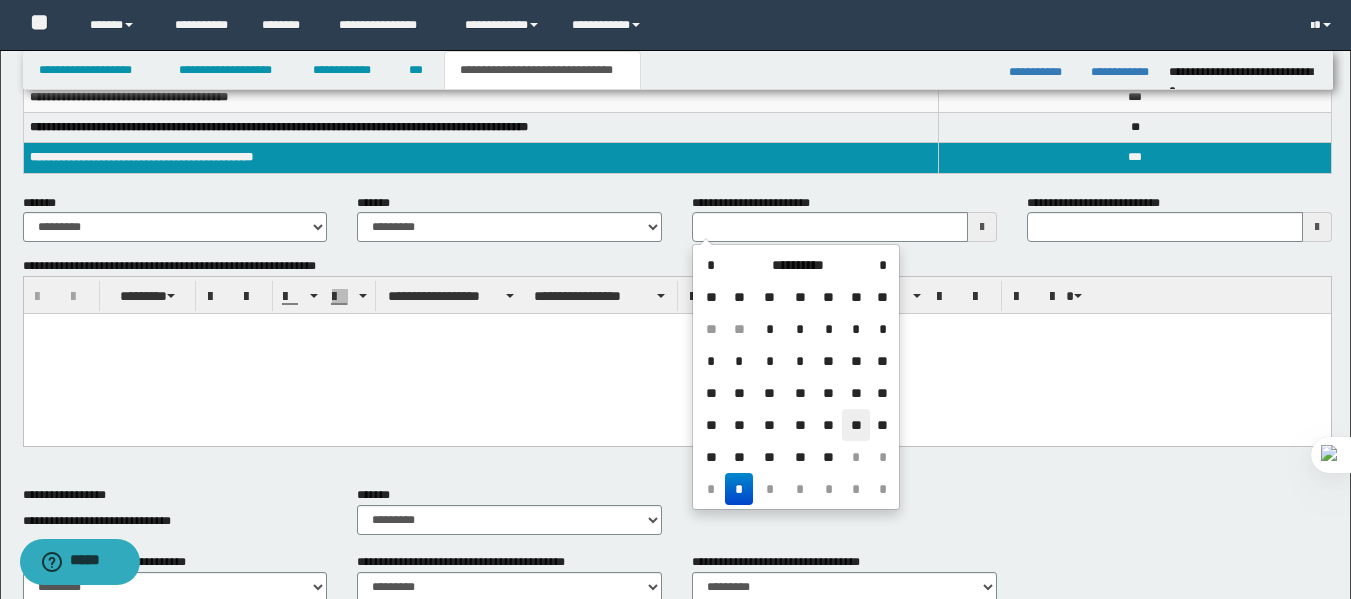 drag, startPoint x: 859, startPoint y: 429, endPoint x: 861, endPoint y: 26, distance: 403.00497 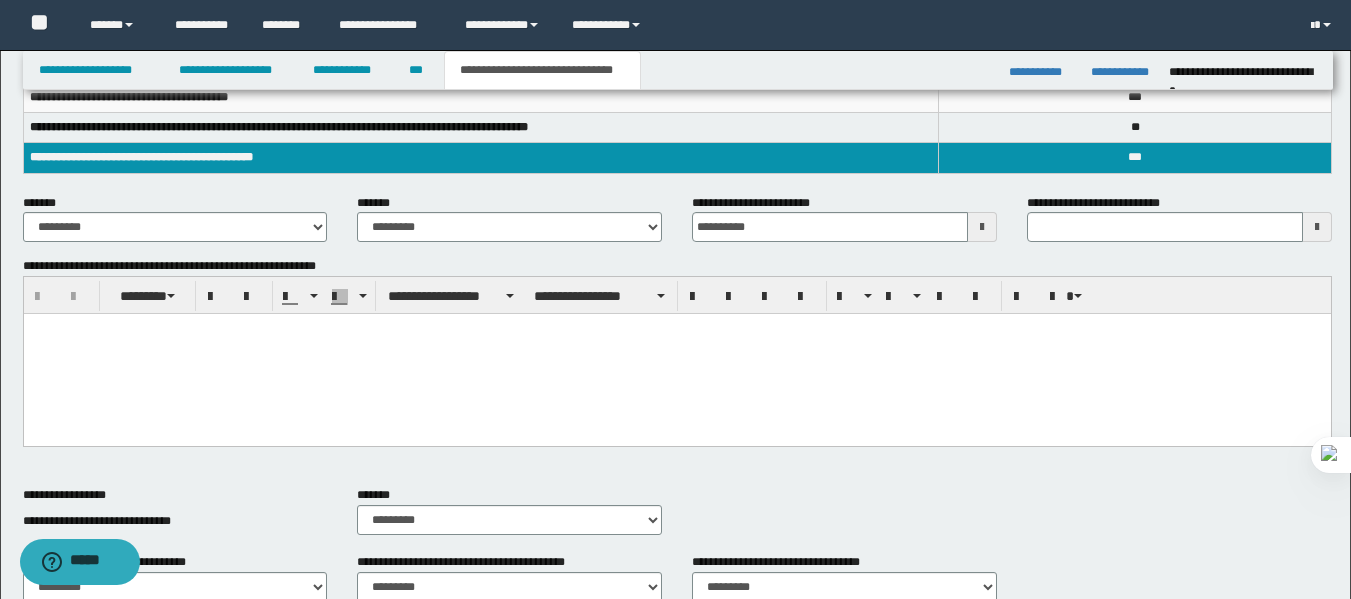 click on "**********" at bounding box center (844, 218) 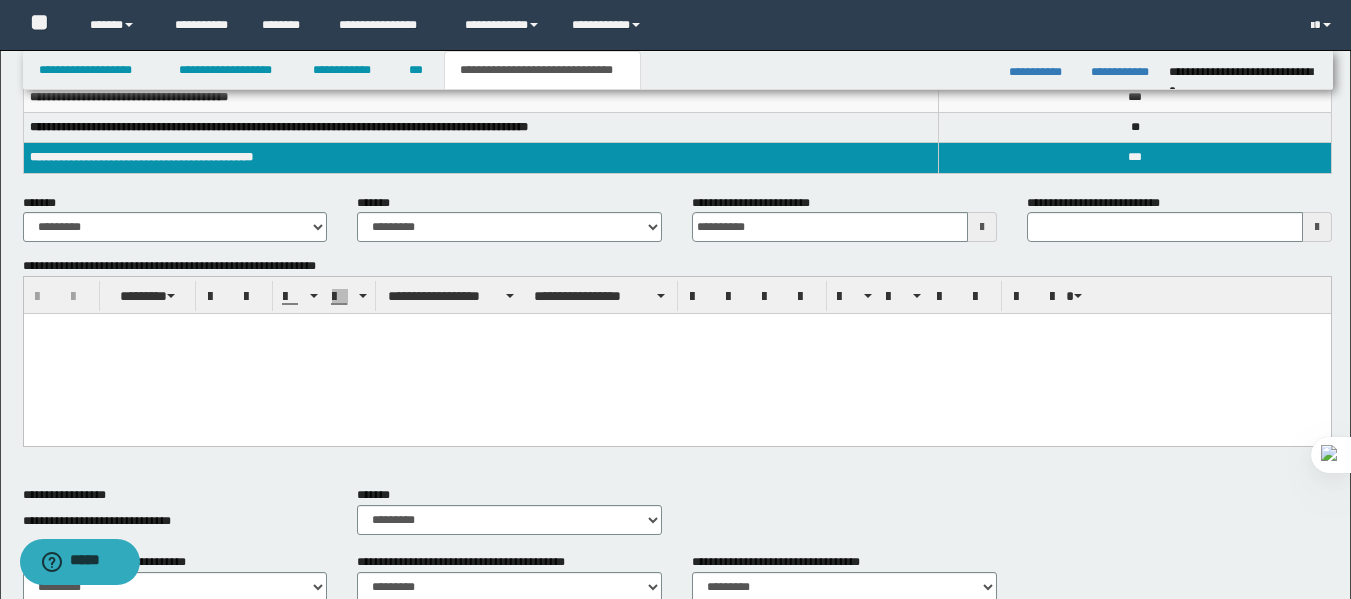 click at bounding box center (1317, 227) 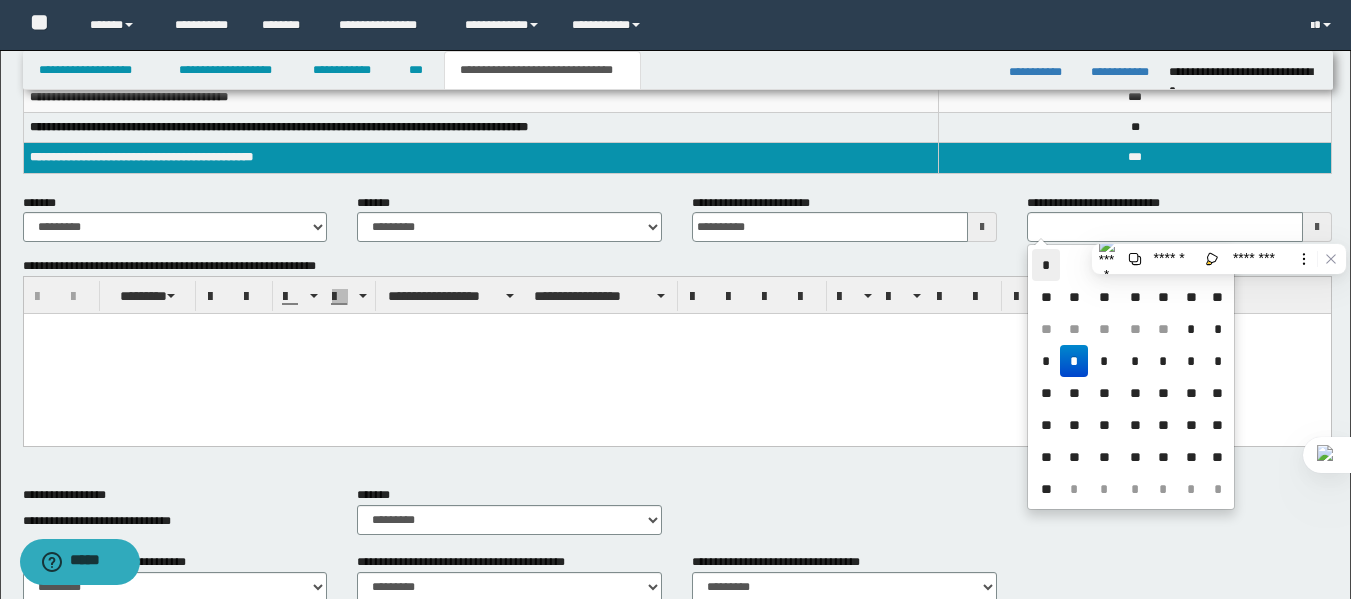 click on "*" at bounding box center [1046, 265] 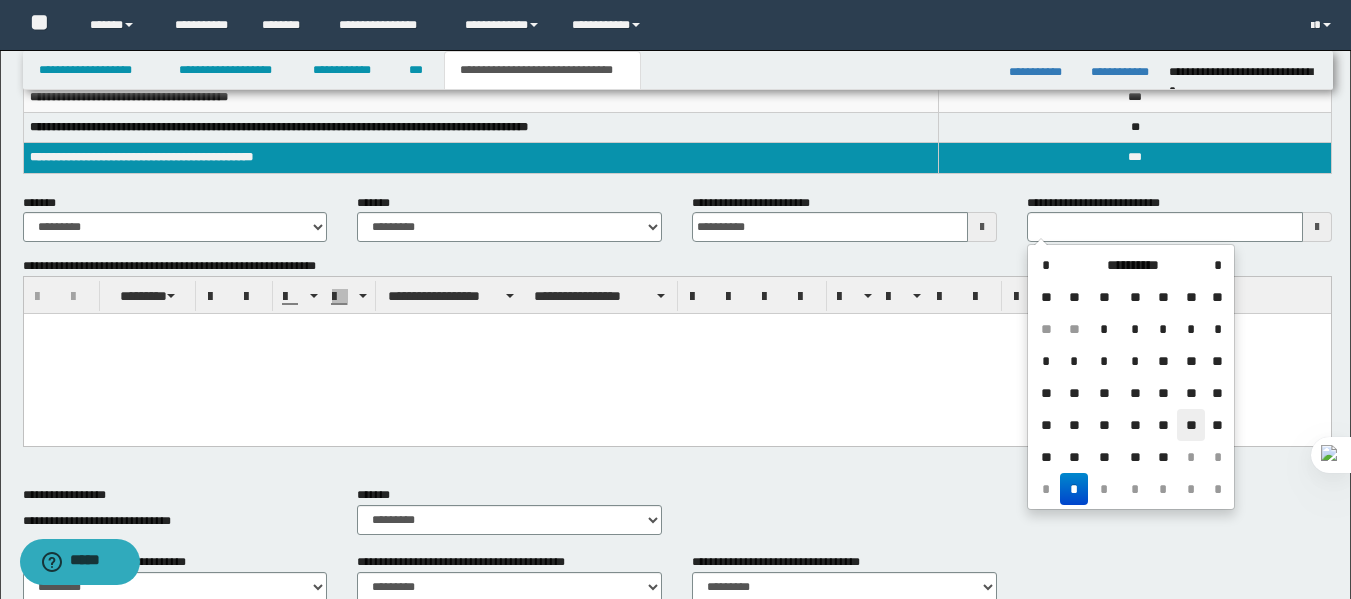 click on "**" at bounding box center (1191, 425) 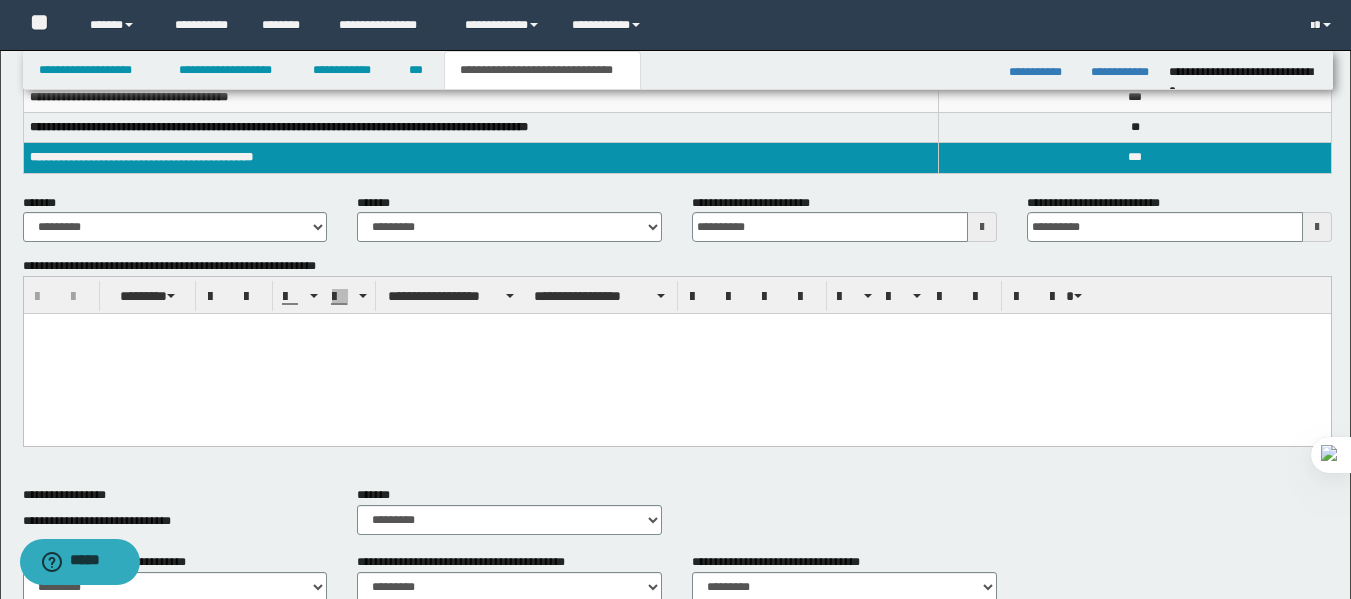 click at bounding box center [676, 354] 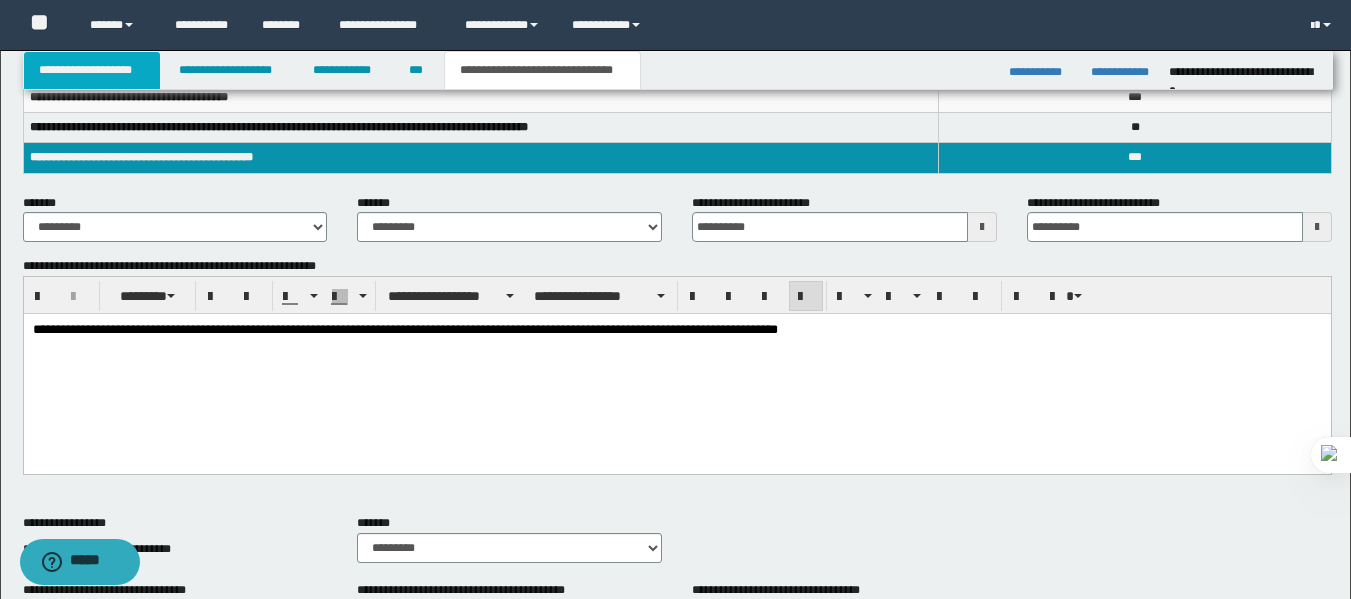 click on "**********" at bounding box center [92, 70] 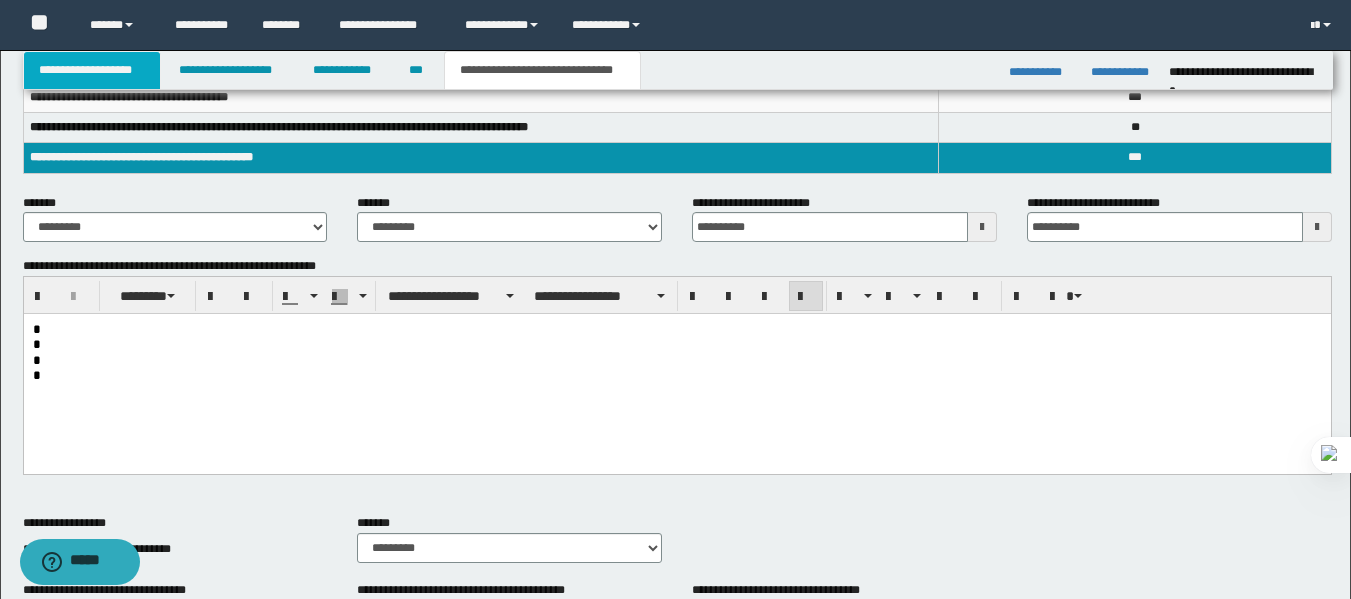 scroll, scrollTop: 127, scrollLeft: 0, axis: vertical 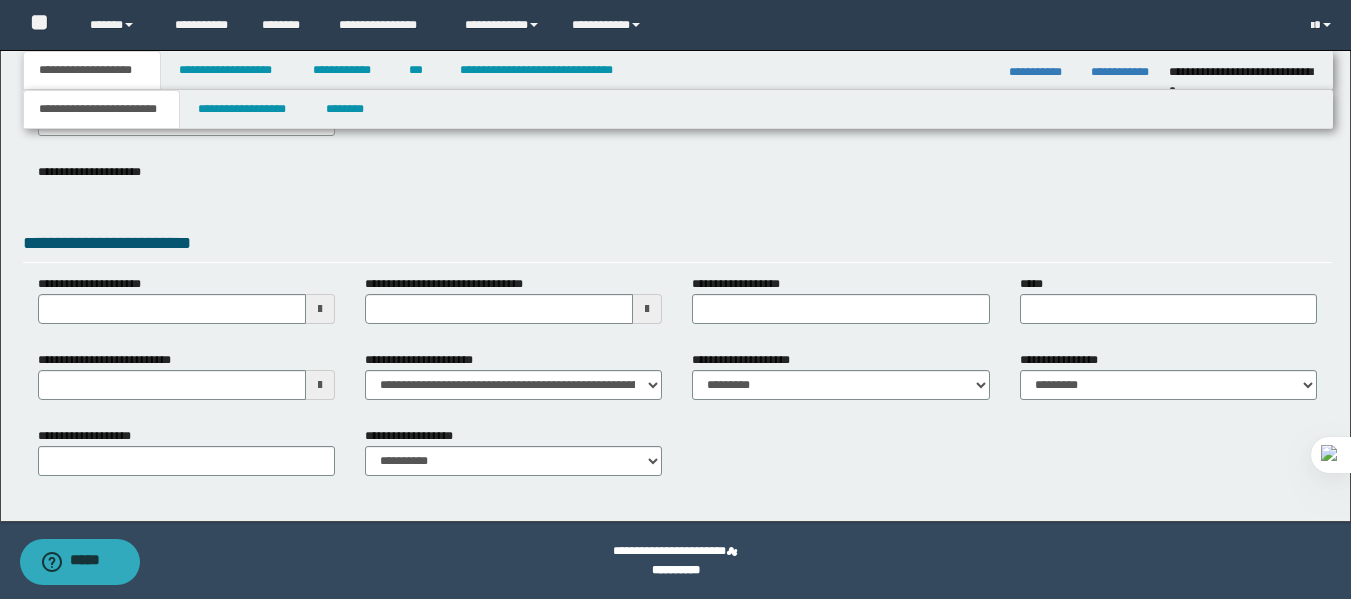 click at bounding box center (647, 309) 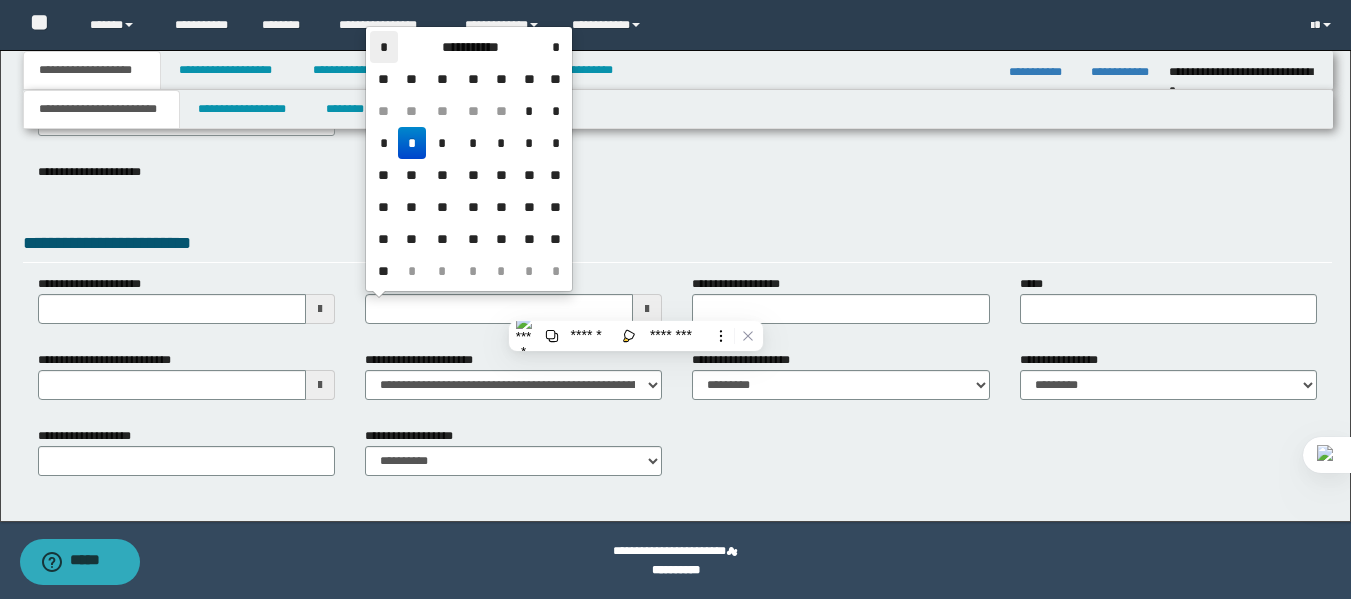 click on "*" at bounding box center [384, 47] 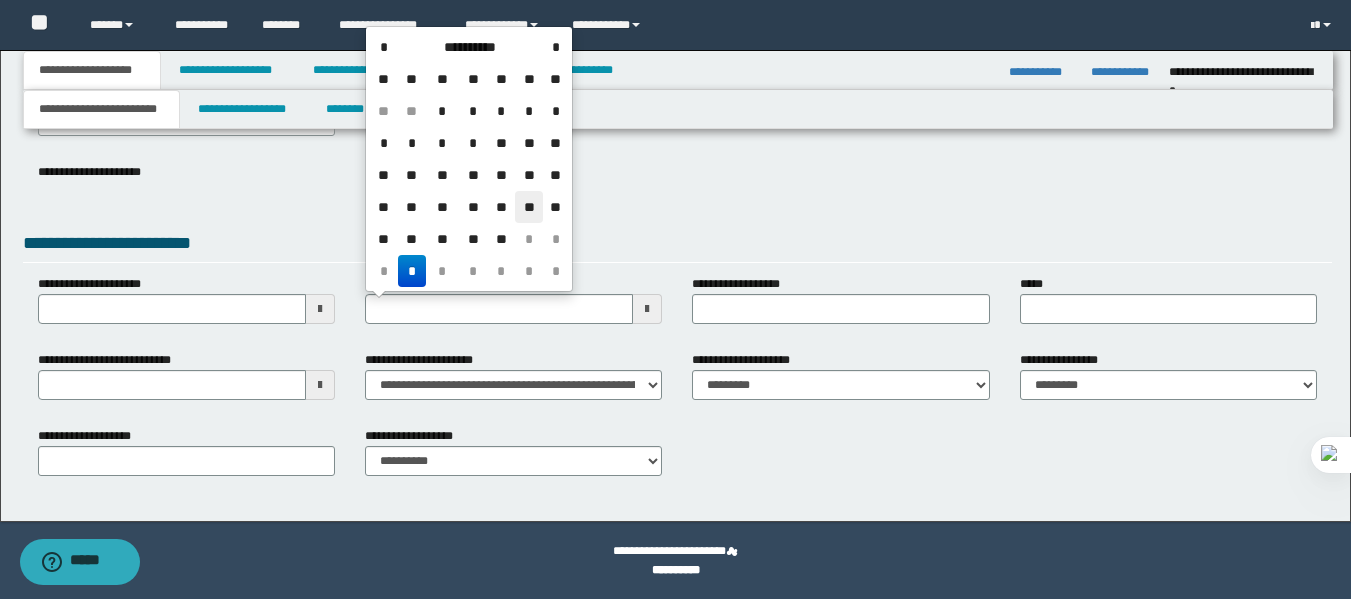 click on "**" at bounding box center [529, 207] 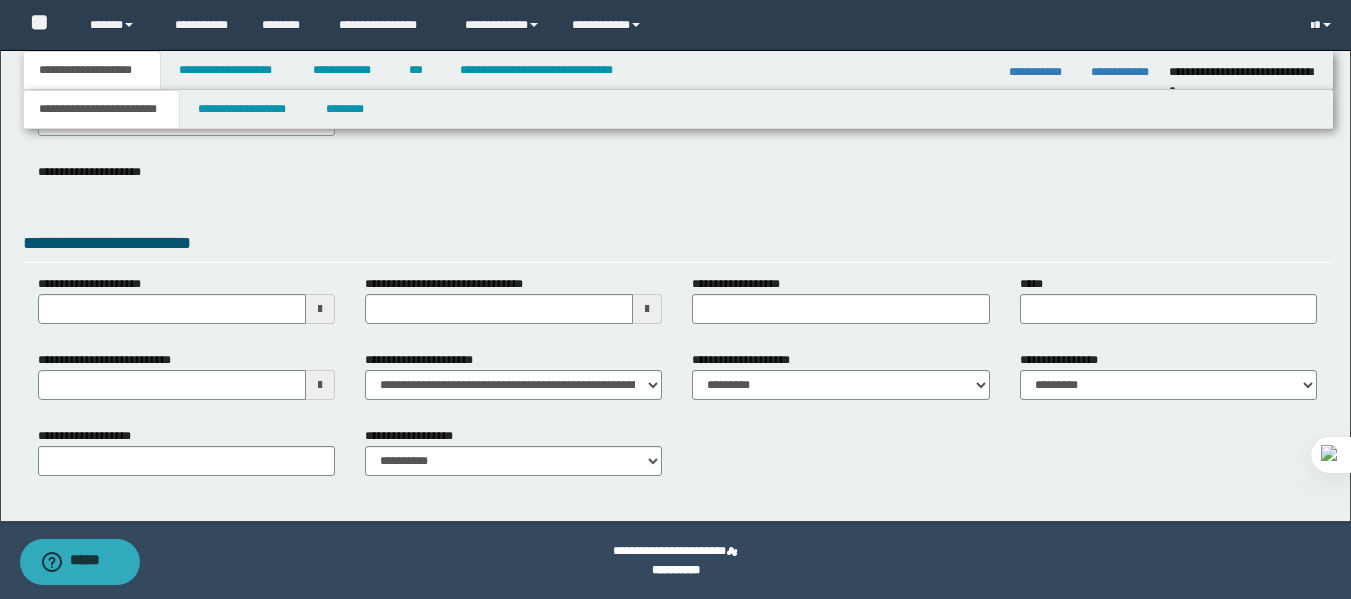 click on "**********" at bounding box center [677, 187] 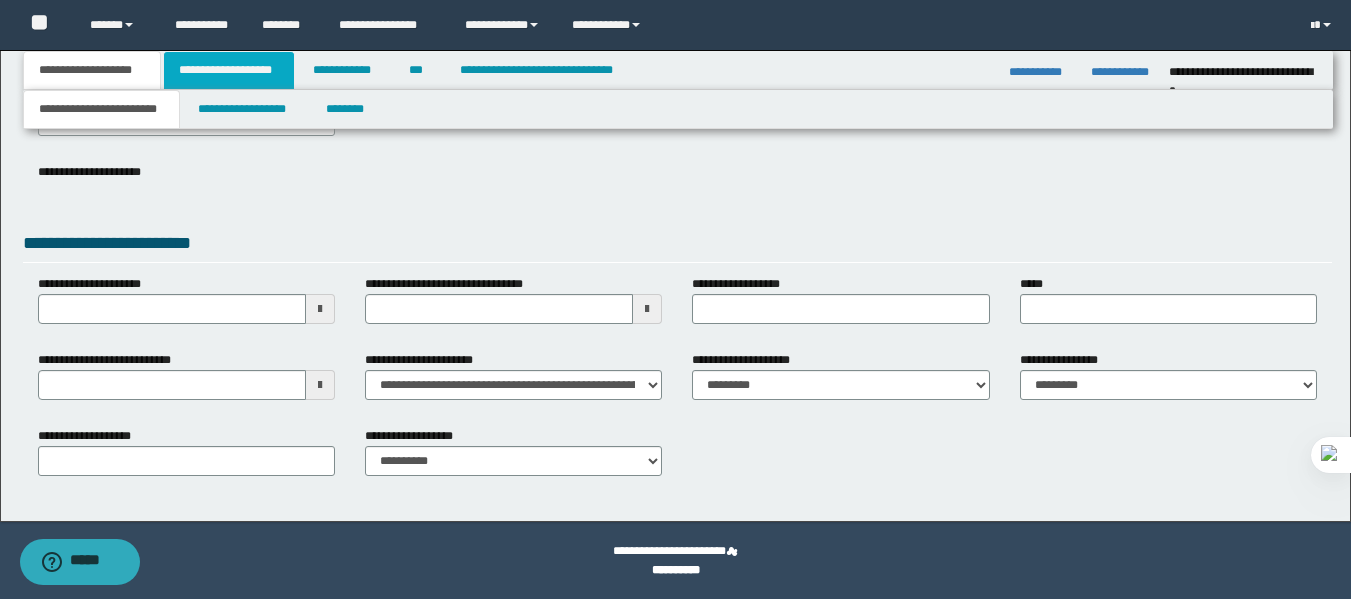 click on "**********" at bounding box center [229, 70] 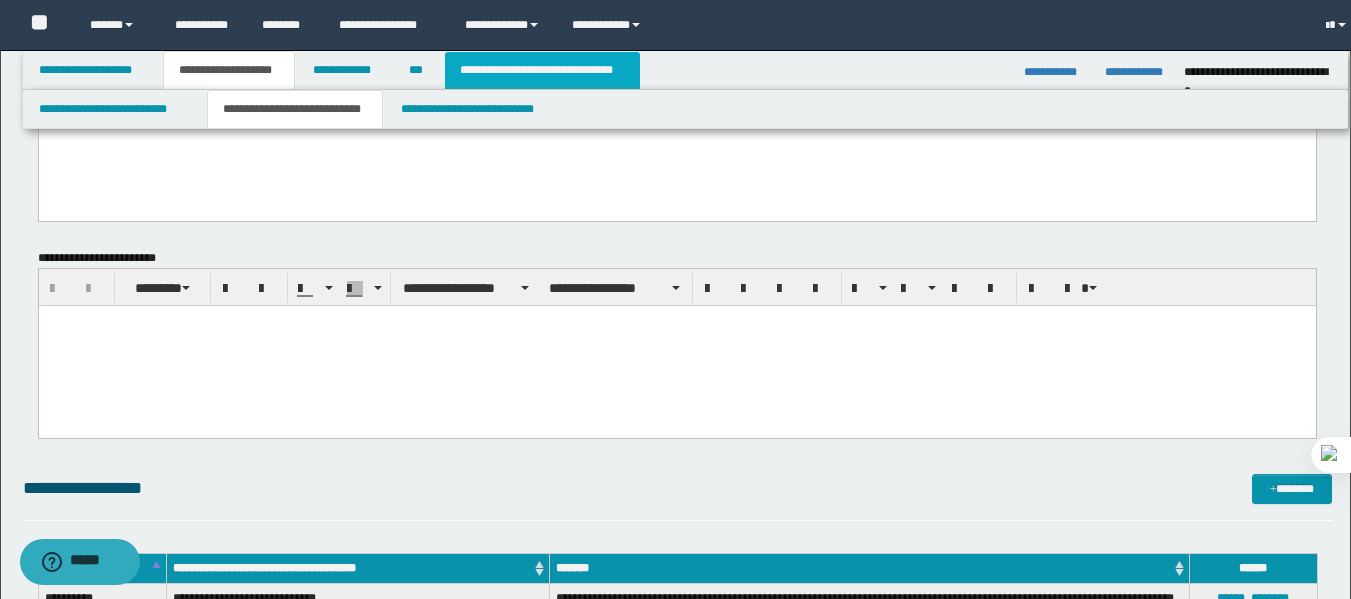 click on "**********" at bounding box center (542, 70) 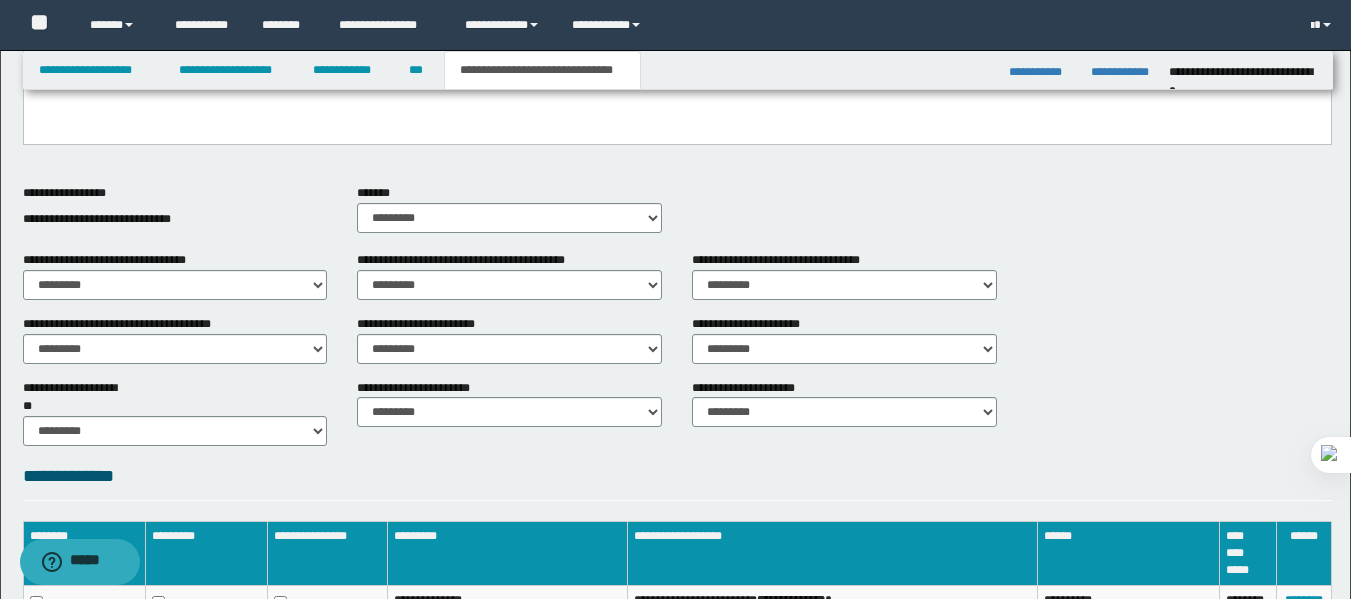 scroll, scrollTop: 865, scrollLeft: 0, axis: vertical 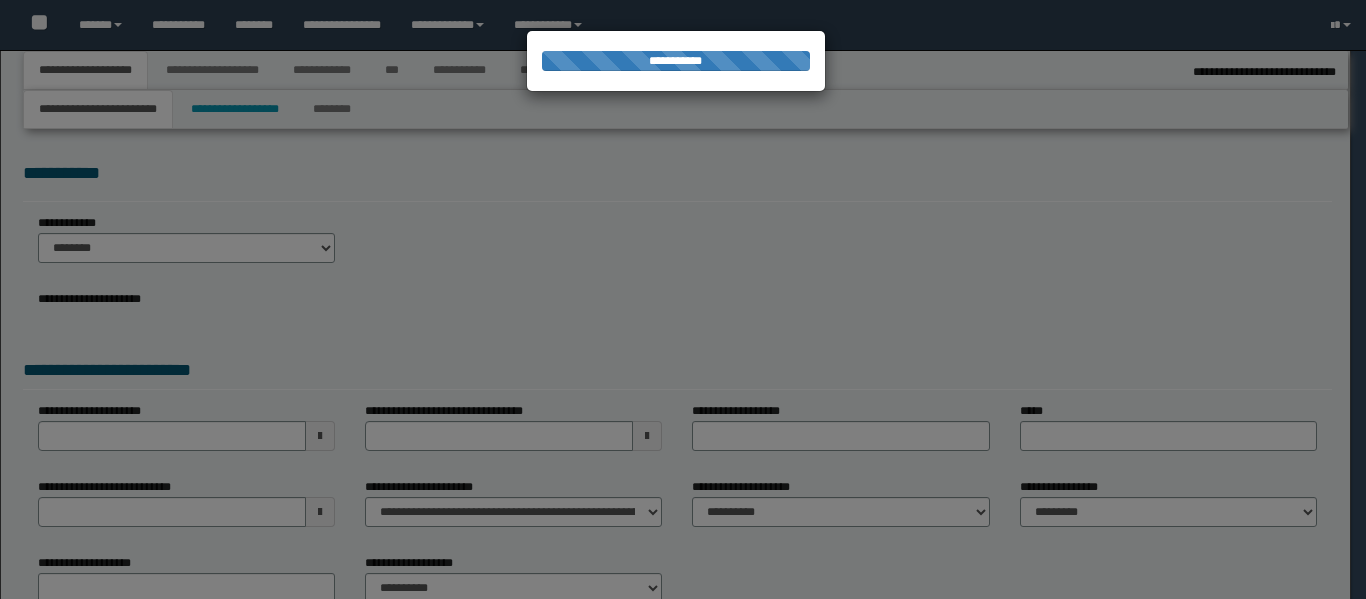 select on "*" 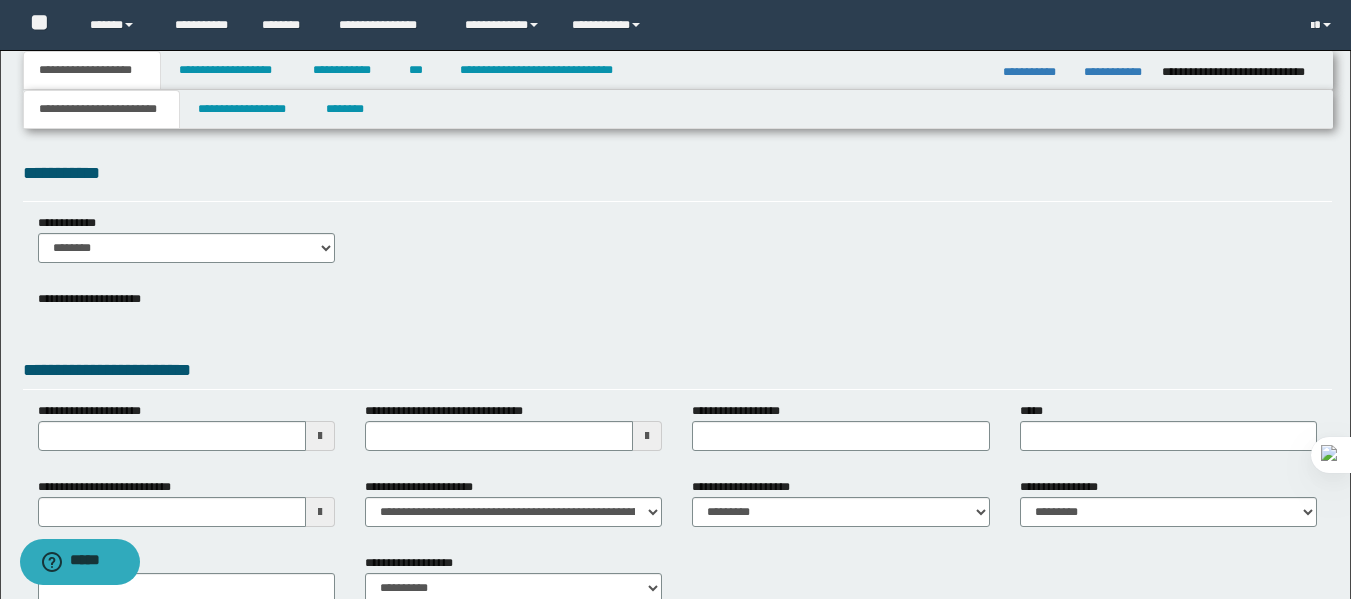 scroll, scrollTop: 0, scrollLeft: 0, axis: both 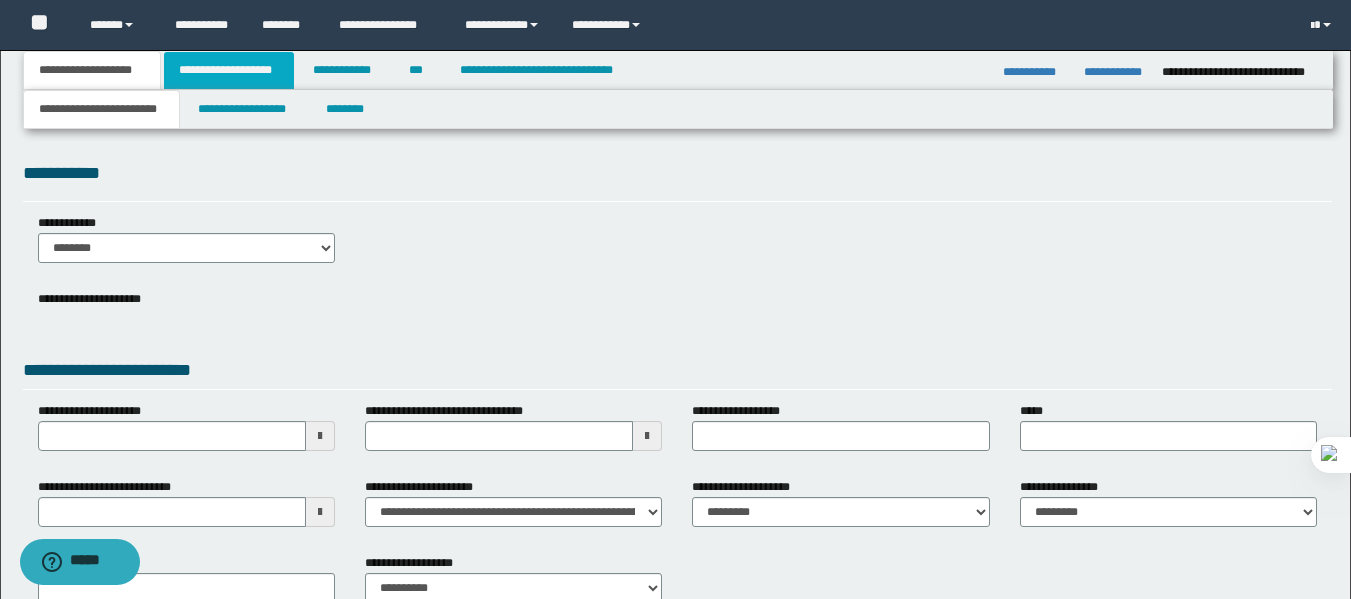 click on "**********" at bounding box center [229, 70] 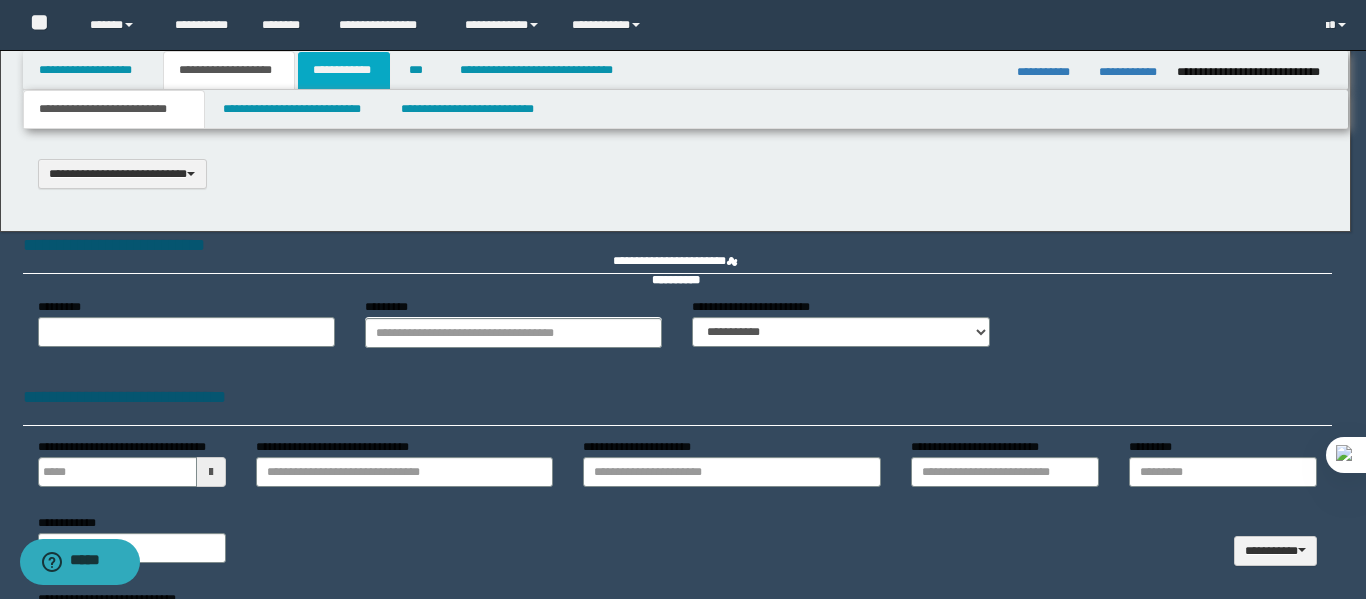 select on "*" 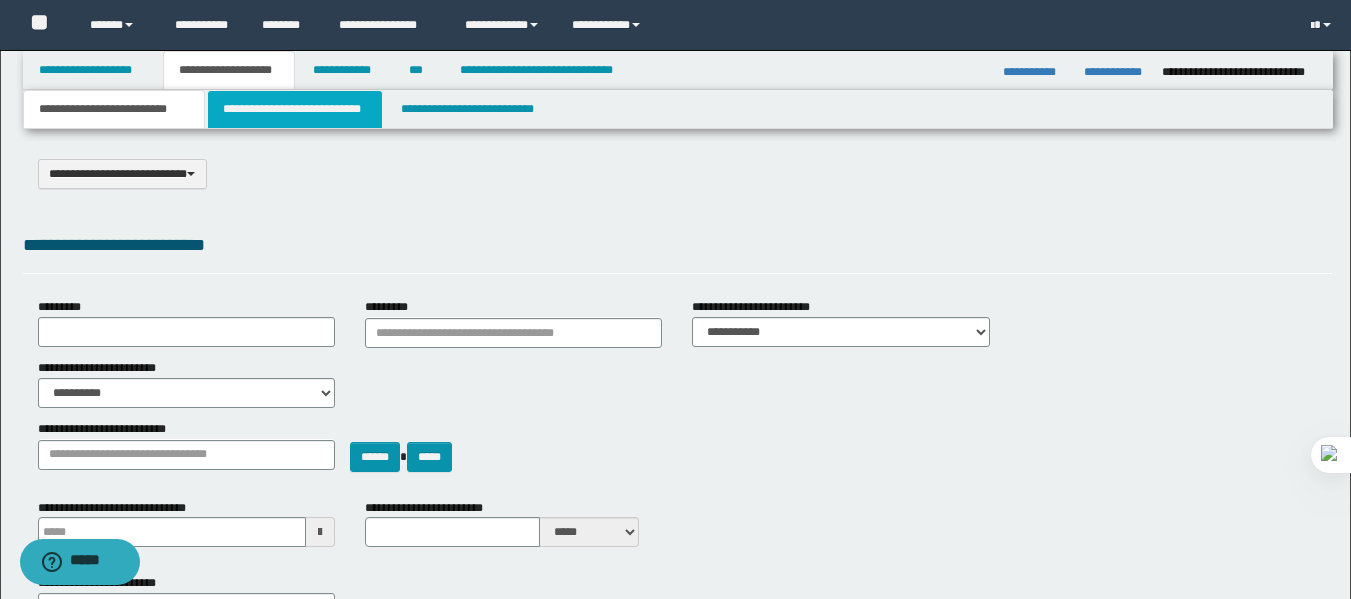 scroll, scrollTop: 0, scrollLeft: 0, axis: both 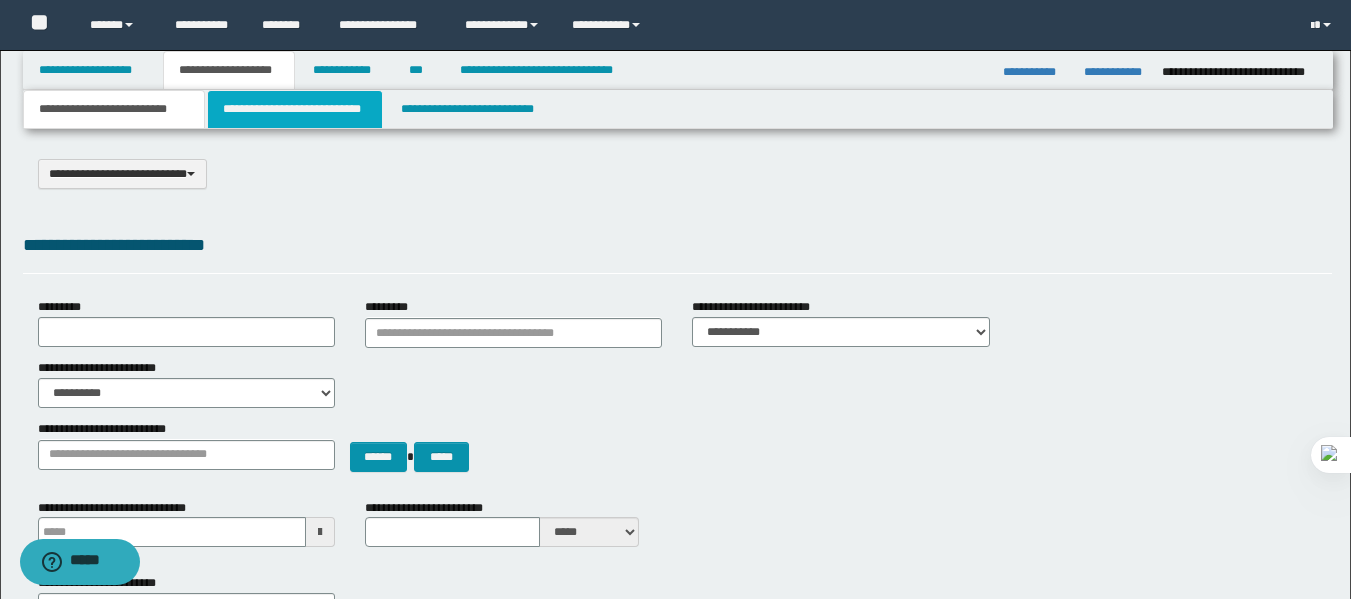 click on "**********" at bounding box center (295, 109) 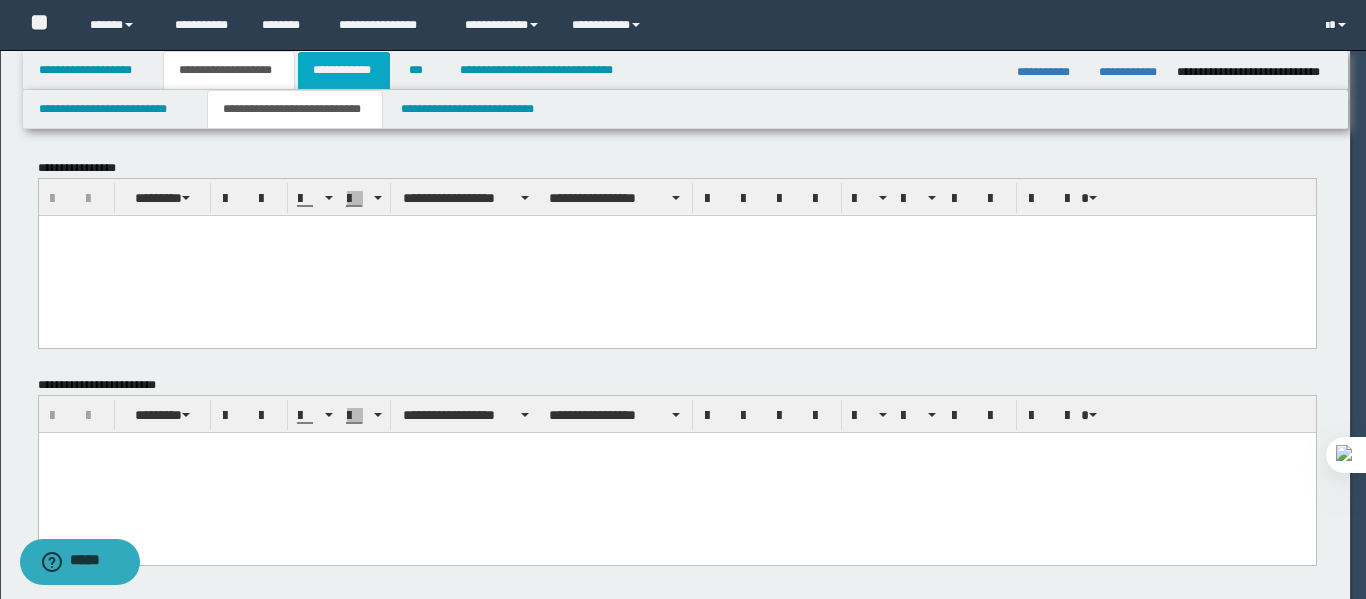 click on "**********" at bounding box center (344, 70) 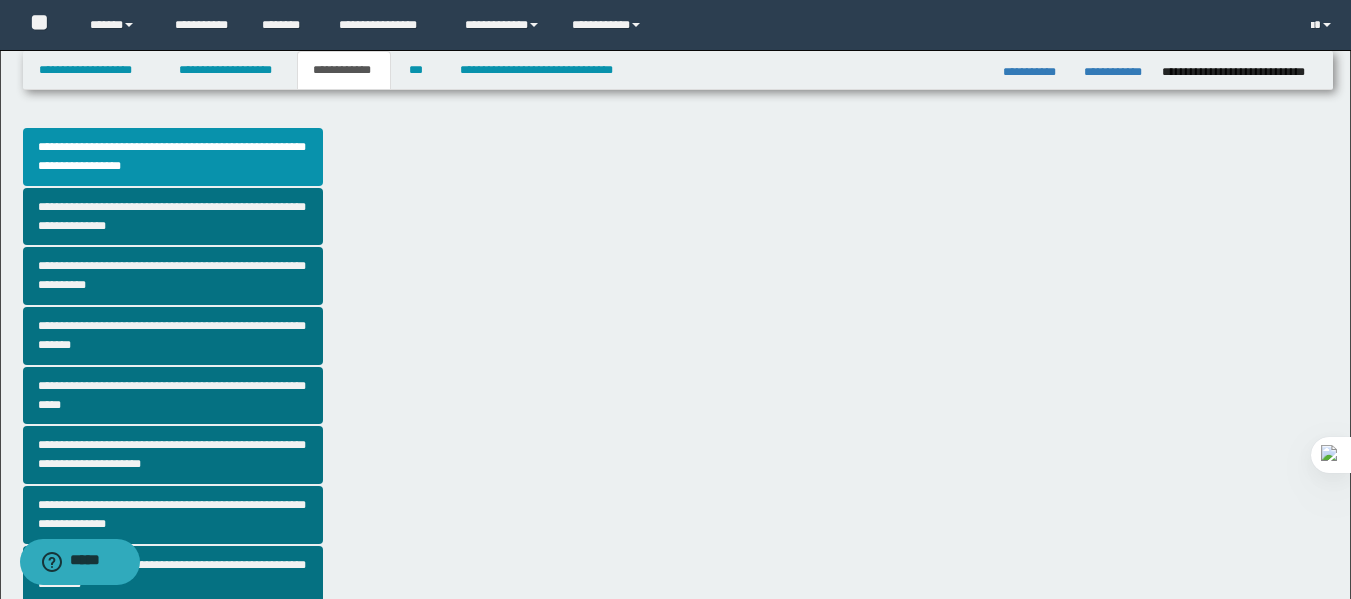 scroll, scrollTop: 0, scrollLeft: 0, axis: both 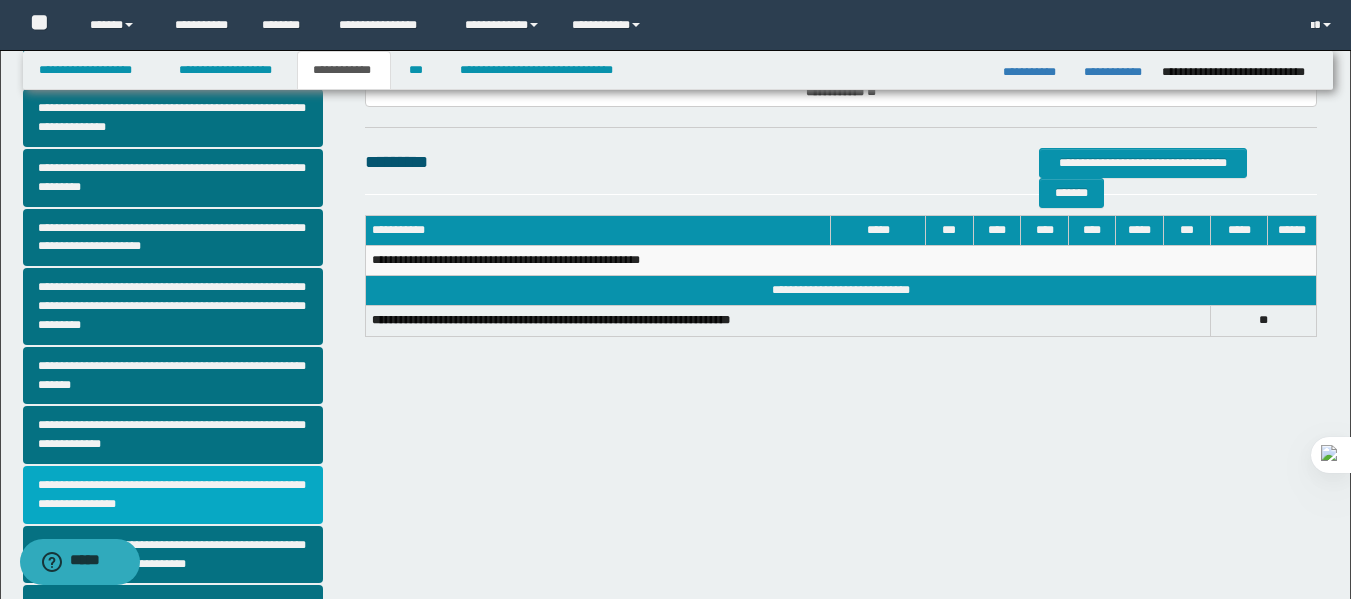 click on "**********" at bounding box center [173, 495] 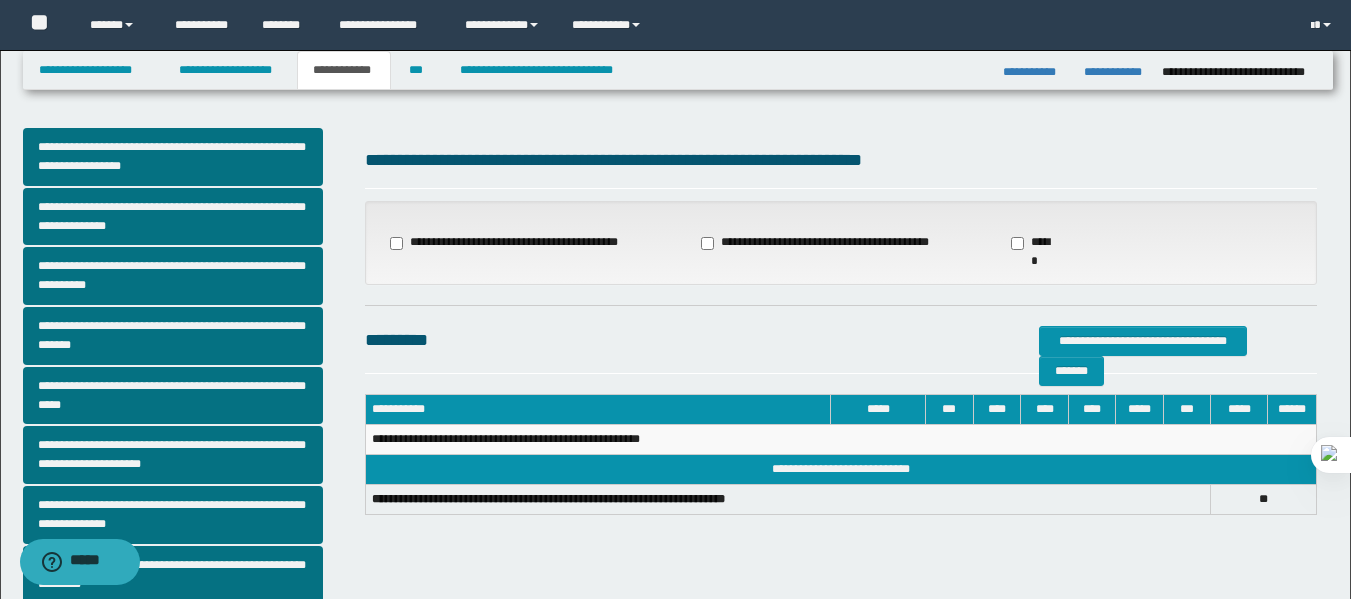 click on "**********" at bounding box center (508, 243) 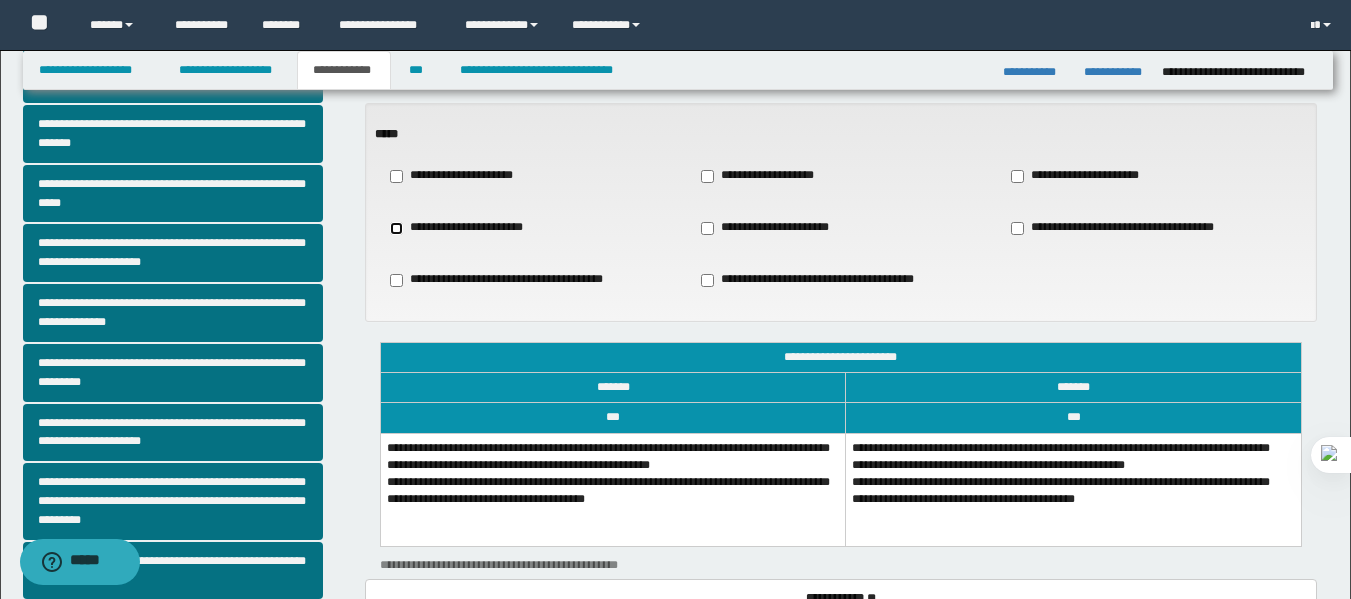scroll, scrollTop: 231, scrollLeft: 0, axis: vertical 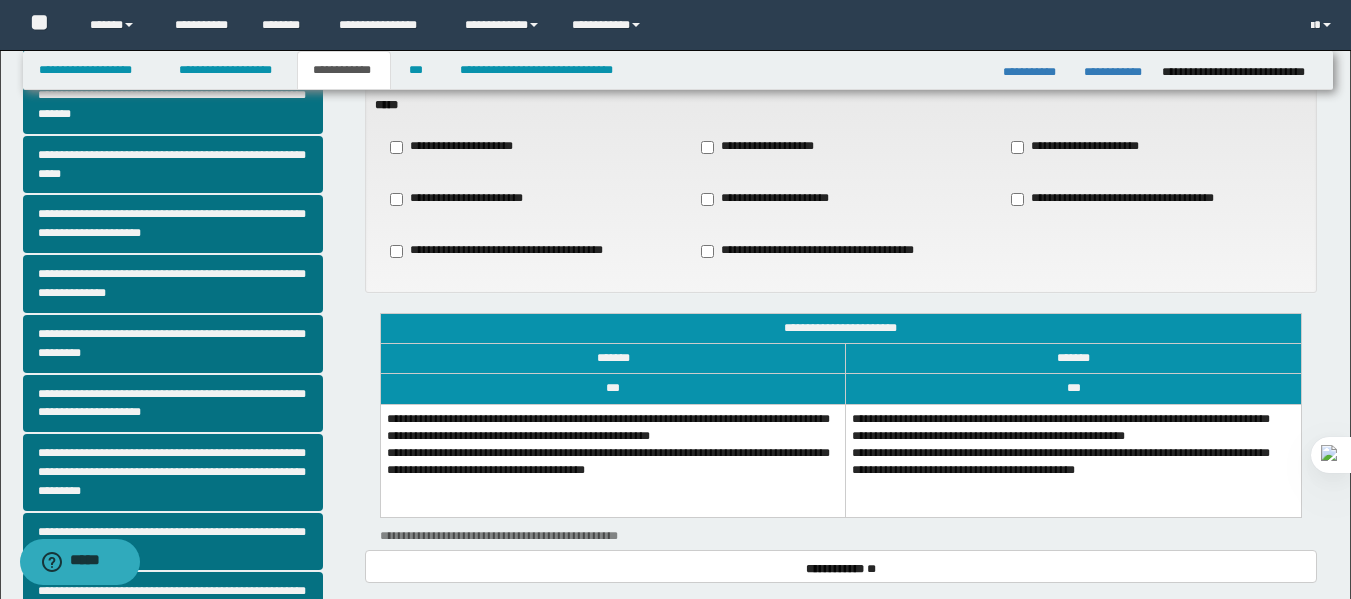 click on "**********" at bounding box center [612, 460] 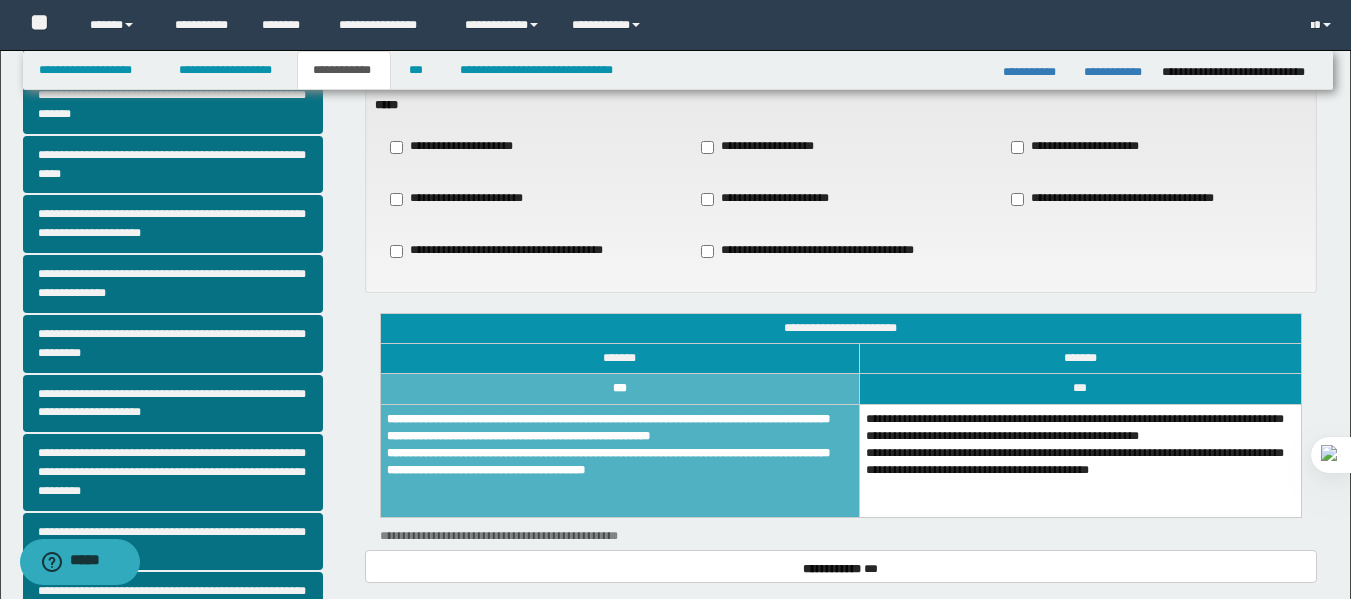 scroll, scrollTop: 0, scrollLeft: 0, axis: both 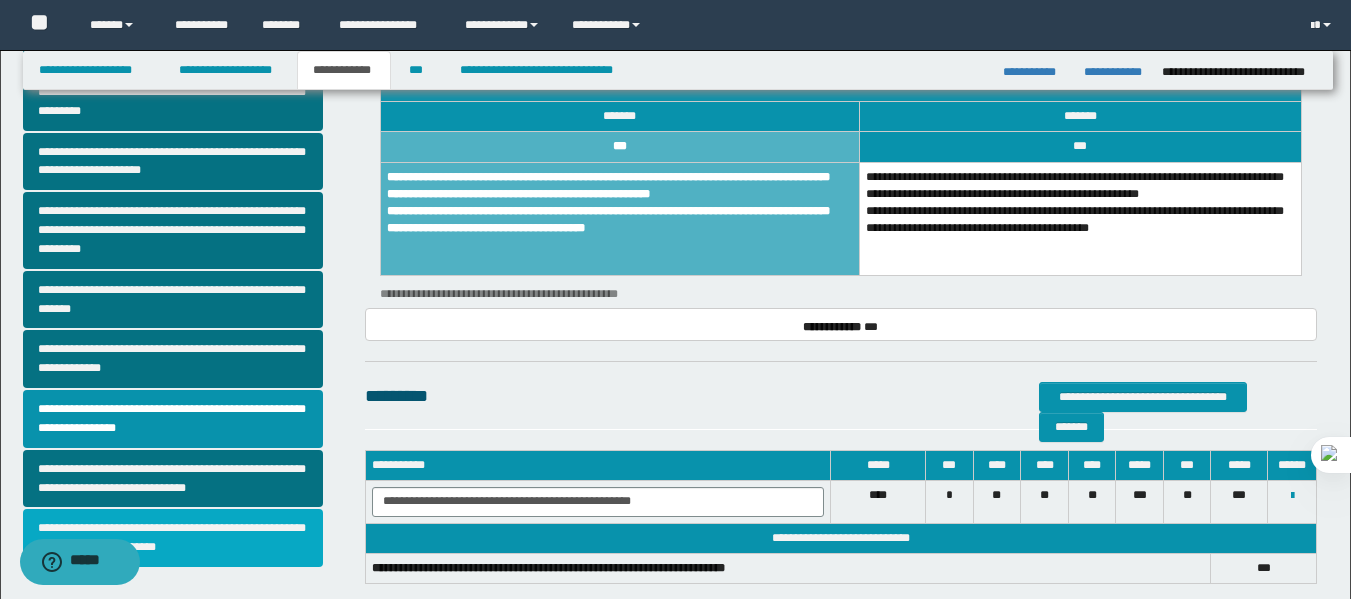 click on "**********" at bounding box center (173, 538) 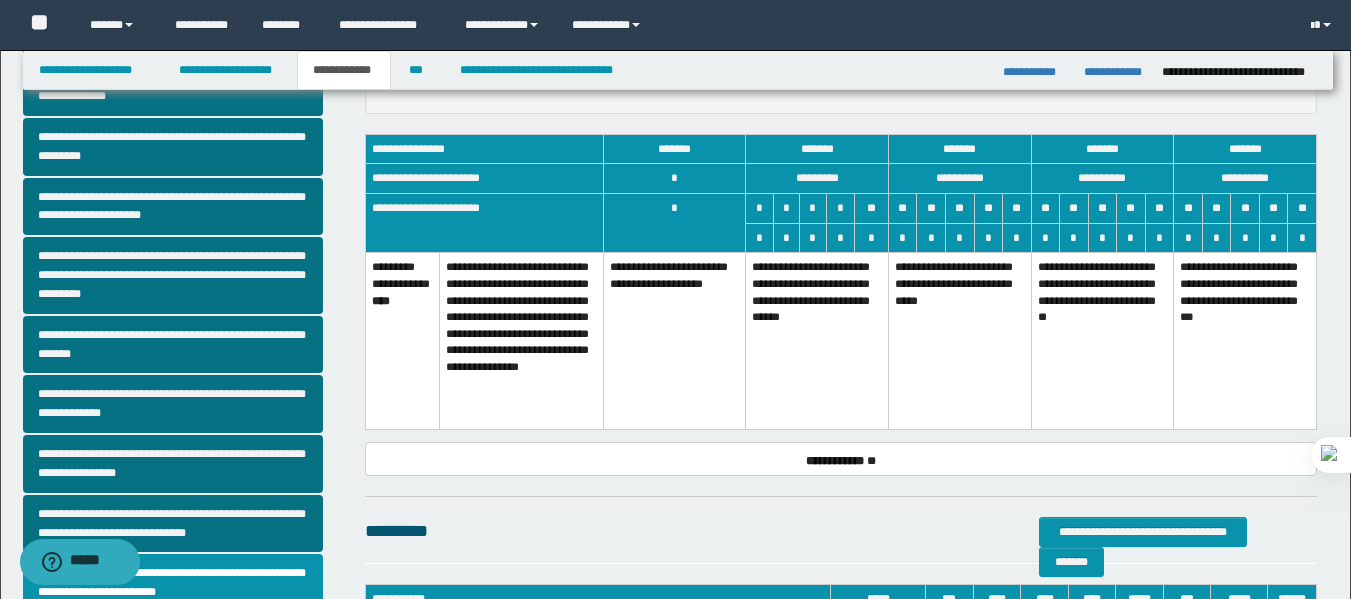 scroll, scrollTop: 433, scrollLeft: 0, axis: vertical 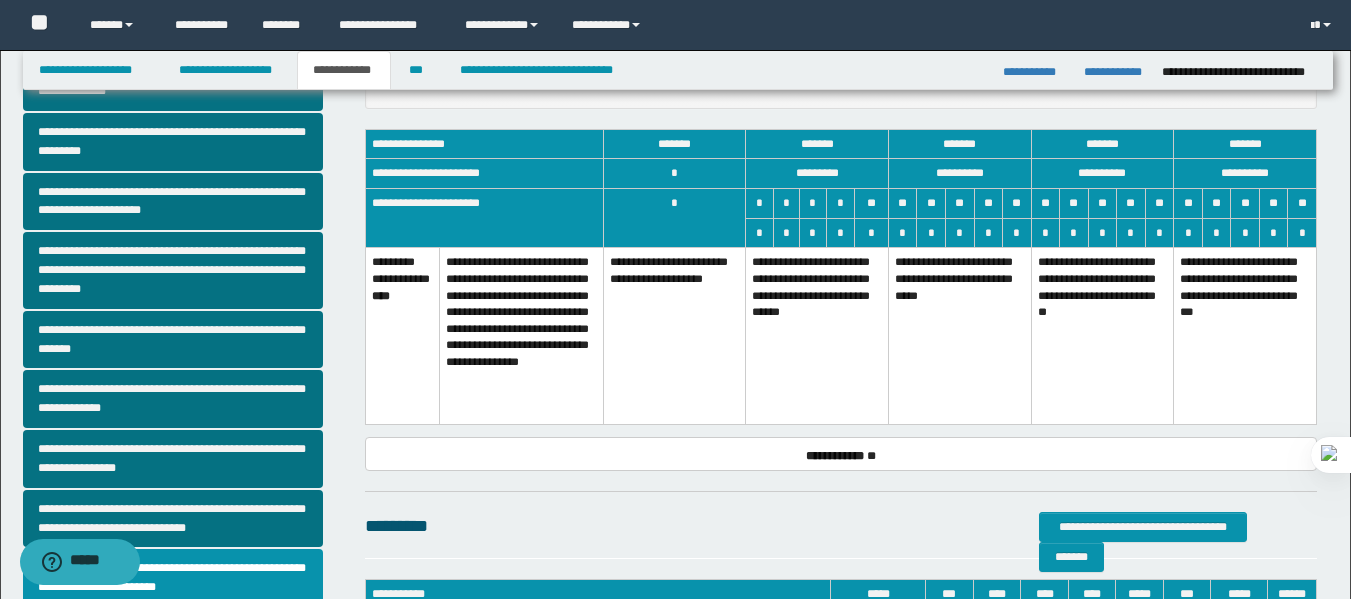 click on "**********" at bounding box center [817, 336] 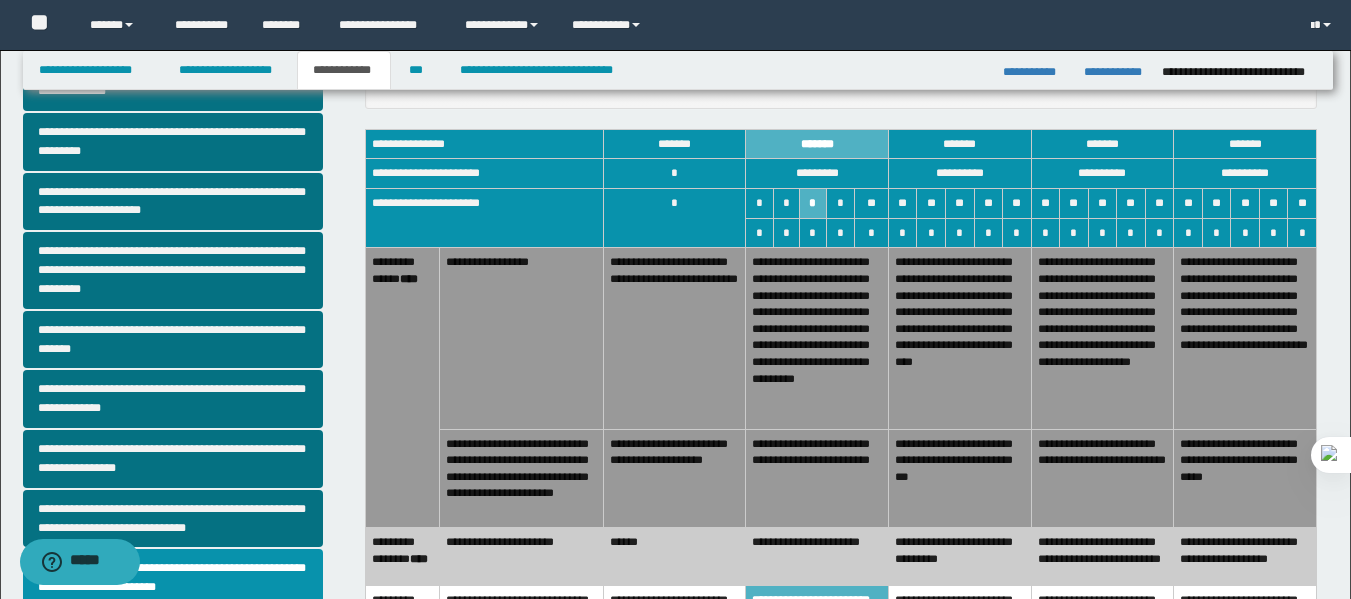 click on "**********" at bounding box center (817, 338) 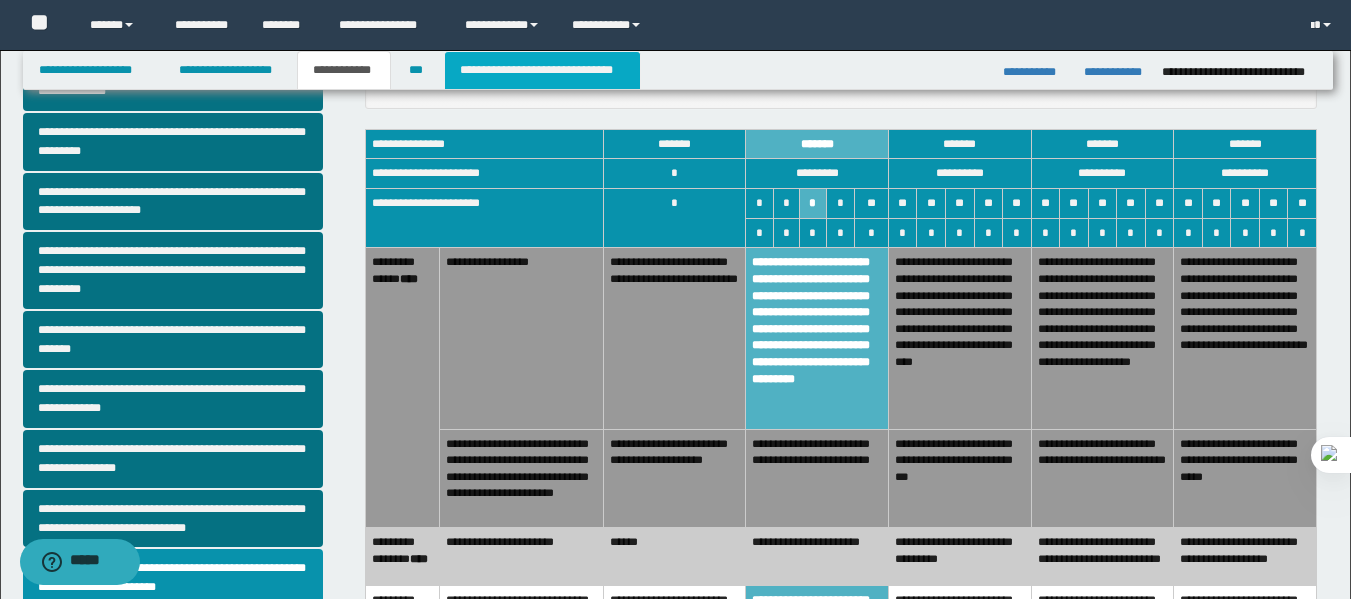 click on "**********" at bounding box center [542, 70] 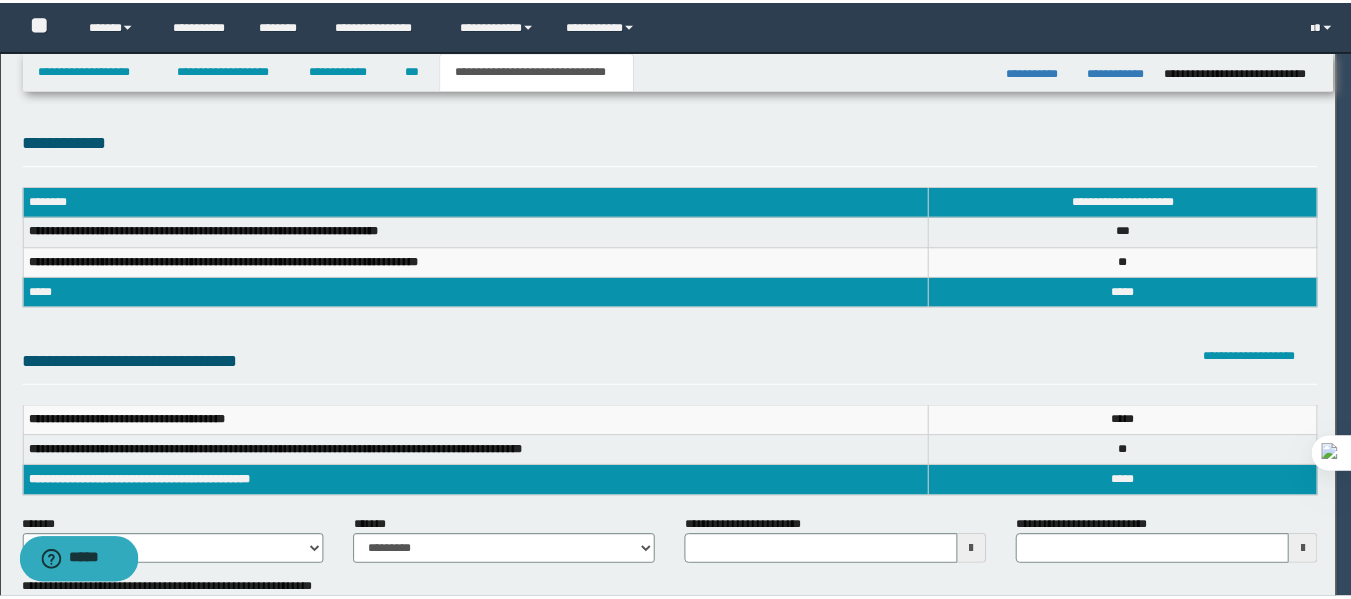 scroll, scrollTop: 0, scrollLeft: 0, axis: both 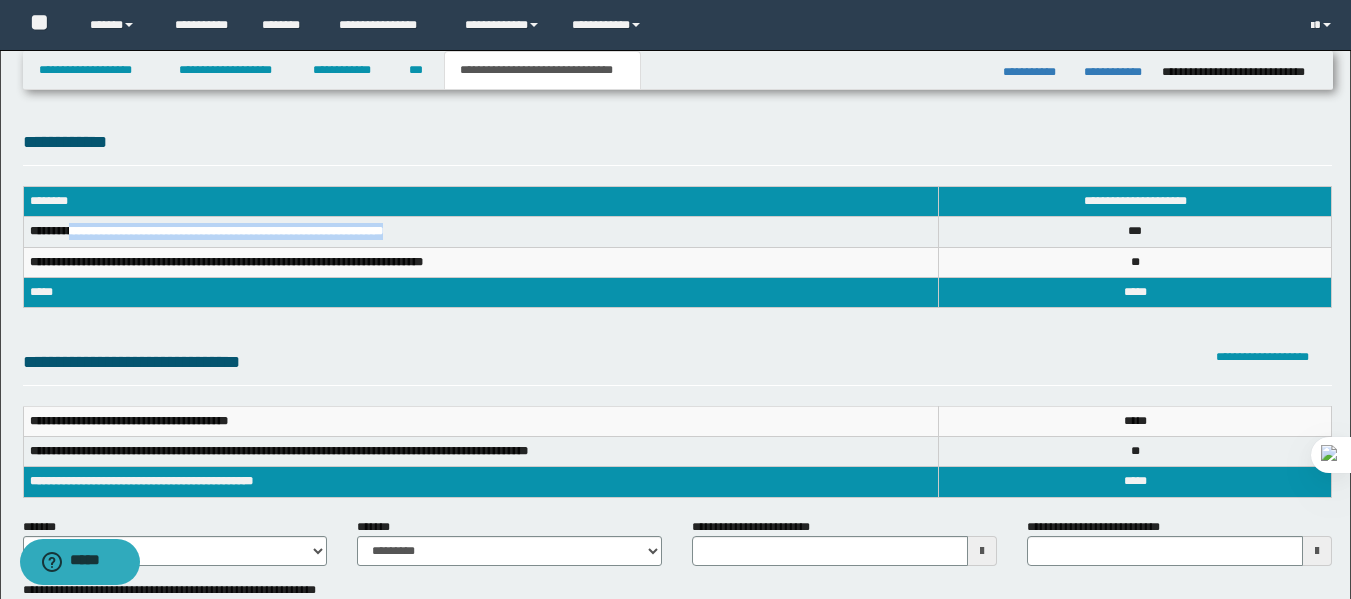 drag, startPoint x: 74, startPoint y: 238, endPoint x: 886, endPoint y: 235, distance: 812.00555 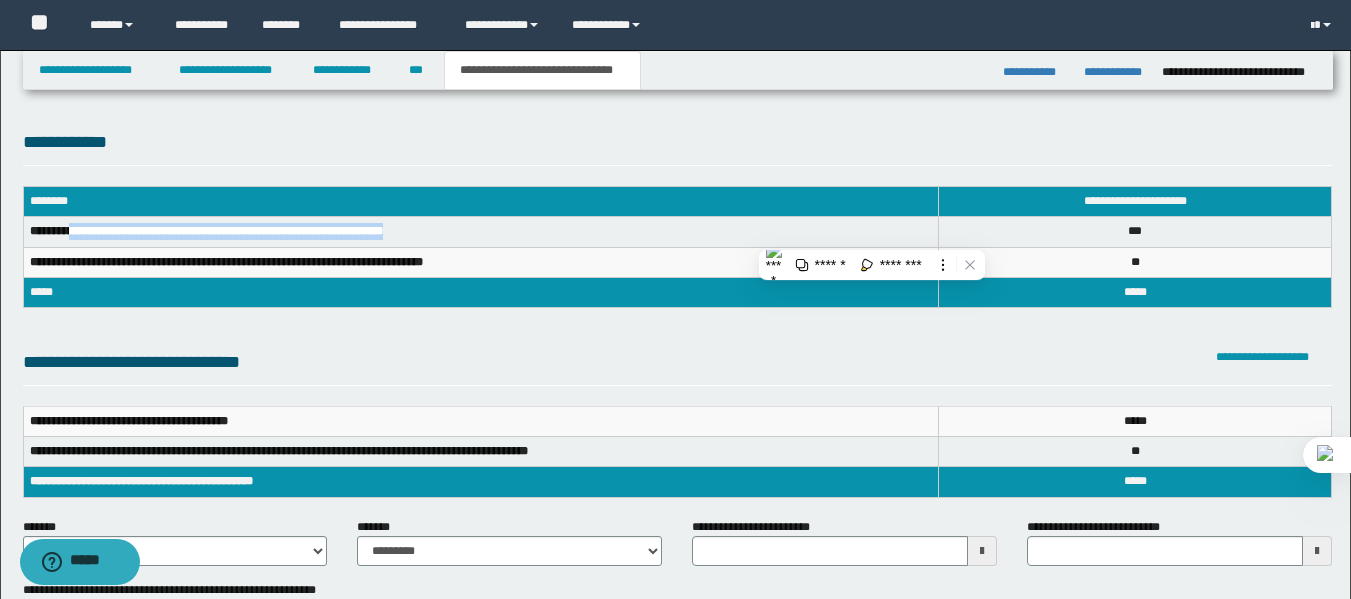 click on "**********" at bounding box center (481, 232) 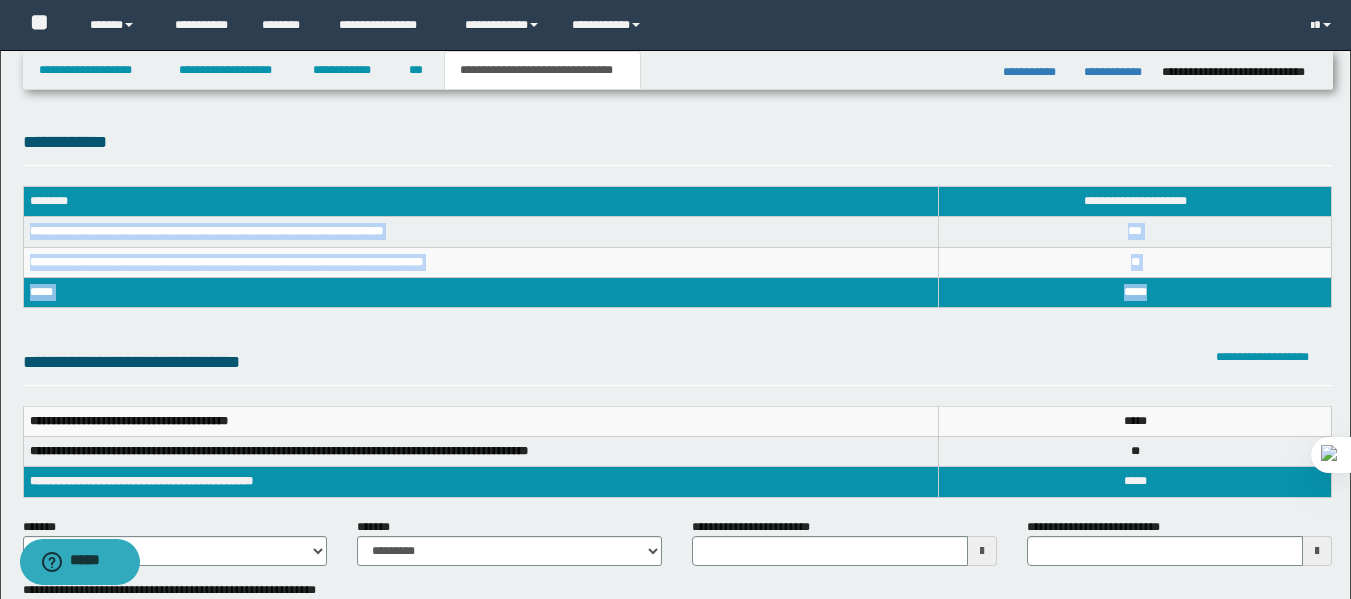 drag, startPoint x: 32, startPoint y: 227, endPoint x: 1152, endPoint y: 302, distance: 1122.5083 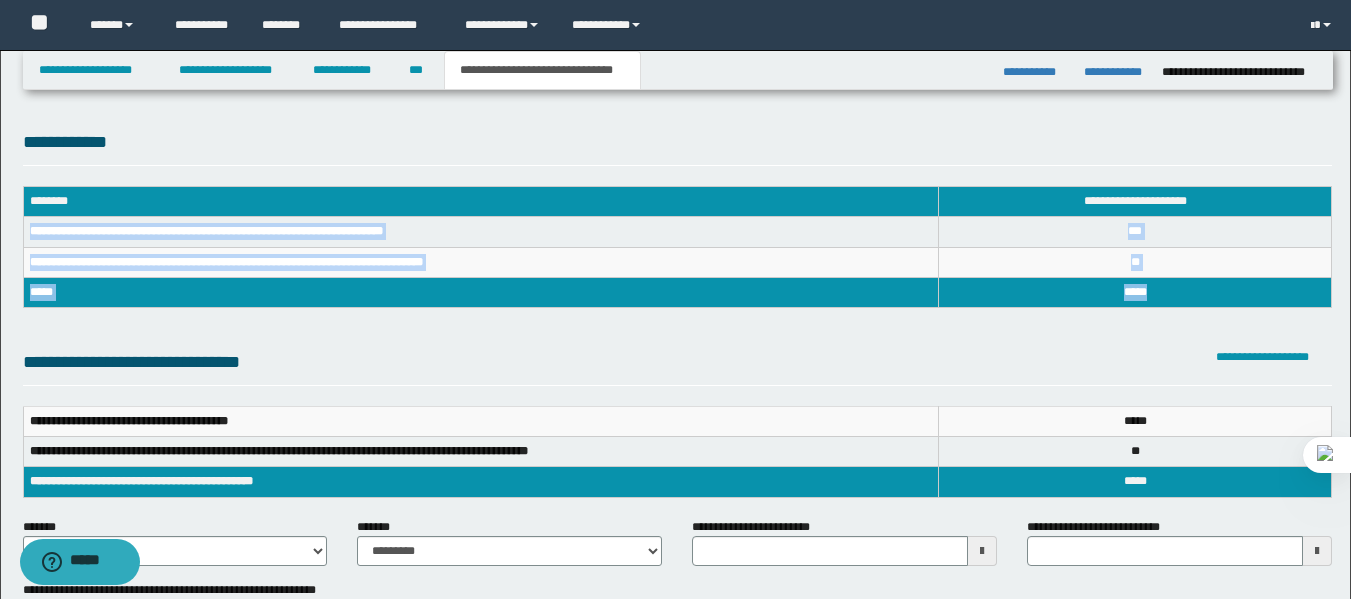 copy on "**********" 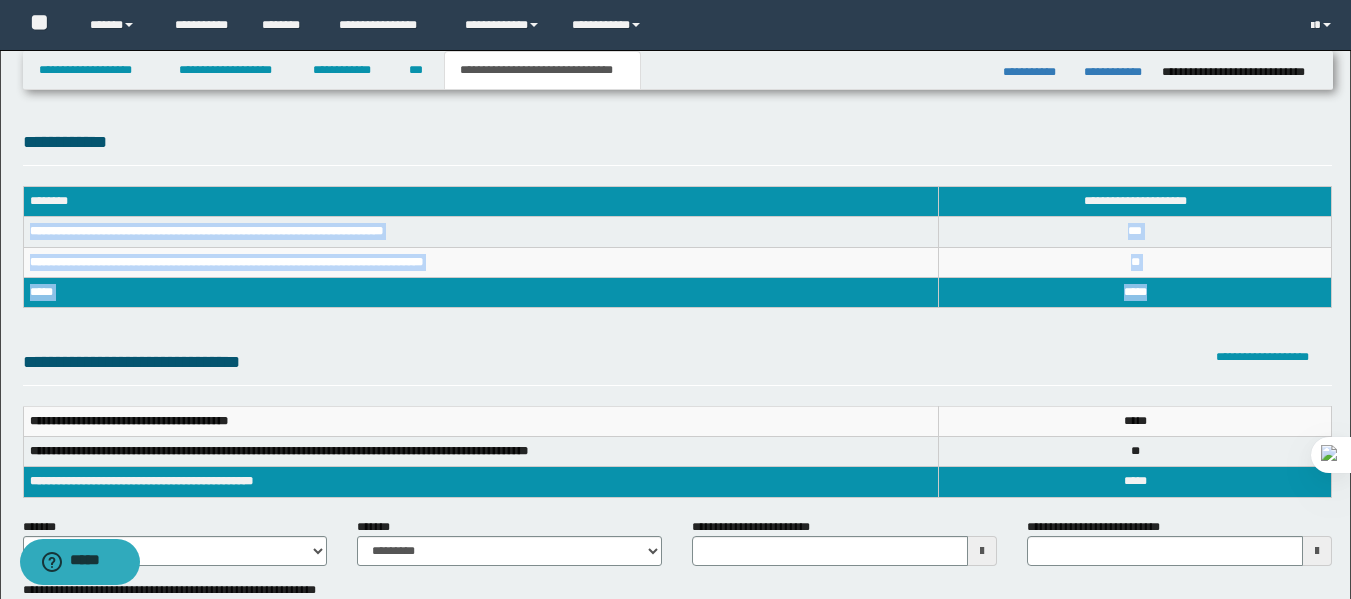 type 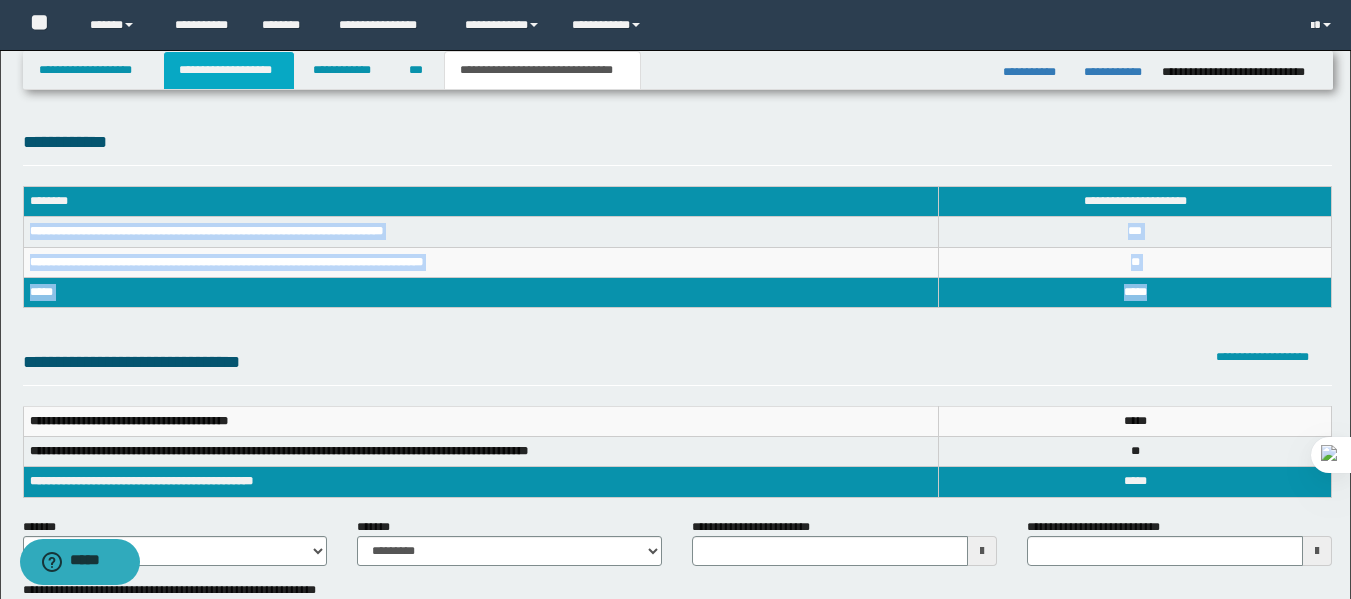 click on "**********" at bounding box center (229, 70) 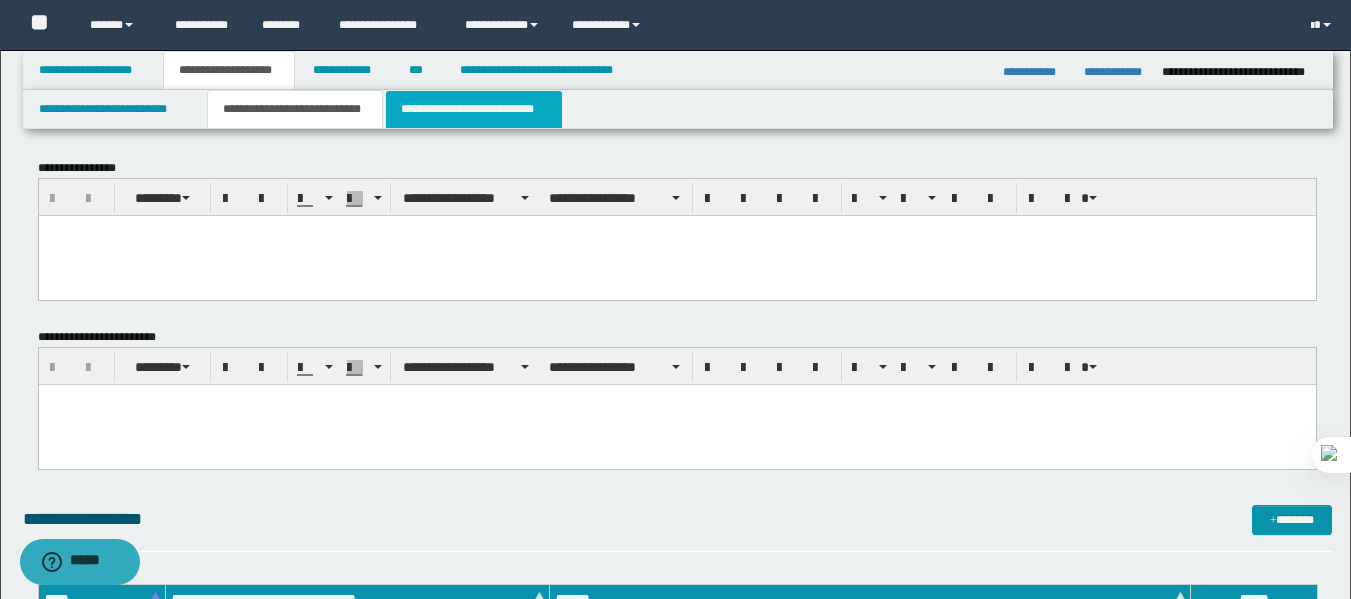 click on "**********" at bounding box center [474, 109] 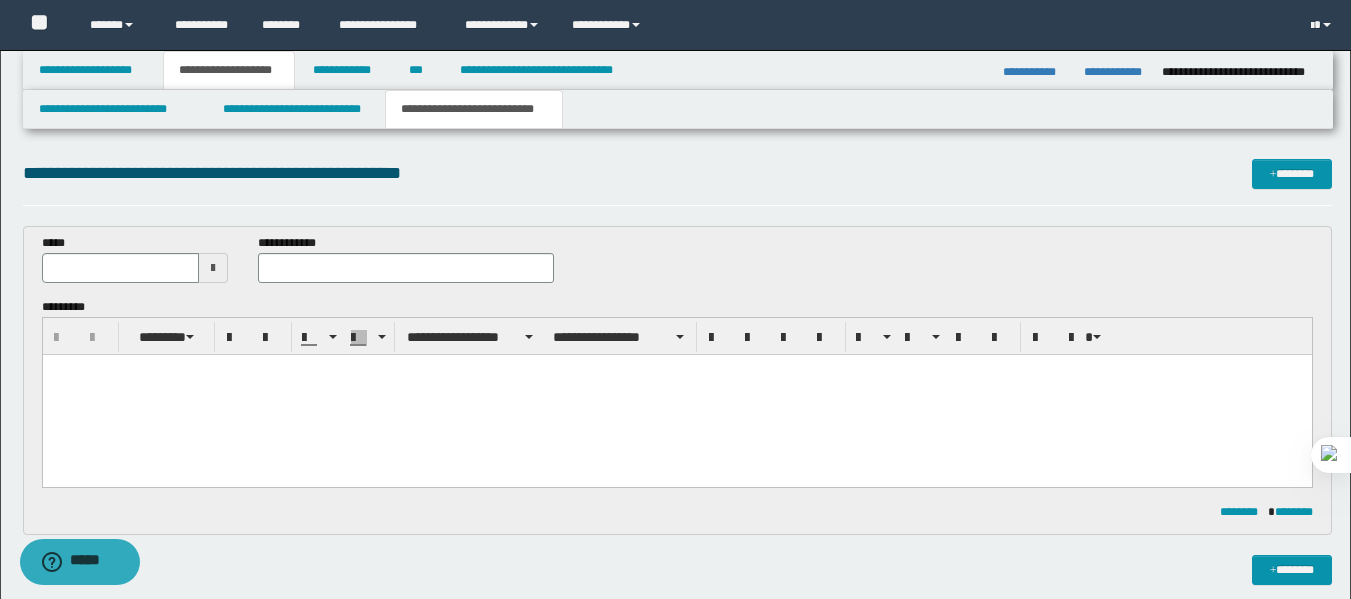 scroll, scrollTop: 0, scrollLeft: 0, axis: both 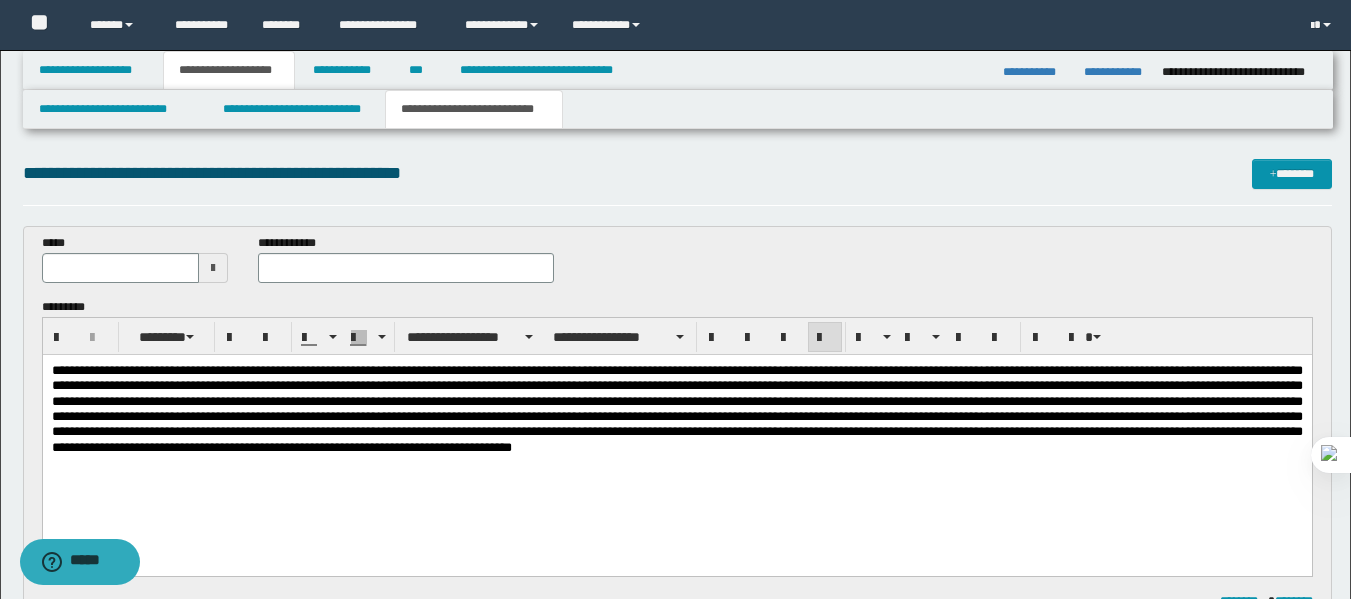 click at bounding box center (213, 268) 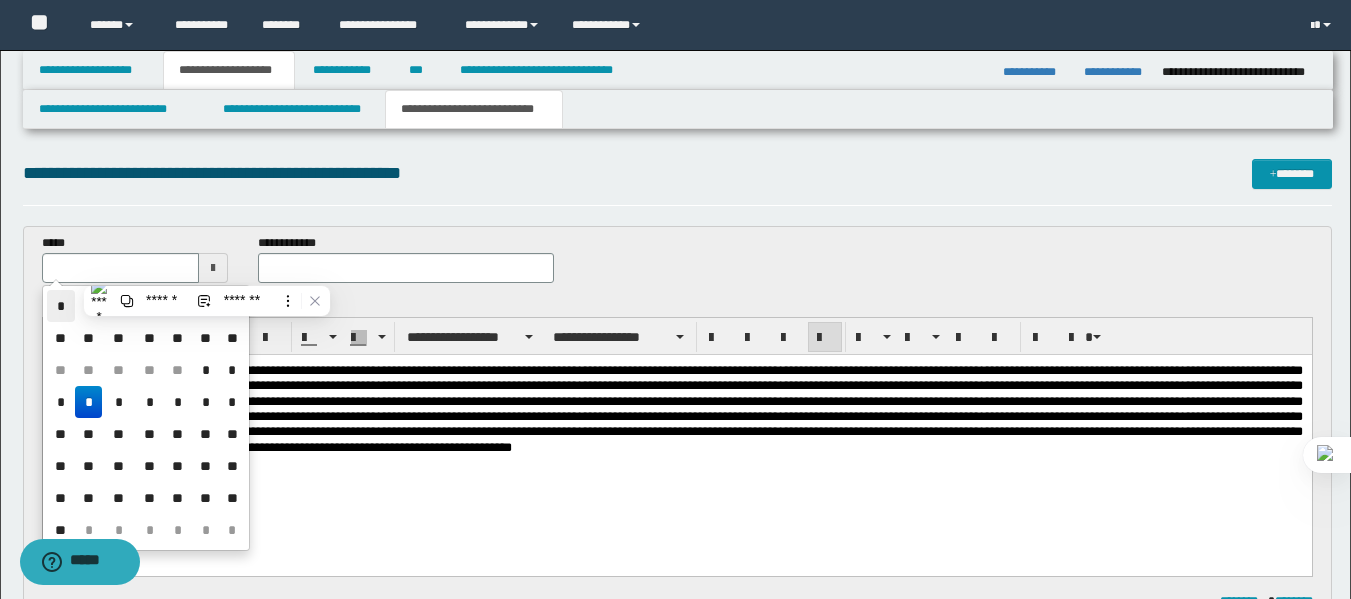 click on "*" at bounding box center (61, 306) 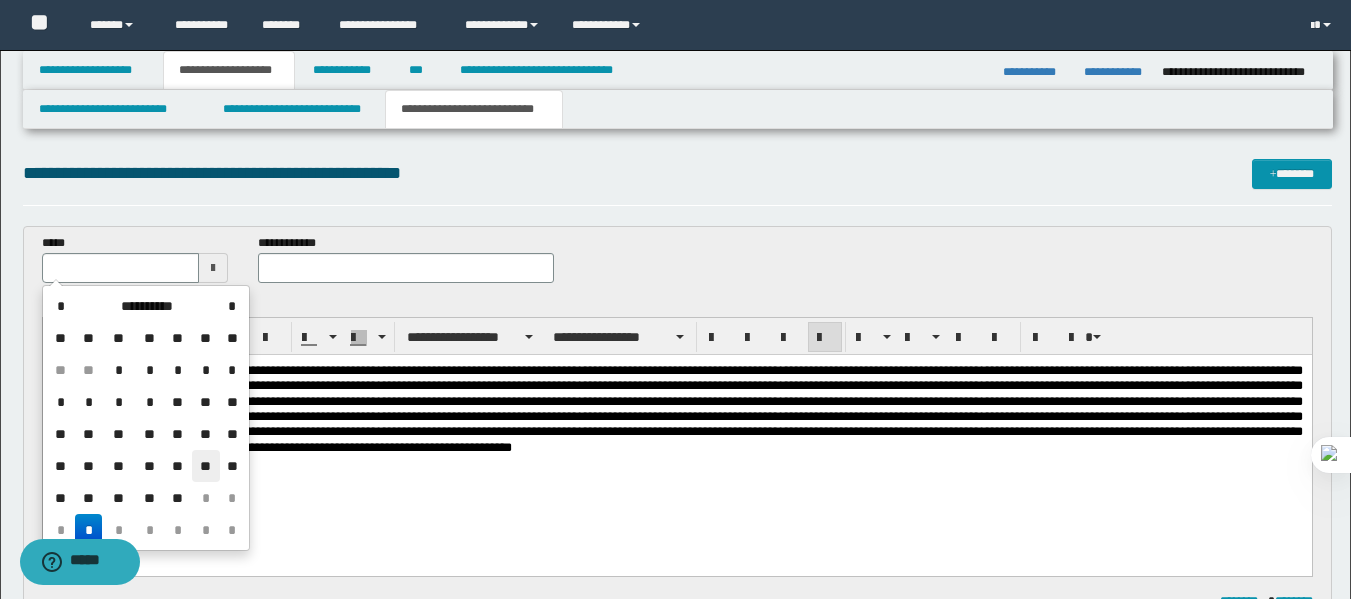 click on "**" at bounding box center [206, 466] 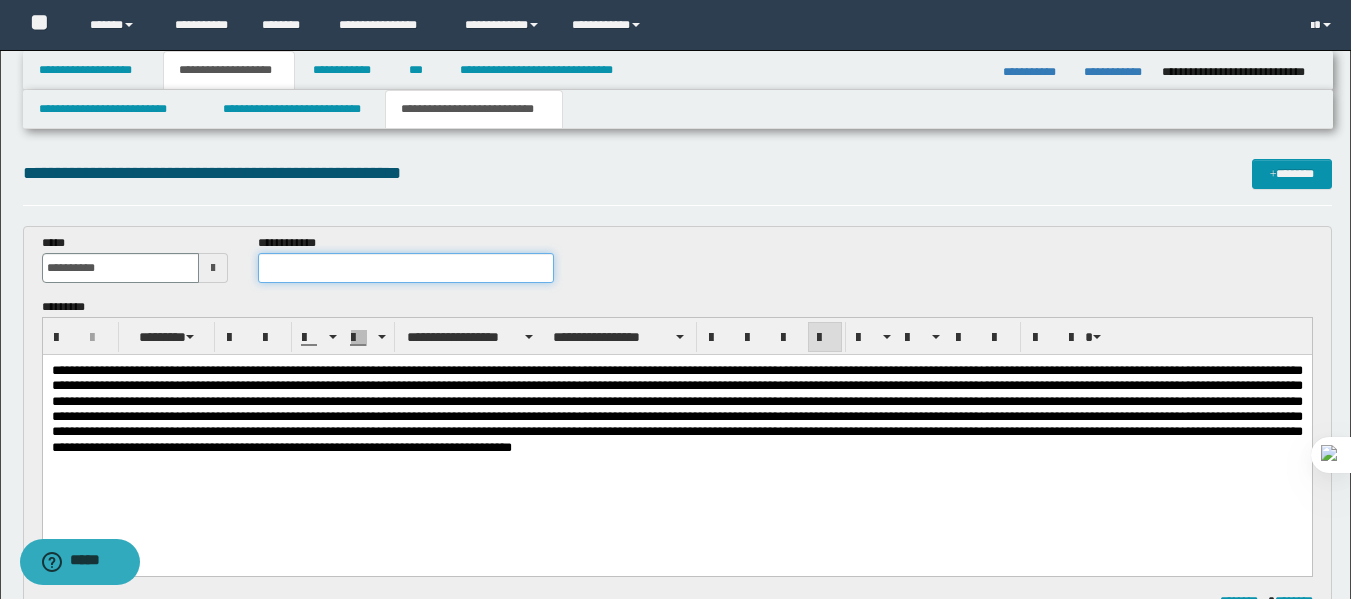 click at bounding box center [405, 268] 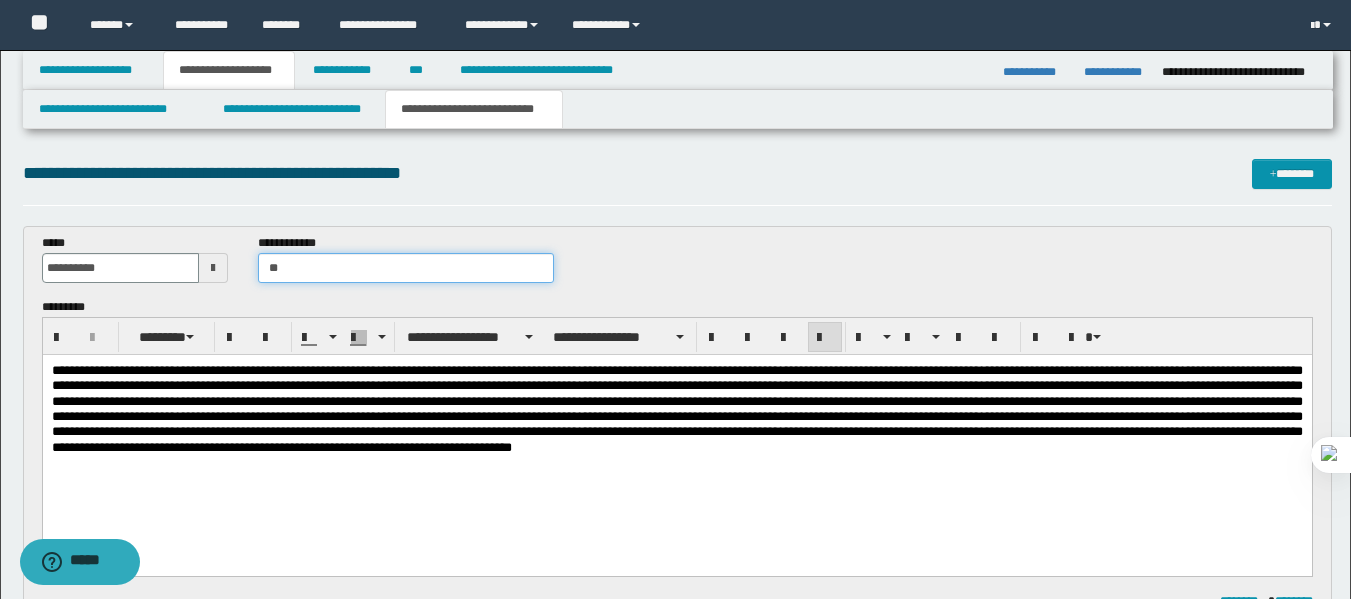 type on "*" 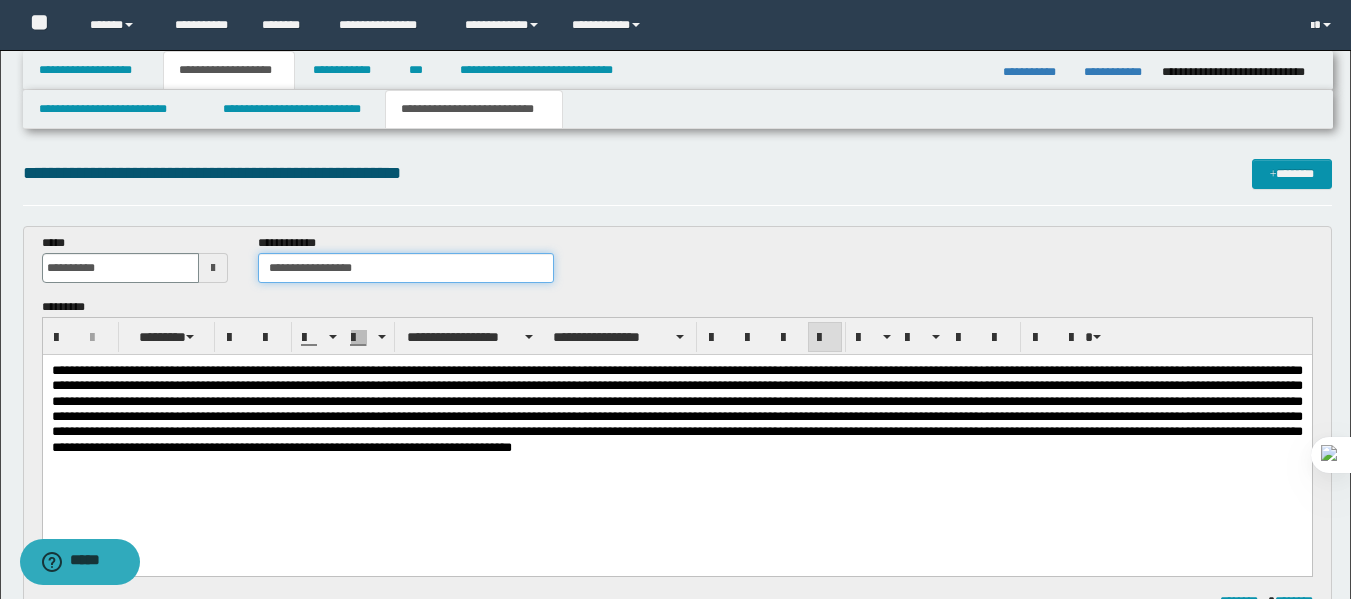 type on "**********" 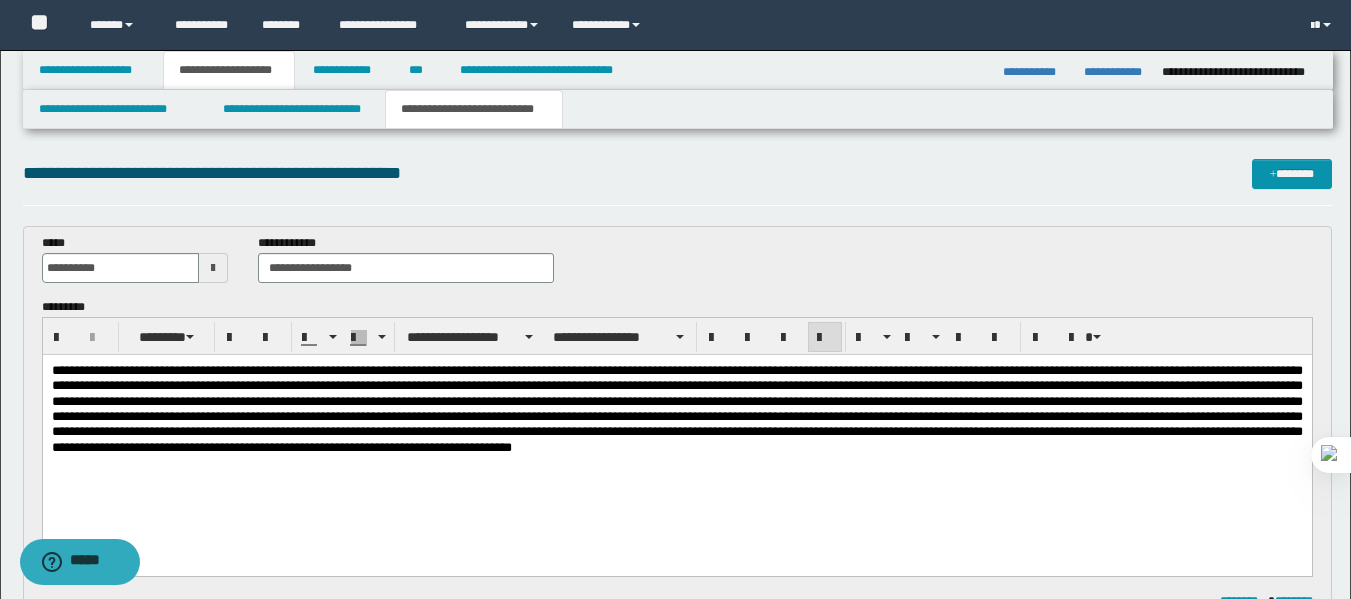 click on "**********" at bounding box center (677, 182) 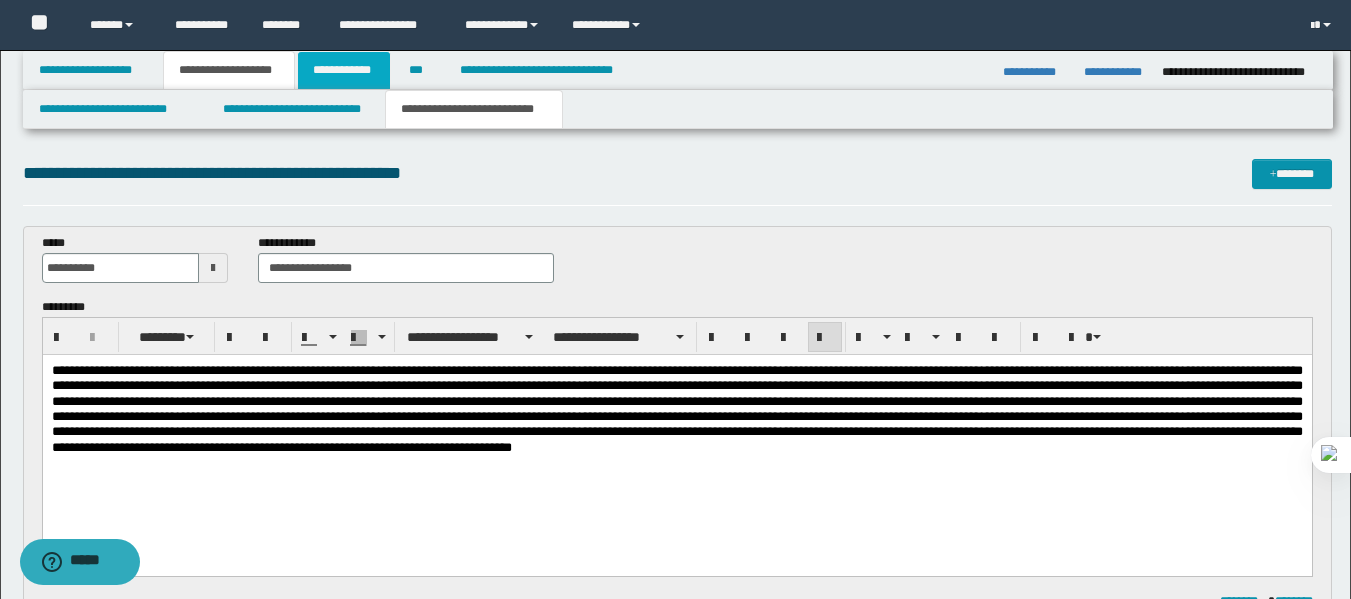 click on "**********" at bounding box center [344, 70] 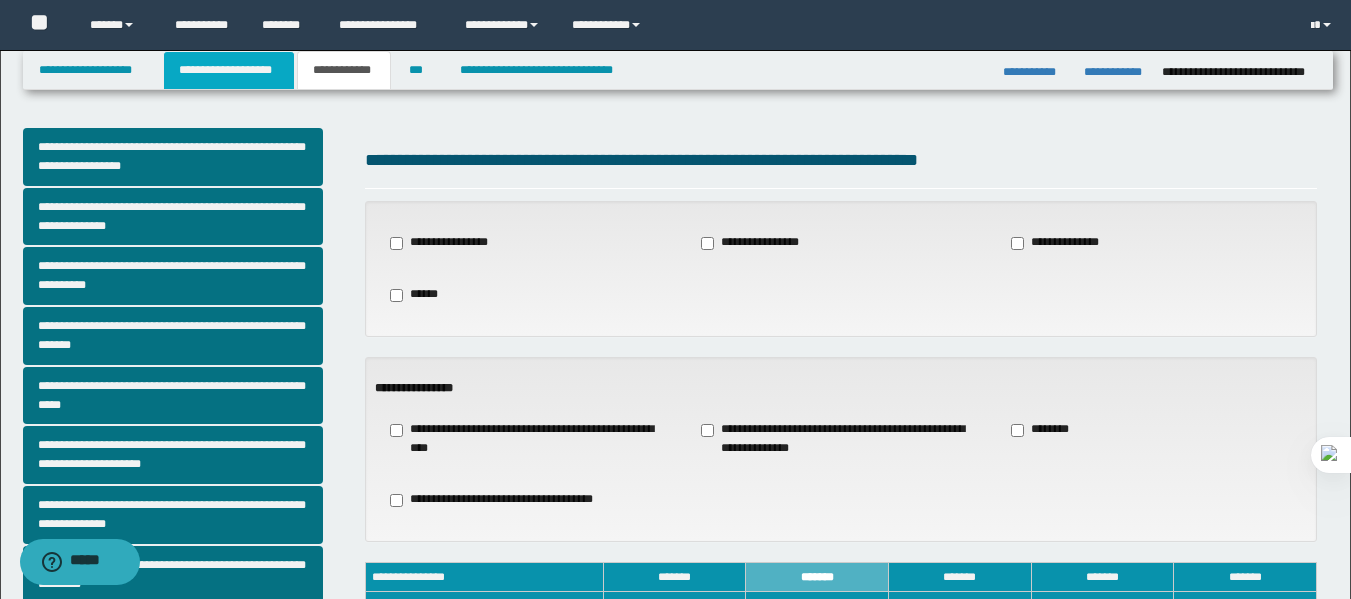 click on "**********" at bounding box center [229, 70] 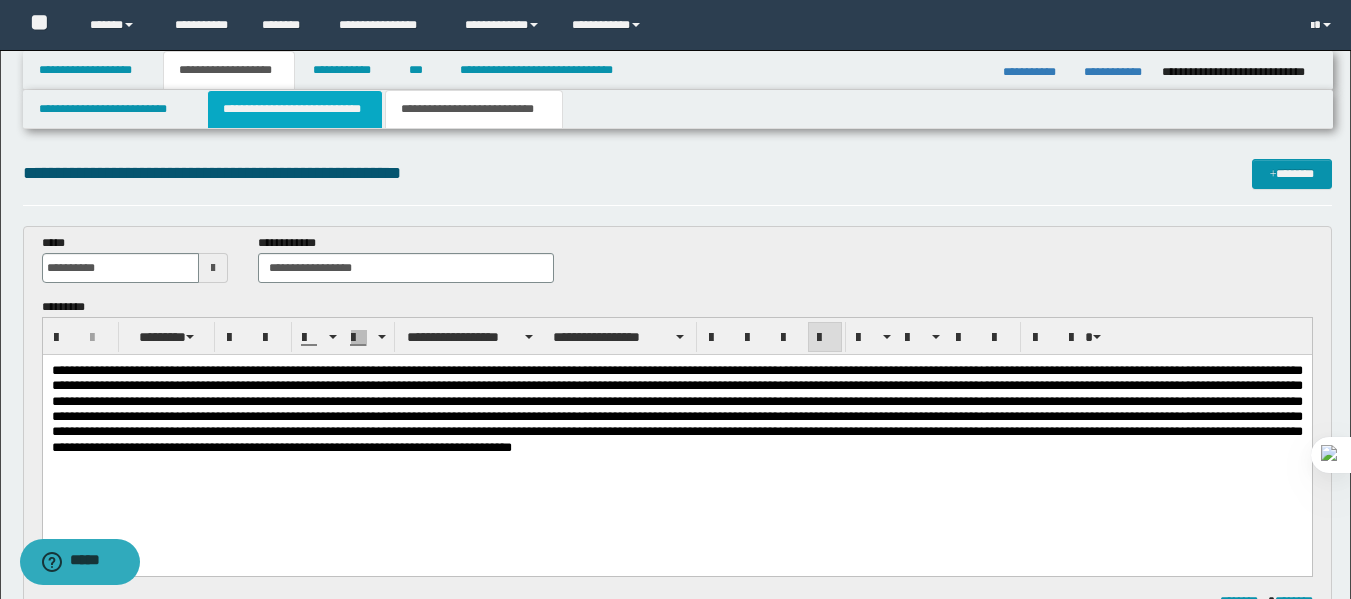 click on "**********" at bounding box center (295, 109) 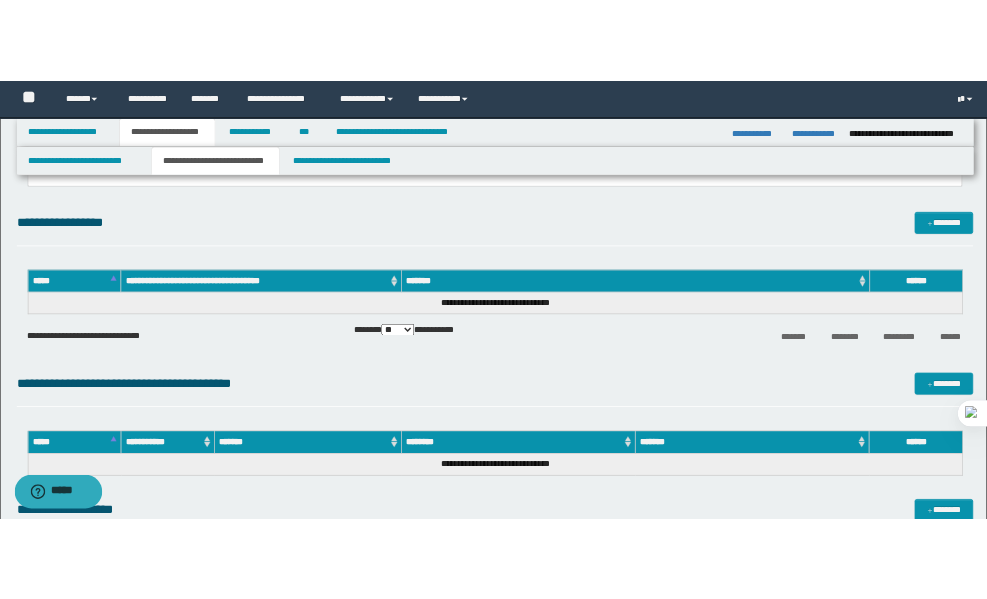 scroll, scrollTop: 304, scrollLeft: 0, axis: vertical 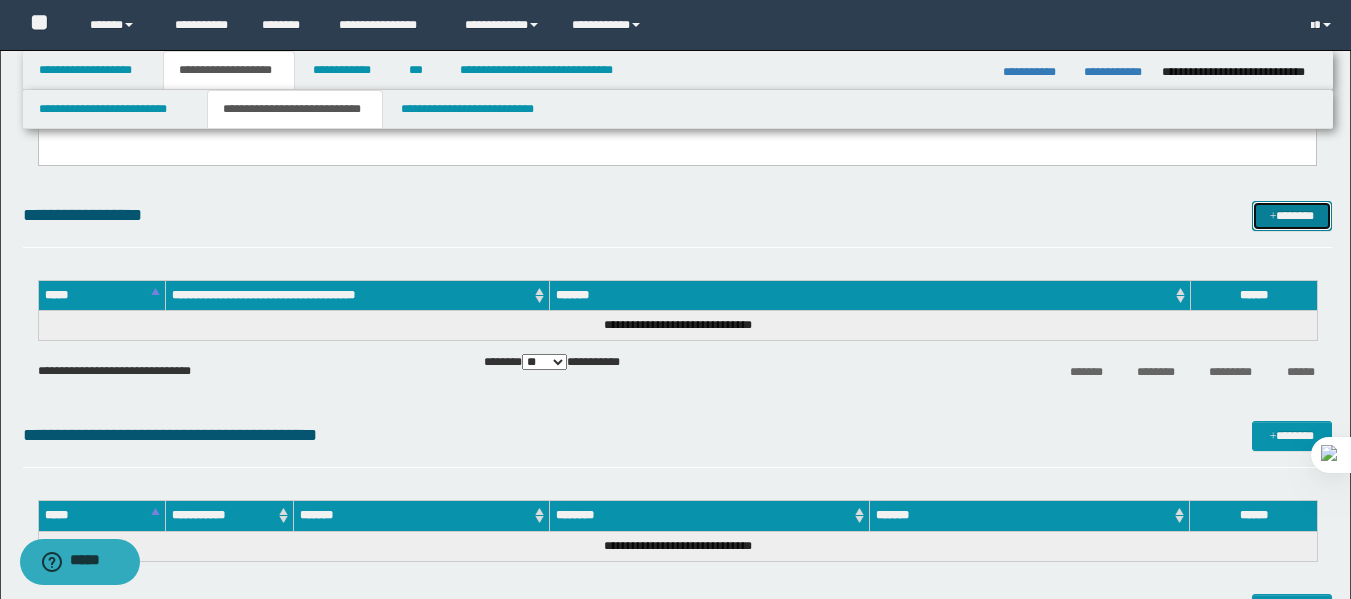 click on "*******" at bounding box center [1292, 216] 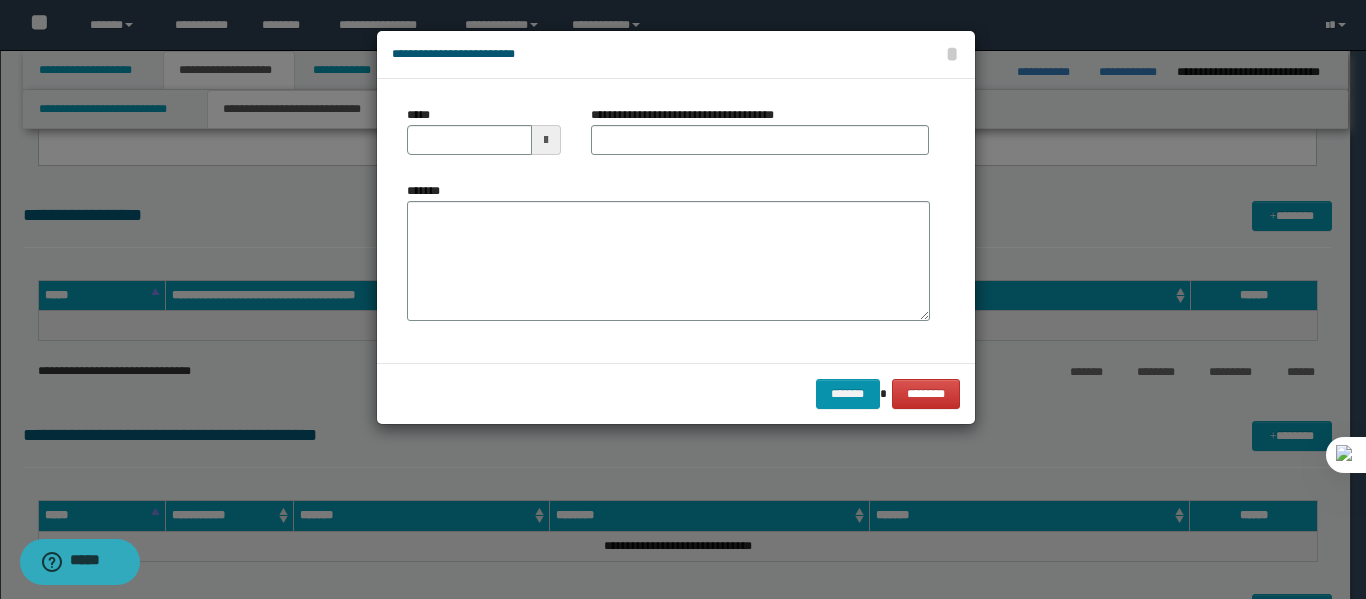 click on "*****" at bounding box center (484, 130) 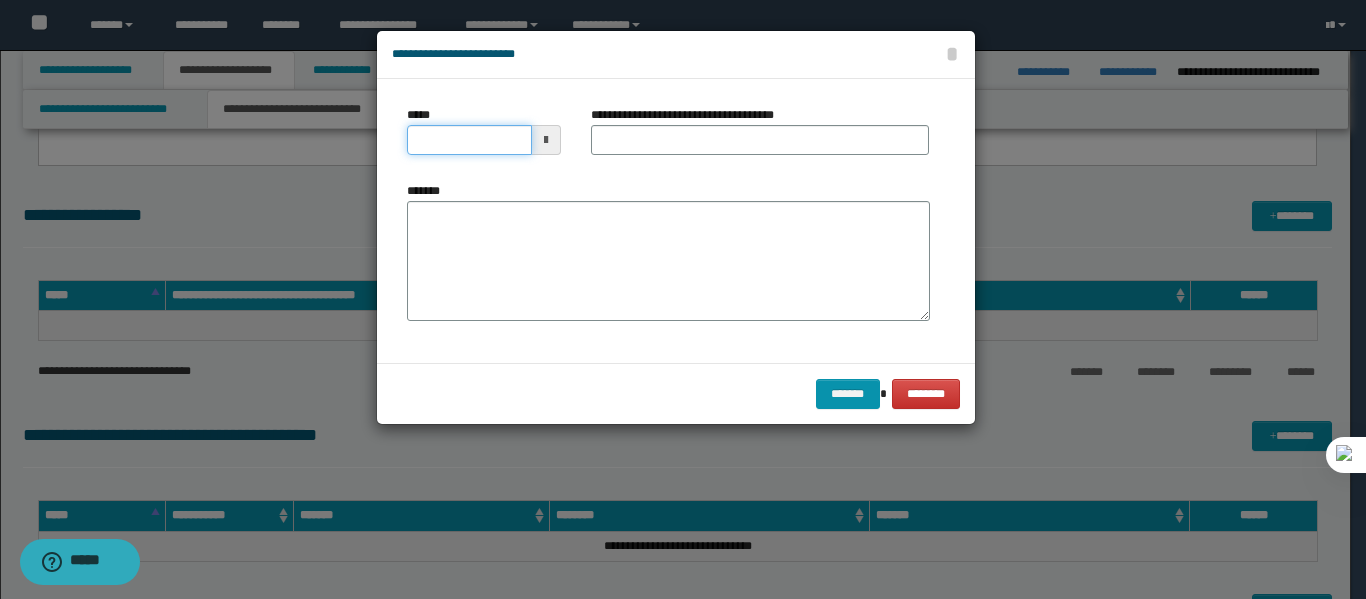 click on "*****" at bounding box center [469, 140] 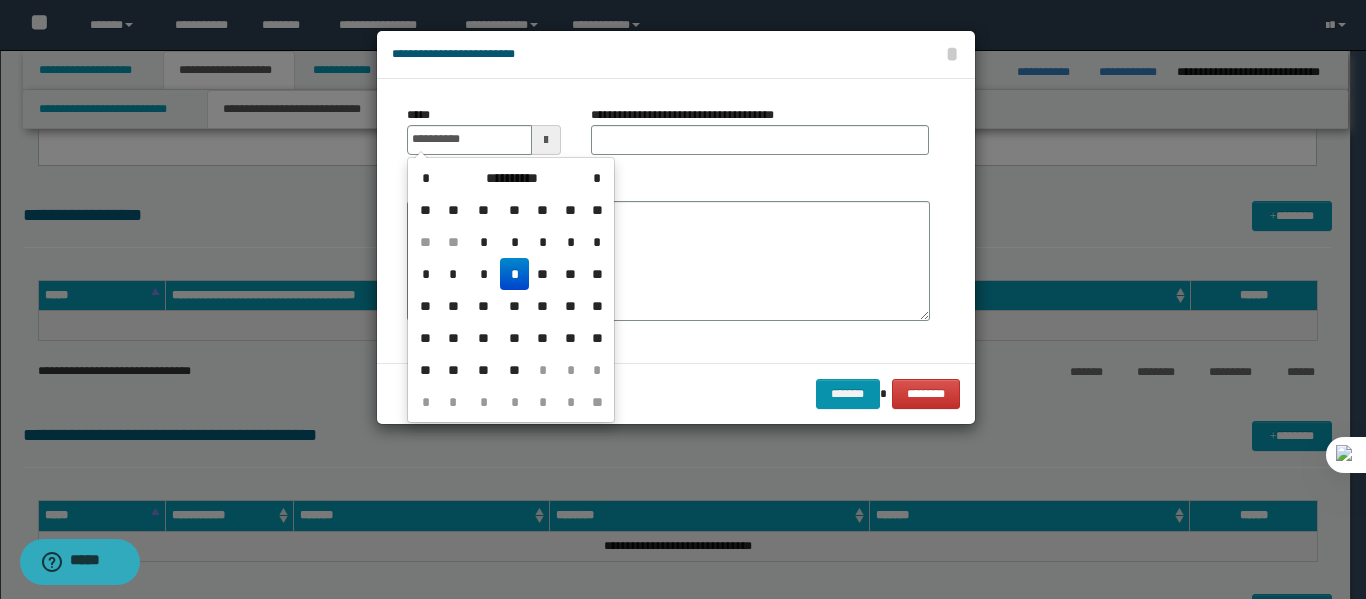 type on "**********" 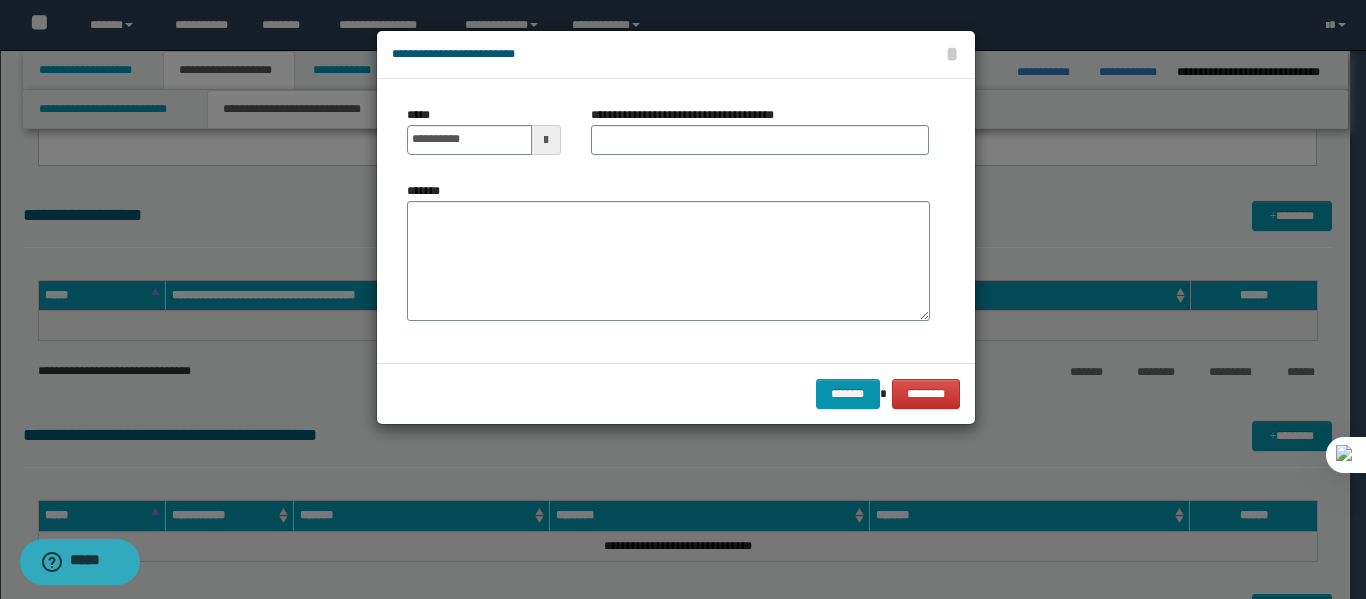 click on "**********" at bounding box center [668, 221] 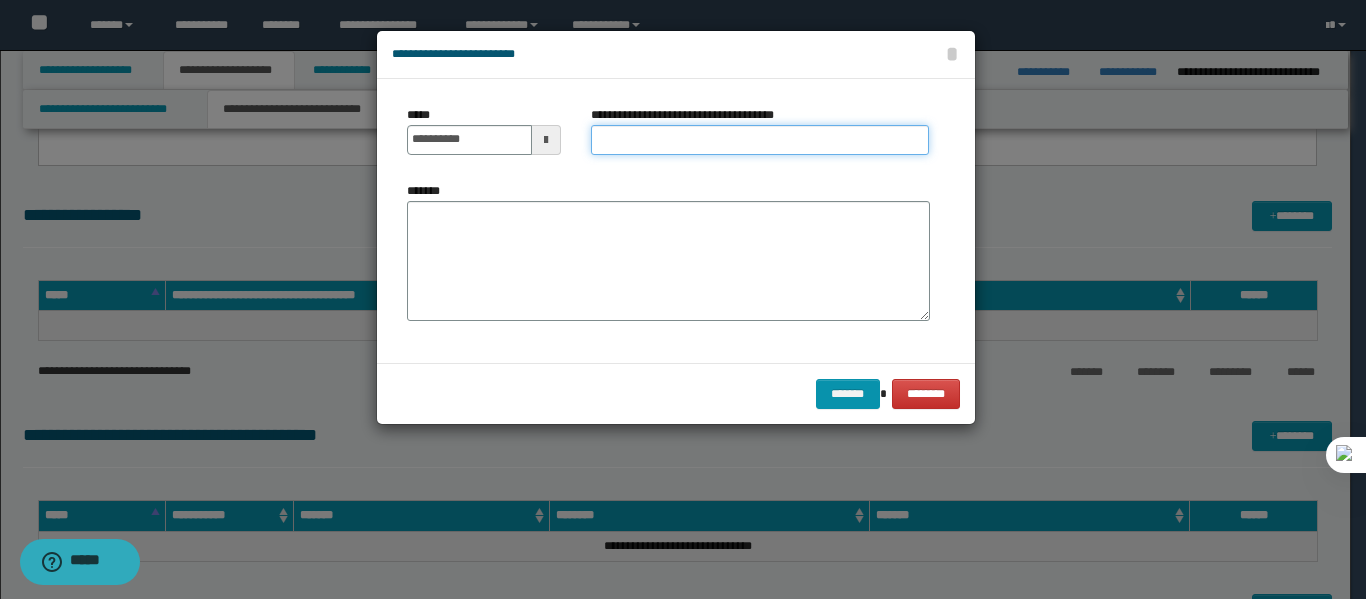 click on "**********" at bounding box center (760, 140) 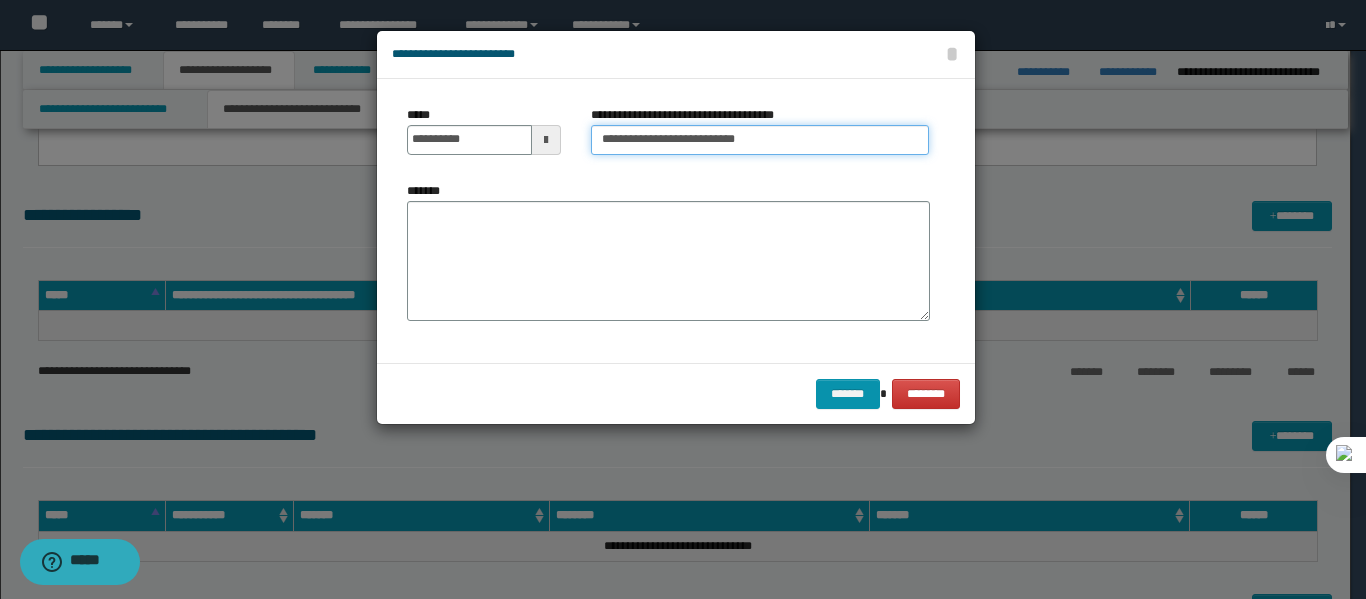 type on "**********" 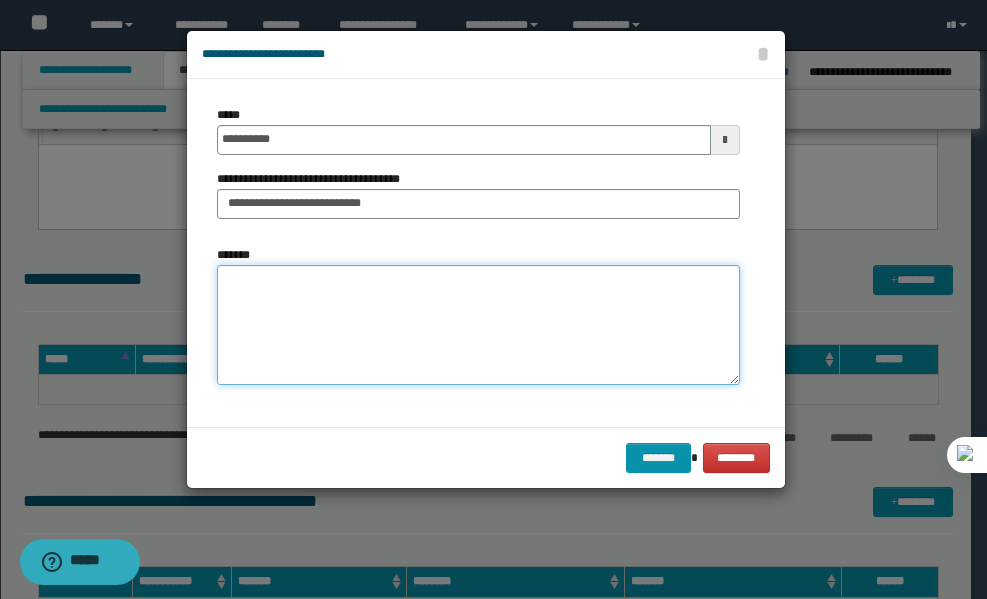click on "*******" at bounding box center (478, 325) 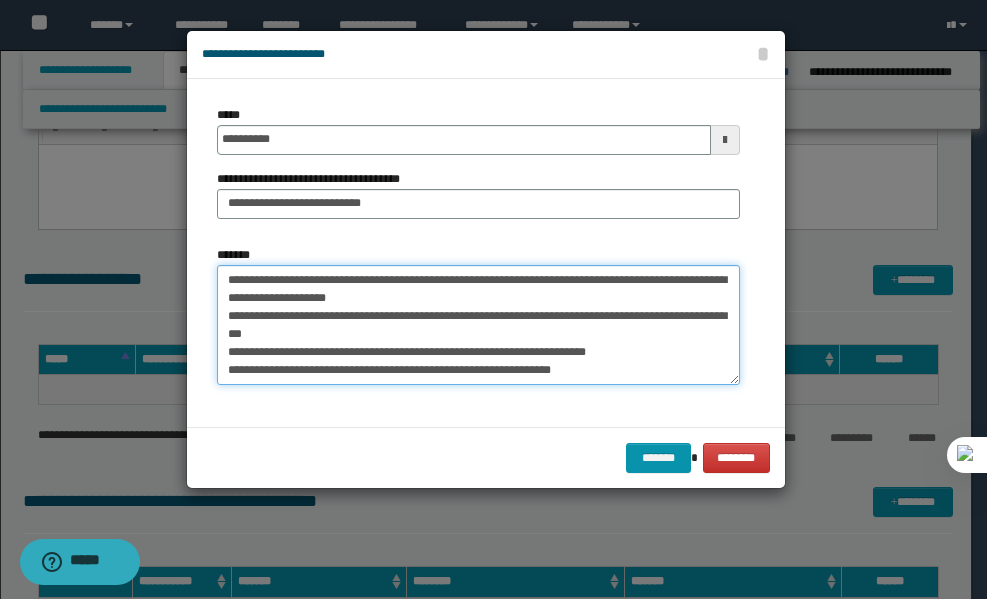 scroll, scrollTop: 192, scrollLeft: 0, axis: vertical 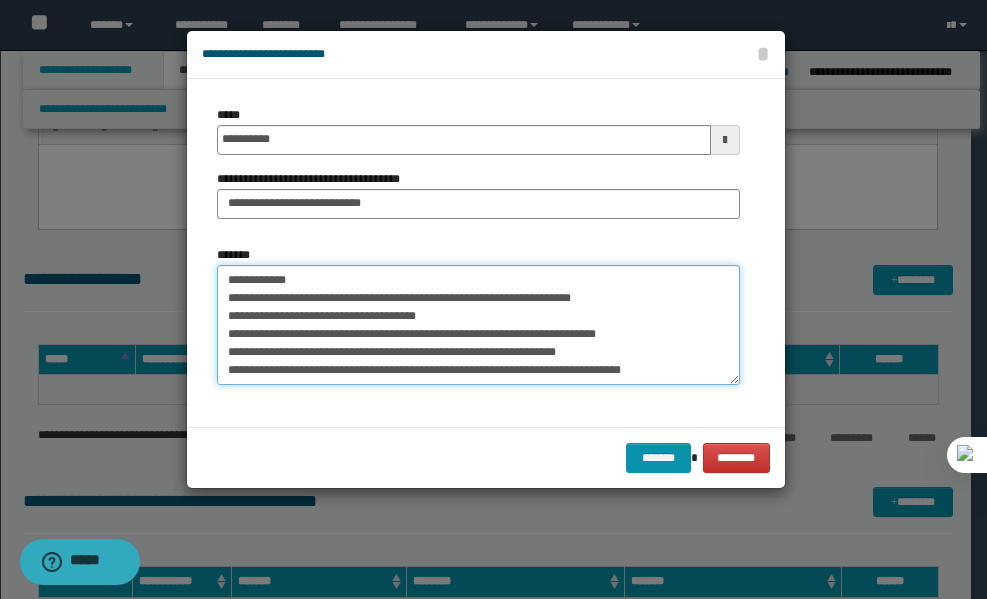 click on "**********" at bounding box center [478, 325] 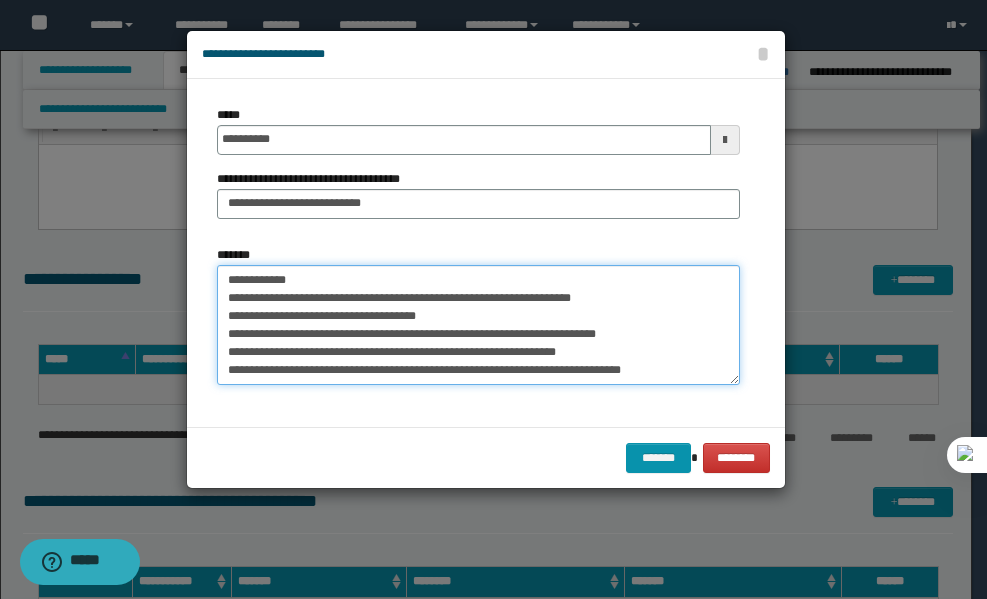 scroll, scrollTop: 198, scrollLeft: 0, axis: vertical 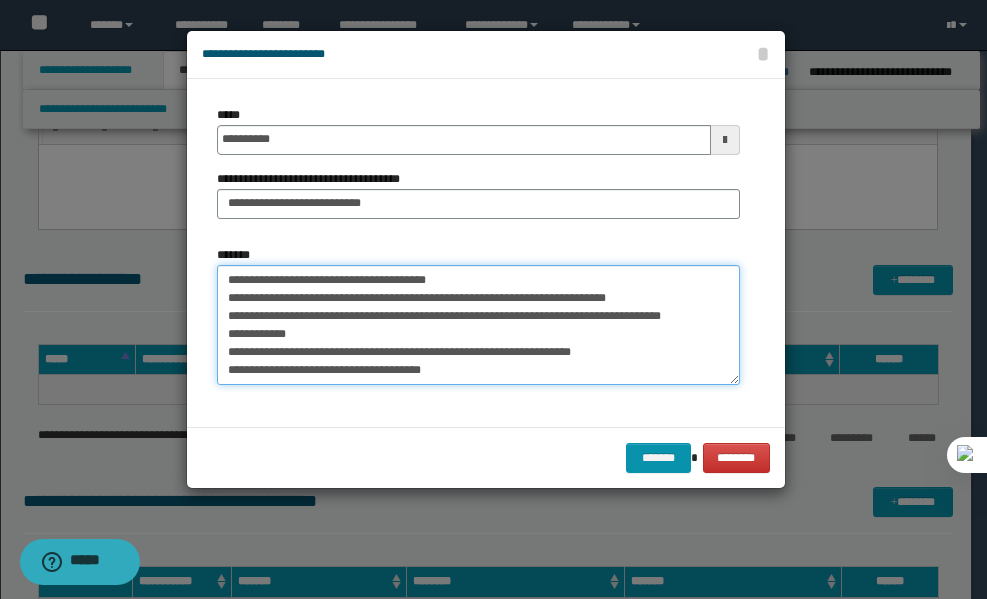 drag, startPoint x: 328, startPoint y: 333, endPoint x: 378, endPoint y: 339, distance: 50.358715 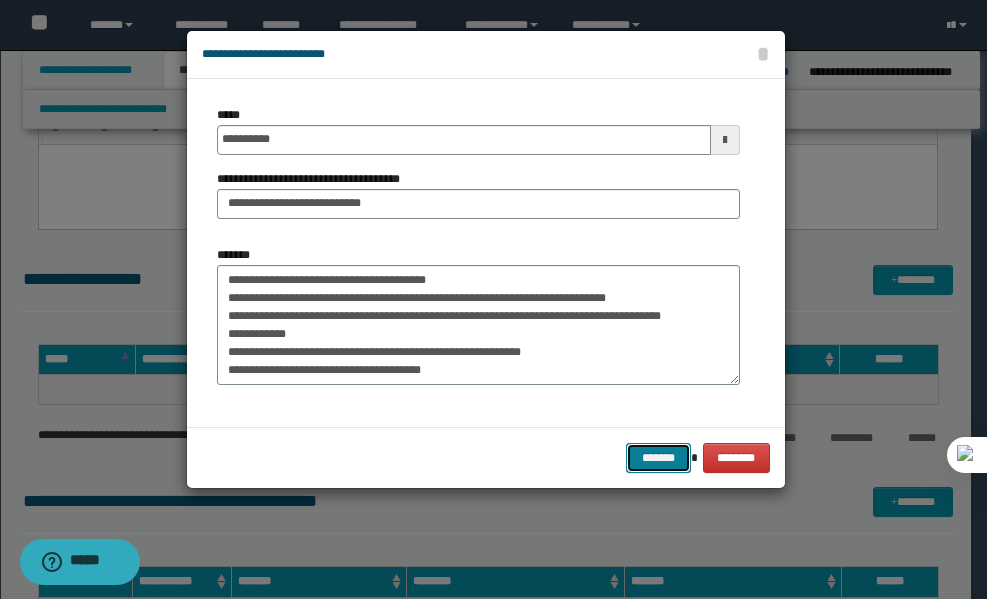 click on "*******" at bounding box center [658, 458] 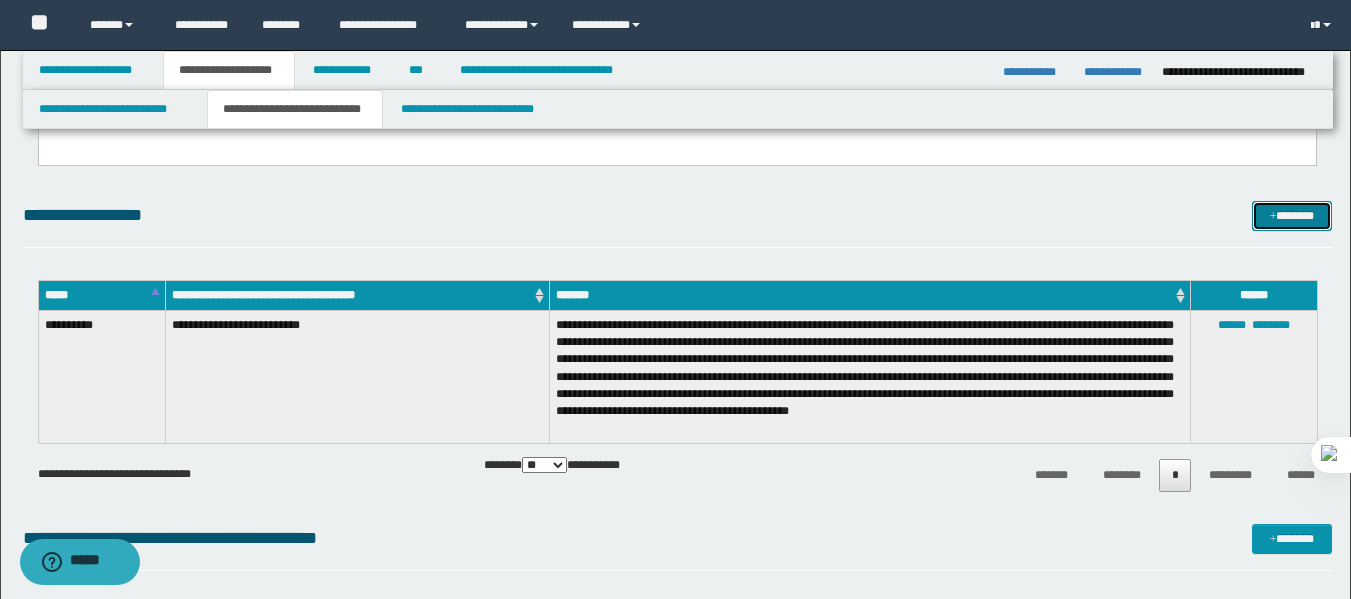 click on "*******" at bounding box center (1292, 216) 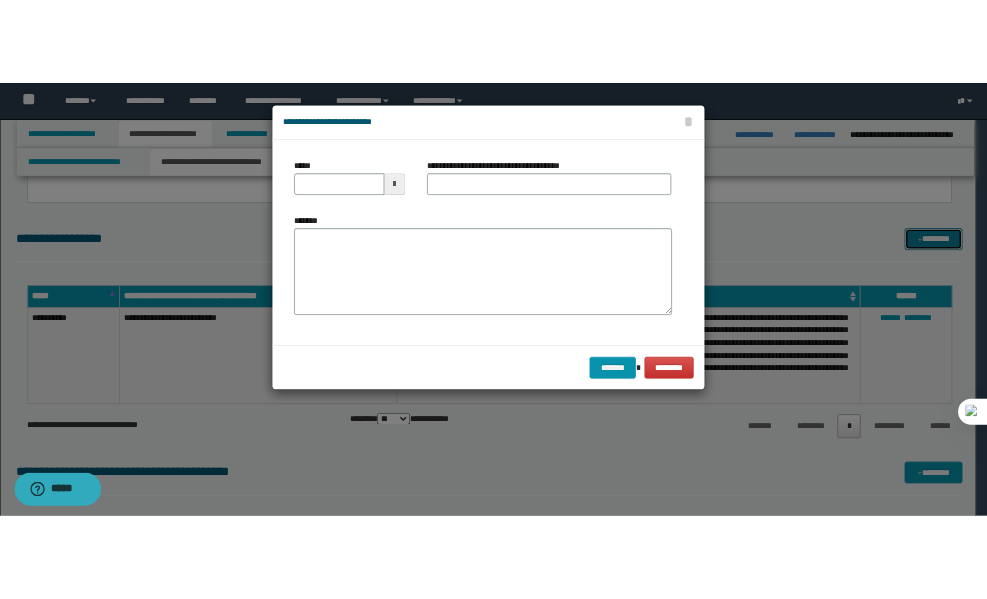 scroll, scrollTop: 0, scrollLeft: 0, axis: both 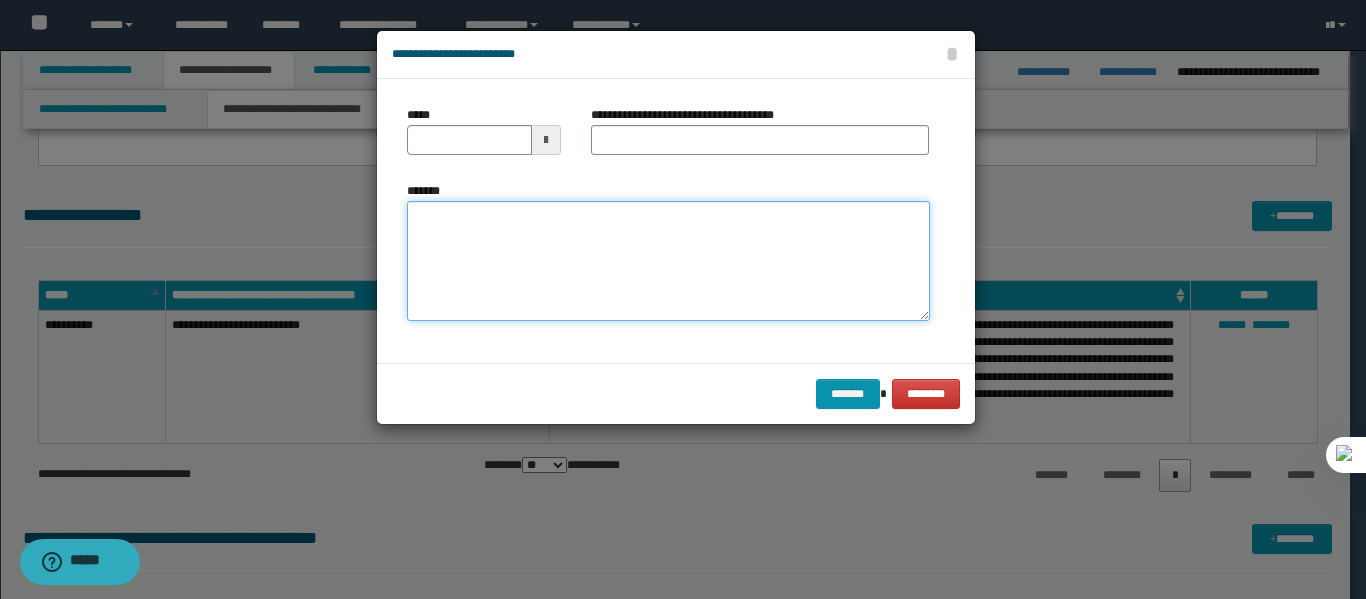 click on "*******" at bounding box center (668, 261) 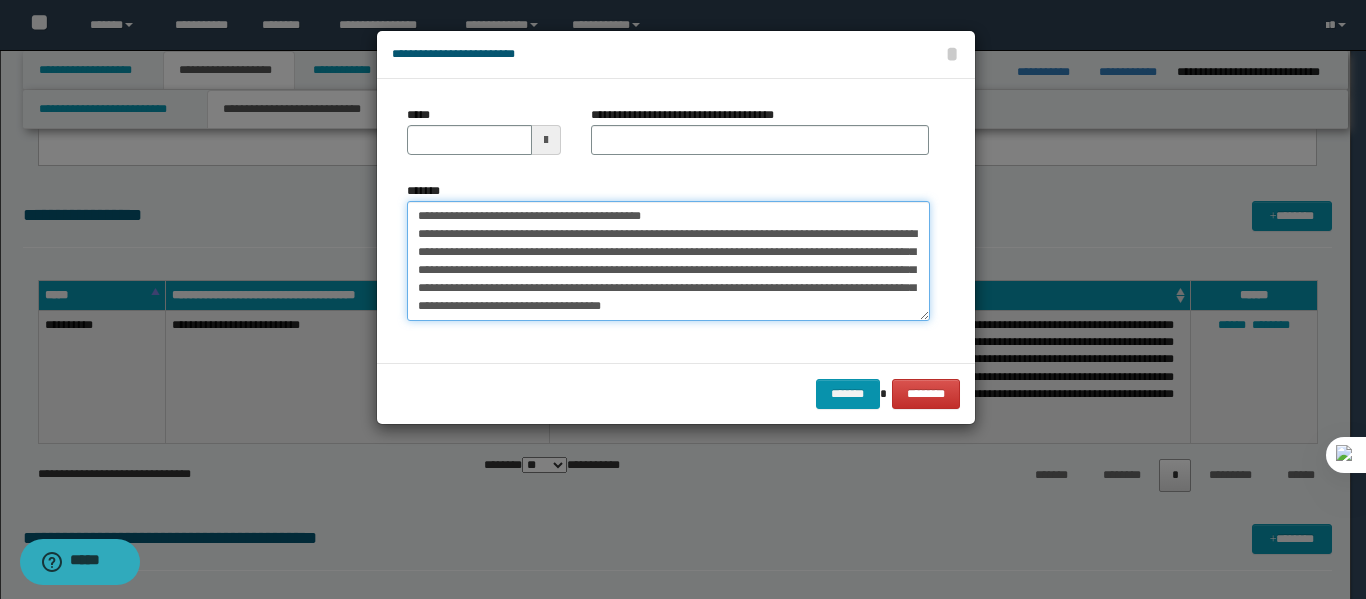 drag, startPoint x: 416, startPoint y: 217, endPoint x: 478, endPoint y: 219, distance: 62.03225 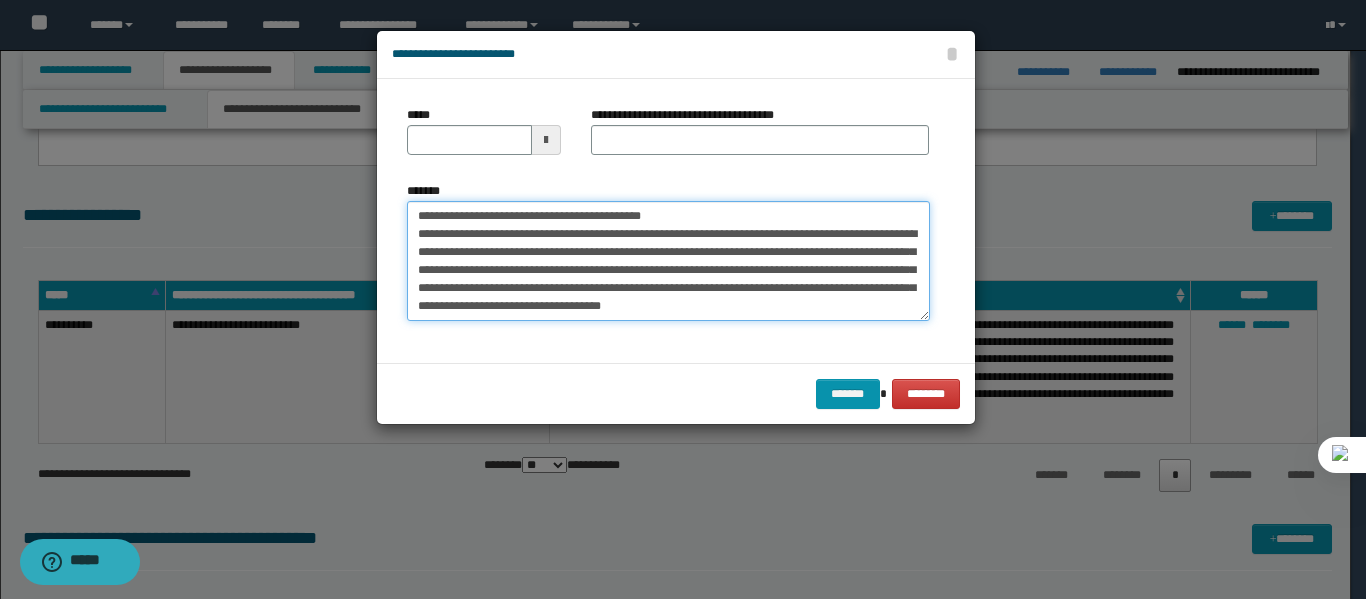 type 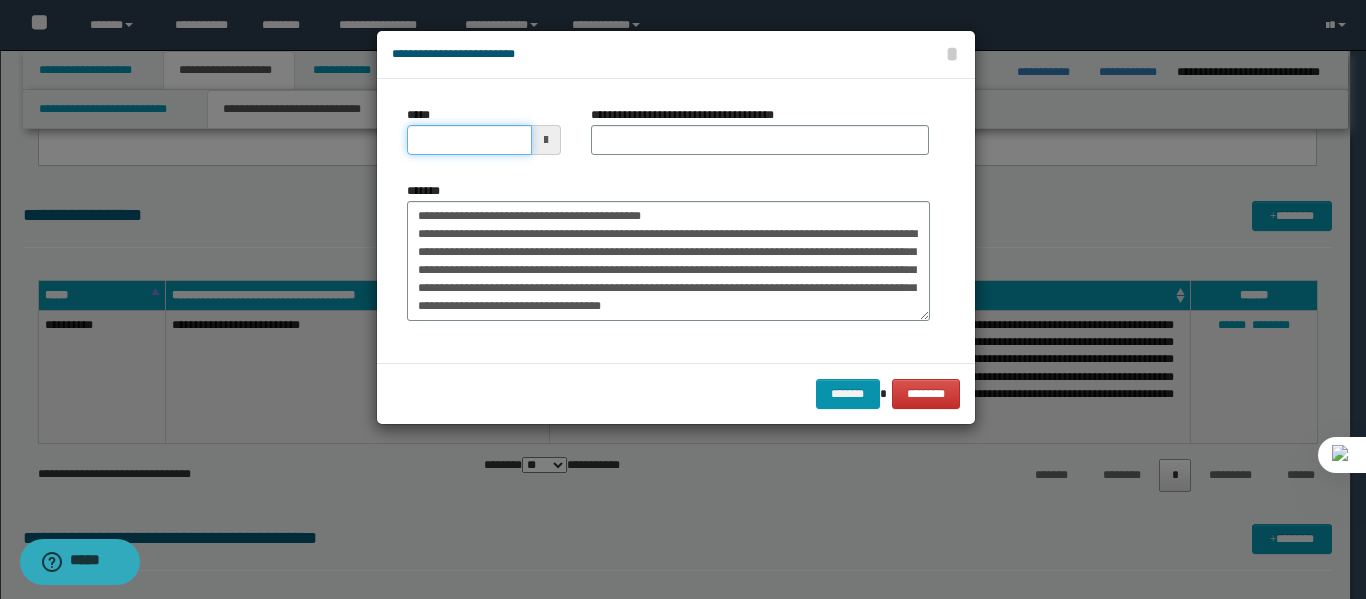 click on "*****" at bounding box center [469, 140] 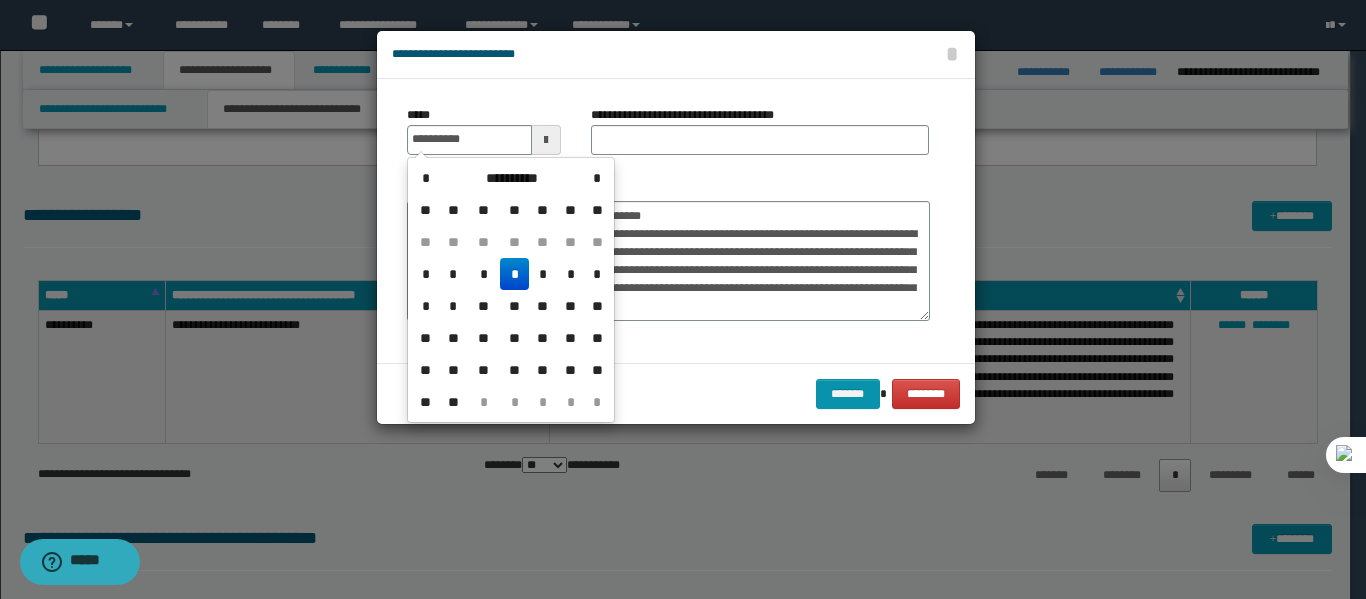 click on "**********" at bounding box center [676, 221] 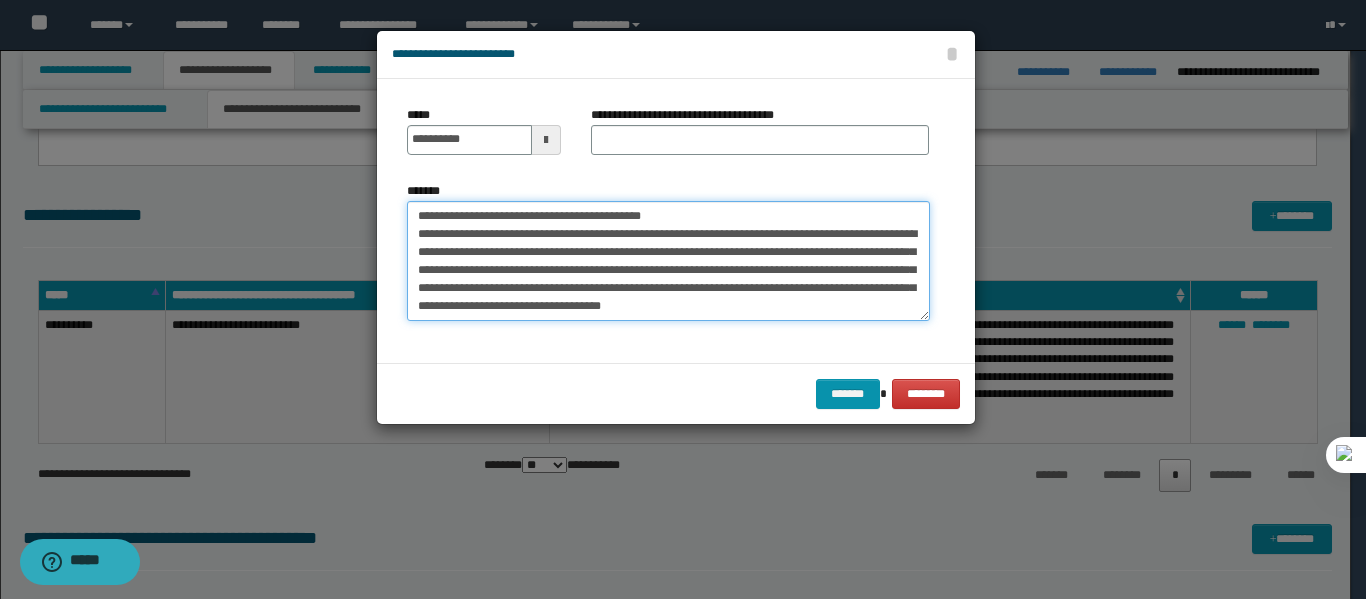 drag, startPoint x: 485, startPoint y: 218, endPoint x: 654, endPoint y: 216, distance: 169.01184 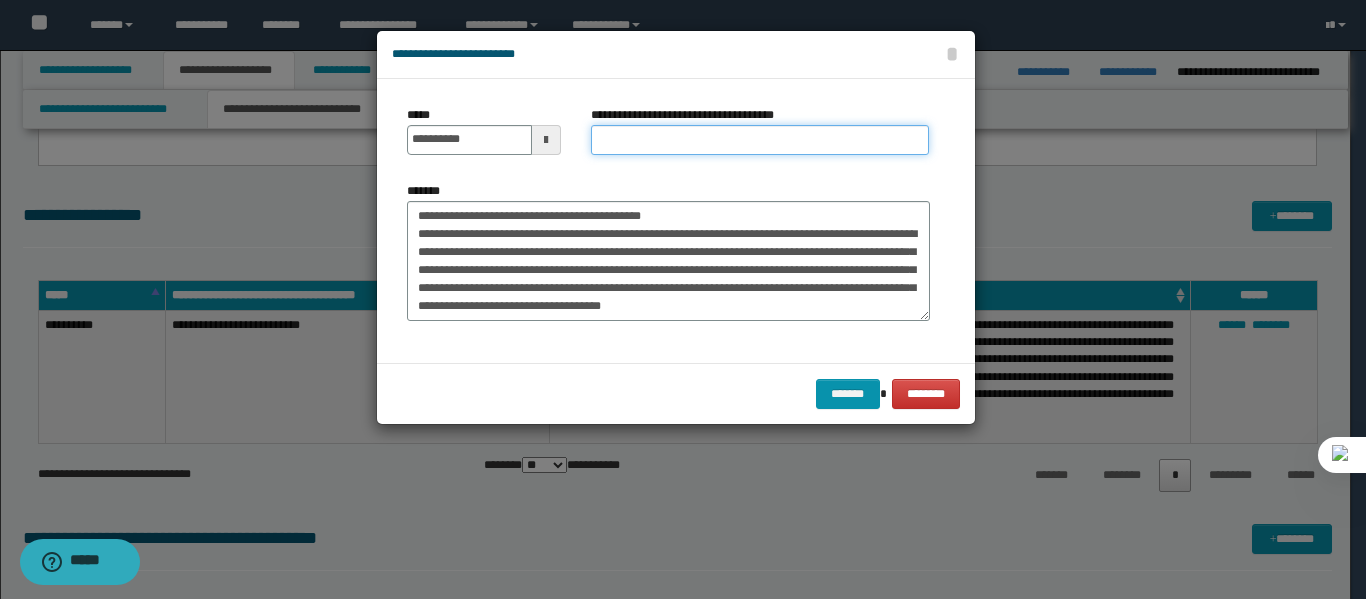 click on "**********" at bounding box center [760, 140] 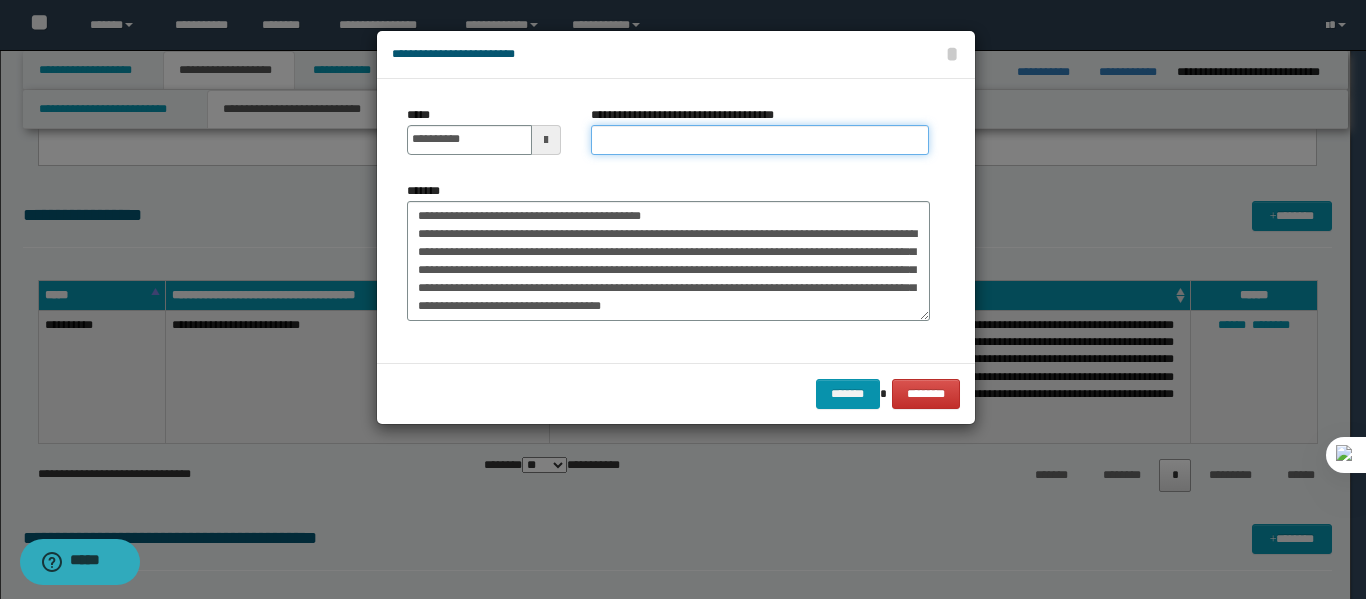 paste on "**********" 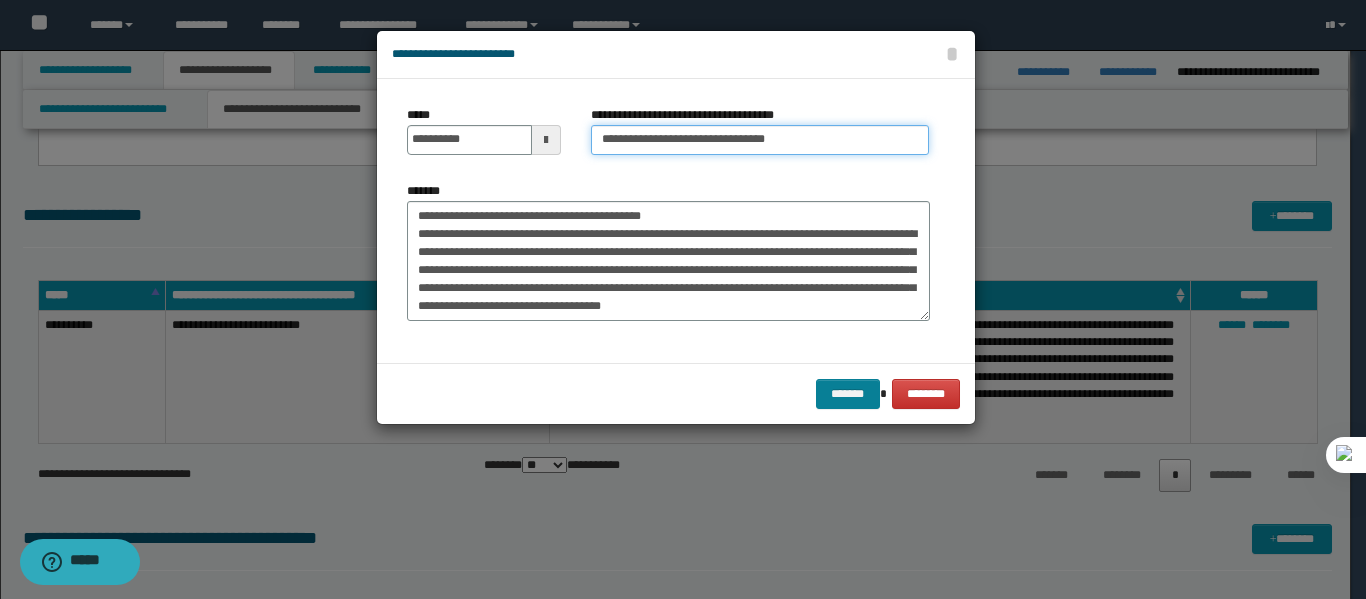 type on "**********" 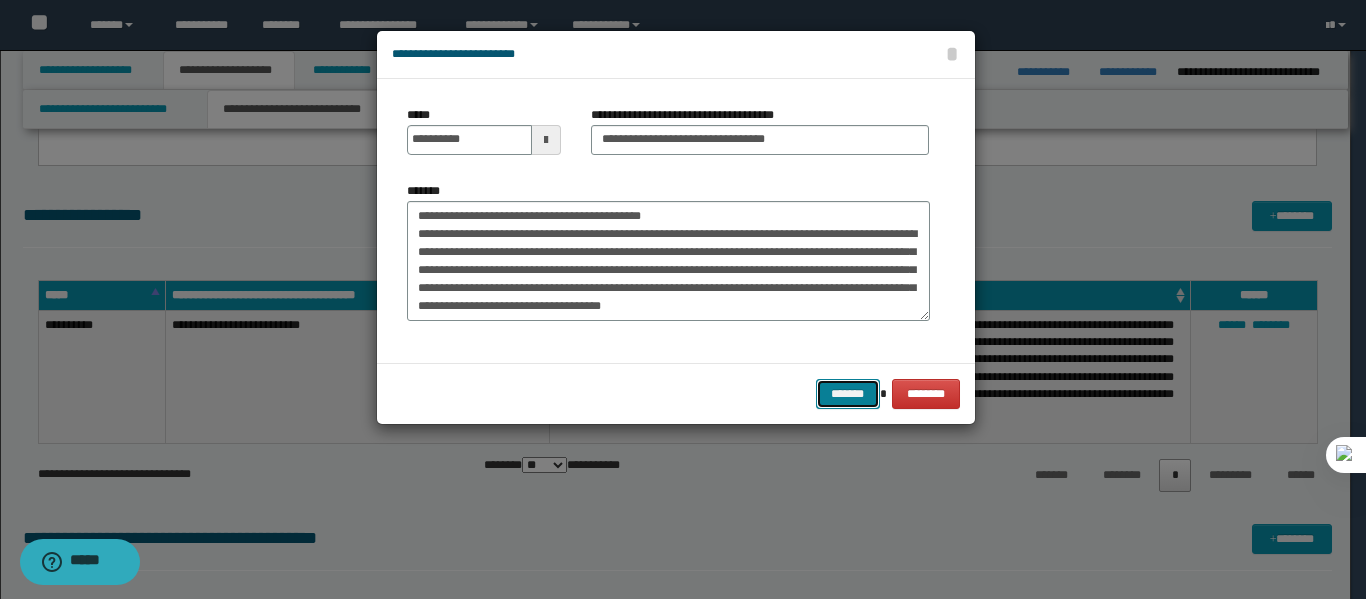 click on "*******" at bounding box center (848, 394) 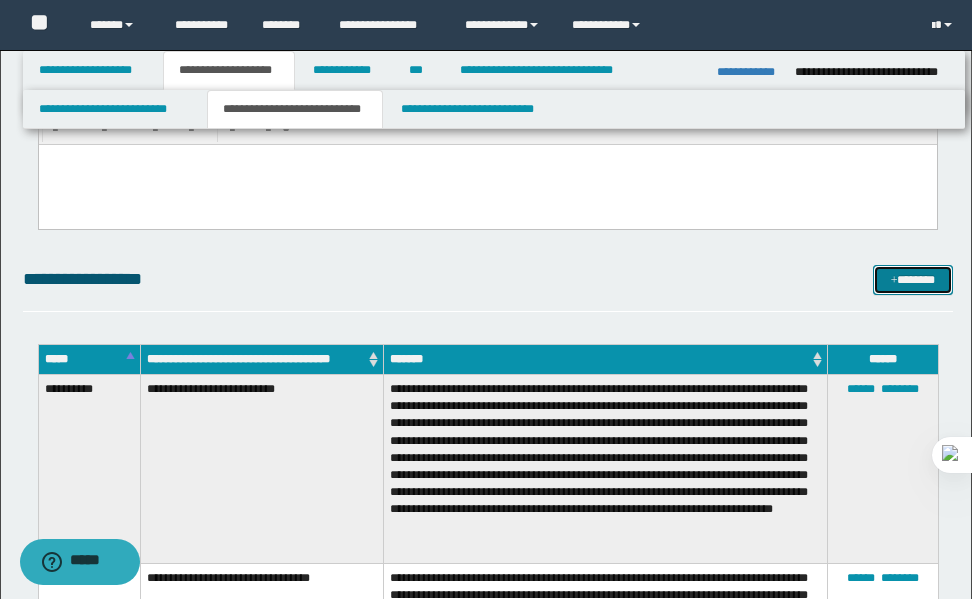 click on "*******" at bounding box center [913, 280] 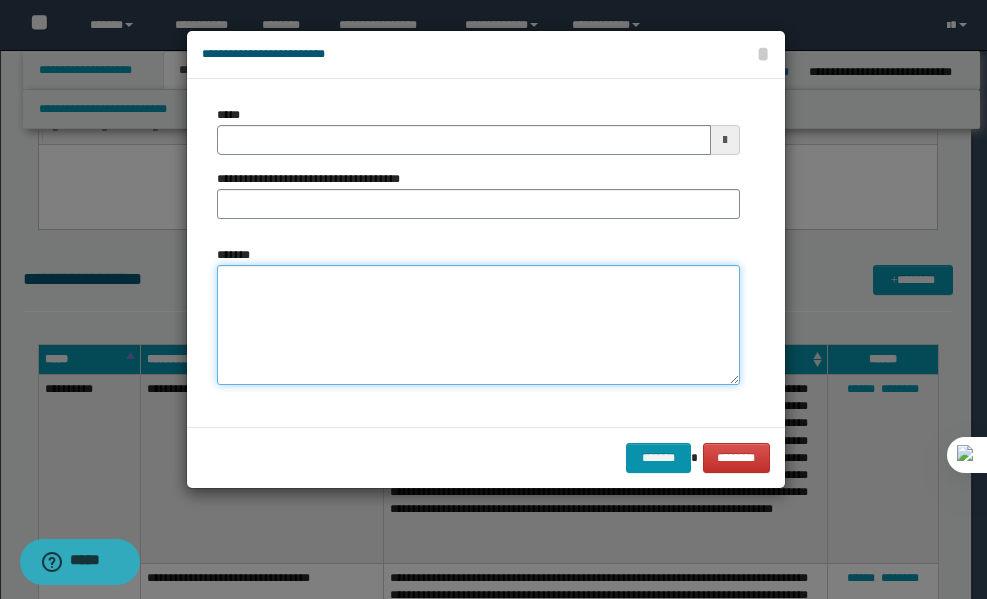 click on "*******" at bounding box center [478, 325] 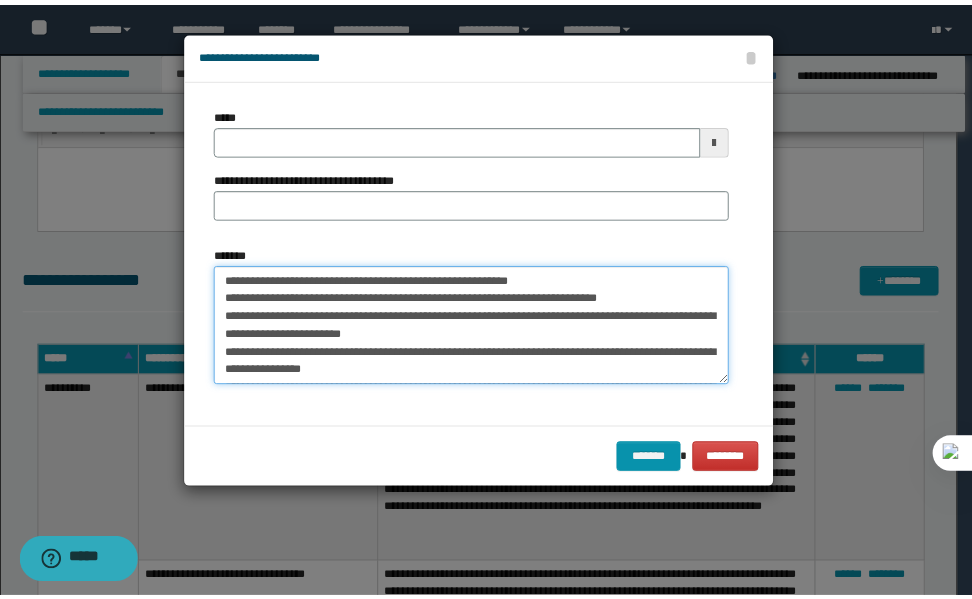 scroll, scrollTop: 228, scrollLeft: 0, axis: vertical 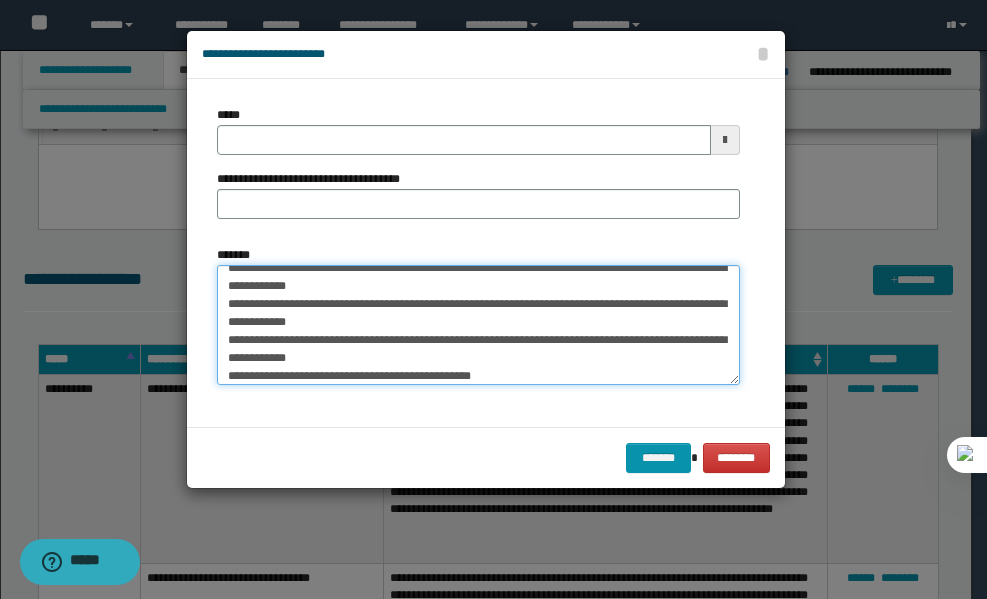 type on "**********" 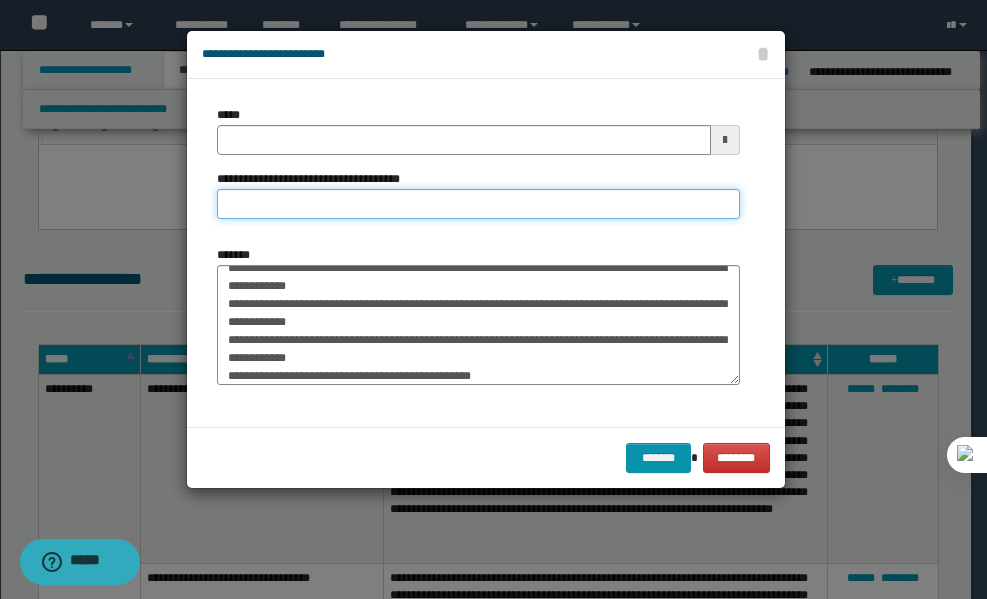 click on "**********" at bounding box center (478, 204) 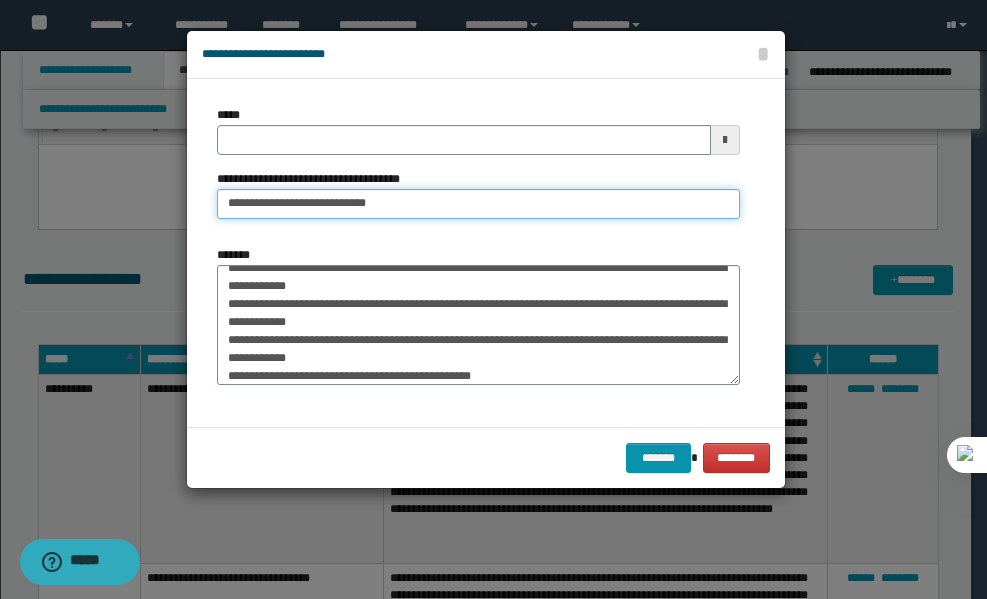 type on "**********" 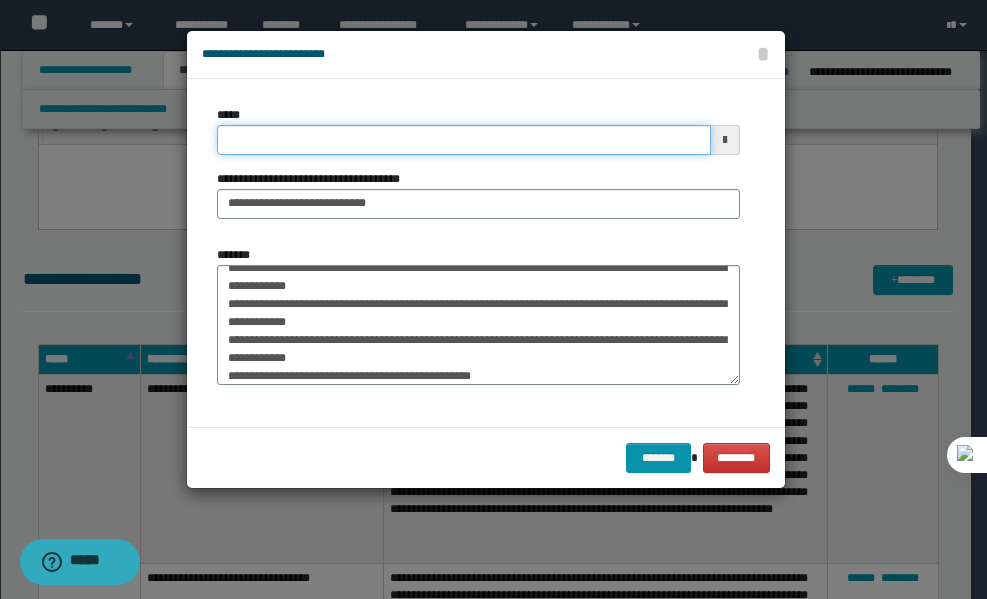 click on "*****" at bounding box center (464, 140) 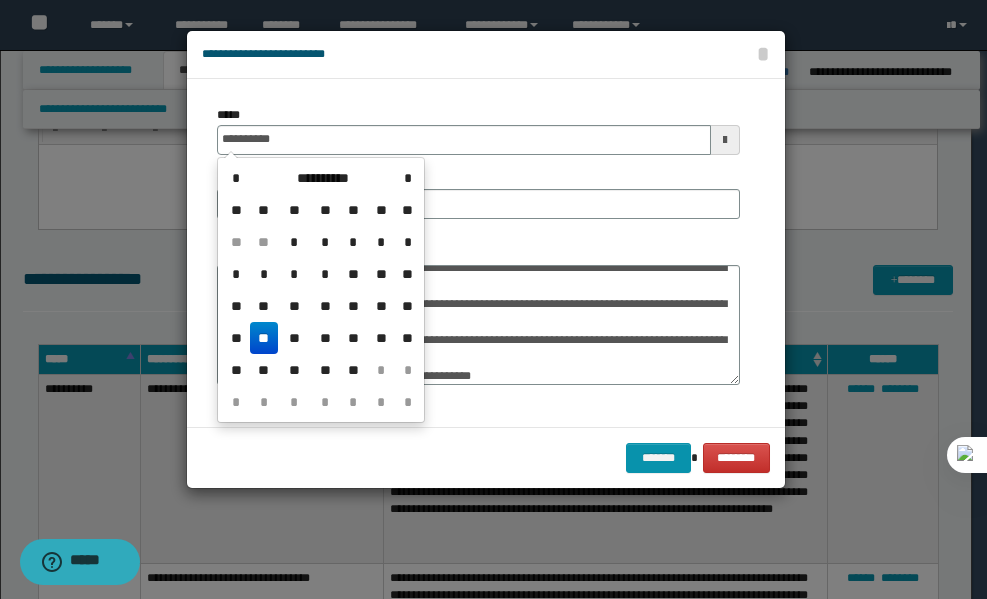 type on "**********" 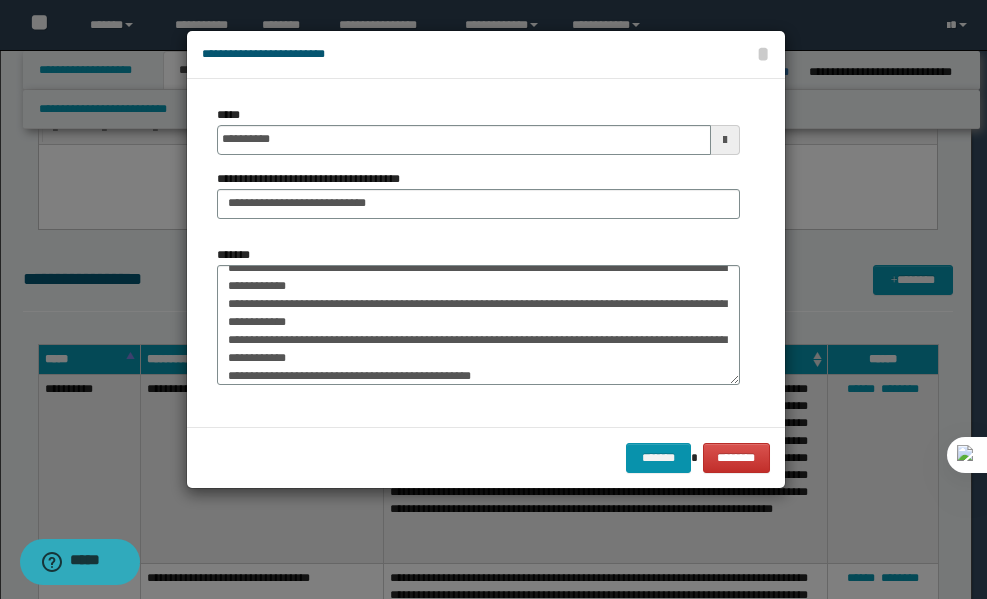 click on "**********" at bounding box center [486, 55] 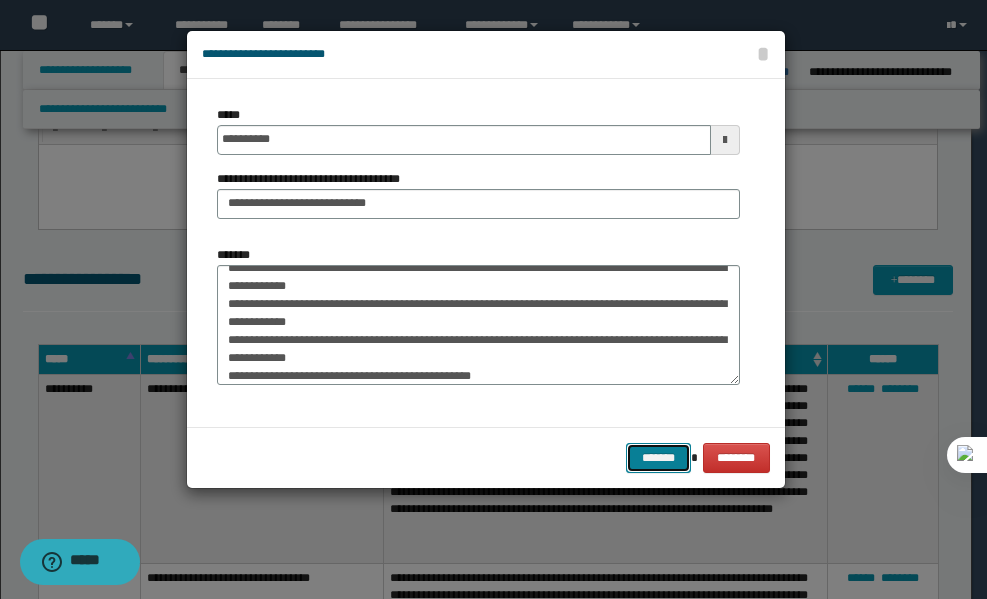click on "*******" at bounding box center [658, 458] 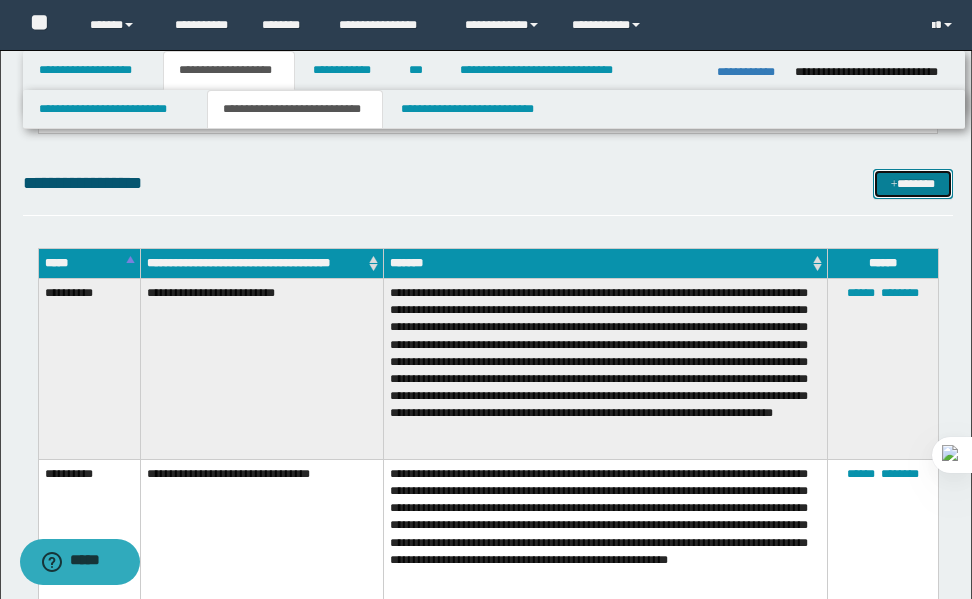 scroll, scrollTop: 245, scrollLeft: 0, axis: vertical 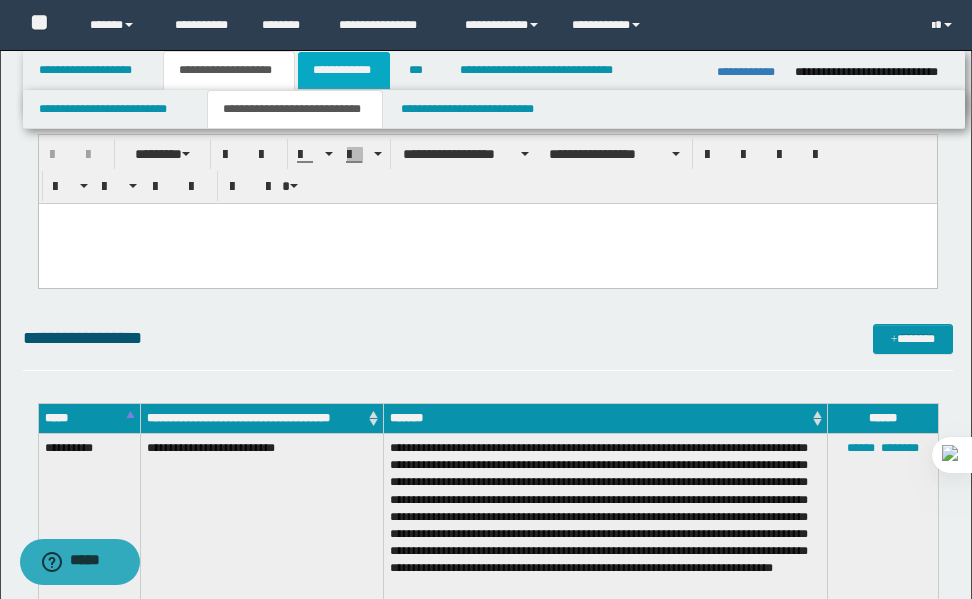 click on "**********" at bounding box center [344, 70] 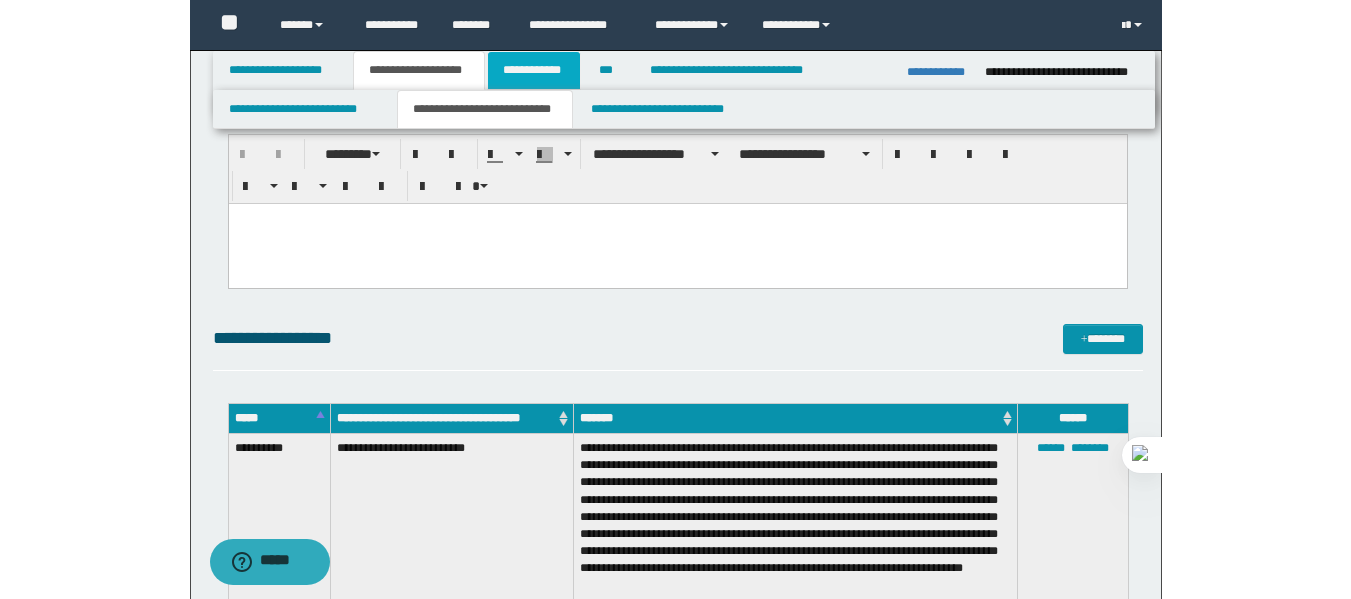 scroll, scrollTop: 214, scrollLeft: 0, axis: vertical 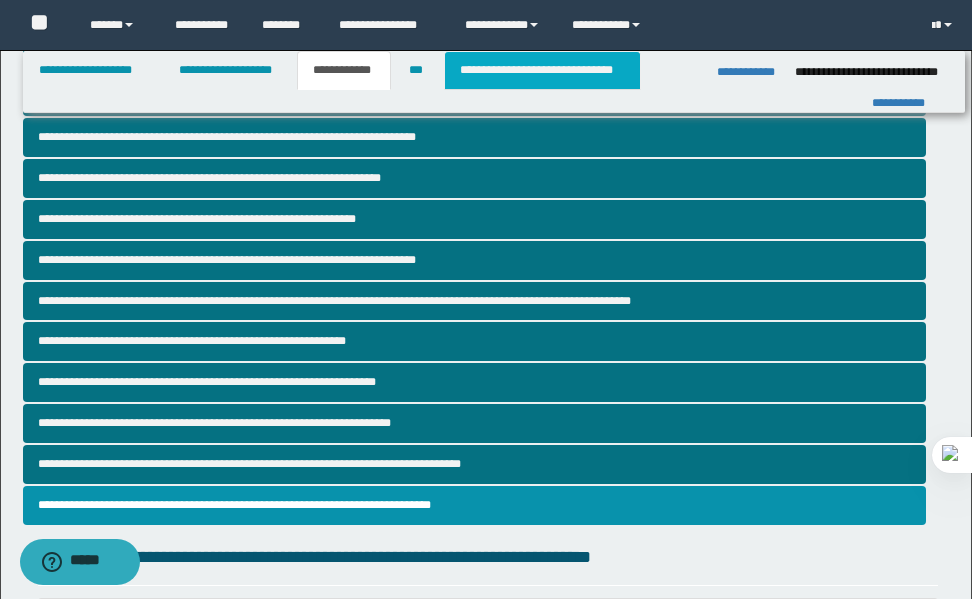 click on "**********" at bounding box center (542, 70) 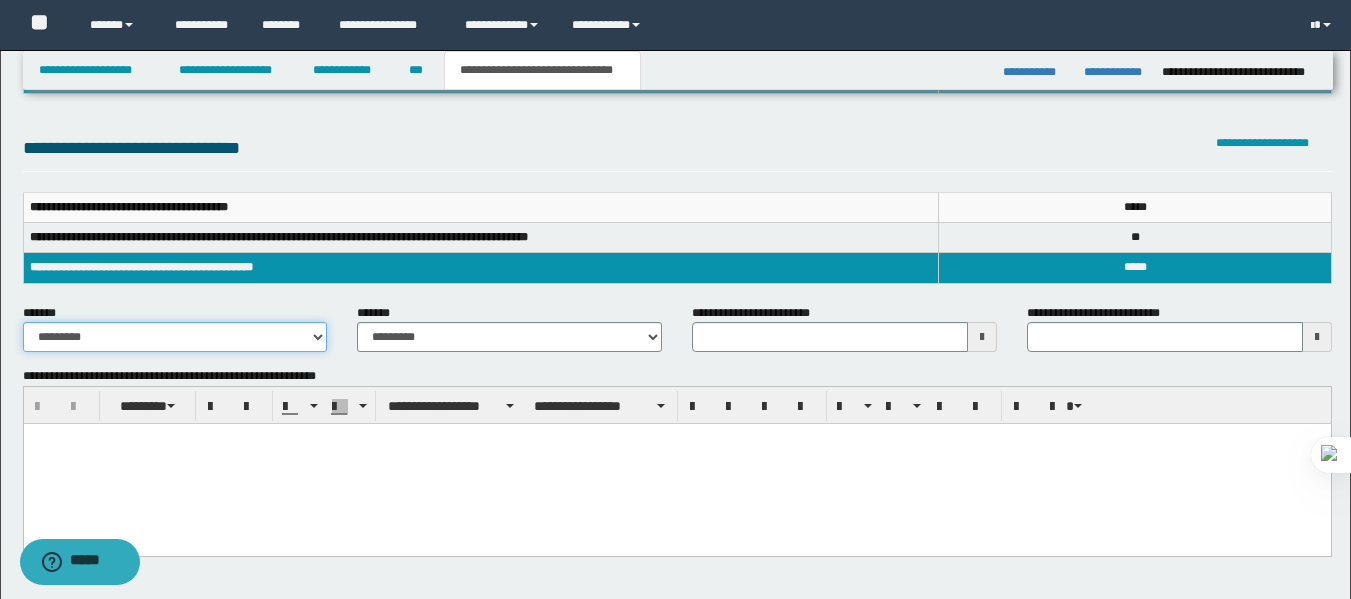 click on "**********" at bounding box center (175, 337) 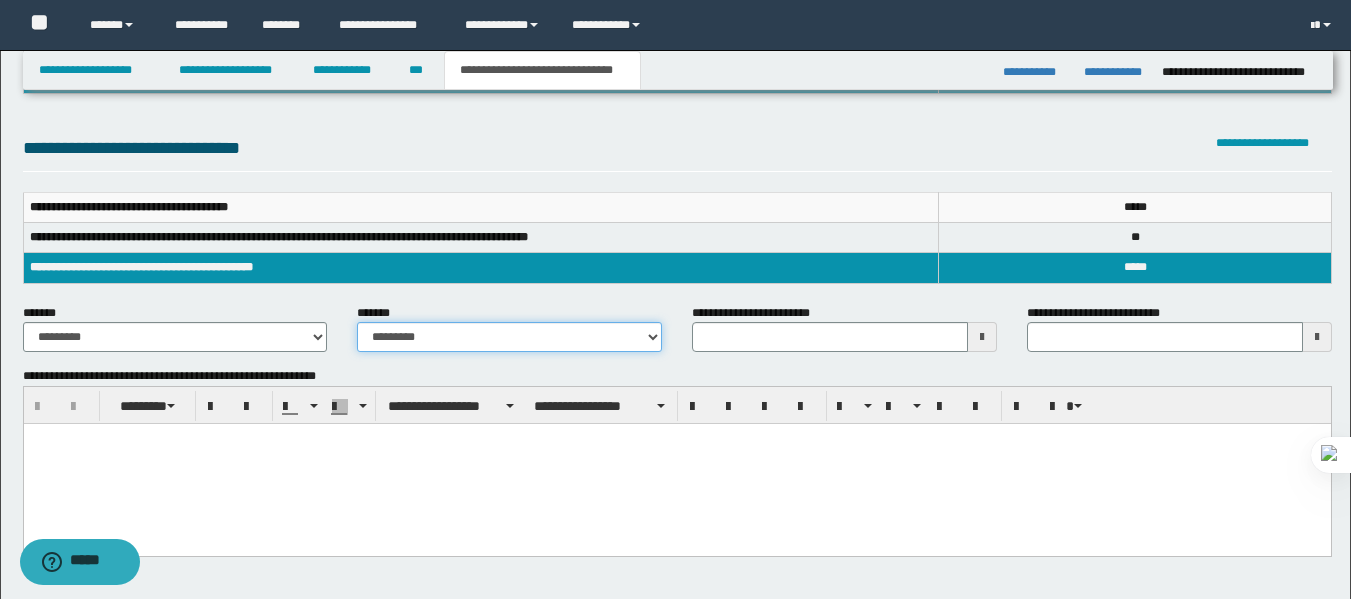 click on "**********" at bounding box center (509, 337) 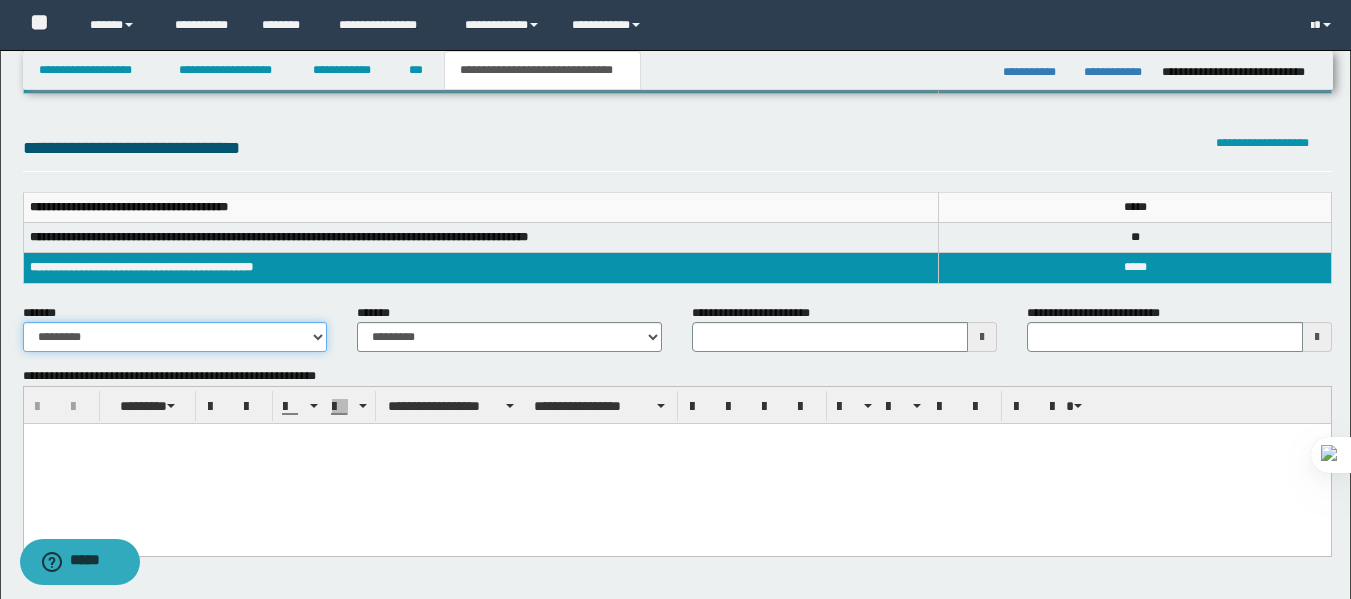 click on "**********" at bounding box center (175, 337) 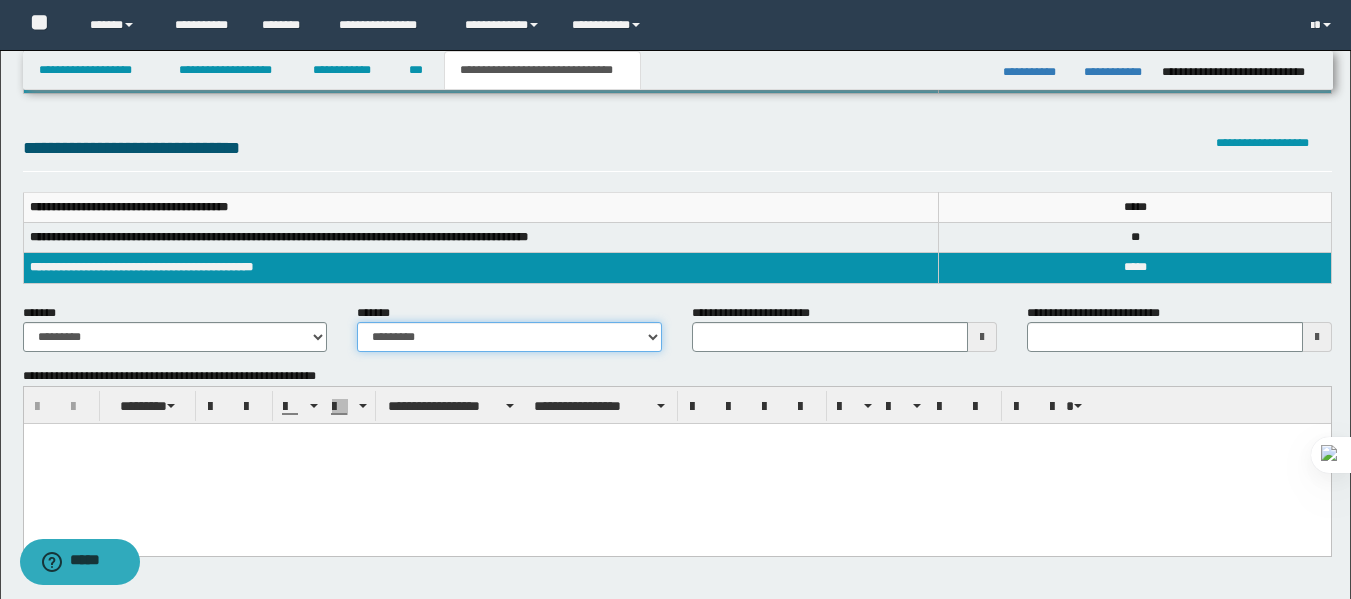 click on "**********" at bounding box center (509, 337) 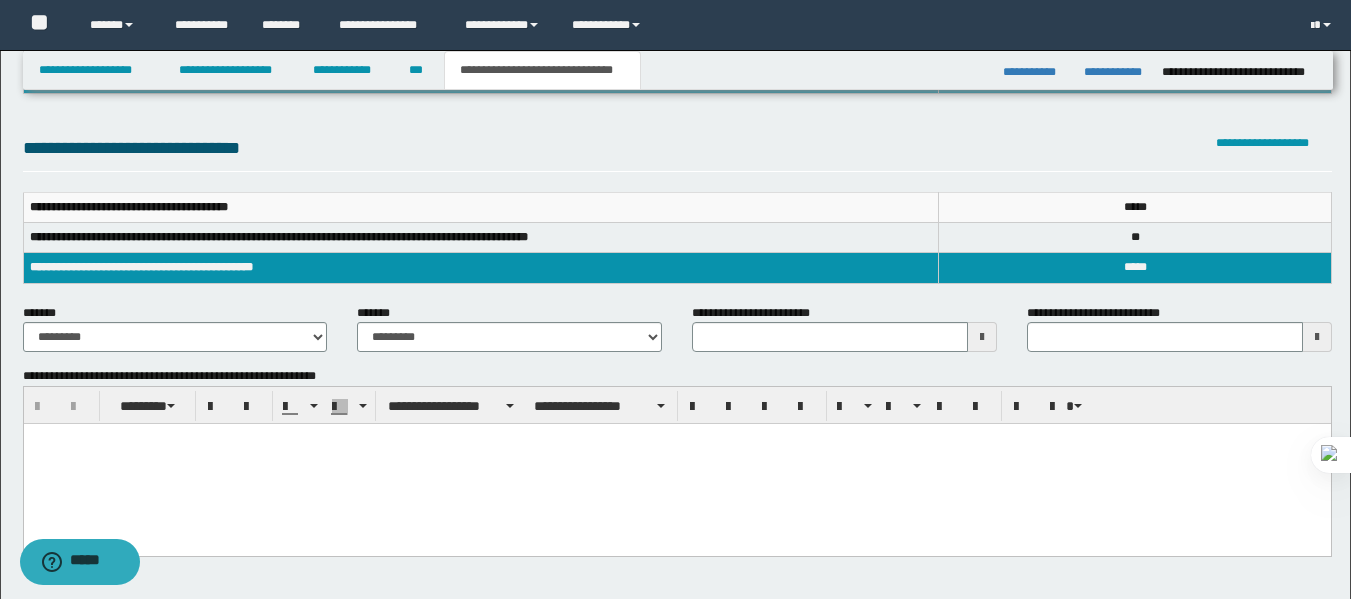 click at bounding box center (982, 337) 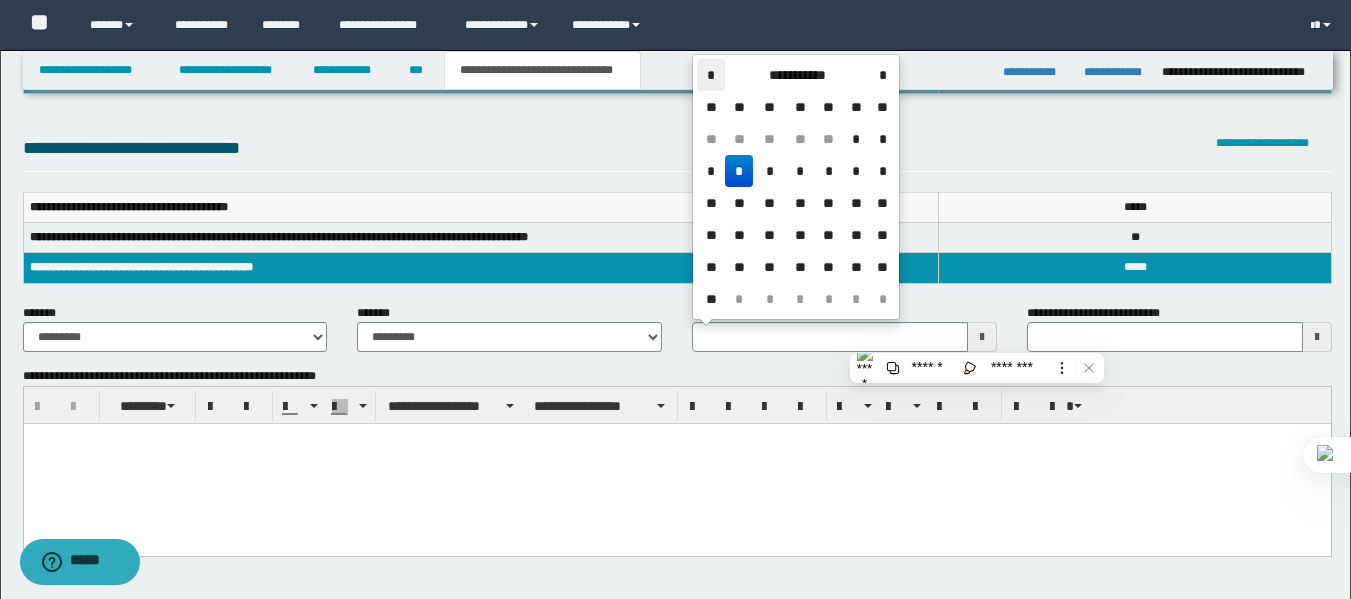 click on "*" at bounding box center [711, 75] 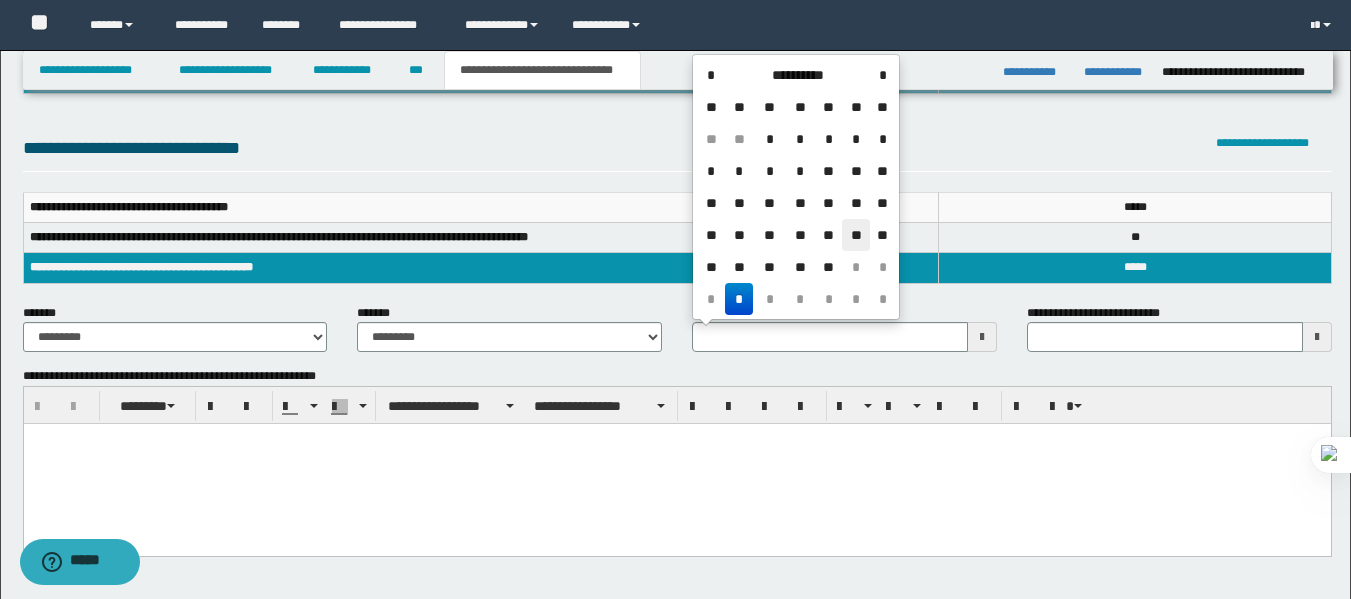 click on "**" at bounding box center [856, 235] 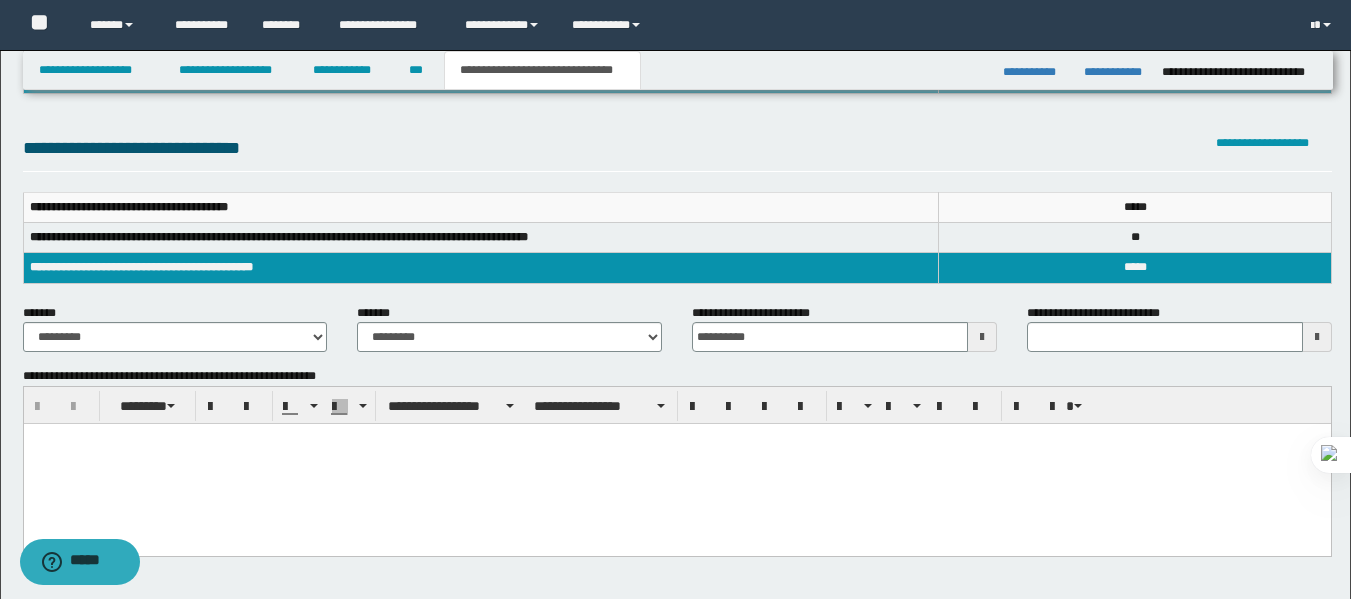 click at bounding box center (1317, 337) 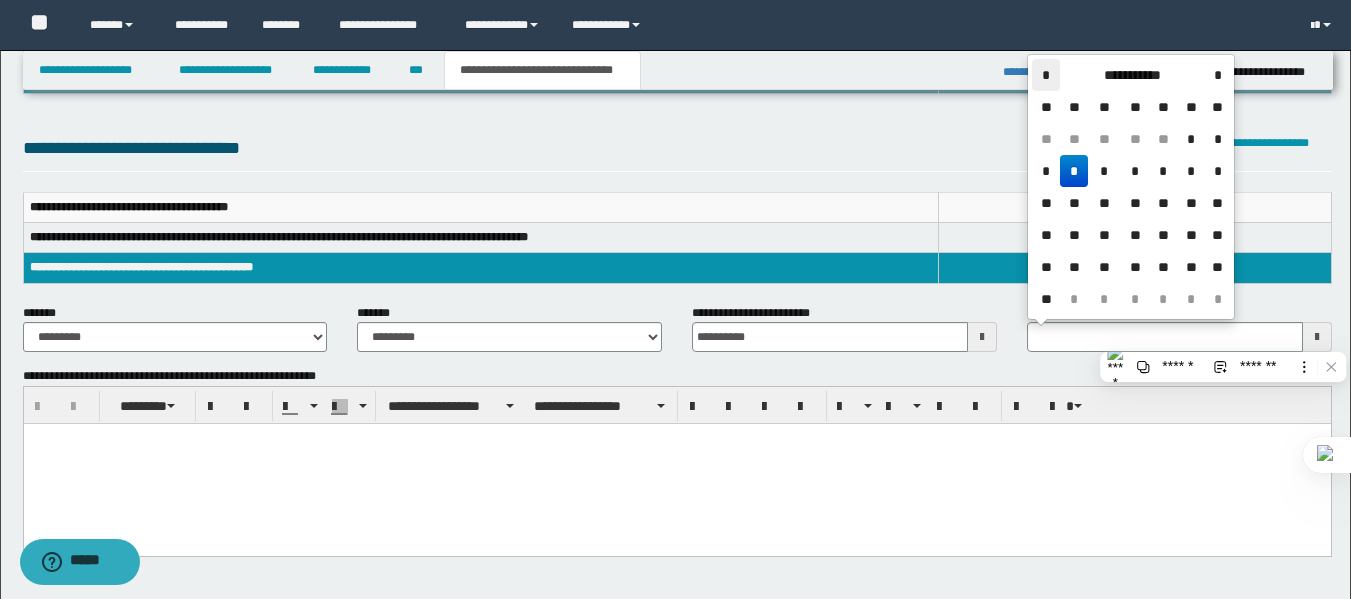 click on "*" at bounding box center (1046, 75) 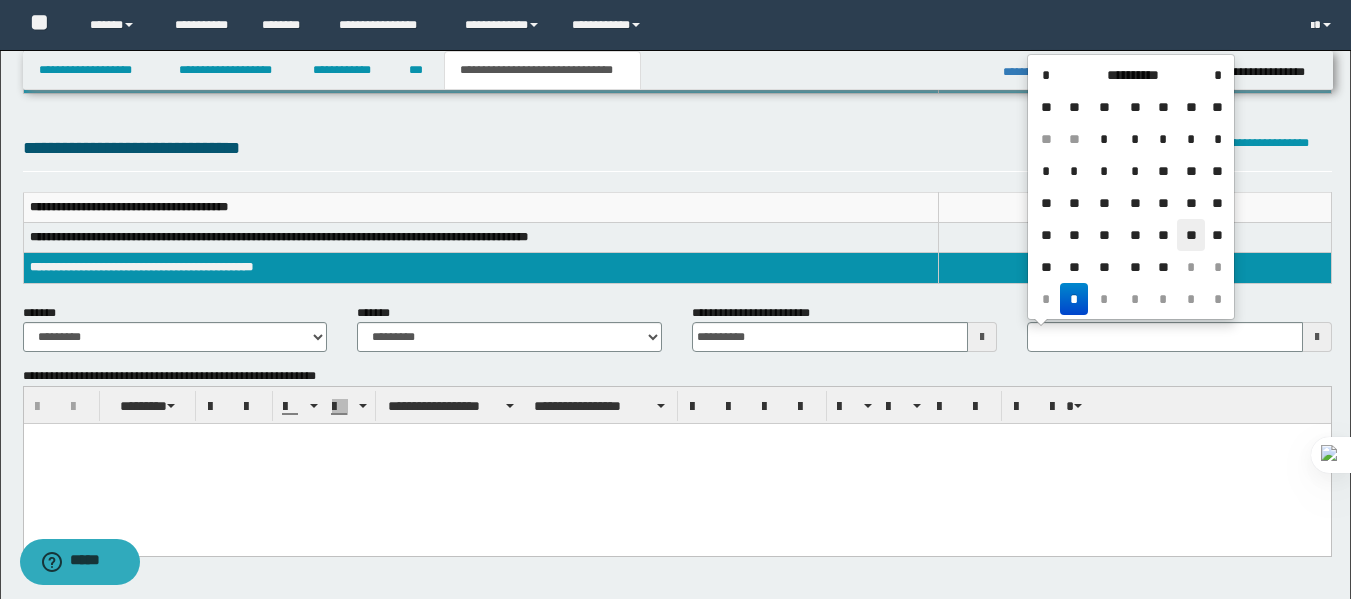click on "**" at bounding box center (1191, 235) 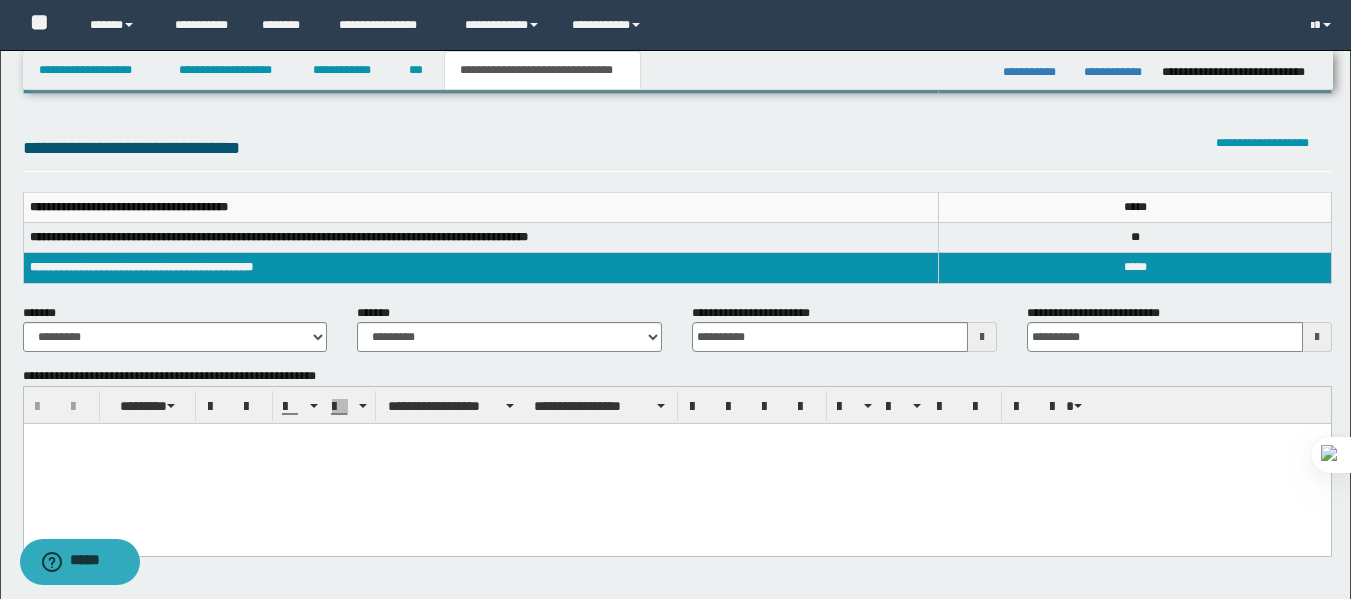 click at bounding box center [676, 464] 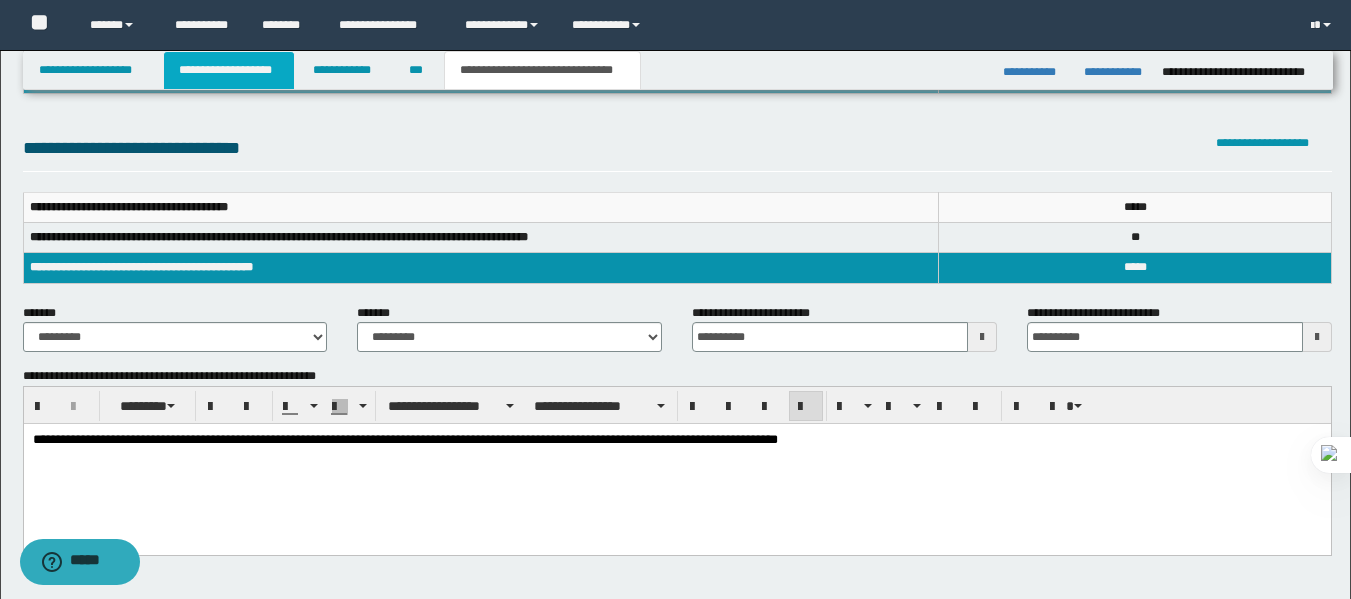 click on "**********" at bounding box center (229, 70) 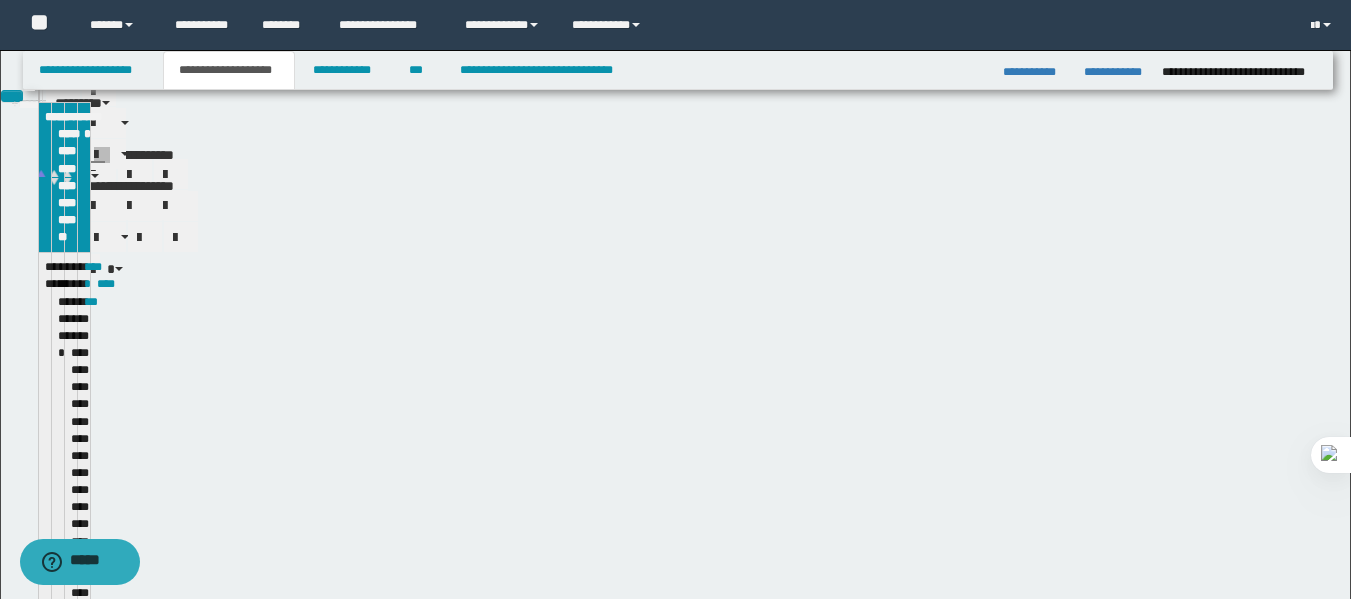 scroll, scrollTop: 245, scrollLeft: 0, axis: vertical 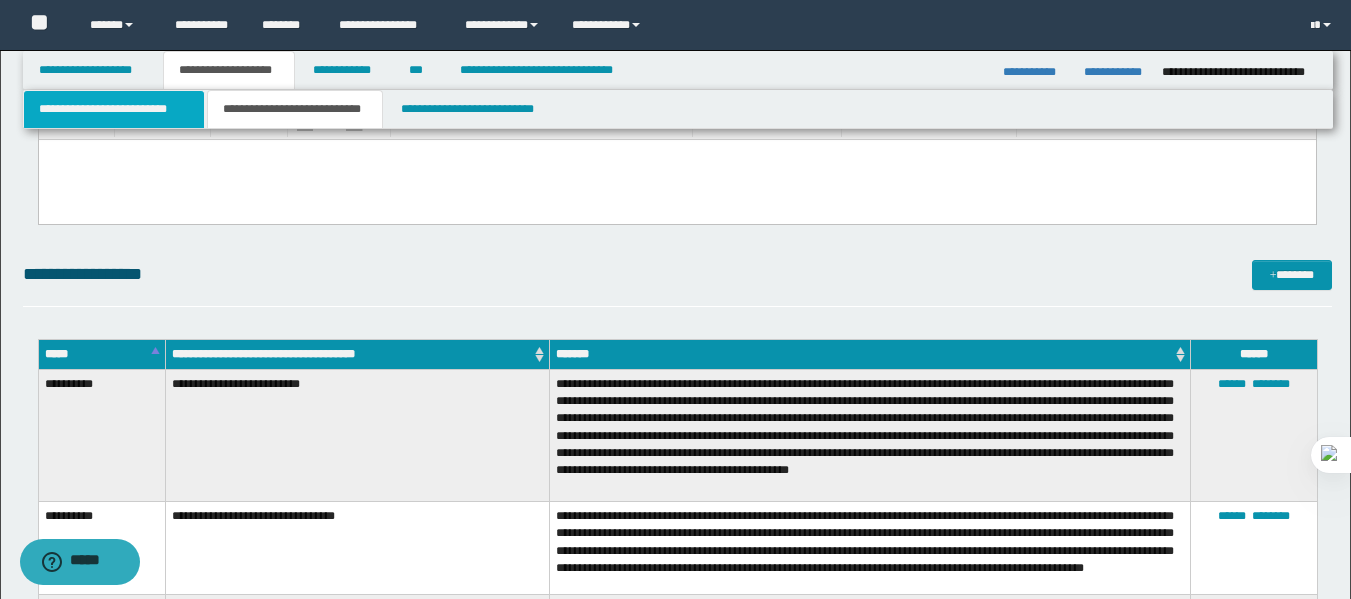 click on "**********" at bounding box center (114, 109) 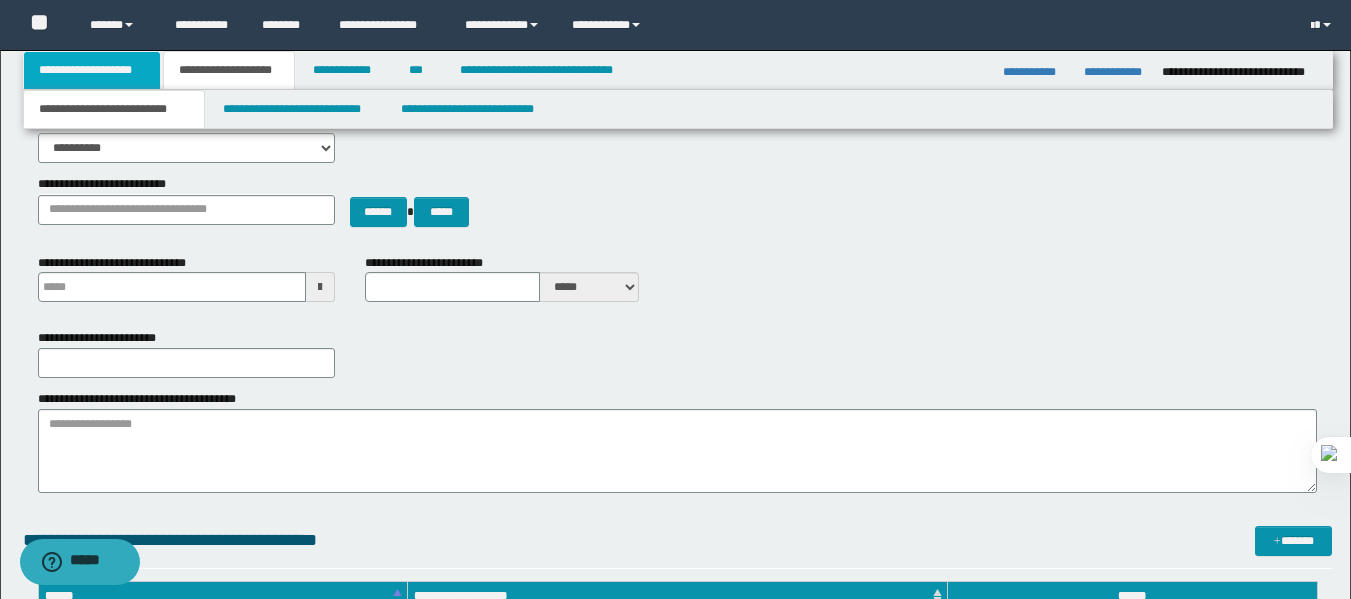 click on "**********" at bounding box center (92, 70) 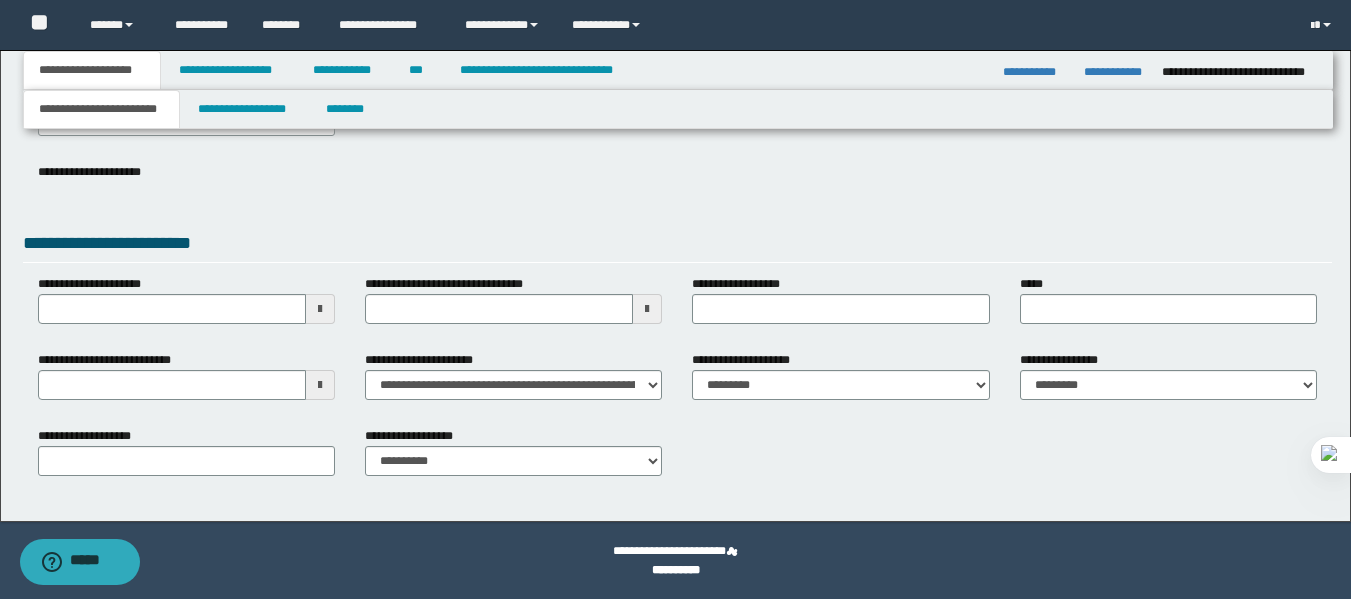 click at bounding box center [647, 309] 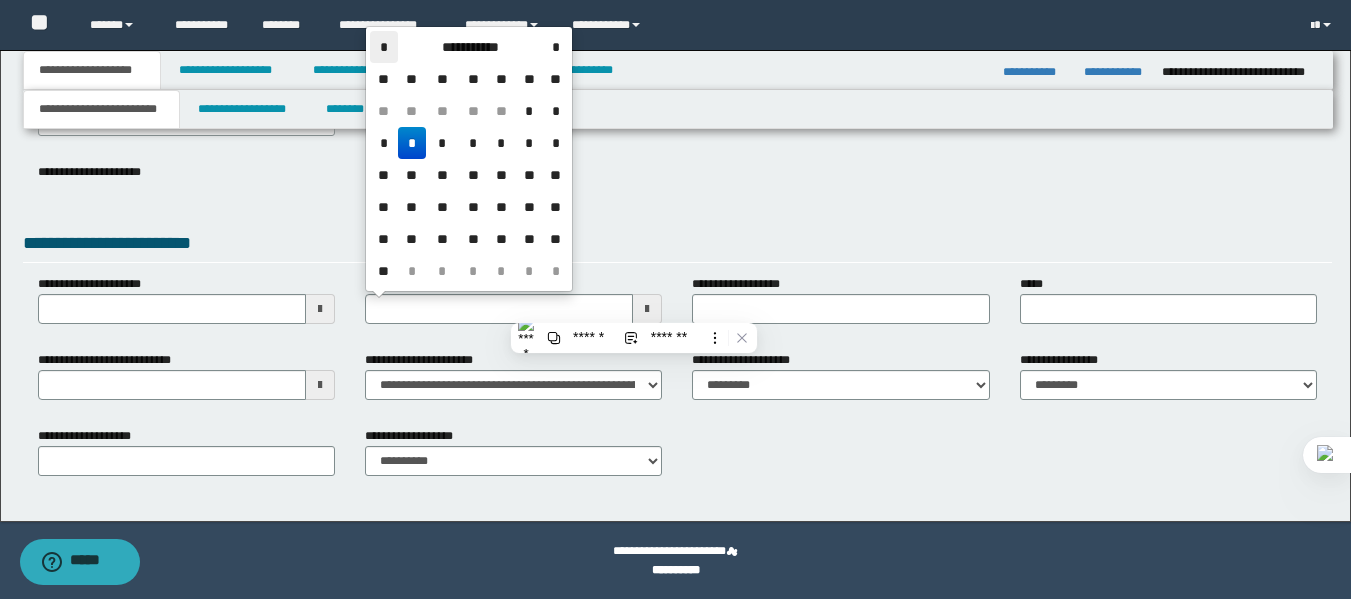 click on "*" at bounding box center [384, 47] 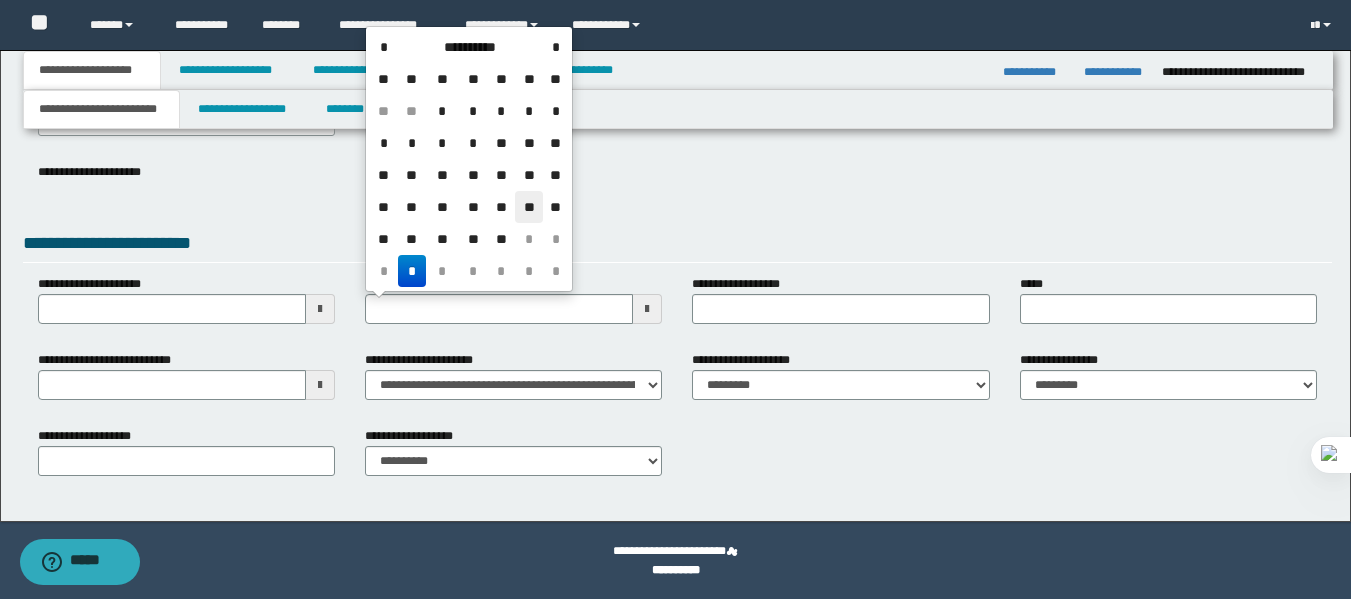 click on "**" at bounding box center [529, 207] 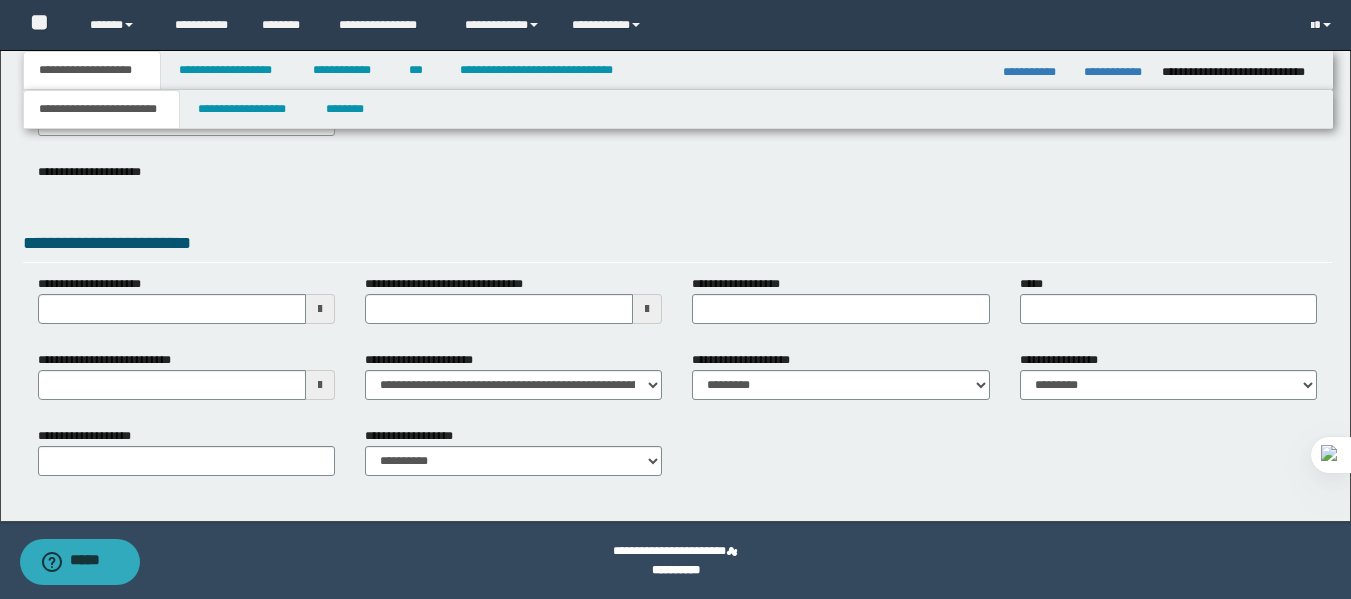 click on "**********" at bounding box center (677, 187) 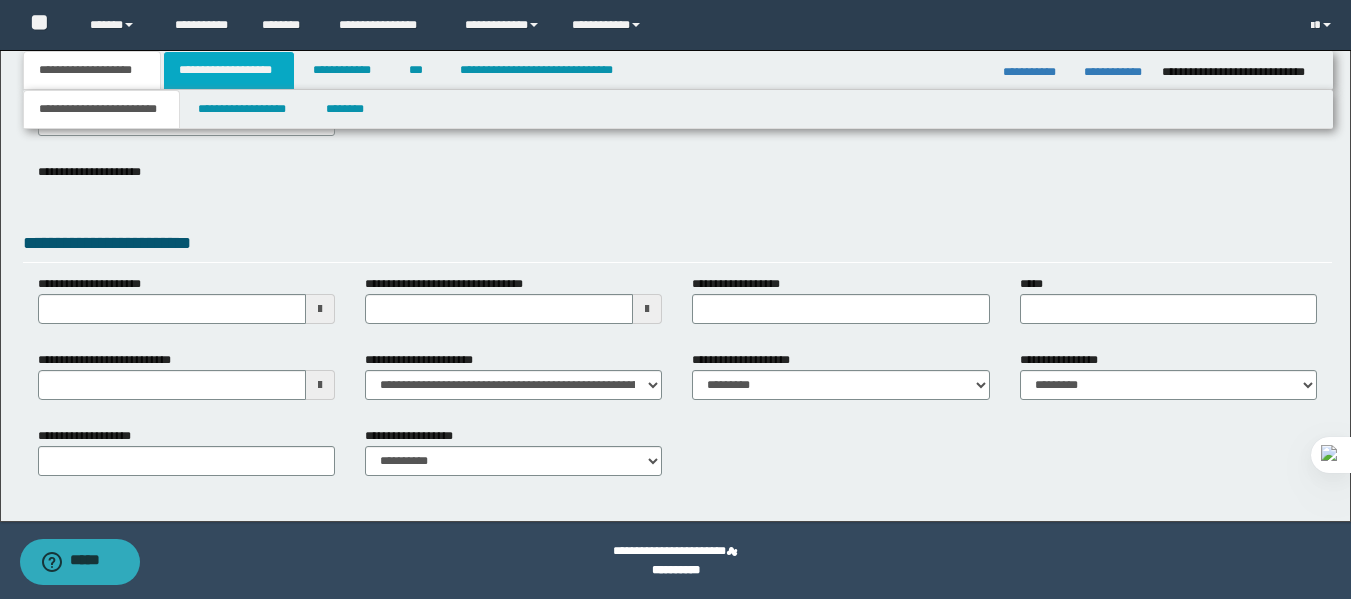 click on "**********" at bounding box center (229, 70) 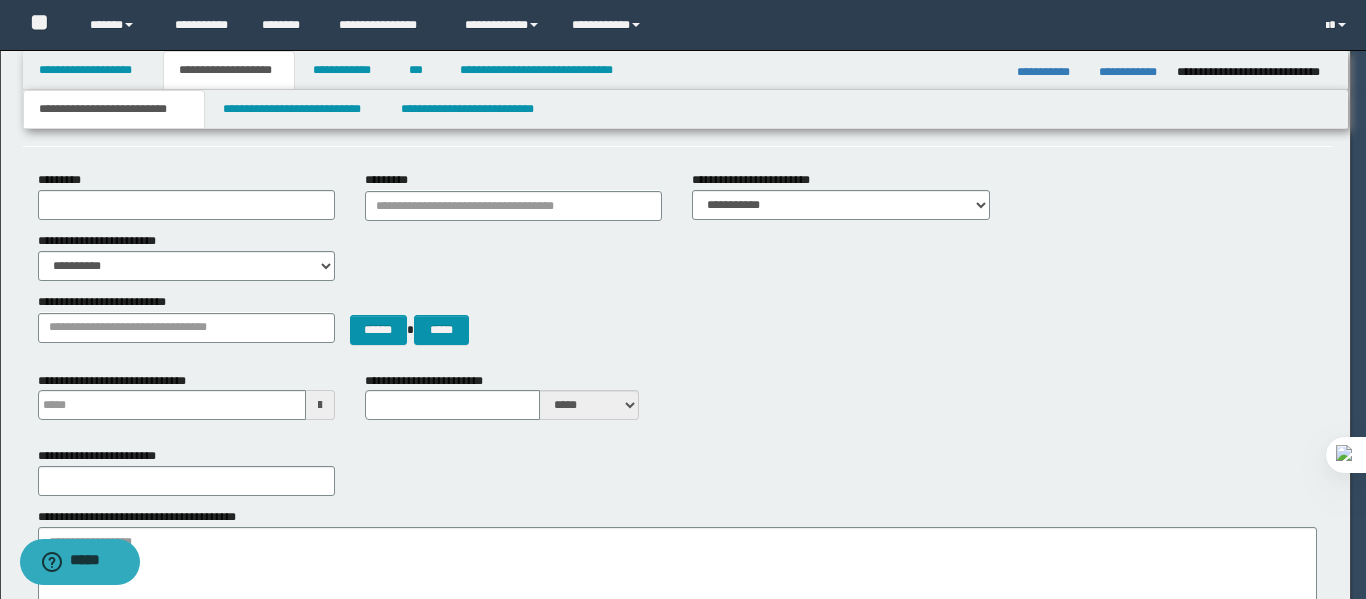 type 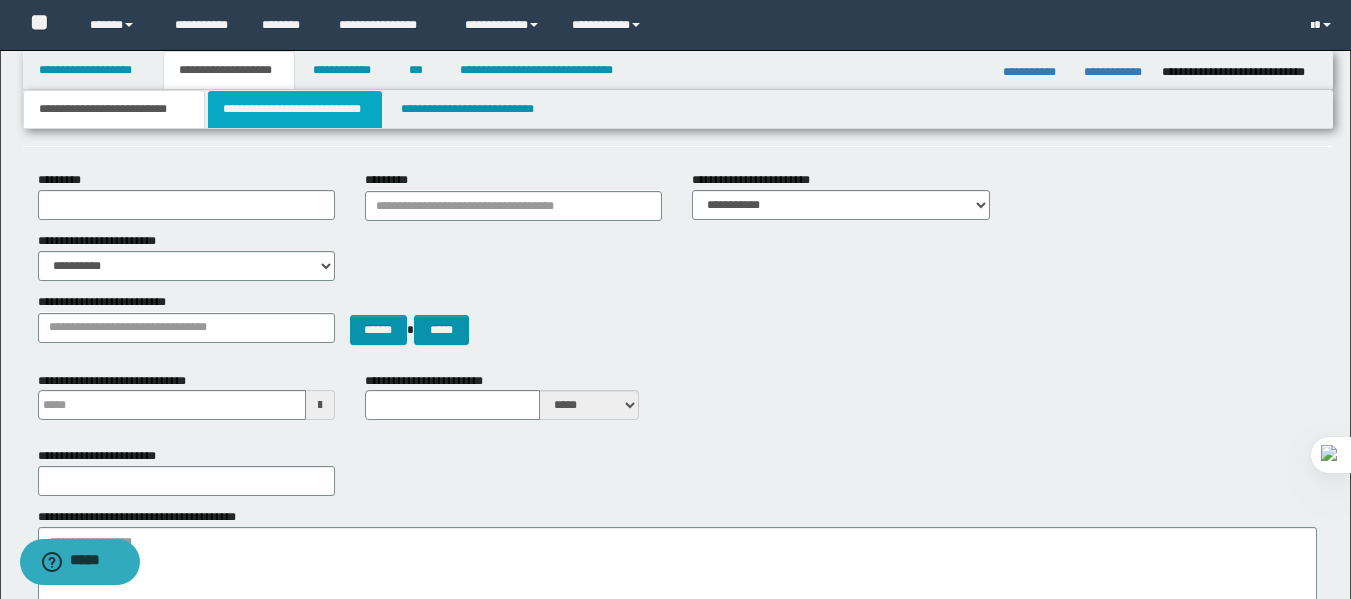 click on "**********" at bounding box center [295, 109] 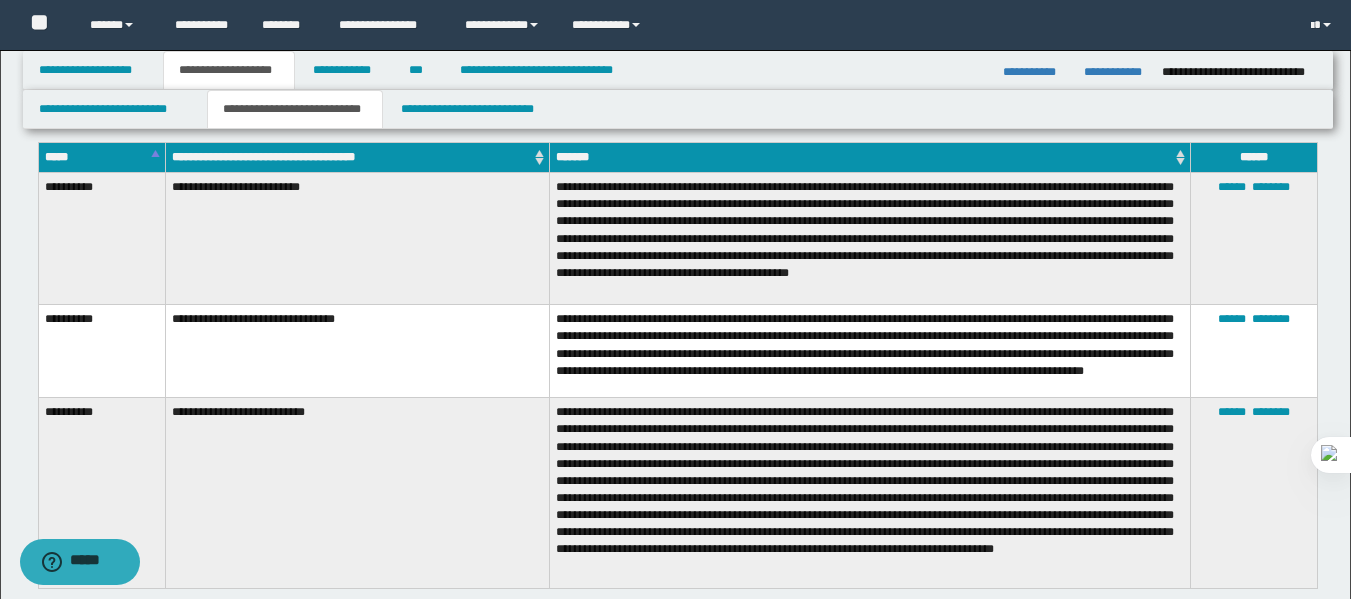scroll, scrollTop: 449, scrollLeft: 0, axis: vertical 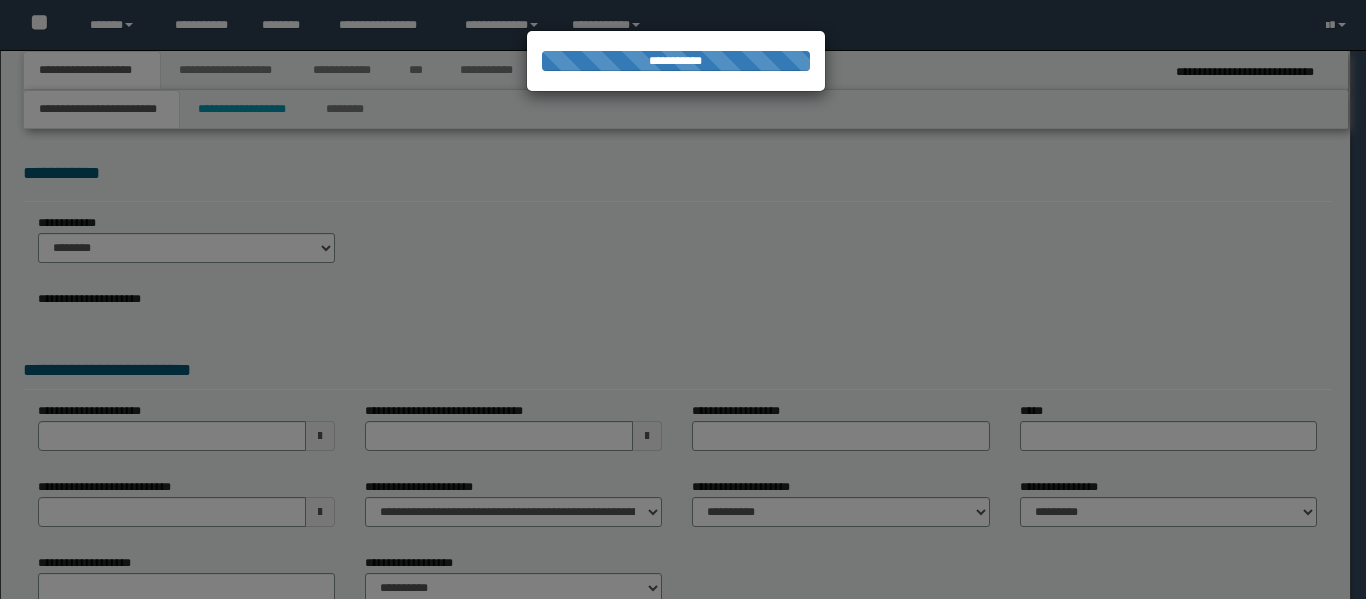select on "*" 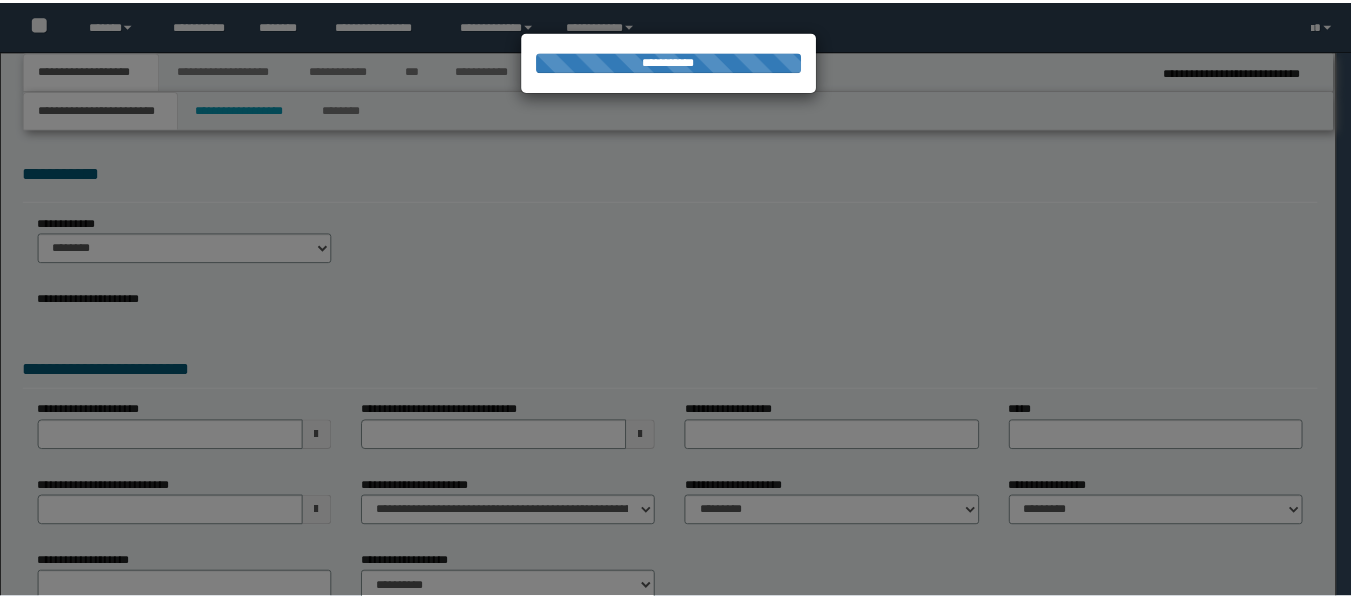 scroll, scrollTop: 0, scrollLeft: 0, axis: both 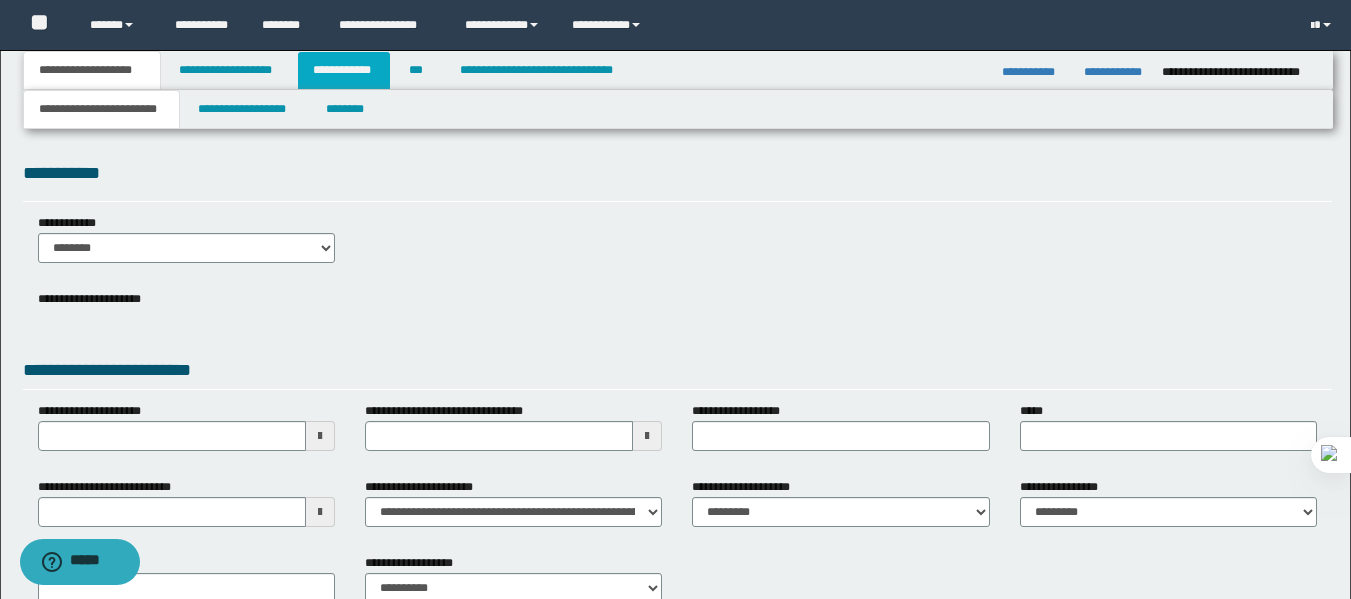 click on "**********" at bounding box center (344, 70) 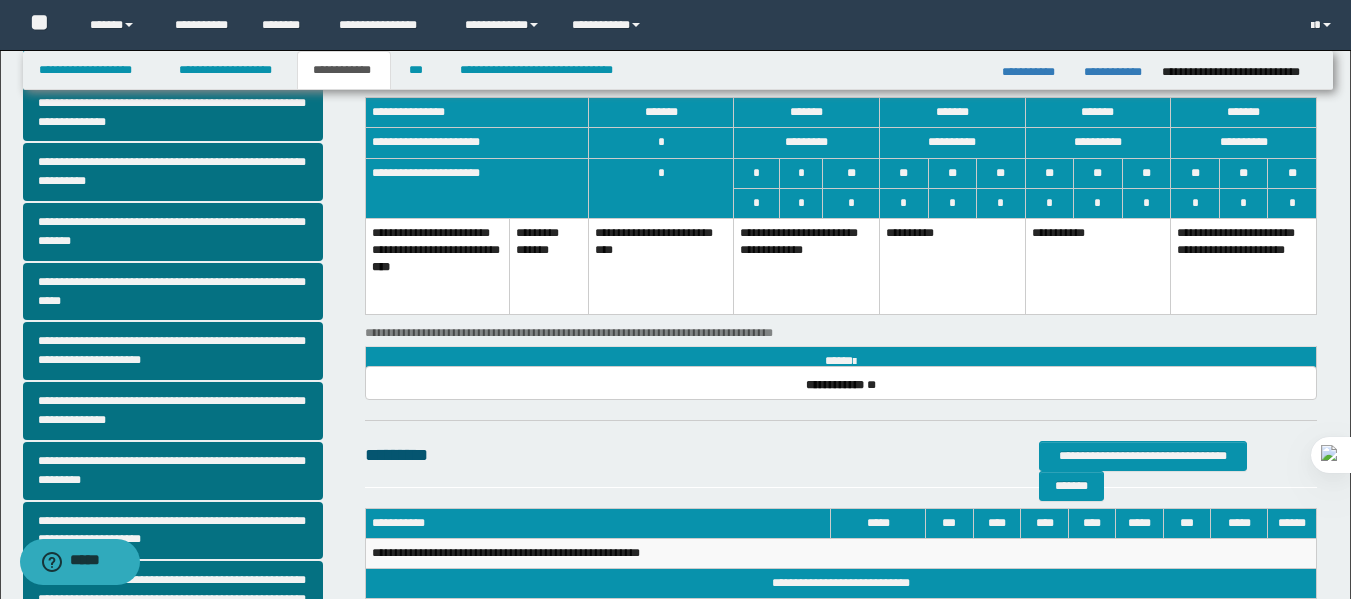scroll, scrollTop: 108, scrollLeft: 0, axis: vertical 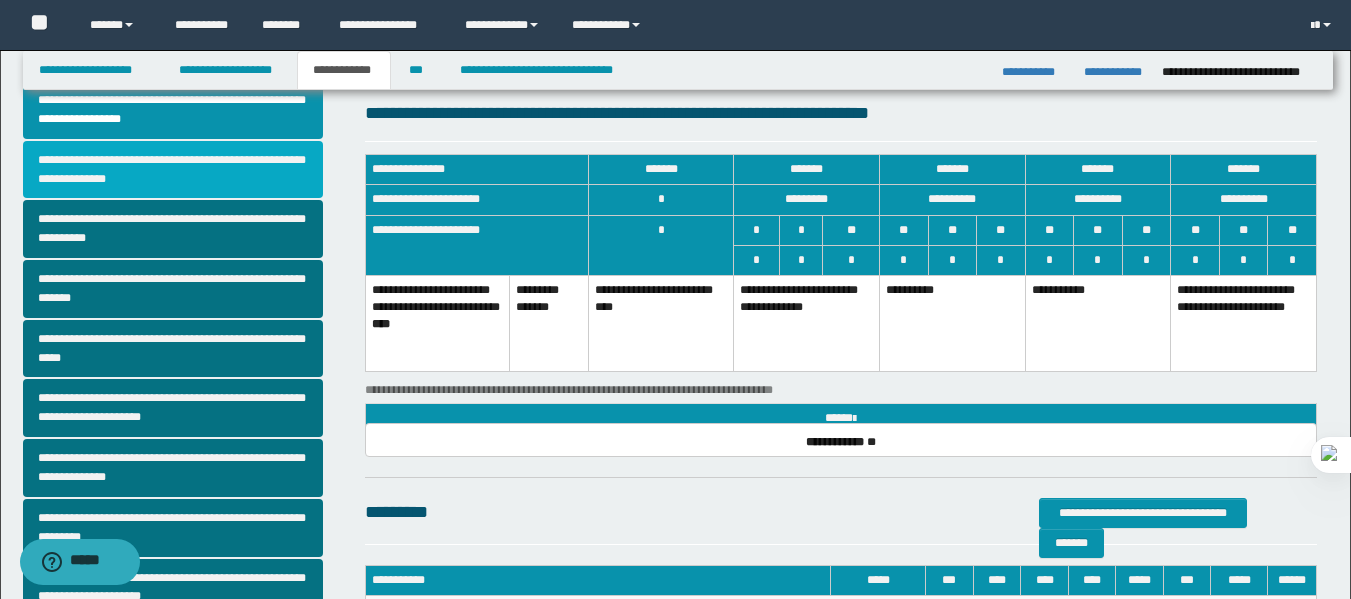 click on "**********" at bounding box center [173, 170] 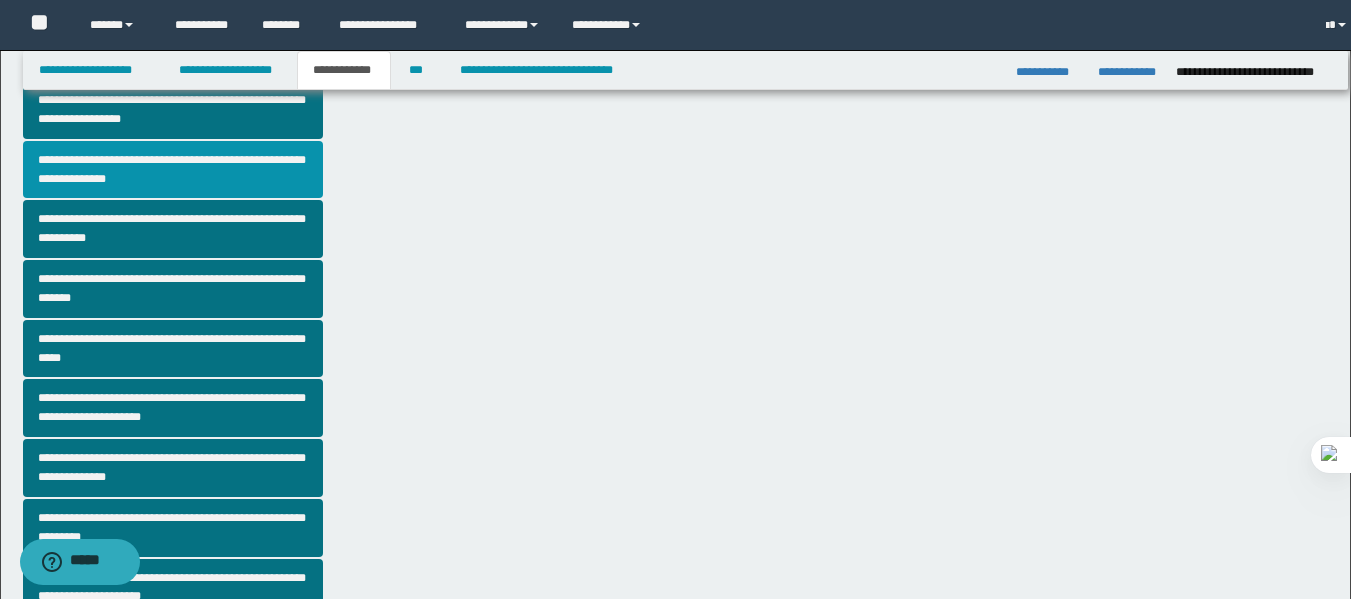 scroll, scrollTop: 0, scrollLeft: 0, axis: both 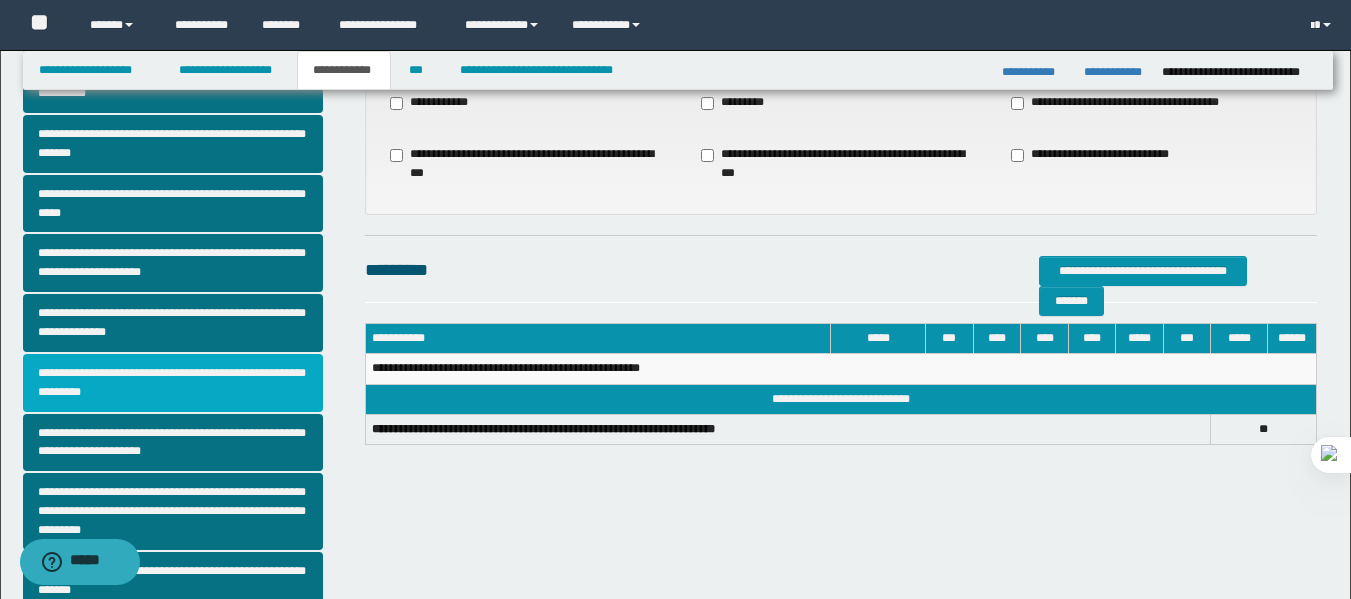 click on "**********" at bounding box center [173, 383] 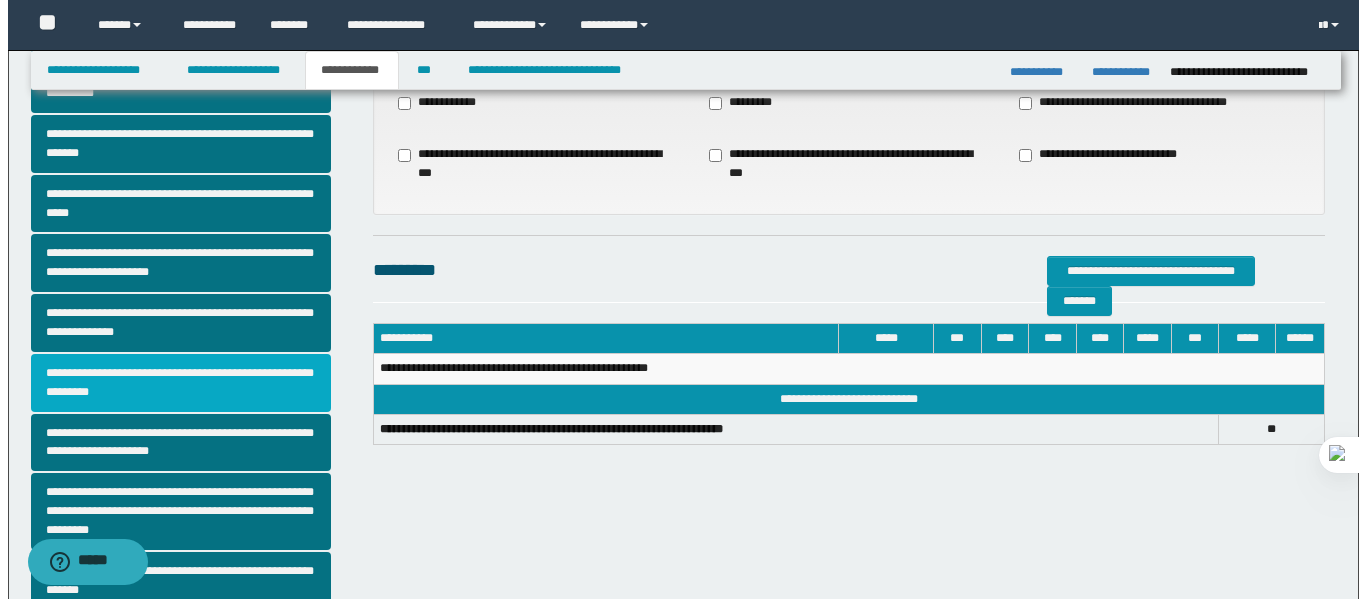 scroll, scrollTop: 0, scrollLeft: 0, axis: both 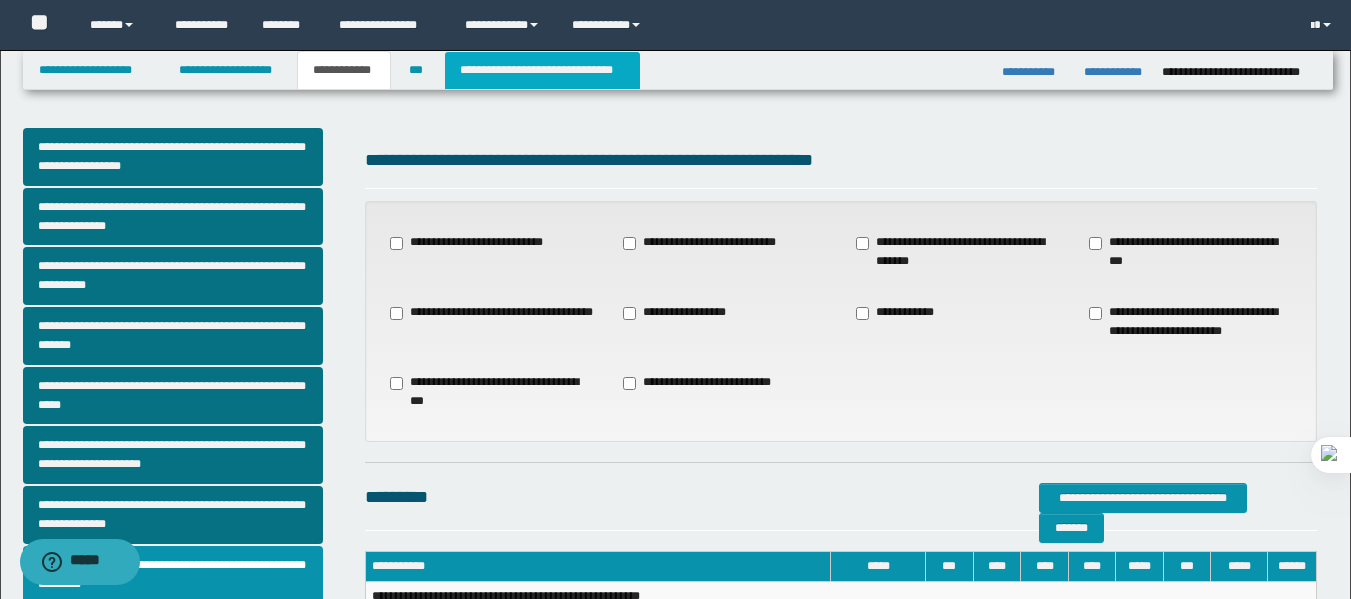 click on "**********" at bounding box center [542, 70] 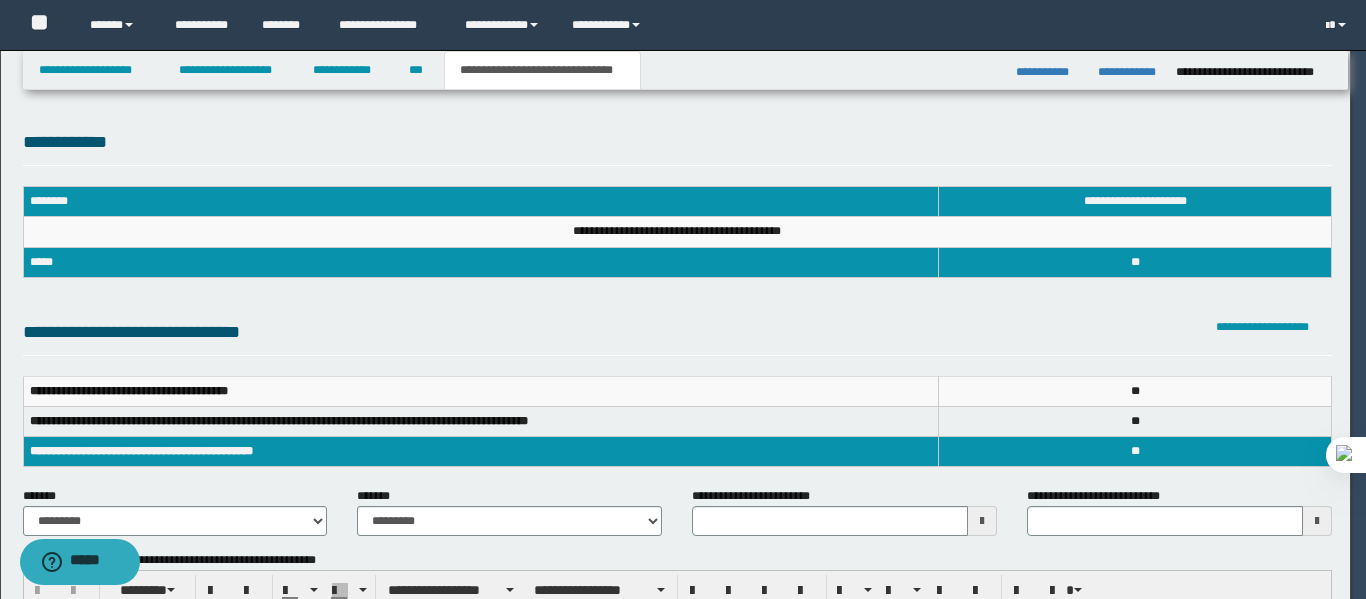 scroll, scrollTop: 0, scrollLeft: 0, axis: both 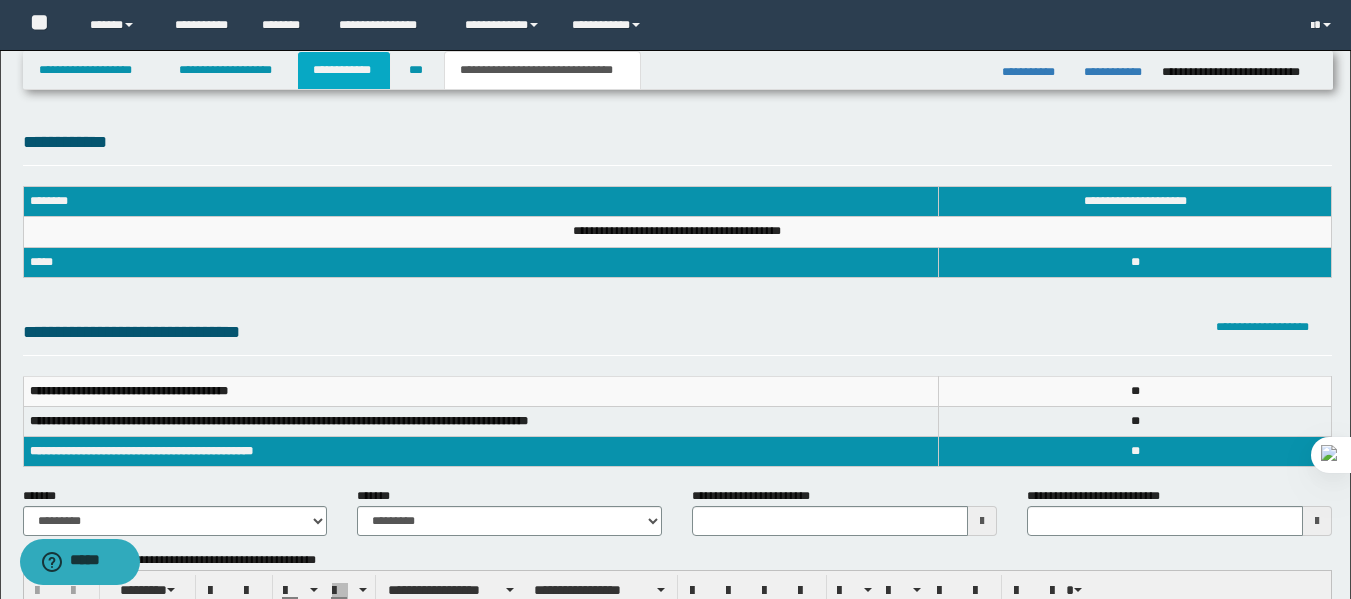 click on "**********" at bounding box center [344, 70] 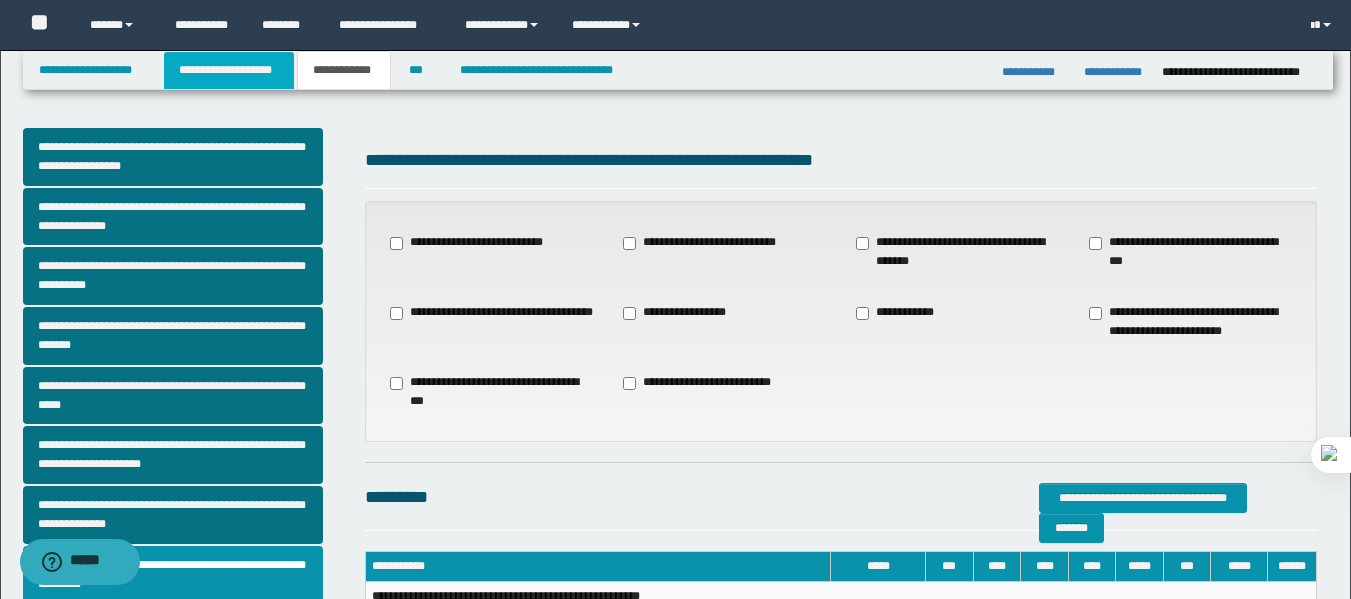 click on "**********" at bounding box center (229, 70) 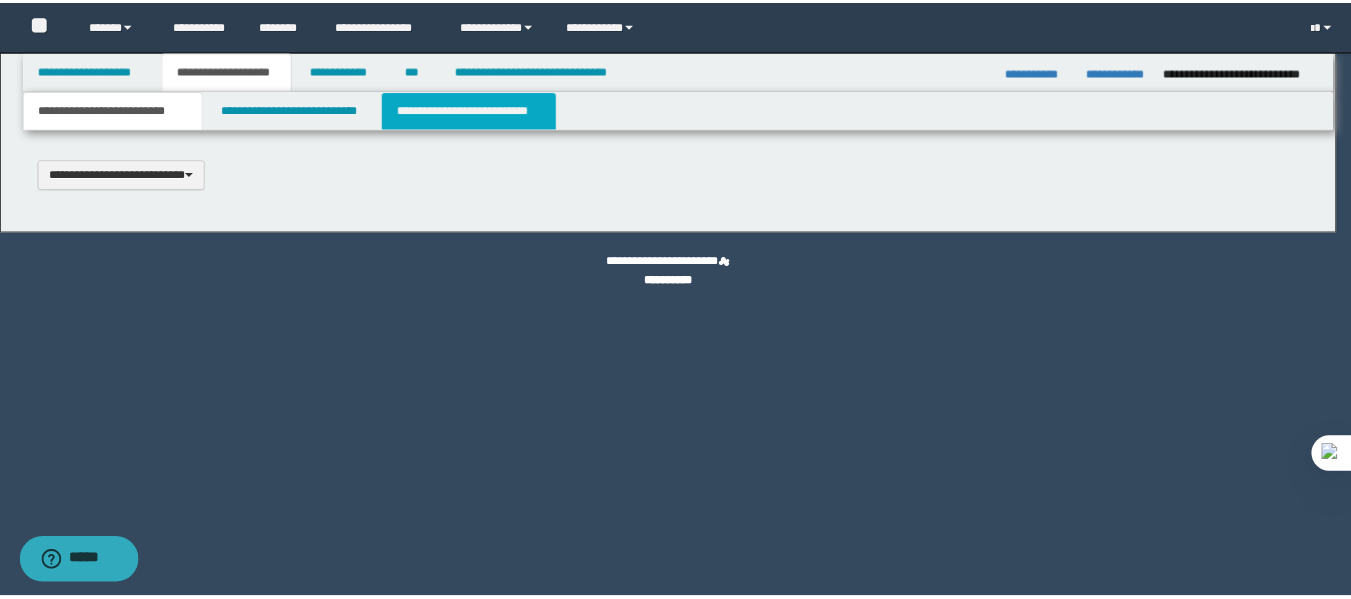 scroll, scrollTop: 0, scrollLeft: 0, axis: both 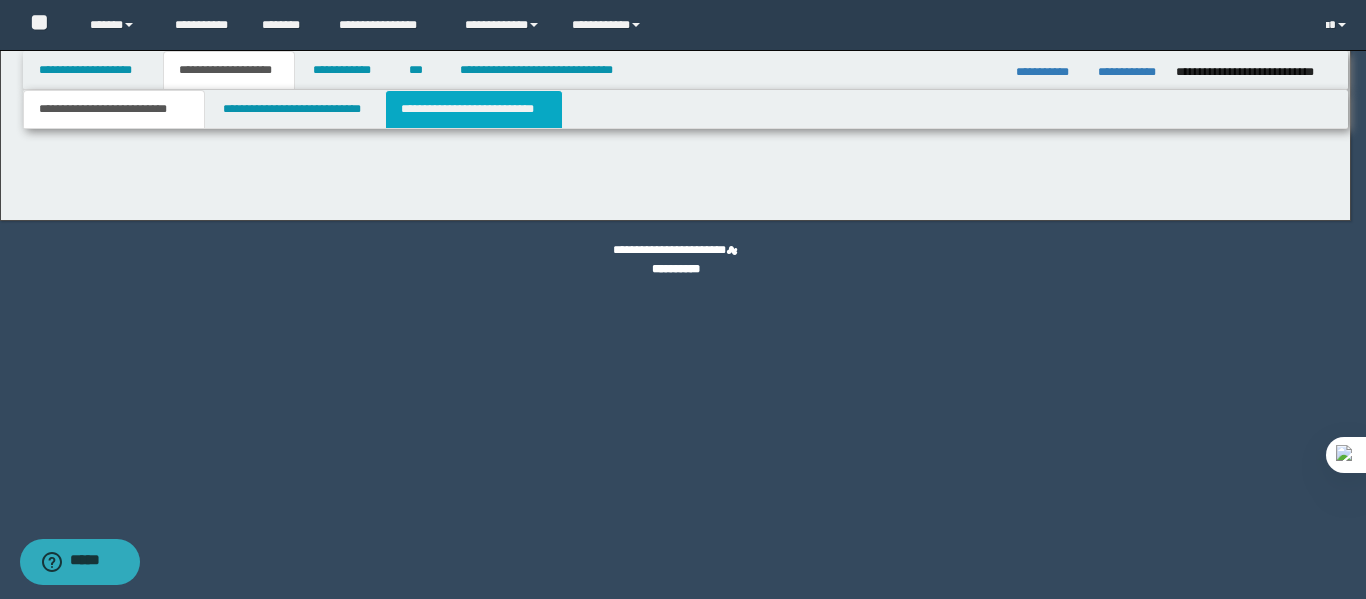 click on "**********" at bounding box center [474, 109] 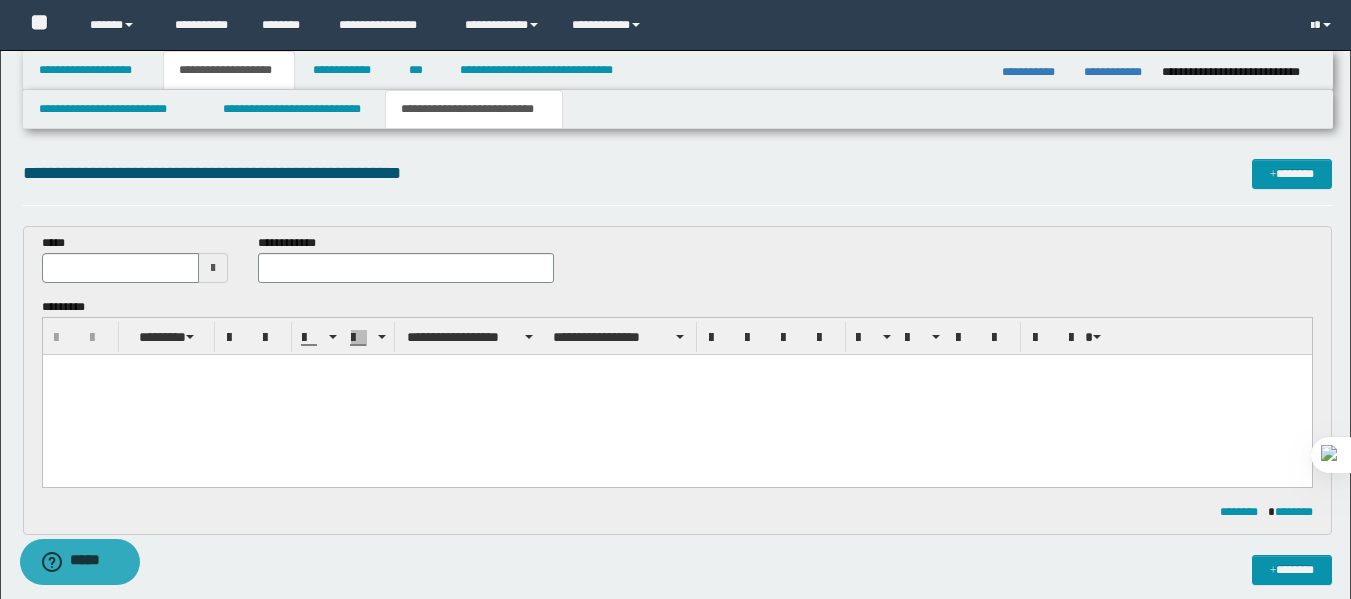 scroll, scrollTop: 0, scrollLeft: 0, axis: both 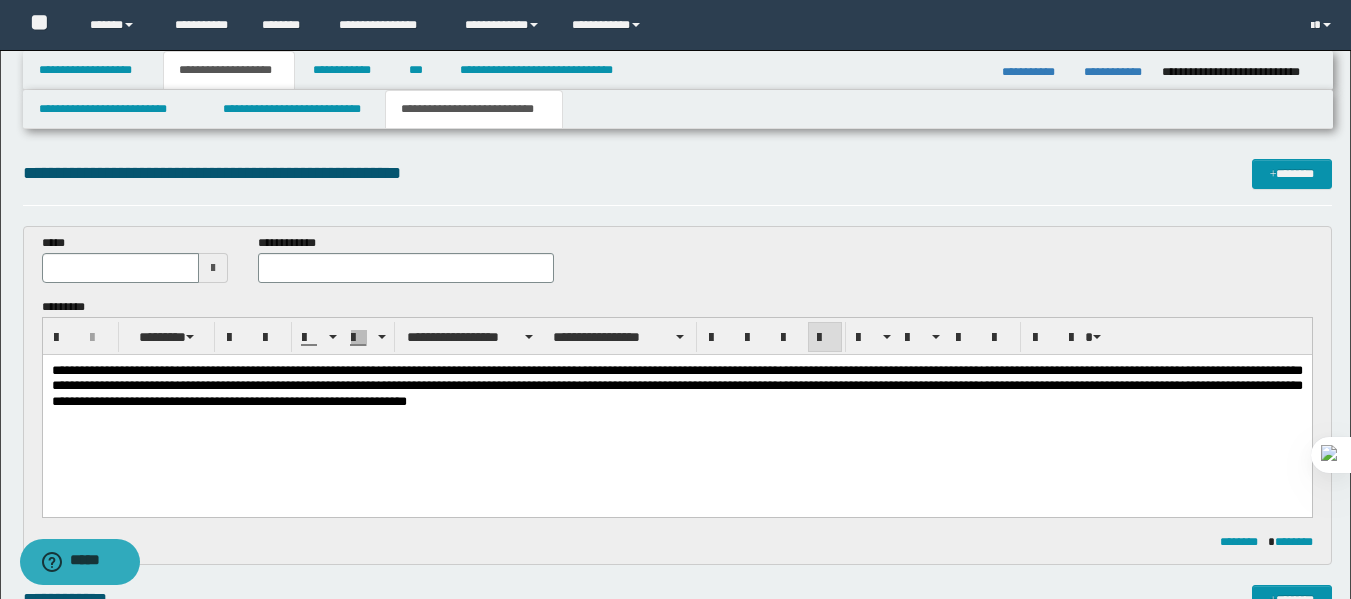 click at bounding box center [213, 268] 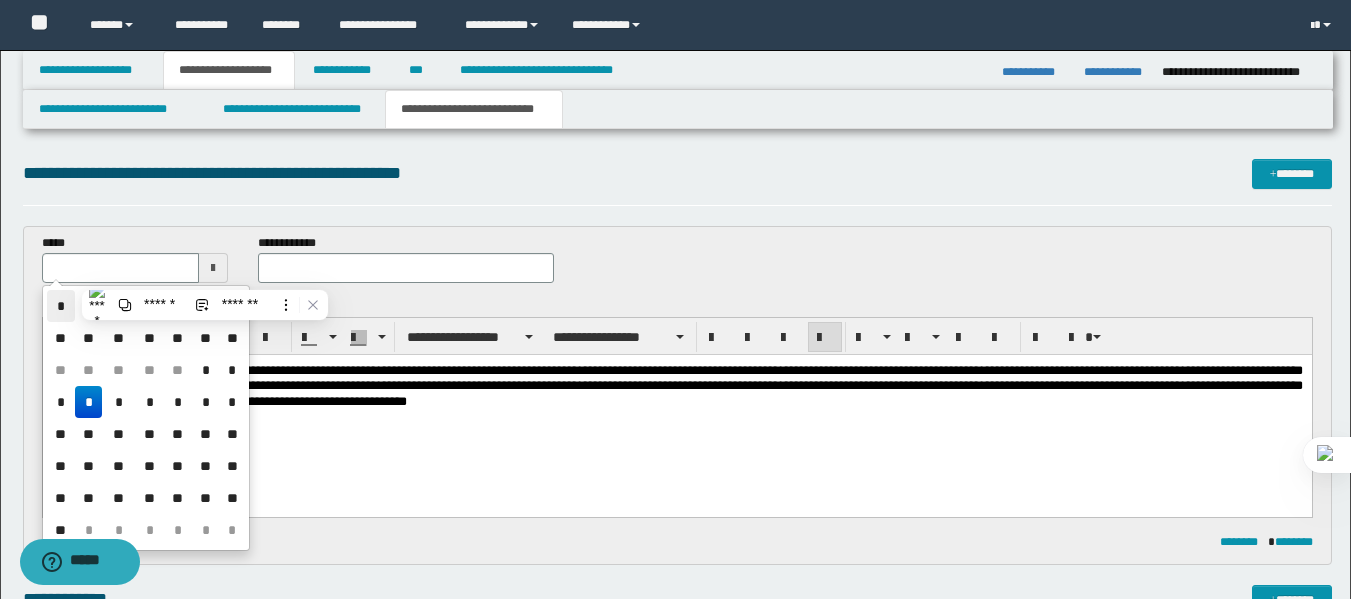 click on "*" at bounding box center [61, 306] 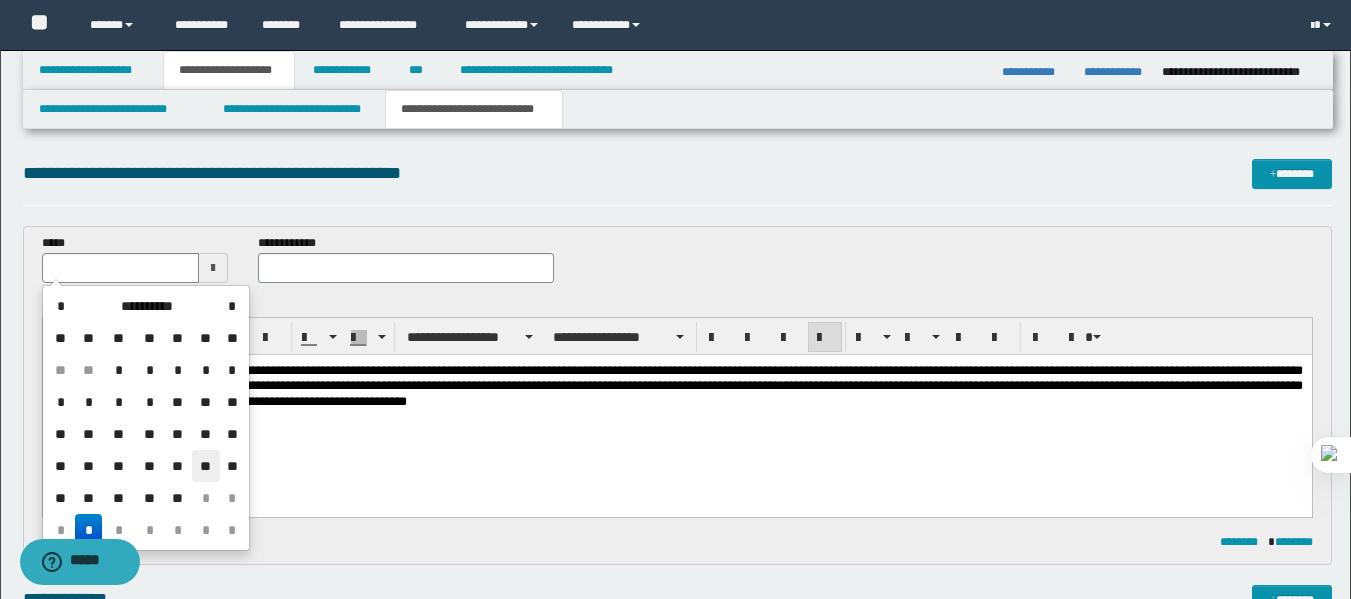 click on "**" at bounding box center (206, 466) 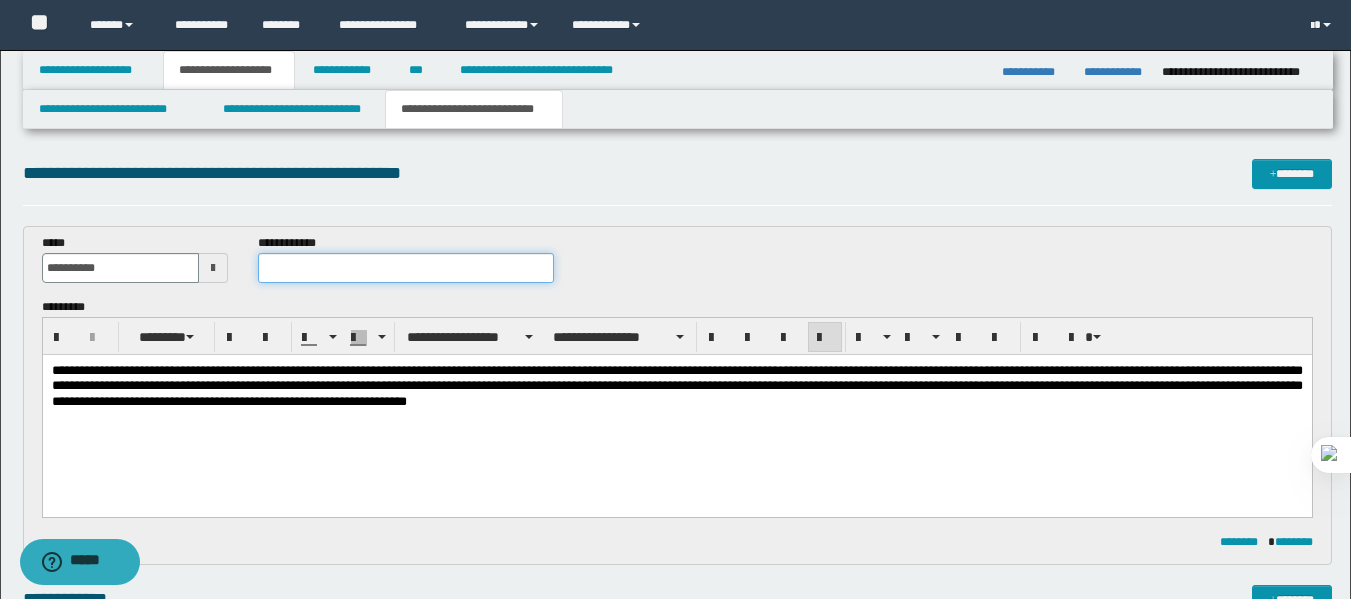 click at bounding box center [405, 268] 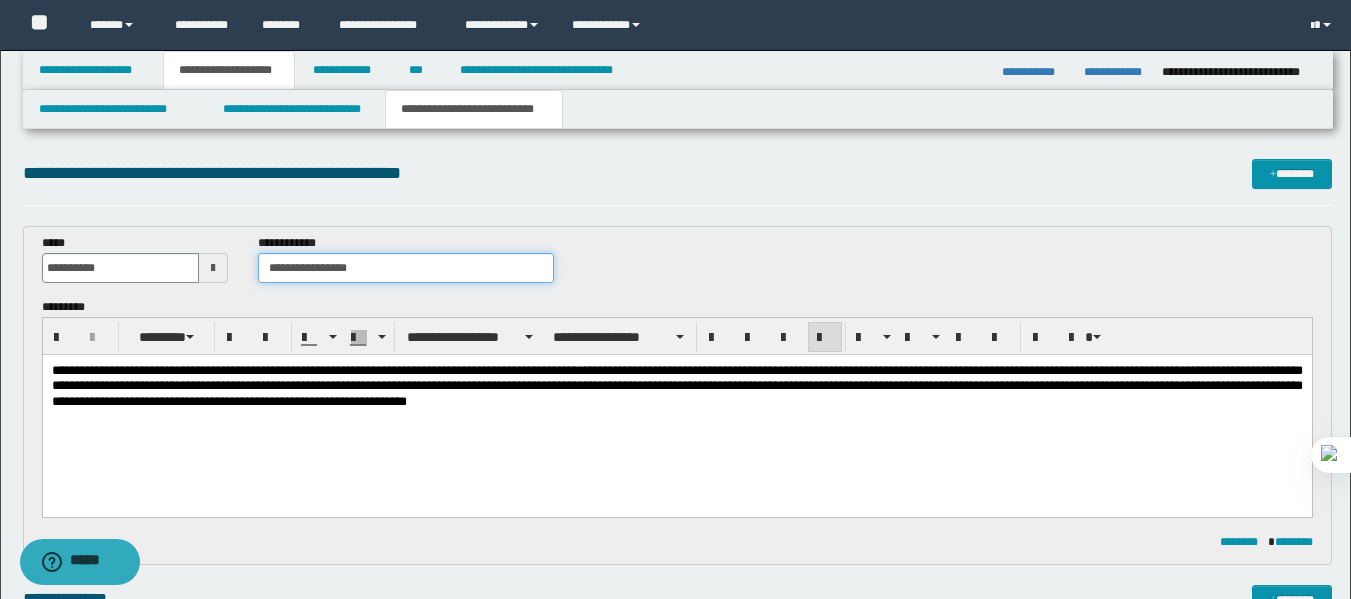 type on "**********" 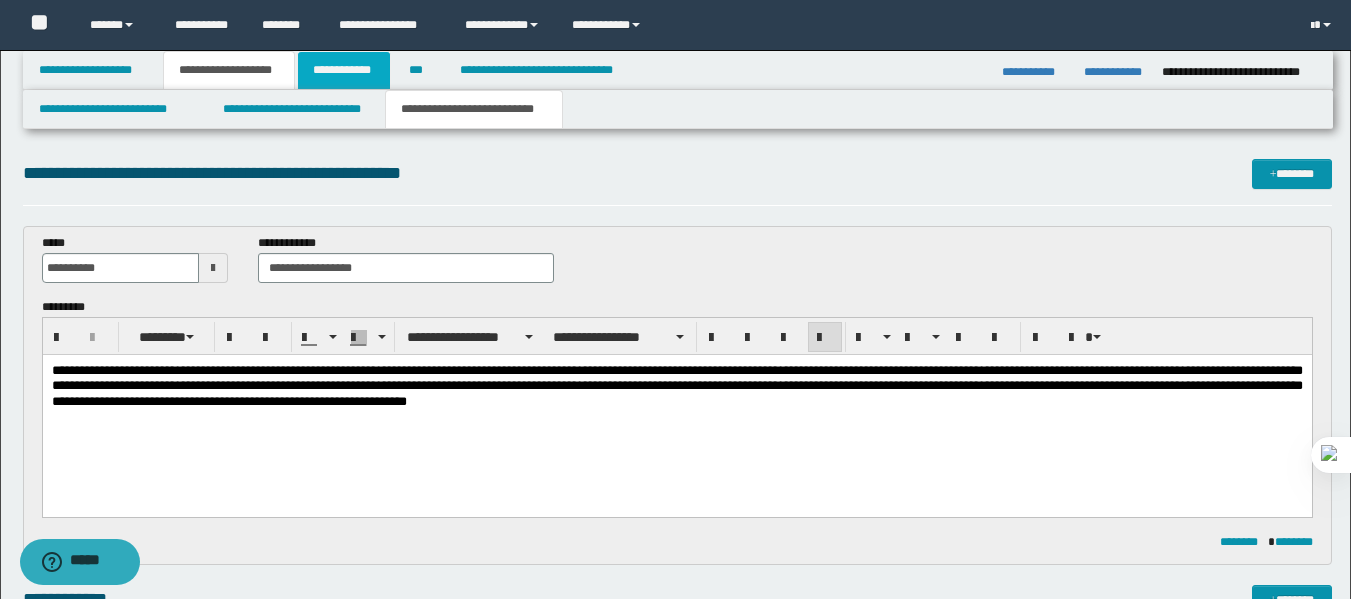 click on "**********" at bounding box center [344, 70] 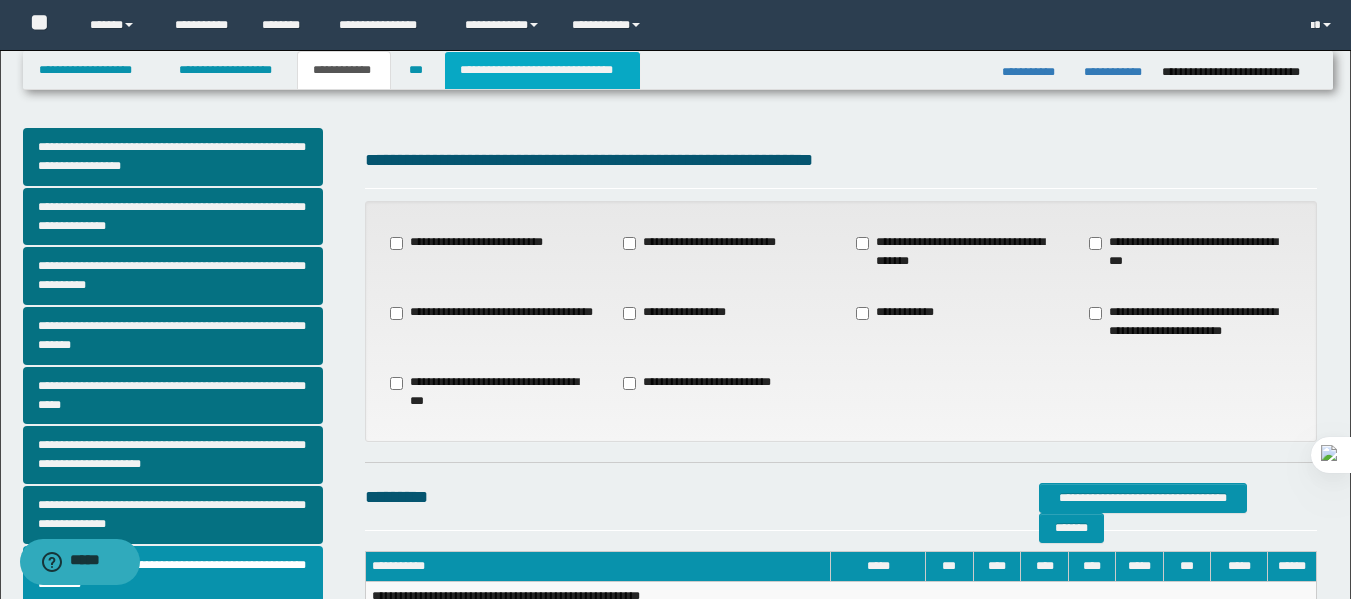 click on "**********" at bounding box center (542, 70) 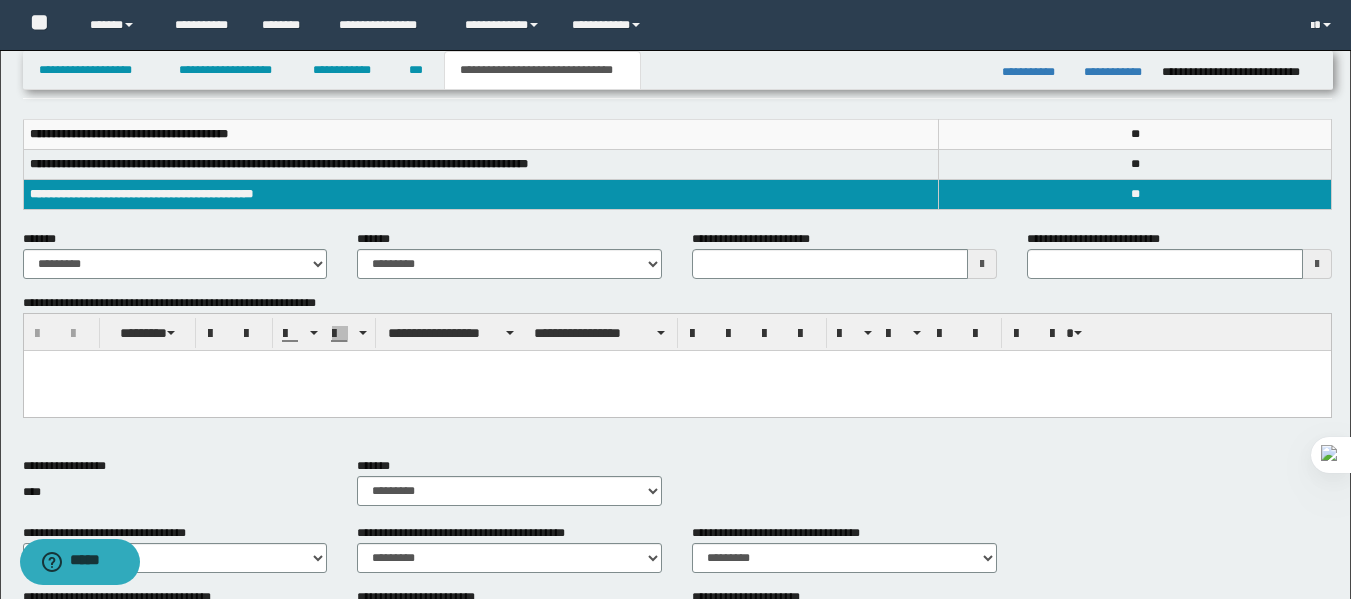 scroll, scrollTop: 262, scrollLeft: 0, axis: vertical 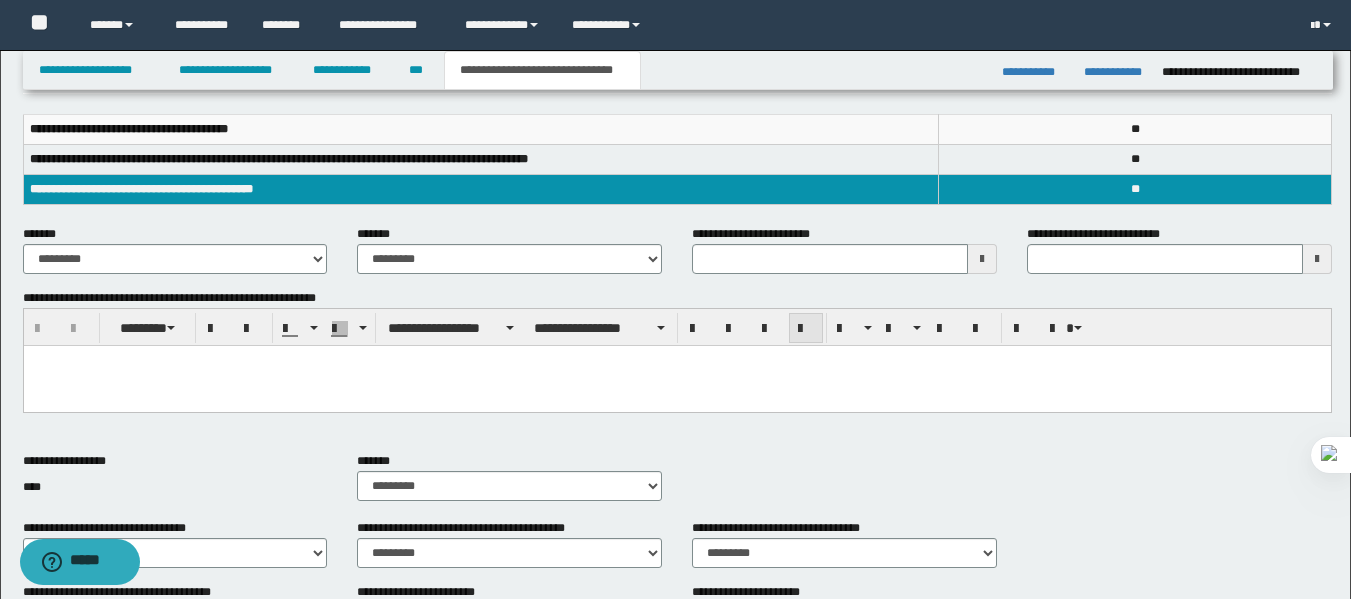 type 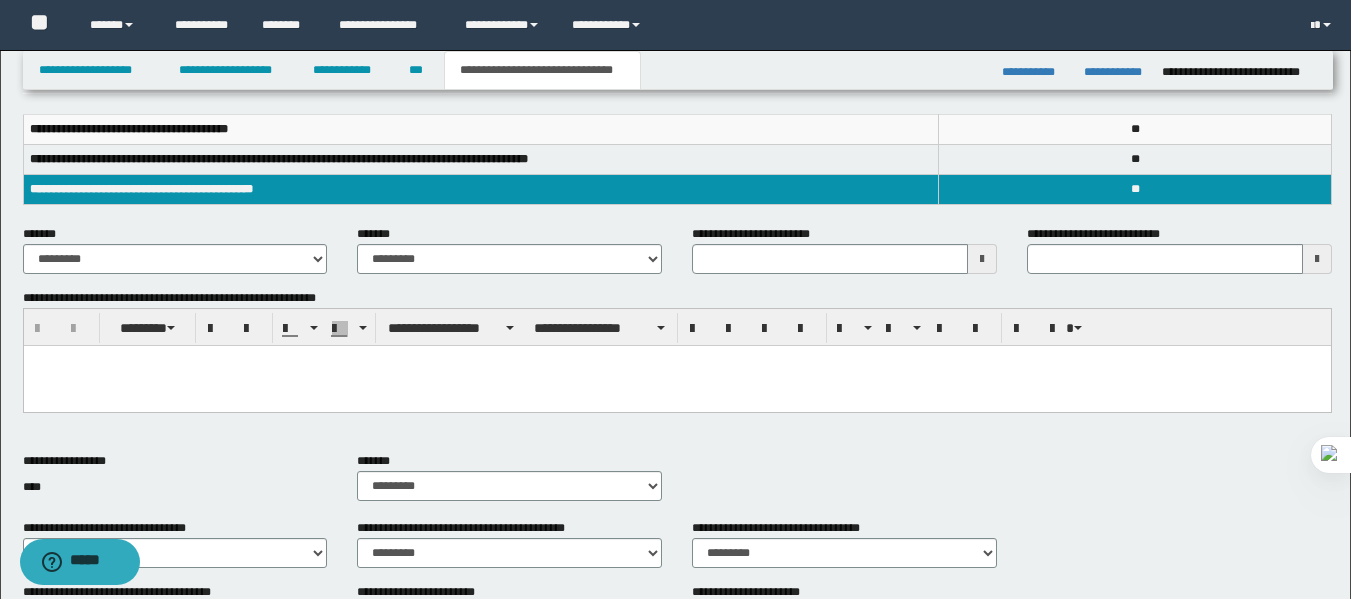 click at bounding box center (676, 386) 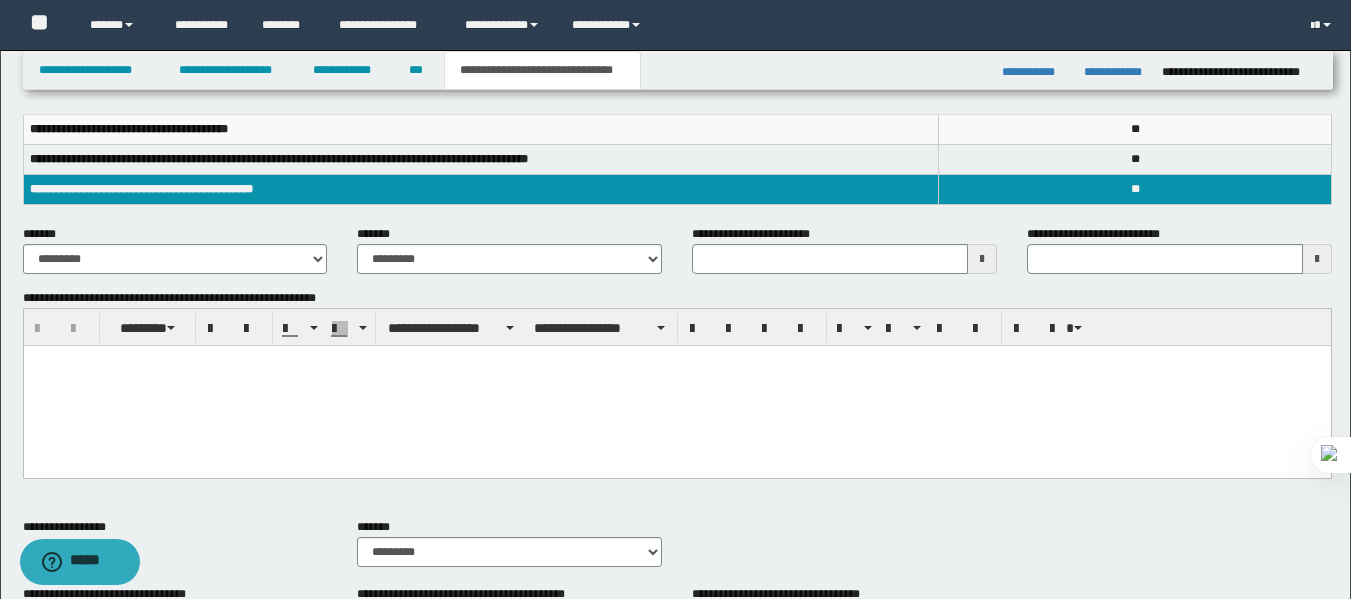 type 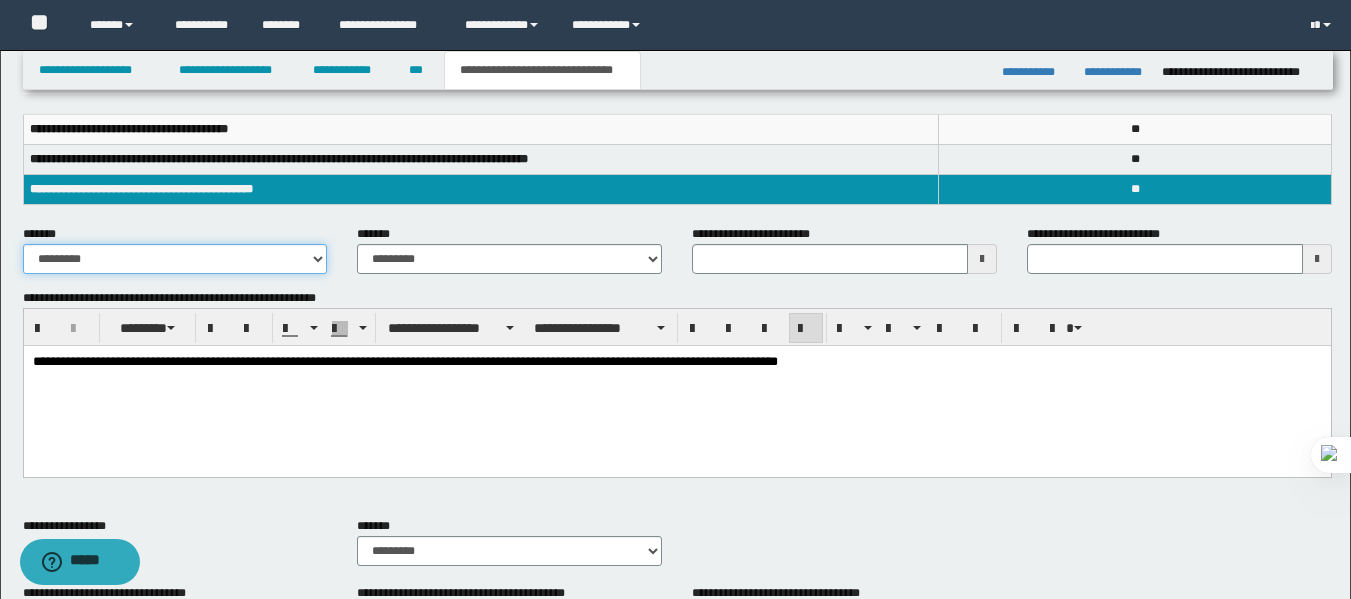 click on "**********" at bounding box center (175, 259) 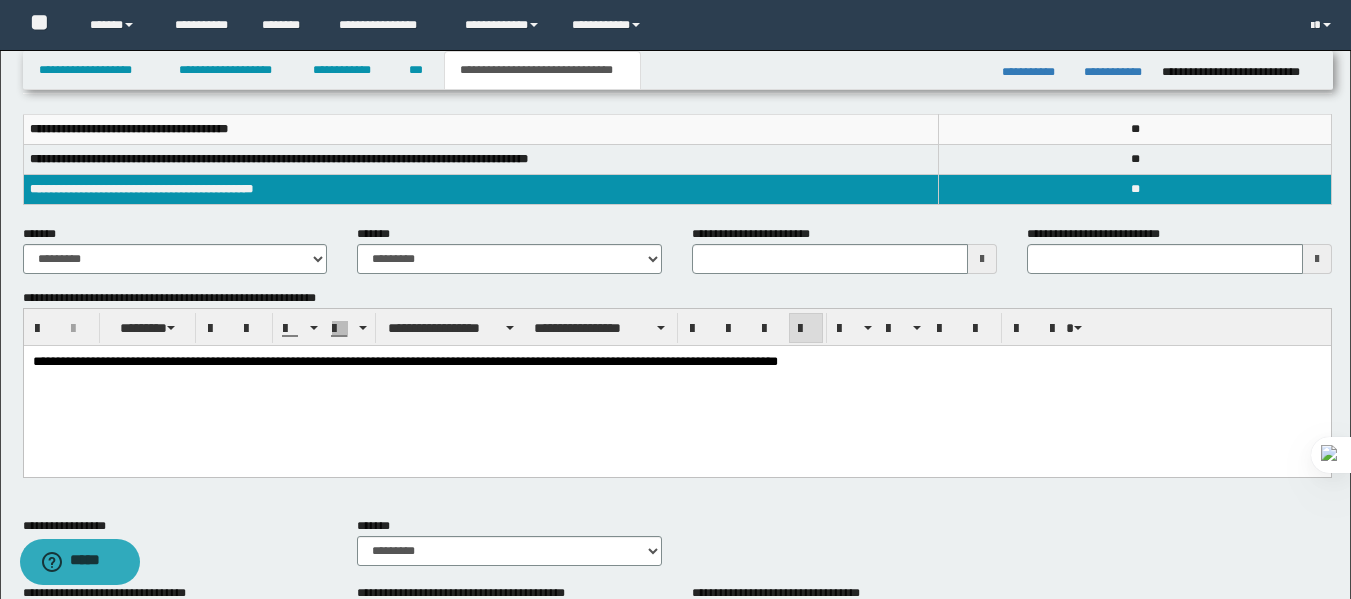 click on "**********" at bounding box center (509, 249) 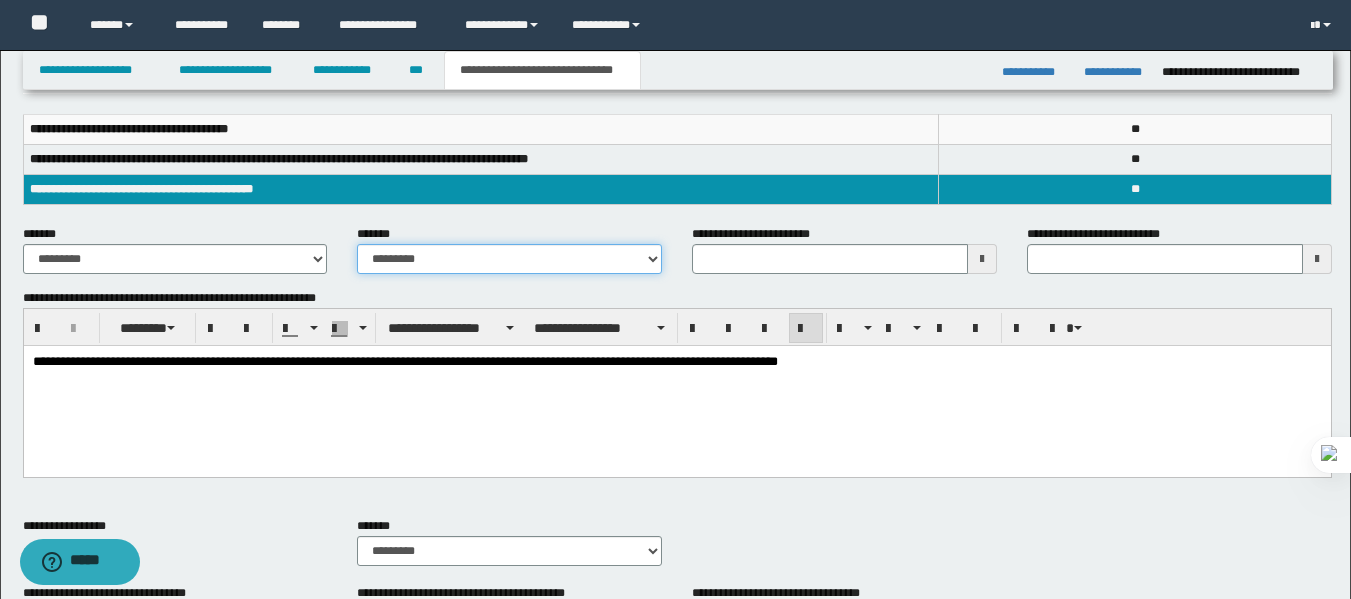 click on "**********" at bounding box center (509, 259) 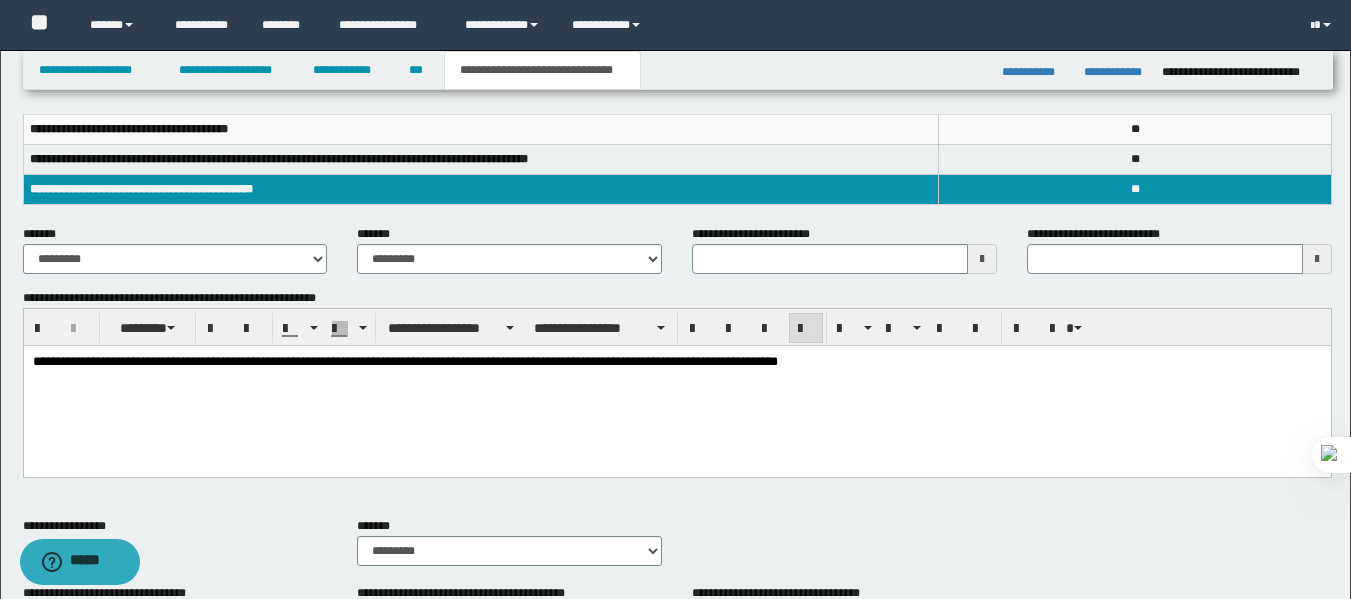 click at bounding box center [982, 259] 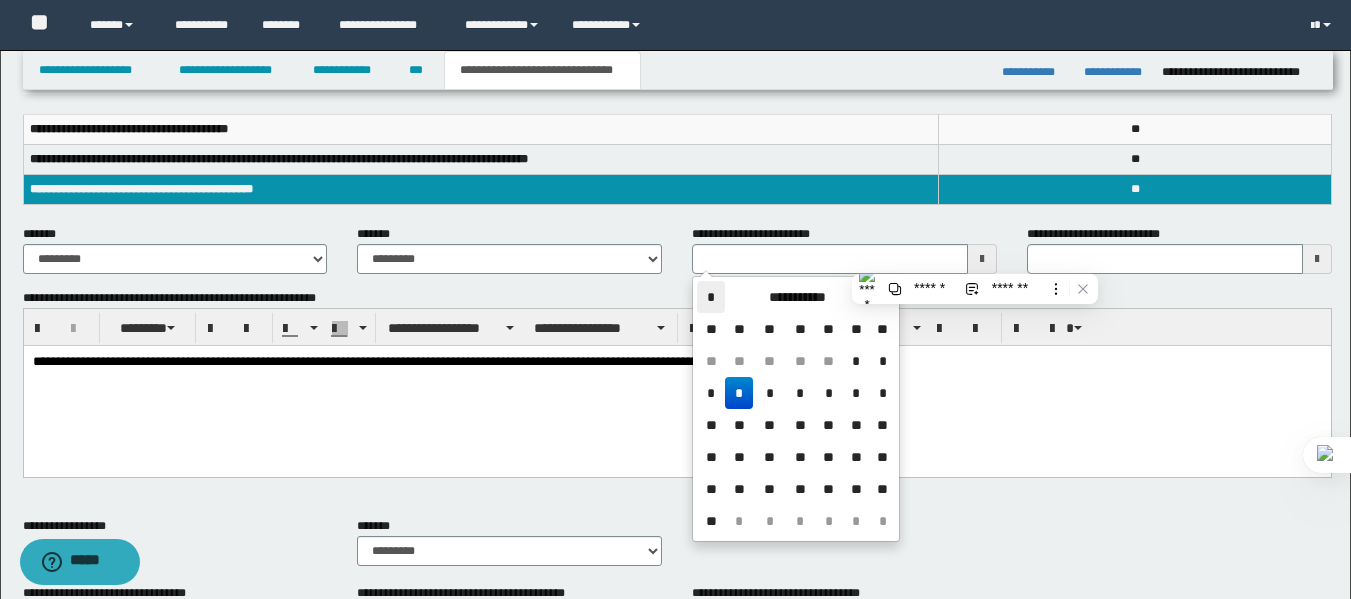 click on "*" at bounding box center (711, 297) 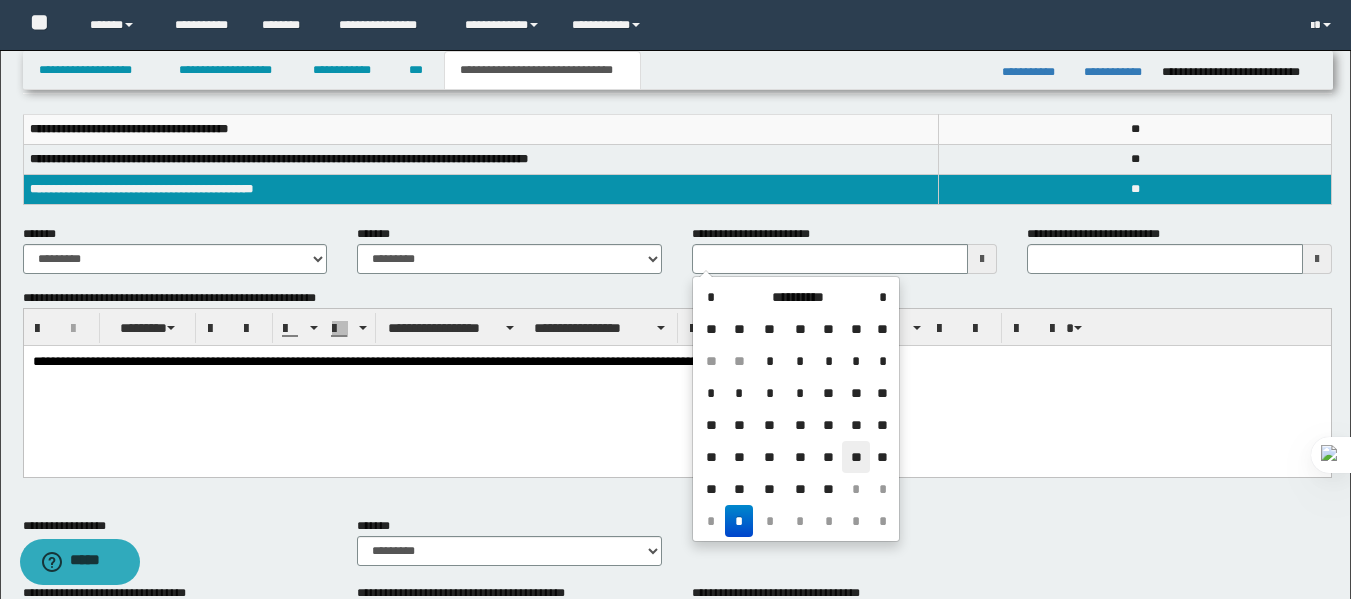 click on "**" at bounding box center [856, 457] 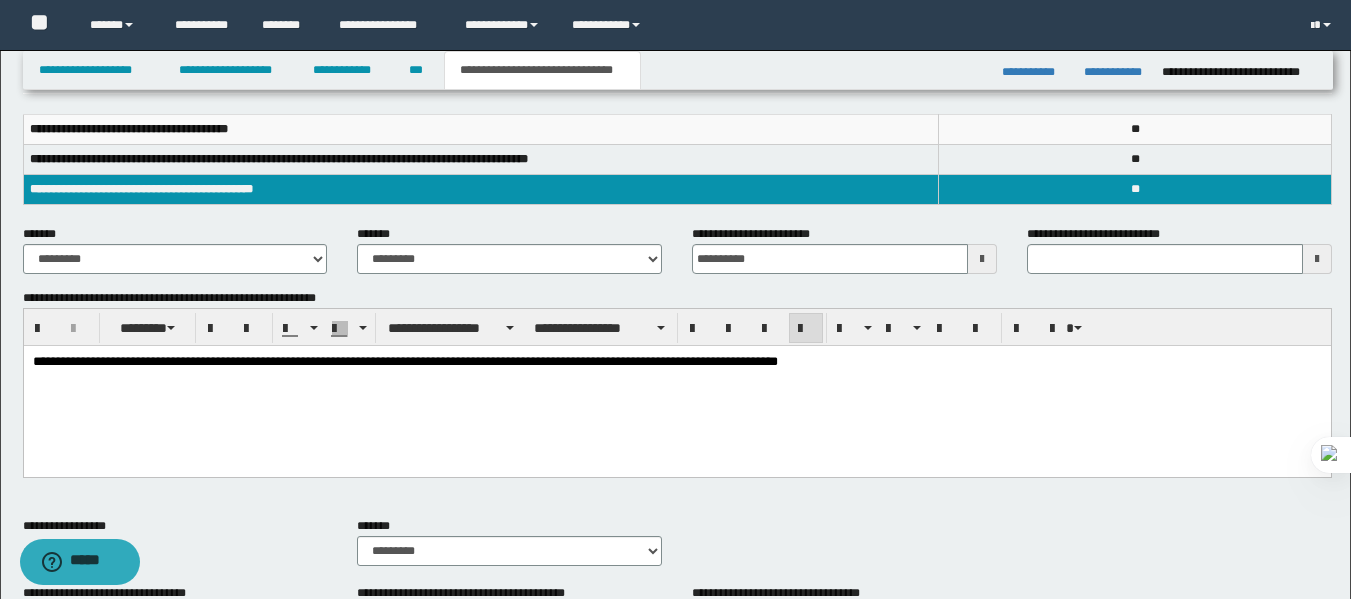 click on "**********" at bounding box center [481, 190] 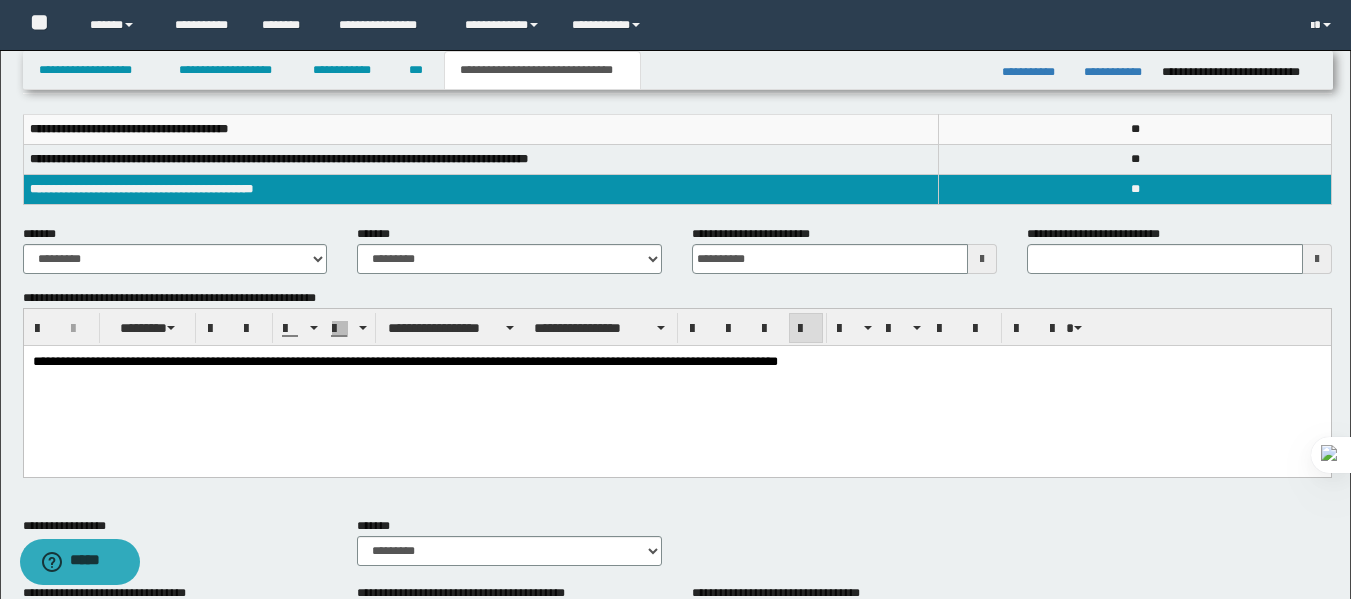 click at bounding box center [1317, 259] 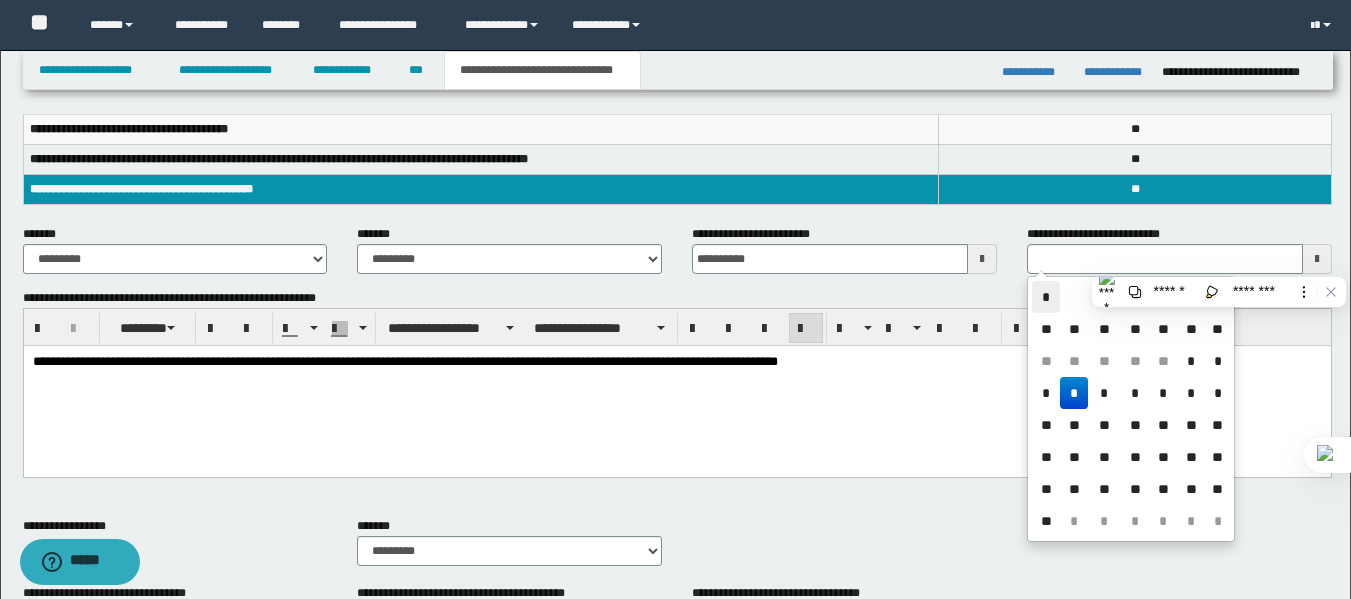 click on "*" at bounding box center (1046, 297) 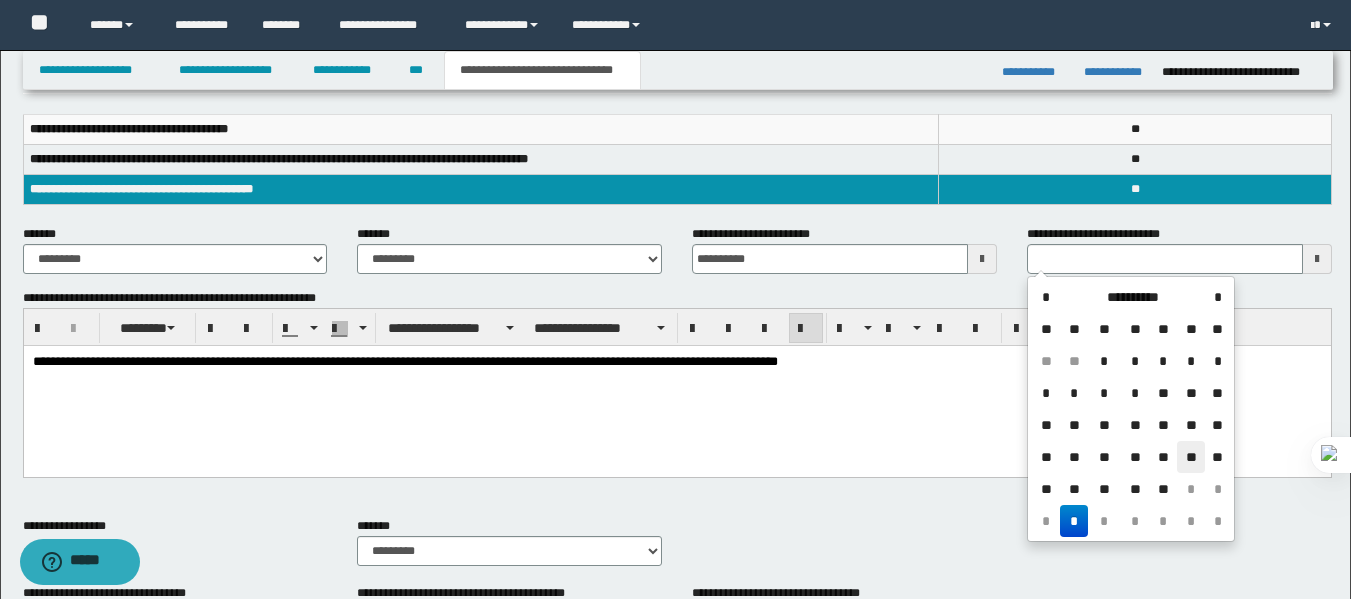 click on "**" at bounding box center [1191, 457] 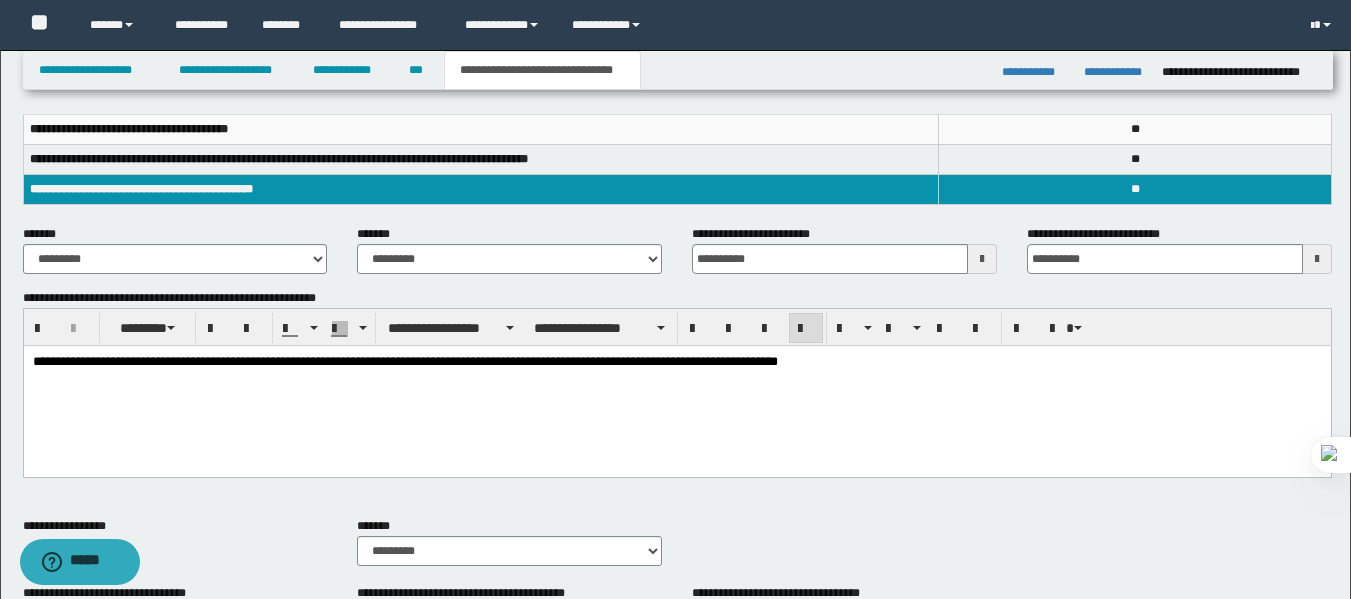 click on "**********" at bounding box center [676, 386] 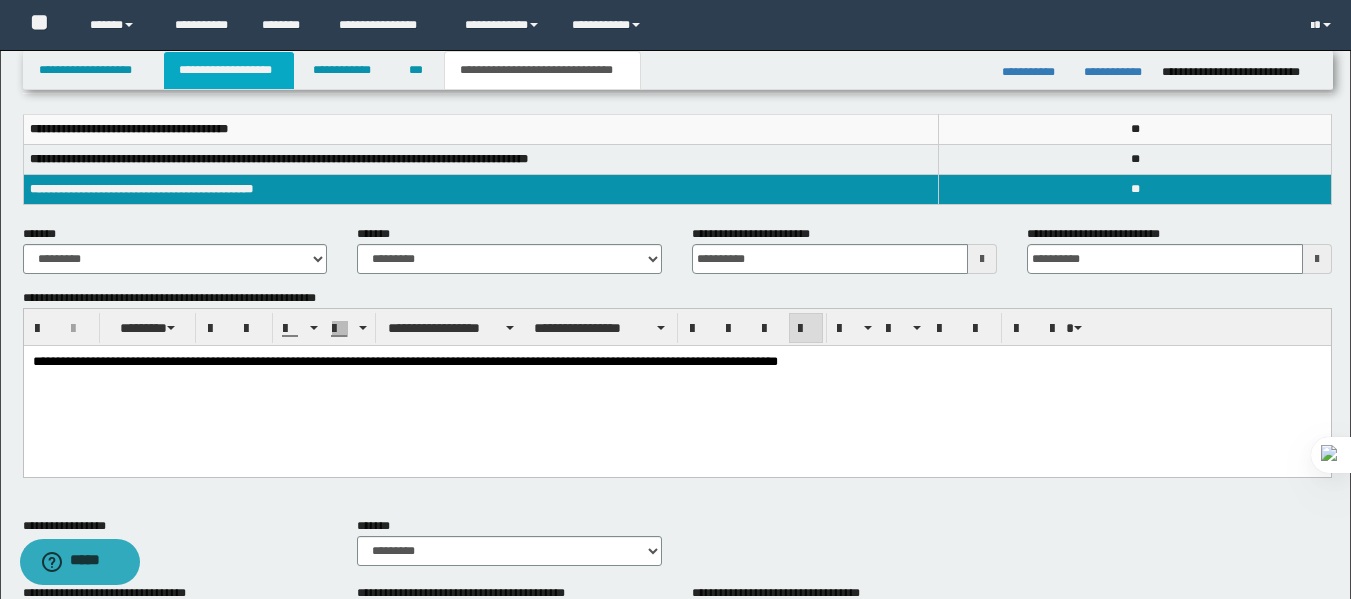 click on "**********" at bounding box center [229, 70] 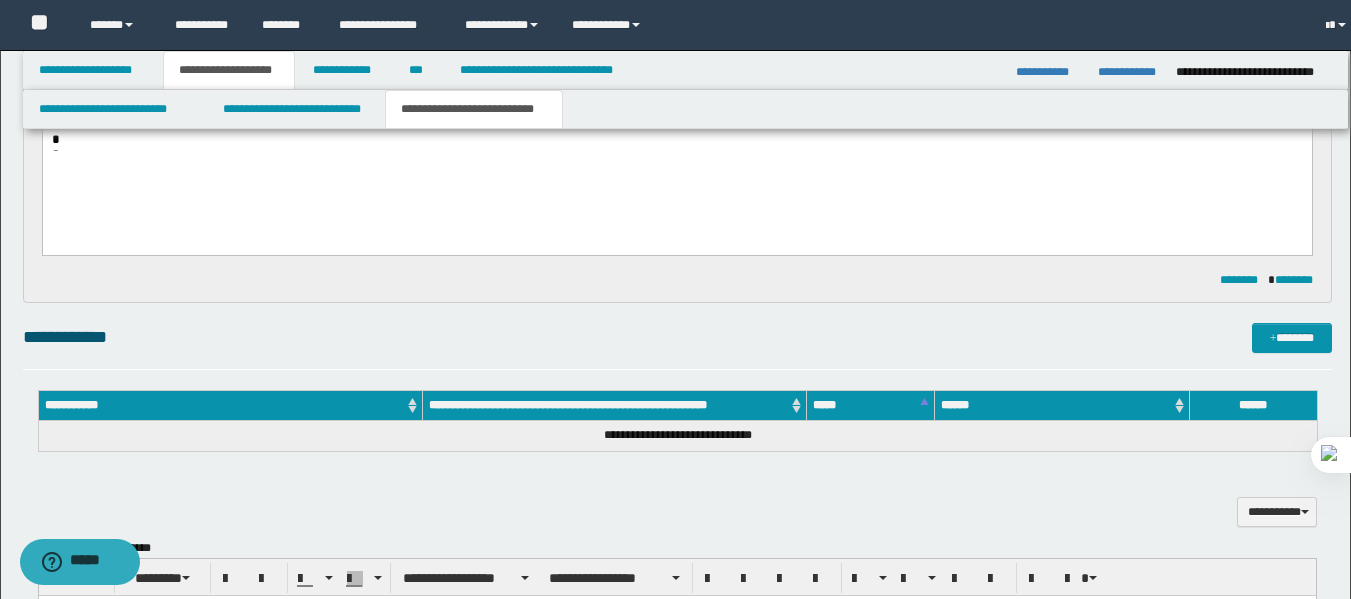 scroll, scrollTop: 293, scrollLeft: 0, axis: vertical 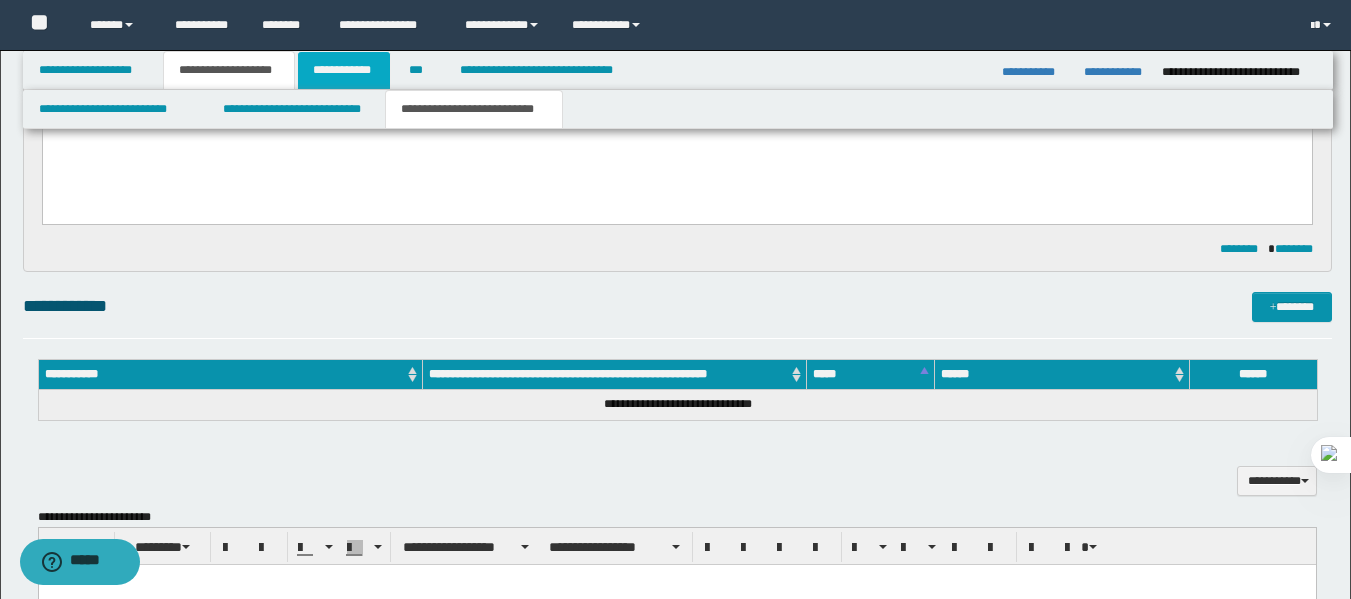 click on "**********" at bounding box center [344, 70] 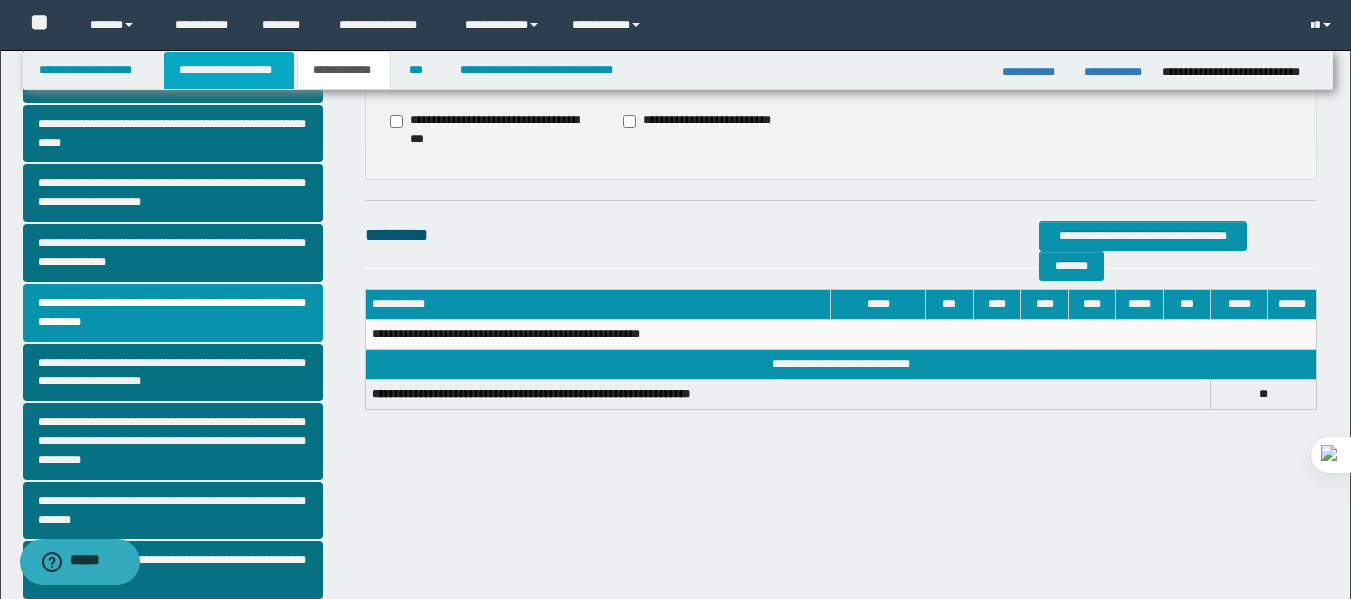 click on "**********" at bounding box center [229, 70] 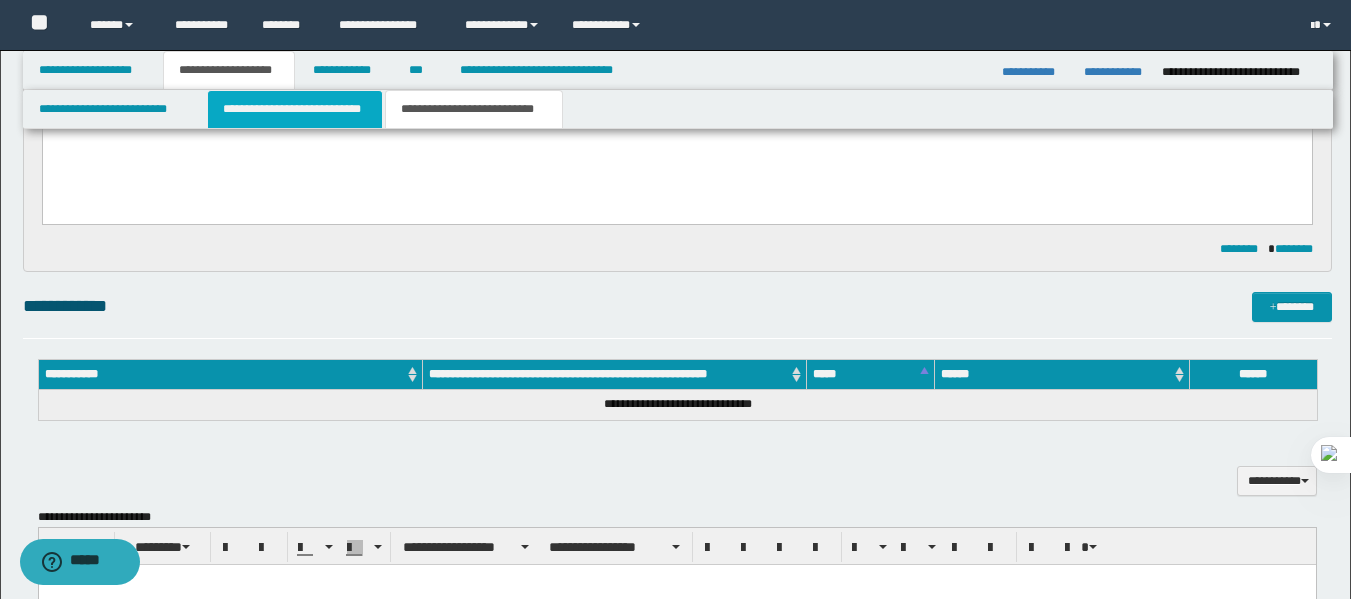 click on "**********" at bounding box center (295, 109) 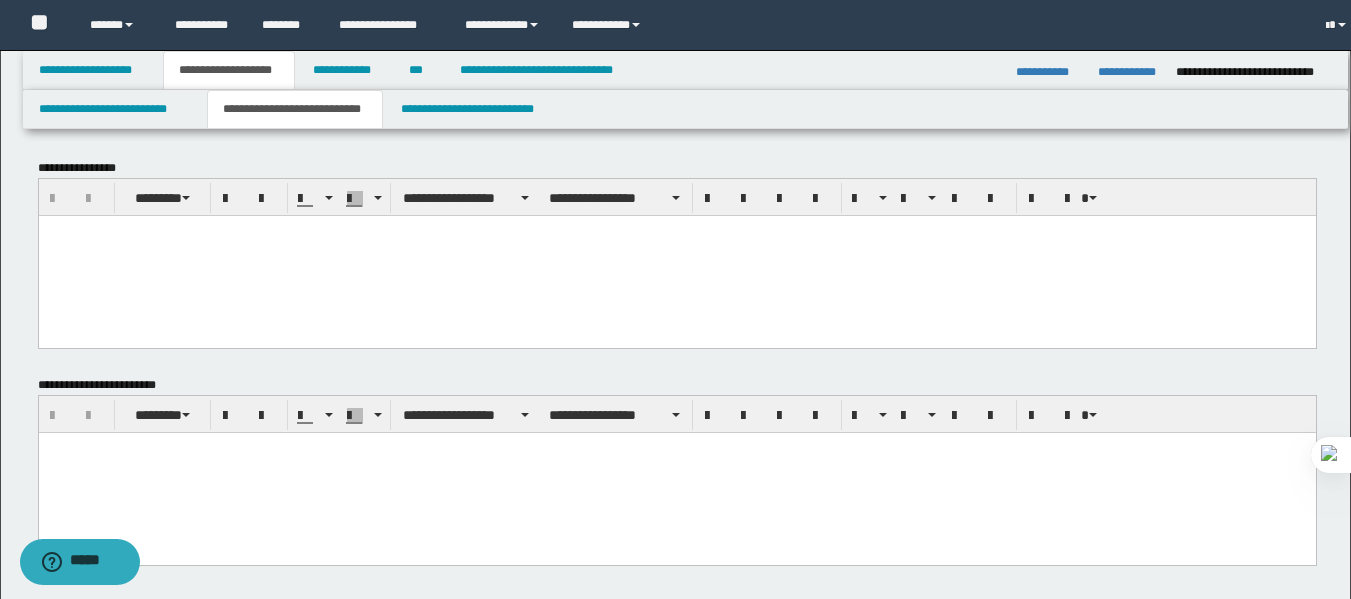 scroll, scrollTop: 0, scrollLeft: 0, axis: both 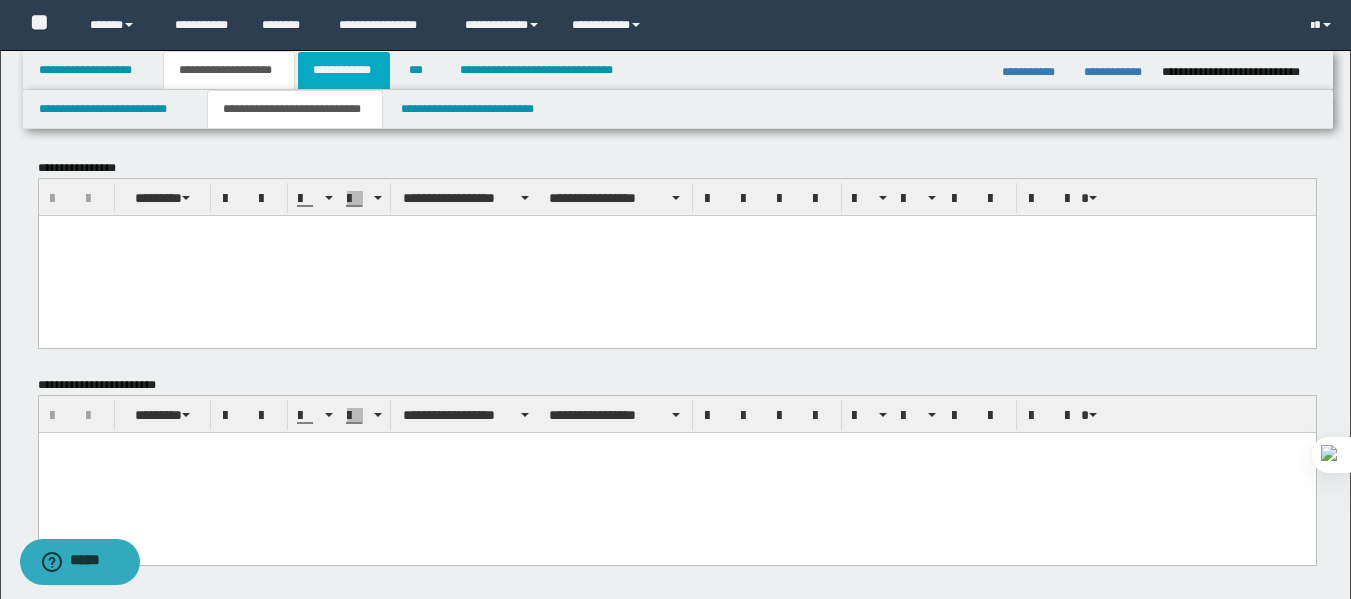 click on "**********" at bounding box center (344, 70) 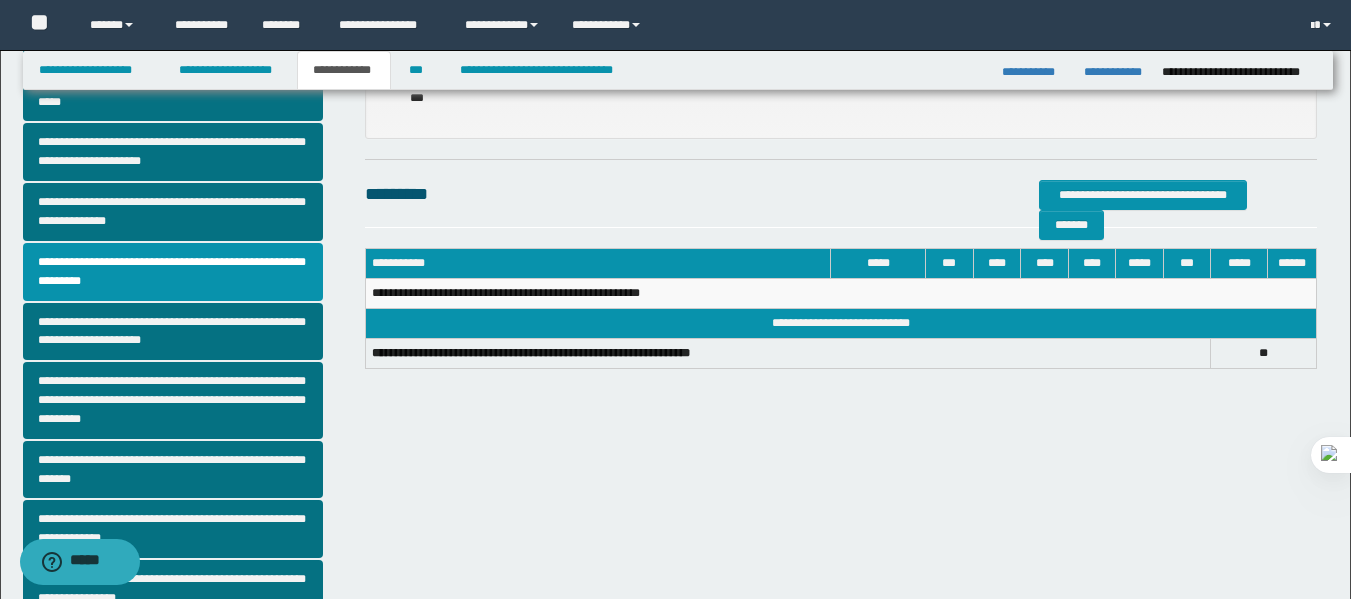 scroll, scrollTop: 319, scrollLeft: 0, axis: vertical 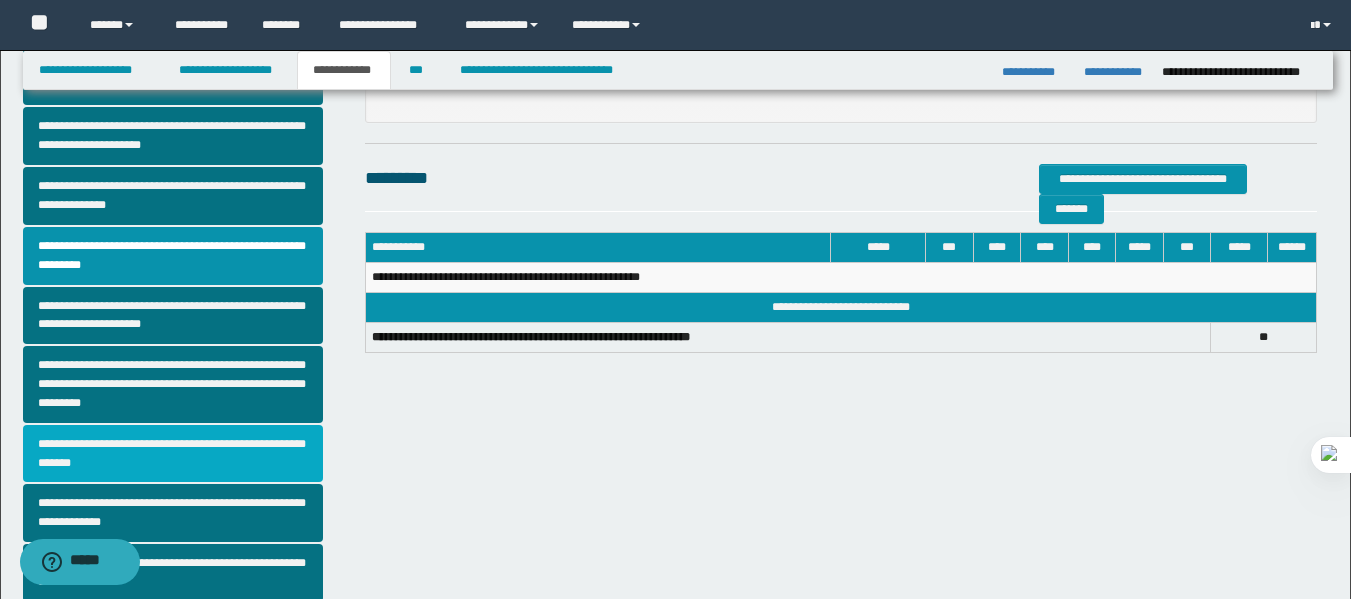 click on "**********" at bounding box center (173, 454) 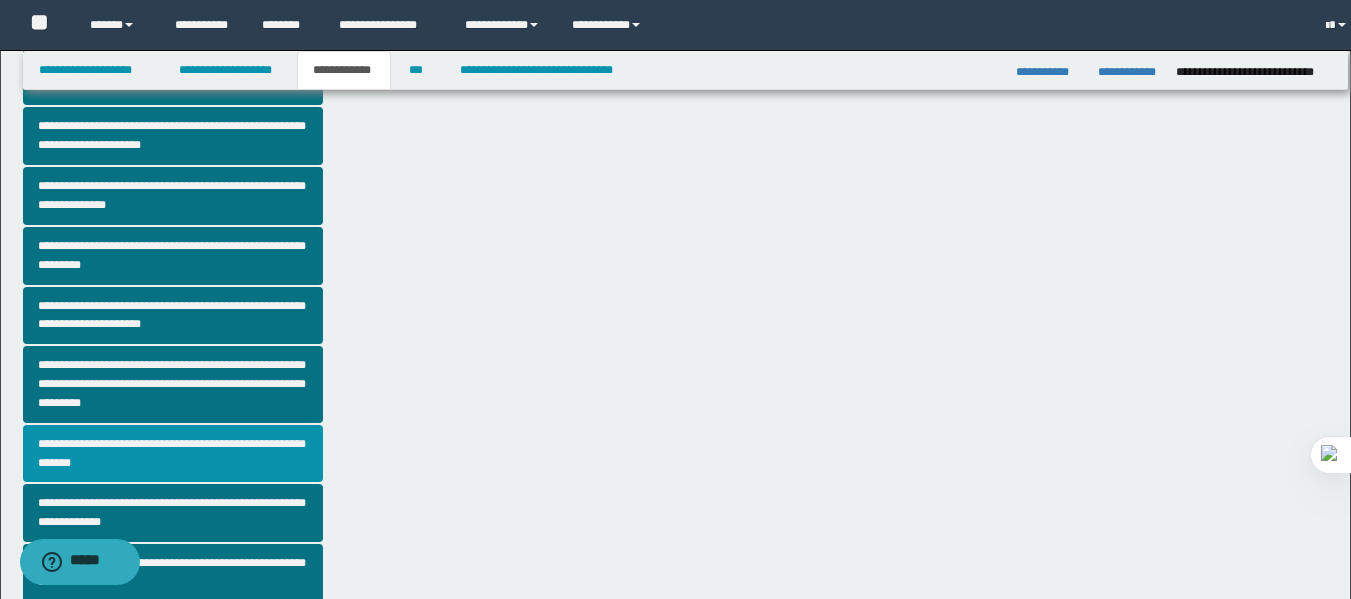 scroll, scrollTop: 0, scrollLeft: 0, axis: both 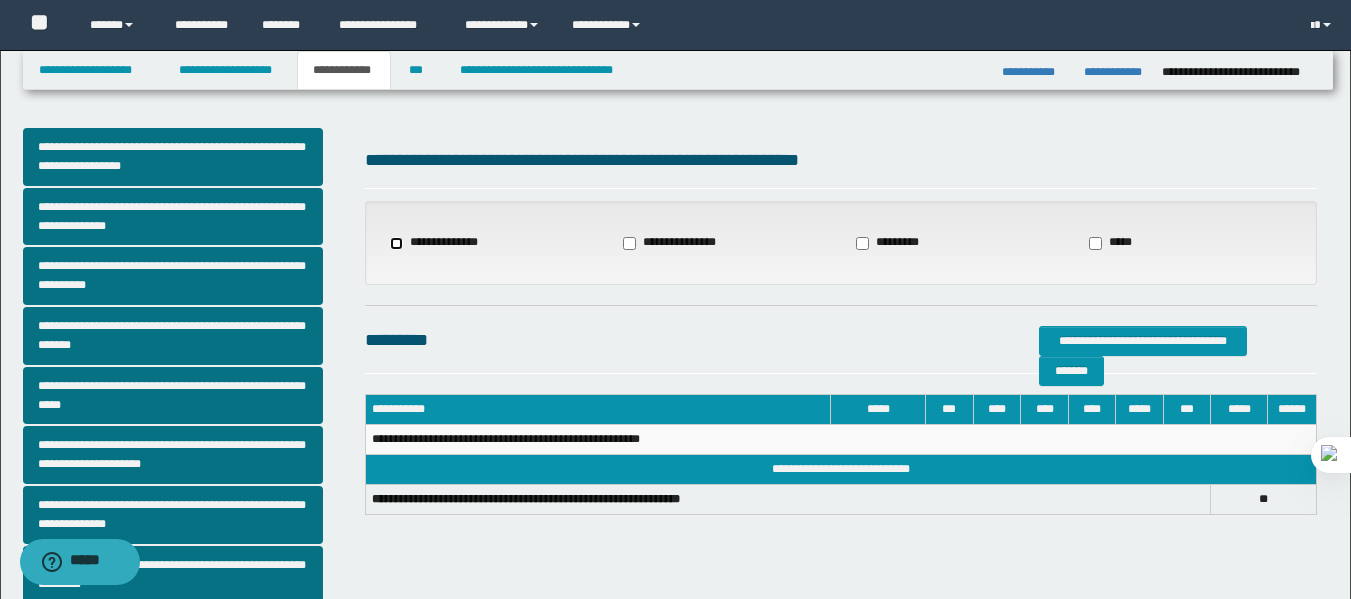 select on "*" 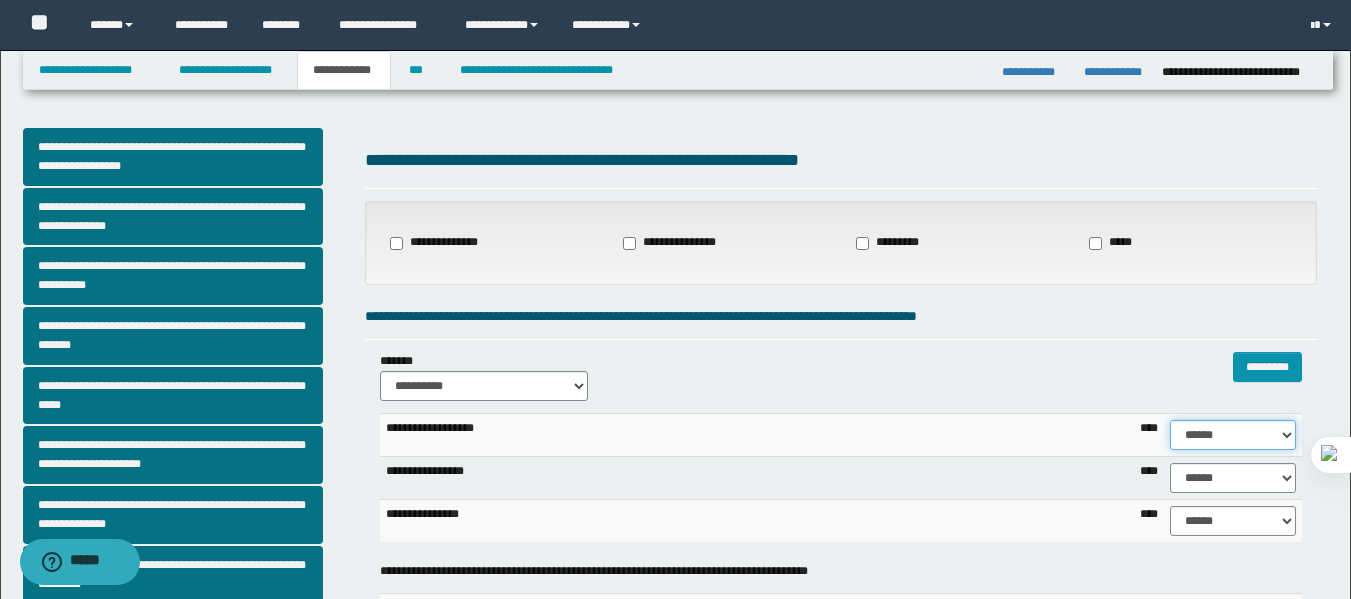 click on "******
****
**
**
**
**
**
**
**
**
***
***
***
***
***
***
***
***
***
***
****
****
****
****" at bounding box center [1233, 435] 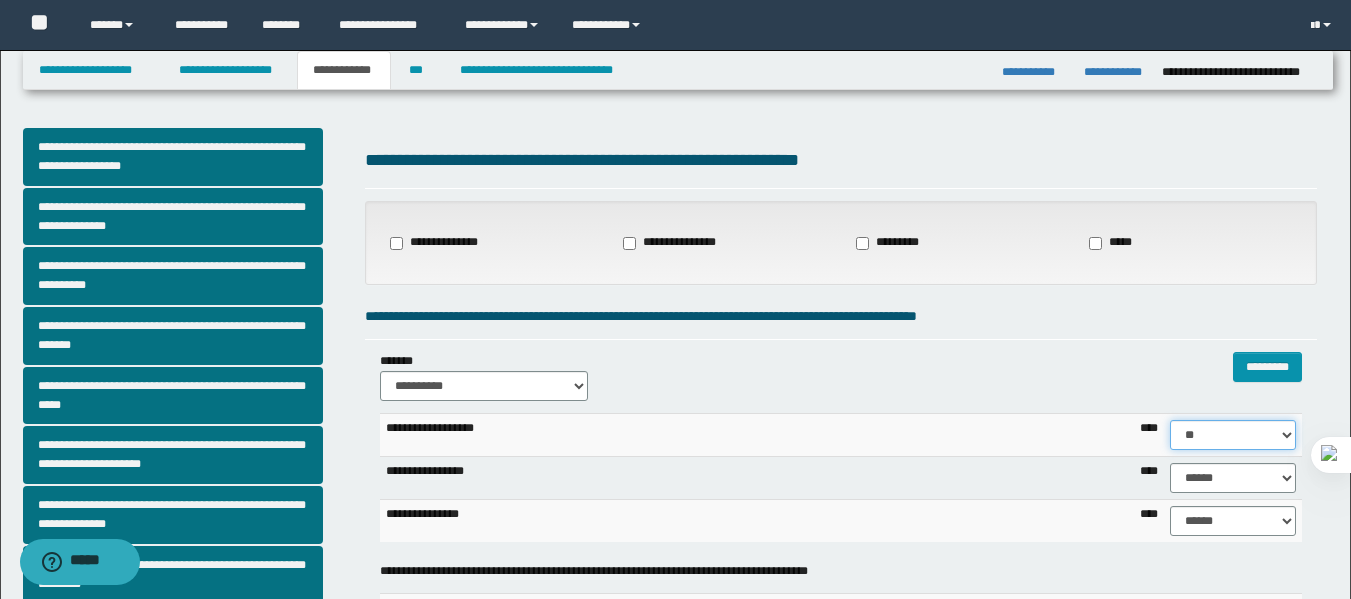 click on "******
****
**
**
**
**
**
**
**
**
***
***
***
***
***
***
***
***
***
***
****
****
****
****" at bounding box center (1233, 435) 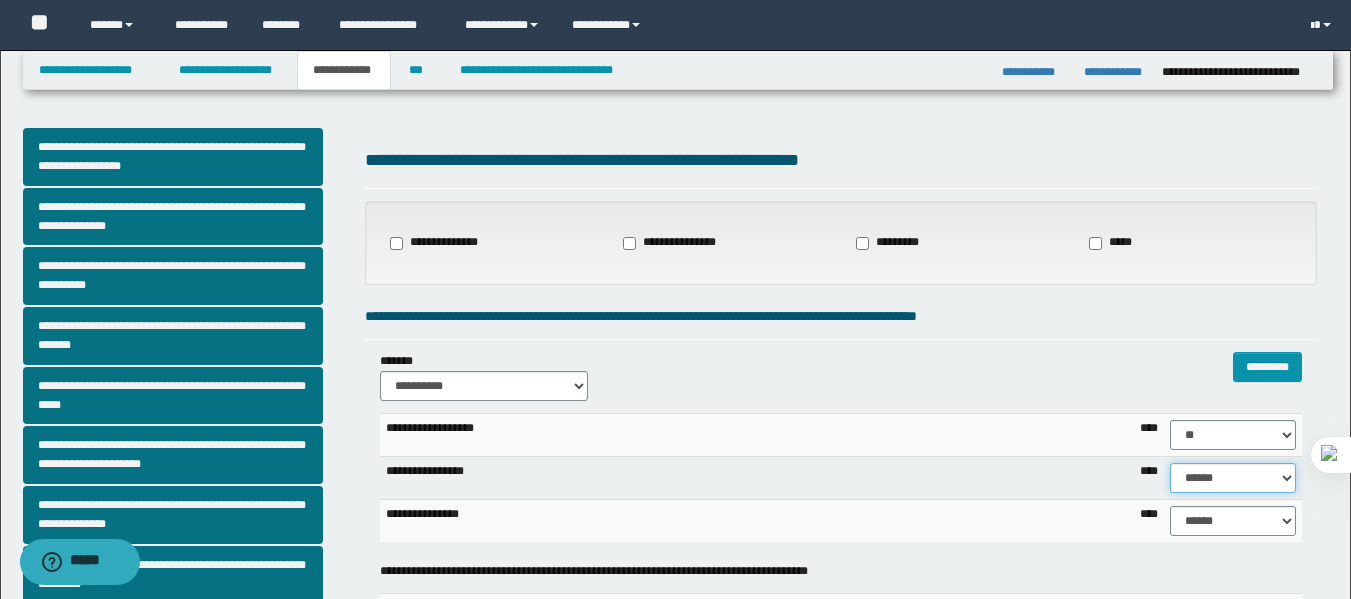 click on "******
****
**
**
**
**
**
**
**
**
***
***
***
***
***
***
***
***
***
***
****
****
****
****" at bounding box center (1233, 478) 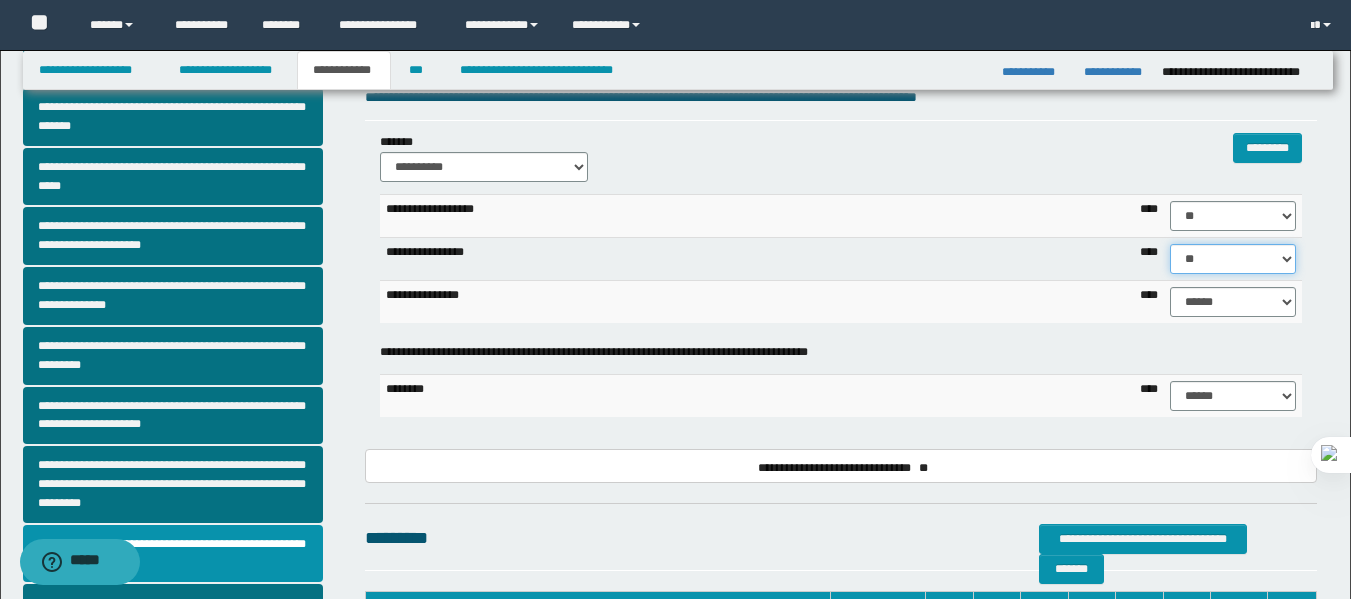 scroll, scrollTop: 227, scrollLeft: 0, axis: vertical 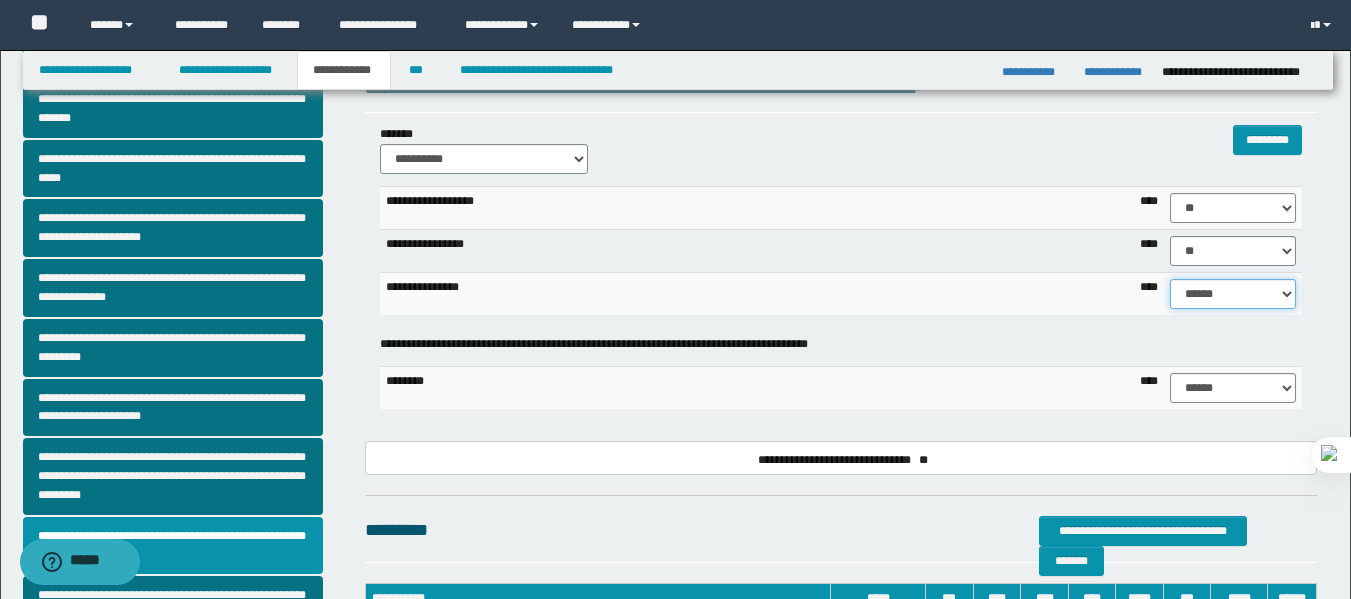 click on "******
****
**
**
**
**
**
**
**
**
***
***
***
***
***
***
***
***
***
***
****
****
****
****" at bounding box center (1233, 294) 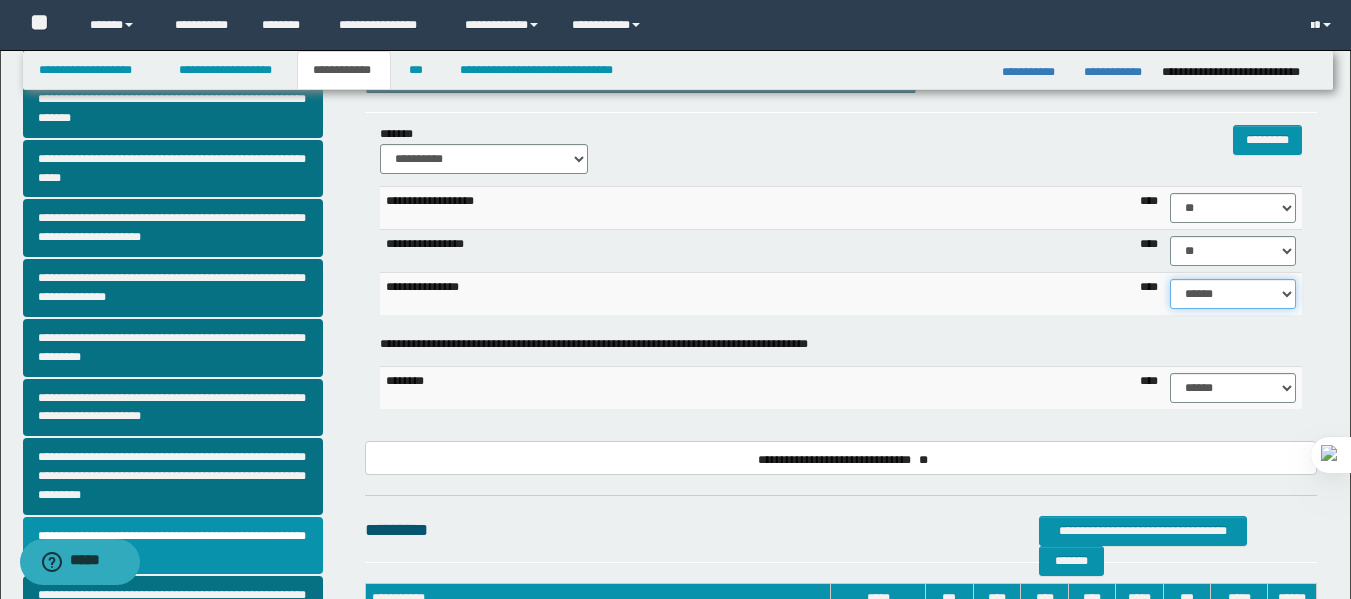 select on "**" 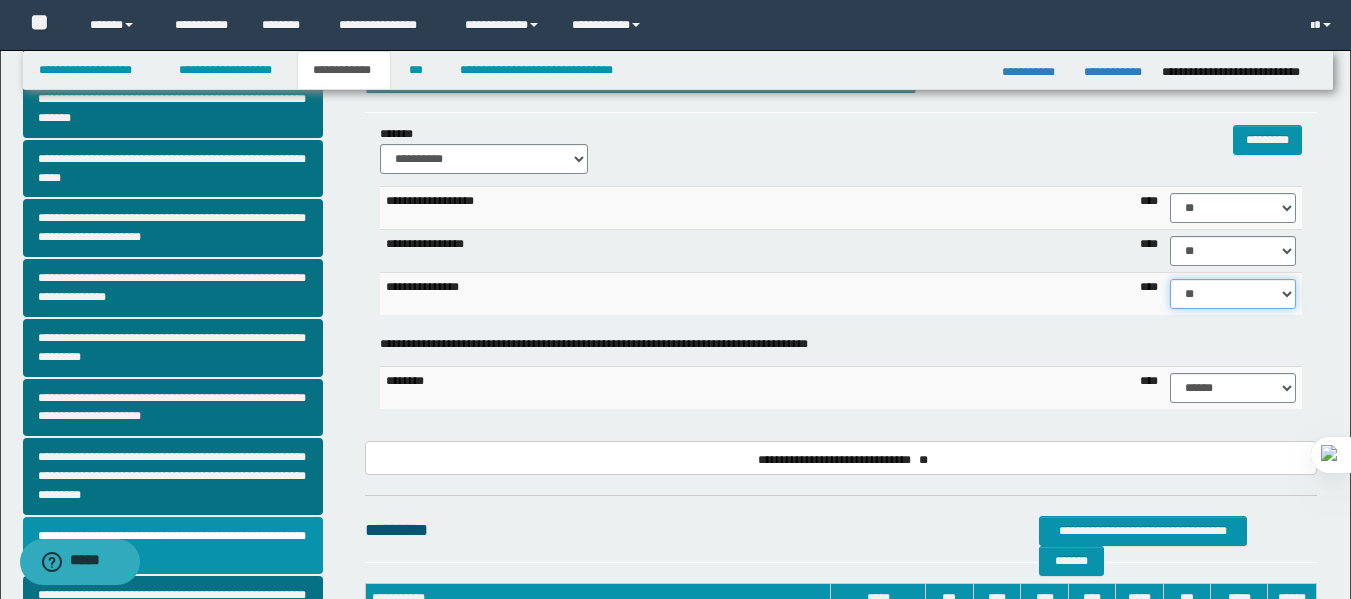 click on "******
****
**
**
**
**
**
**
**
**
***
***
***
***
***
***
***
***
***
***
****
****
****
****" at bounding box center (1233, 294) 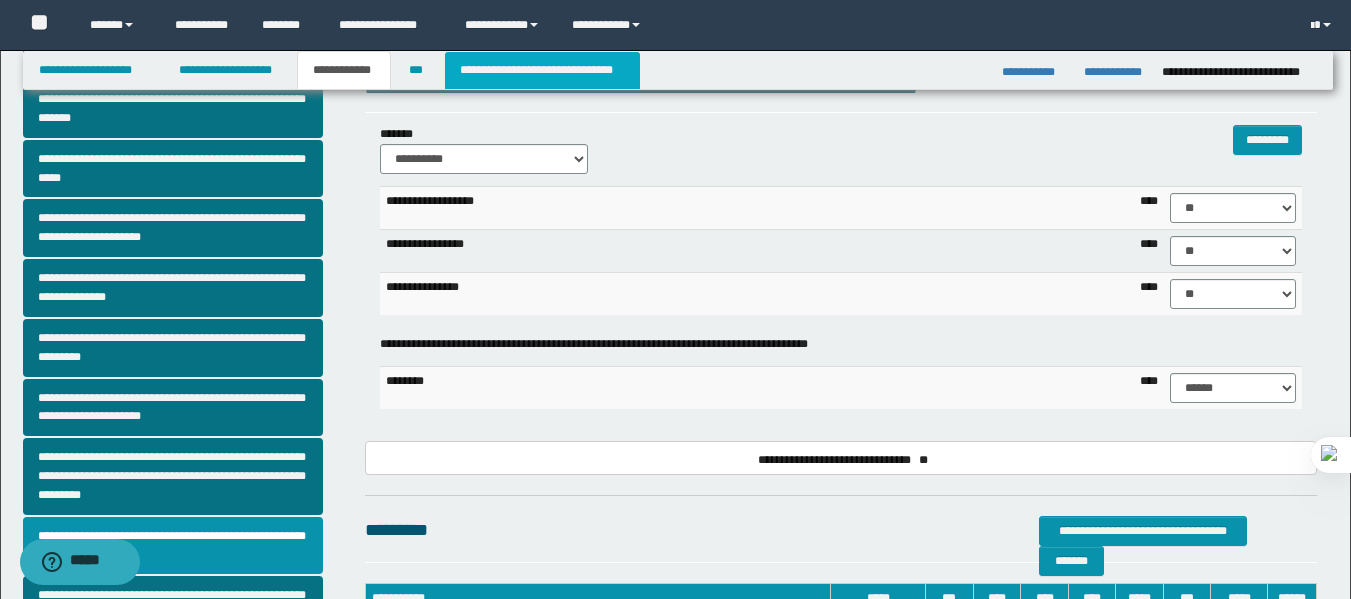 click on "**********" at bounding box center [542, 70] 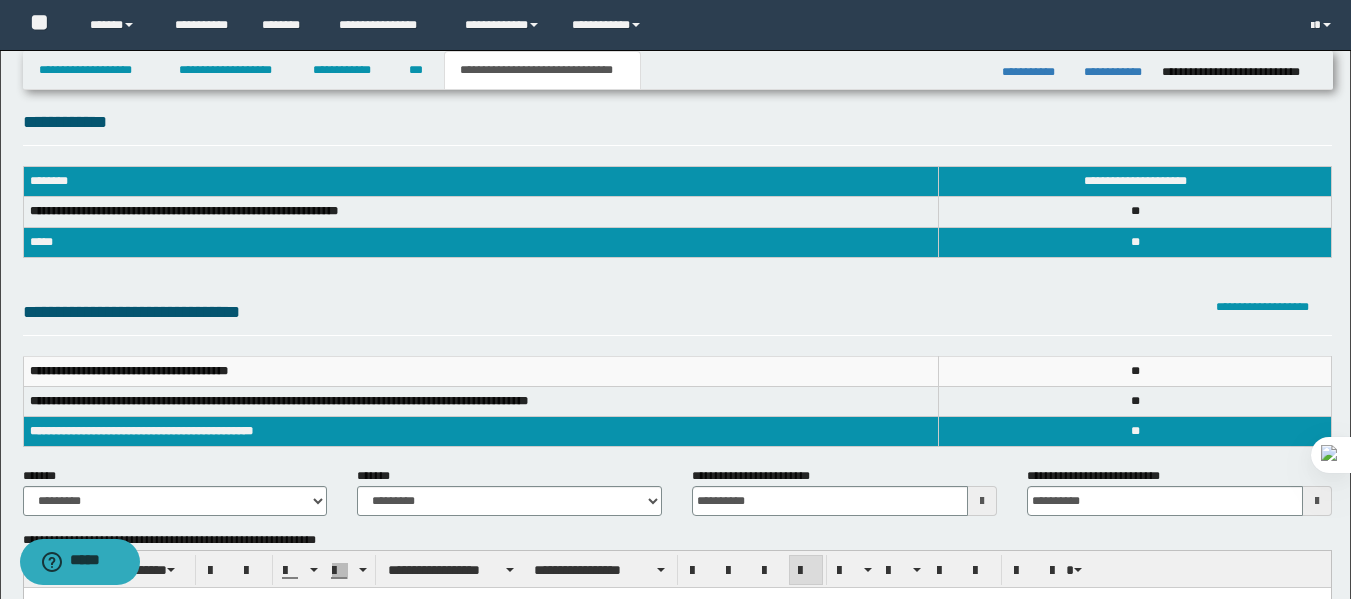 scroll, scrollTop: 0, scrollLeft: 0, axis: both 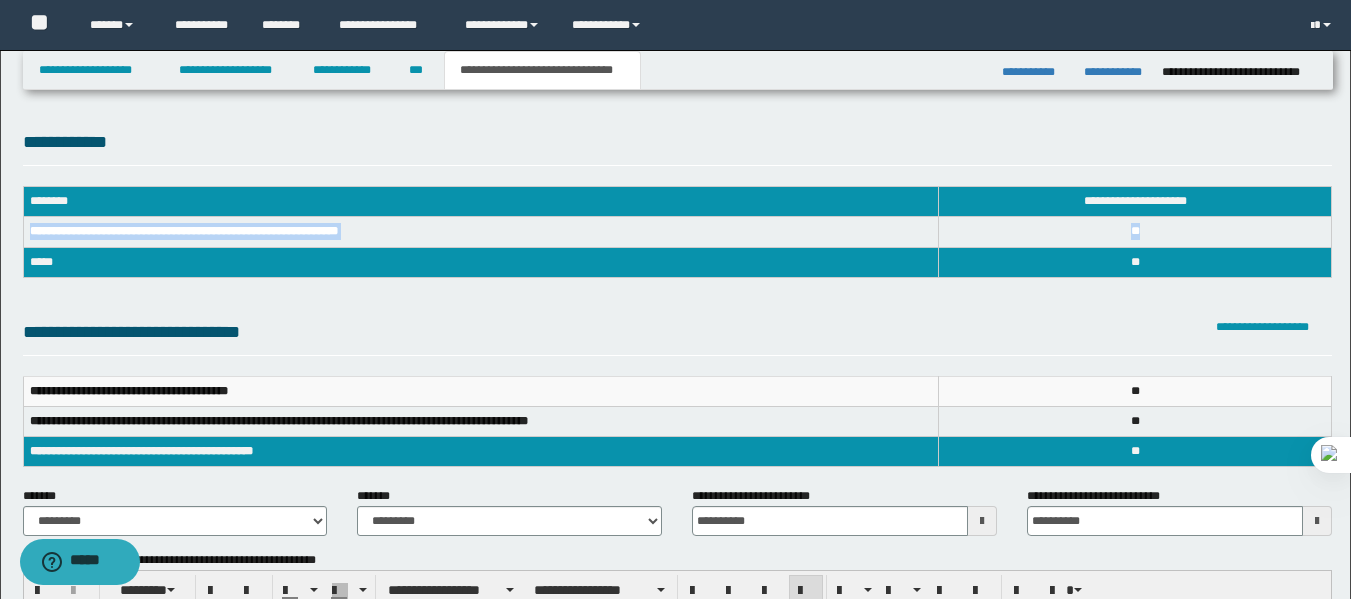 drag, startPoint x: 26, startPoint y: 231, endPoint x: 1145, endPoint y: 240, distance: 1119.0361 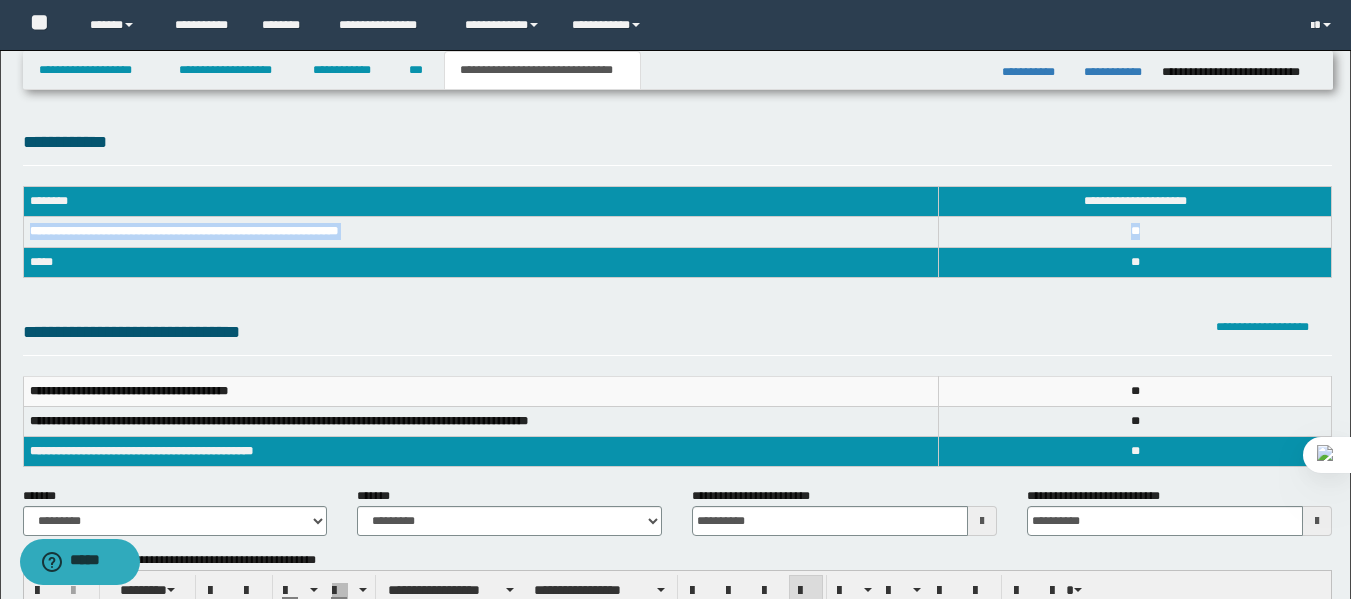 copy on "**********" 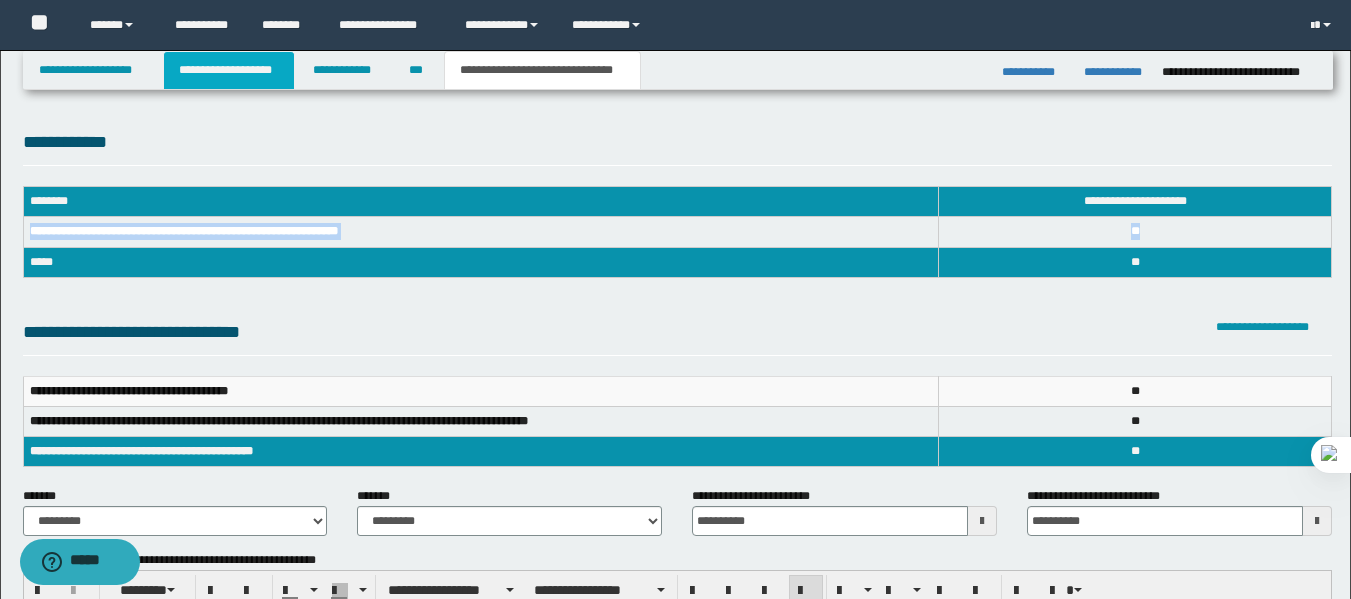 click on "**********" at bounding box center [229, 70] 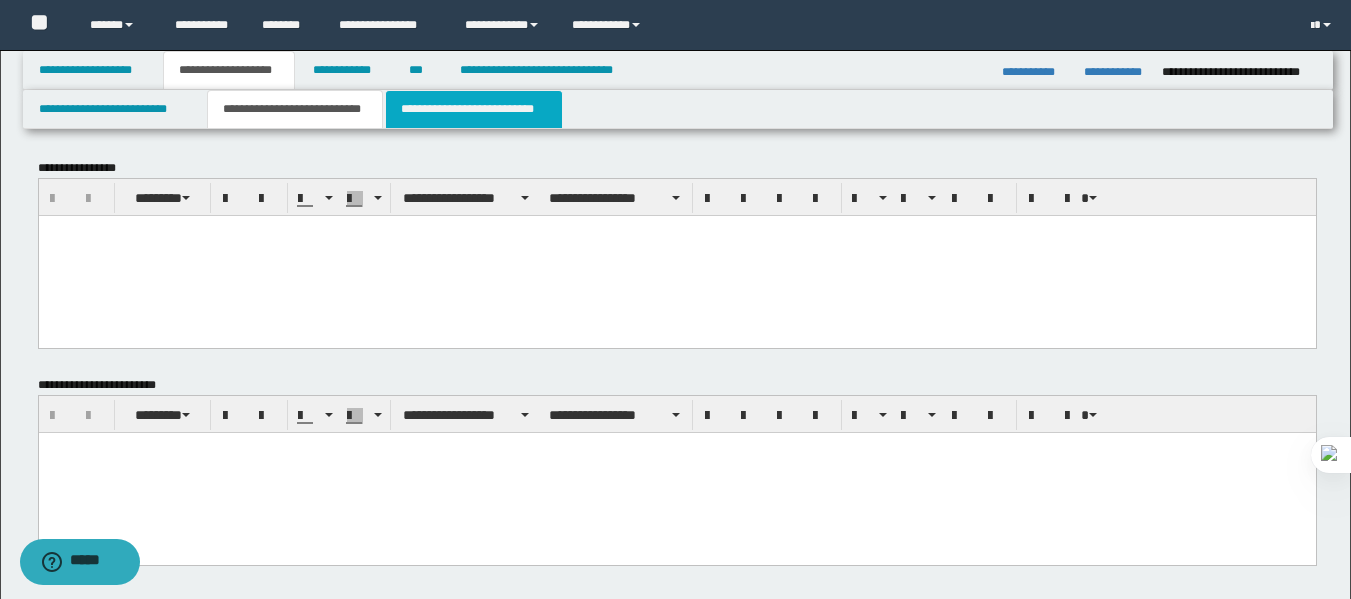 click on "**********" at bounding box center (474, 109) 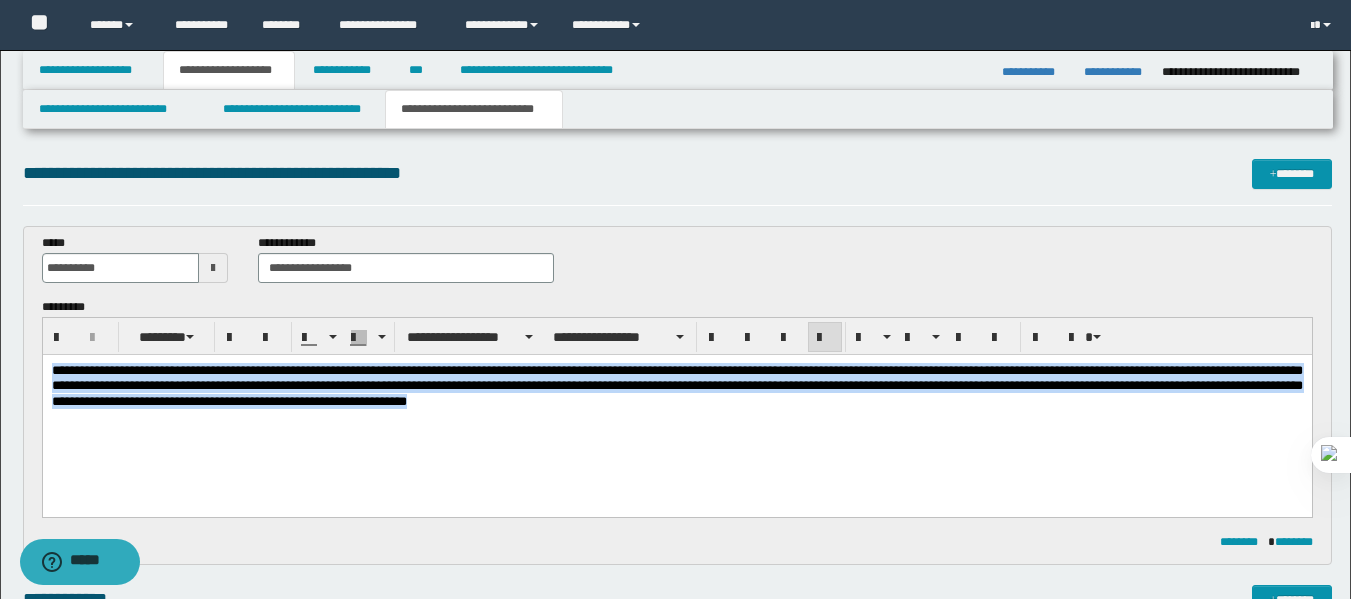 drag, startPoint x: 645, startPoint y: 412, endPoint x: 40, endPoint y: 358, distance: 607.40515 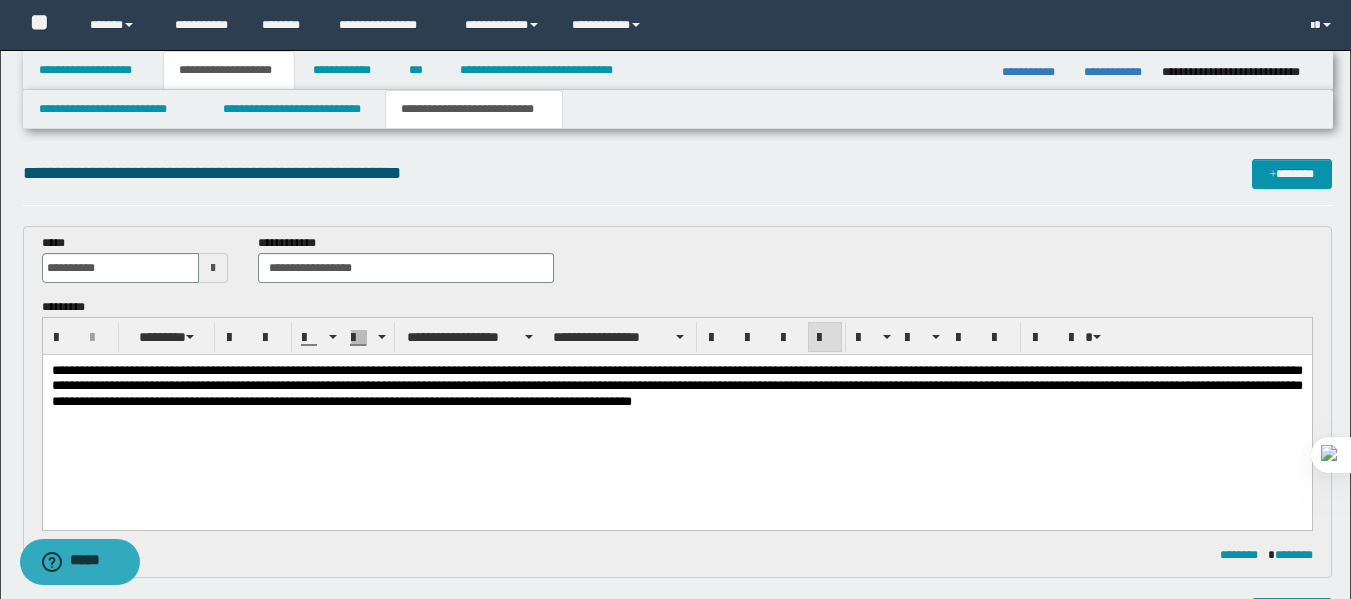 click on "**********" at bounding box center [677, 266] 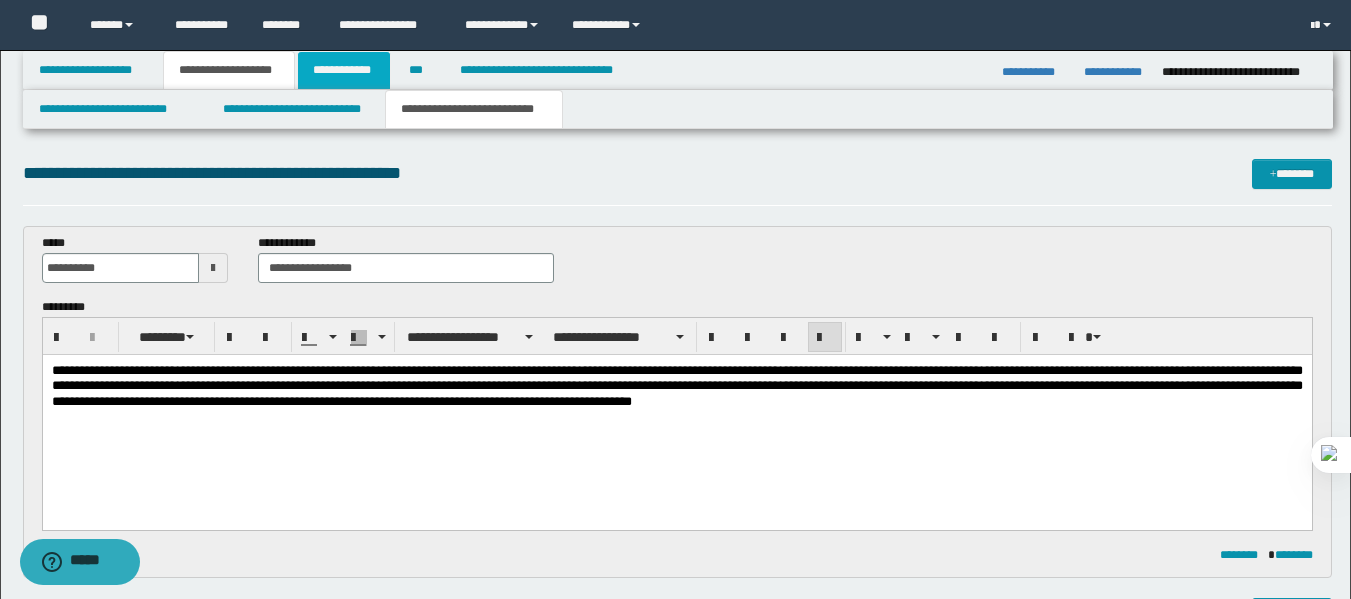 click on "**********" at bounding box center (344, 70) 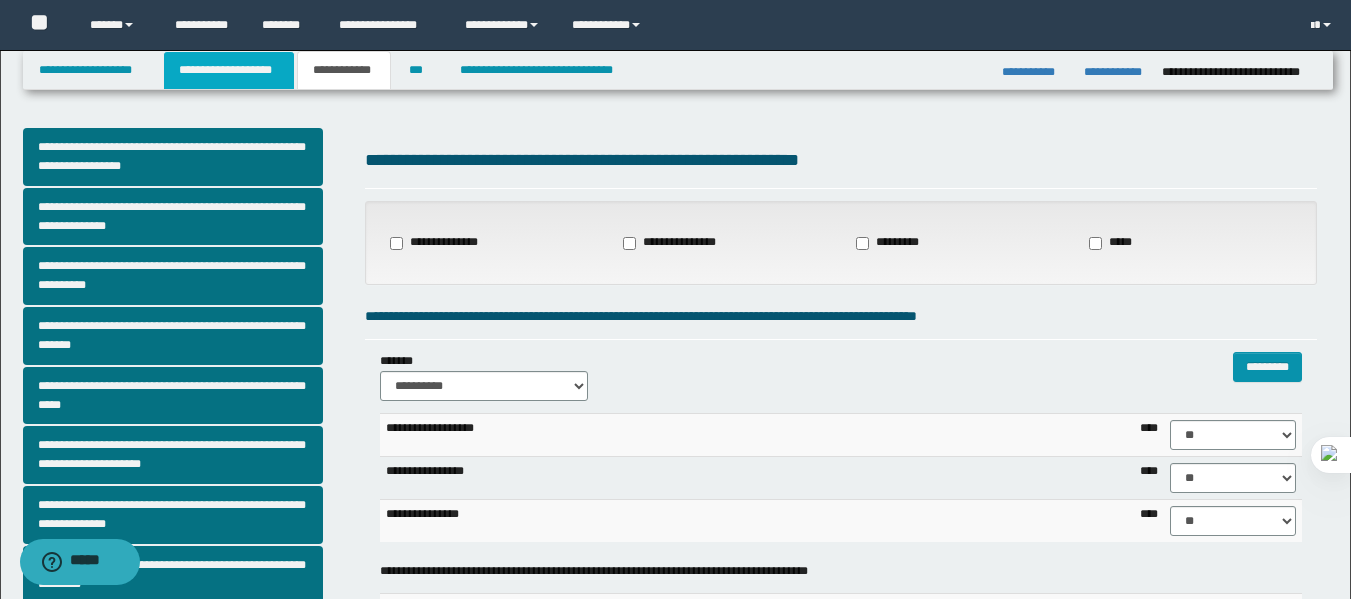 click on "**********" at bounding box center [229, 70] 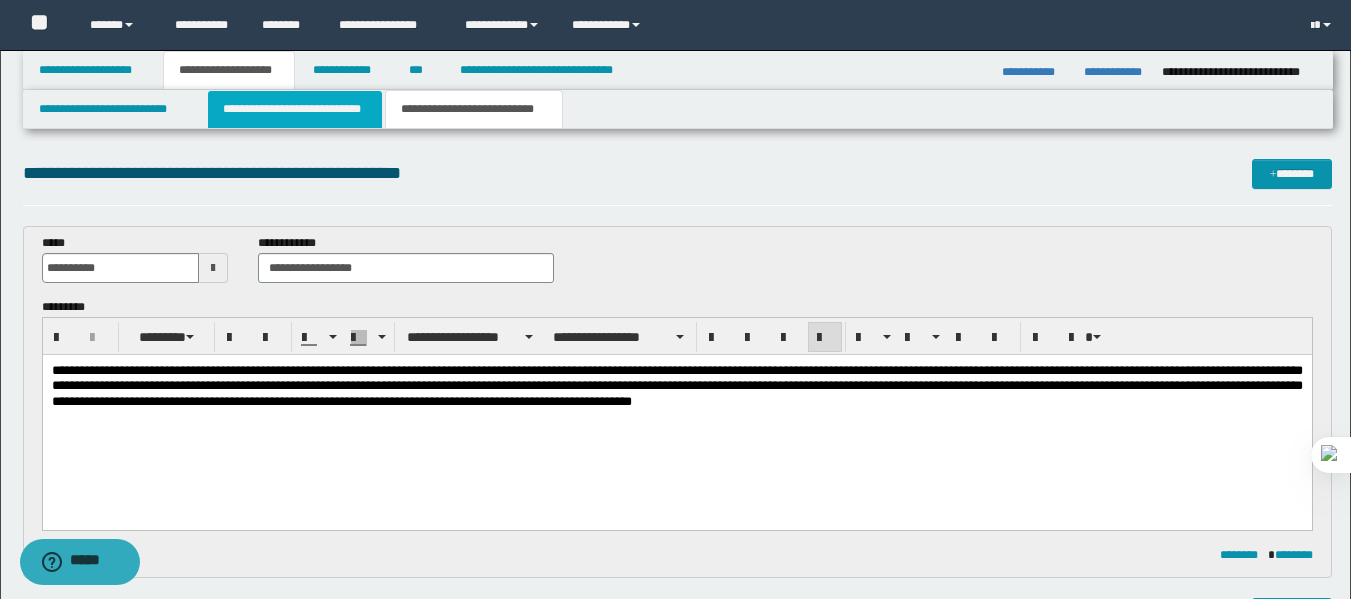 click on "**********" at bounding box center [295, 109] 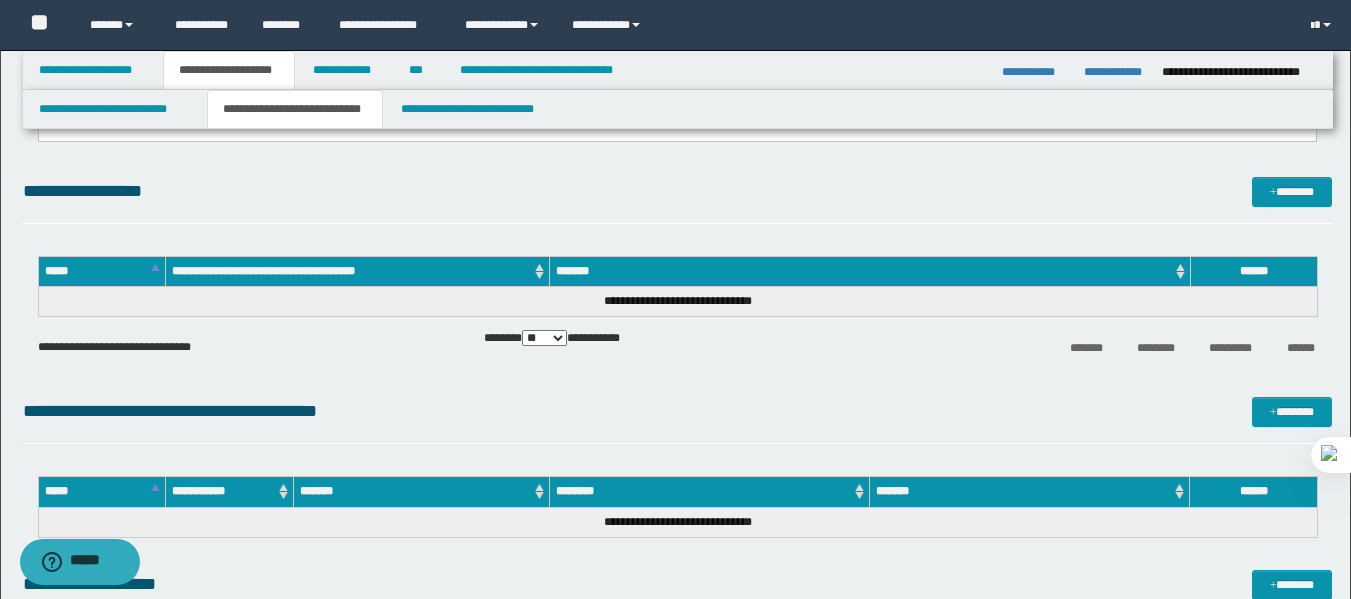 scroll, scrollTop: 430, scrollLeft: 0, axis: vertical 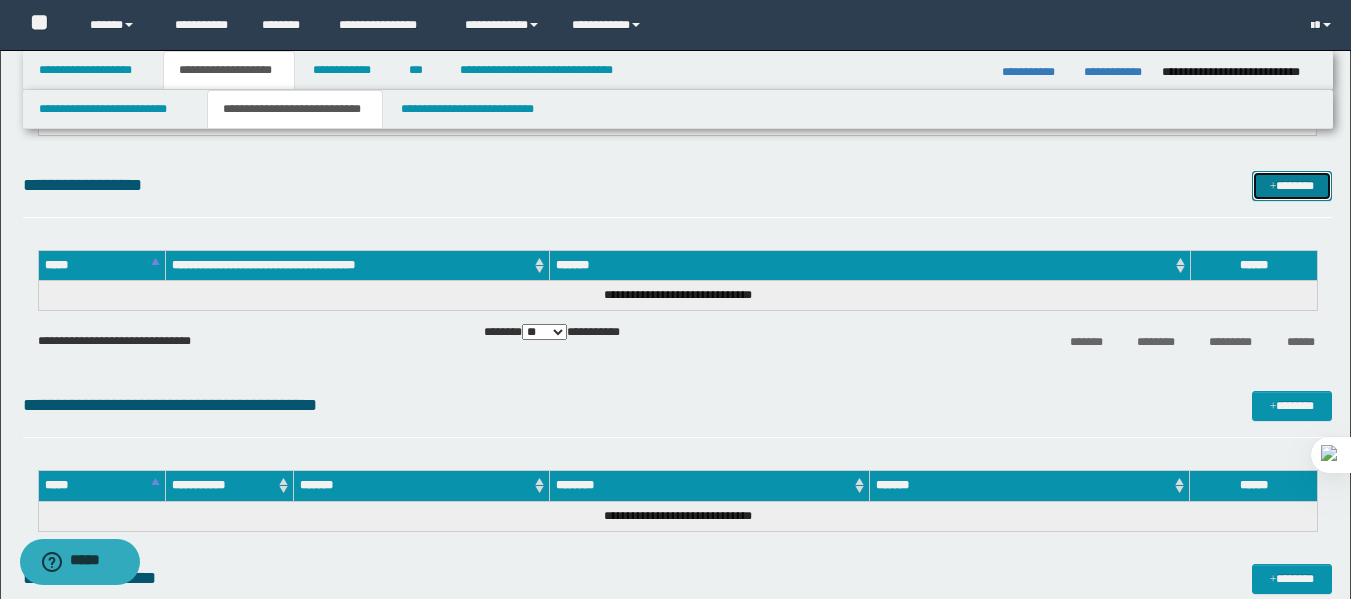 click on "*******" at bounding box center [1292, 186] 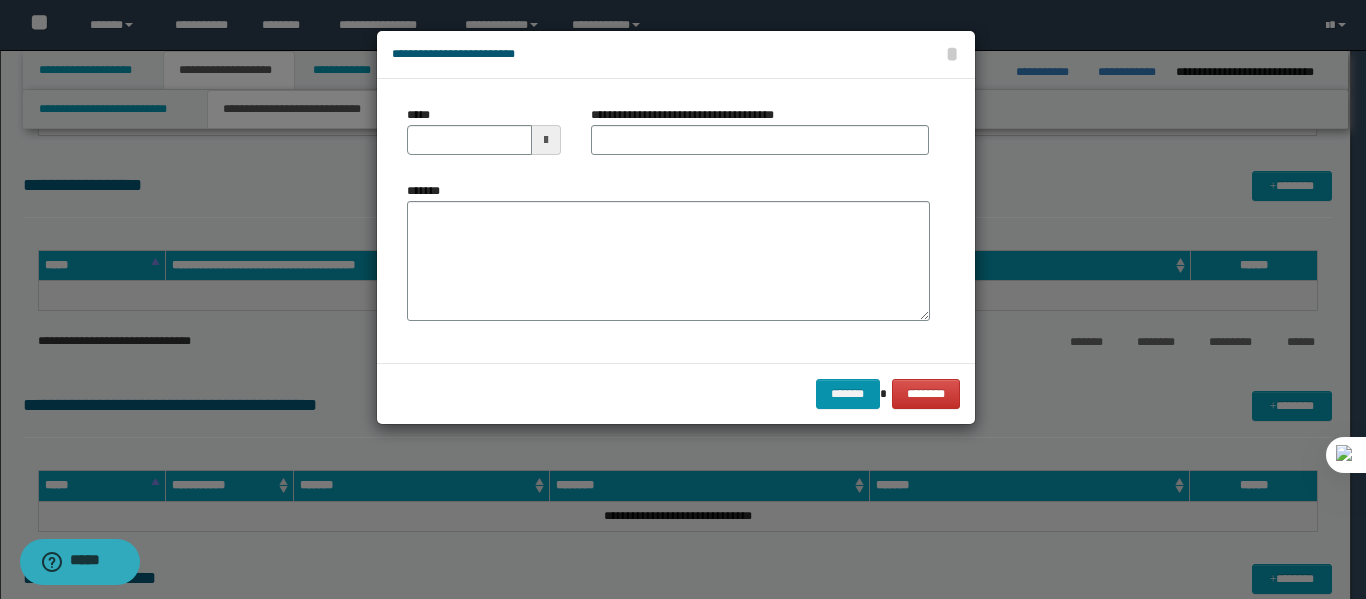 type 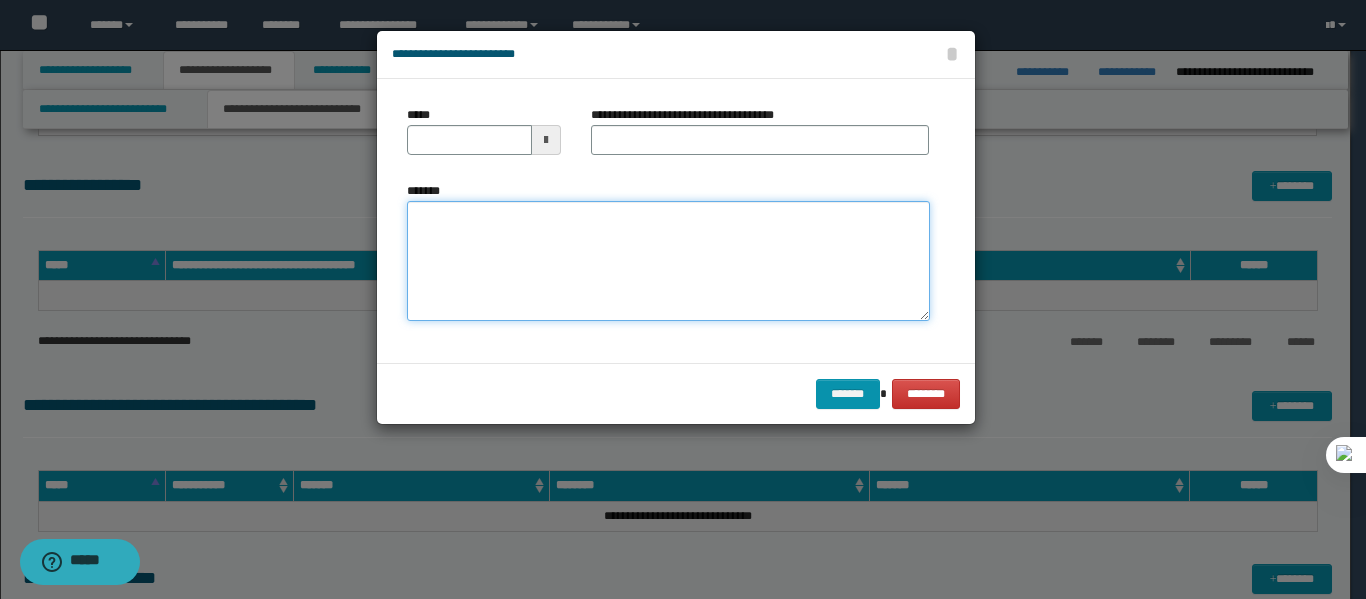 click on "*******" at bounding box center (668, 261) 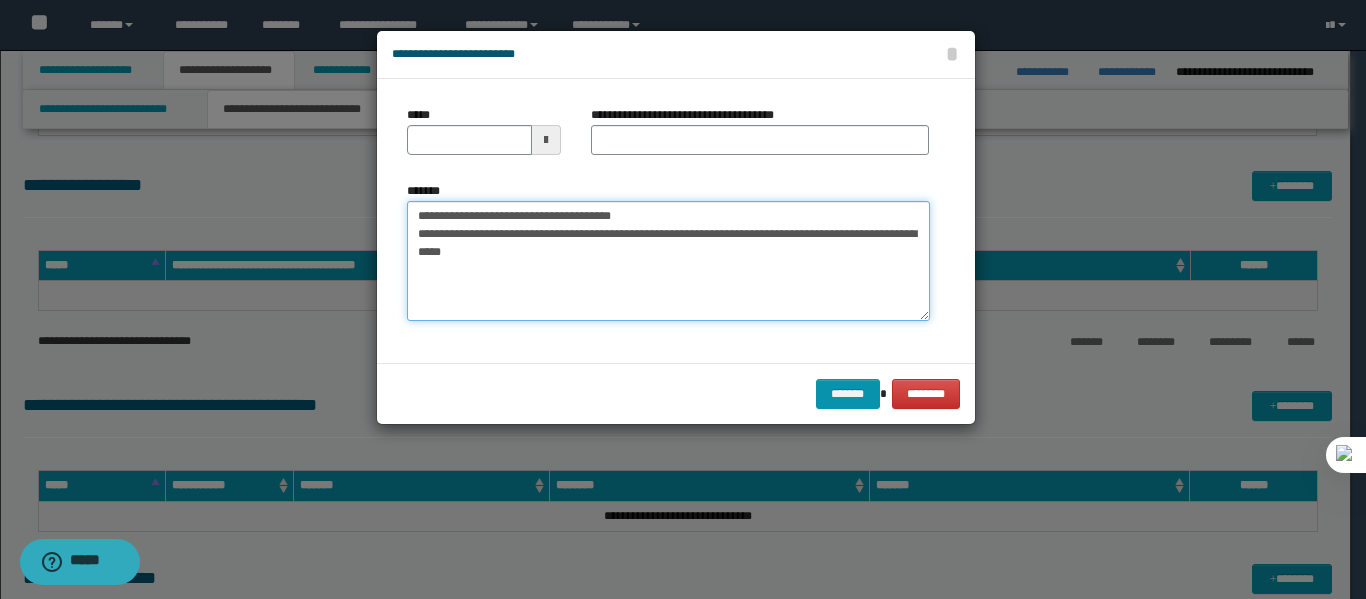 drag, startPoint x: 417, startPoint y: 214, endPoint x: 478, endPoint y: 217, distance: 61.073727 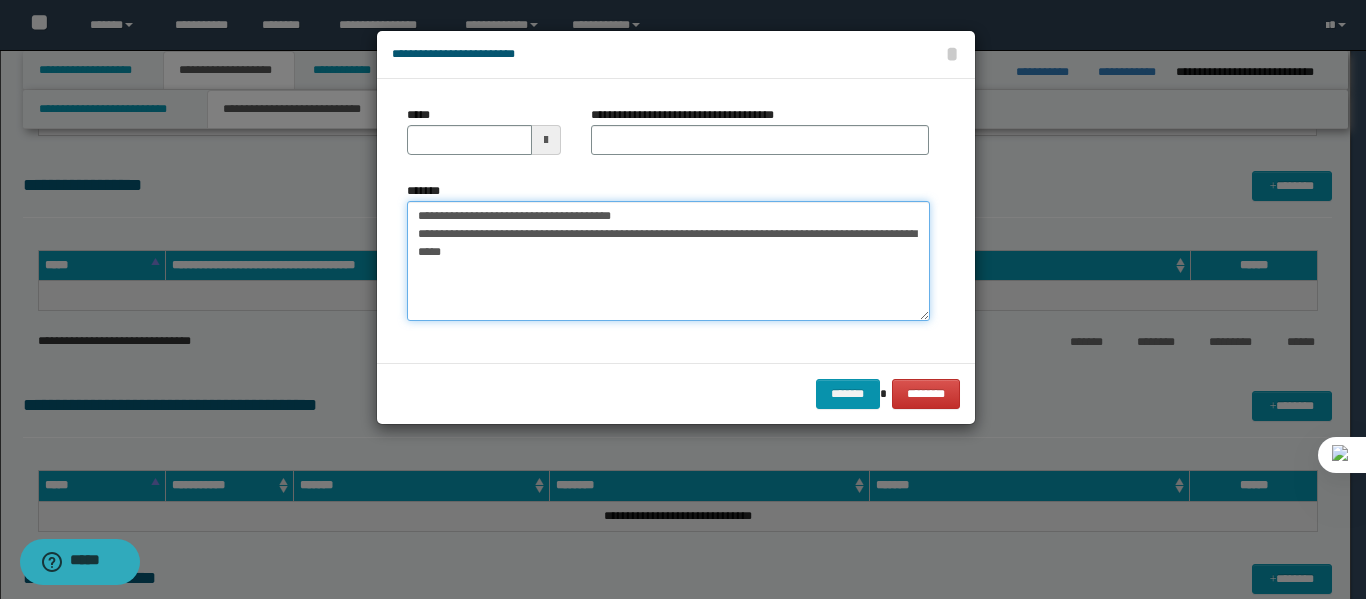 type 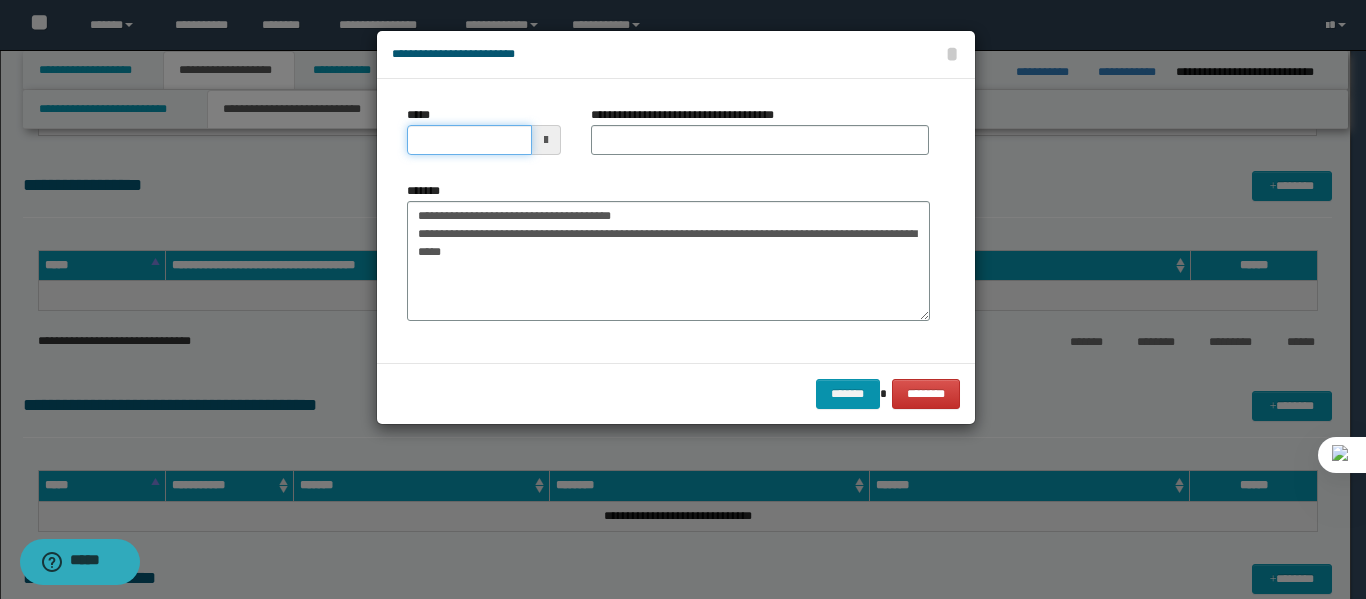 click on "*****" at bounding box center [469, 140] 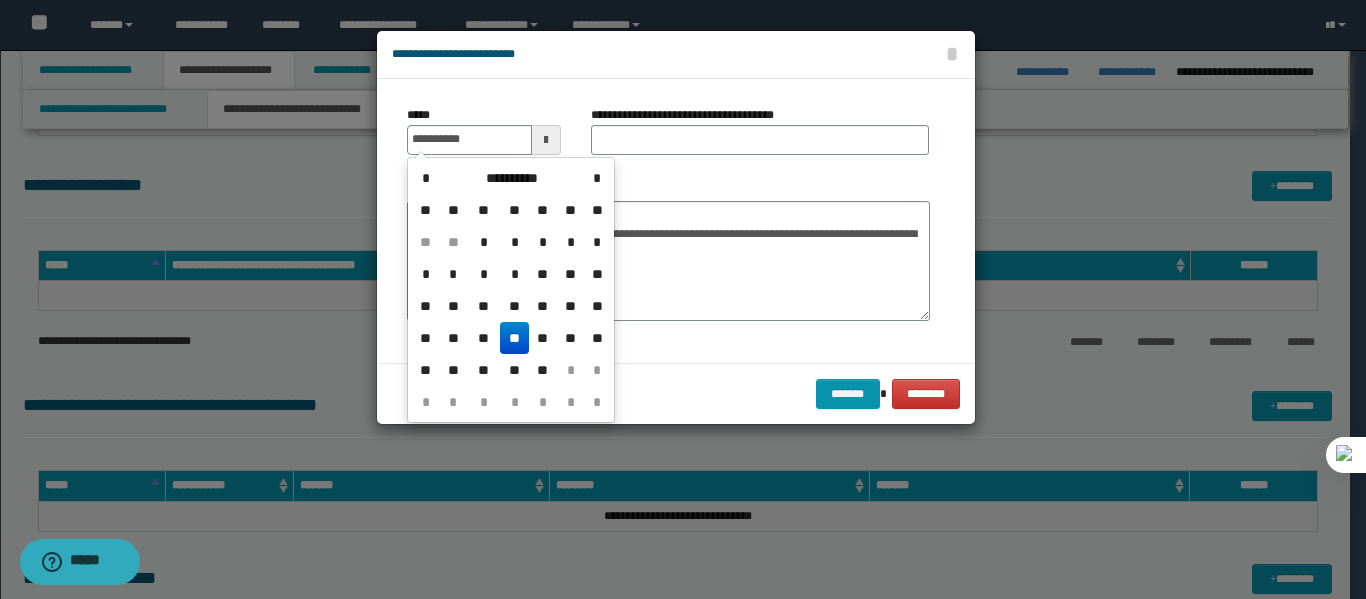 type on "**********" 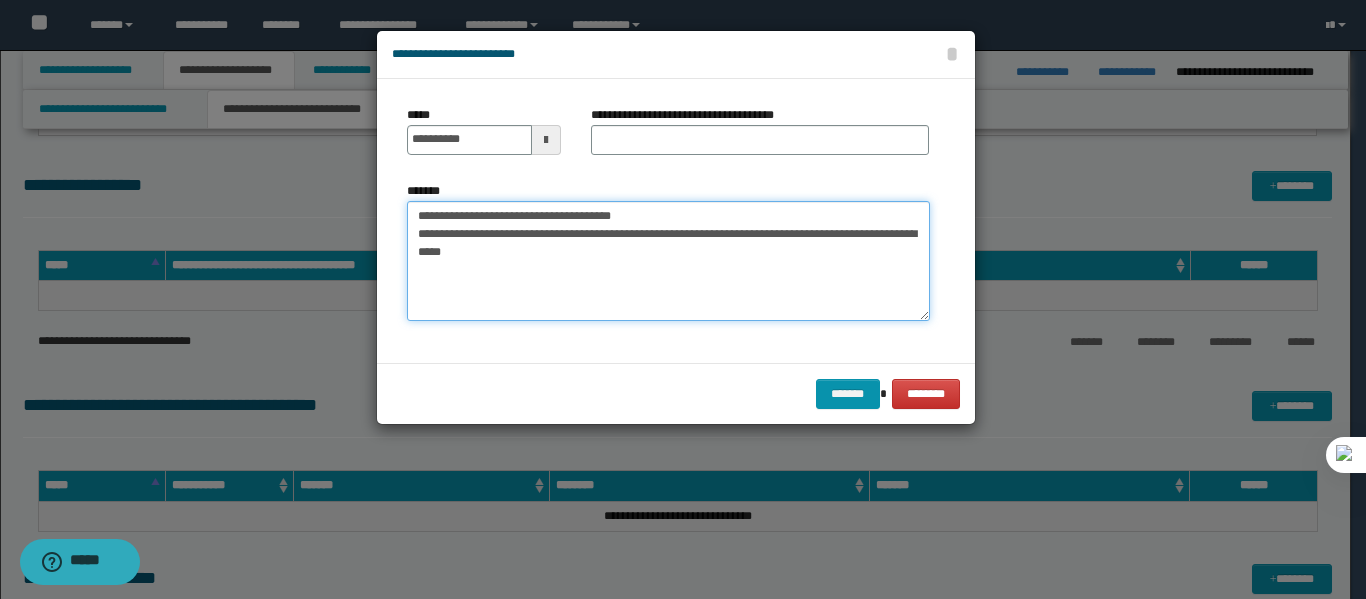 drag, startPoint x: 484, startPoint y: 216, endPoint x: 646, endPoint y: 208, distance: 162.19742 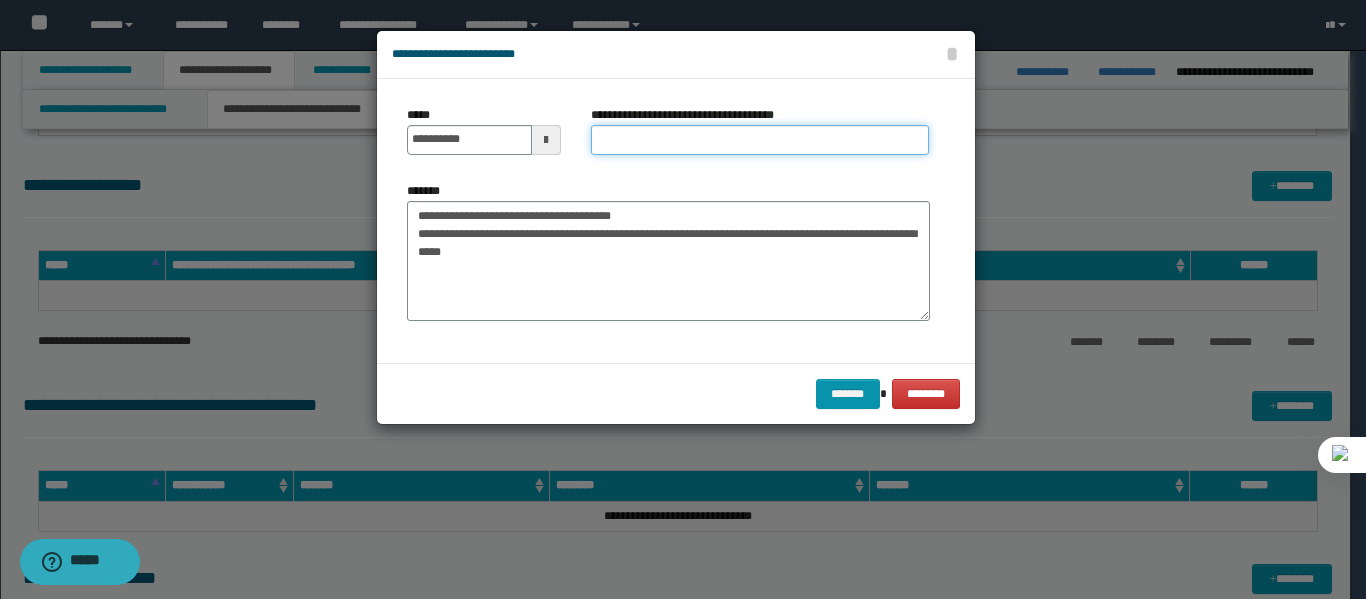 click on "**********" at bounding box center [760, 140] 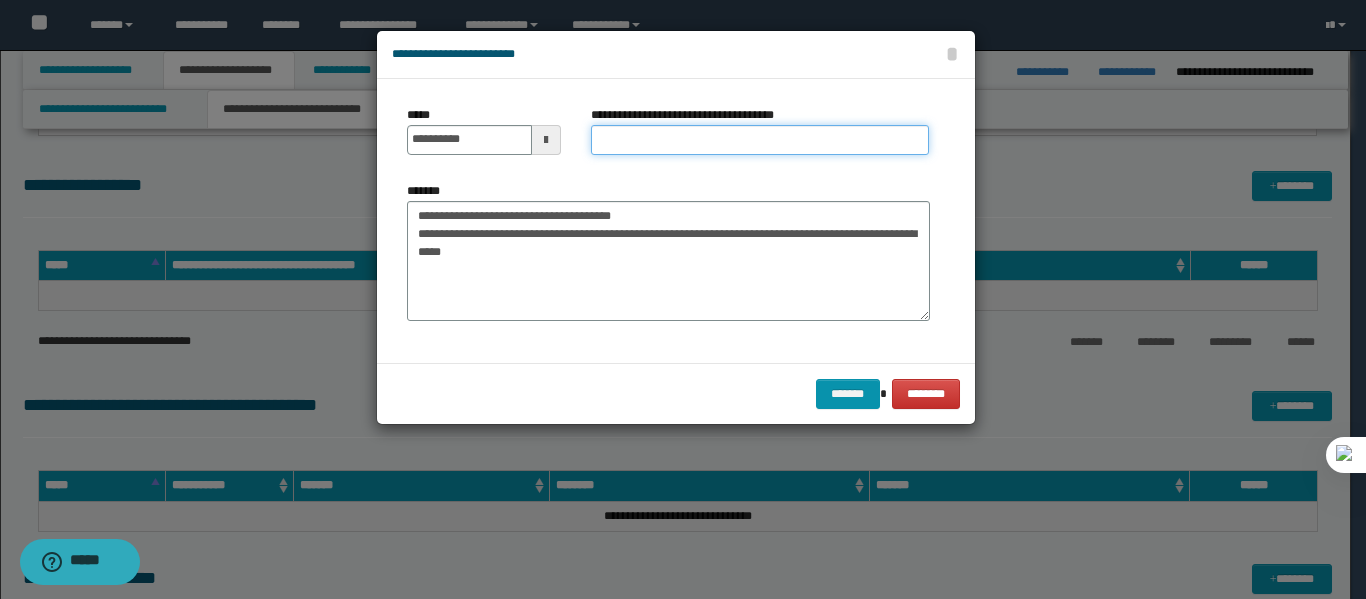 paste on "**********" 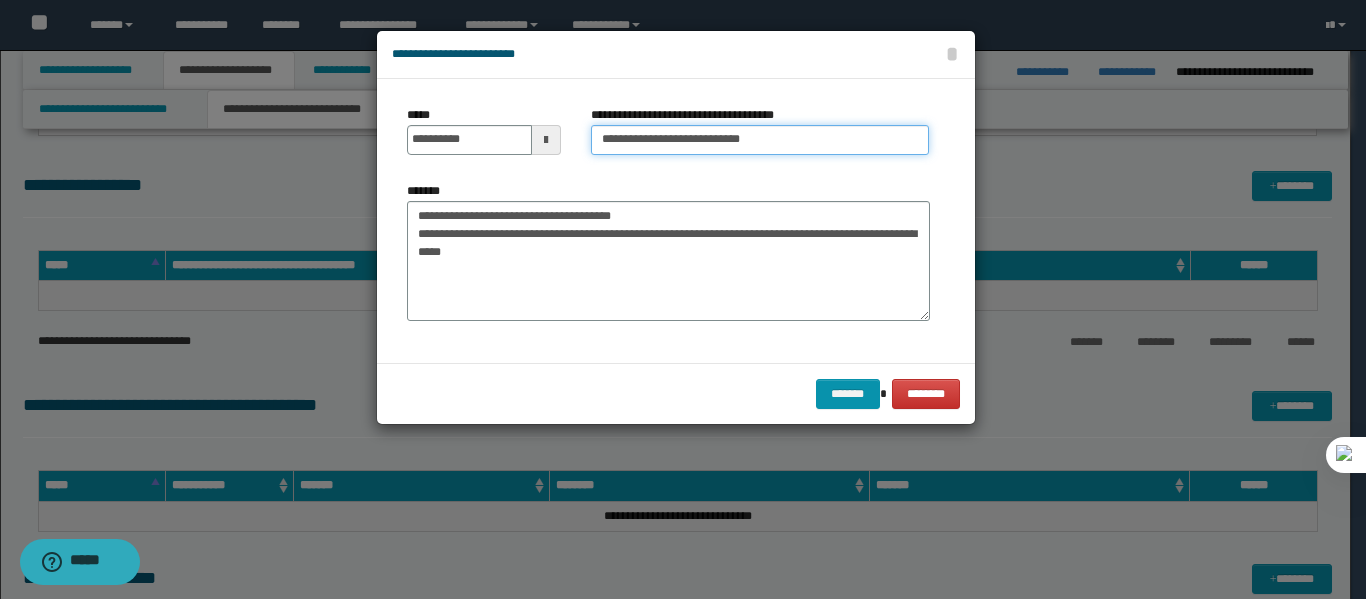 click on "**********" at bounding box center (760, 140) 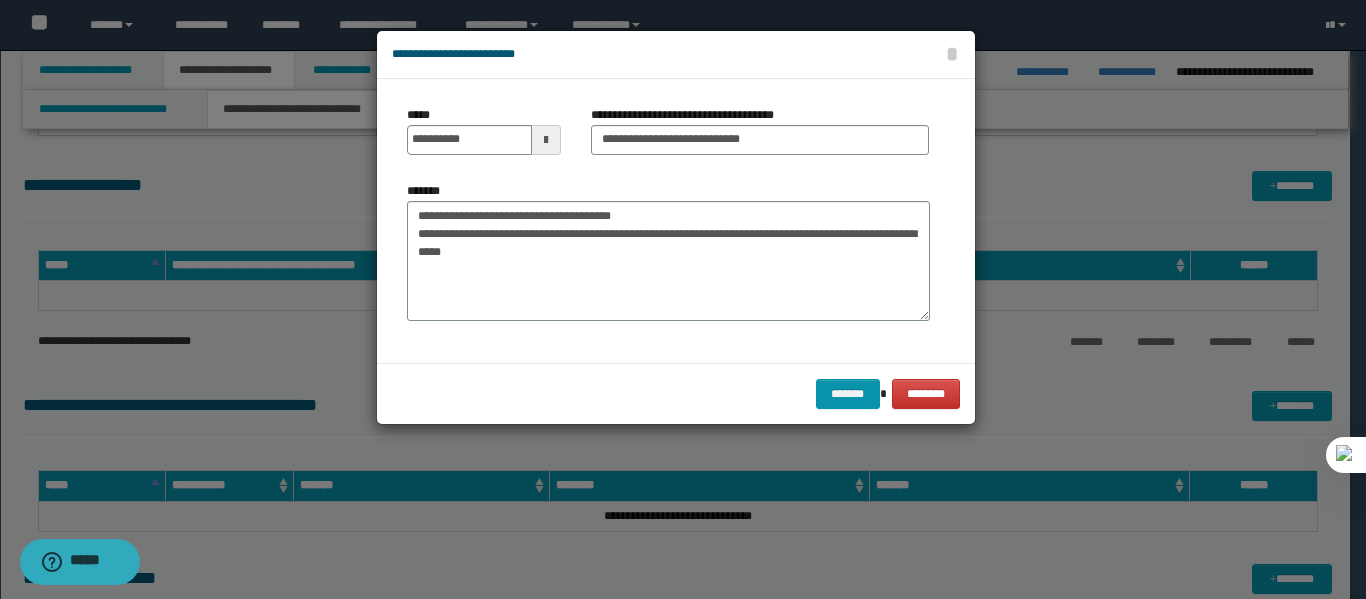 click on "**********" at bounding box center [676, 221] 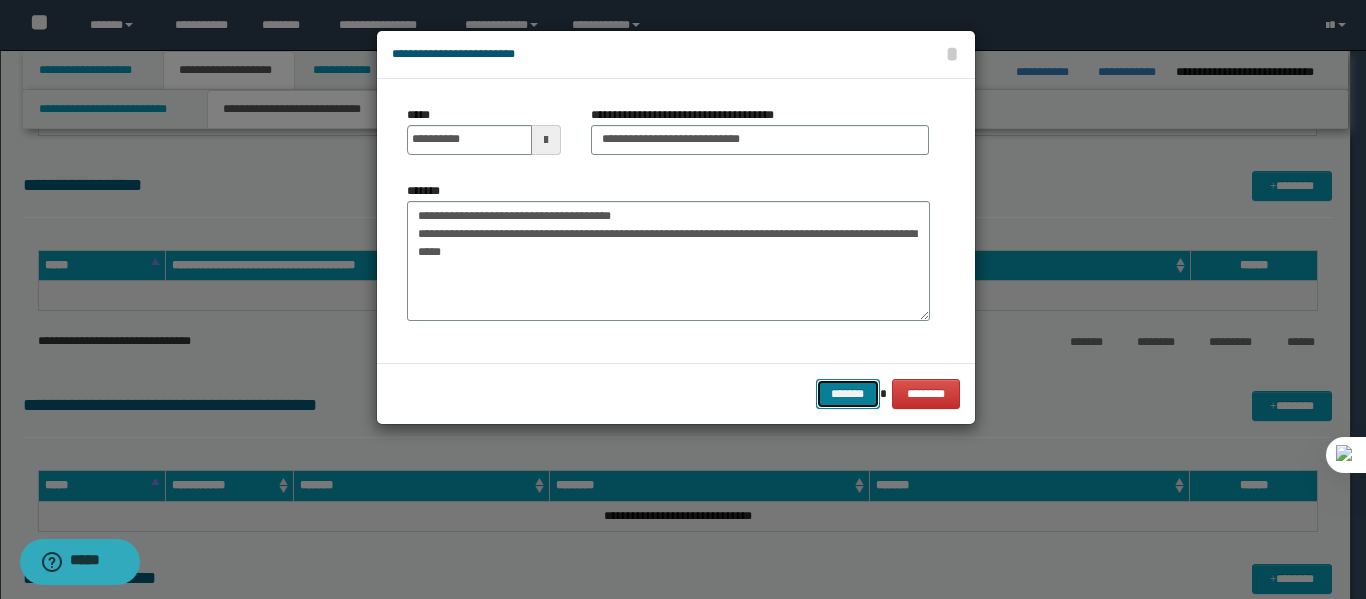 click on "*******" at bounding box center [848, 394] 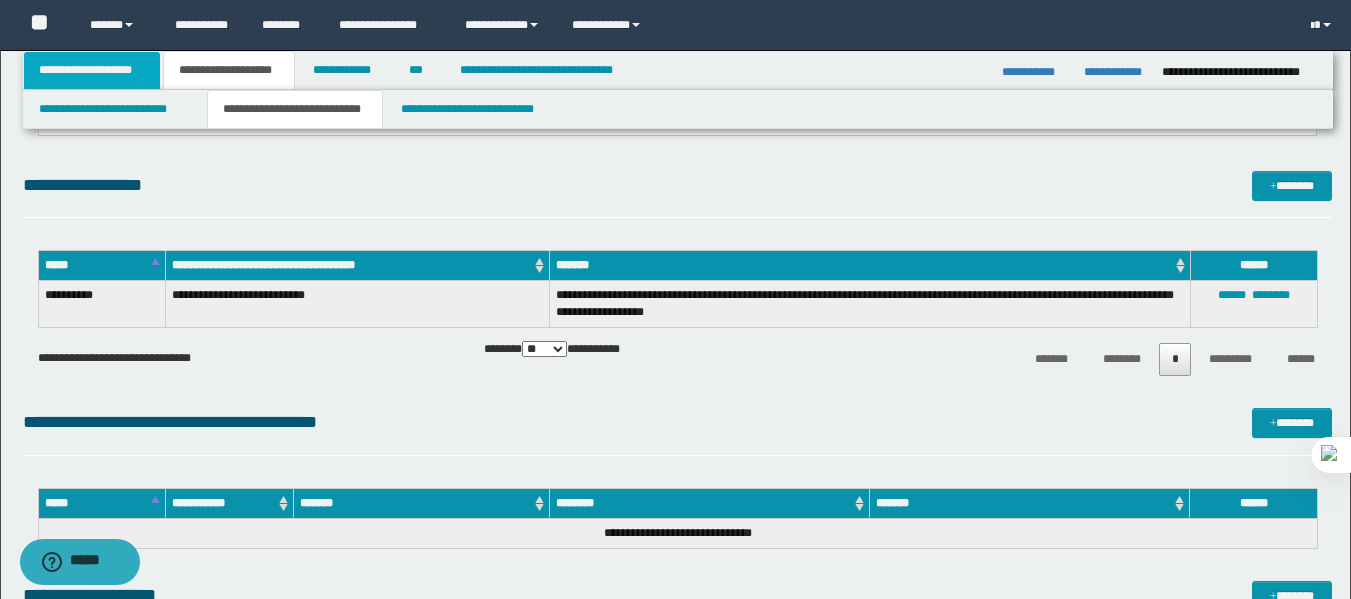 click on "**********" at bounding box center [92, 70] 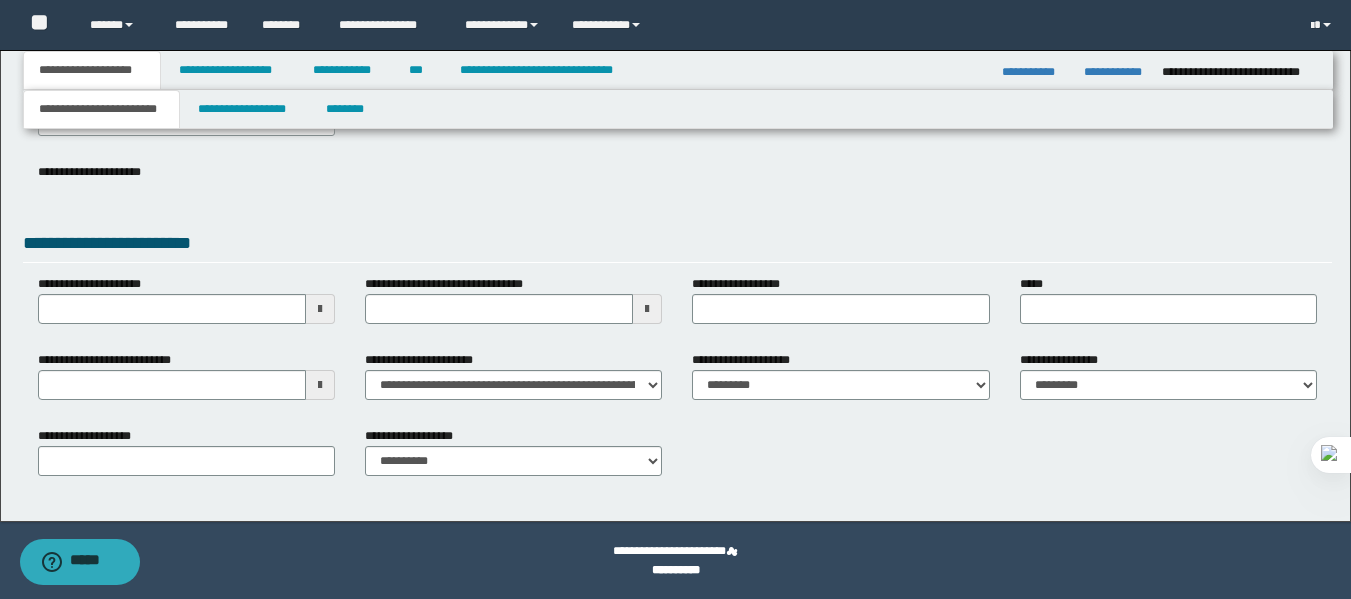 click at bounding box center (647, 309) 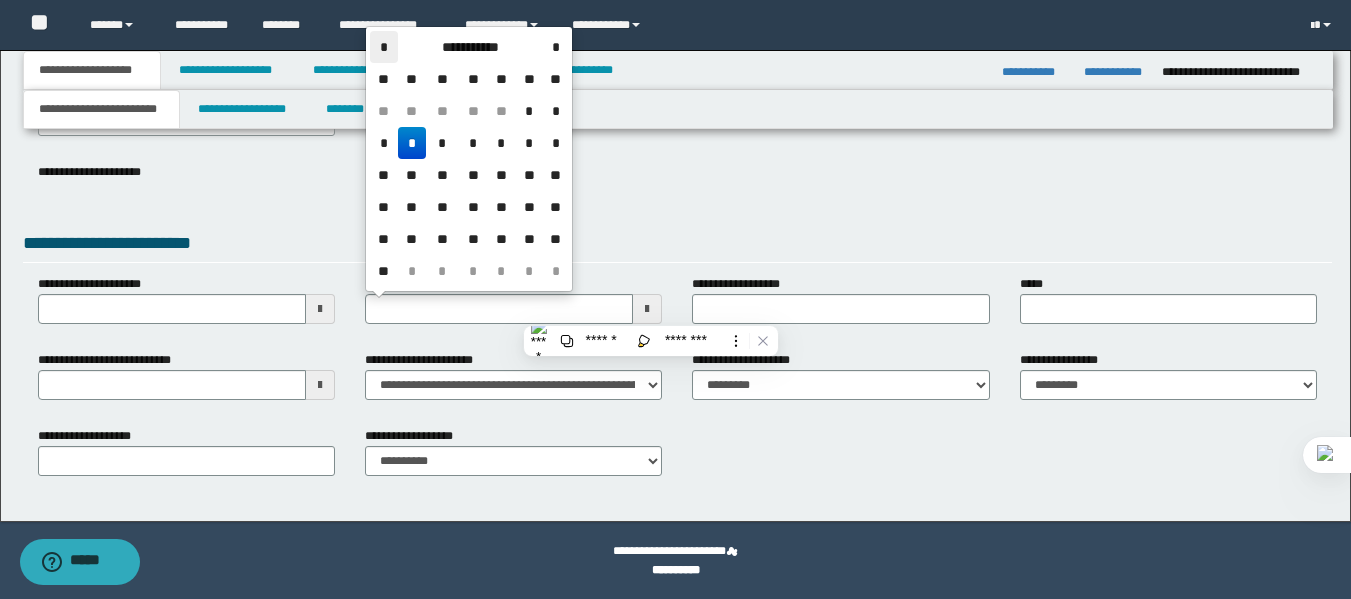click on "*" at bounding box center [384, 47] 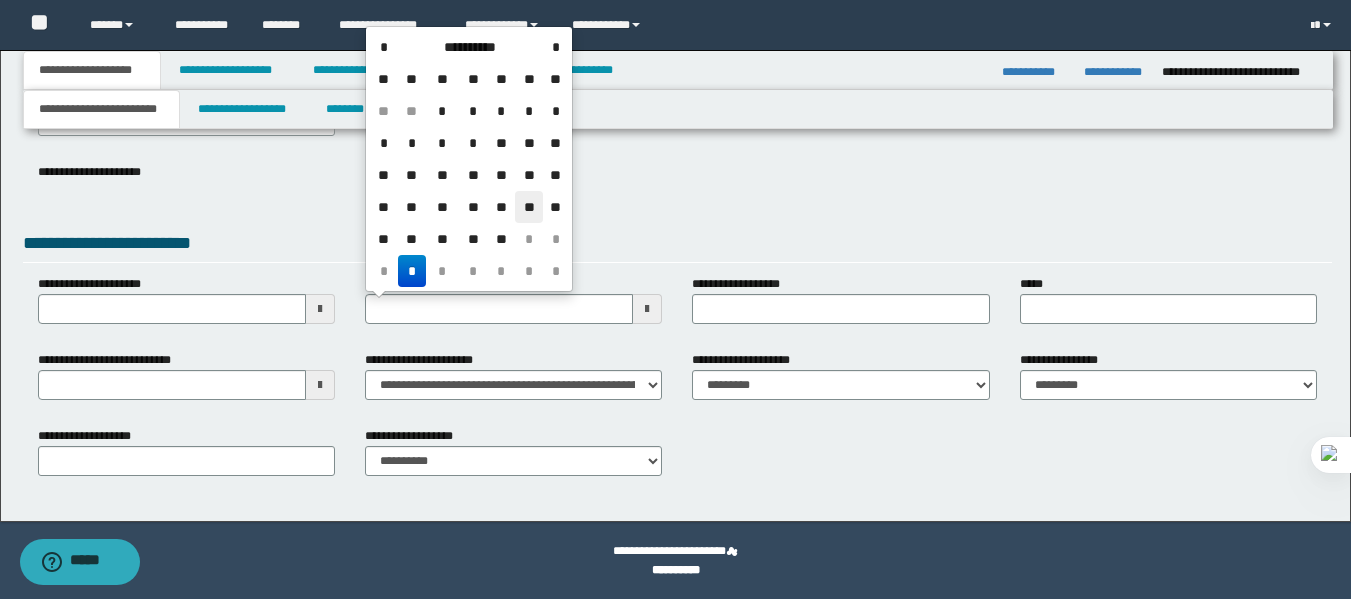 click on "**" at bounding box center [529, 207] 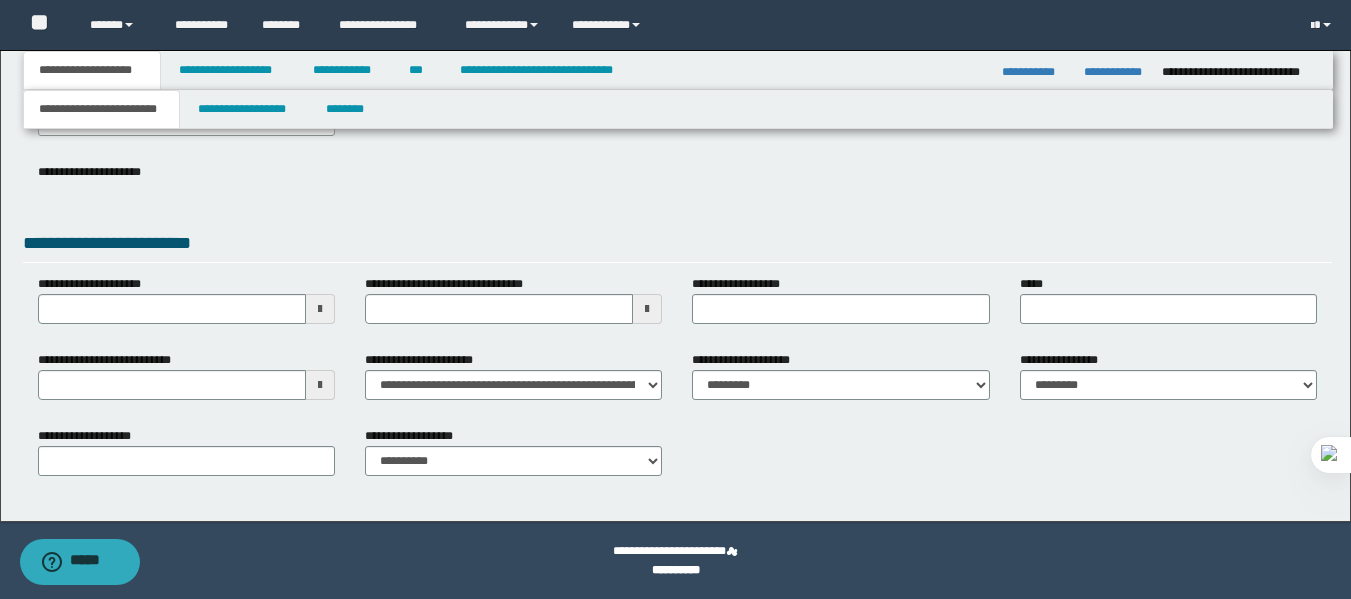 click on "**********" at bounding box center [677, 187] 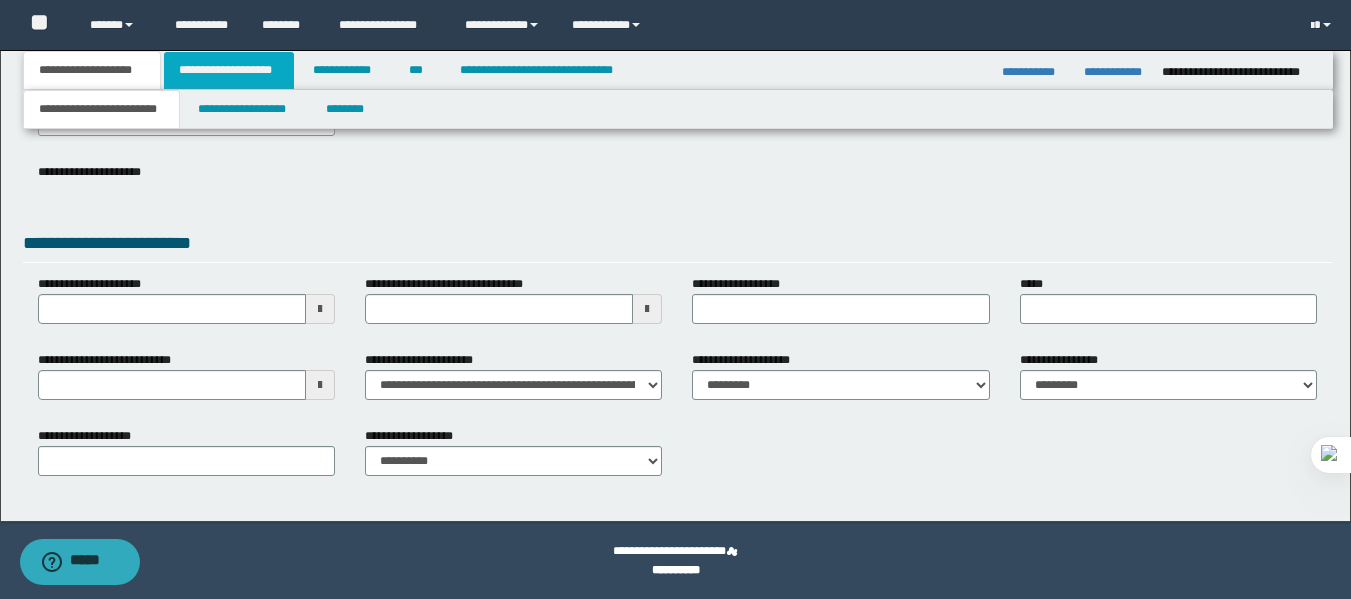 click on "**********" at bounding box center [229, 70] 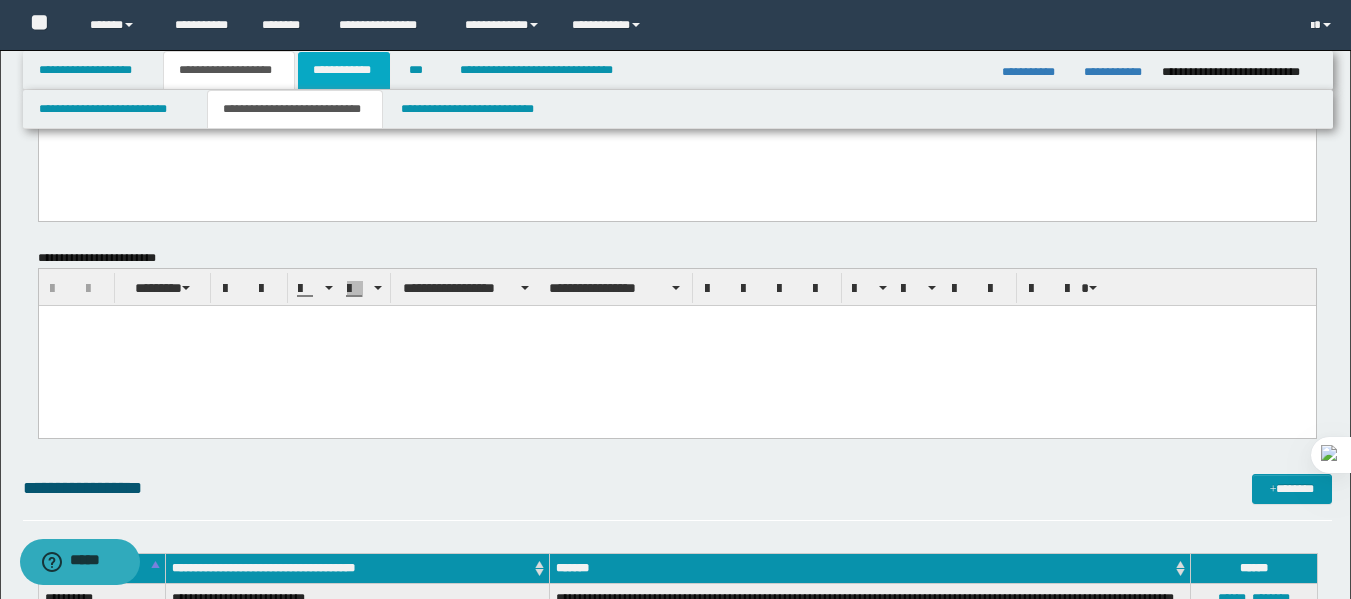 click on "**********" at bounding box center [344, 70] 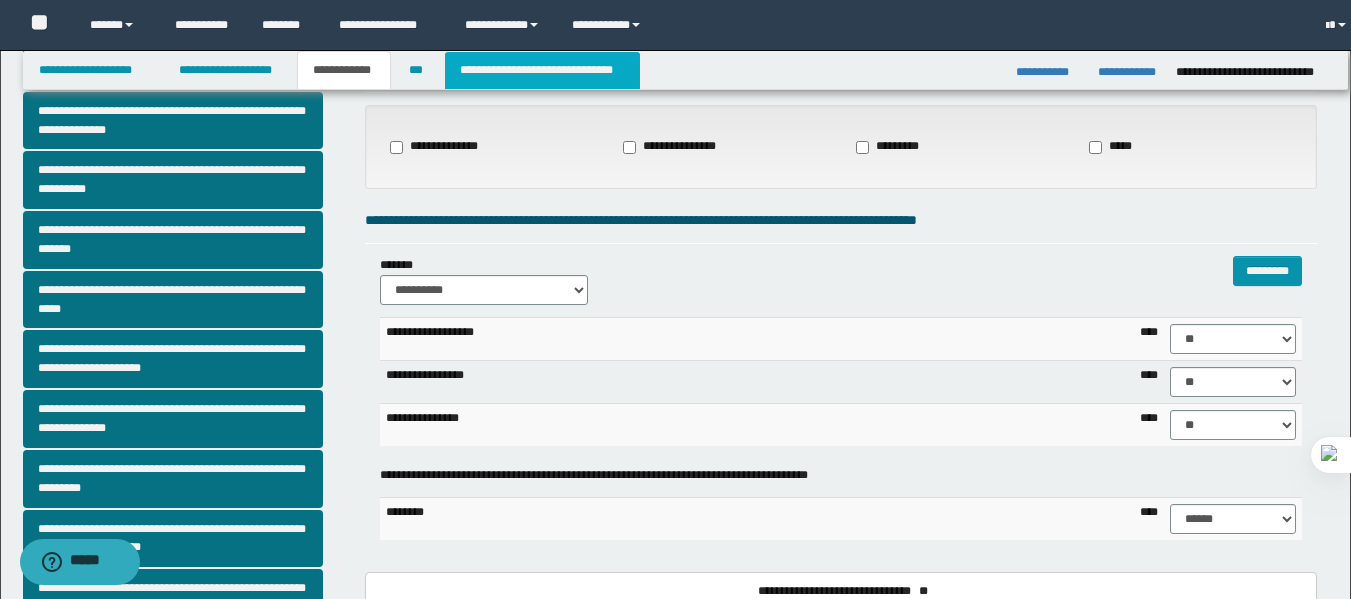 click on "**********" at bounding box center (542, 70) 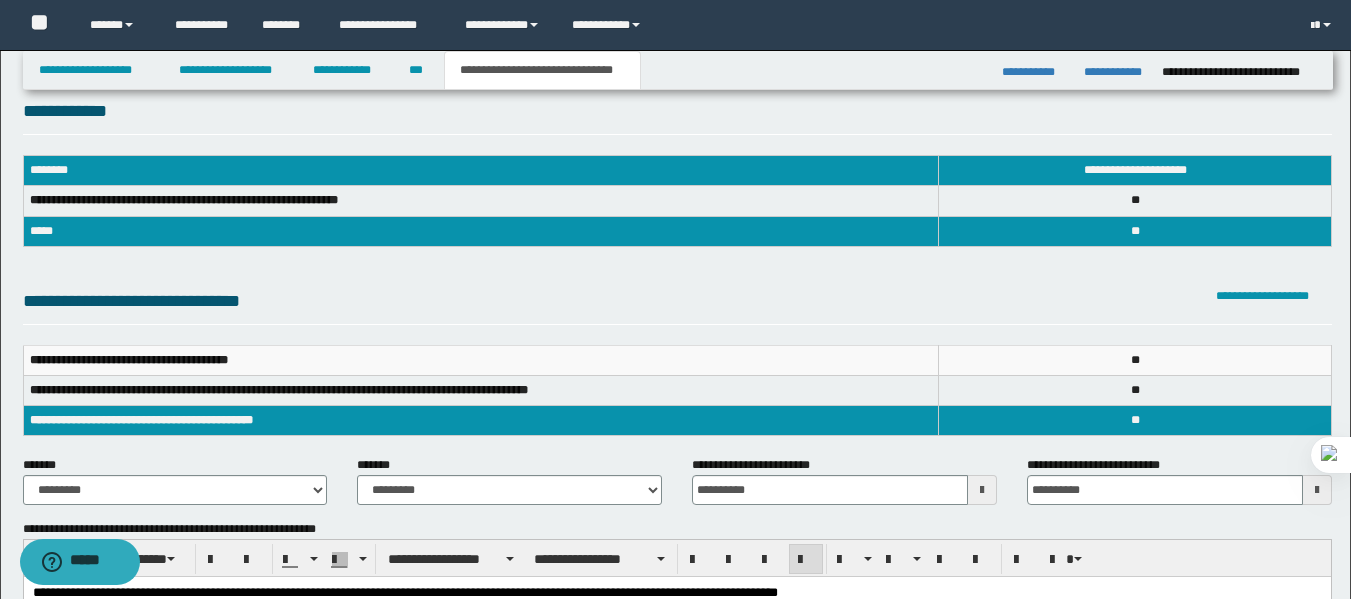 scroll, scrollTop: 0, scrollLeft: 0, axis: both 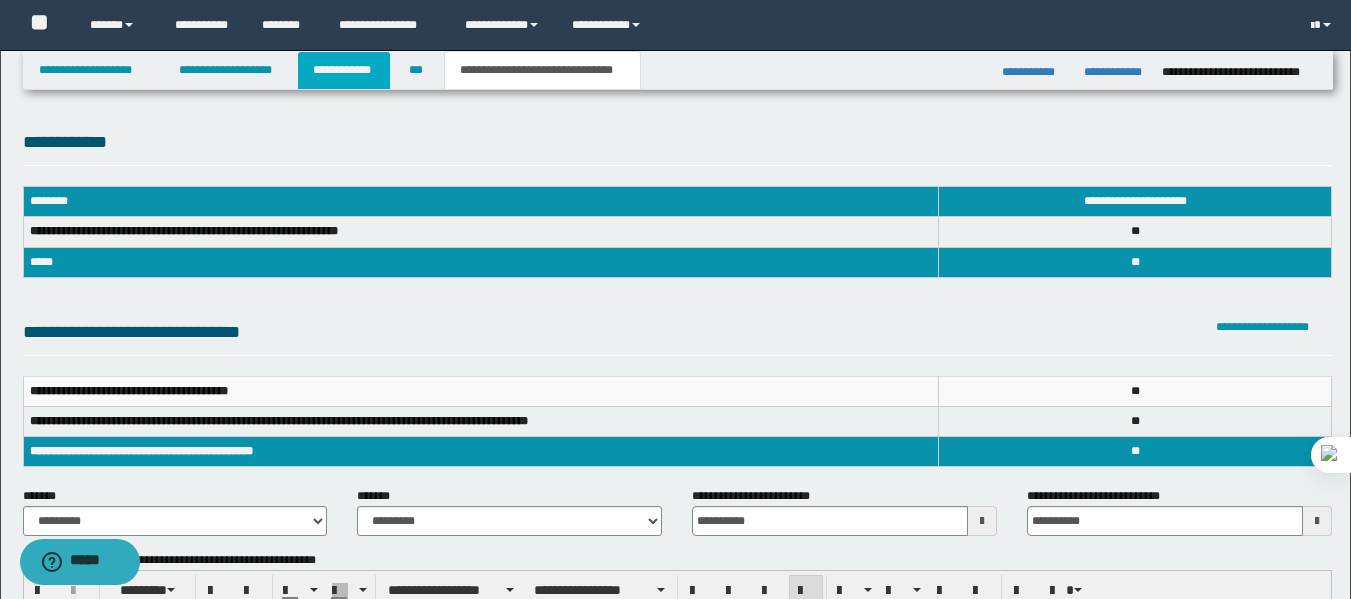 click on "**********" at bounding box center [344, 70] 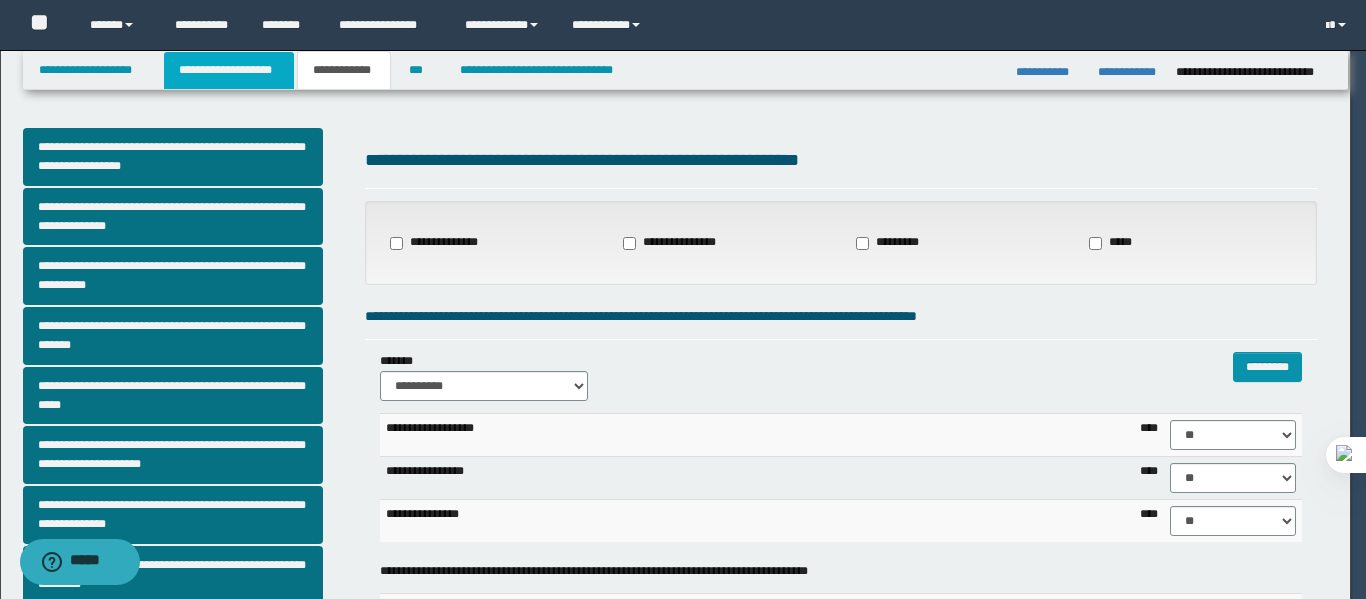 click on "**********" at bounding box center [229, 70] 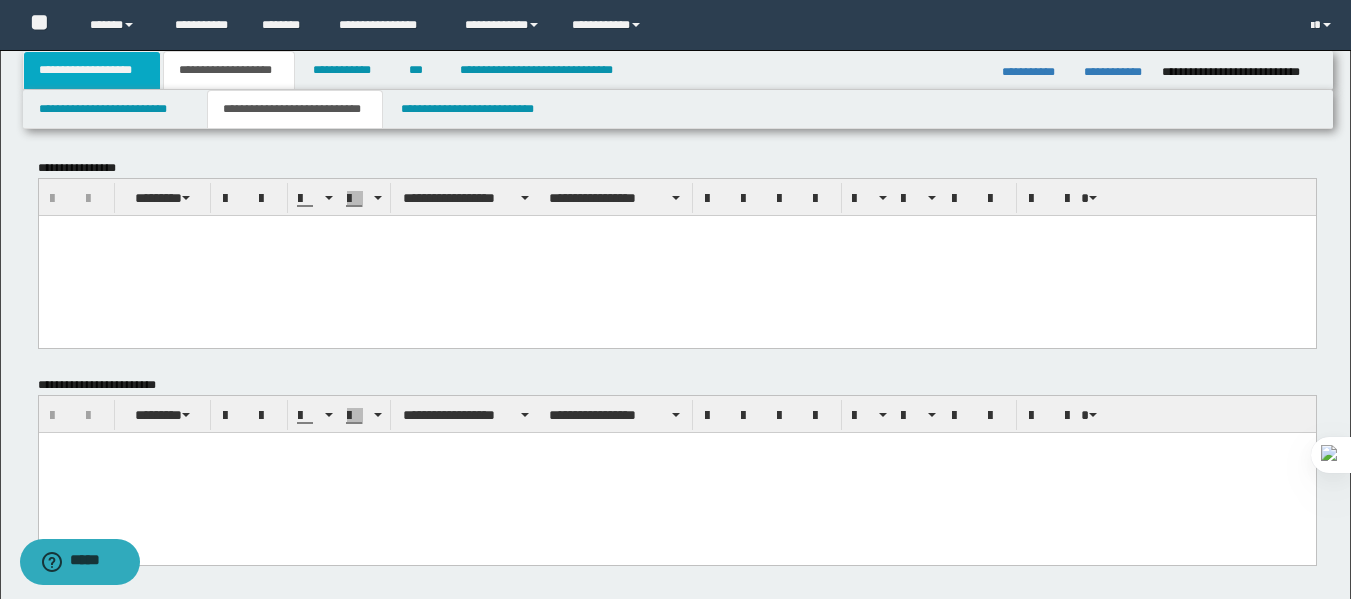 click on "**********" at bounding box center (92, 70) 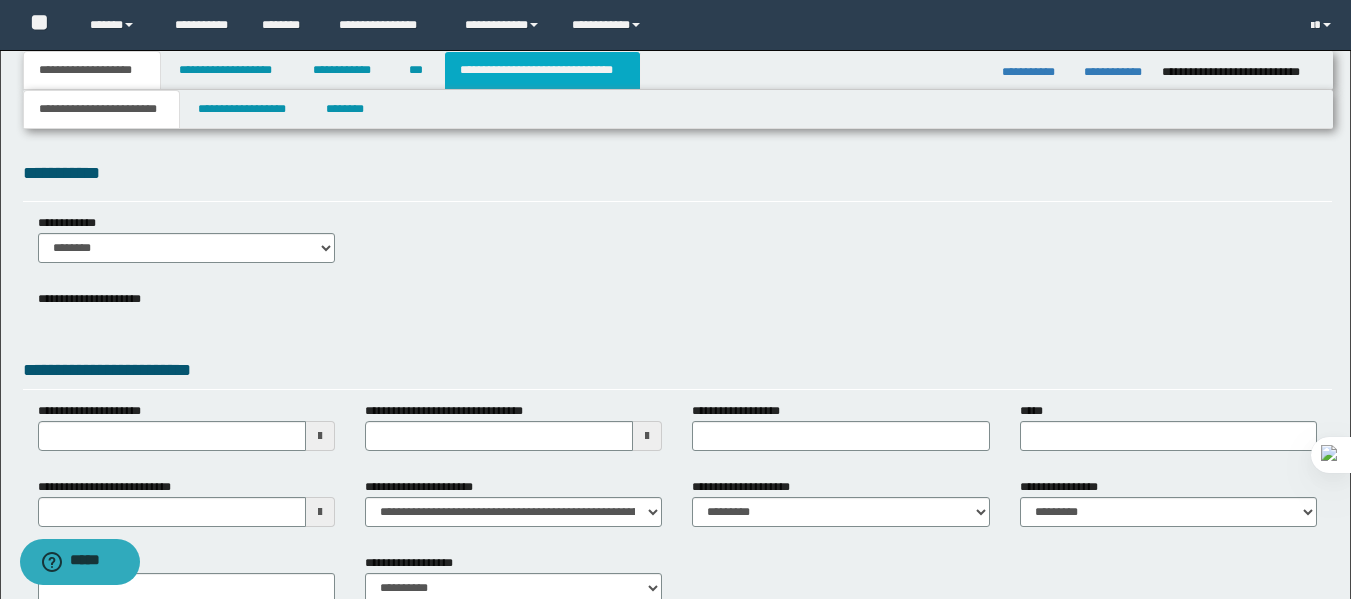 click on "**********" at bounding box center [542, 70] 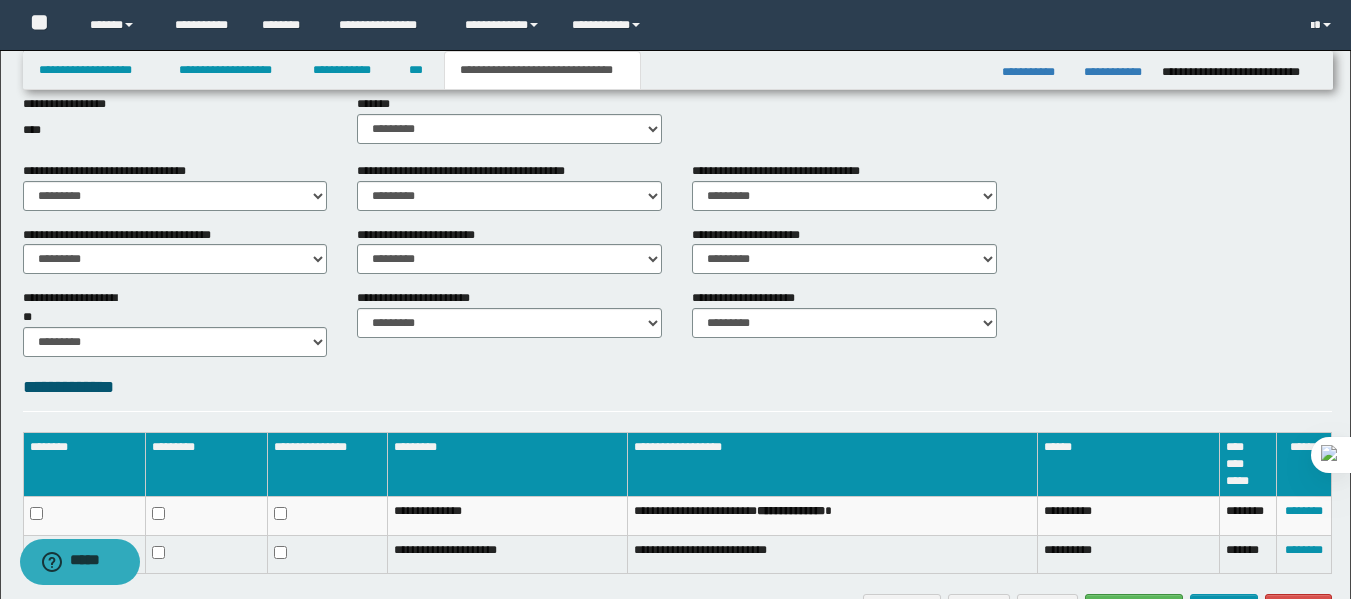 scroll, scrollTop: 806, scrollLeft: 0, axis: vertical 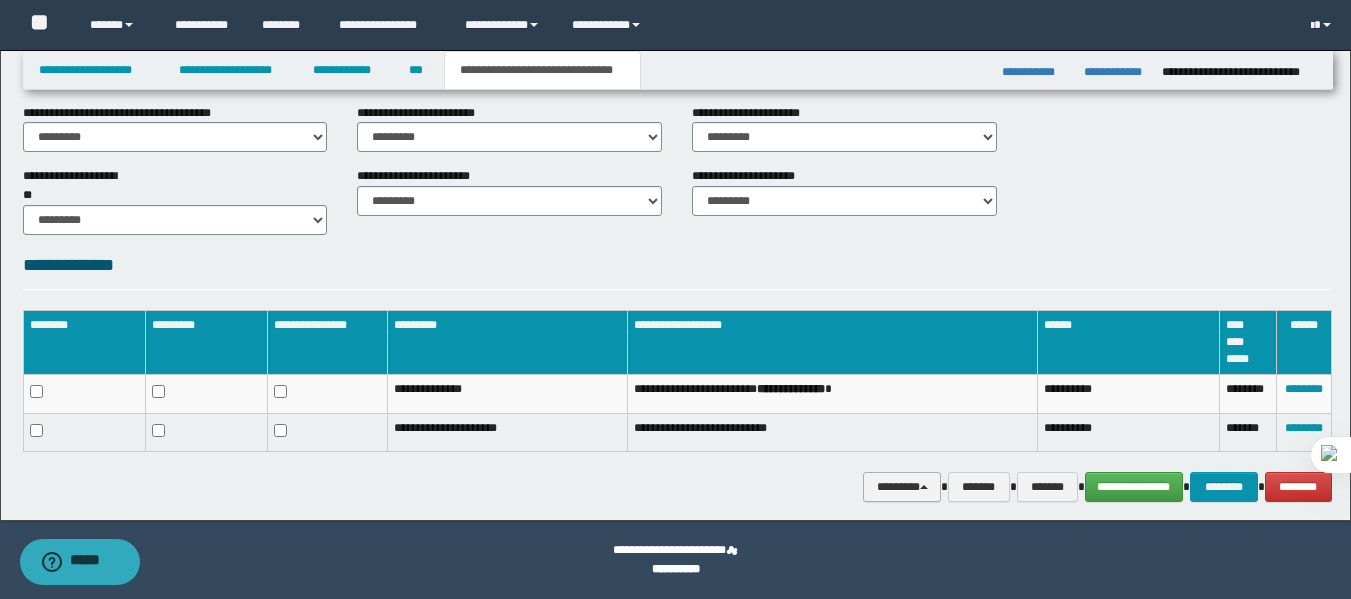 click on "********" at bounding box center (902, 487) 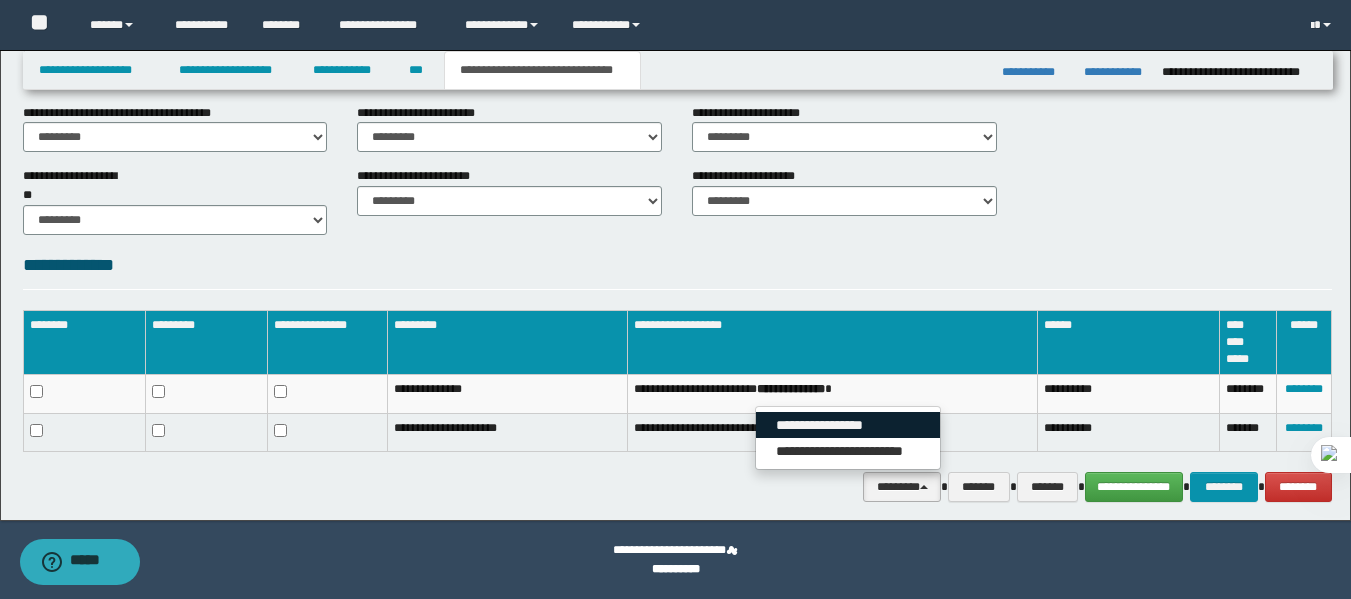 click on "**********" at bounding box center (848, 425) 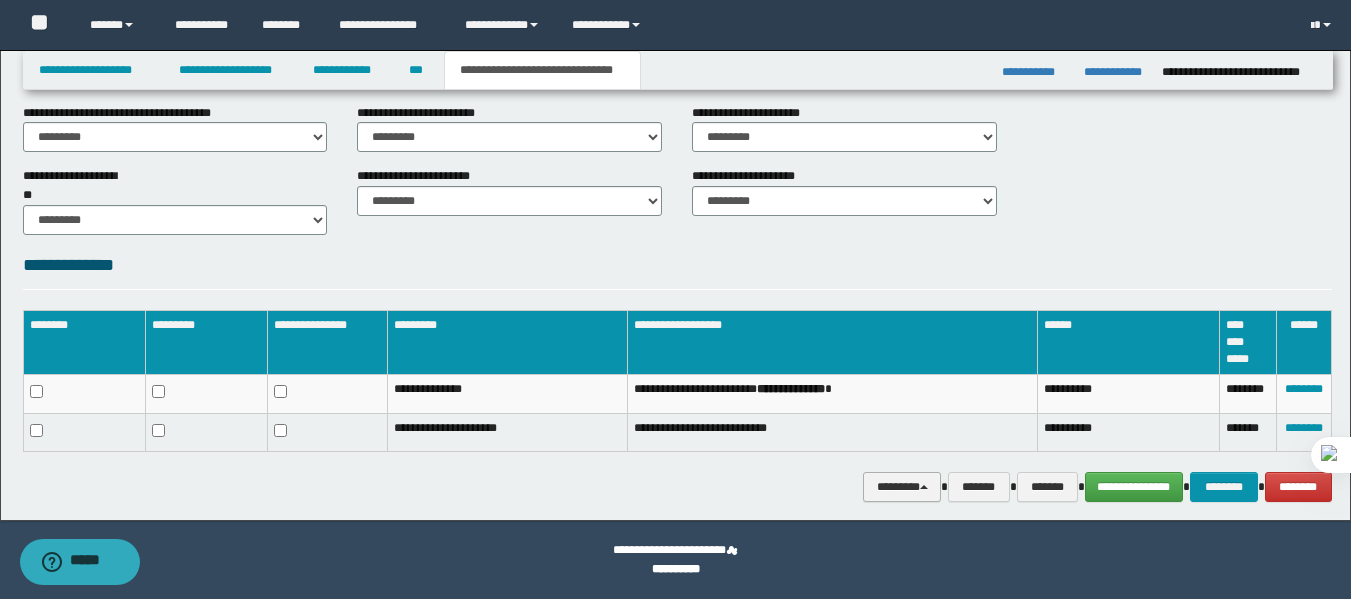 click on "********" at bounding box center [902, 487] 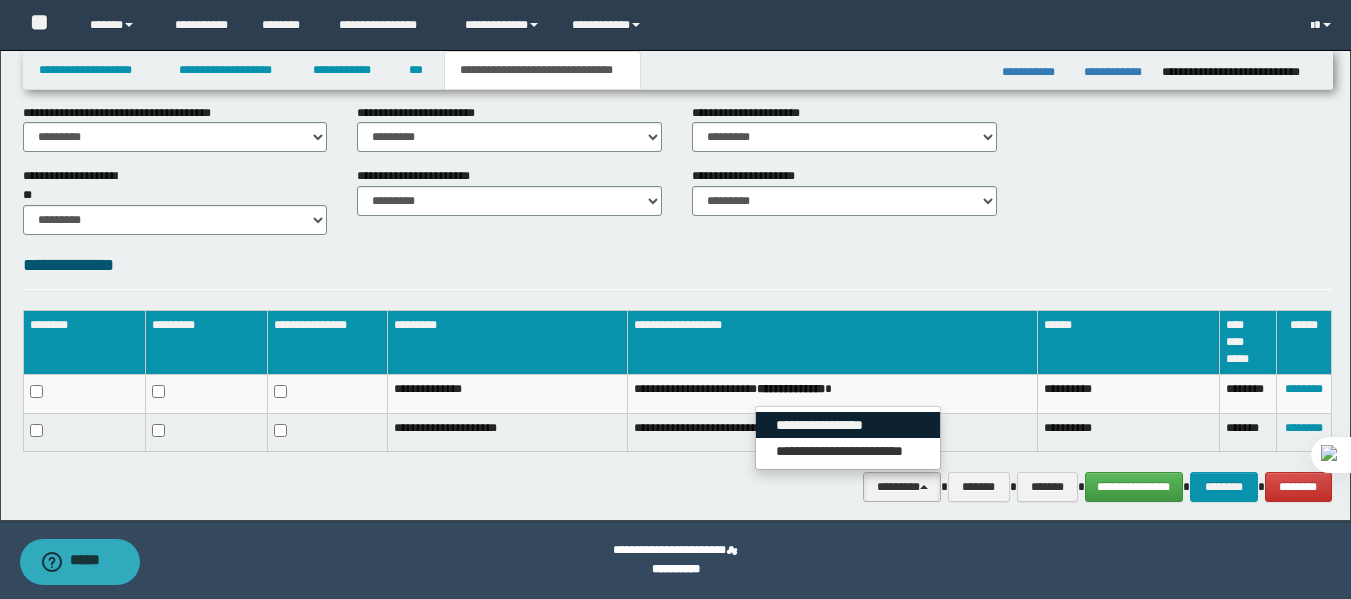 click on "**********" at bounding box center [848, 425] 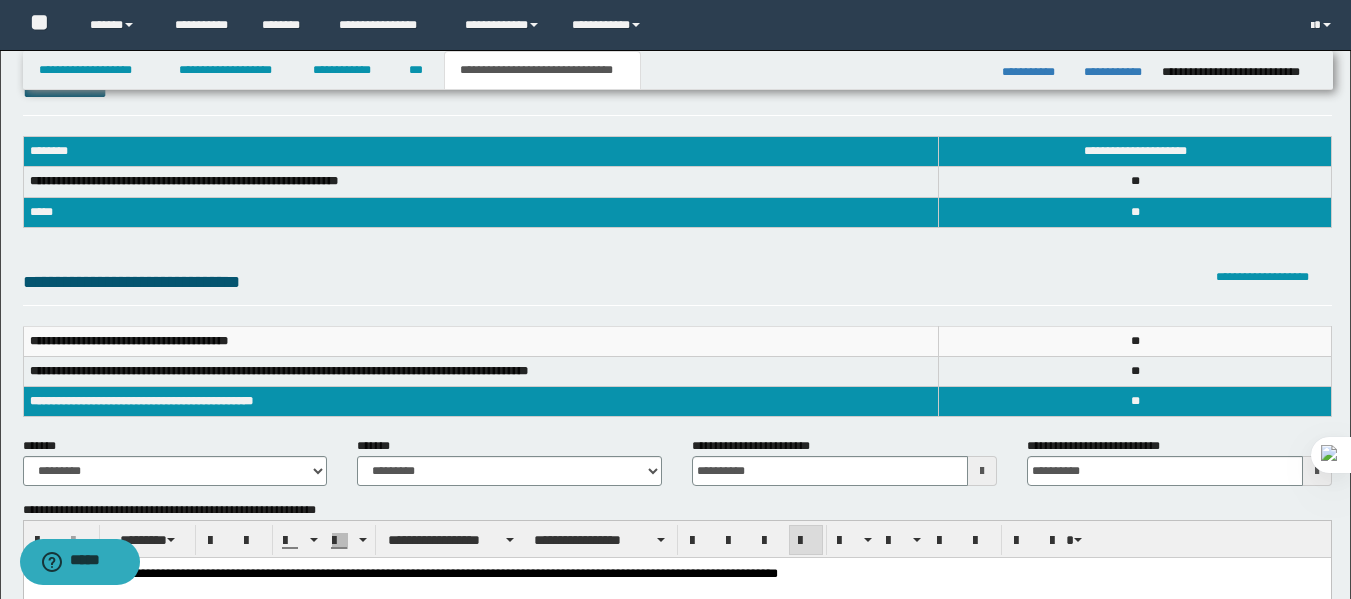 scroll, scrollTop: 0, scrollLeft: 0, axis: both 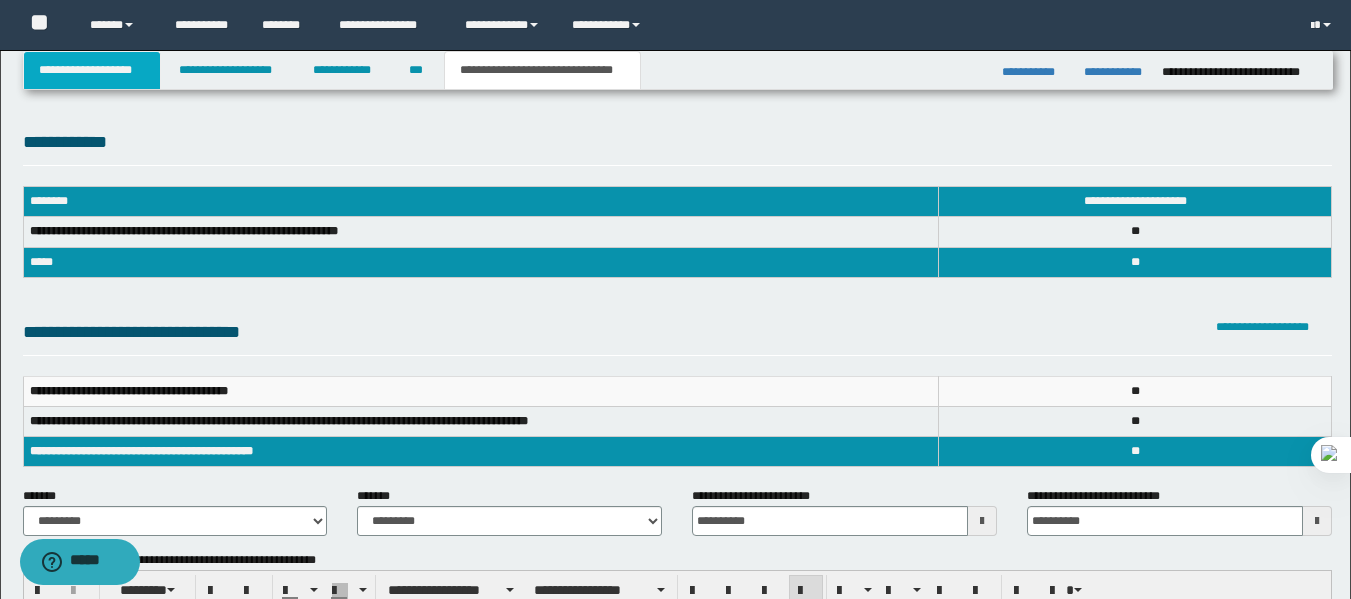 click on "**********" at bounding box center [92, 70] 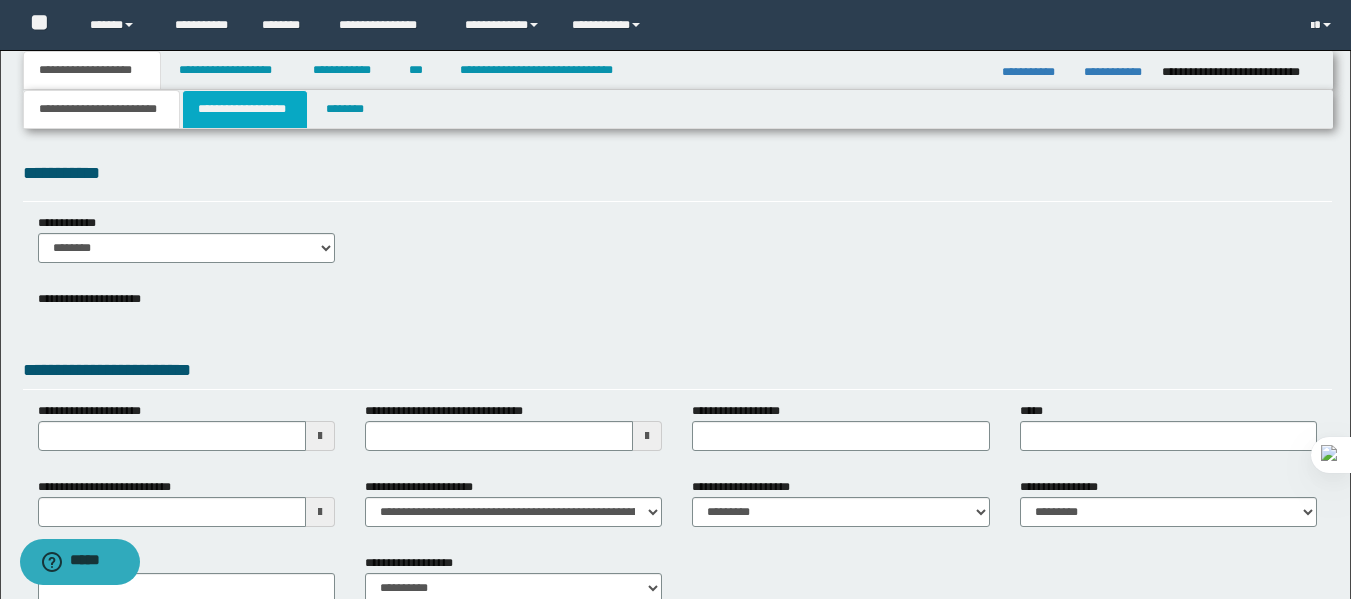 click on "**********" at bounding box center [245, 109] 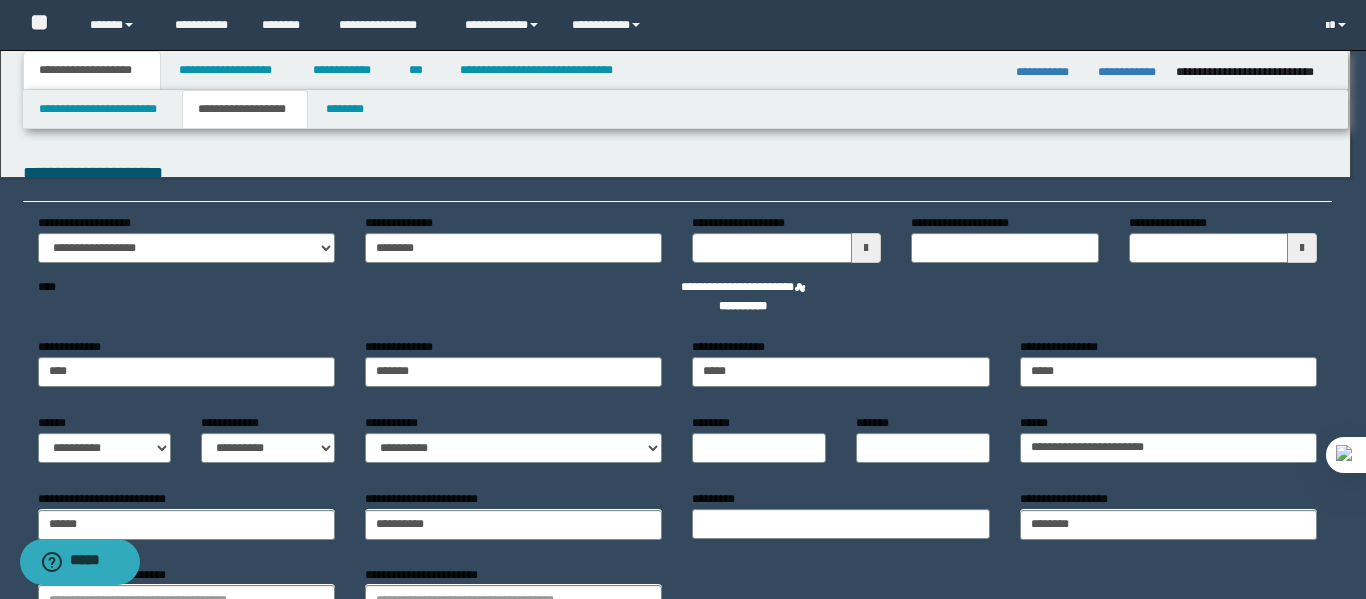 type 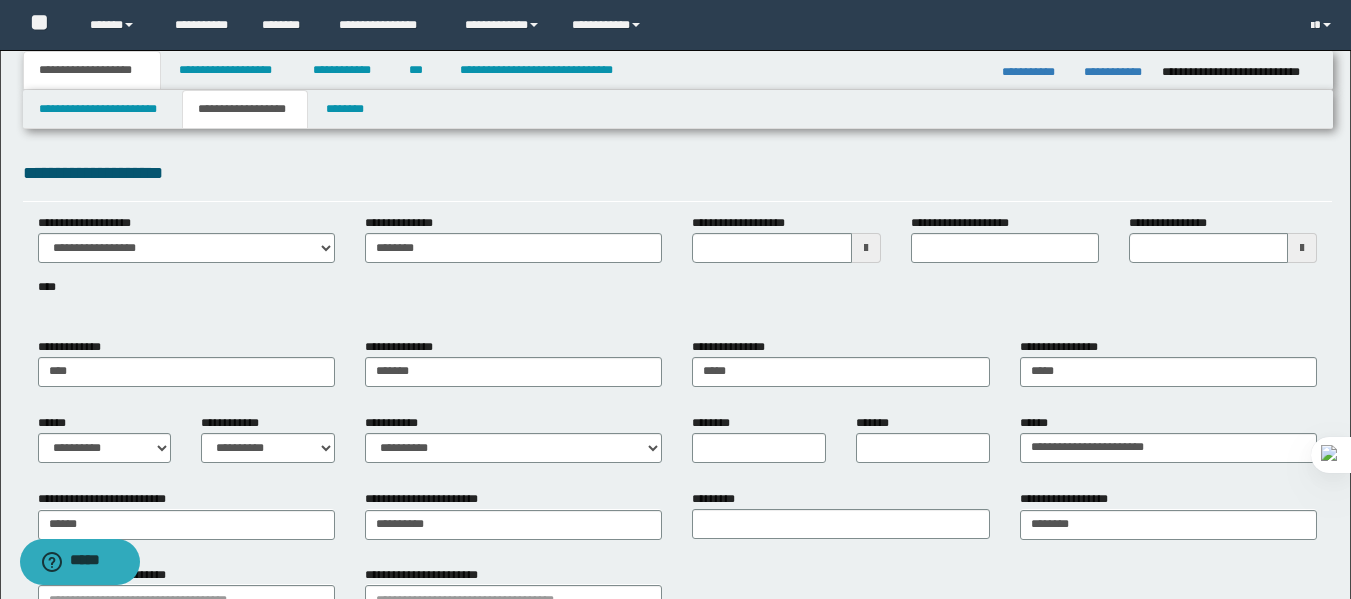 type 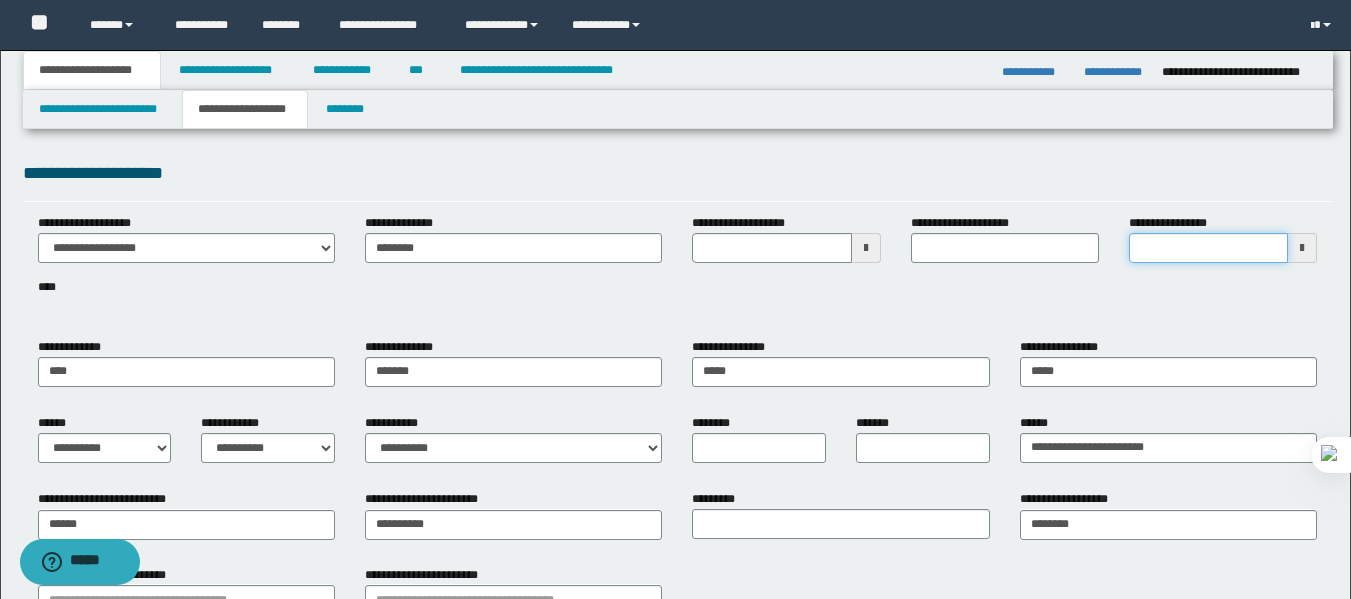 click on "**********" at bounding box center [1208, 248] 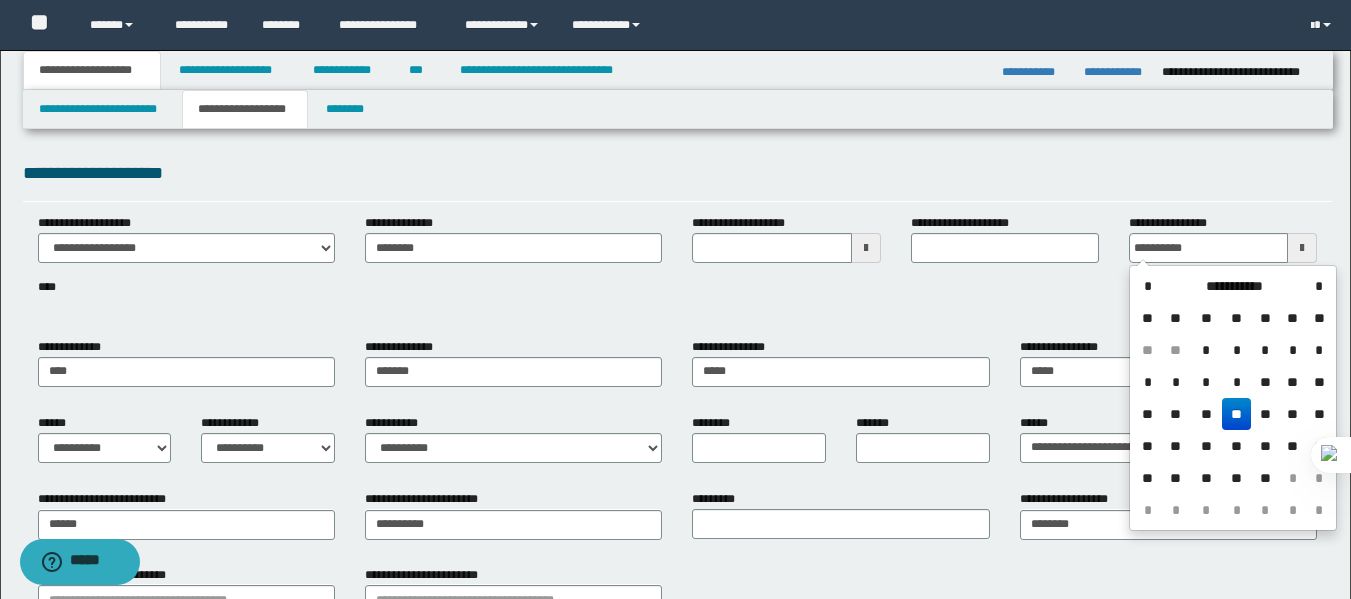 type on "**********" 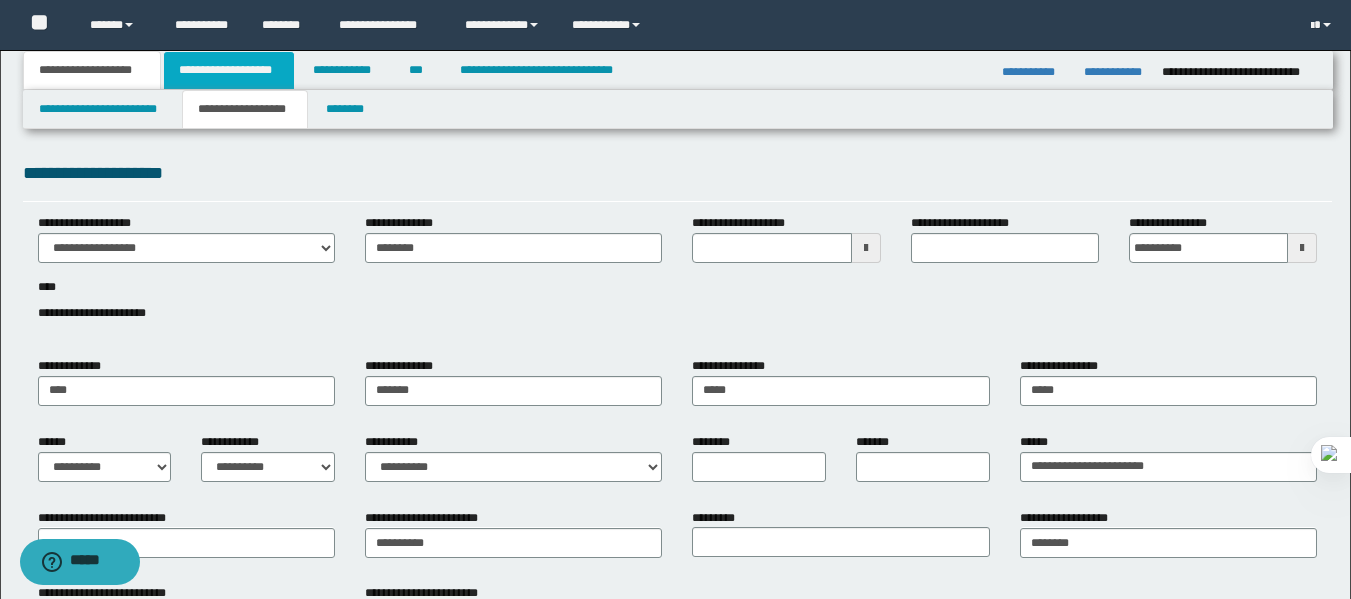 click on "**********" at bounding box center (229, 70) 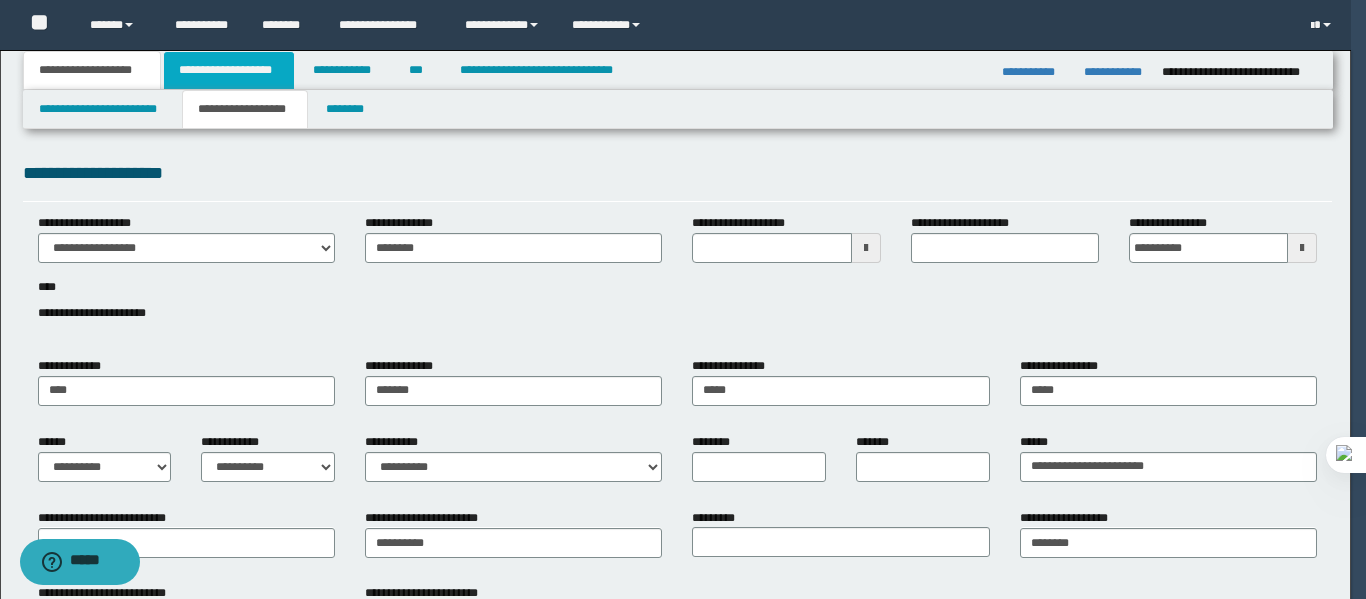select on "*" 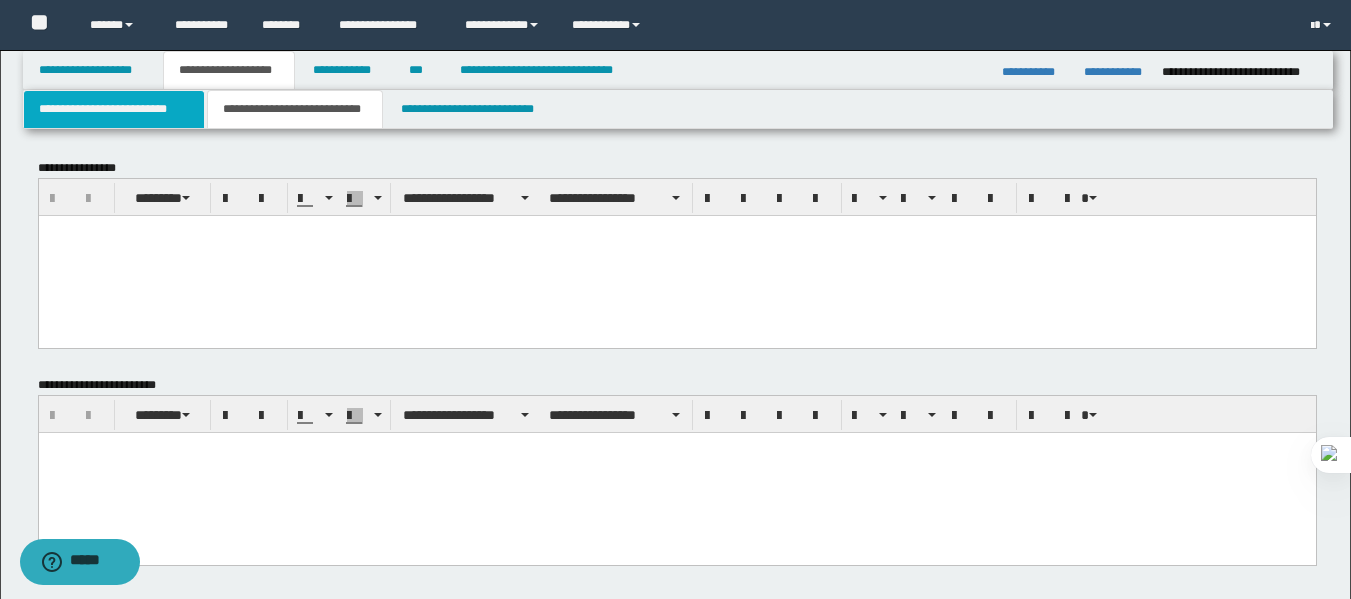 click on "**********" at bounding box center [114, 109] 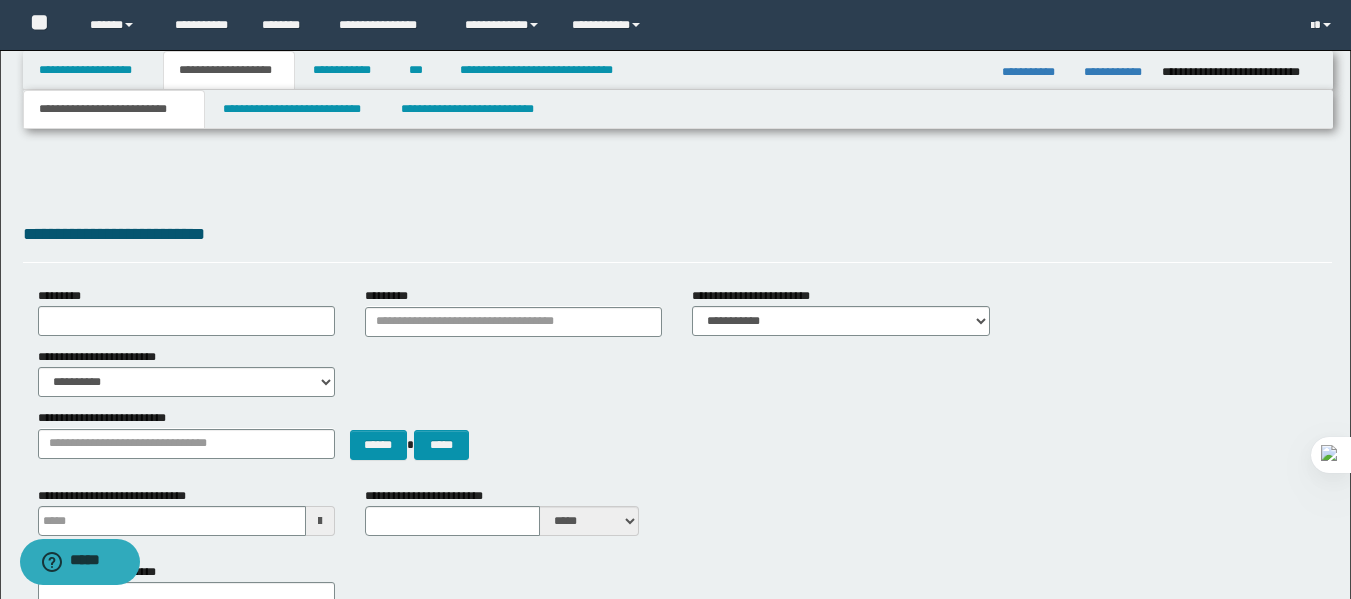click on "**********" at bounding box center [229, 70] 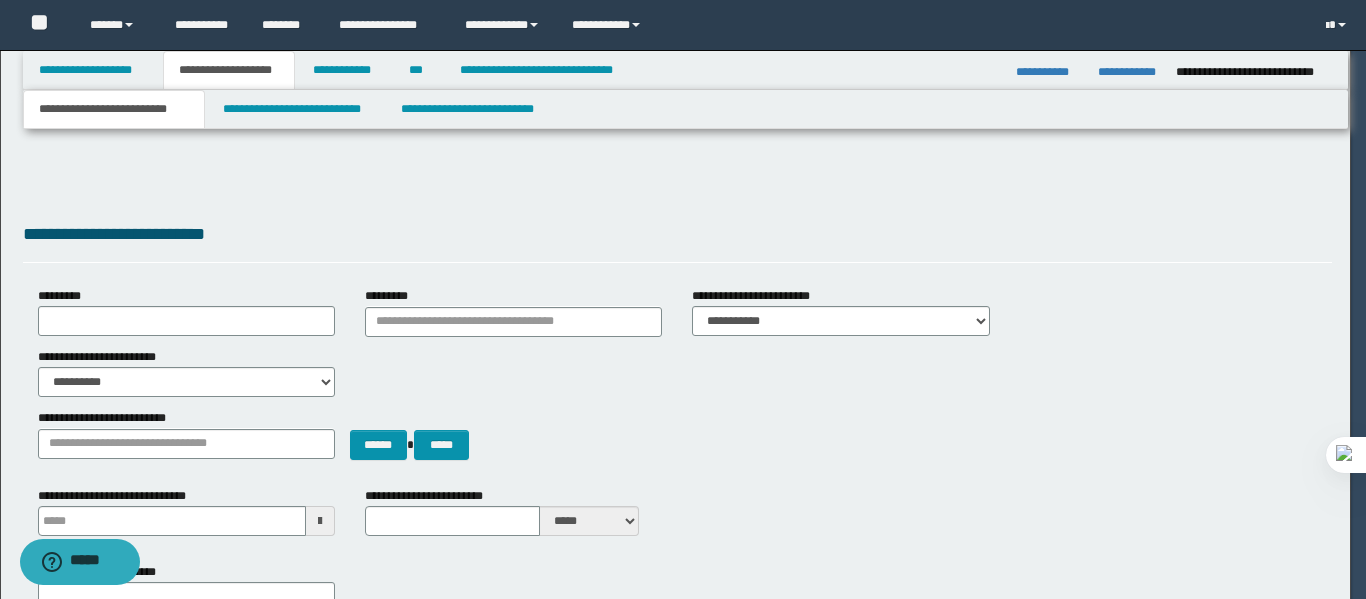 type 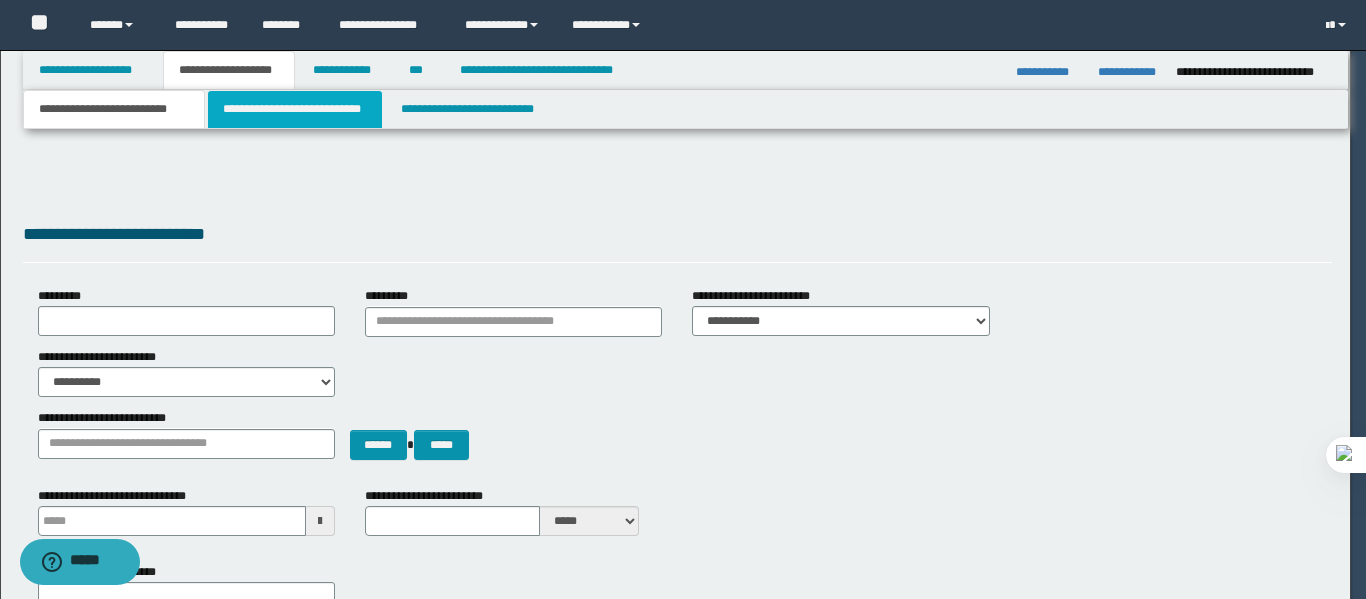 click on "**********" at bounding box center [295, 109] 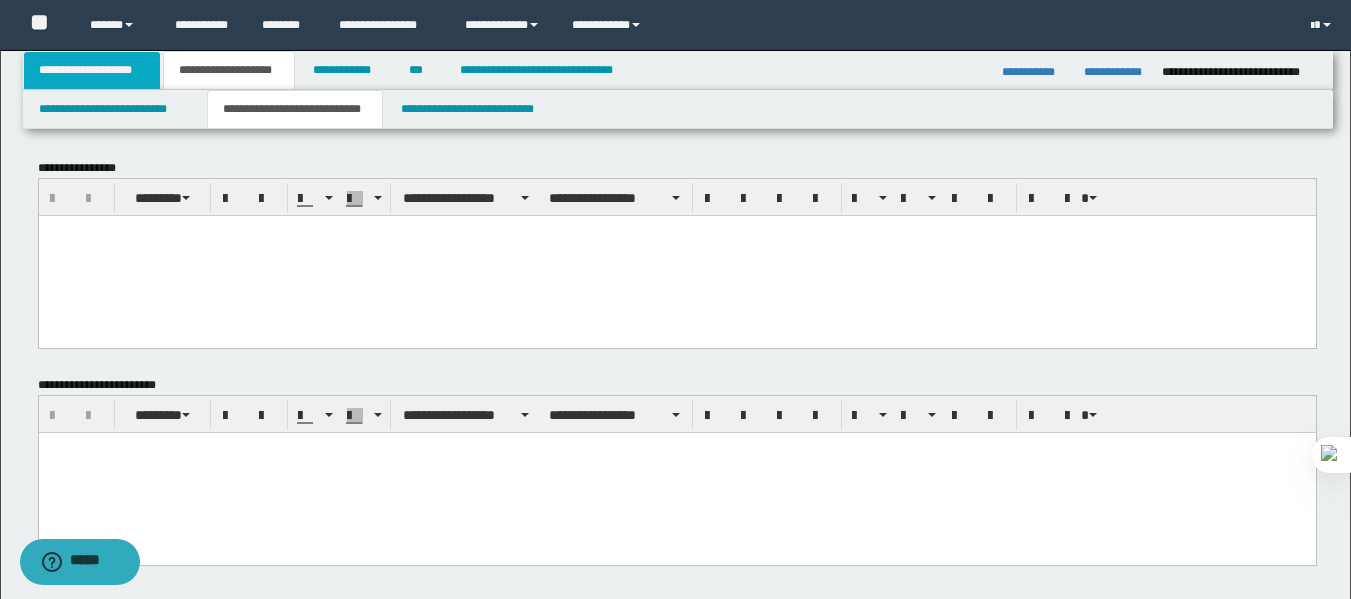 click on "**********" at bounding box center [92, 70] 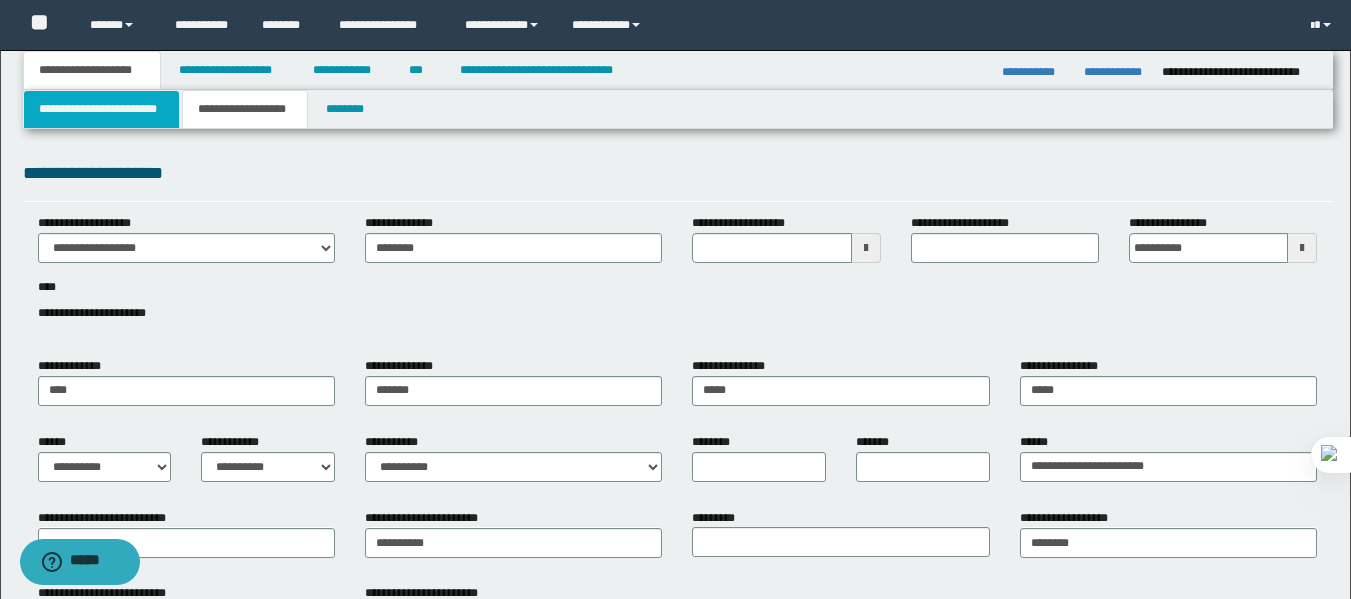 click on "**********" at bounding box center (101, 109) 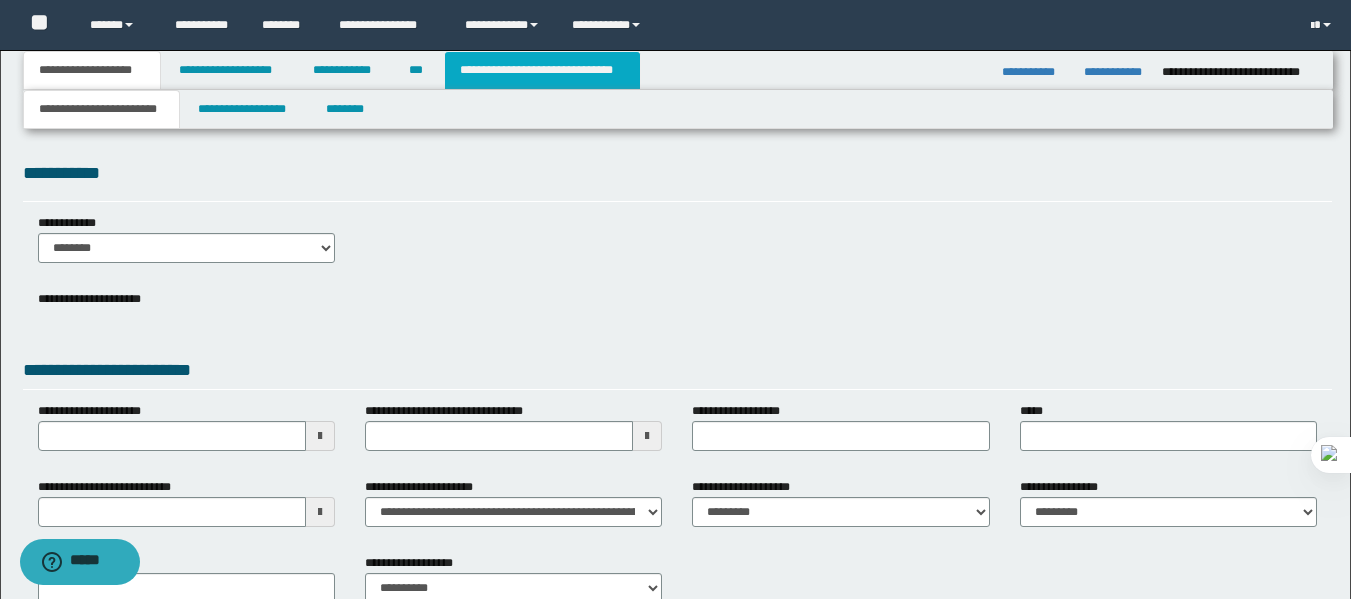 click on "**********" at bounding box center [542, 70] 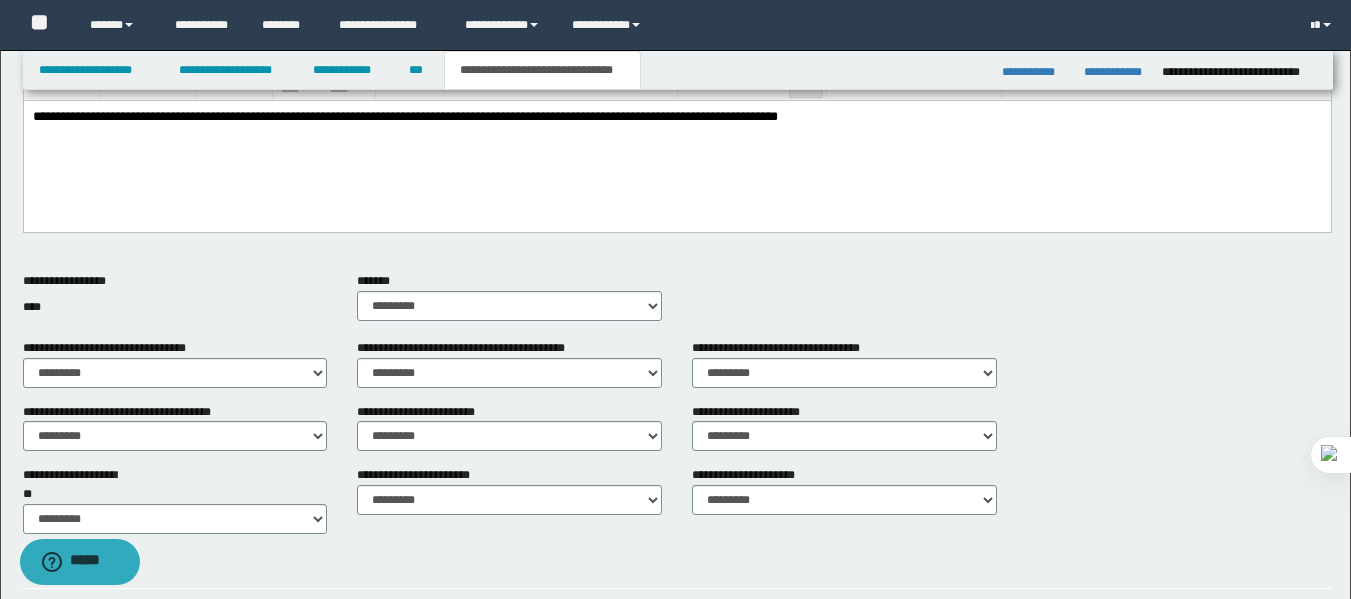 scroll, scrollTop: 806, scrollLeft: 0, axis: vertical 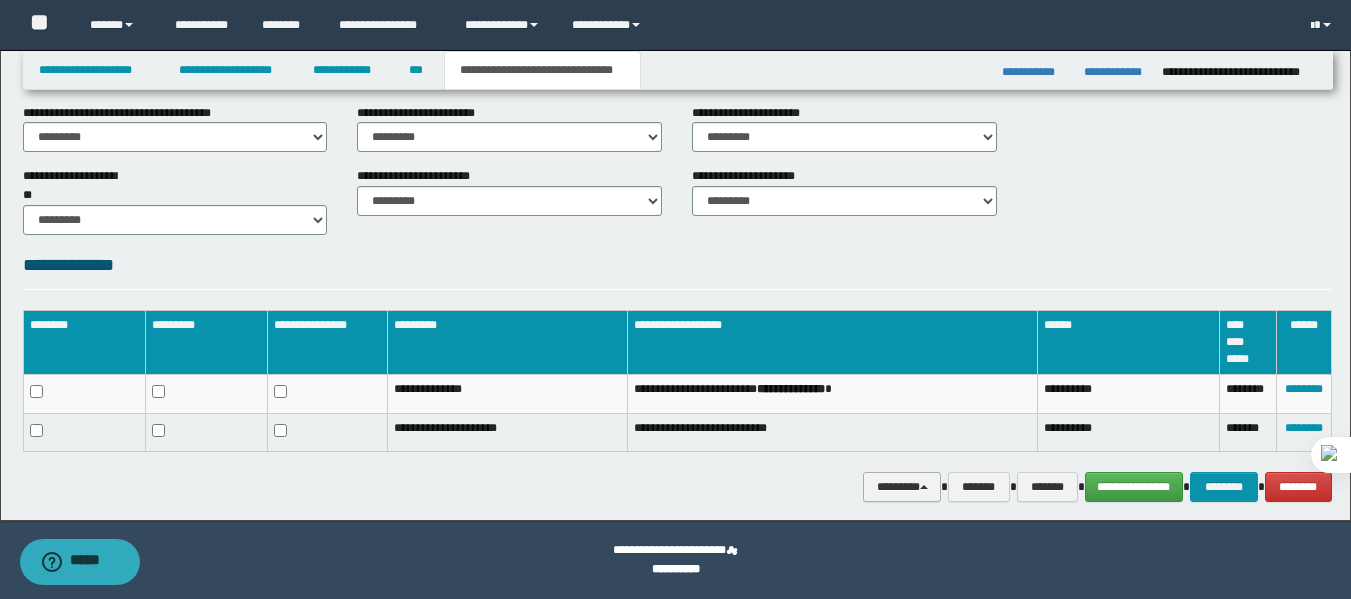 click on "********" at bounding box center (902, 487) 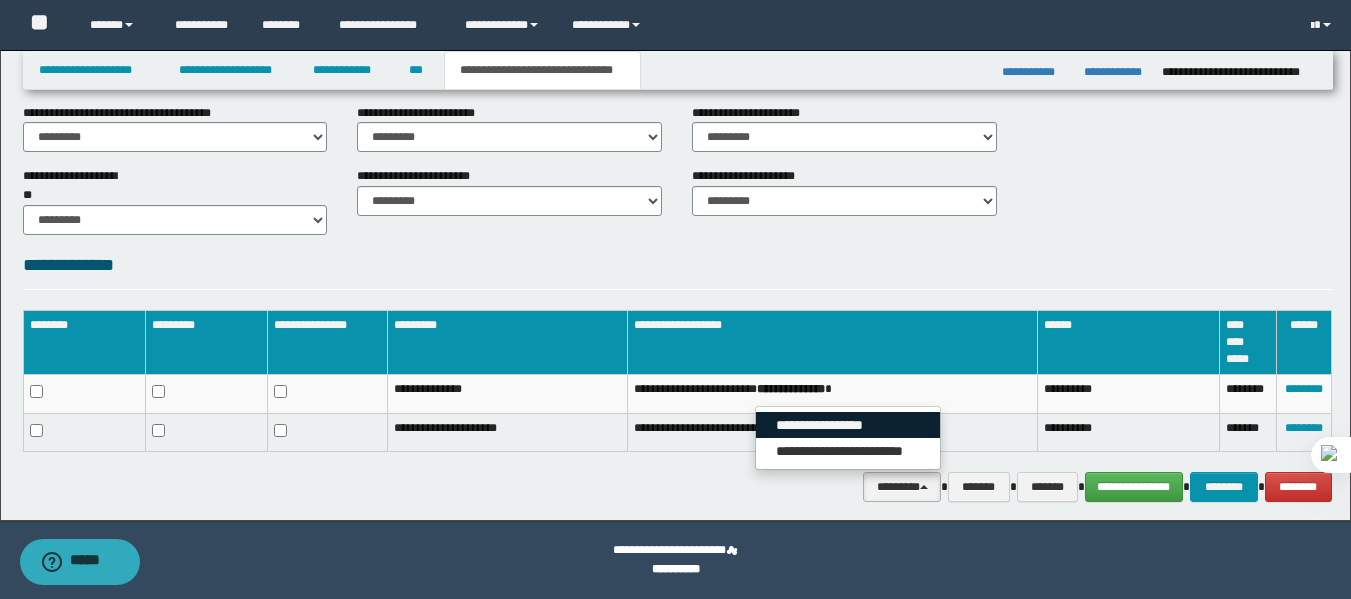 click on "**********" at bounding box center (848, 425) 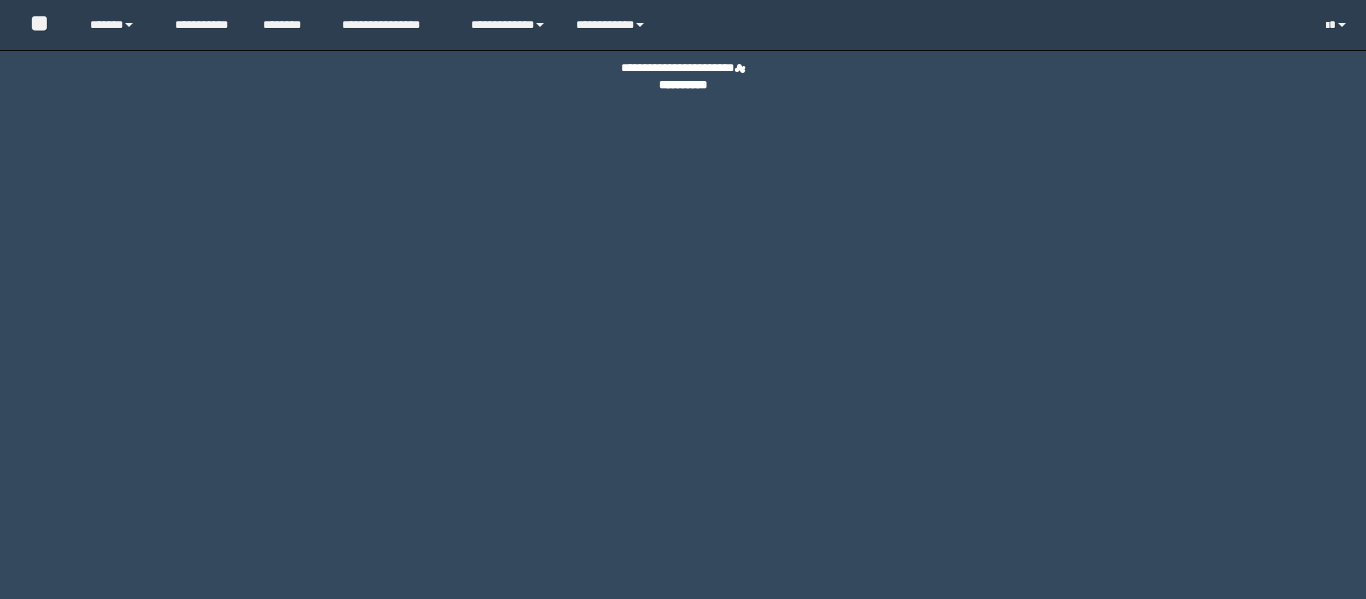 scroll, scrollTop: 0, scrollLeft: 0, axis: both 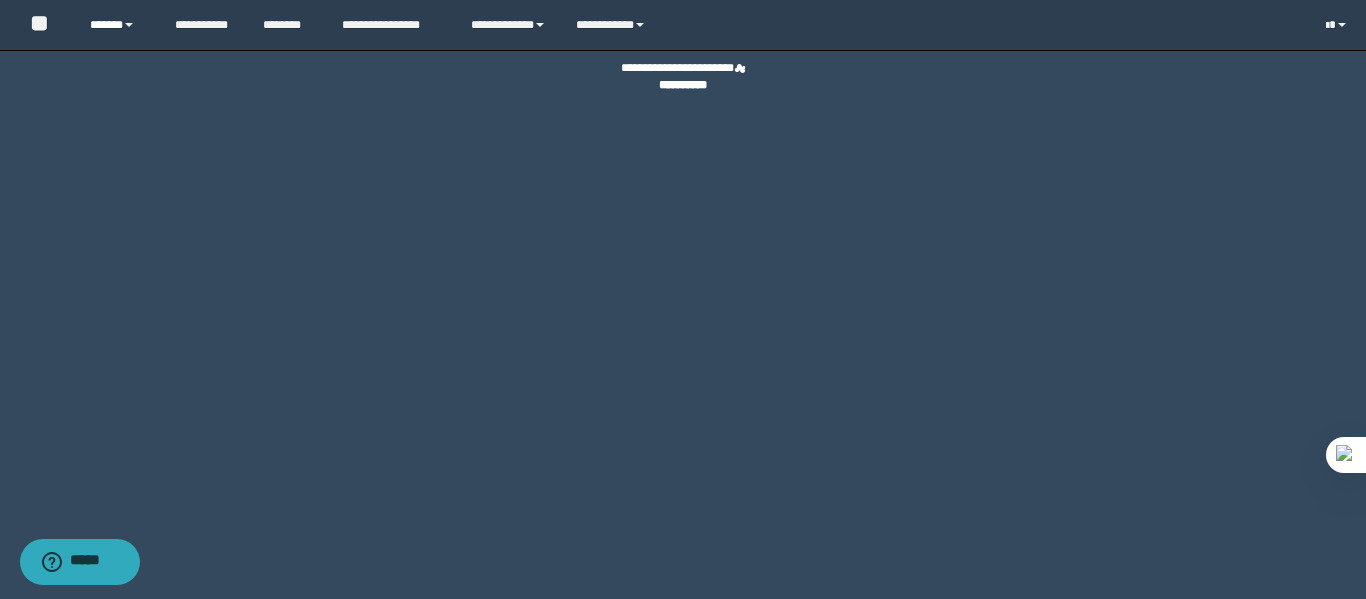 click on "******" at bounding box center [117, 25] 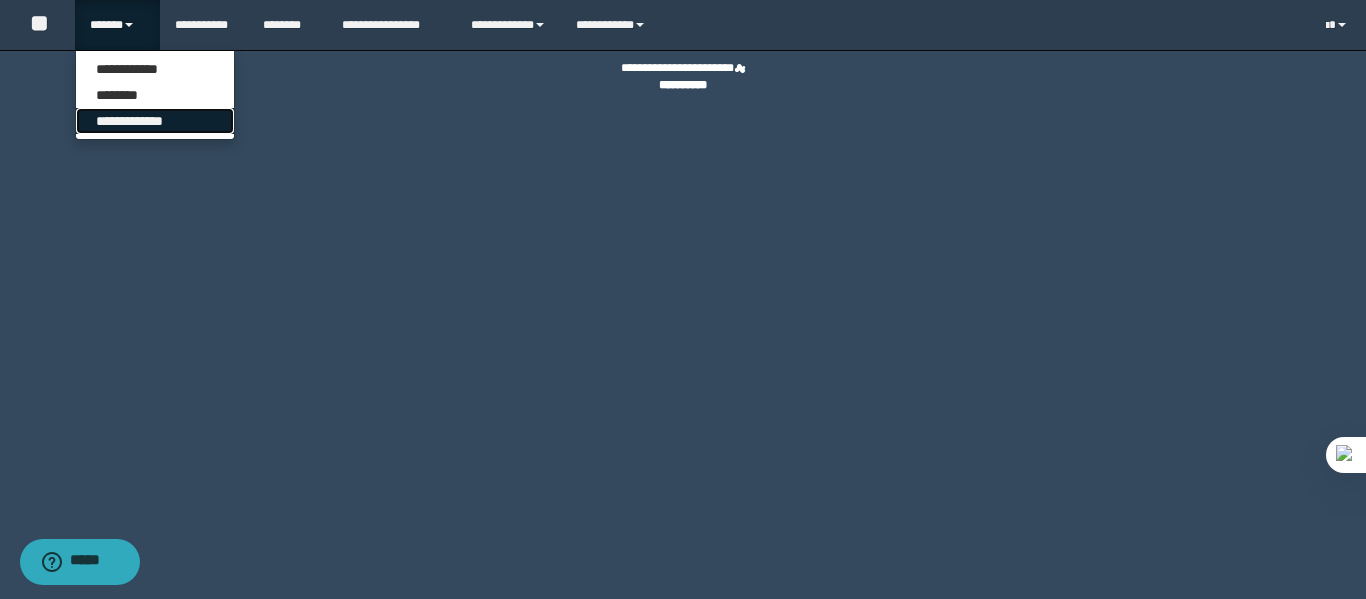 click on "**********" at bounding box center [155, 121] 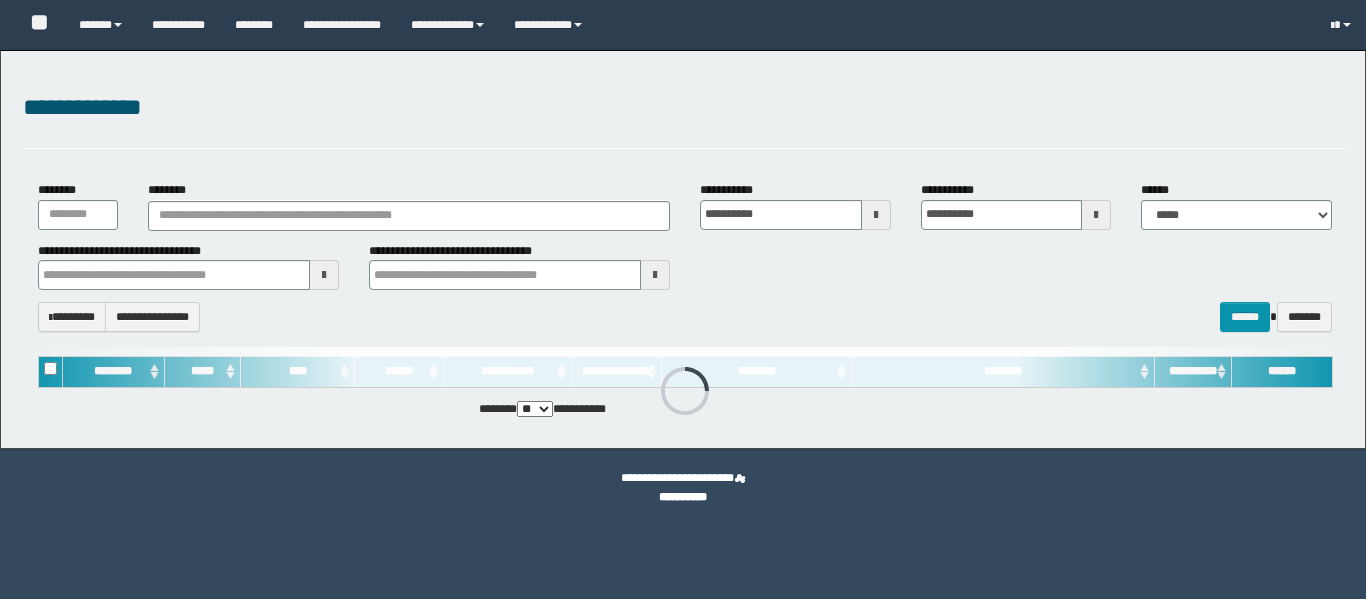 scroll, scrollTop: 0, scrollLeft: 0, axis: both 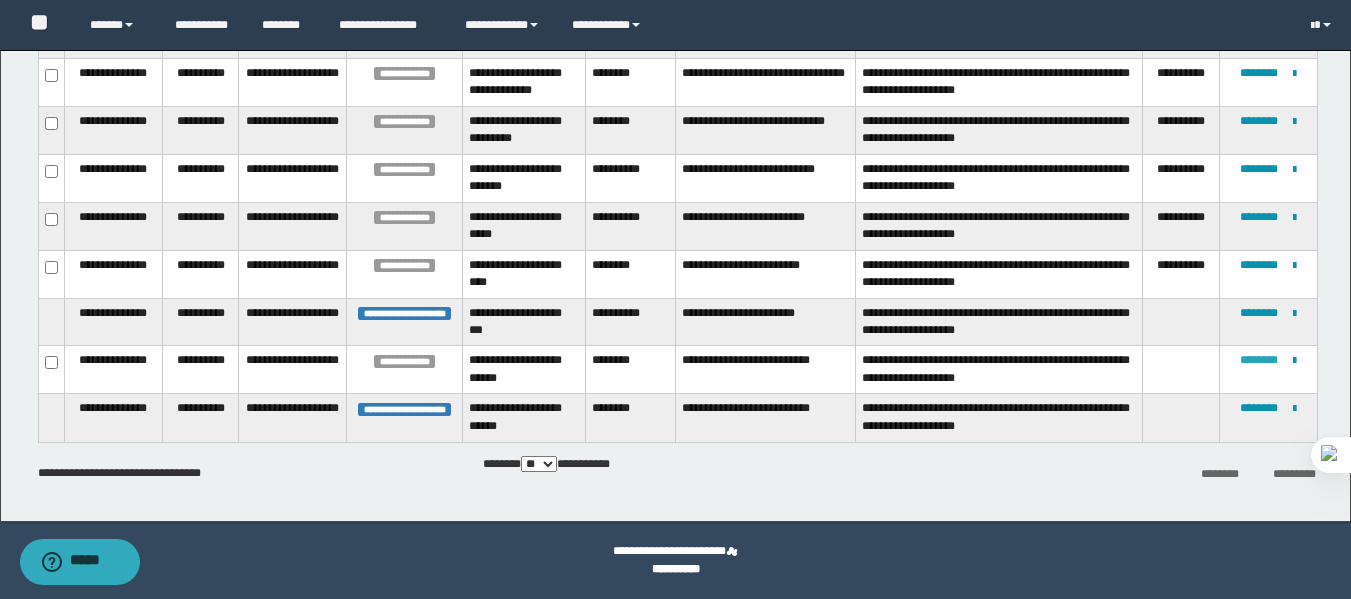 click on "********" at bounding box center [1259, 360] 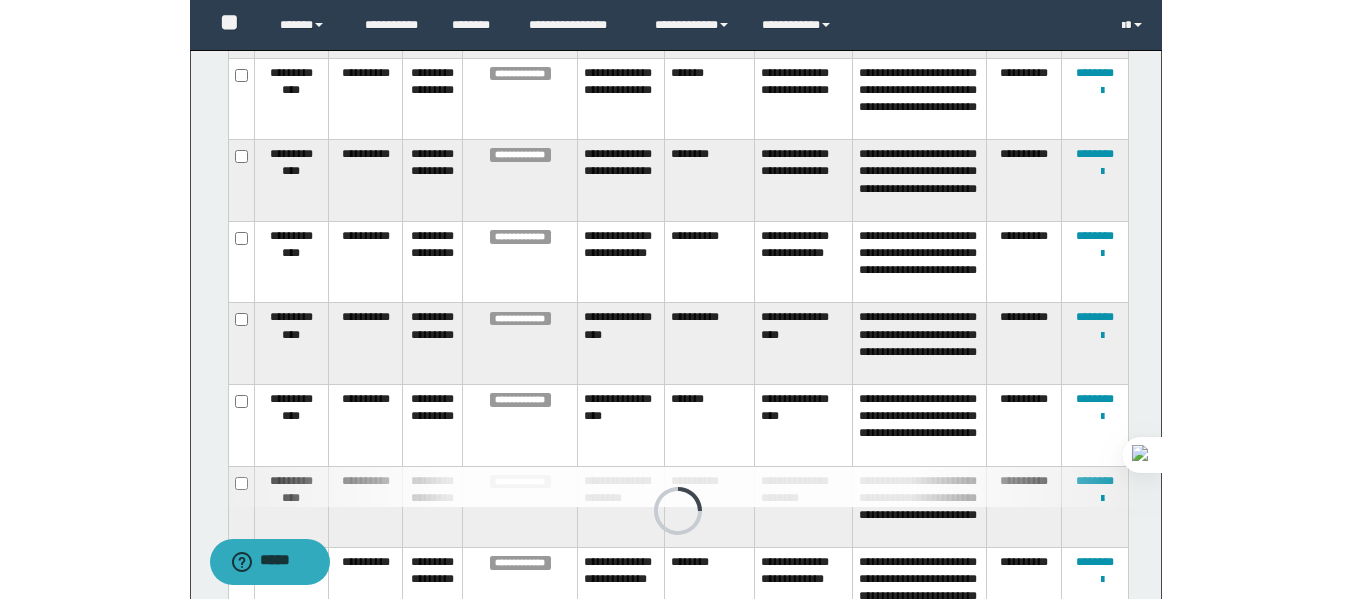 scroll, scrollTop: 214, scrollLeft: 0, axis: vertical 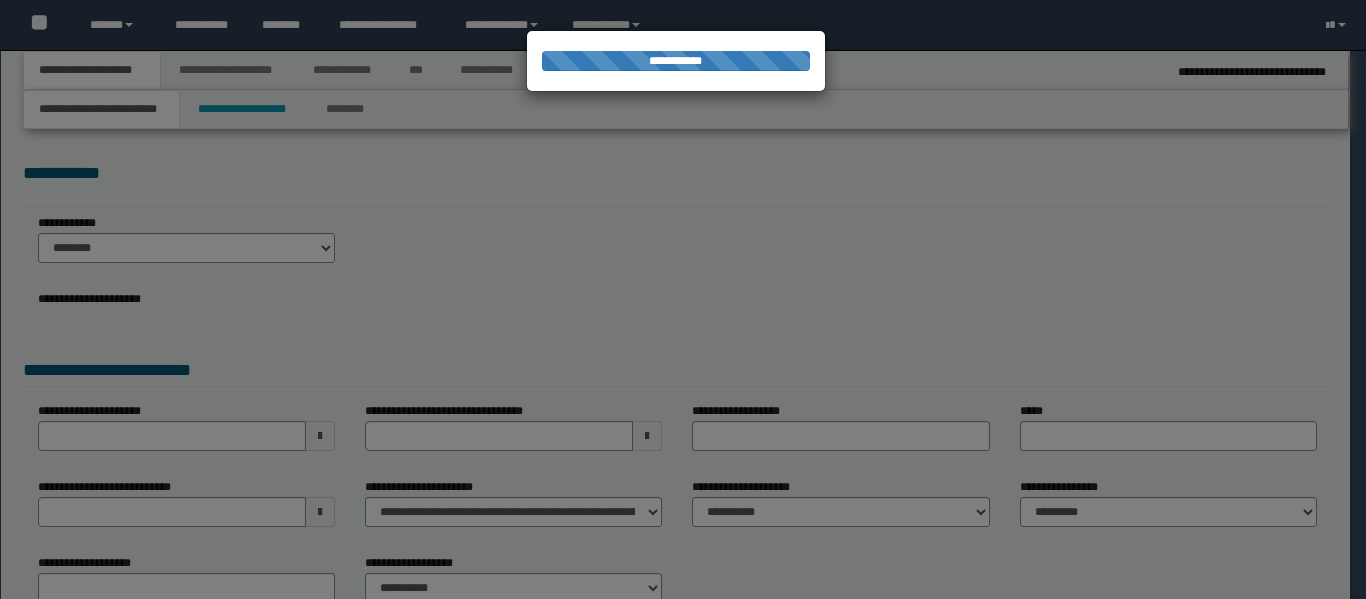 select on "*" 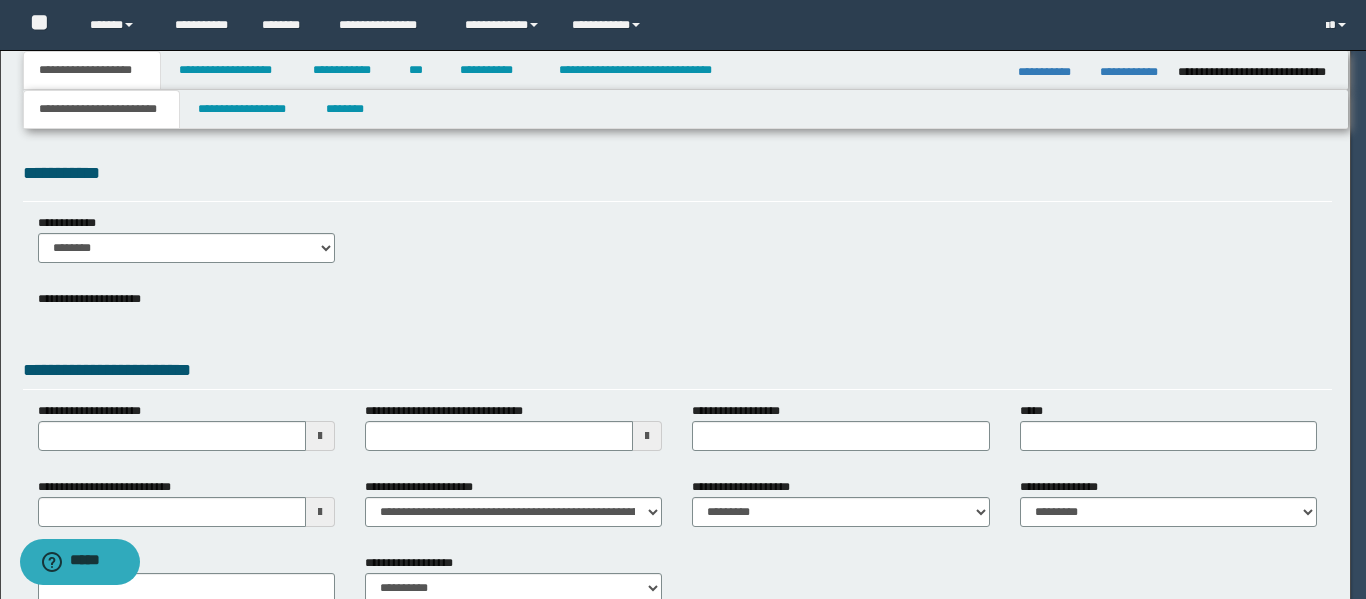 scroll, scrollTop: 0, scrollLeft: 0, axis: both 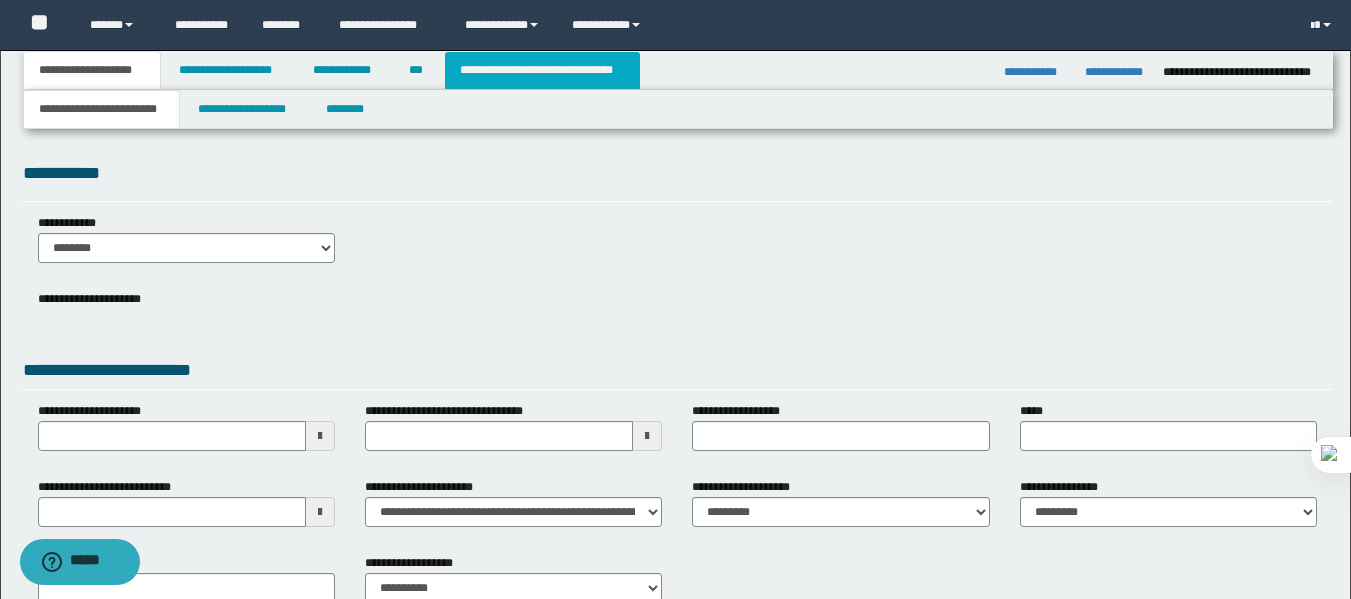 click on "**********" at bounding box center [542, 70] 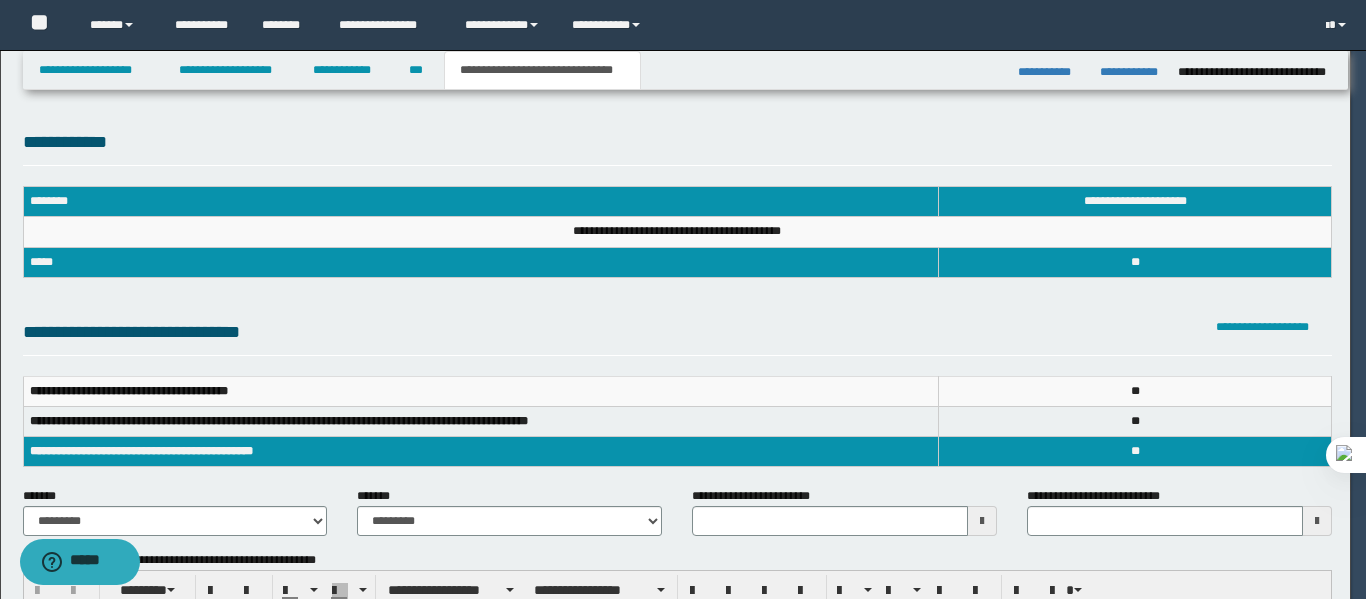 scroll, scrollTop: 0, scrollLeft: 0, axis: both 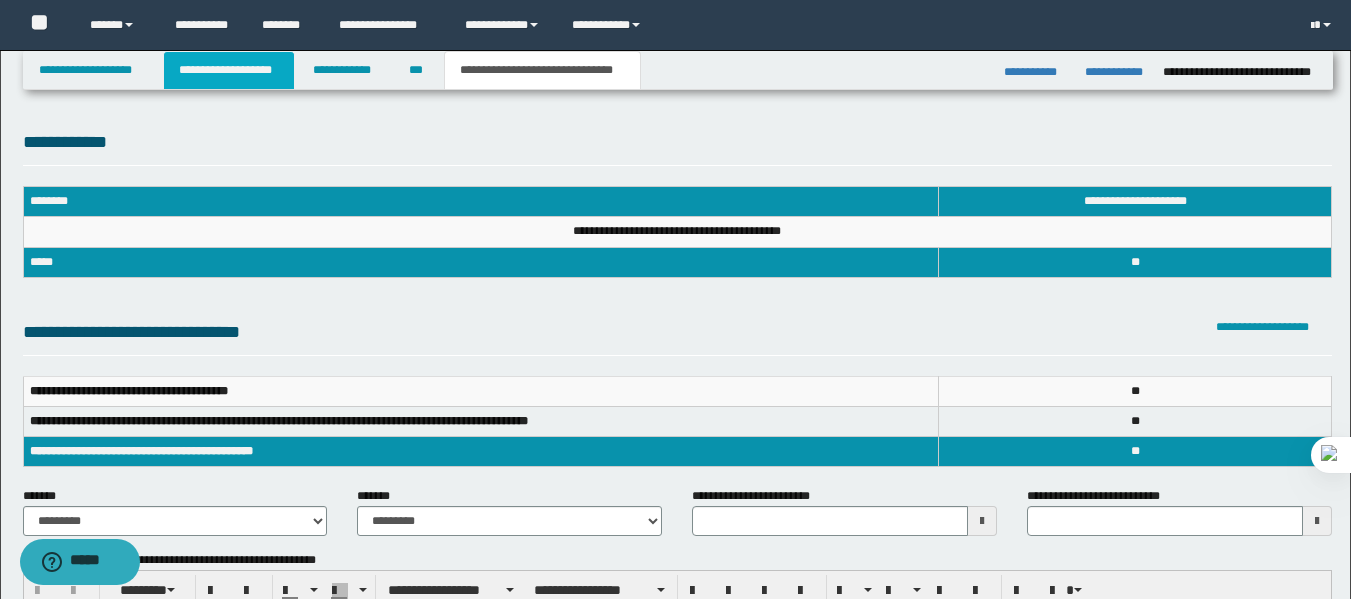 click on "**********" at bounding box center (229, 70) 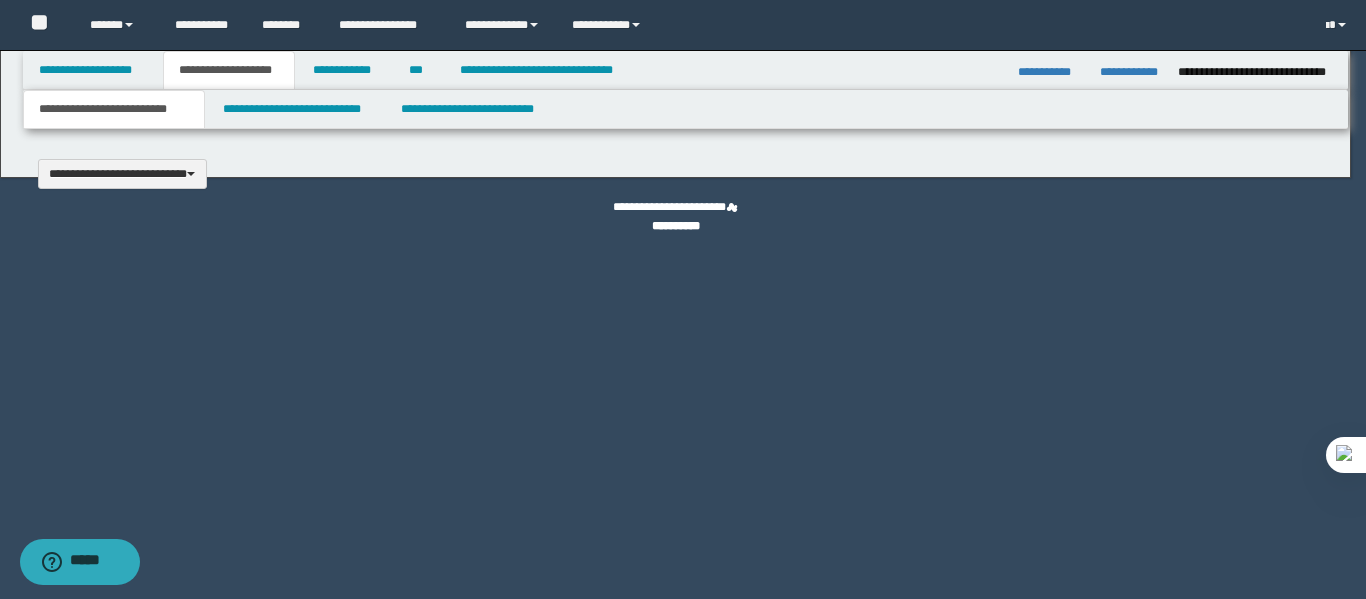 scroll, scrollTop: 0, scrollLeft: 0, axis: both 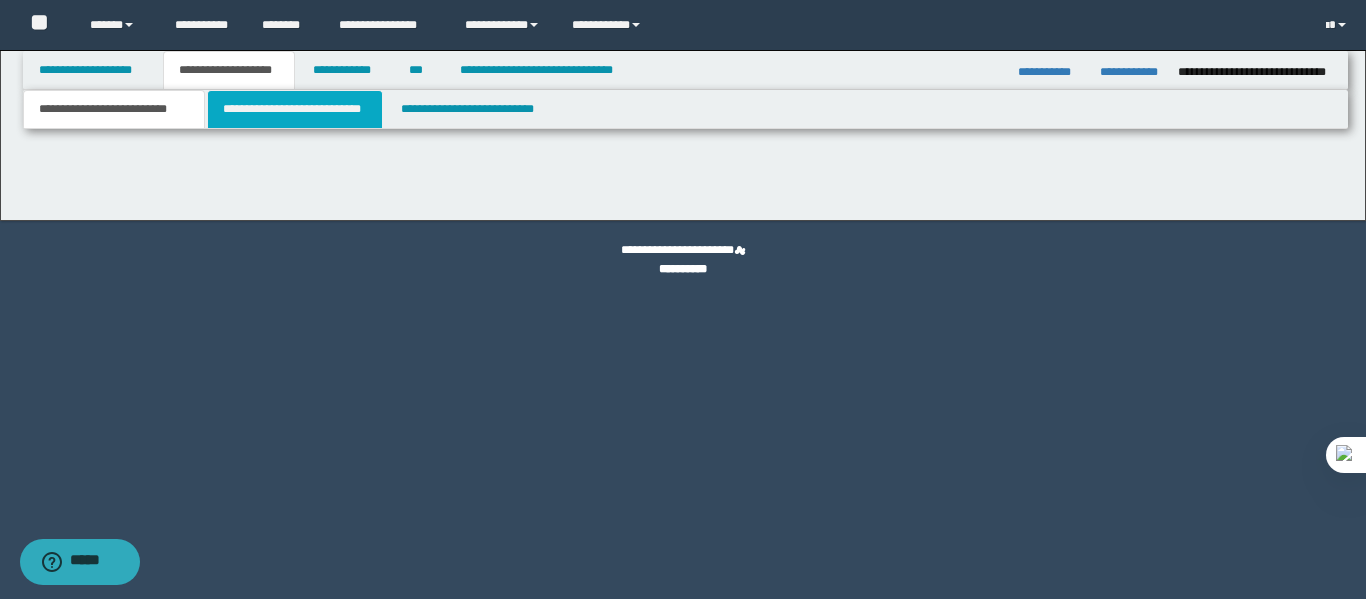 click on "**********" at bounding box center [295, 109] 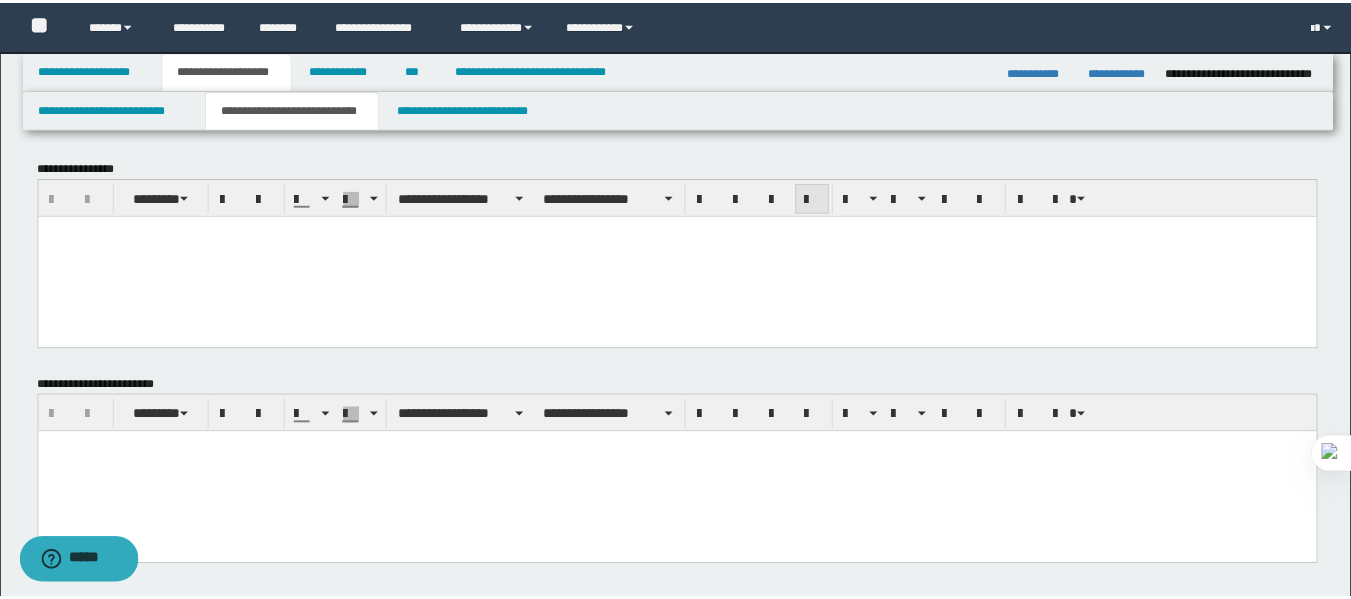 scroll, scrollTop: 0, scrollLeft: 0, axis: both 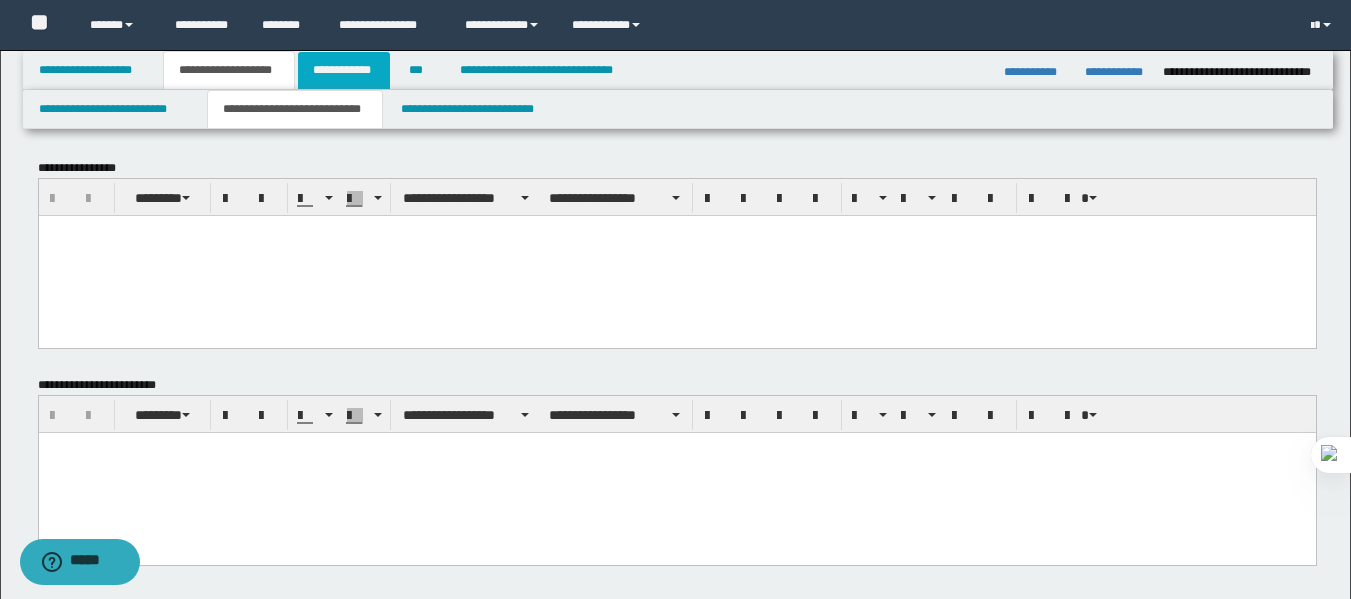 click on "**********" at bounding box center (344, 70) 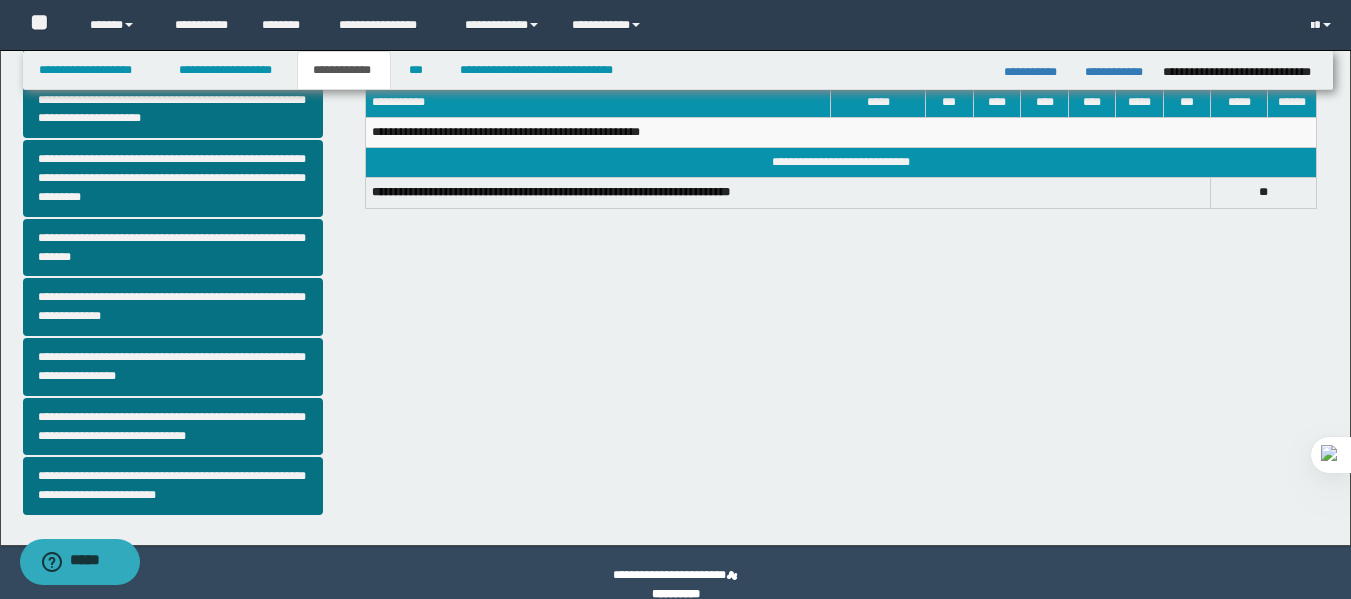 scroll, scrollTop: 550, scrollLeft: 0, axis: vertical 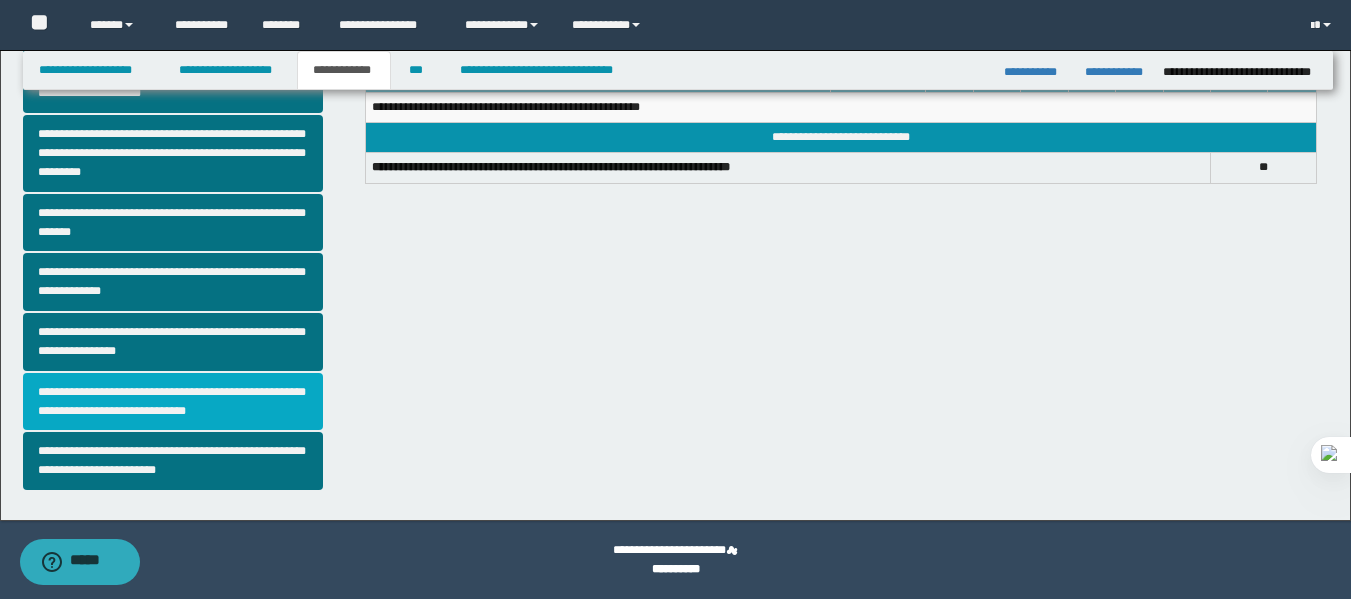 click on "**********" at bounding box center [173, 402] 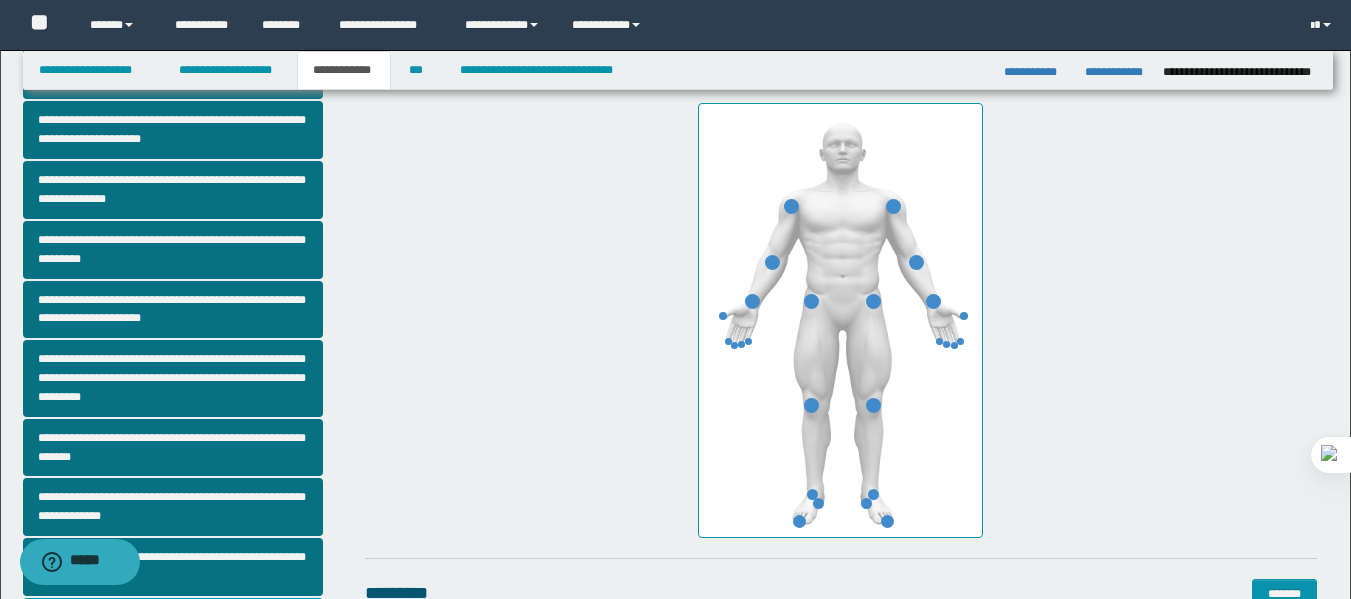 scroll, scrollTop: 295, scrollLeft: 0, axis: vertical 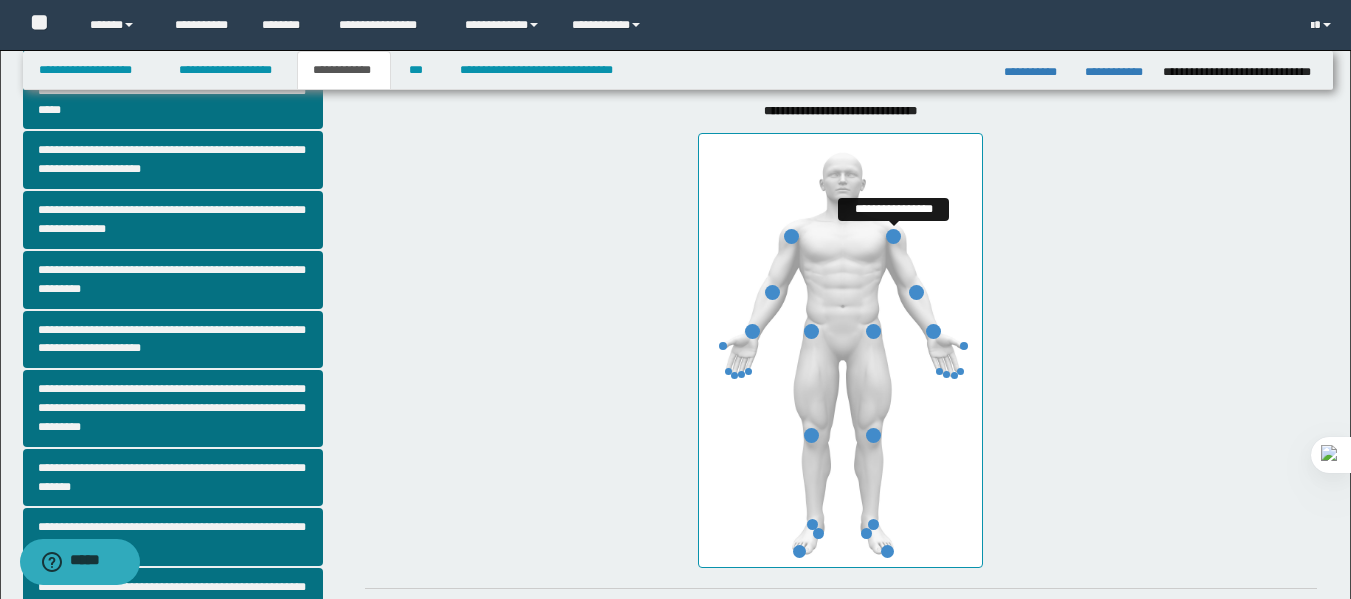 click at bounding box center [893, 236] 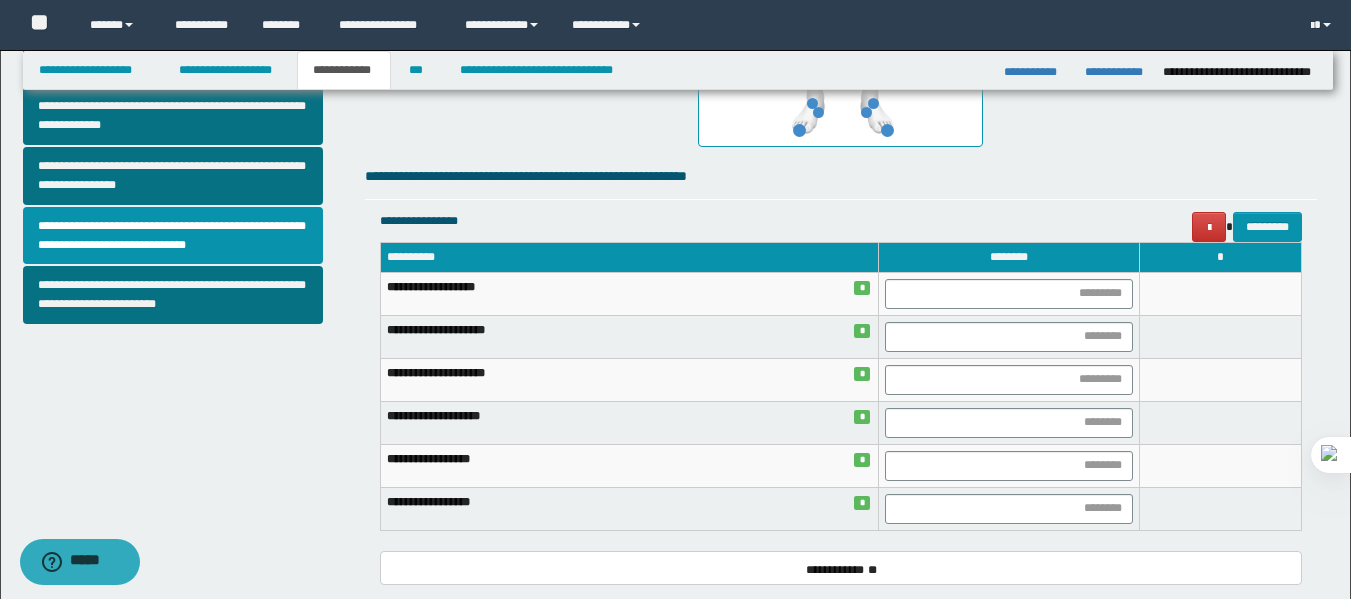 scroll, scrollTop: 748, scrollLeft: 0, axis: vertical 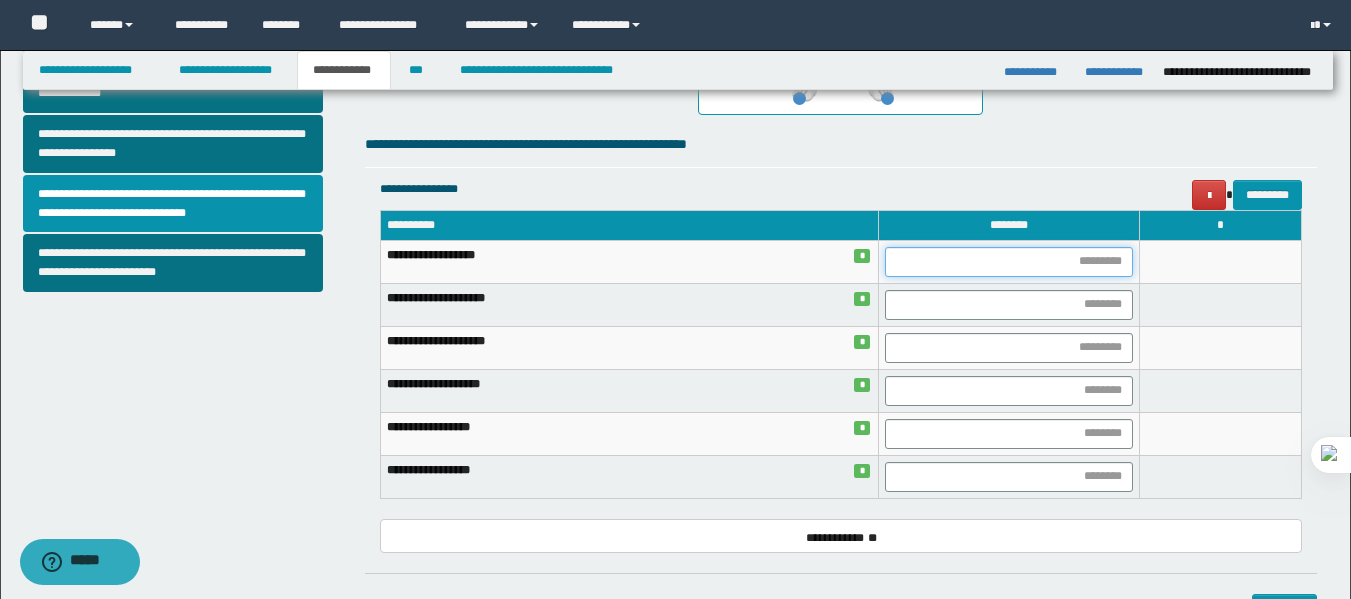 click at bounding box center [1009, 262] 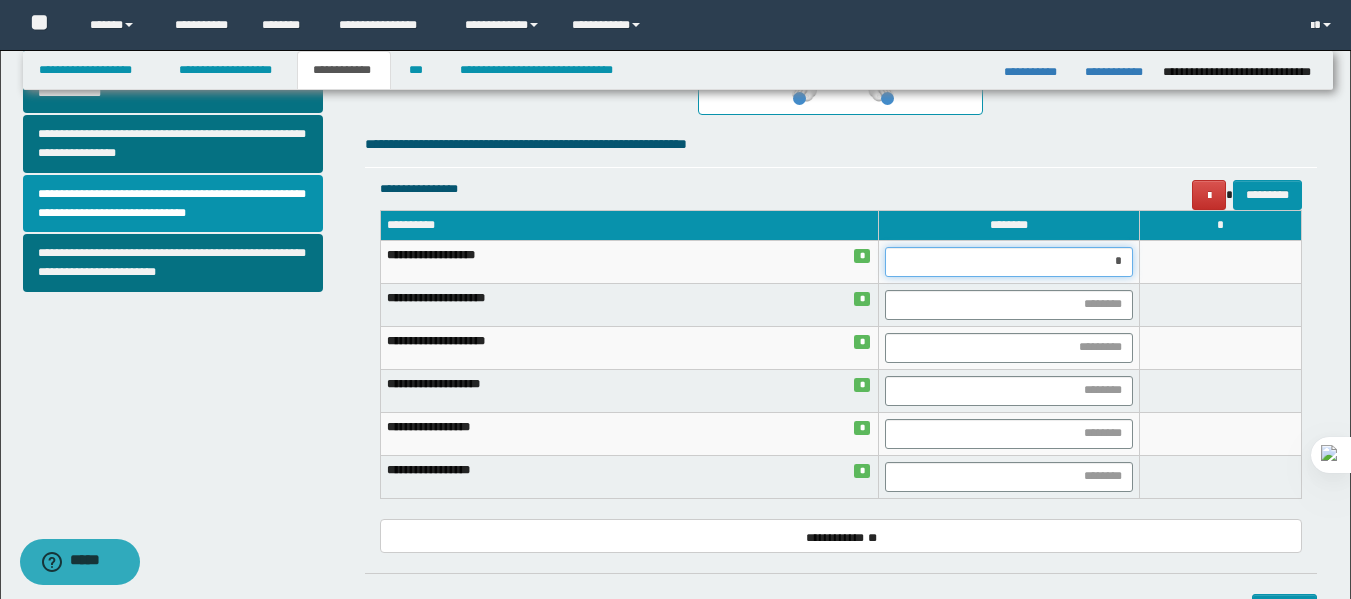 type on "**" 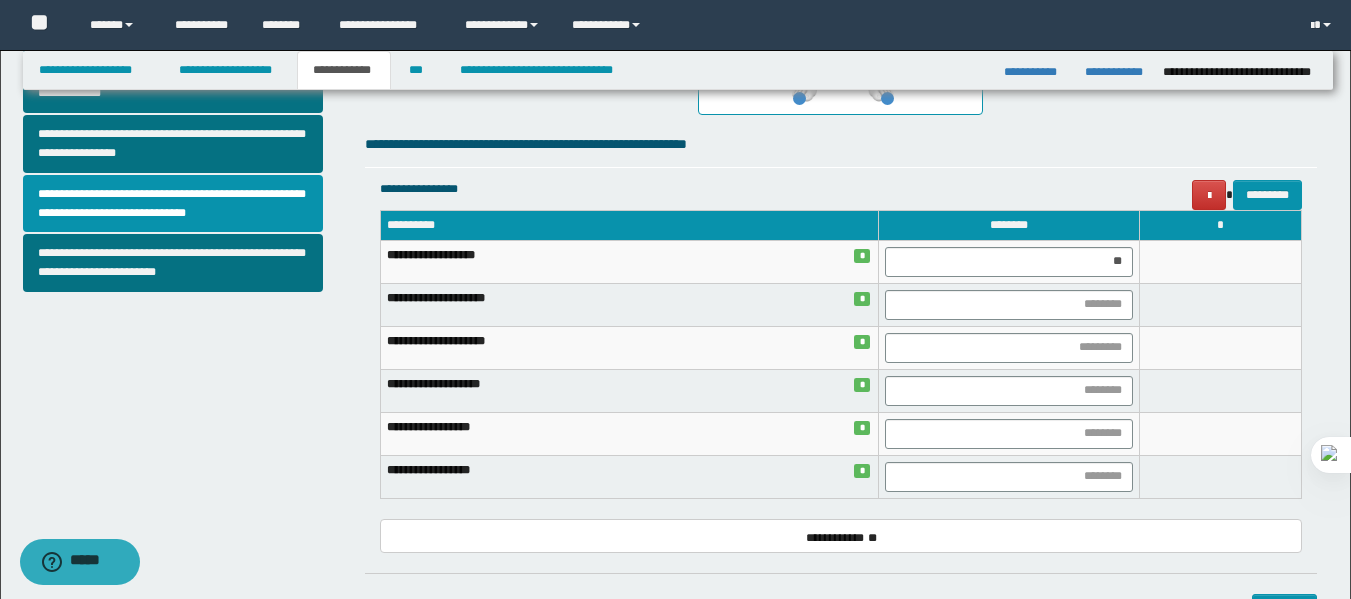 click on "**********" at bounding box center [841, 343] 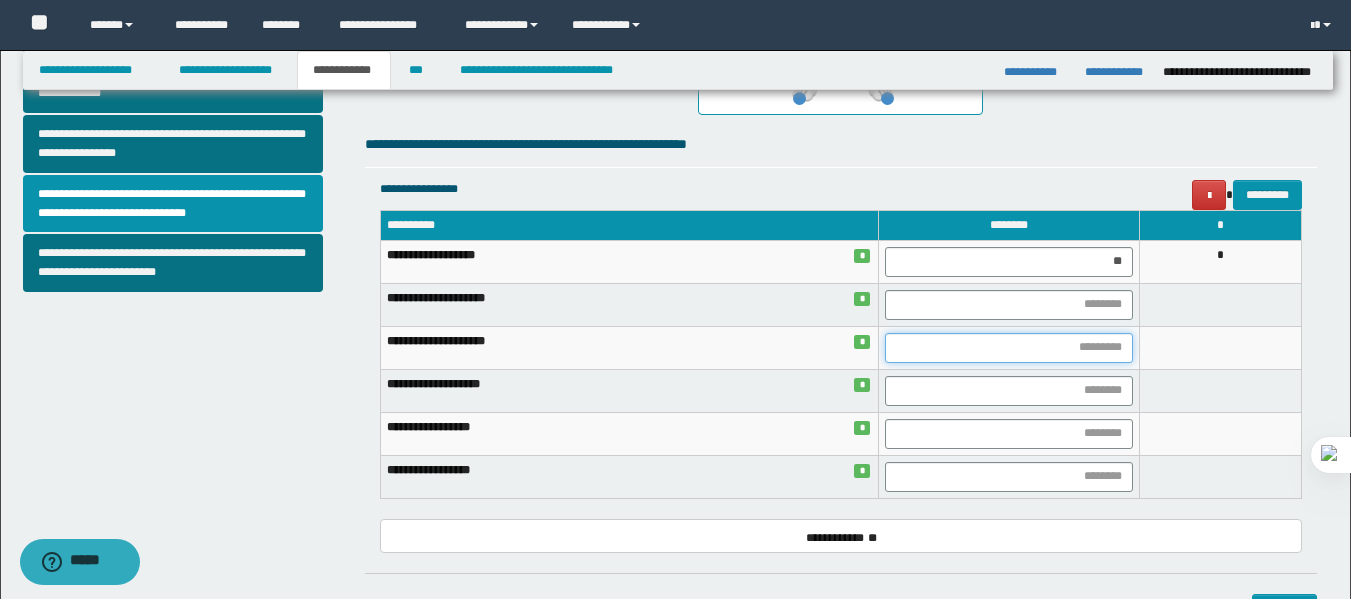 click at bounding box center (1009, 348) 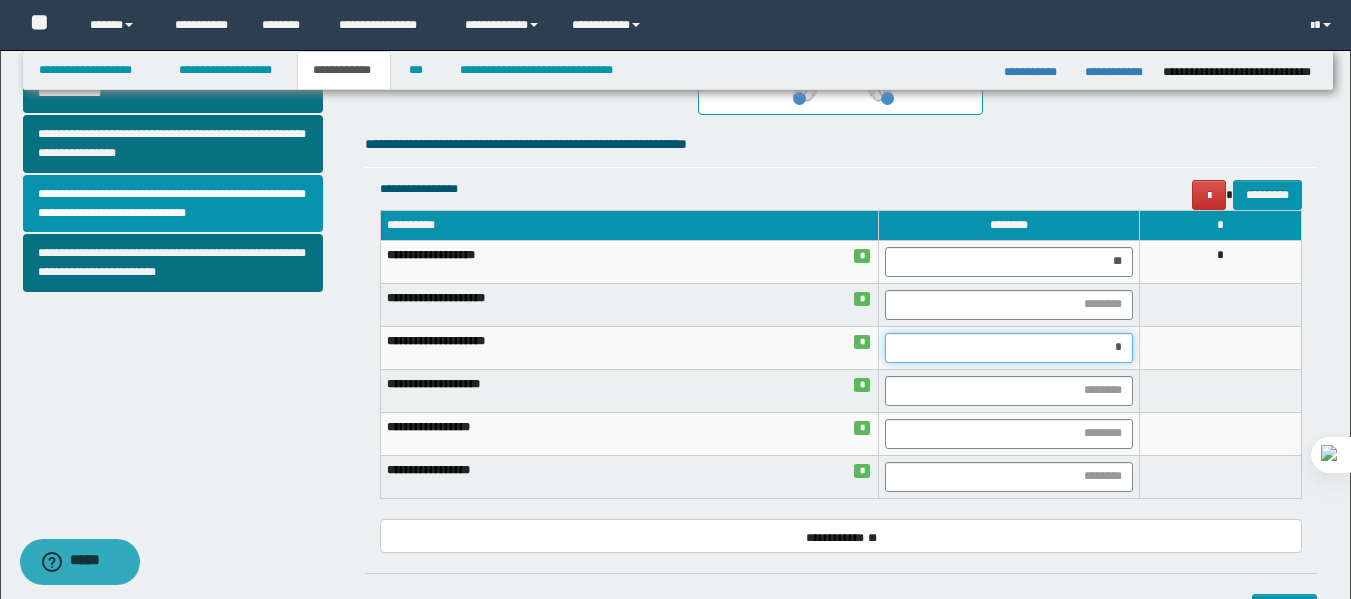 type on "**" 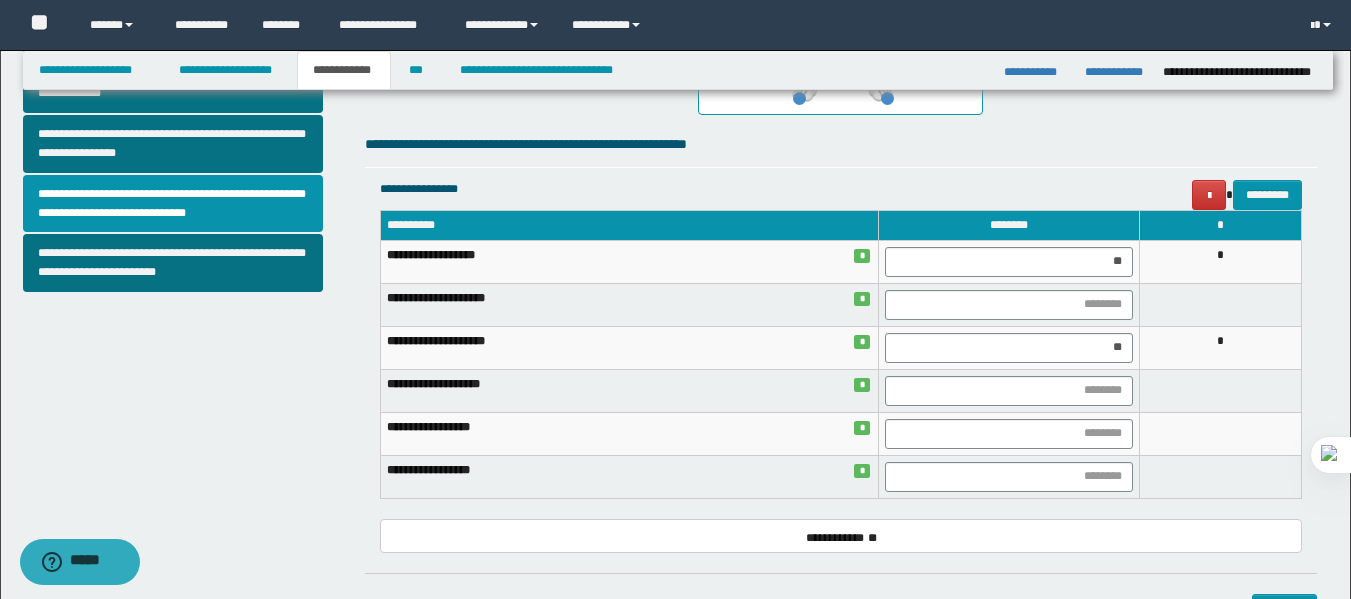 click on "**********" at bounding box center (682, 189) 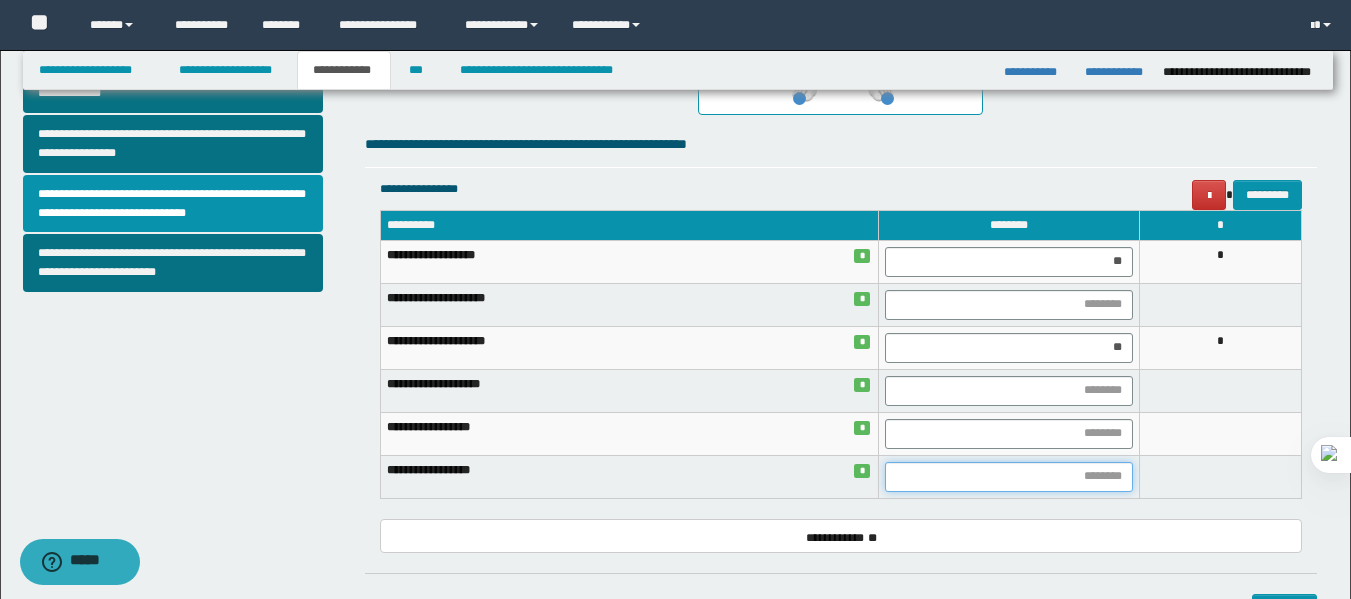click at bounding box center [1009, 477] 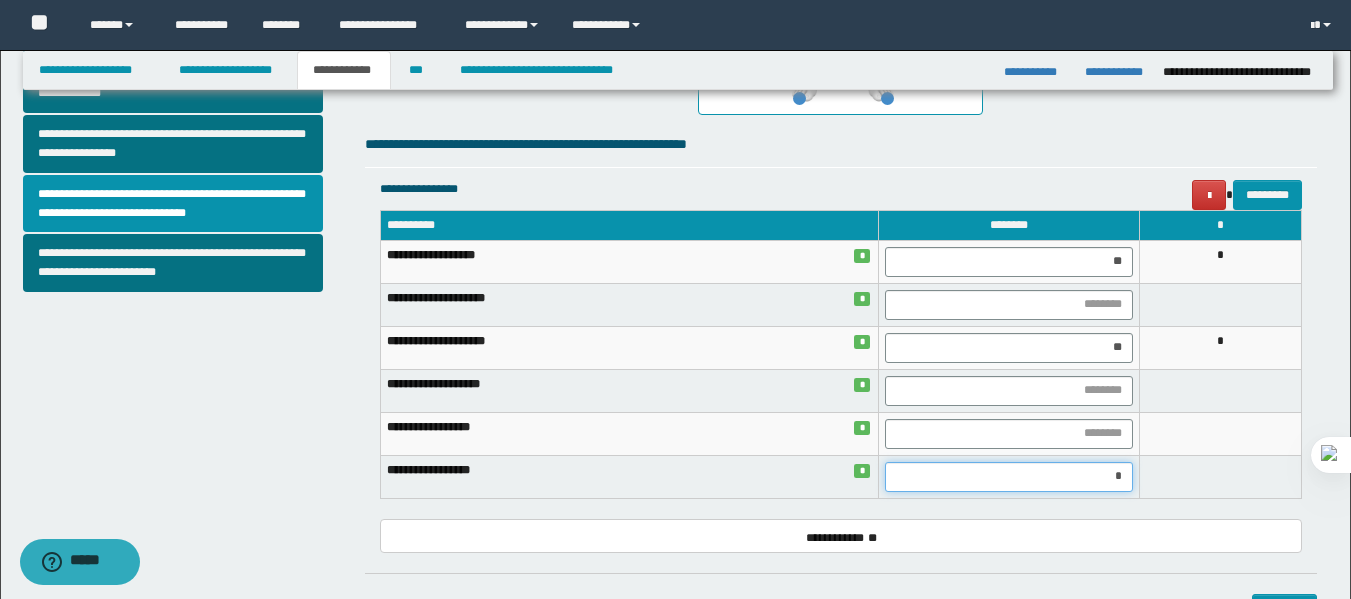 type on "**" 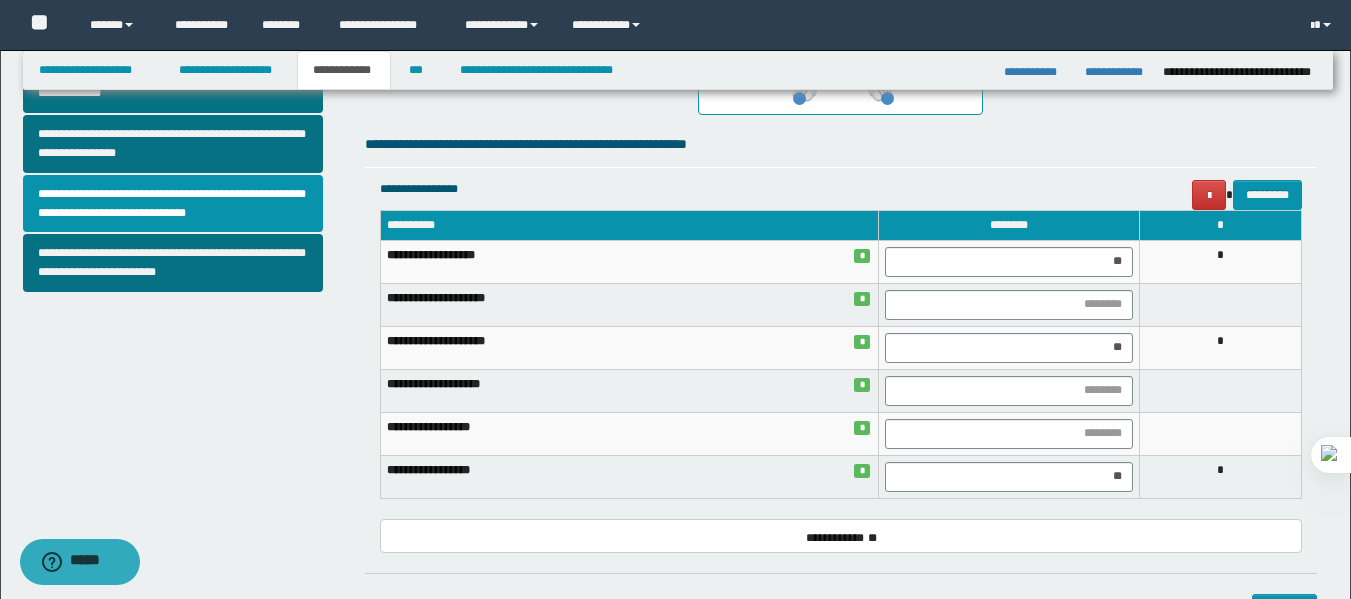 click on "**********" at bounding box center [841, -118] 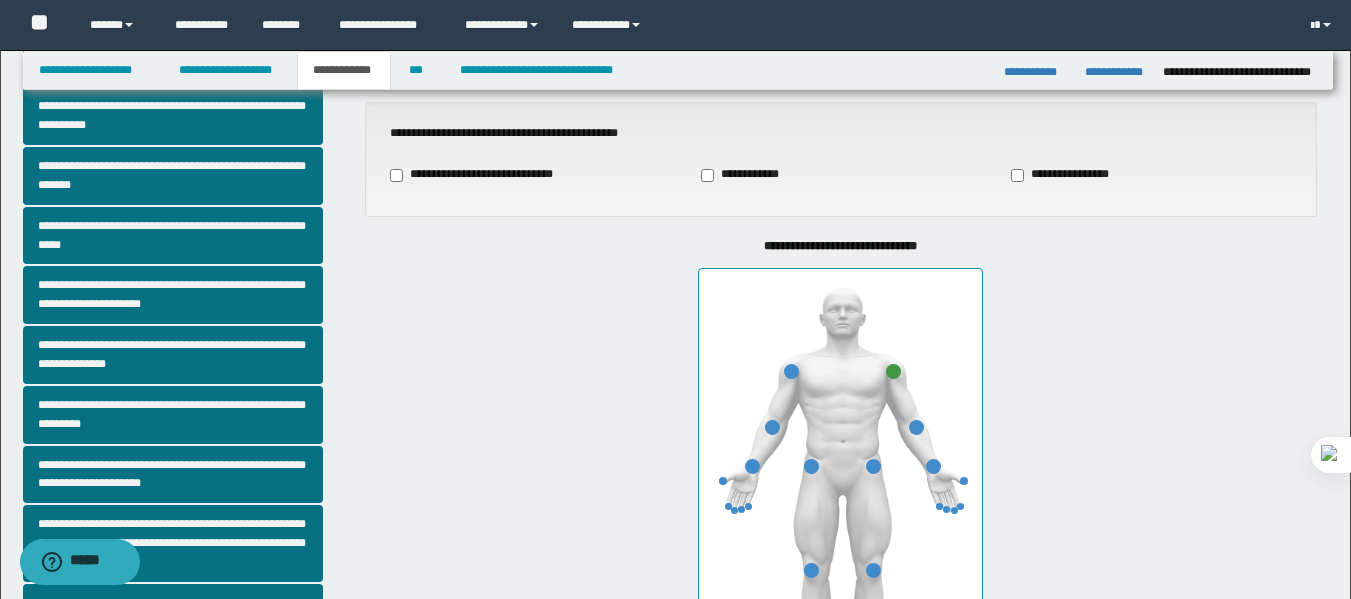 scroll, scrollTop: 154, scrollLeft: 0, axis: vertical 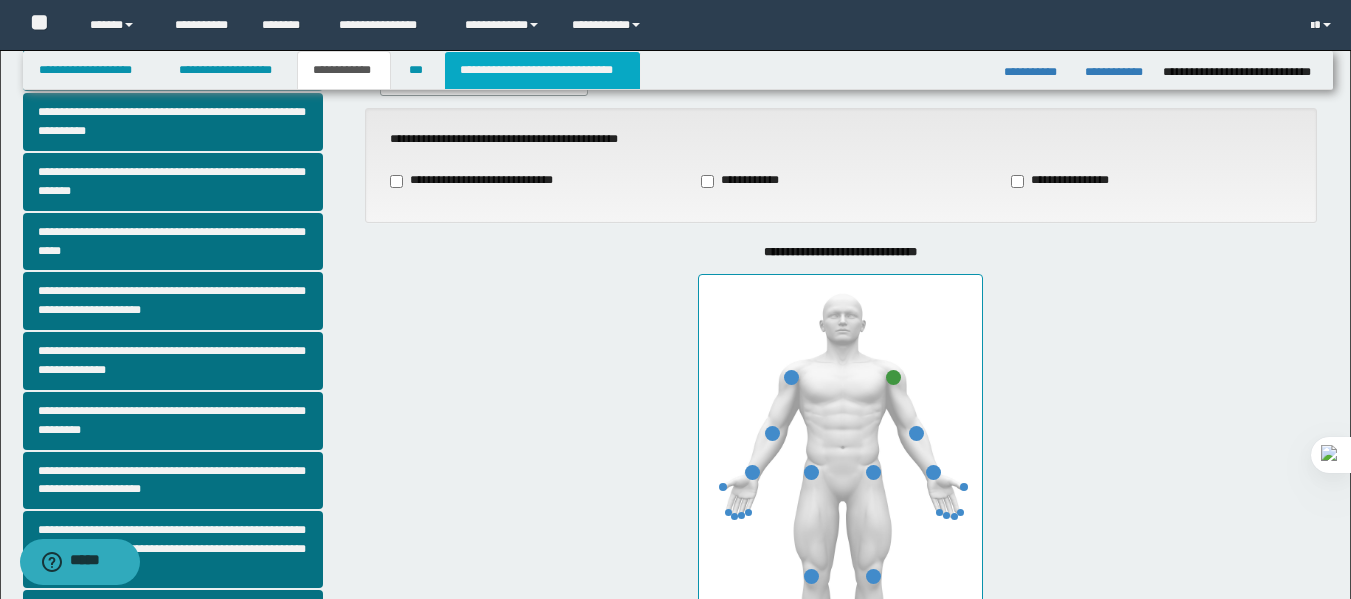 click on "**********" at bounding box center (542, 70) 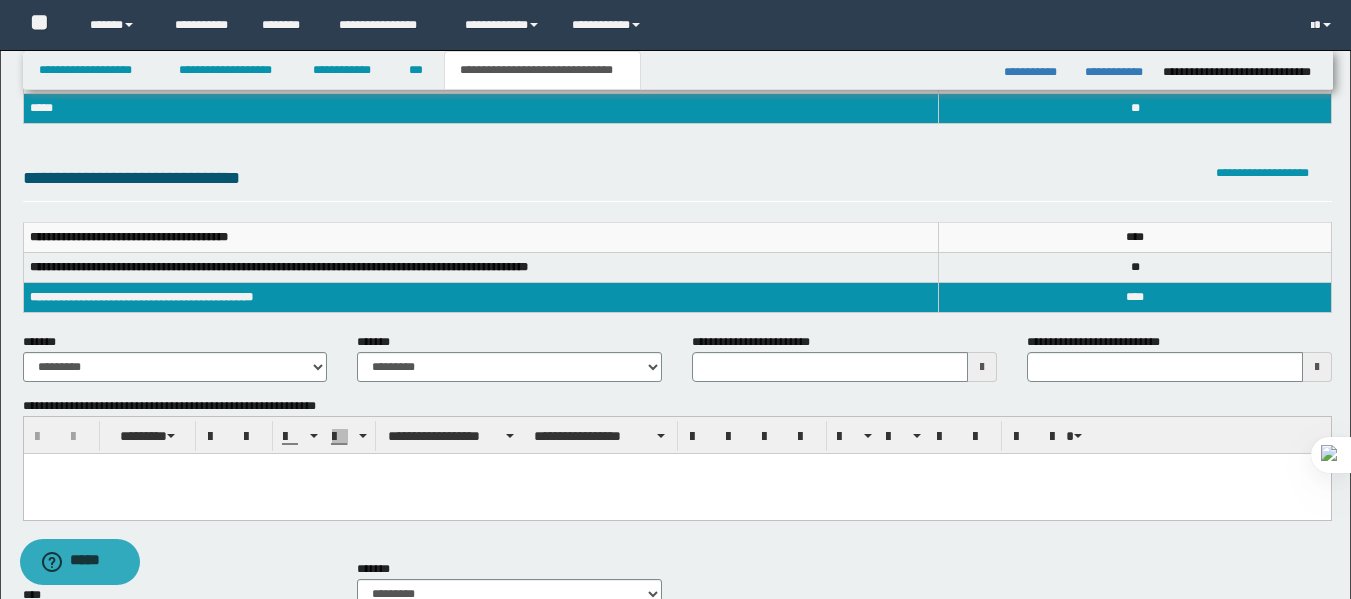 scroll, scrollTop: 0, scrollLeft: 0, axis: both 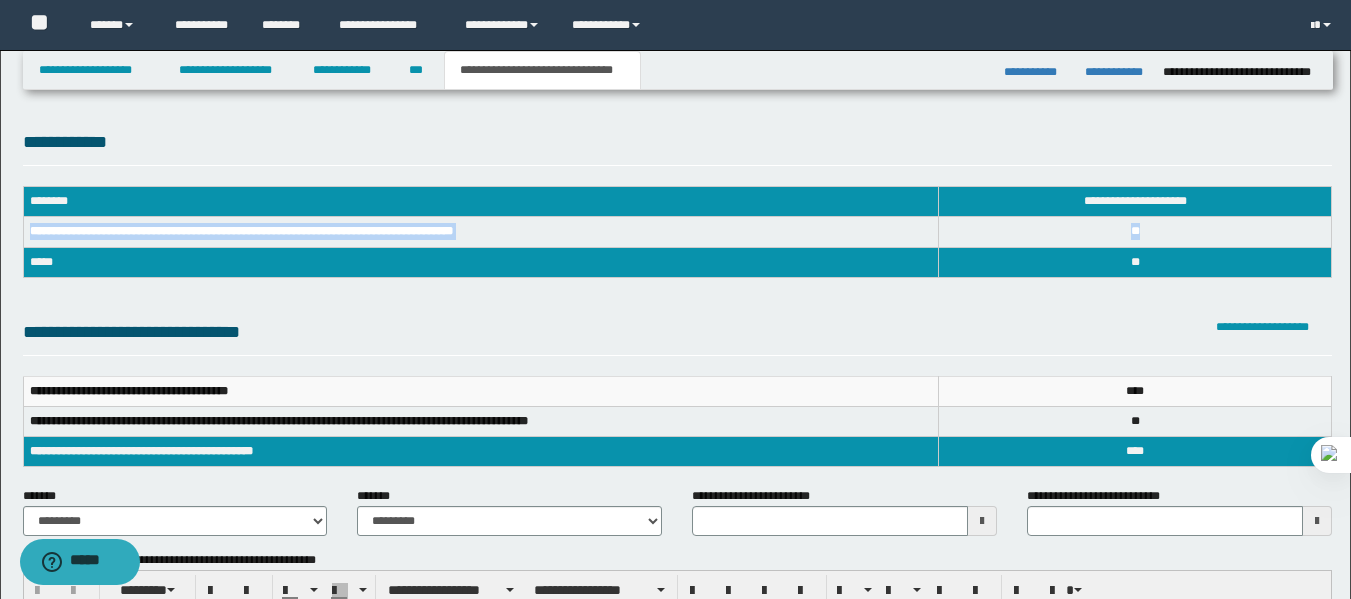 drag, startPoint x: 28, startPoint y: 232, endPoint x: 1181, endPoint y: 240, distance: 1153.0277 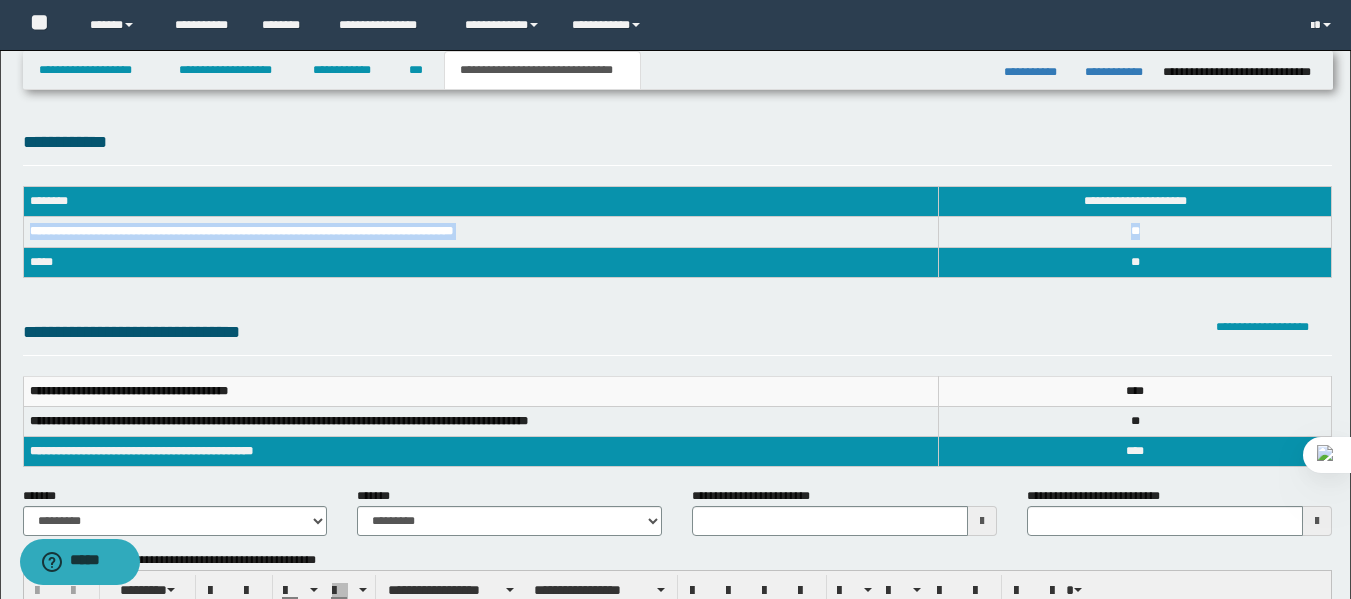 copy on "**********" 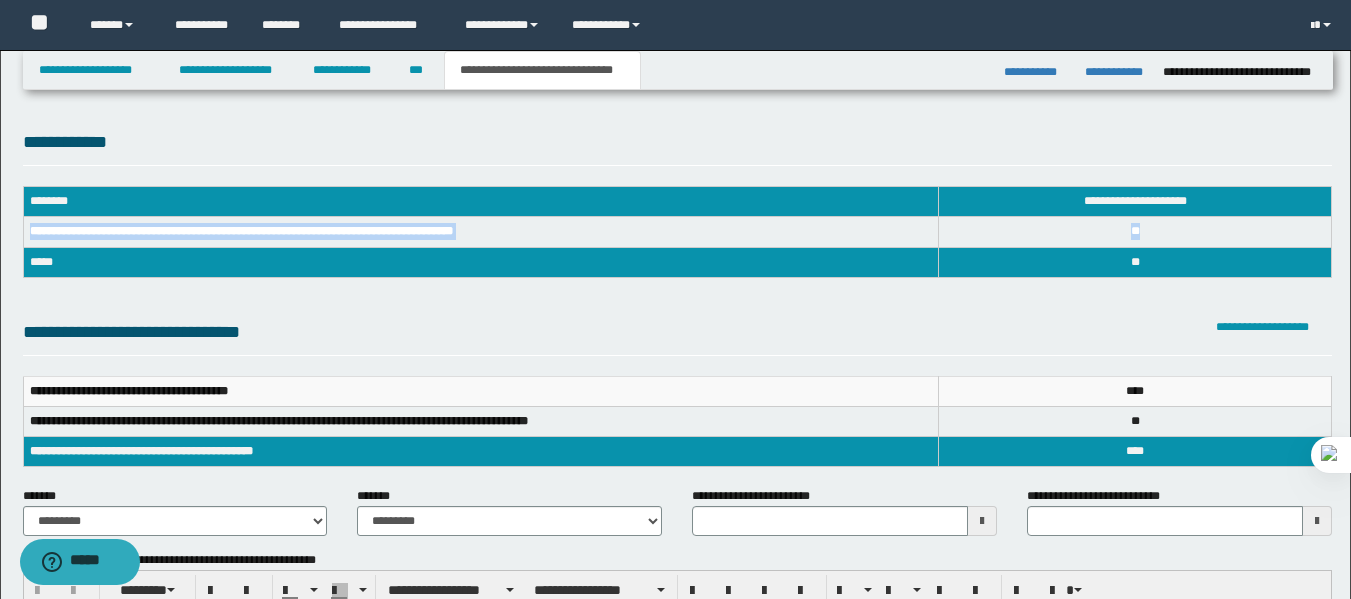 copy on "**********" 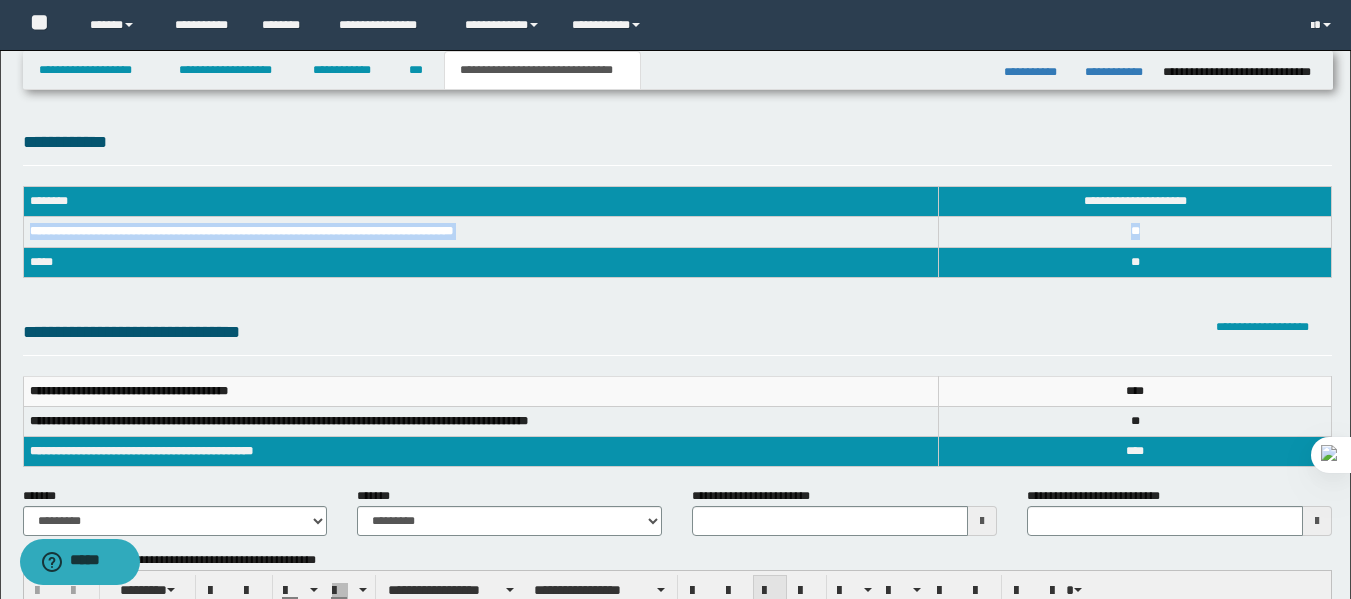 type 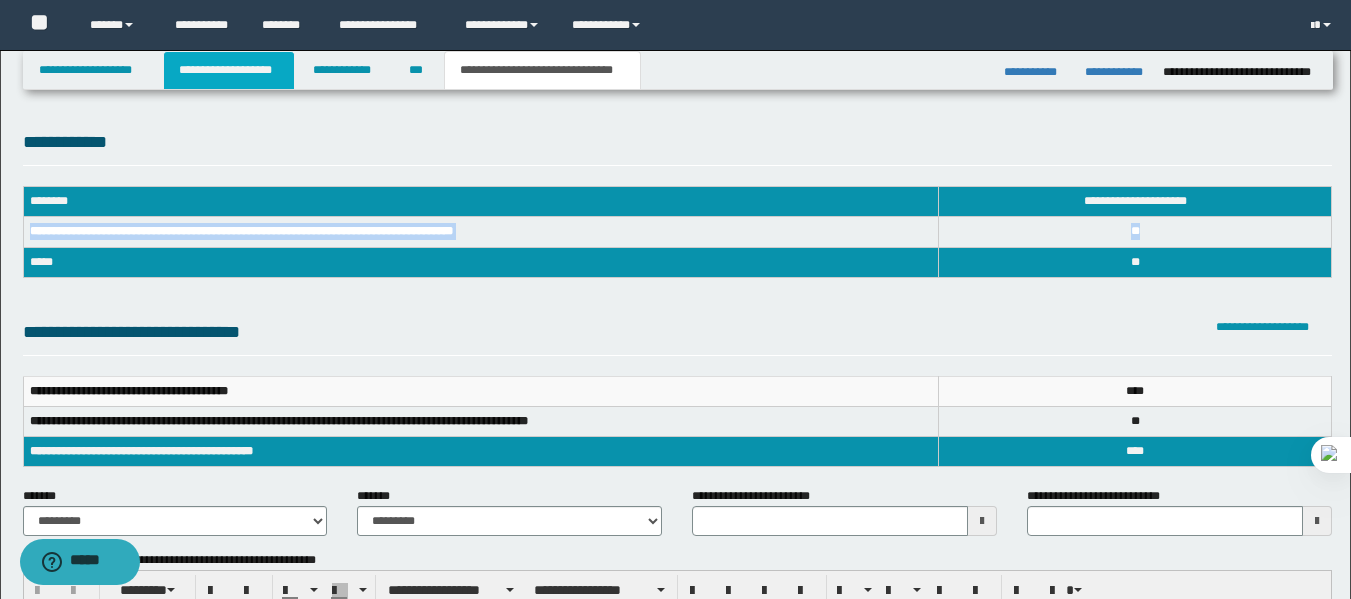 click on "**********" at bounding box center (229, 70) 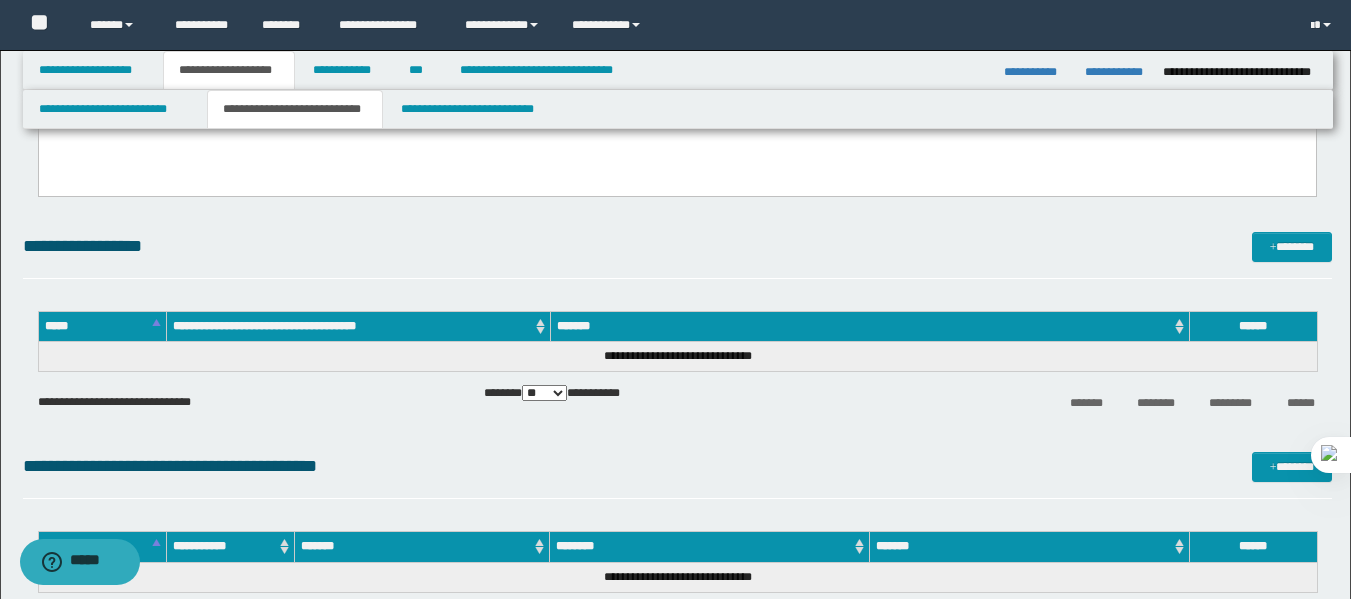 scroll, scrollTop: 357, scrollLeft: 0, axis: vertical 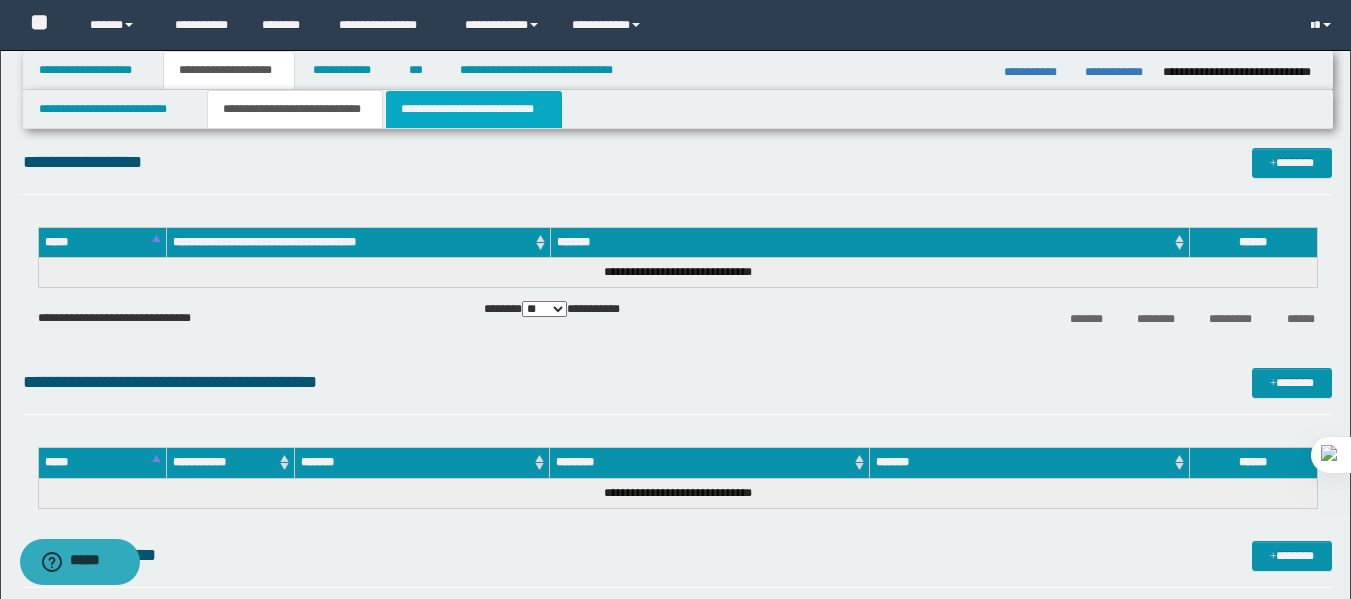 click on "**********" at bounding box center [474, 109] 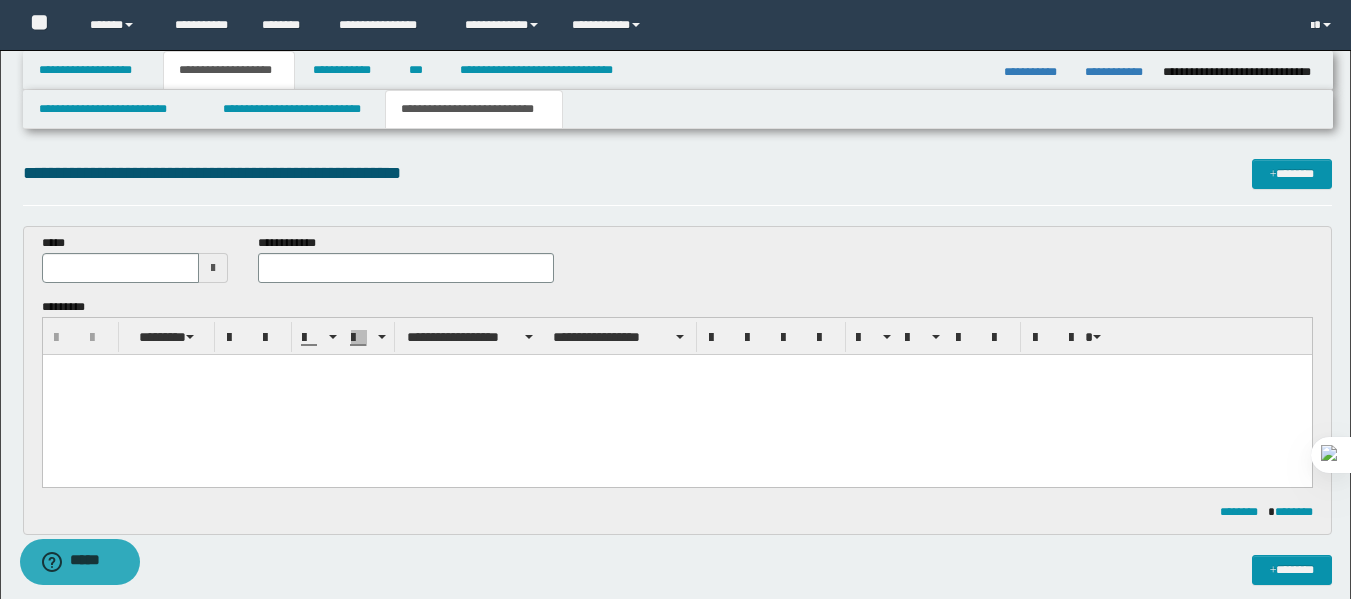 scroll, scrollTop: 0, scrollLeft: 0, axis: both 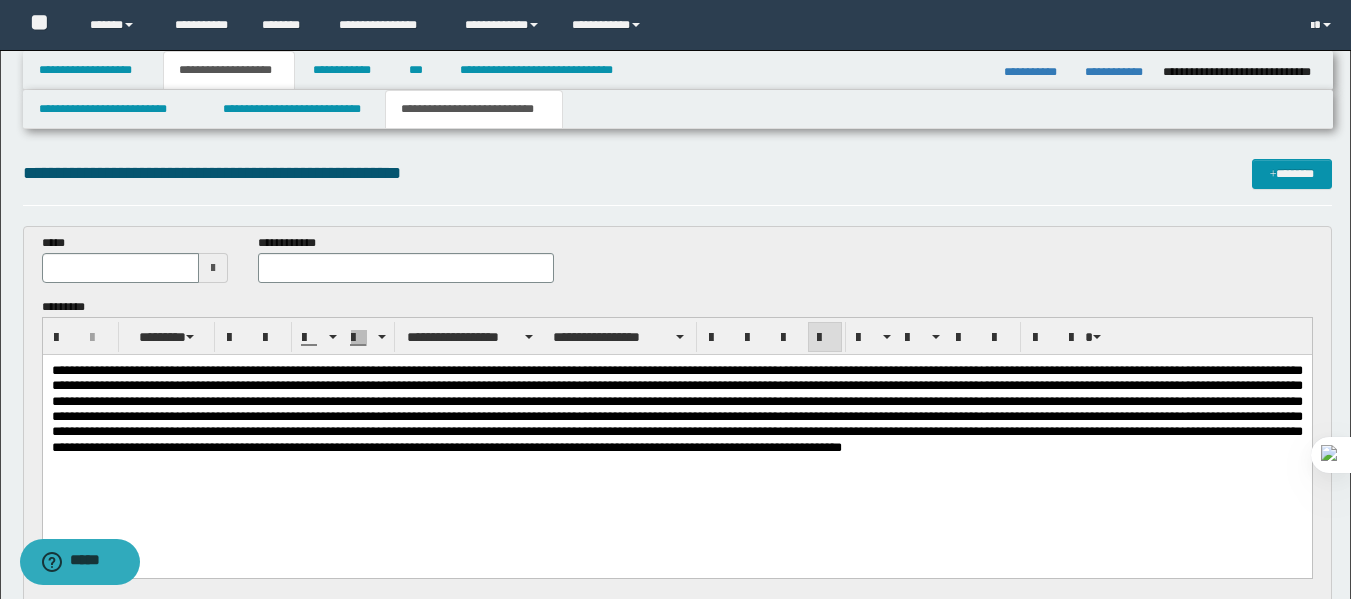 click at bounding box center [213, 268] 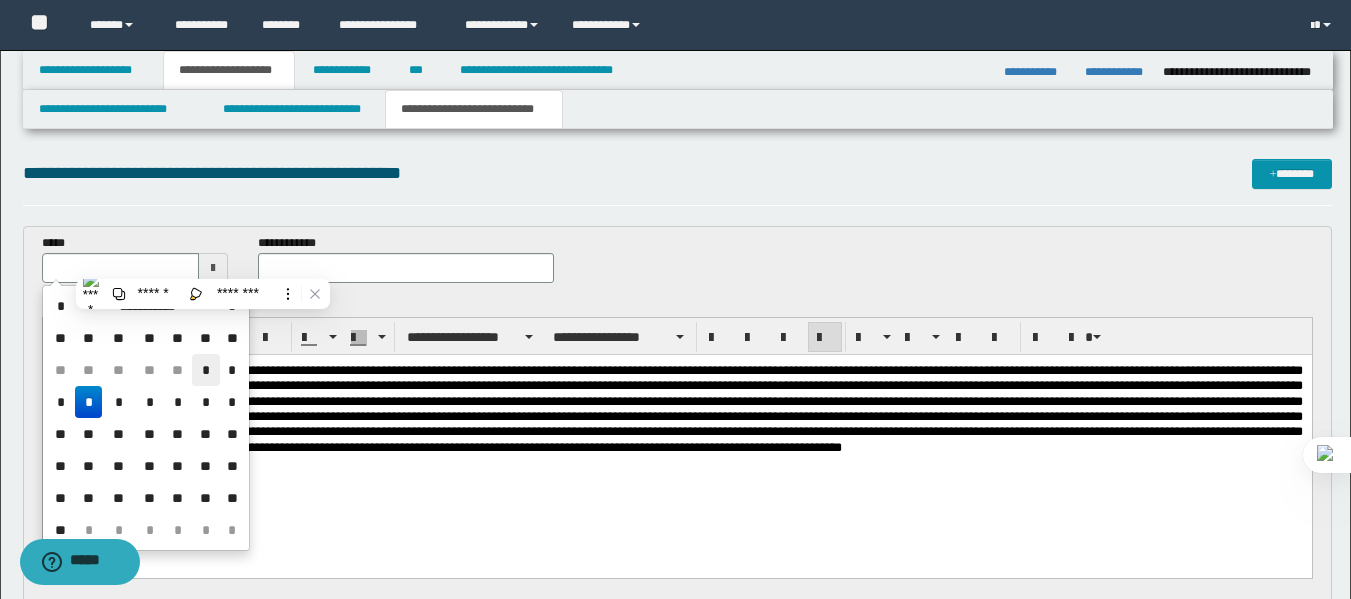 click on "*" at bounding box center (206, 370) 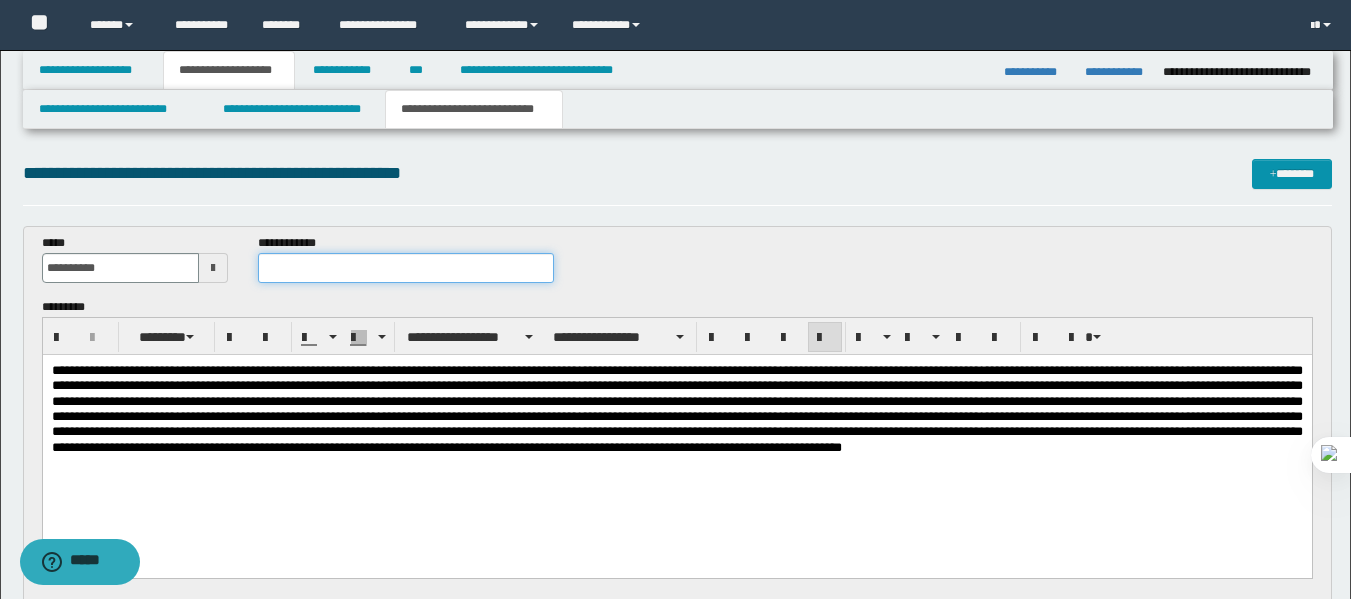 click at bounding box center (405, 268) 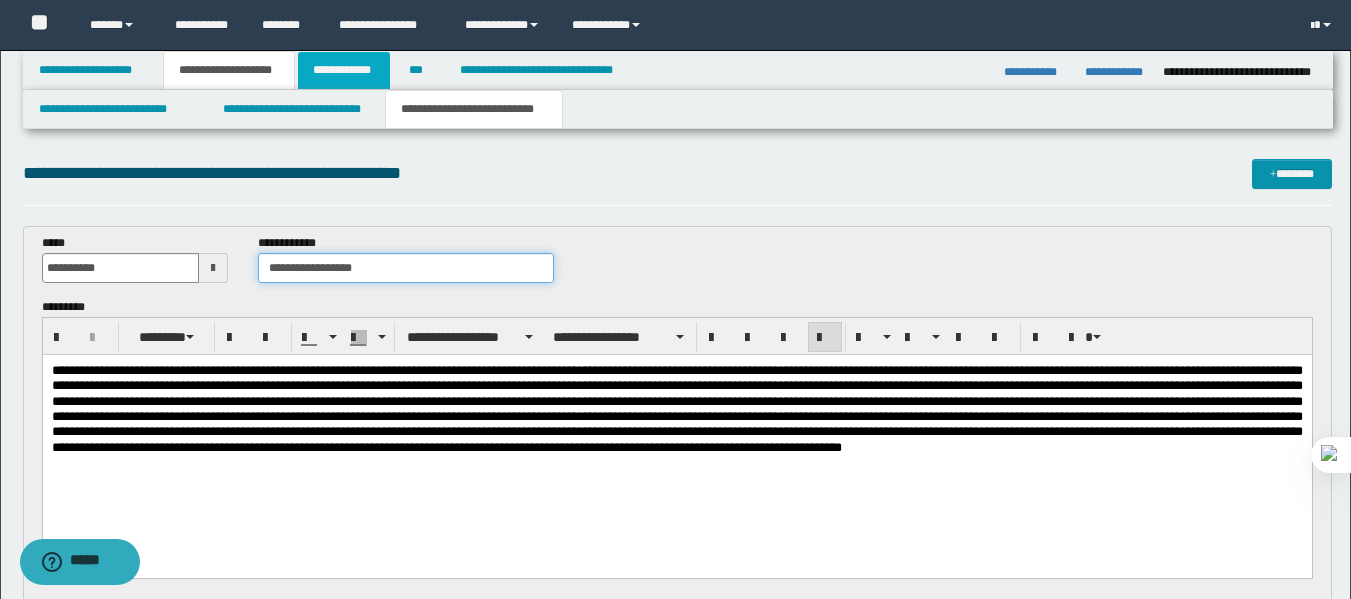 type on "**********" 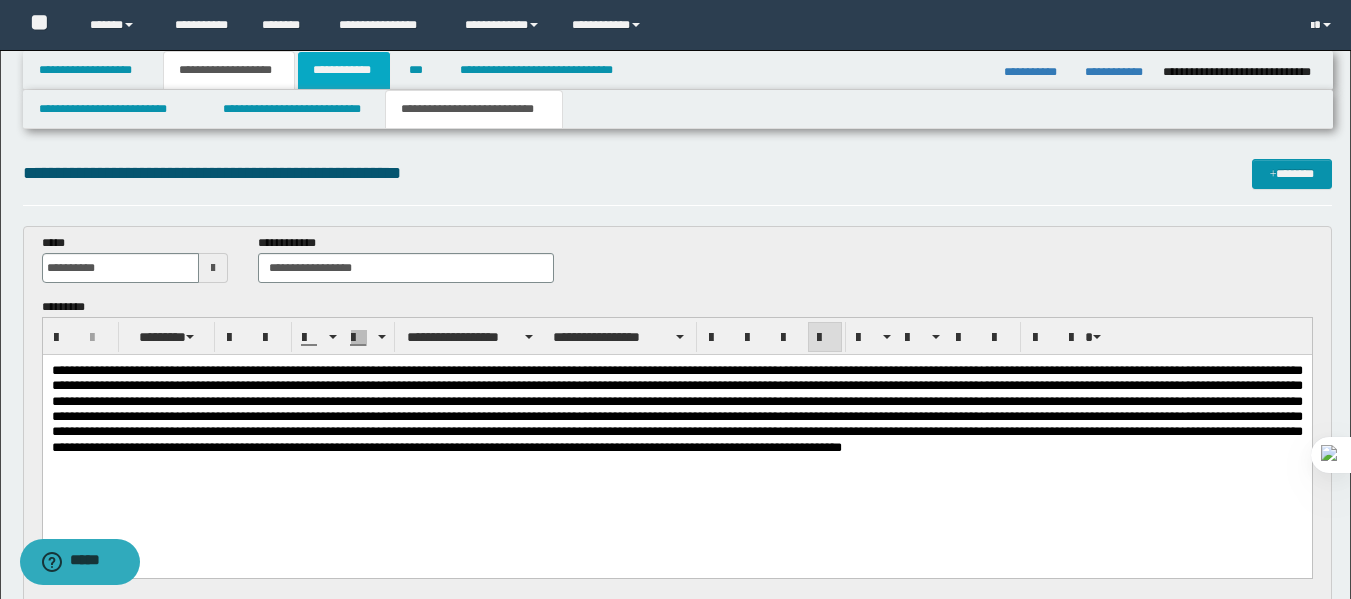 click on "**********" at bounding box center (344, 70) 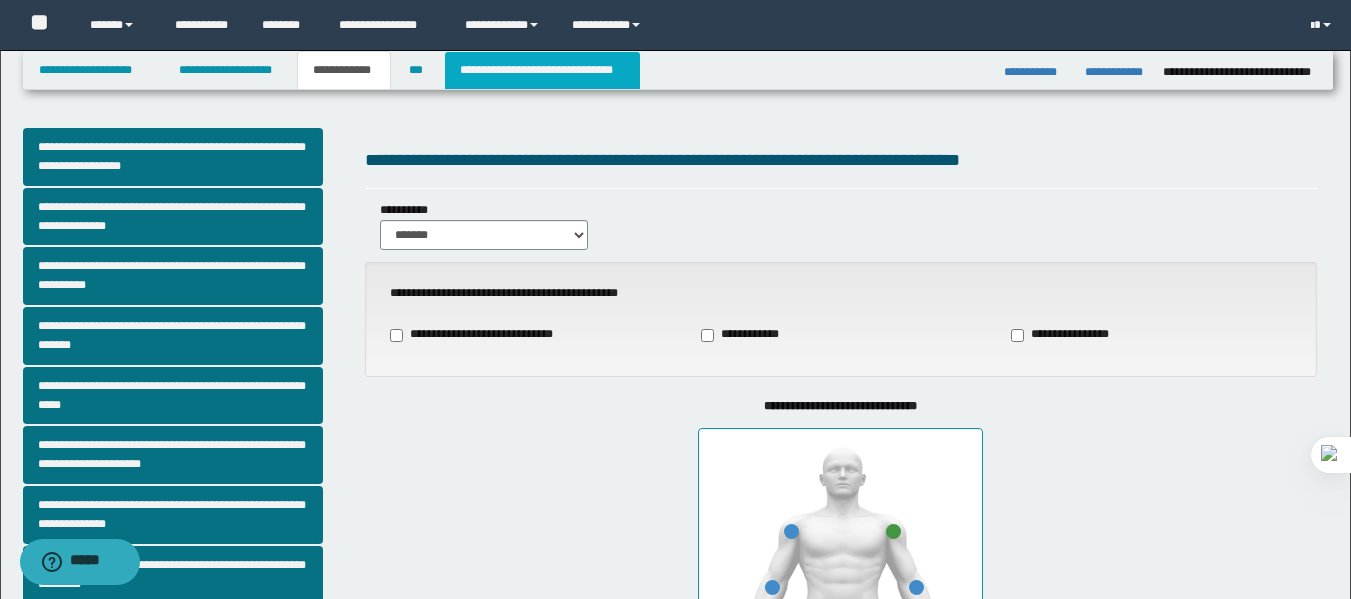 click on "**********" at bounding box center [542, 70] 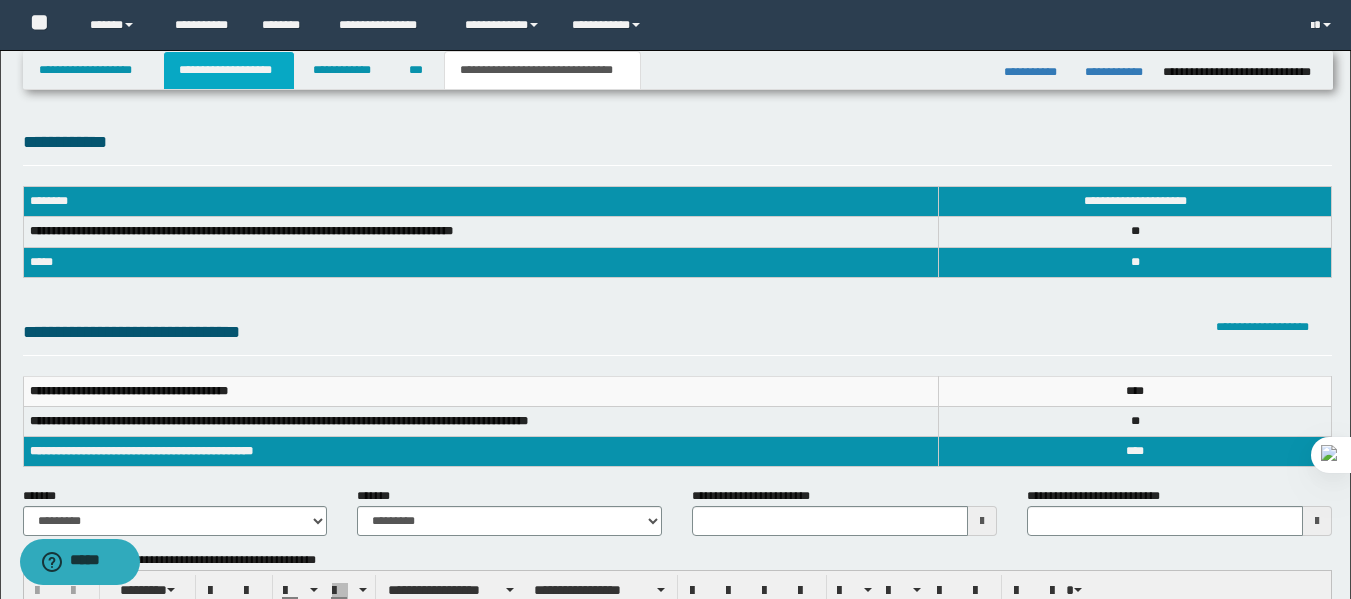click on "**********" at bounding box center [229, 70] 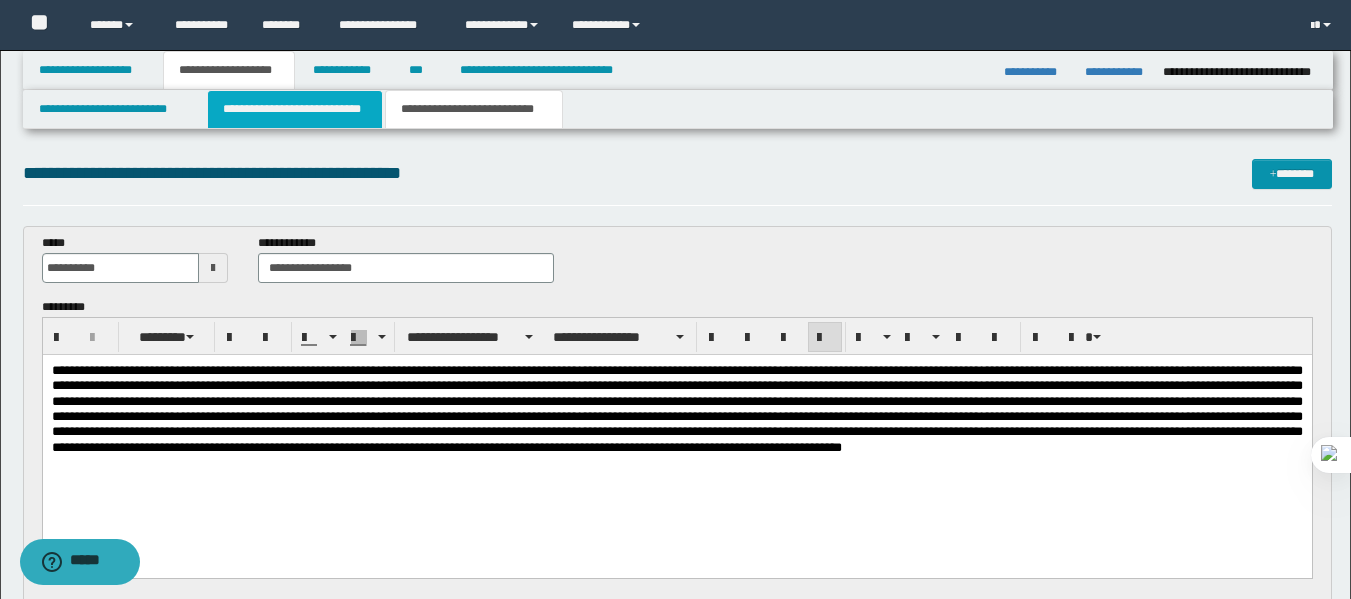 click on "**********" at bounding box center (295, 109) 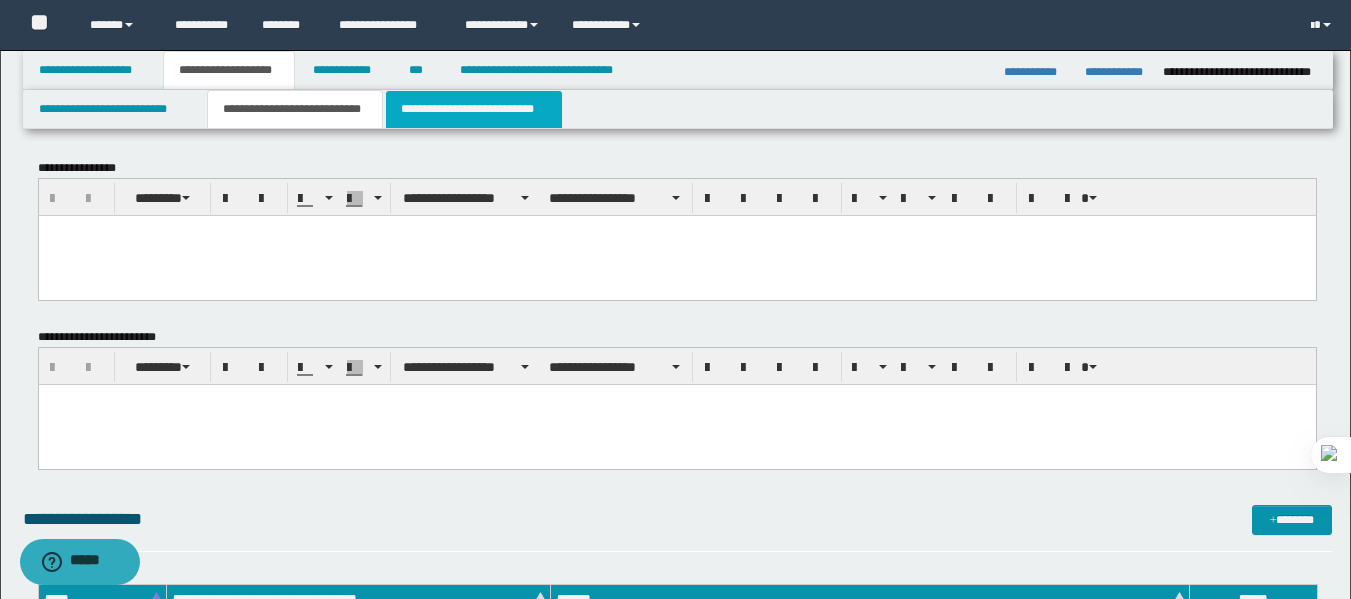 click on "**********" at bounding box center (474, 109) 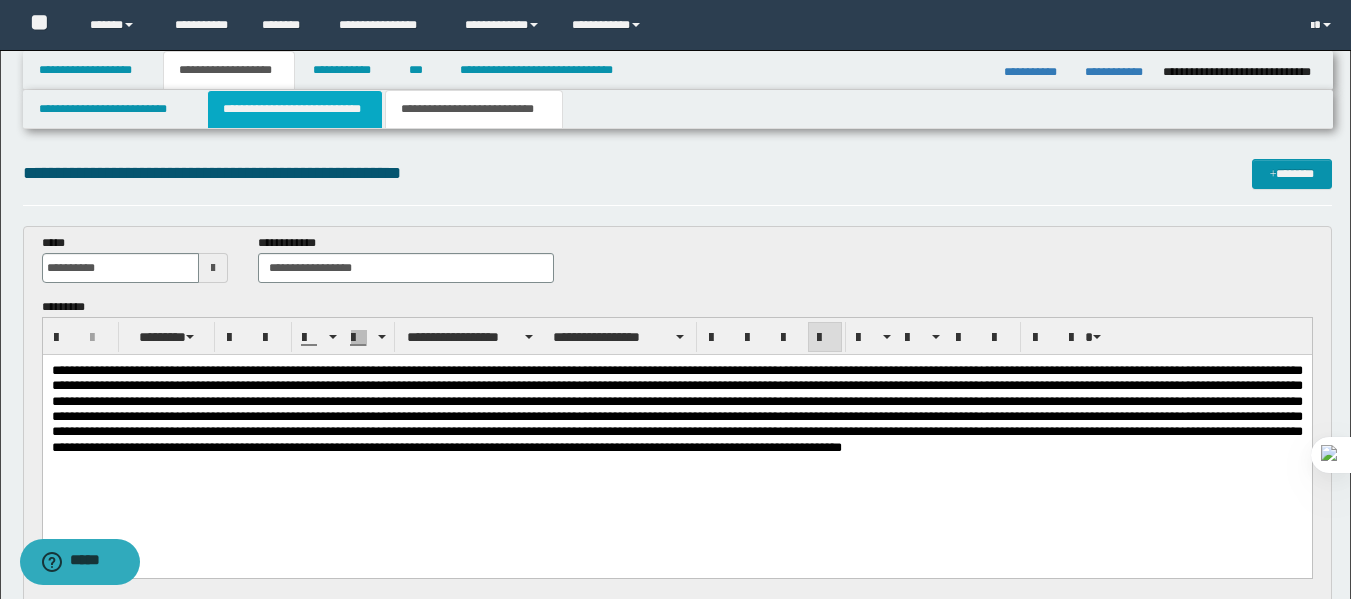 click on "**********" at bounding box center (295, 109) 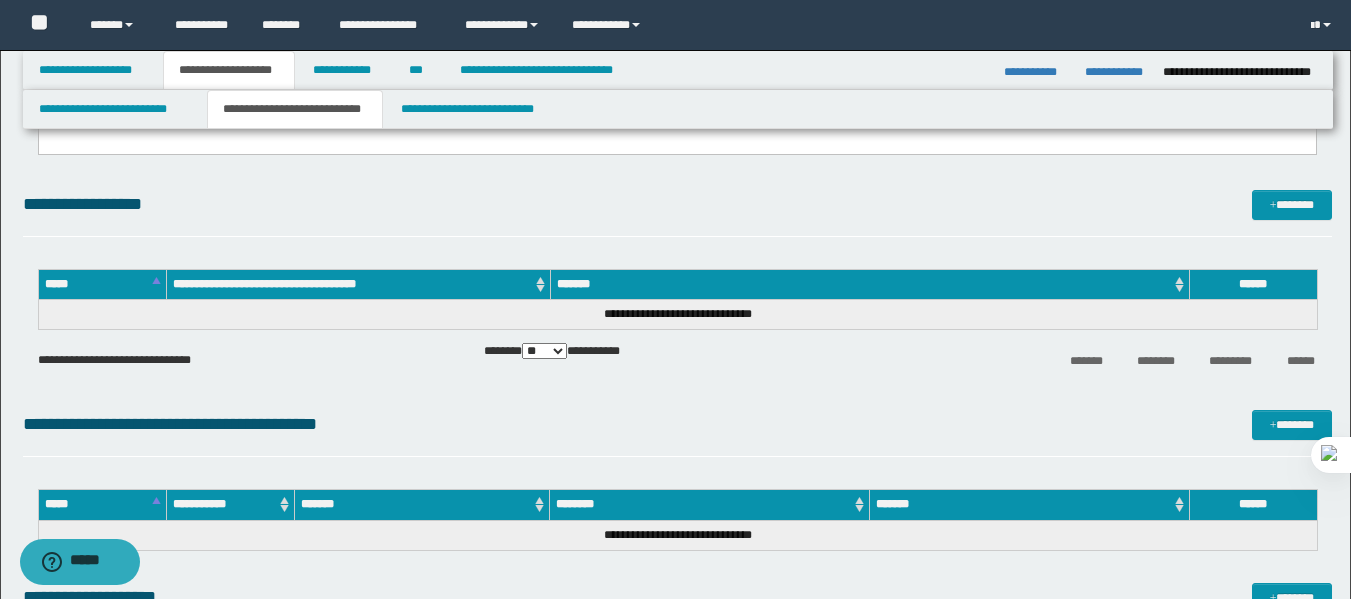 scroll, scrollTop: 318, scrollLeft: 0, axis: vertical 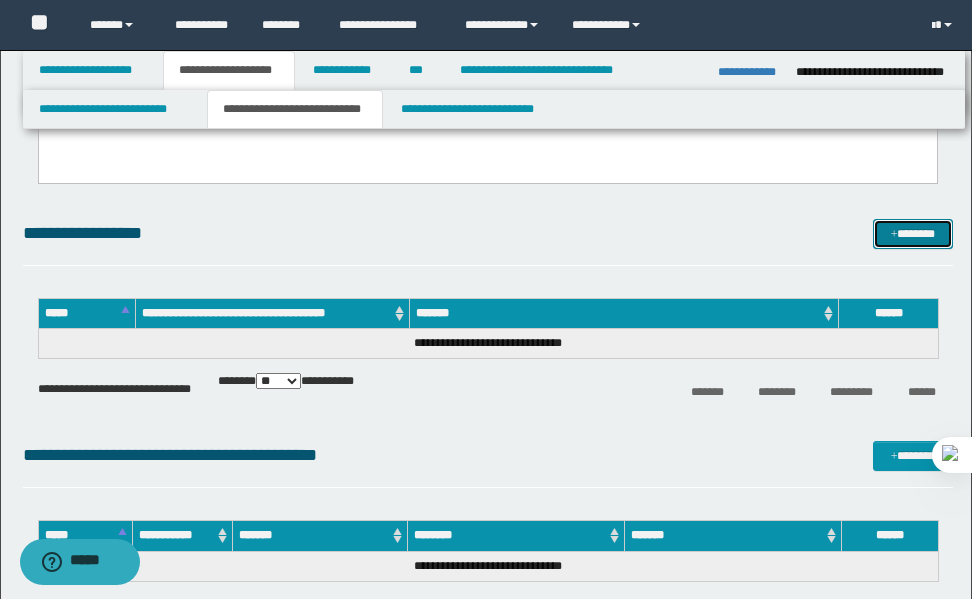 click on "*******" at bounding box center (913, 234) 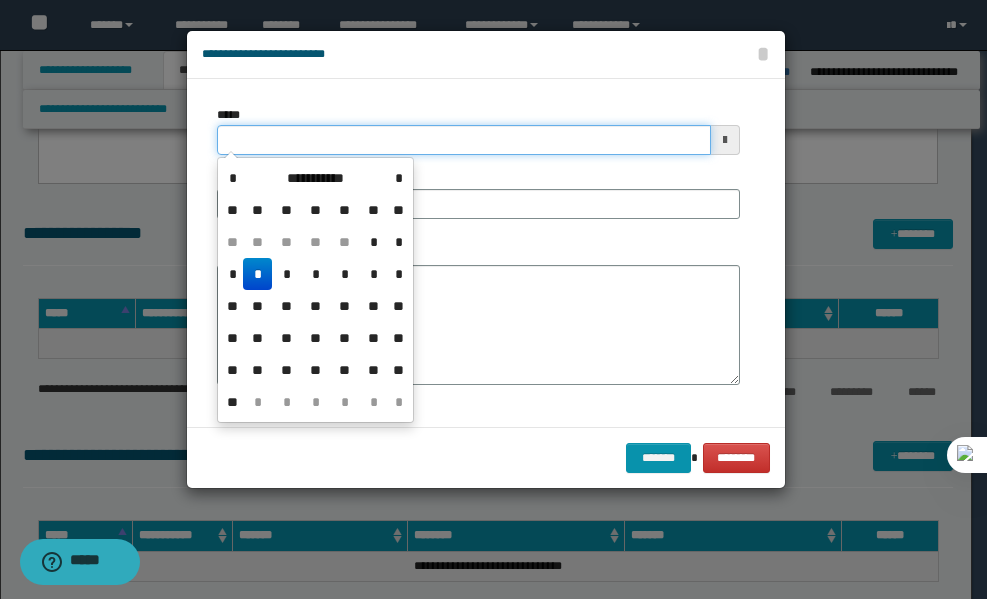 click on "*****" at bounding box center (464, 140) 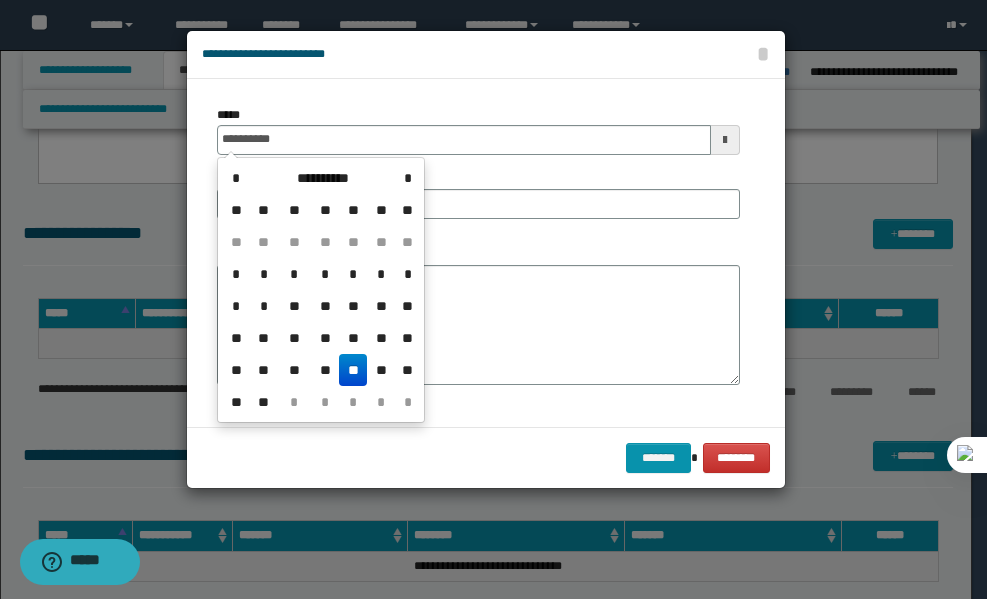 type on "**********" 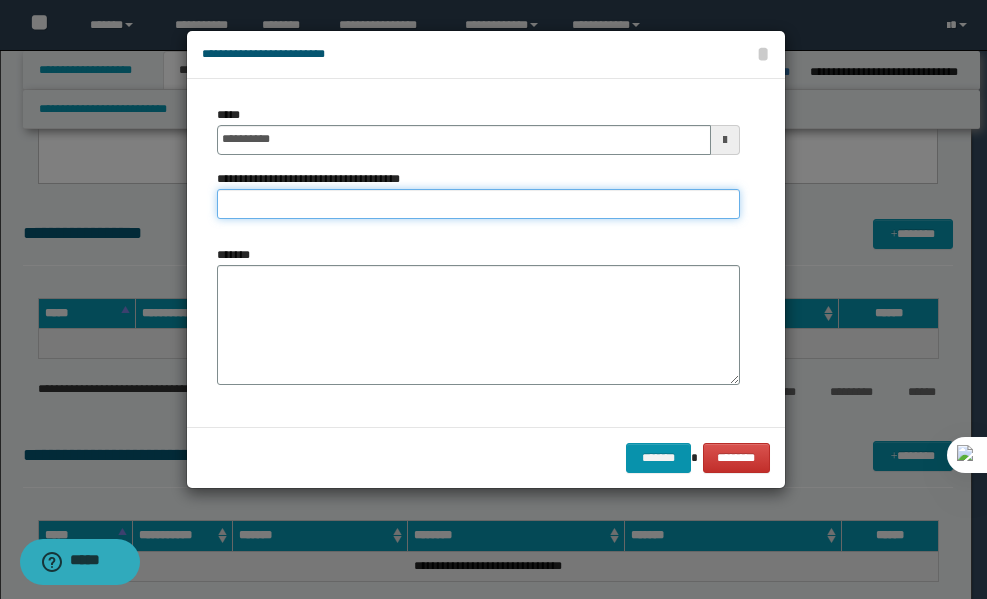 click on "**********" at bounding box center [478, 204] 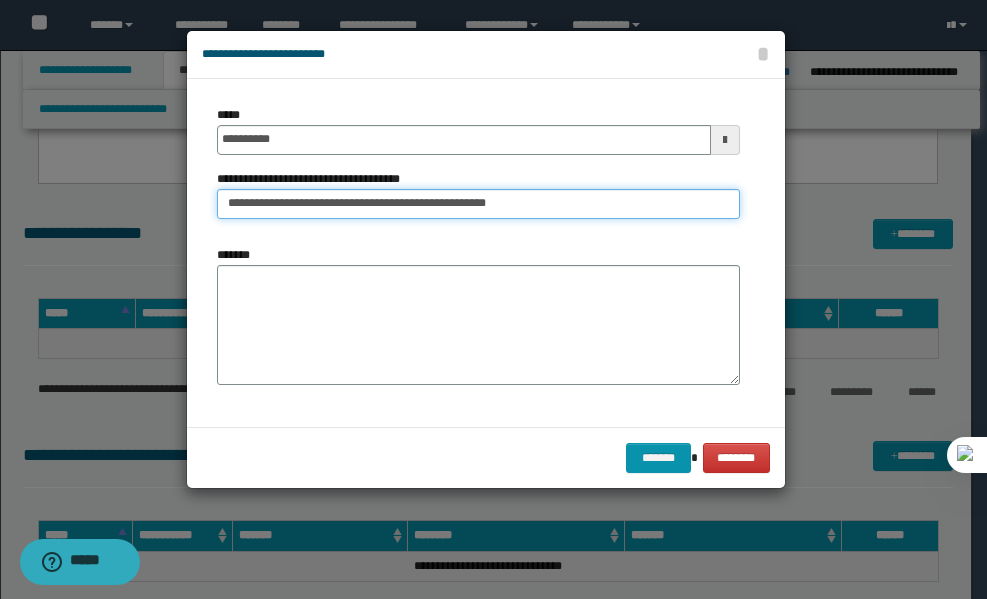 type on "**********" 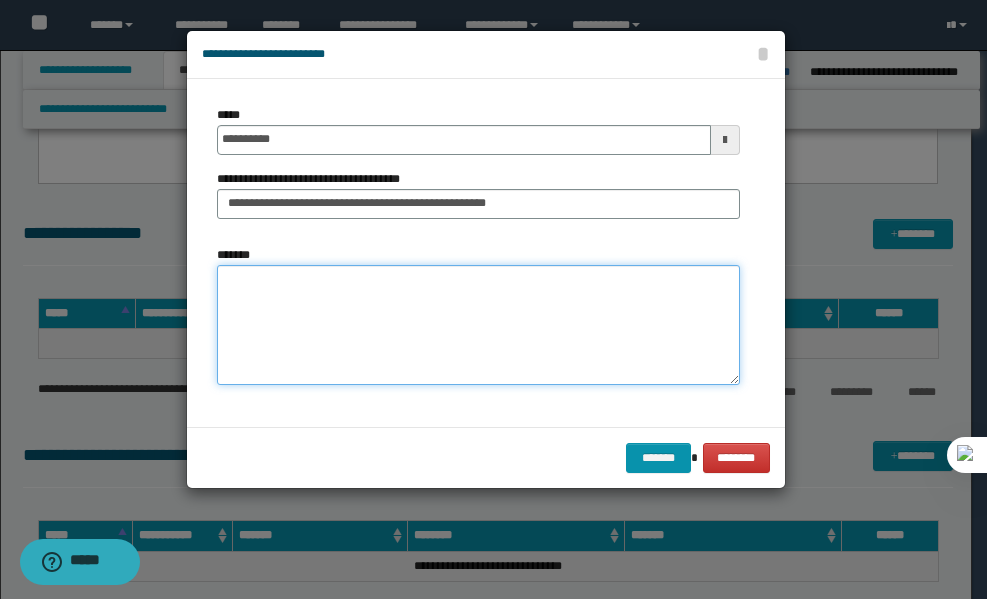 click on "*******" at bounding box center (478, 325) 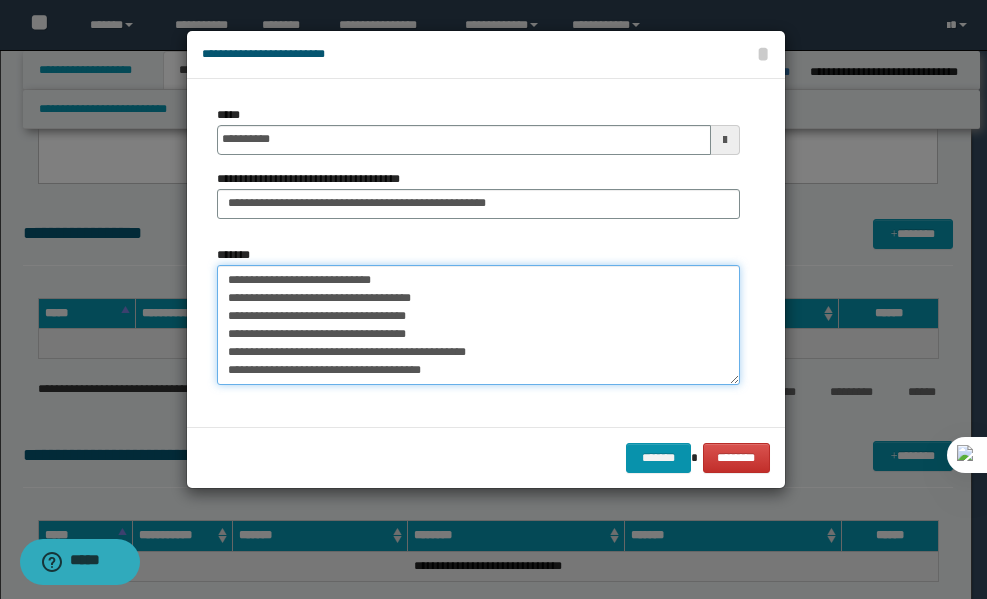 scroll, scrollTop: 840, scrollLeft: 0, axis: vertical 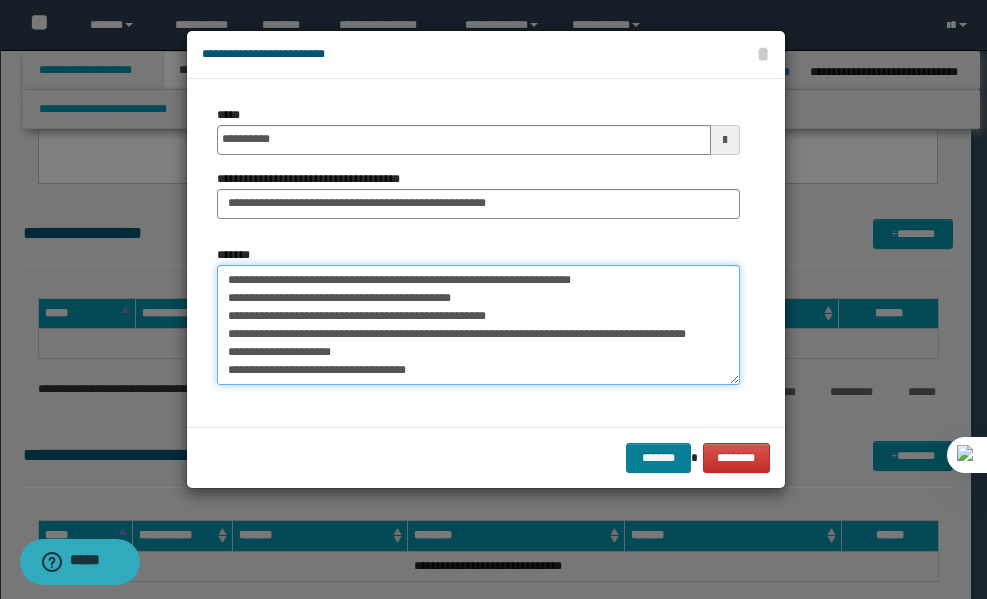 type on "**********" 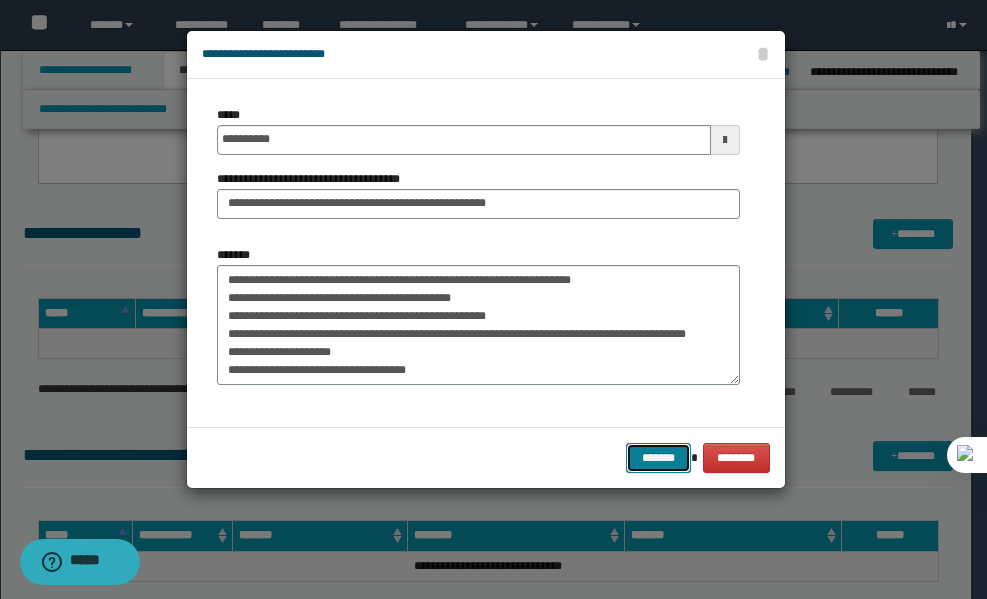 click on "*******" at bounding box center (658, 458) 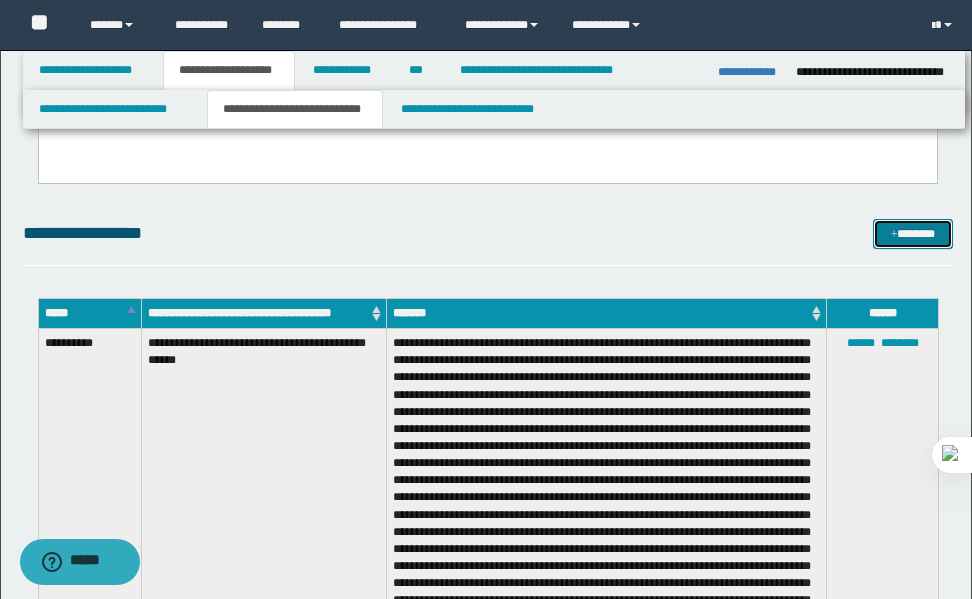 click on "*******" at bounding box center (913, 234) 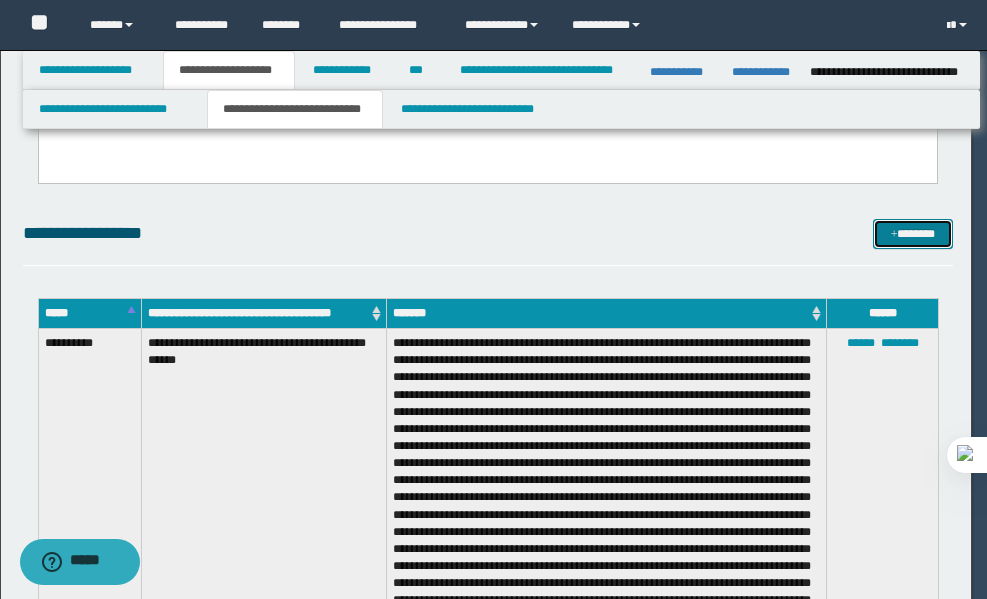 scroll, scrollTop: 0, scrollLeft: 0, axis: both 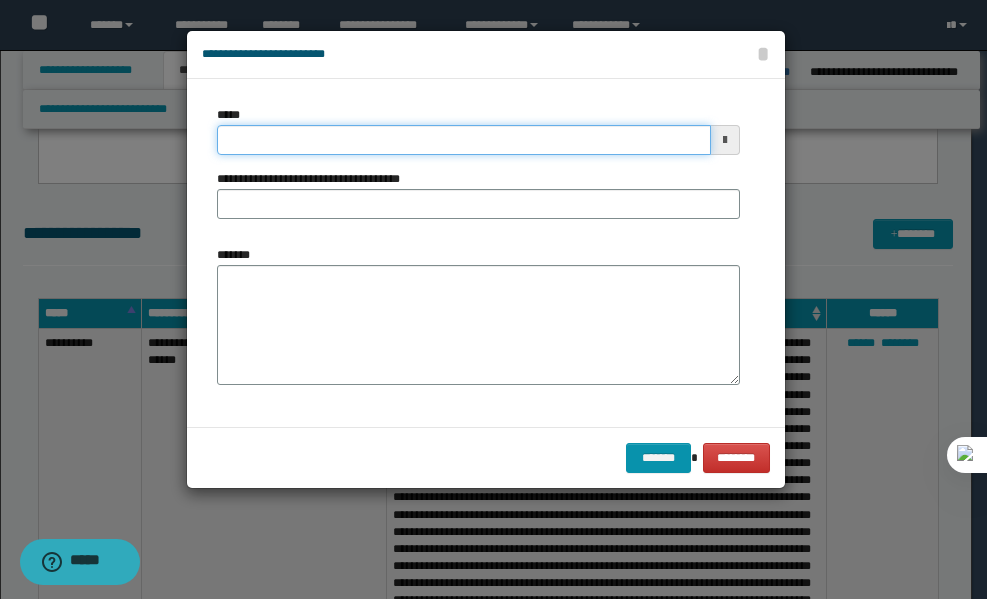 click on "*****" at bounding box center [464, 140] 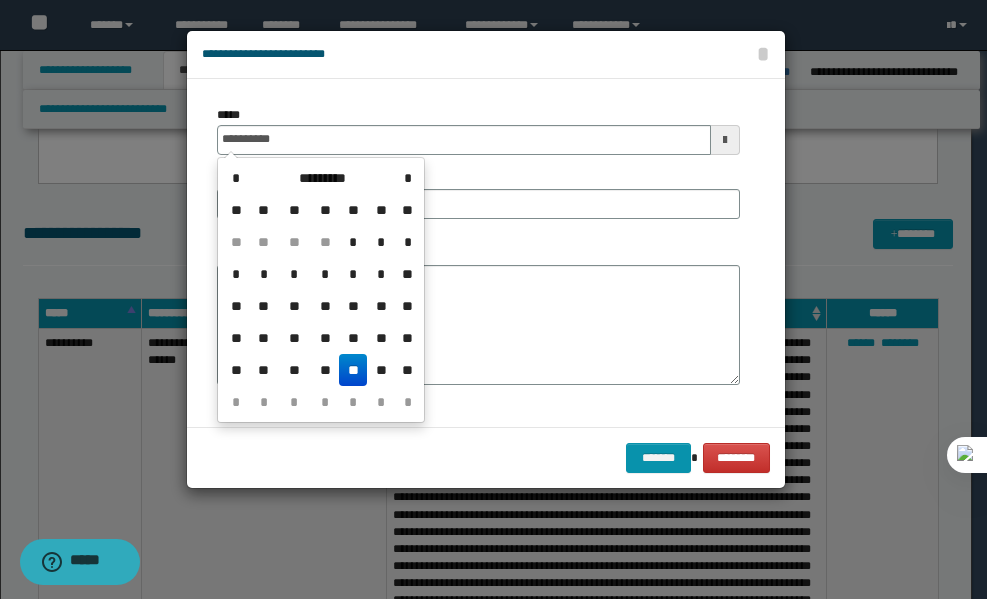 type on "**********" 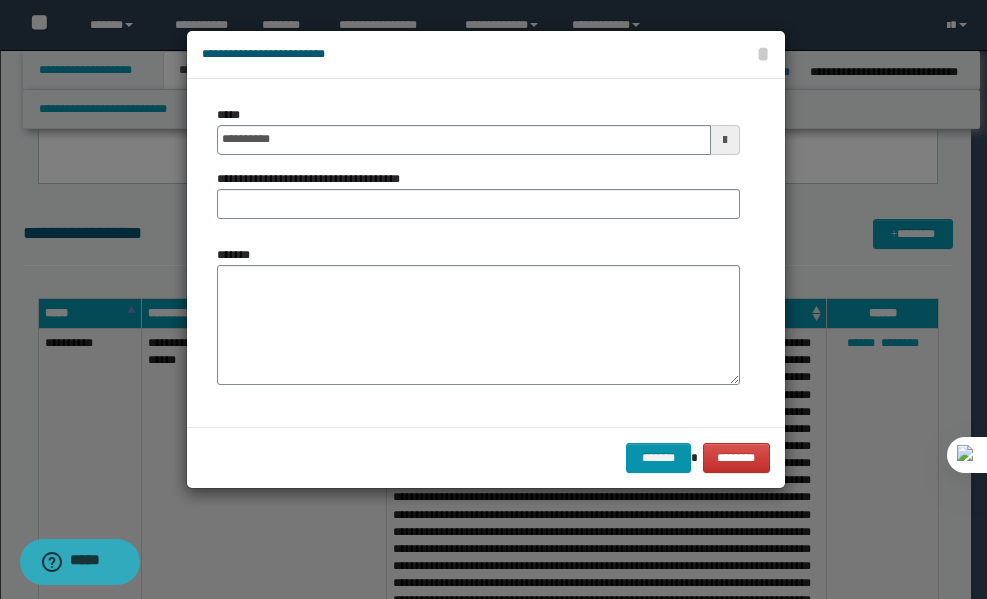 click on "**********" at bounding box center (478, 253) 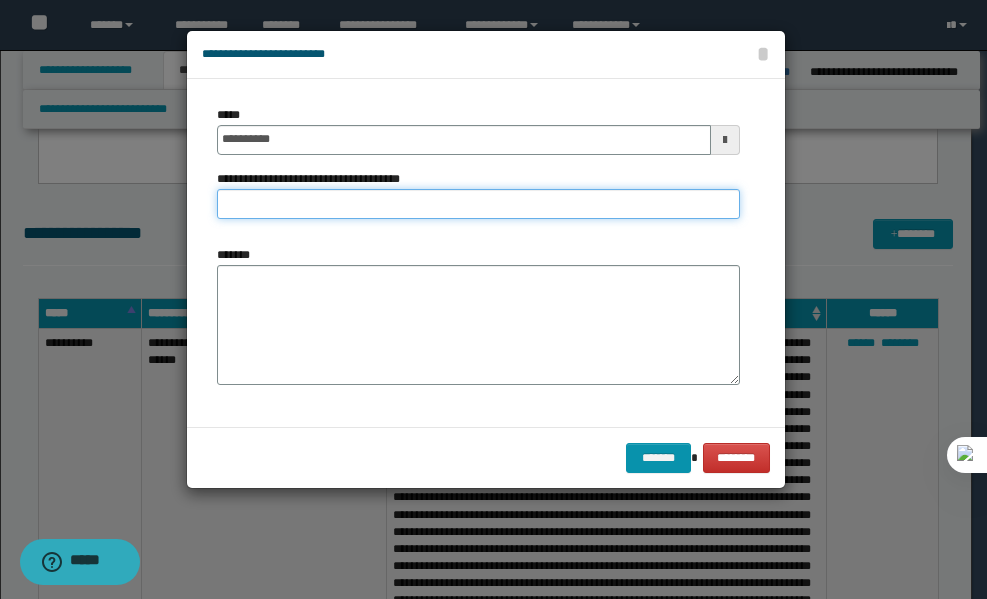click on "**********" at bounding box center [478, 204] 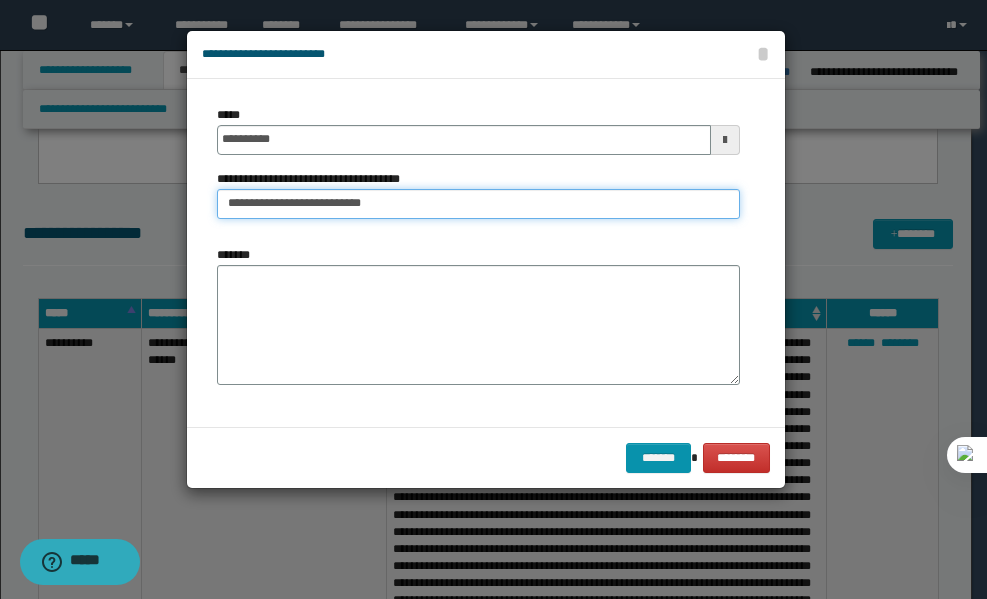 type on "**********" 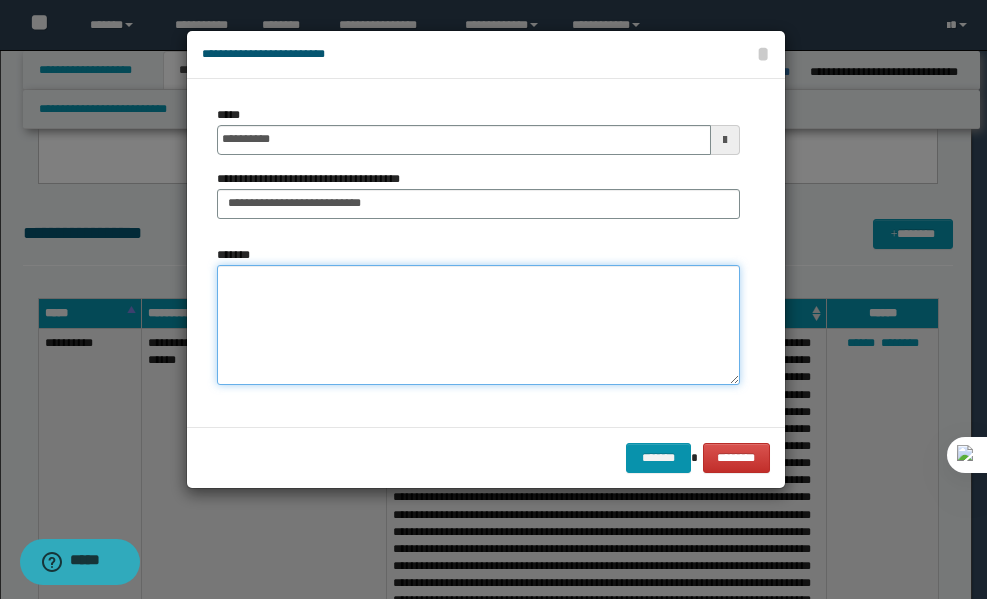 click on "*******" at bounding box center [478, 325] 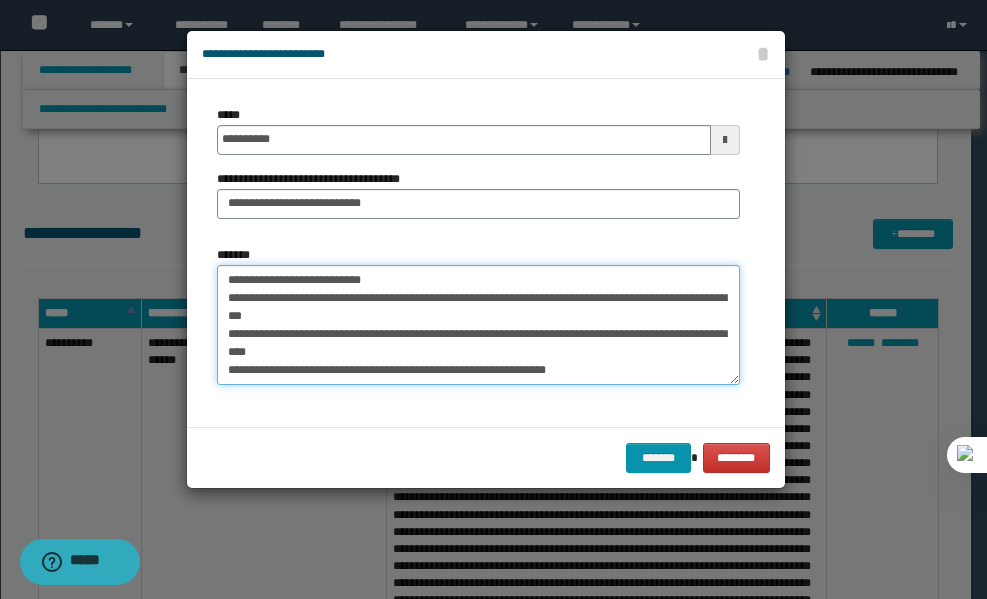 scroll, scrollTop: 768, scrollLeft: 0, axis: vertical 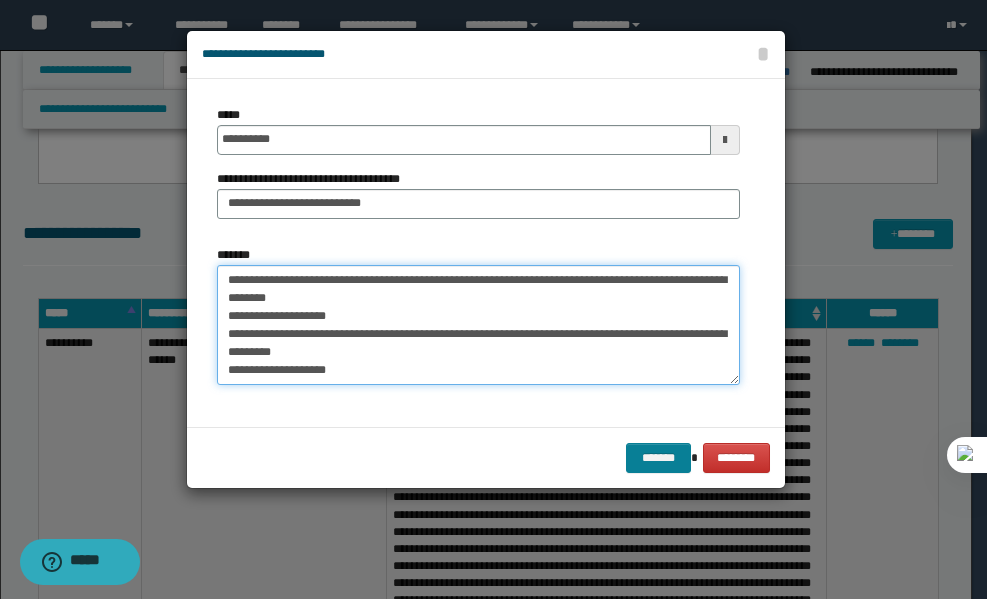 type on "**********" 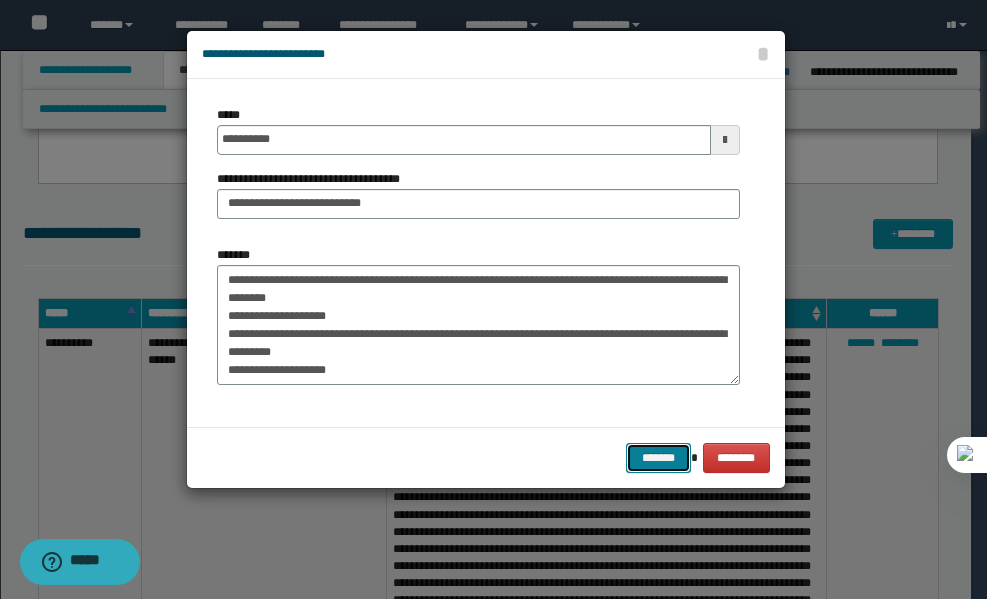 click on "*******" at bounding box center [658, 458] 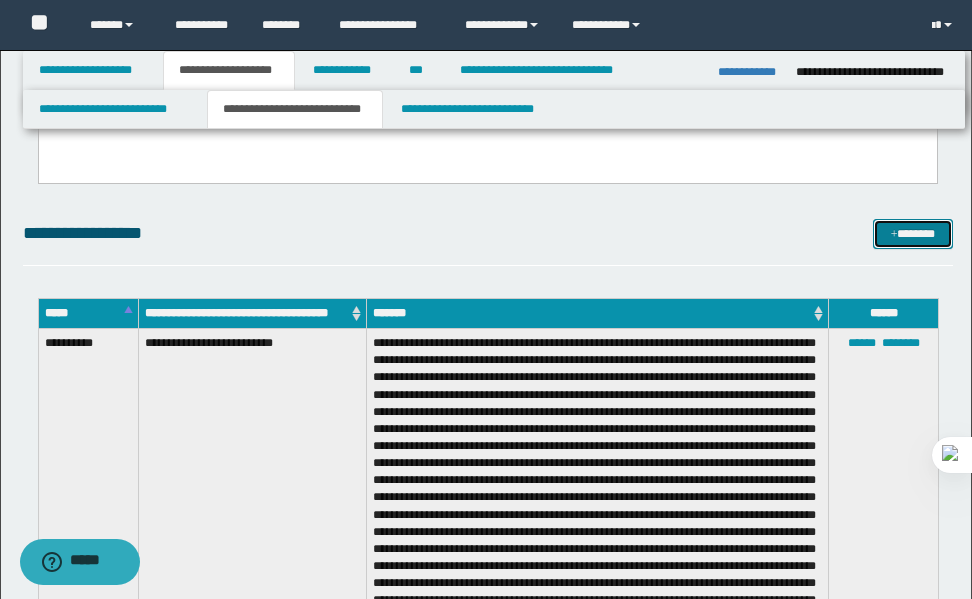 click on "*******" at bounding box center (913, 234) 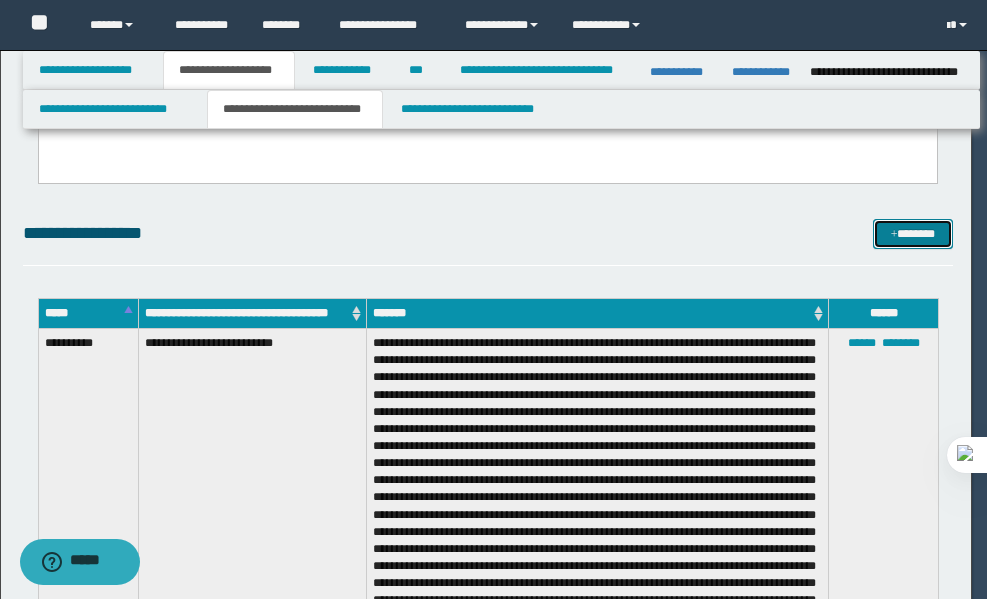 scroll, scrollTop: 0, scrollLeft: 0, axis: both 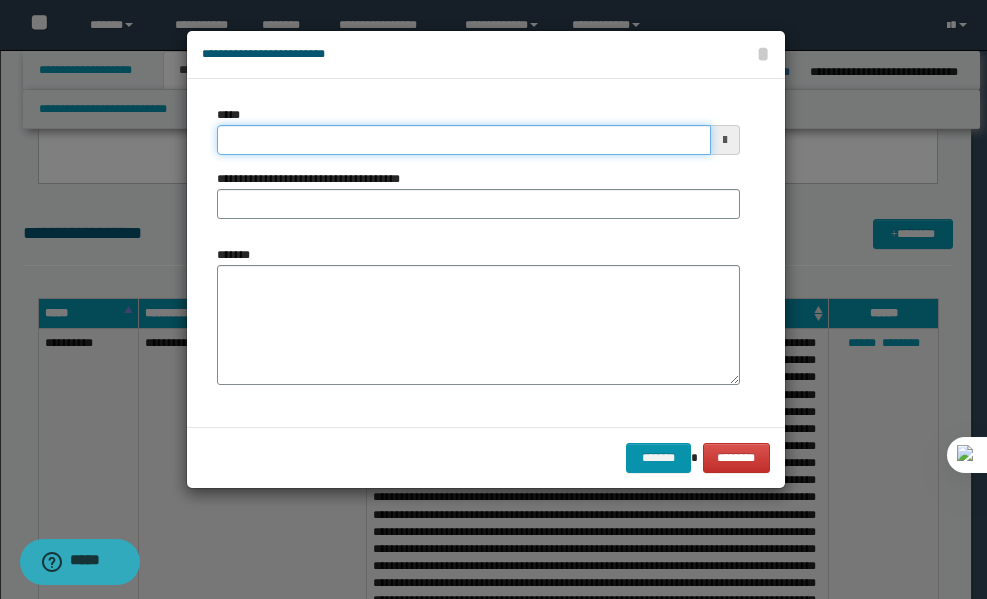 click on "*****" at bounding box center (464, 140) 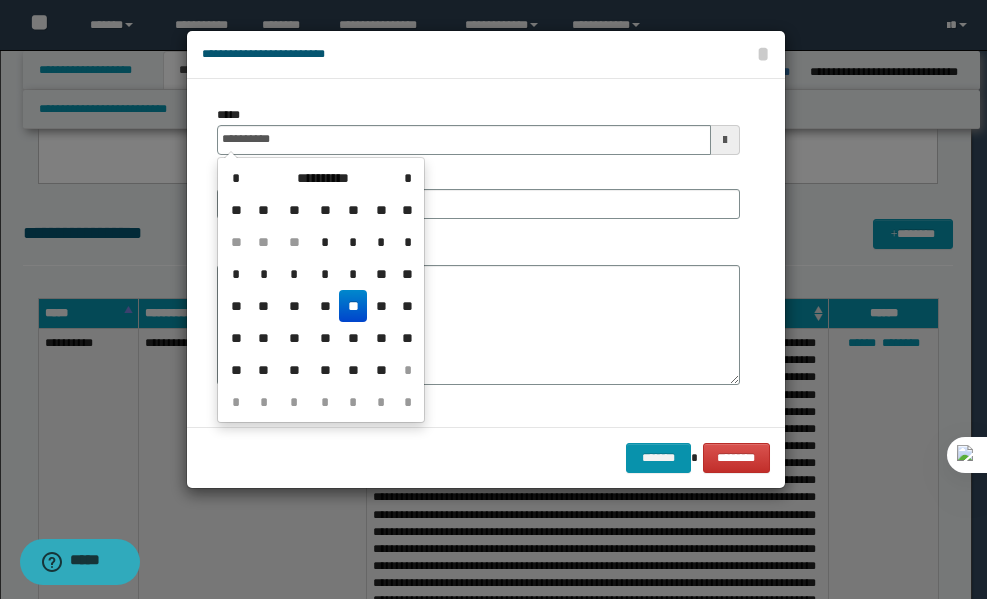 type on "**********" 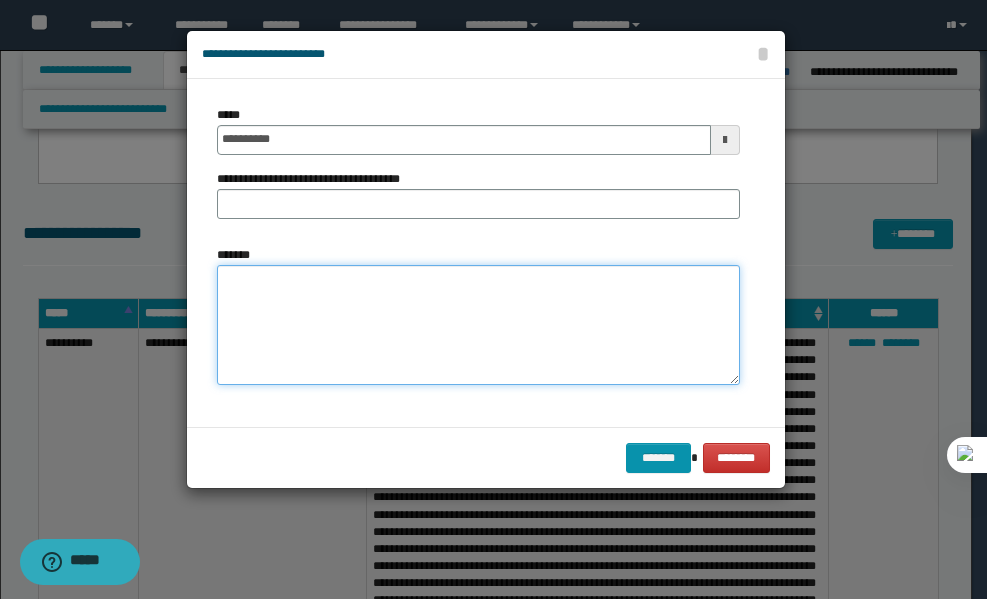 click on "*******" at bounding box center [478, 325] 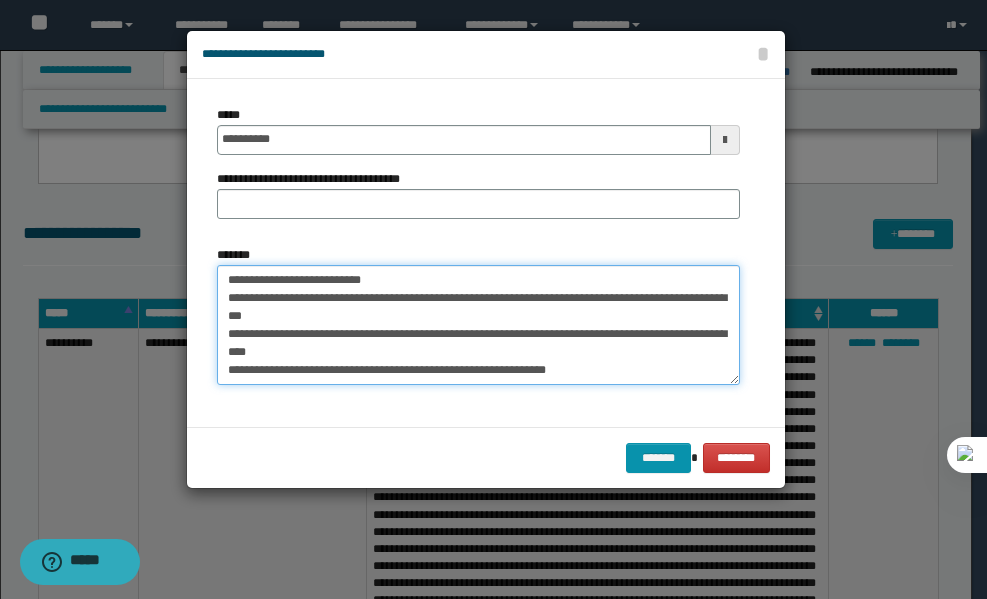 scroll, scrollTop: 768, scrollLeft: 0, axis: vertical 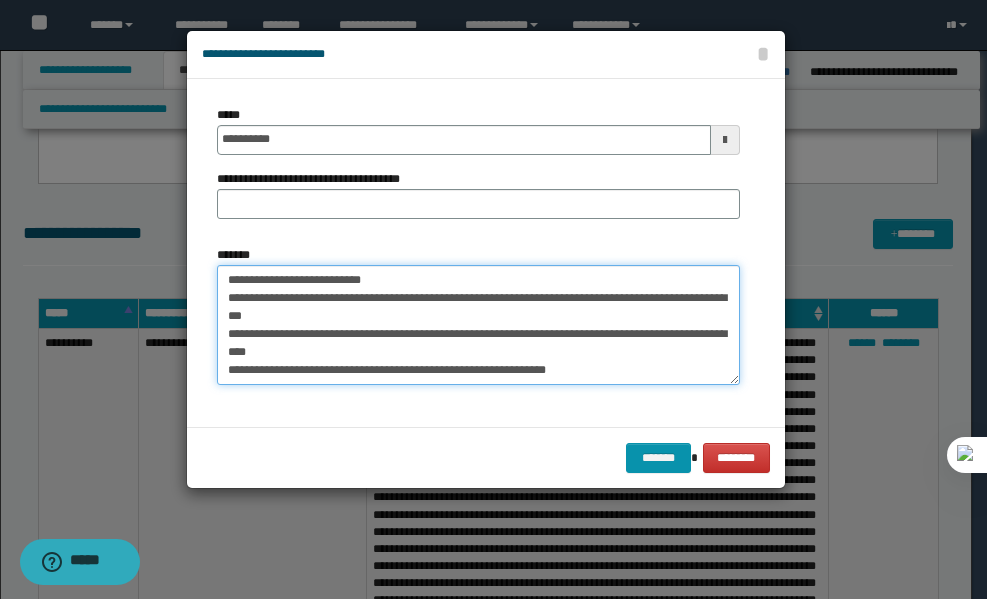 type on "**********" 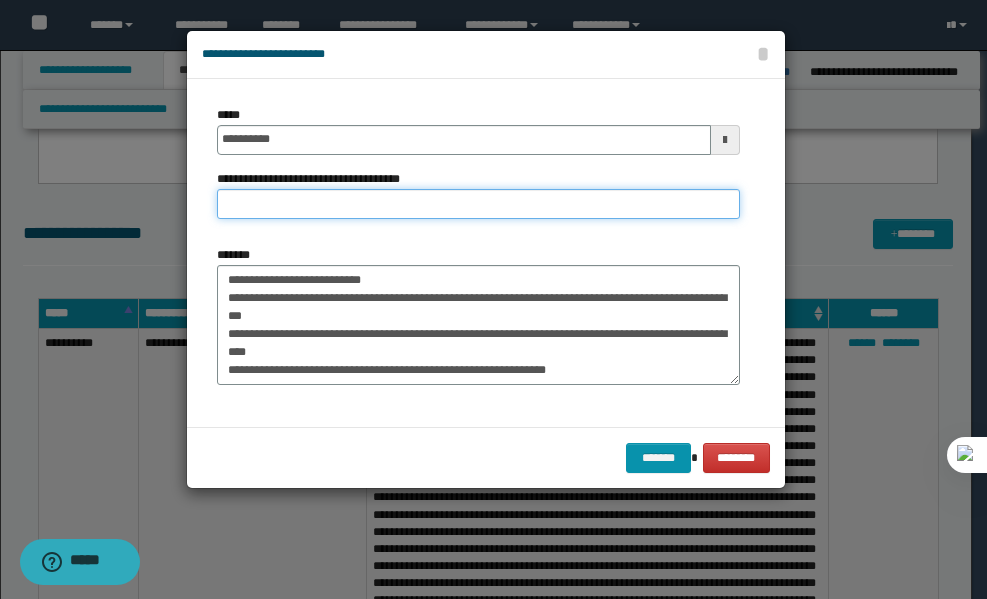click on "**********" at bounding box center (478, 204) 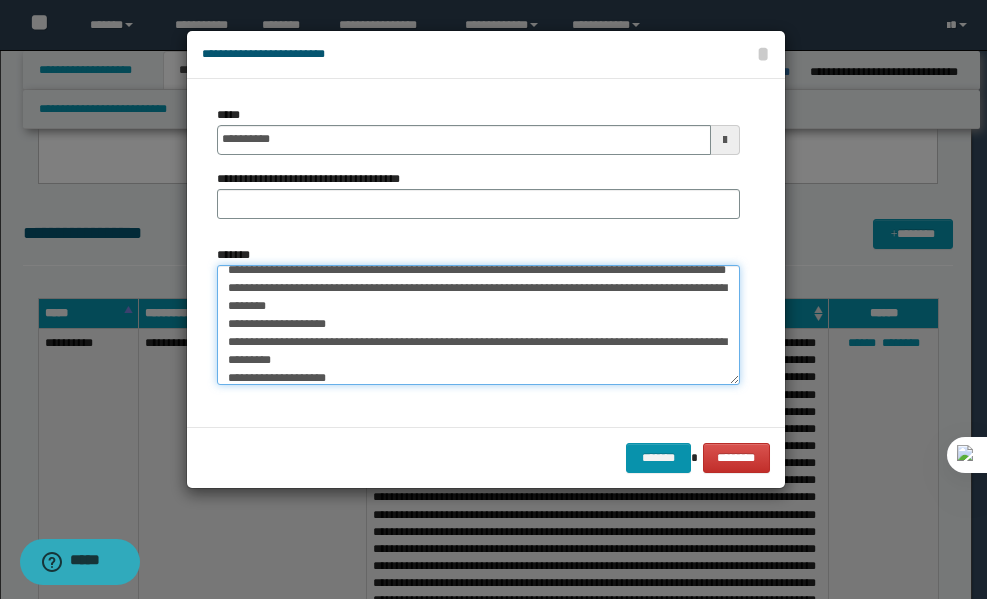 scroll, scrollTop: 774, scrollLeft: 0, axis: vertical 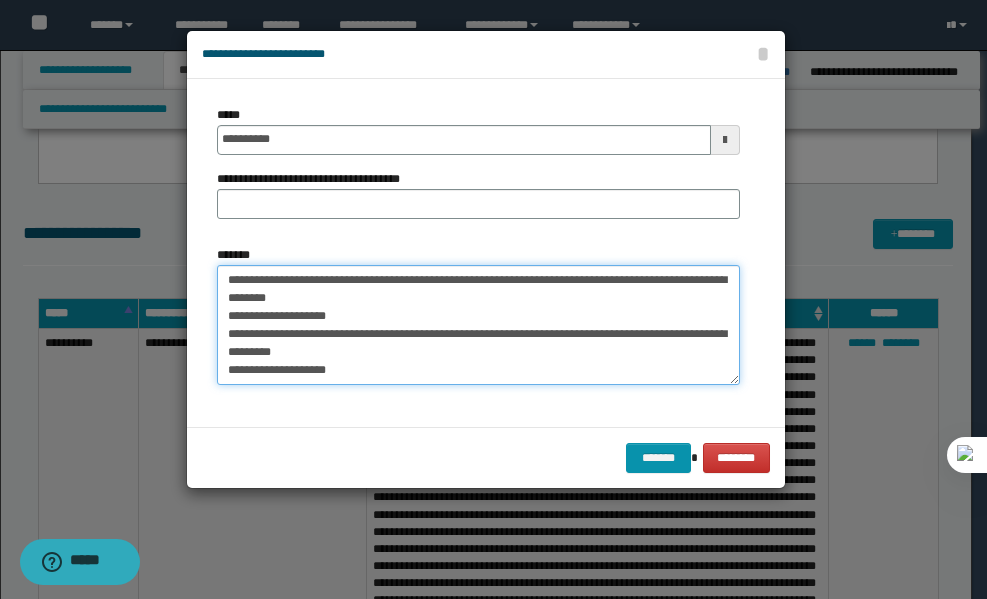 drag, startPoint x: 230, startPoint y: 283, endPoint x: 764, endPoint y: 428, distance: 553.33624 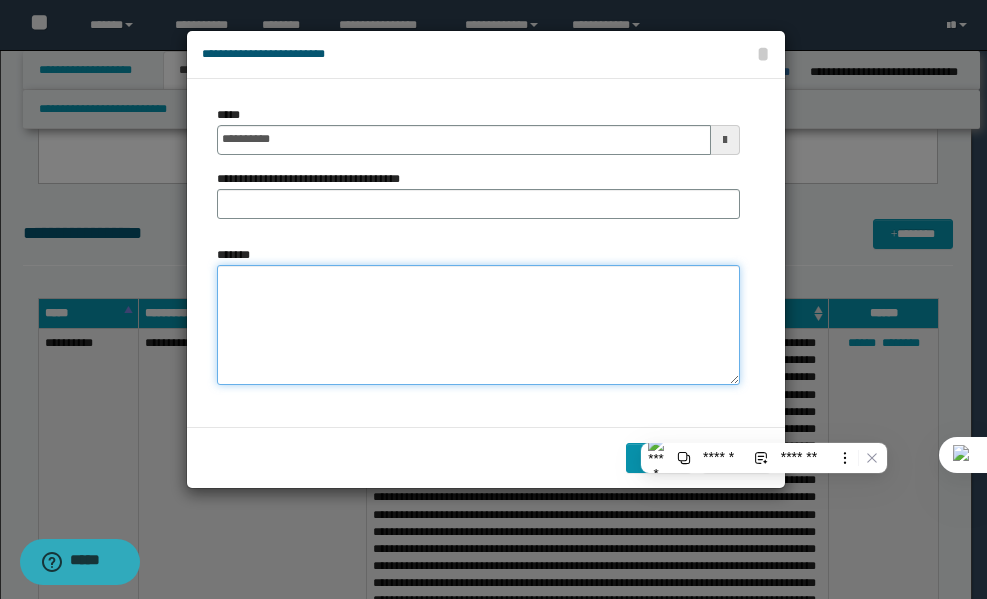 scroll, scrollTop: 0, scrollLeft: 0, axis: both 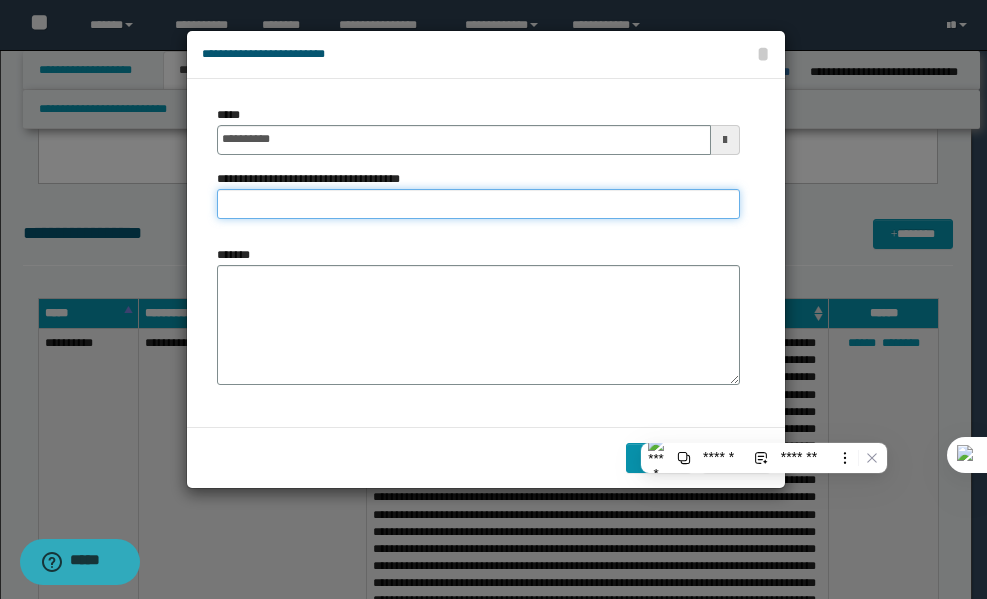 click on "**********" at bounding box center [478, 204] 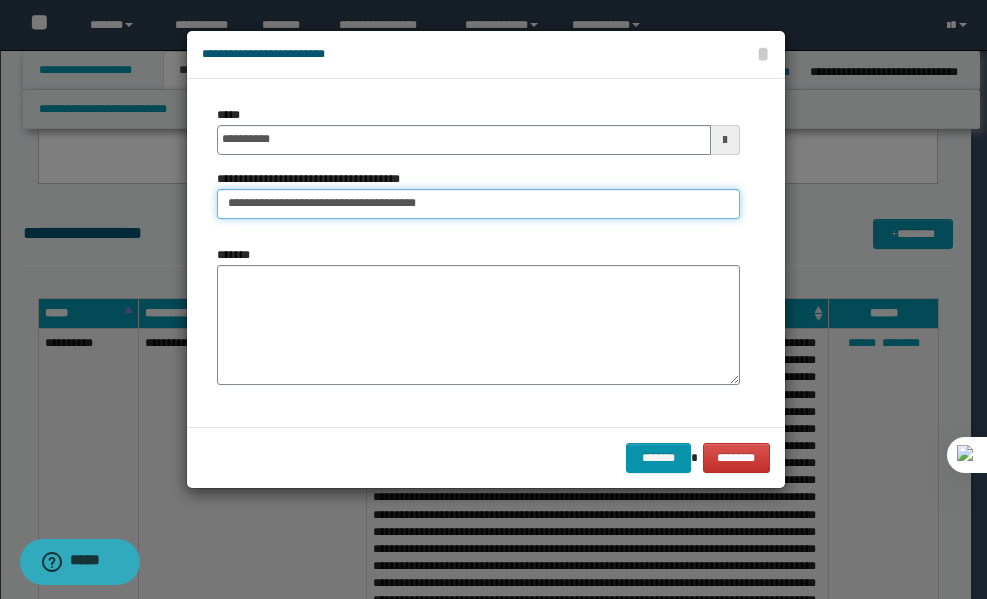 type on "**********" 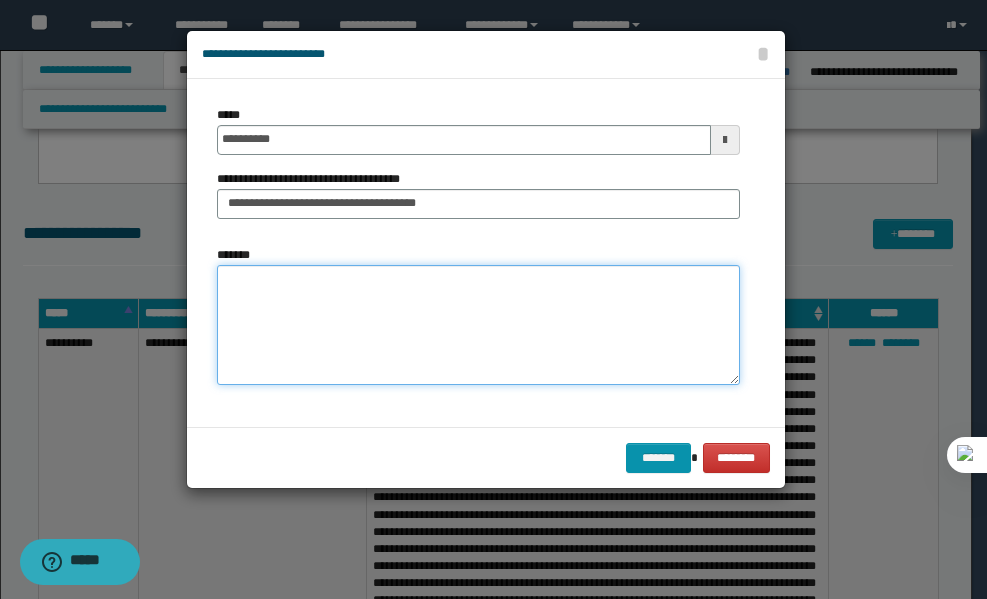 click on "*******" at bounding box center (478, 325) 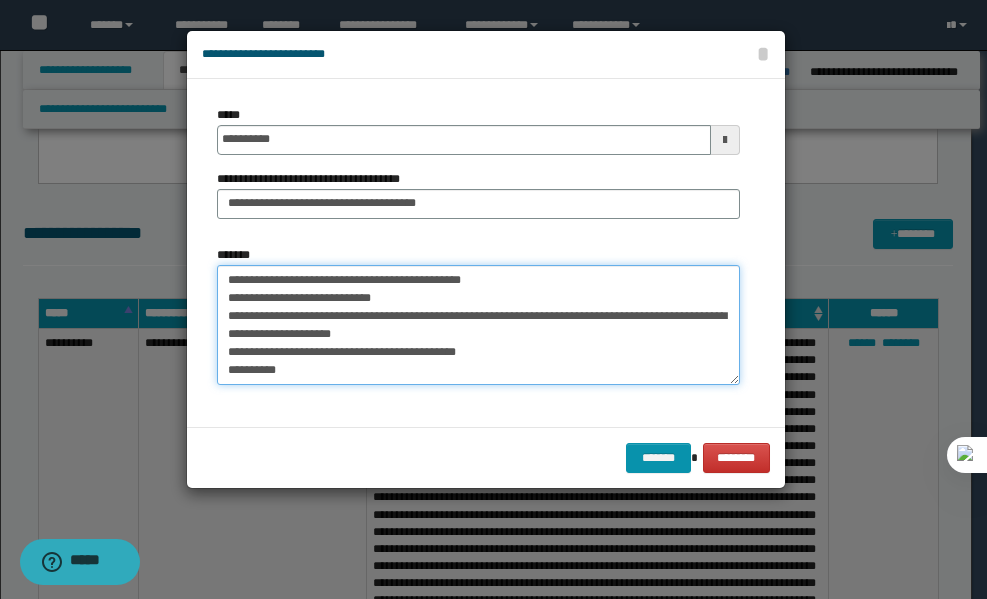 scroll, scrollTop: 282, scrollLeft: 0, axis: vertical 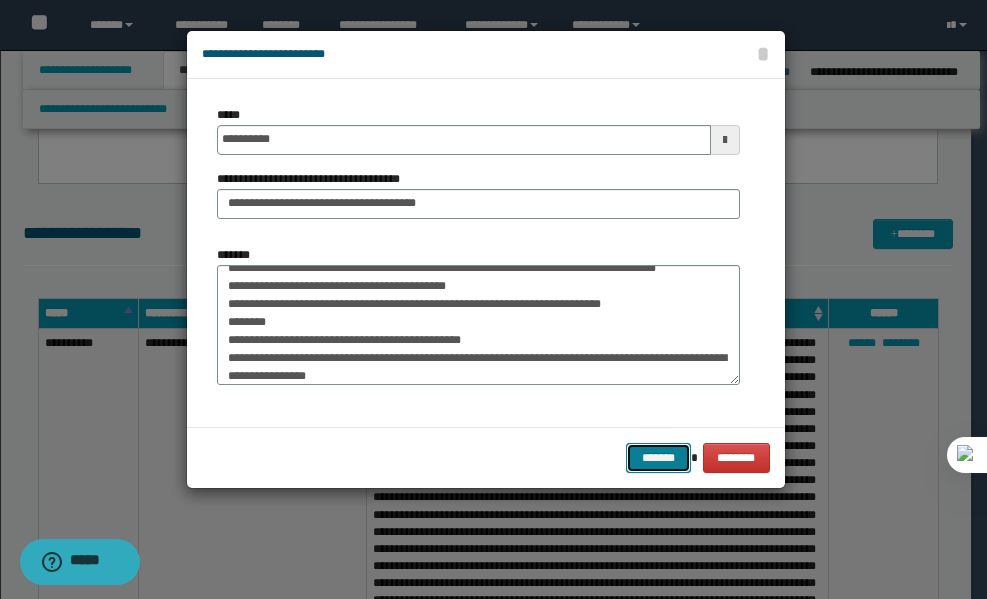click on "*******" at bounding box center (658, 458) 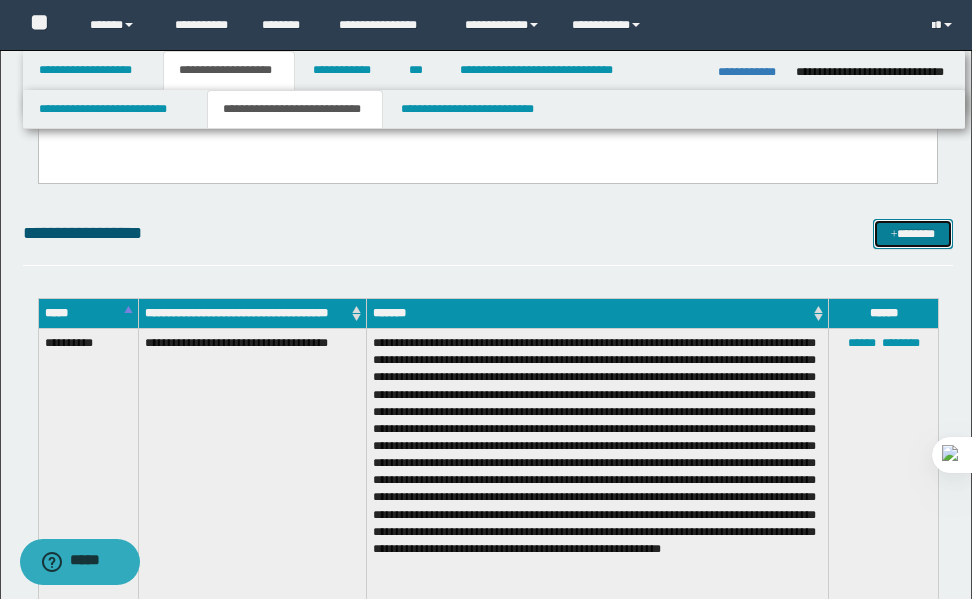 click on "*******" at bounding box center (913, 234) 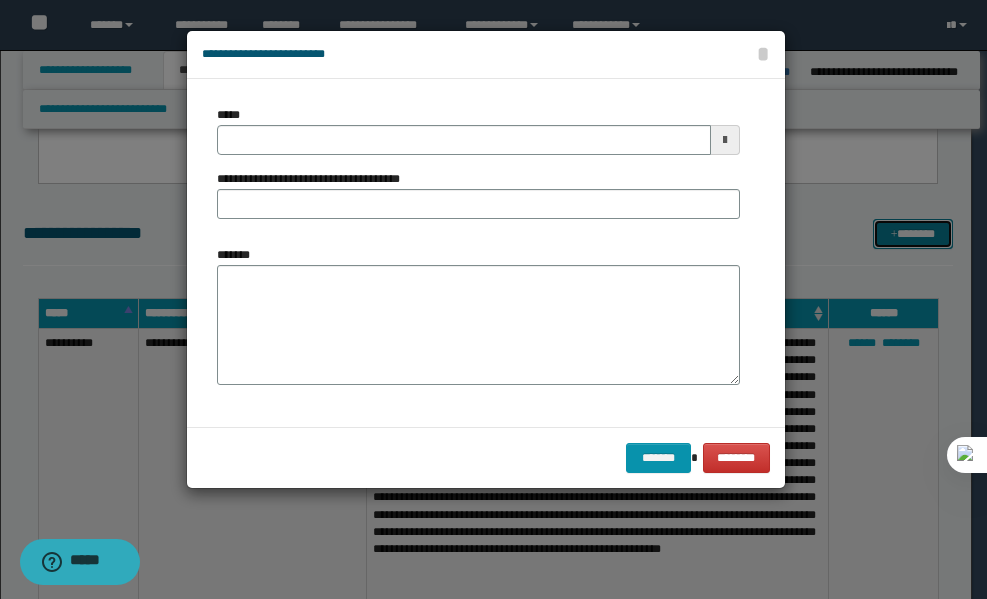 scroll, scrollTop: 0, scrollLeft: 0, axis: both 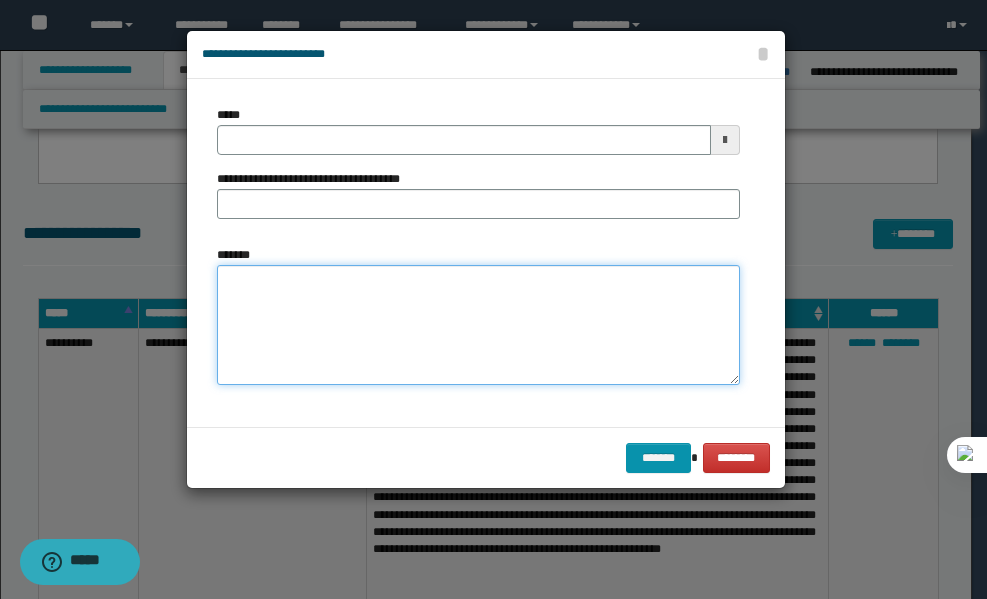 click on "*******" at bounding box center [478, 325] 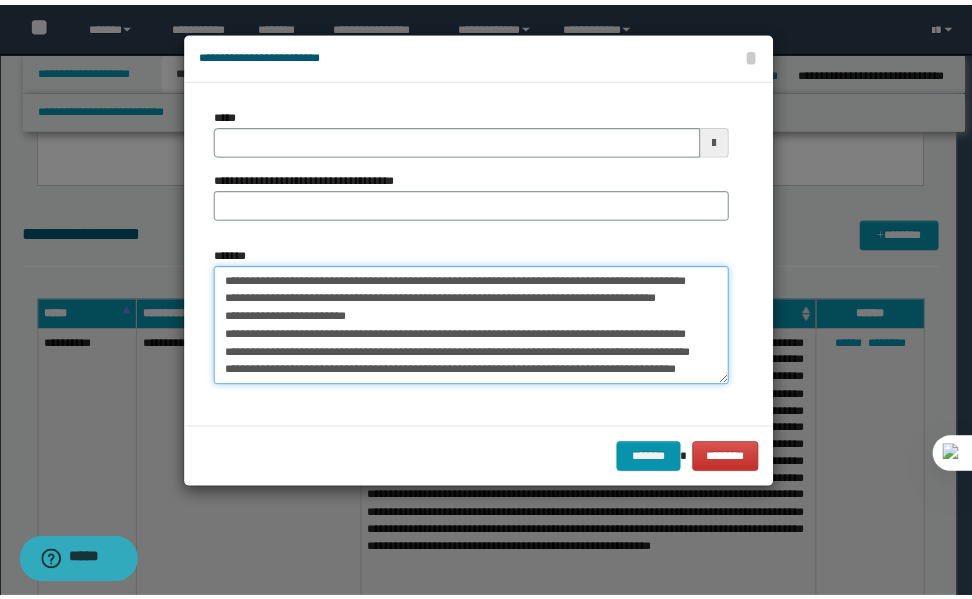 scroll, scrollTop: 66, scrollLeft: 0, axis: vertical 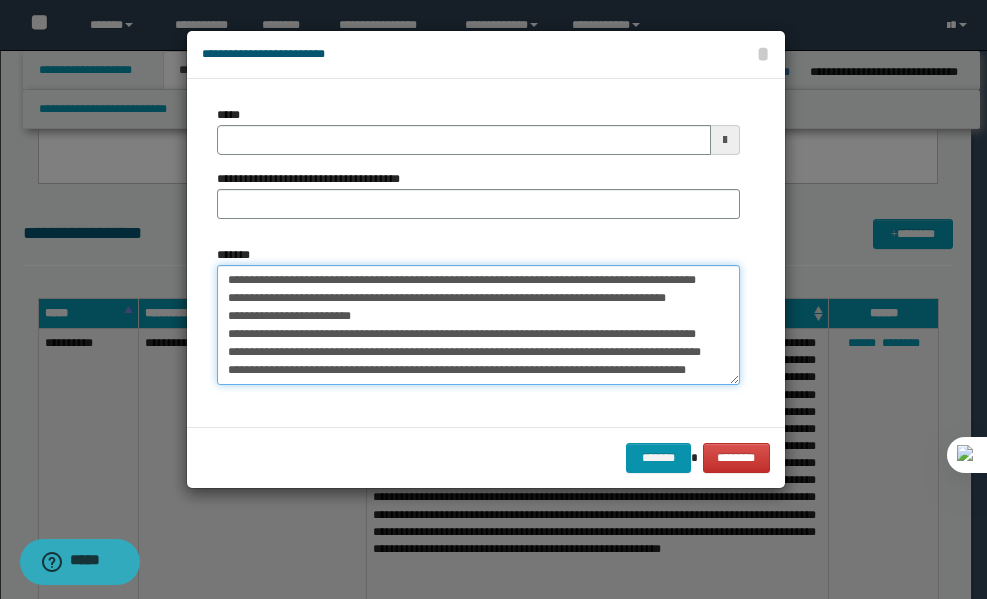 type 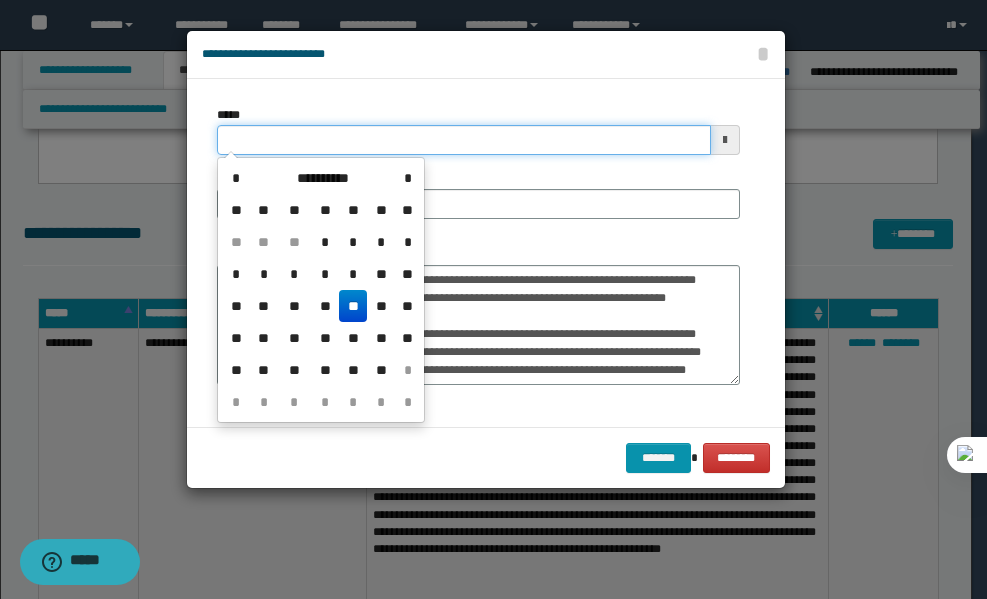 click on "*****" at bounding box center (464, 140) 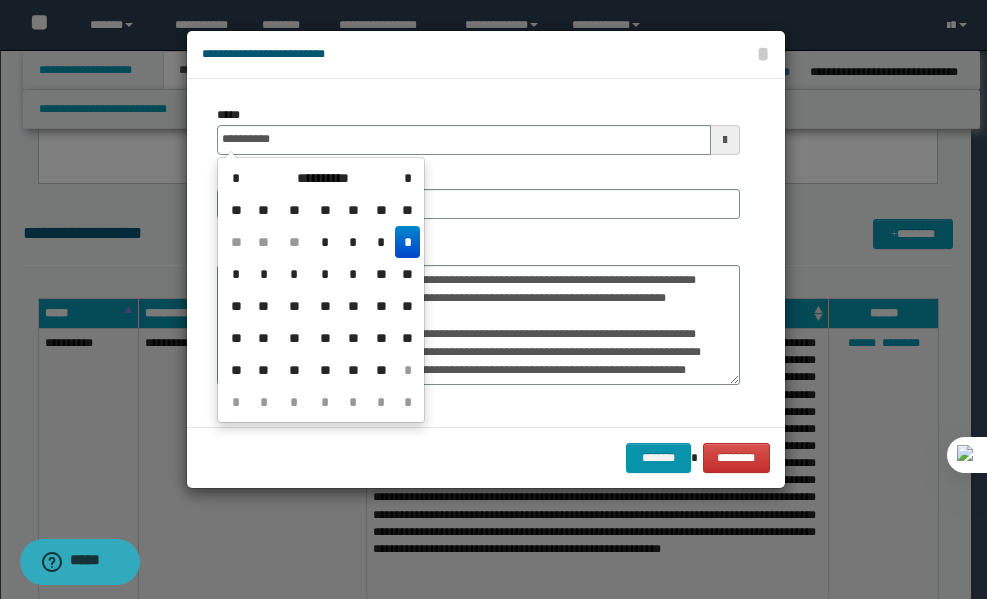 type on "**********" 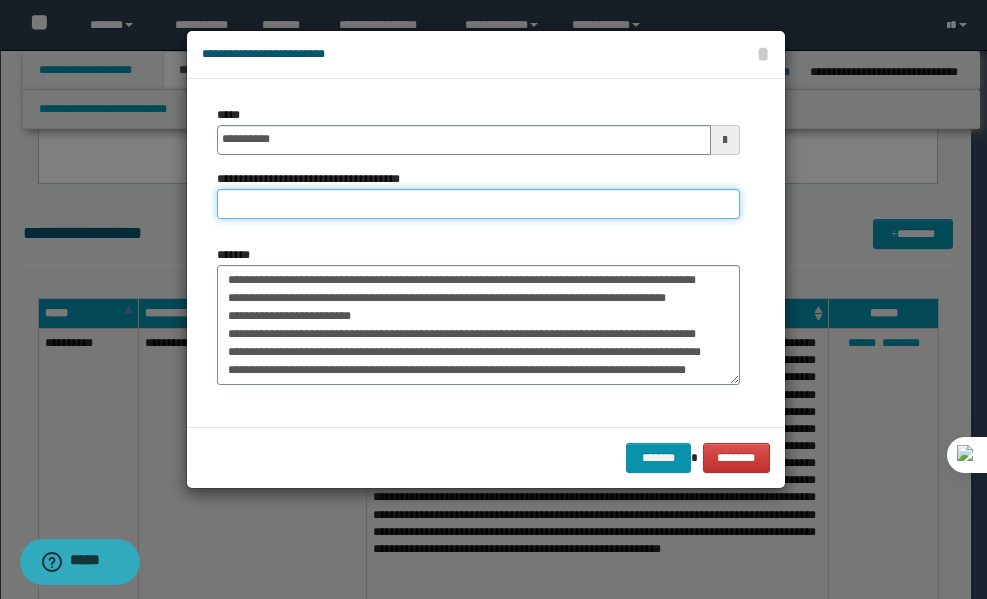 click on "**********" at bounding box center (478, 204) 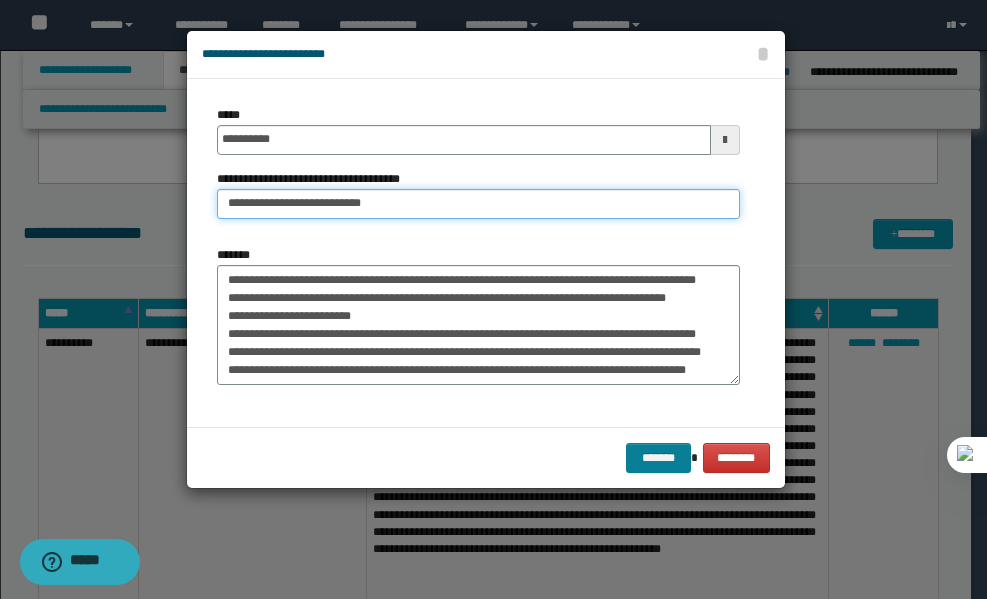 type on "**********" 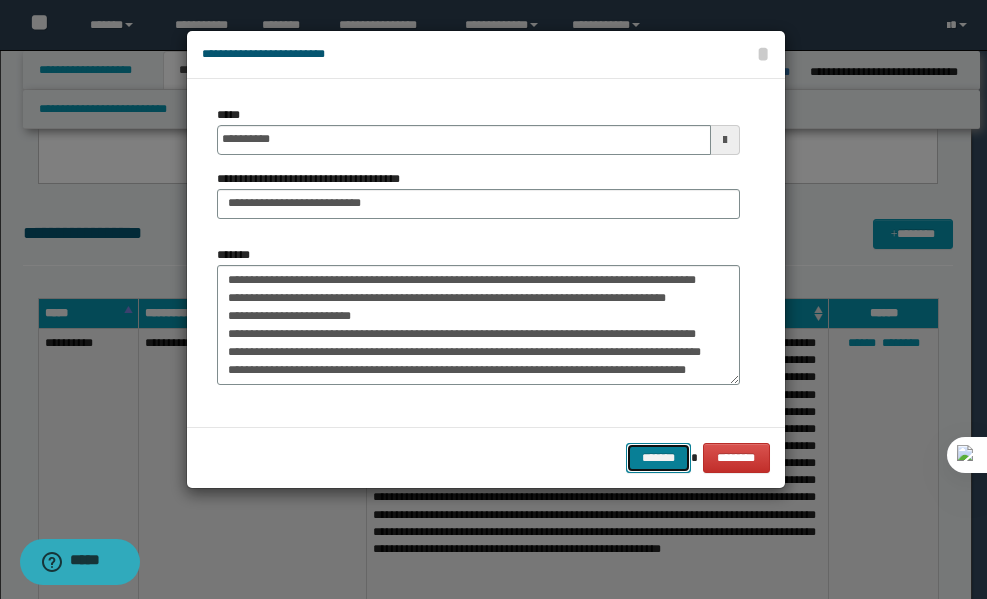 click on "*******" at bounding box center (658, 458) 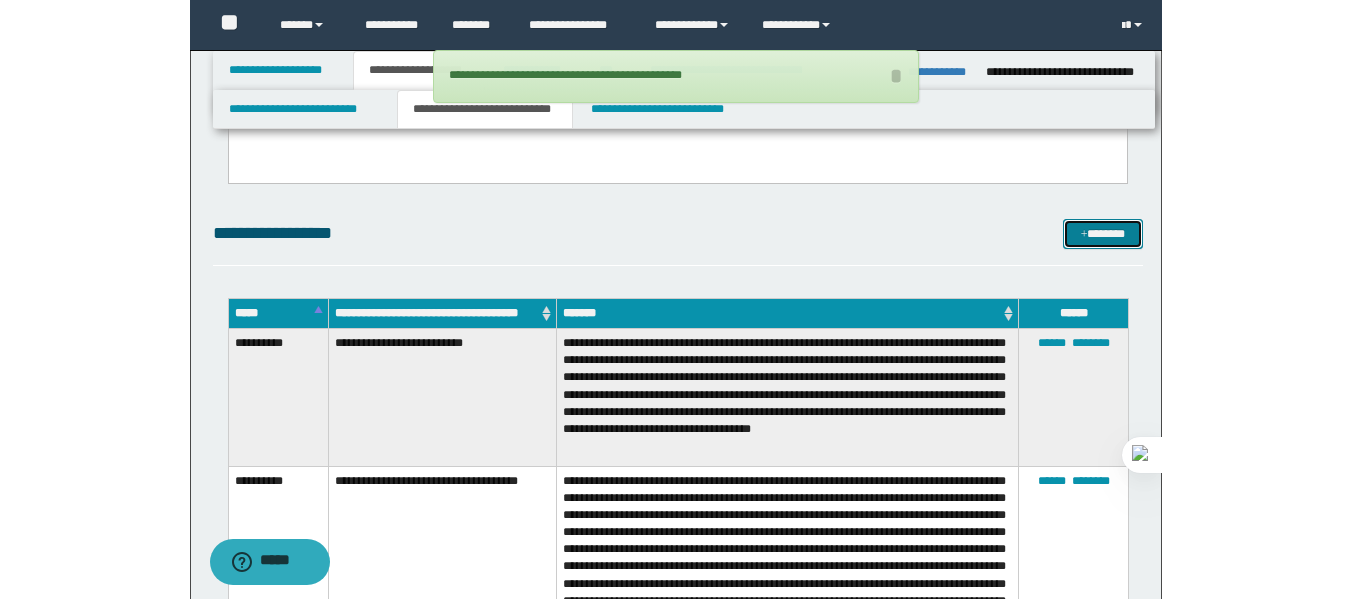 scroll, scrollTop: 318, scrollLeft: 0, axis: vertical 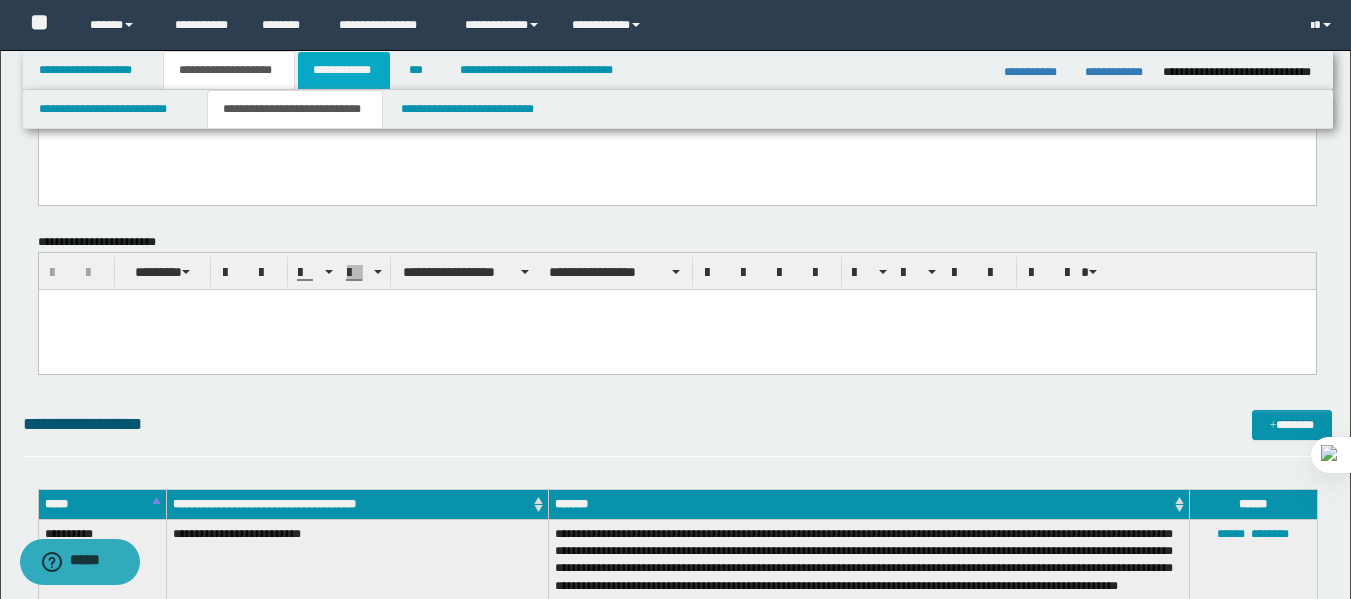 click on "**********" at bounding box center (344, 70) 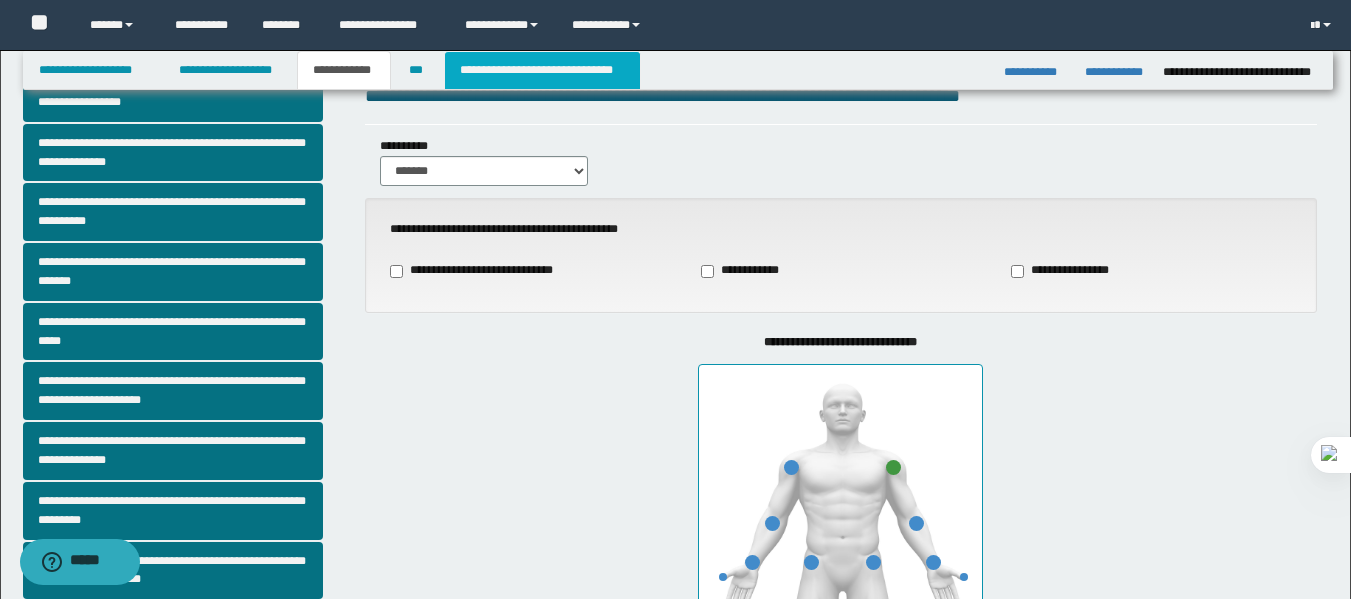 click on "**********" at bounding box center (542, 70) 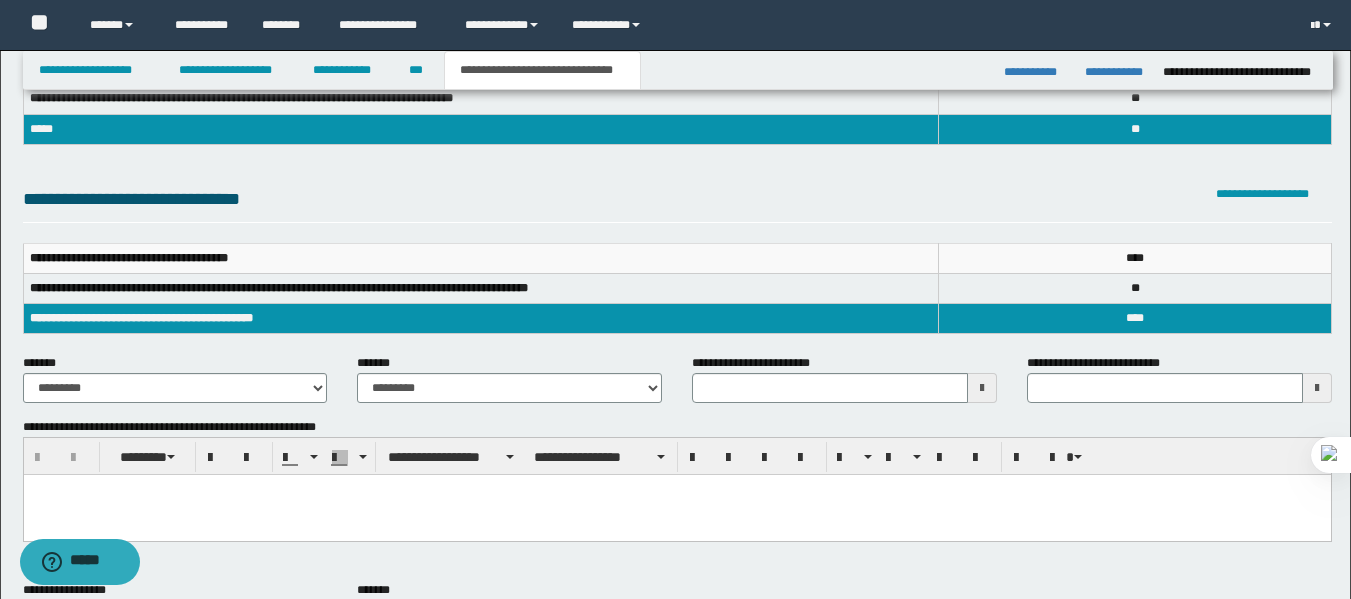 scroll, scrollTop: 135, scrollLeft: 0, axis: vertical 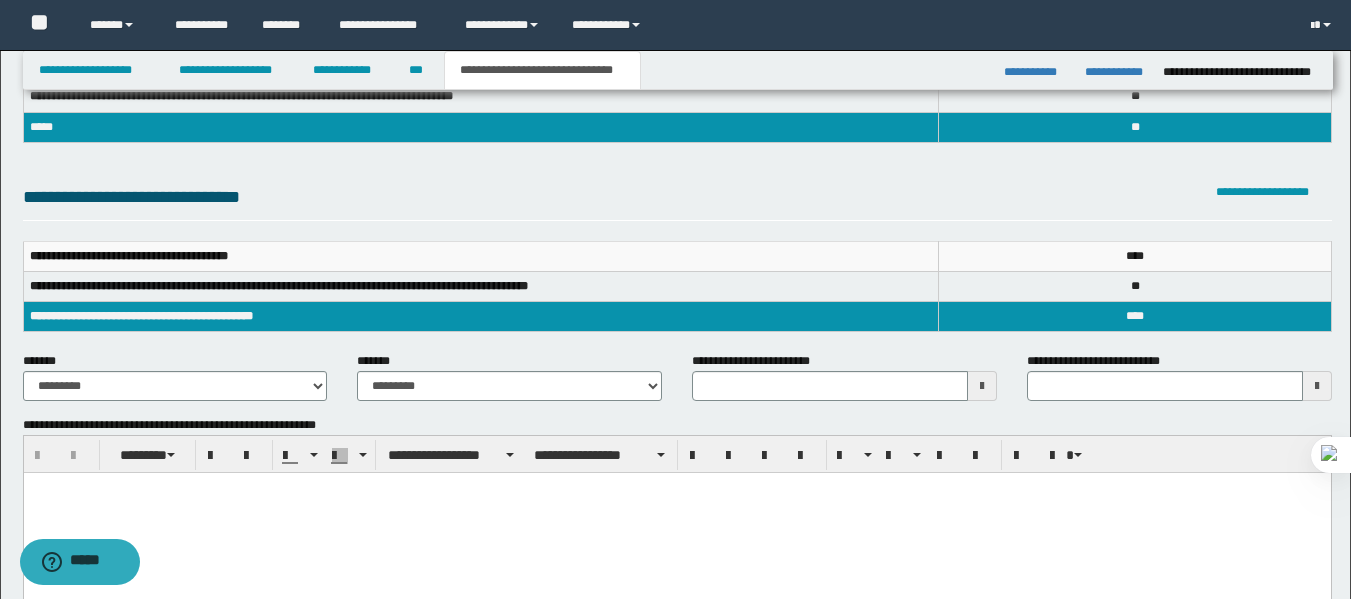 click at bounding box center [676, 488] 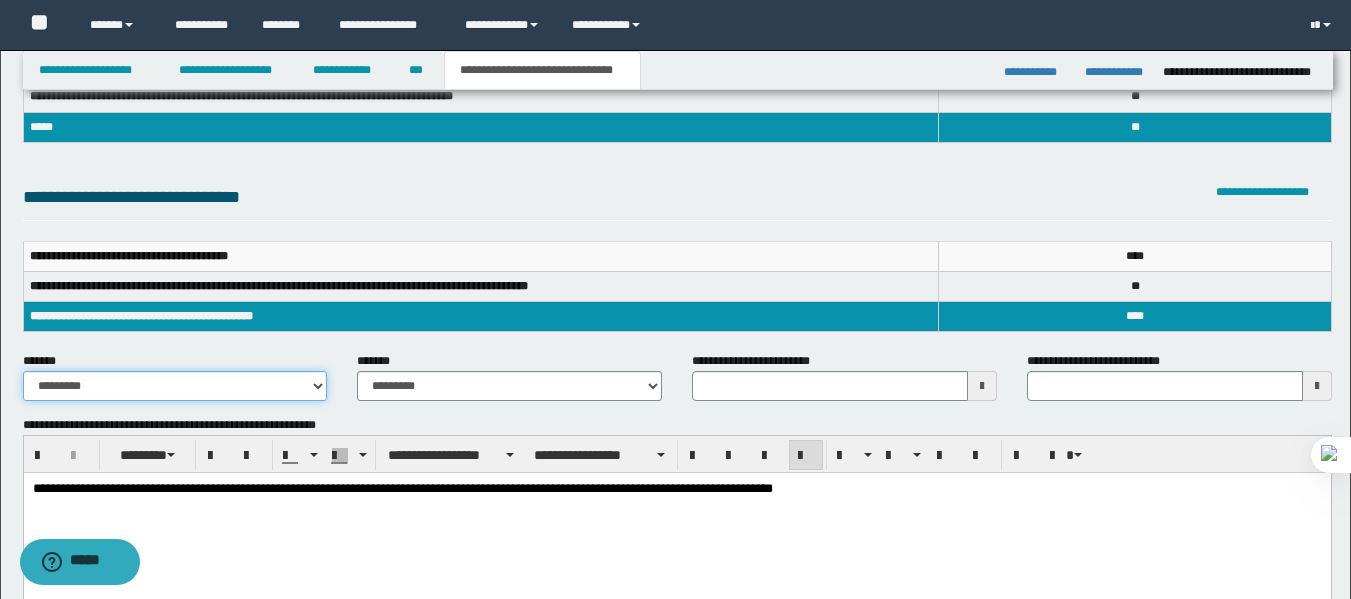 click on "**********" at bounding box center [175, 386] 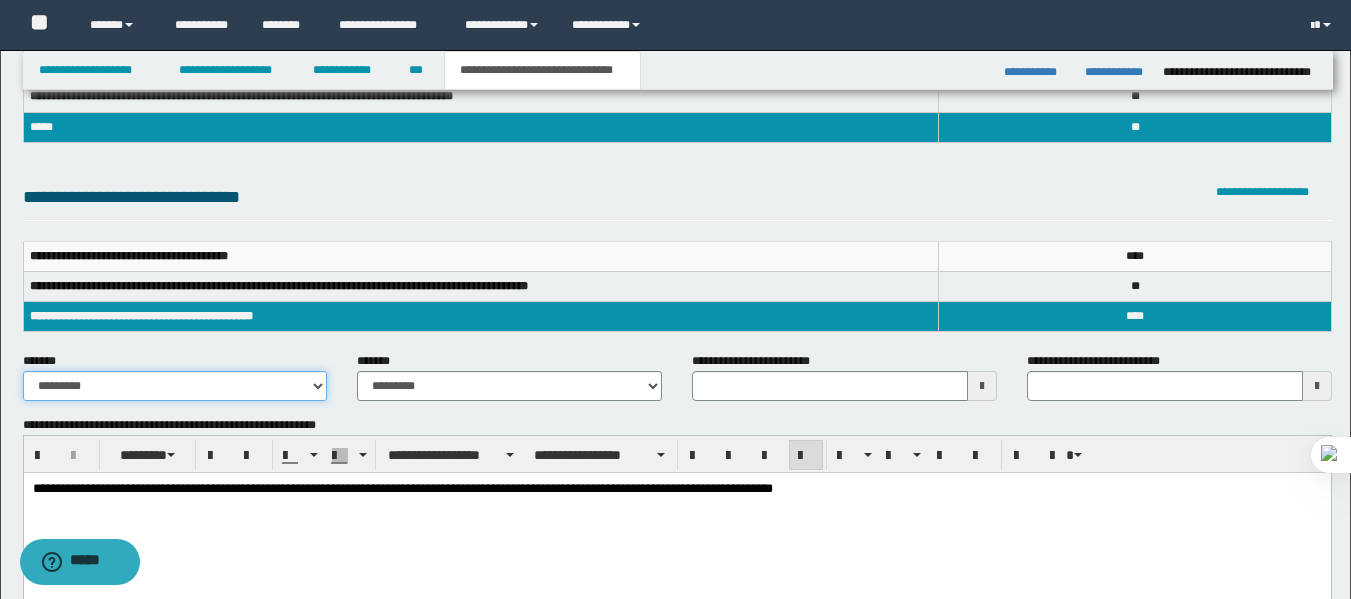 click on "**********" at bounding box center (175, 386) 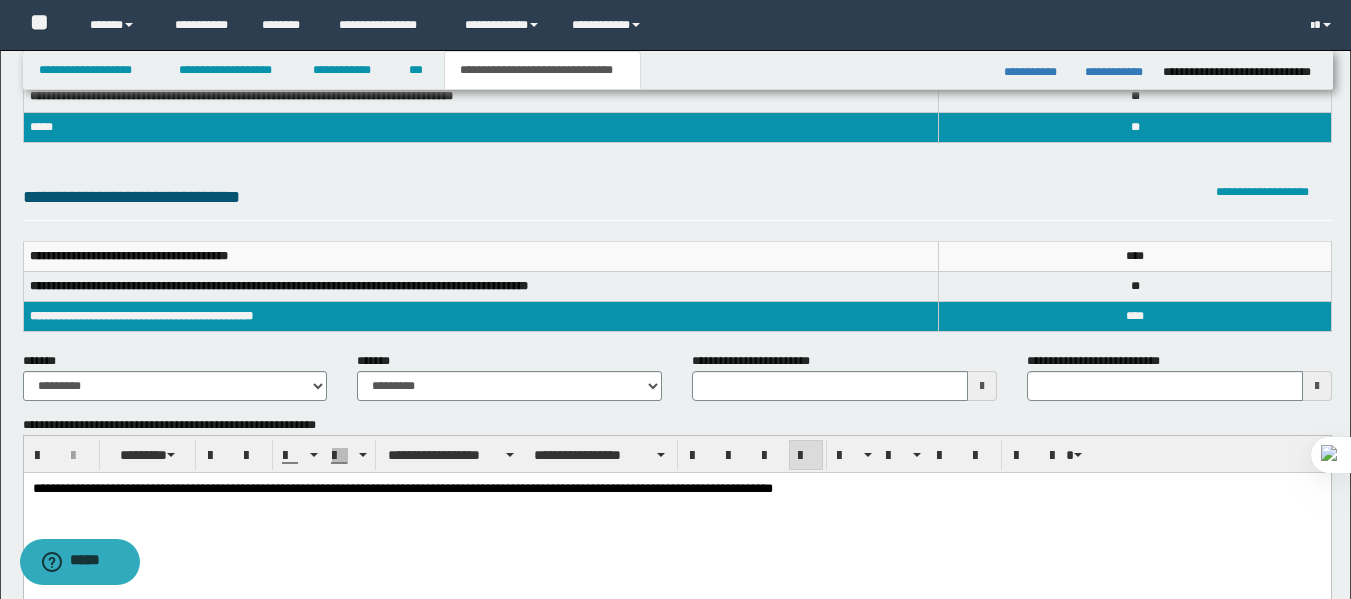 click on "**********" at bounding box center (677, 296) 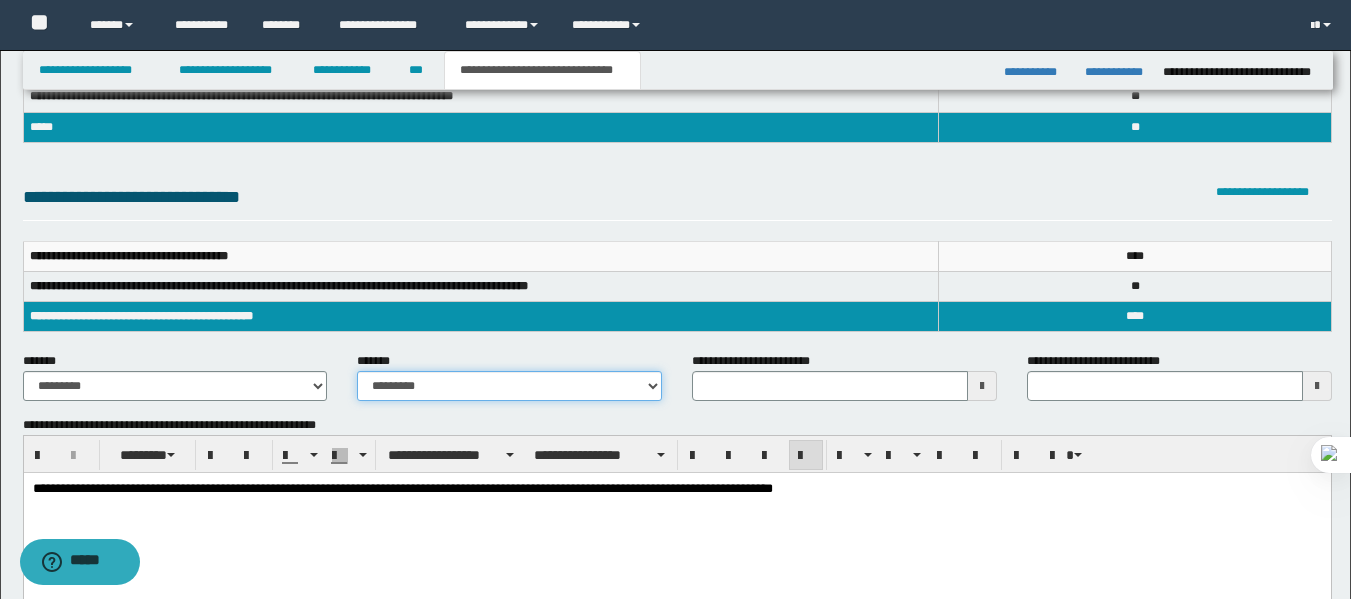 click on "**********" at bounding box center [509, 386] 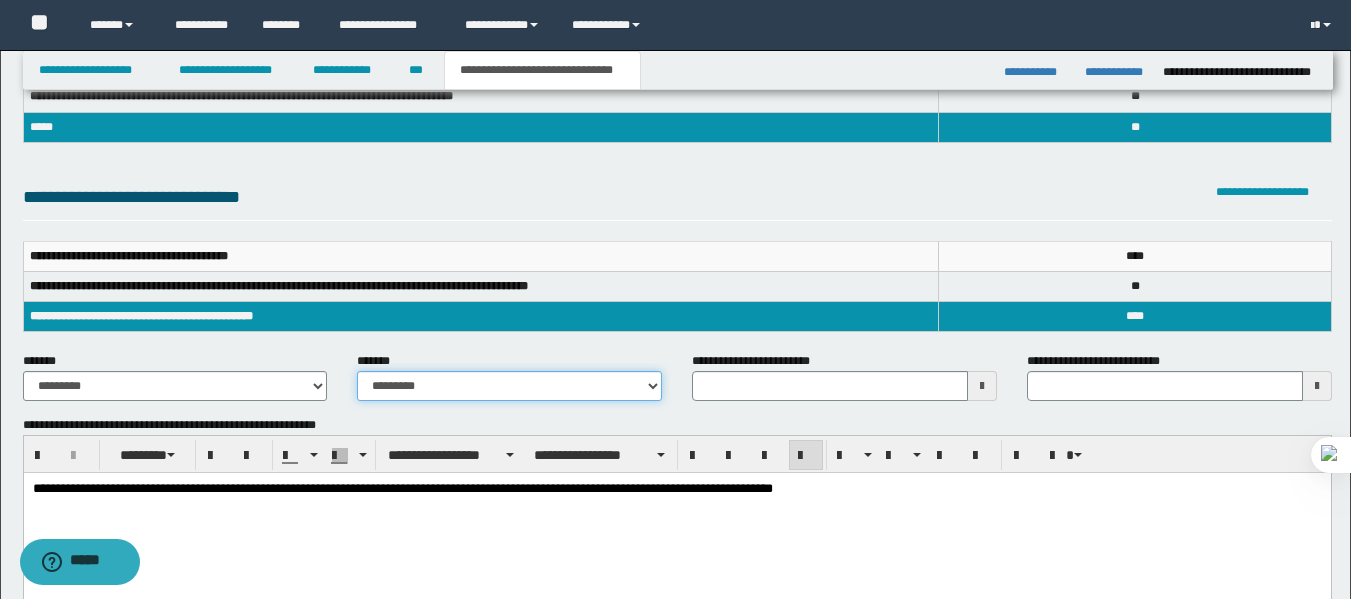 select on "*" 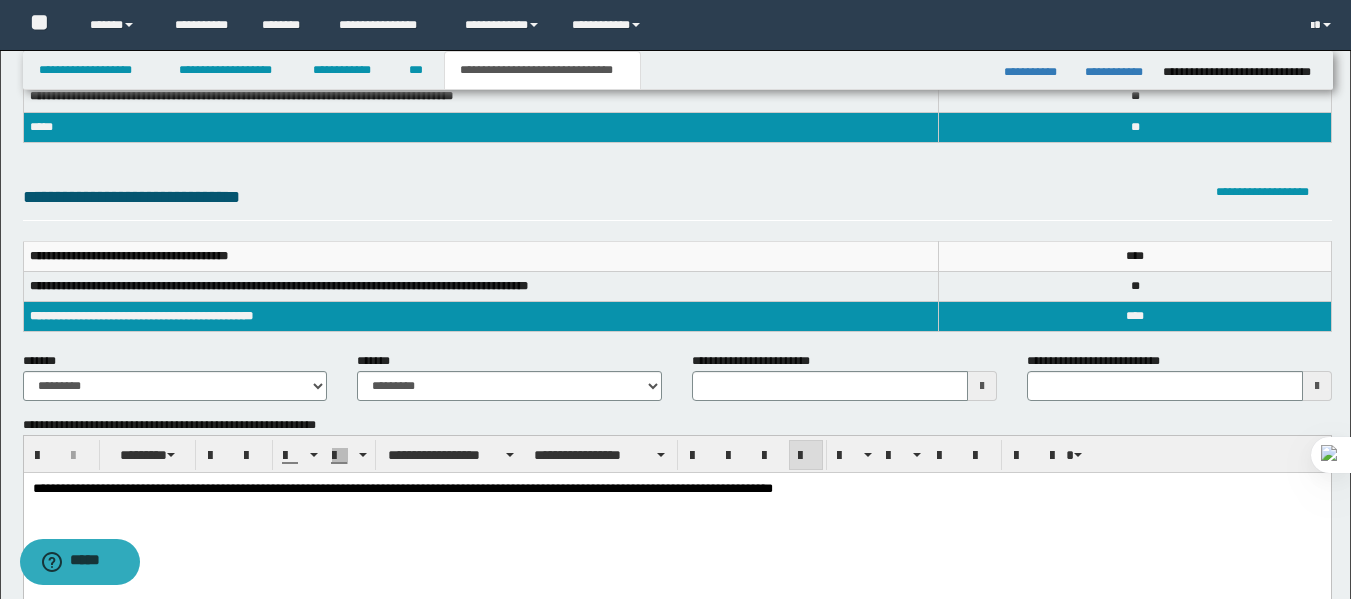 click on "*****" at bounding box center (481, 127) 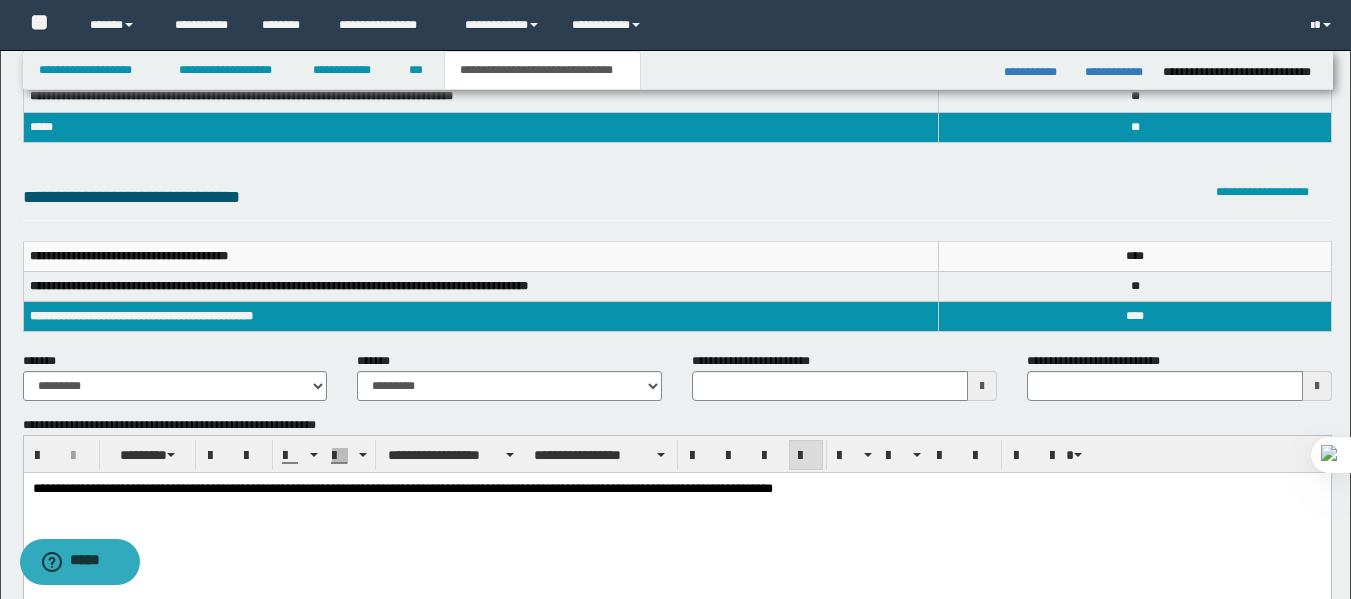 type 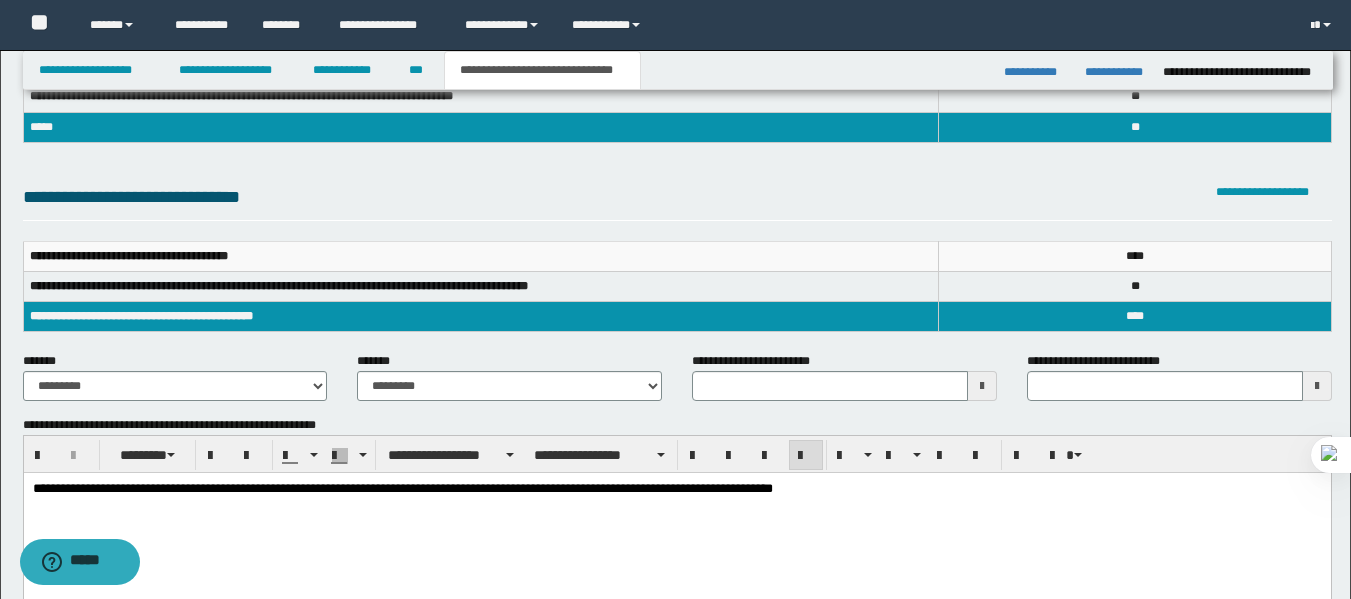 click at bounding box center [982, 386] 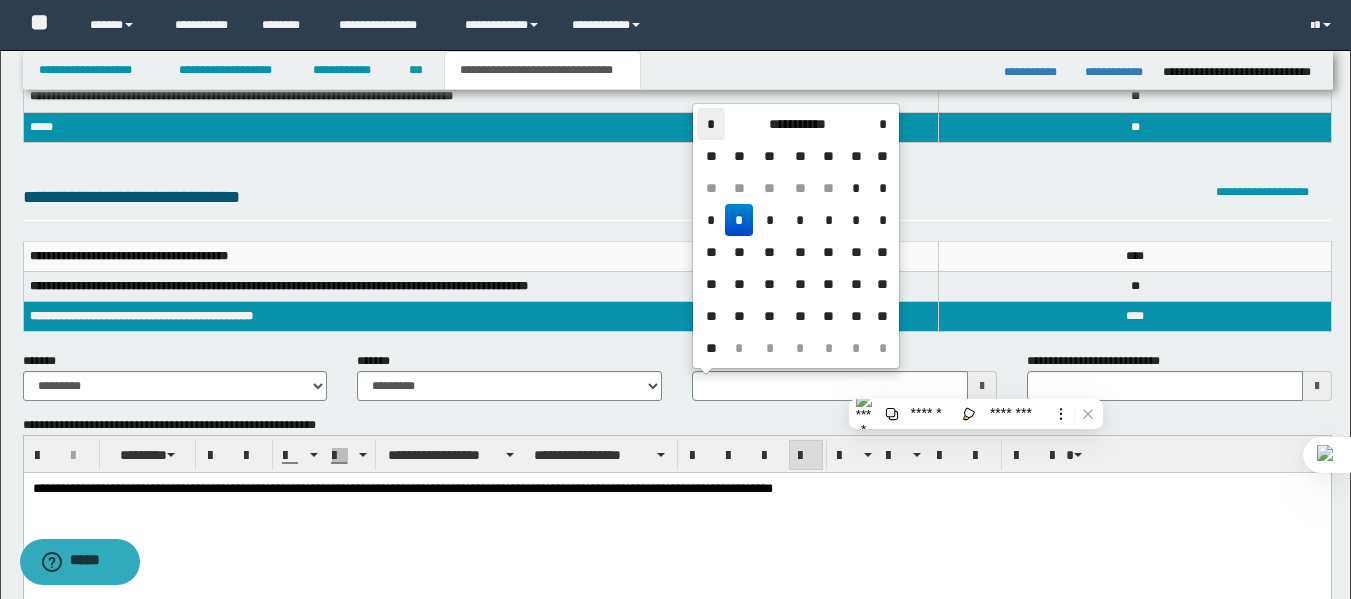 click on "*" at bounding box center (711, 124) 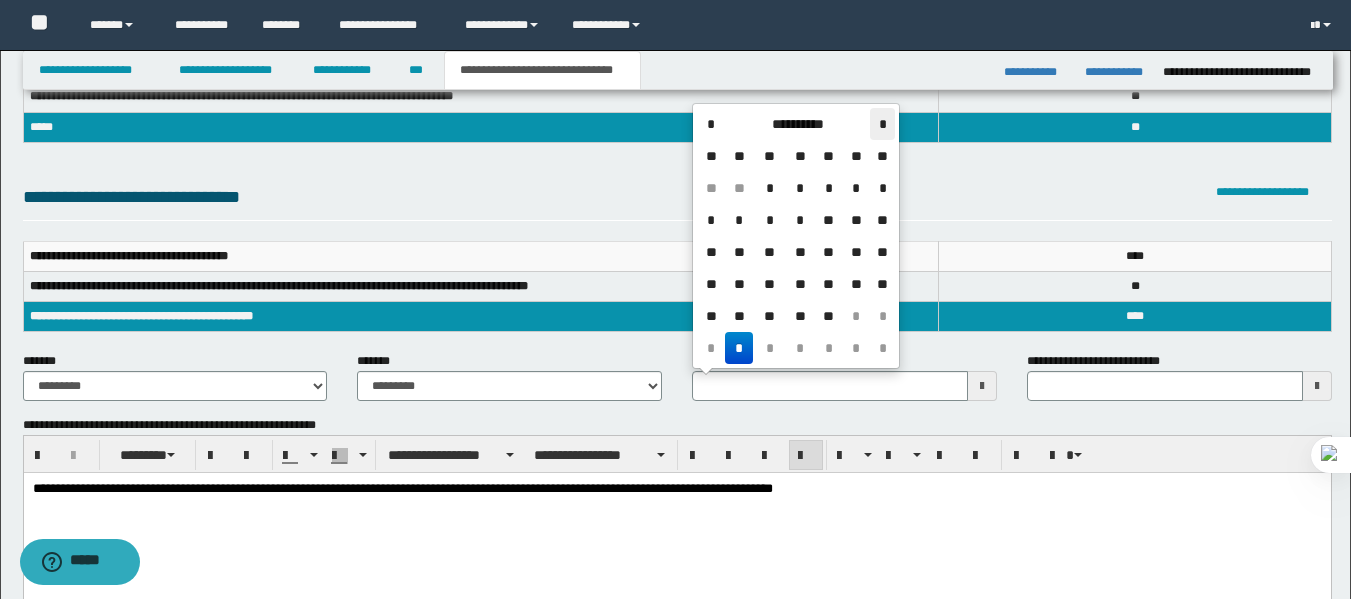click on "*" at bounding box center (882, 124) 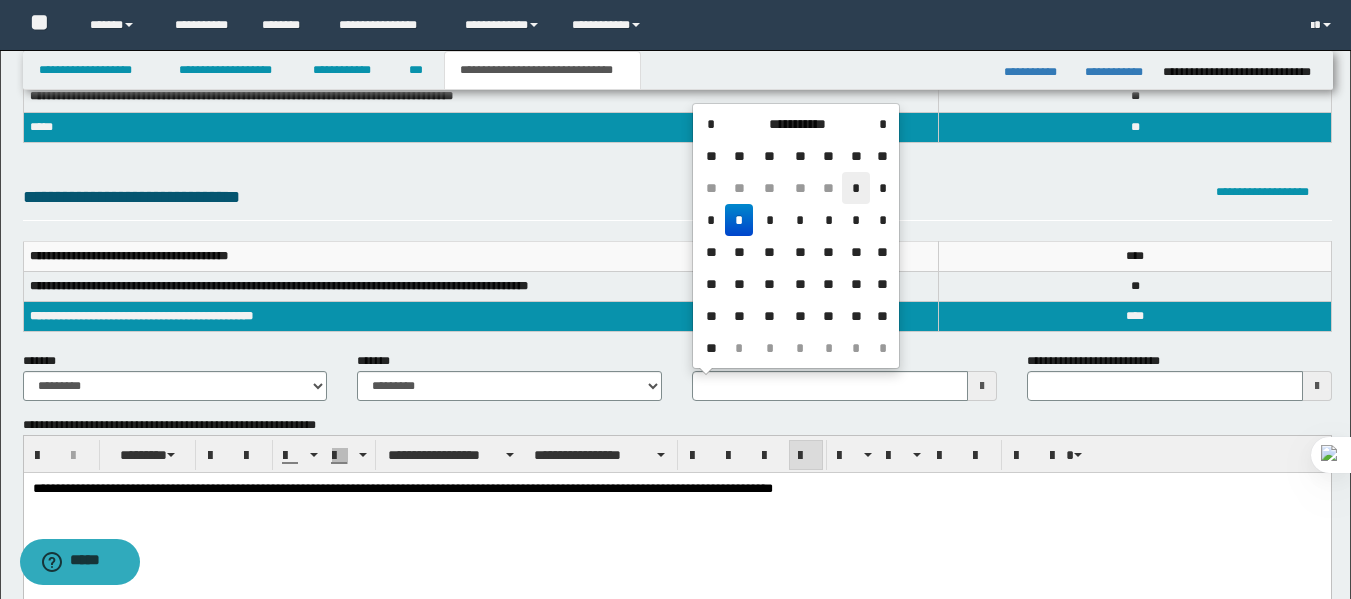 click on "*" at bounding box center [856, 188] 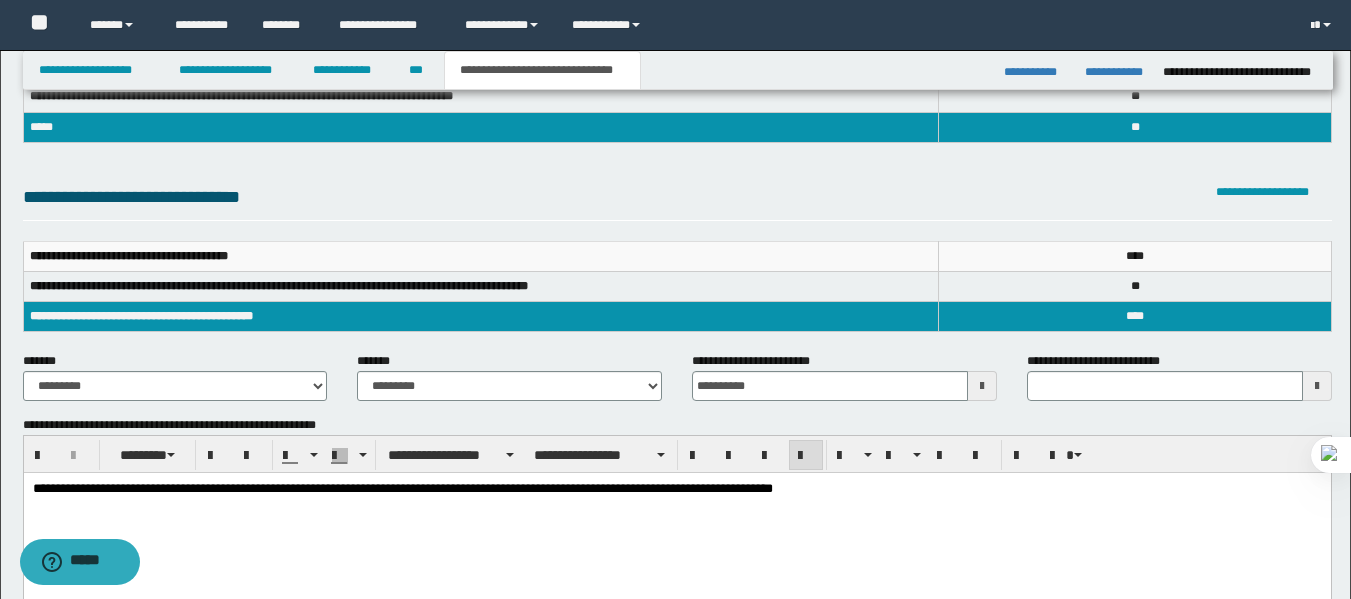 click at bounding box center [1317, 386] 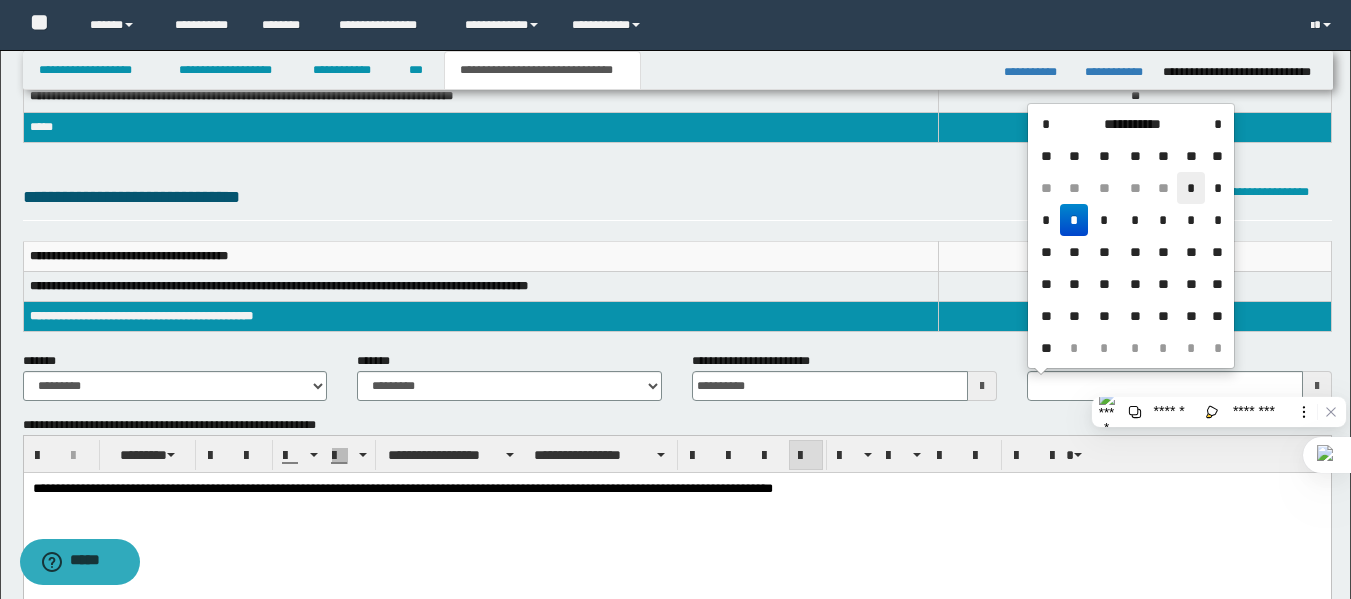 click on "*" at bounding box center (1191, 188) 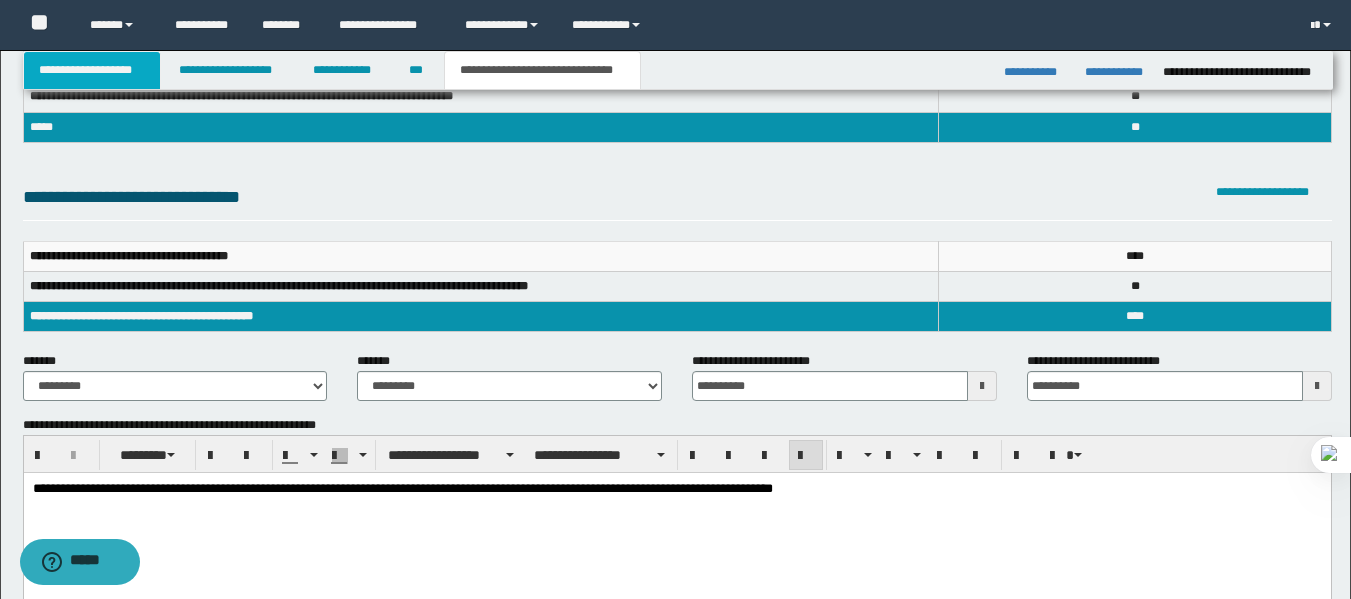 click on "**********" at bounding box center (92, 70) 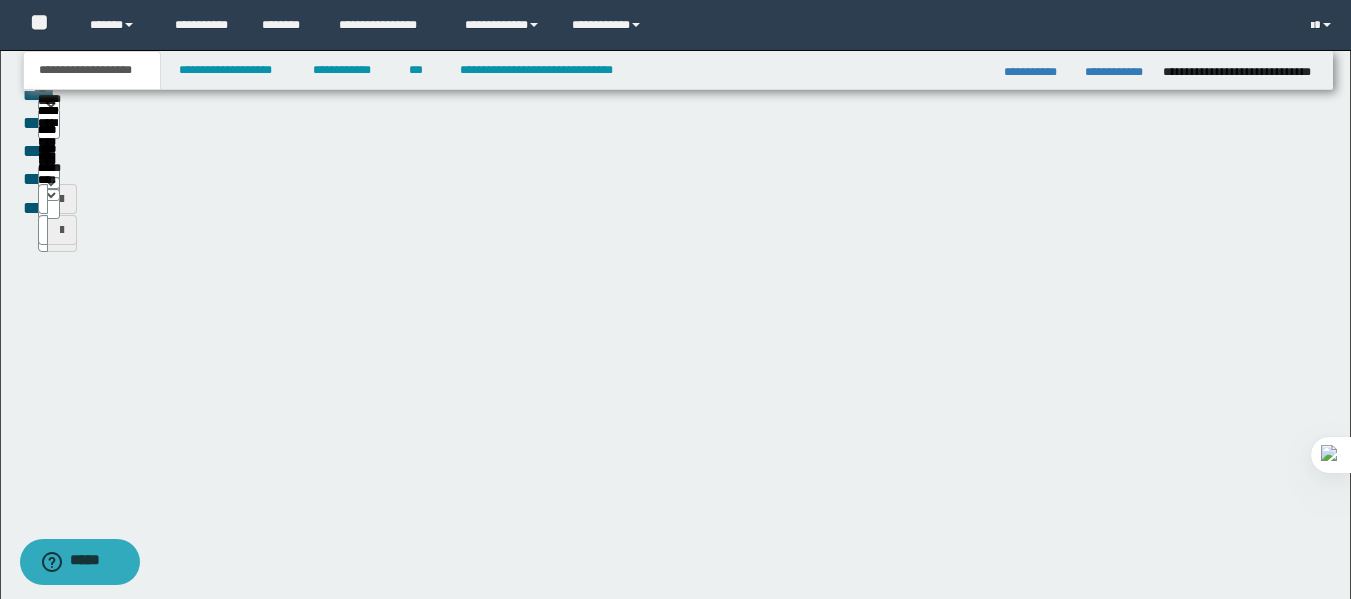 scroll, scrollTop: 127, scrollLeft: 0, axis: vertical 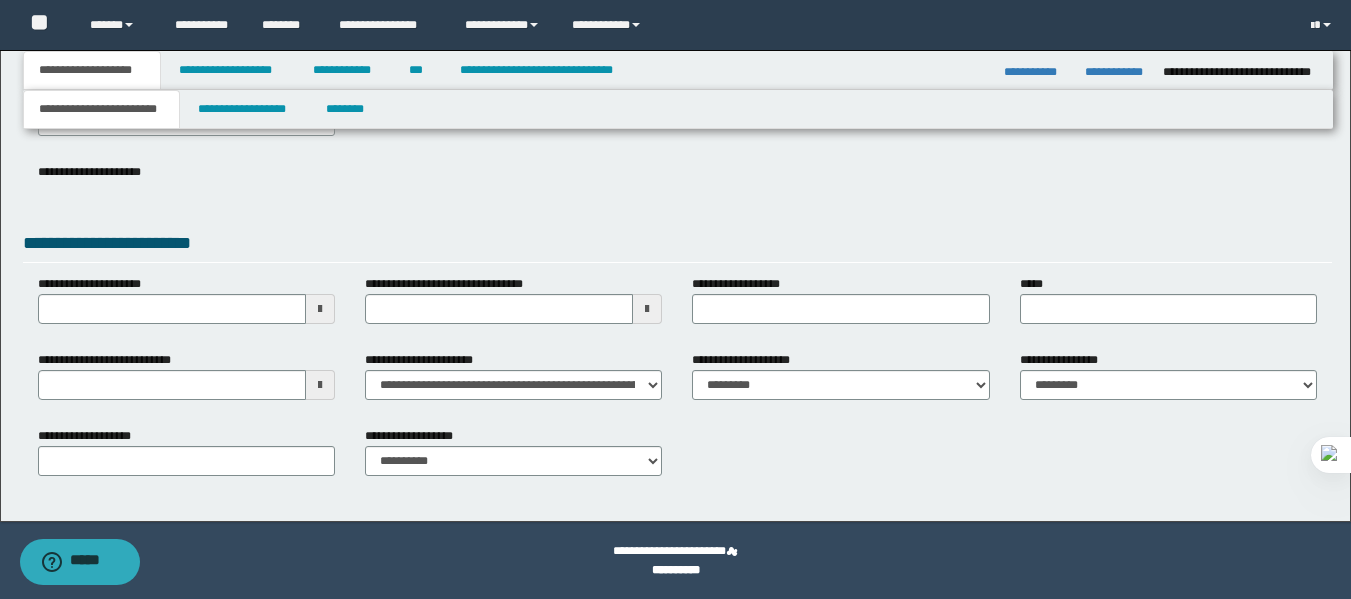 click at bounding box center (647, 309) 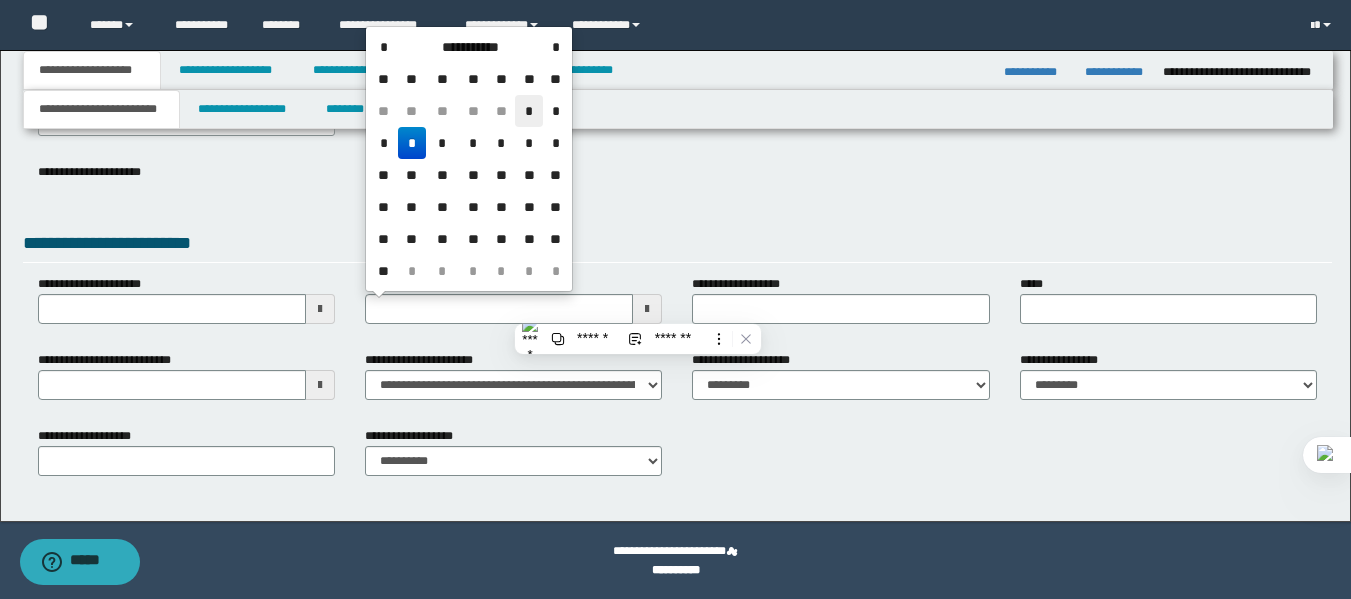 click on "*" at bounding box center [529, 111] 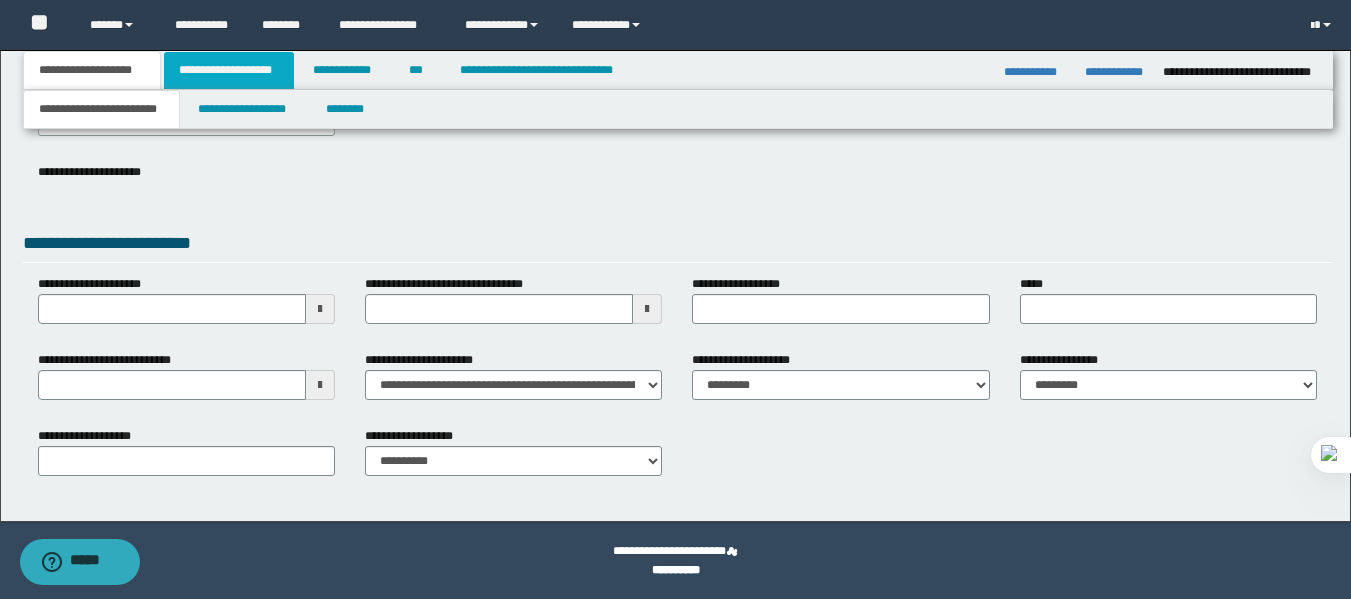 click on "**********" at bounding box center (229, 70) 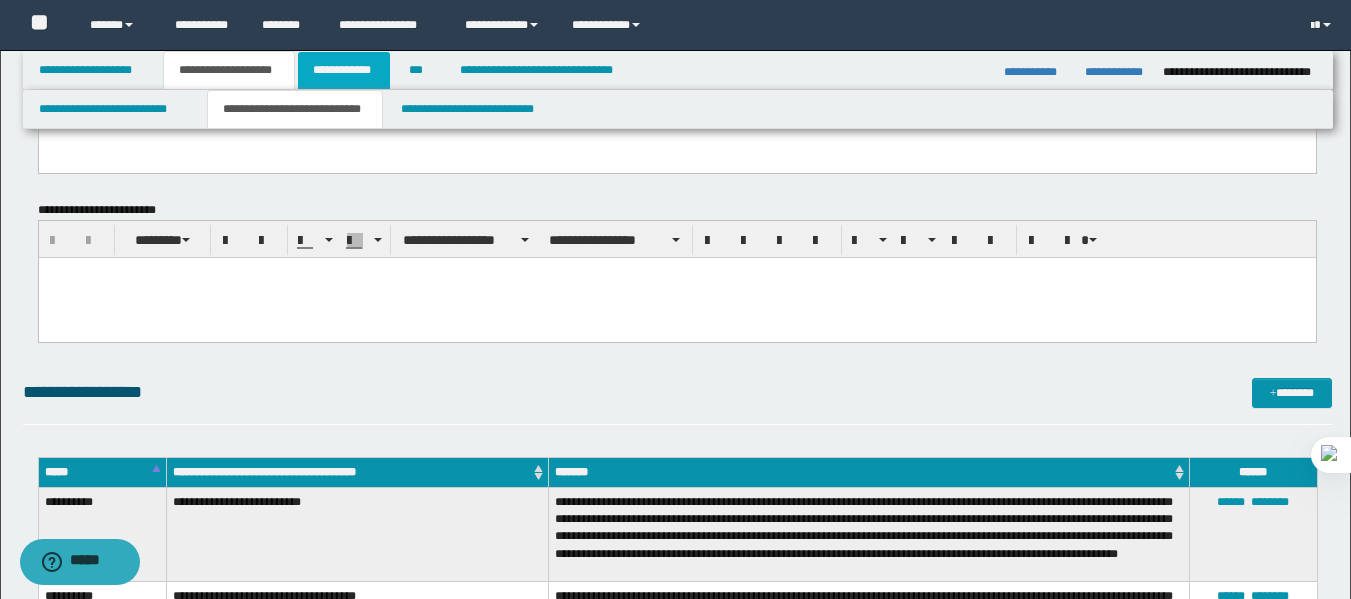click on "**********" at bounding box center [344, 70] 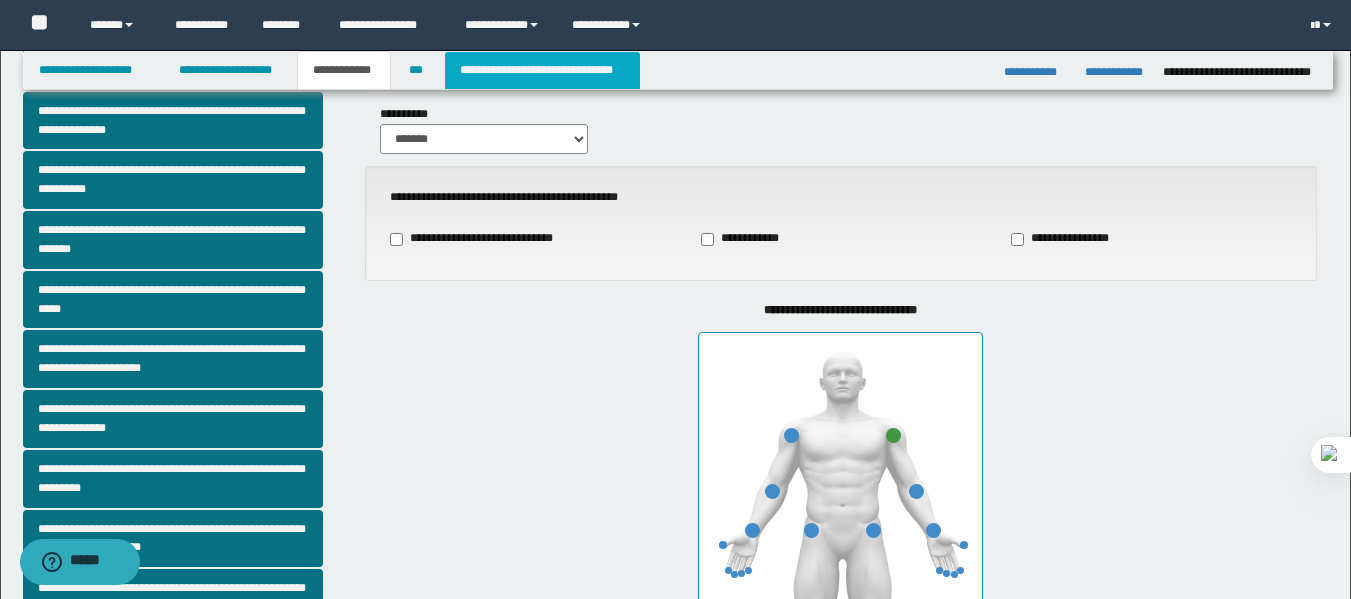 click on "**********" at bounding box center (542, 70) 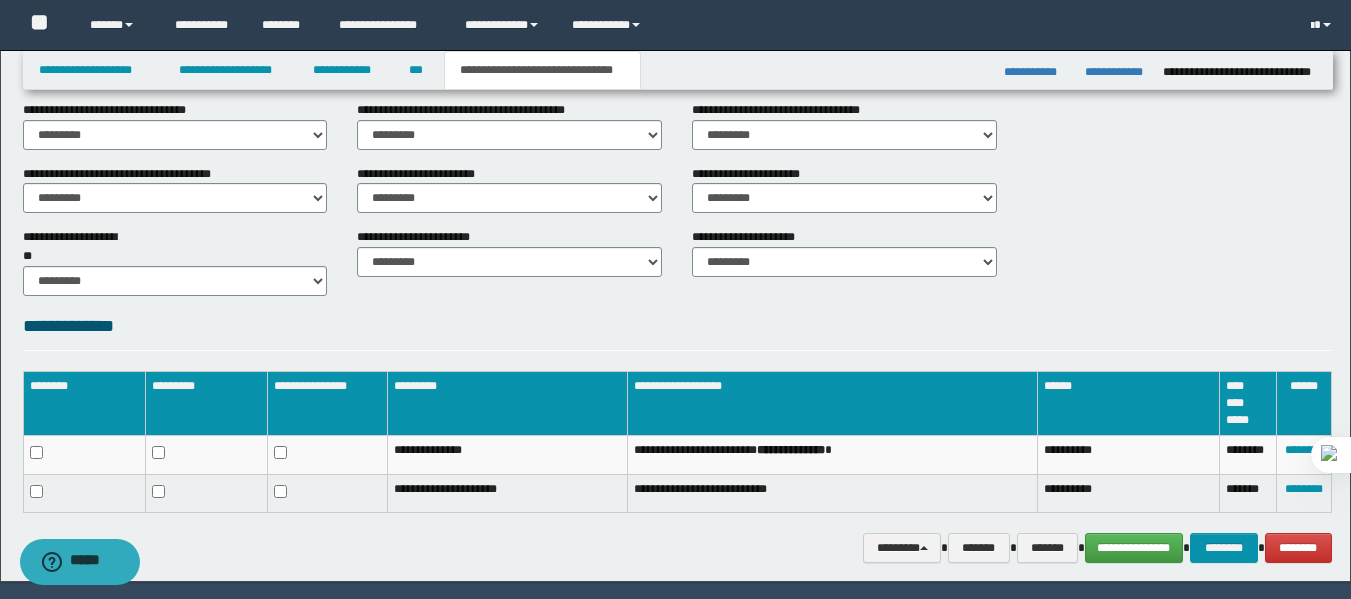 scroll, scrollTop: 806, scrollLeft: 0, axis: vertical 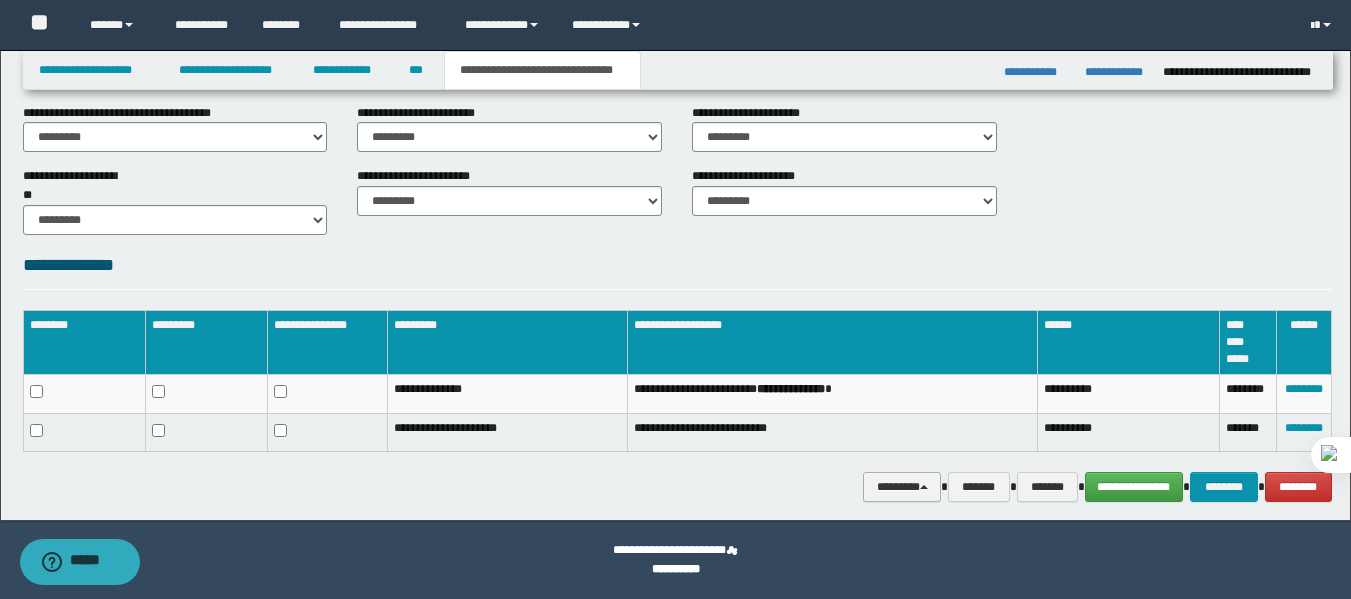 click on "********" at bounding box center (902, 487) 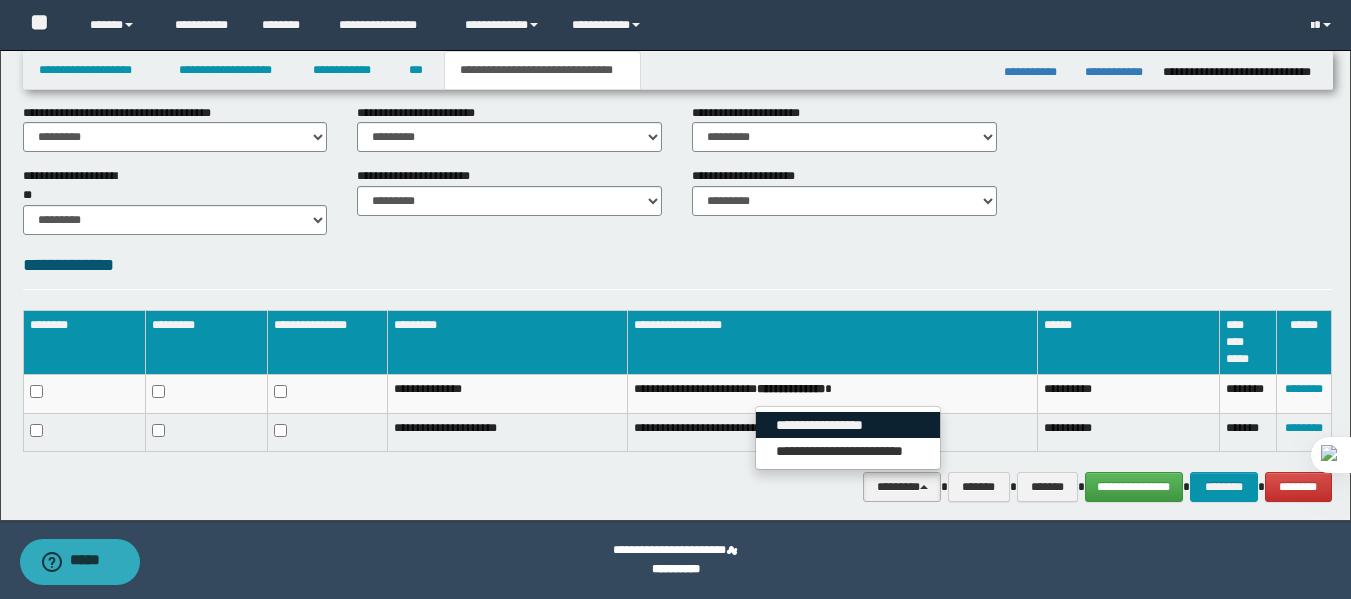click on "**********" at bounding box center [848, 425] 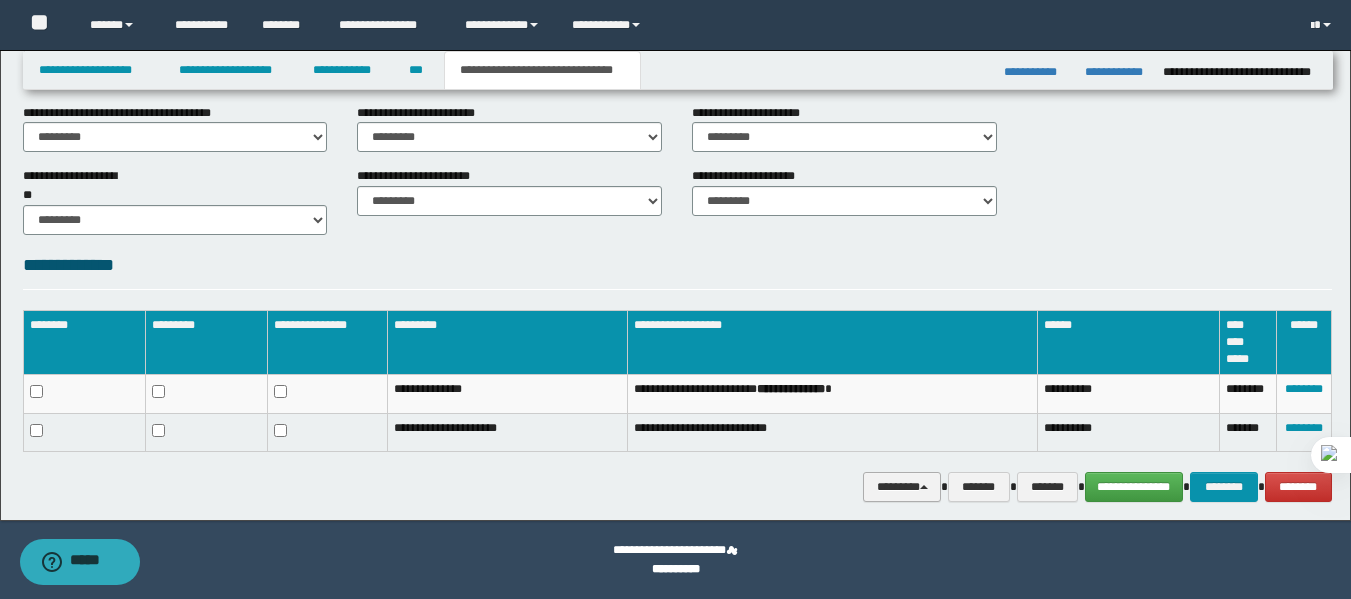 click on "********" at bounding box center (902, 487) 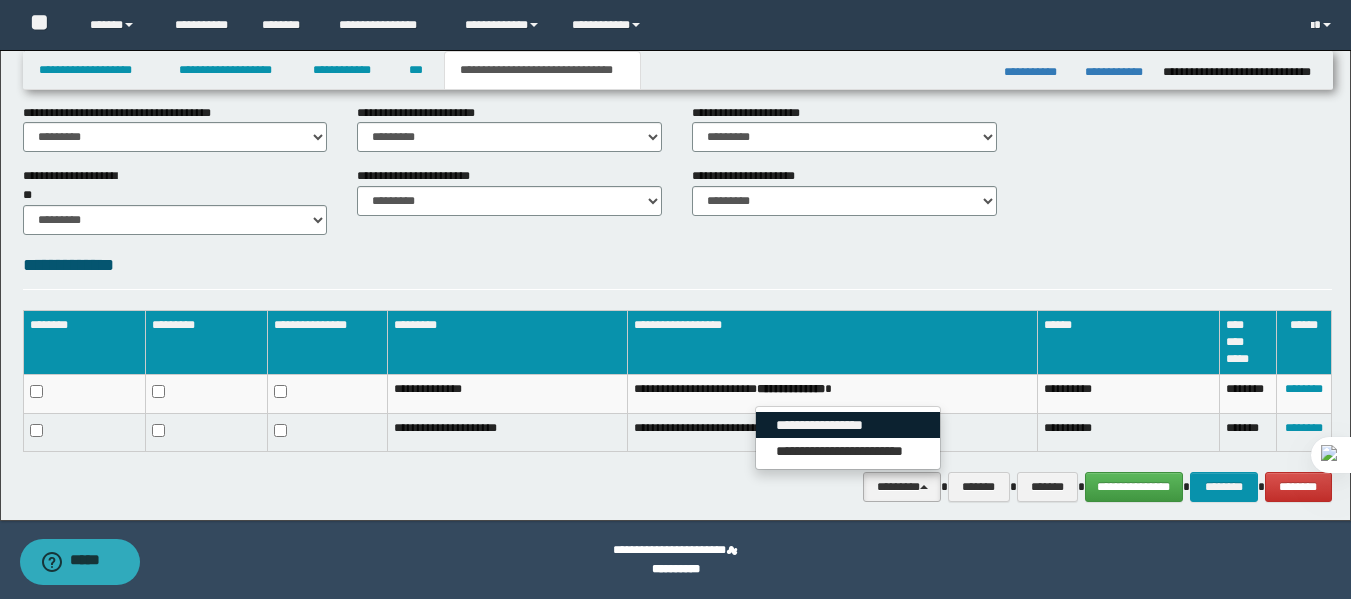 click on "**********" at bounding box center (848, 425) 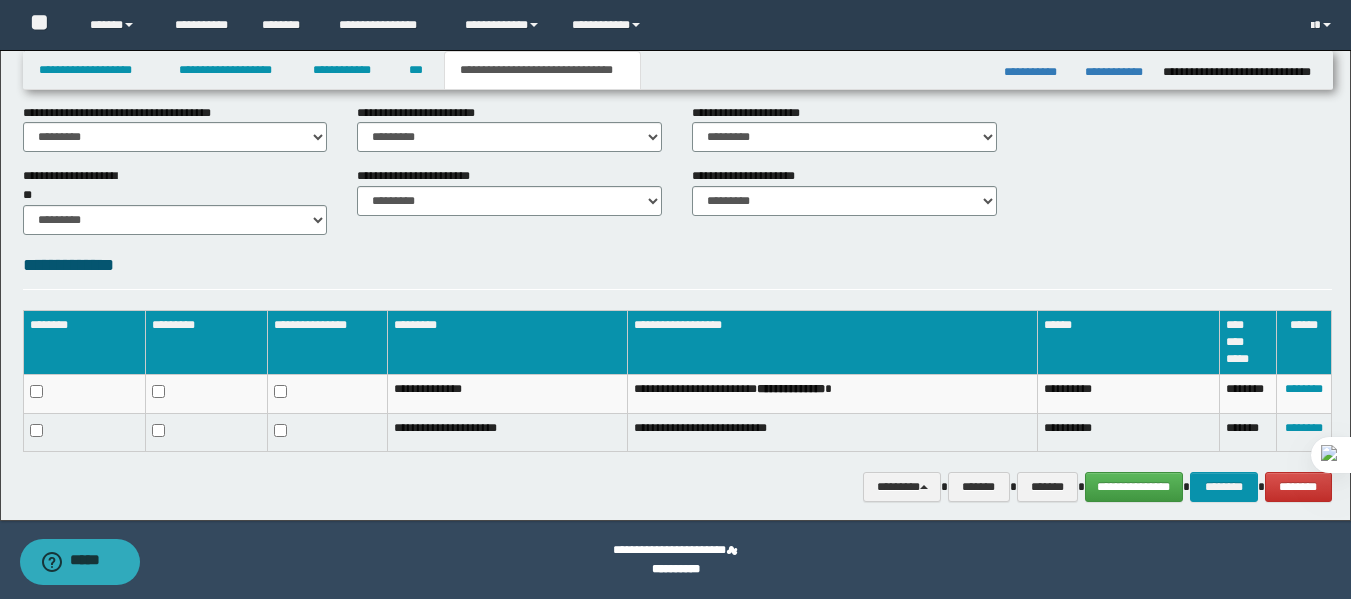 click on "**********" at bounding box center (677, 136) 